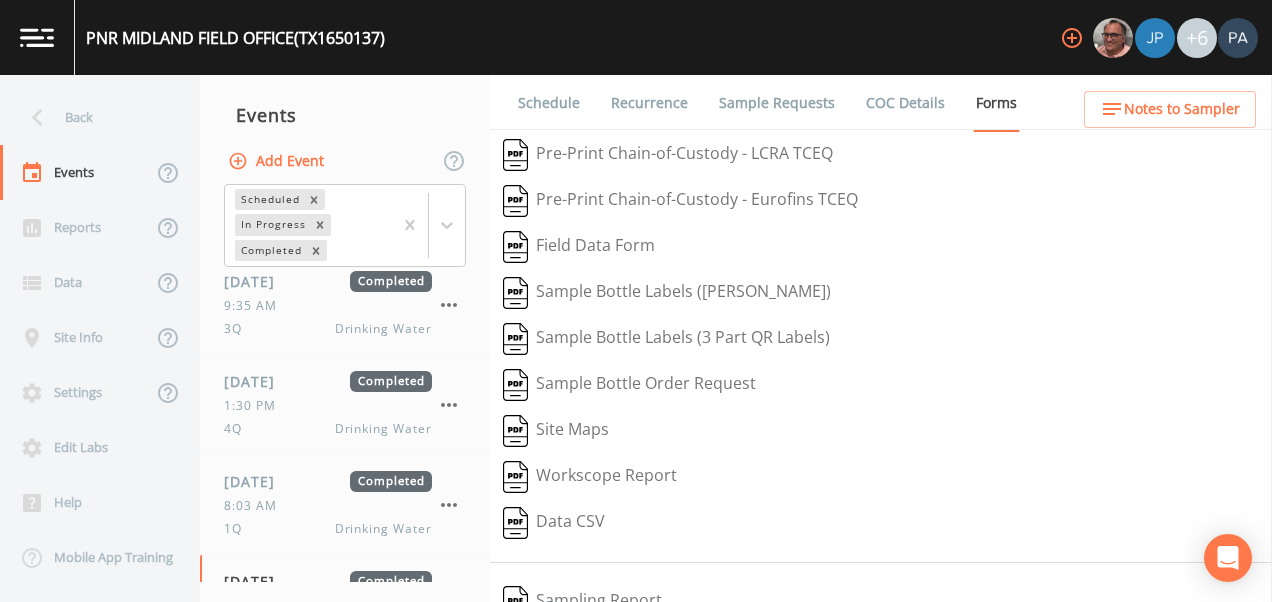scroll, scrollTop: 0, scrollLeft: 0, axis: both 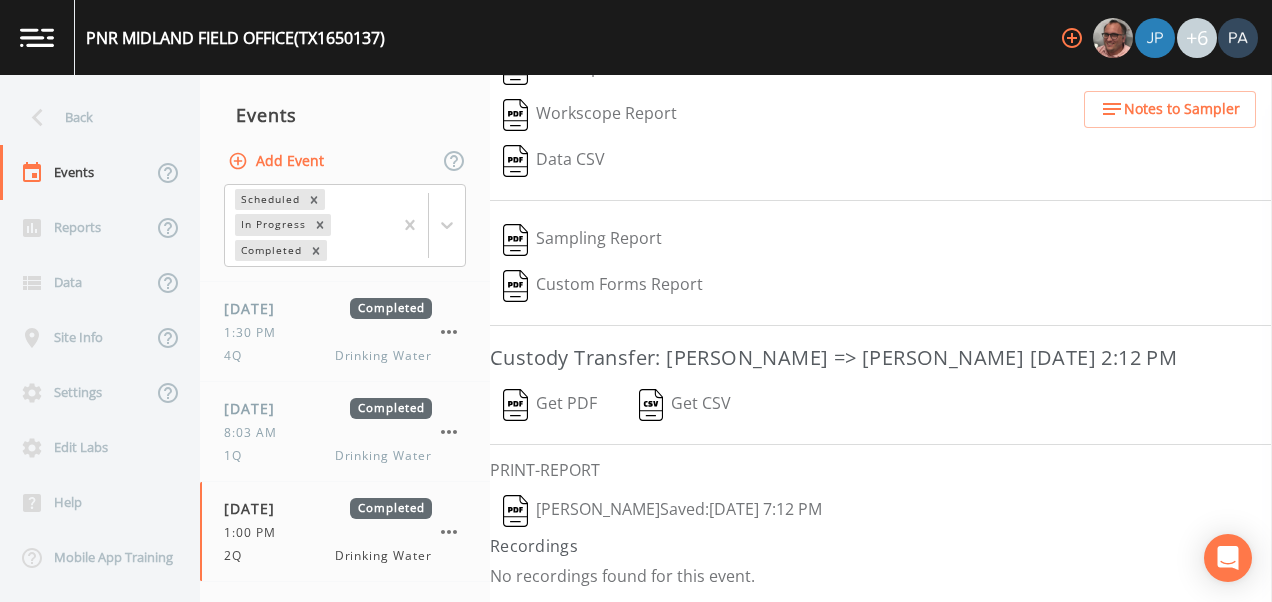 click on "Back Events Reports Data Site Info Settings Edit Labs Help Mobile App Training" at bounding box center (100, 338) 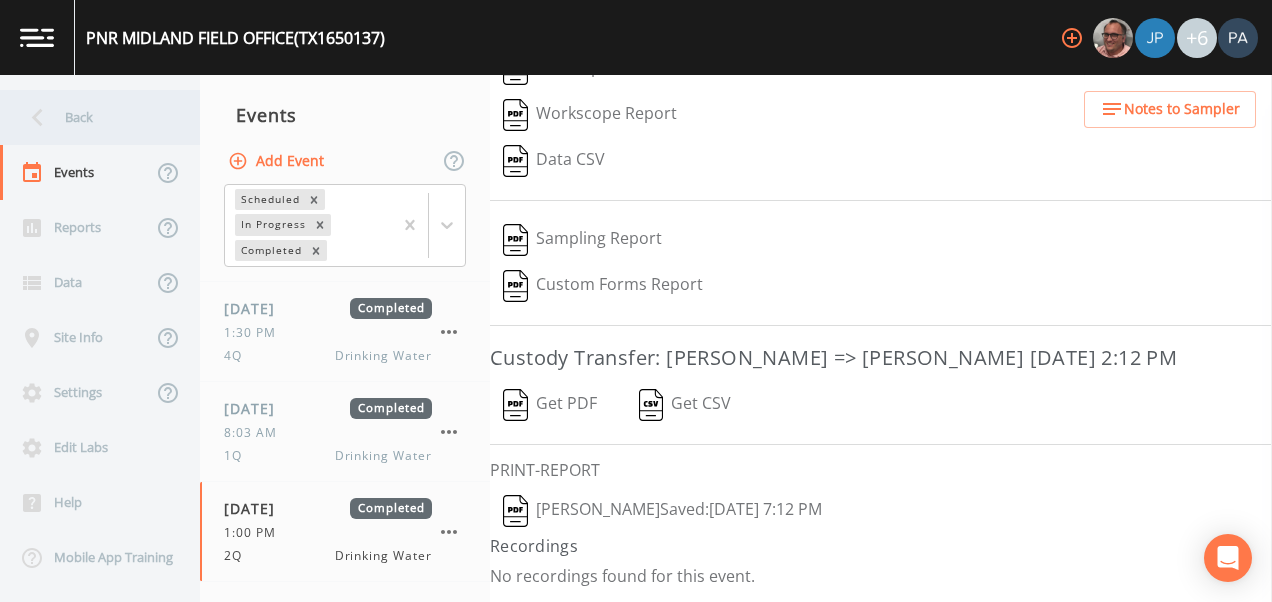 click on "Back" at bounding box center [90, 117] 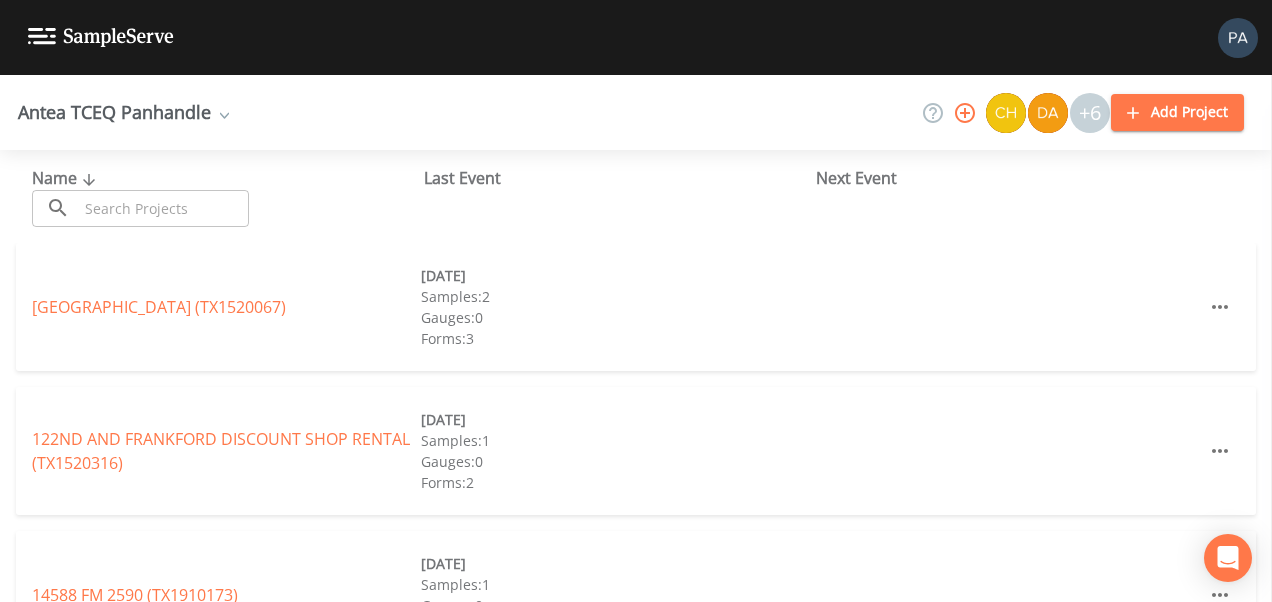click at bounding box center [163, 208] 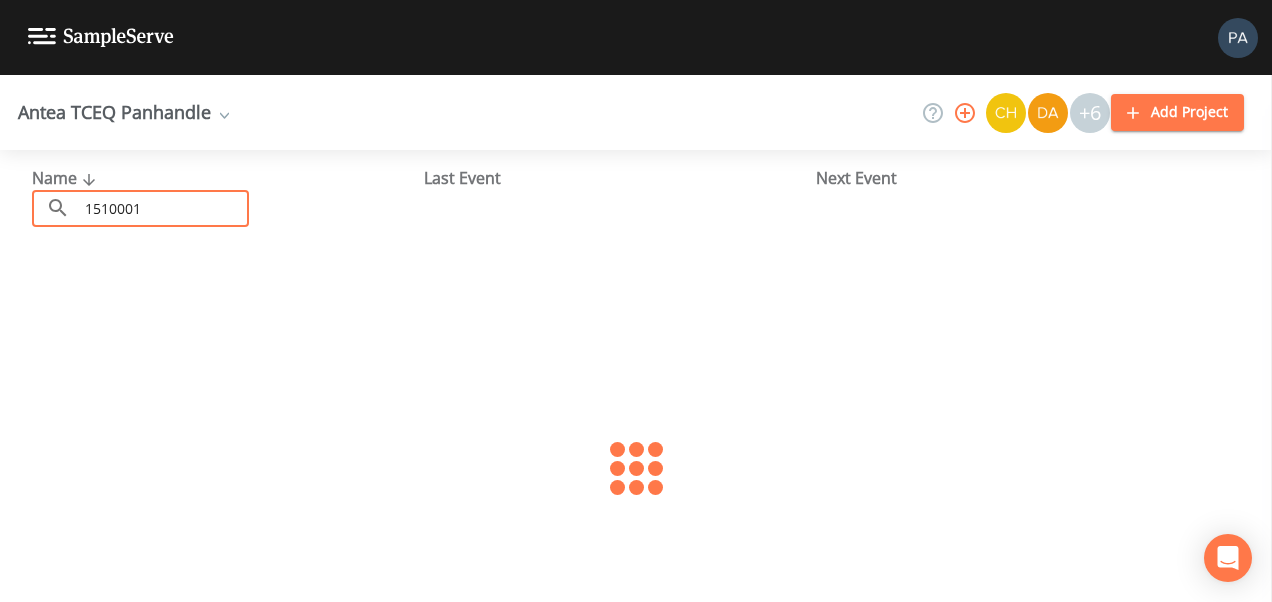 type on "1510001" 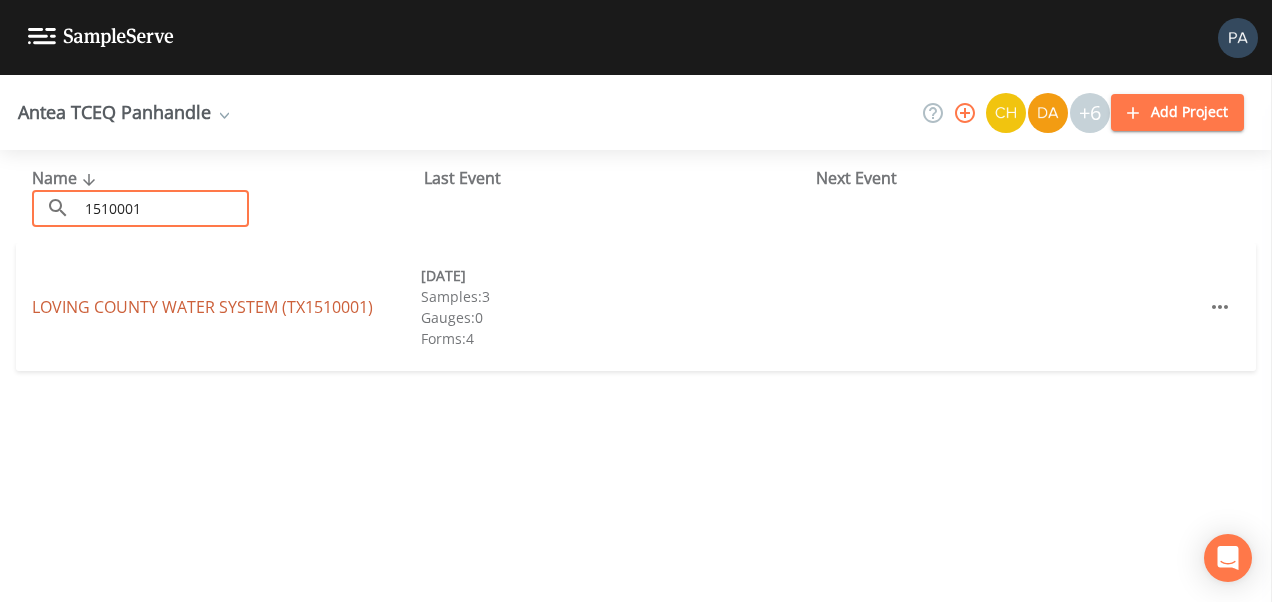 click on "LOVING COUNTY WATER SYSTEM   (TX1510001)" at bounding box center (202, 307) 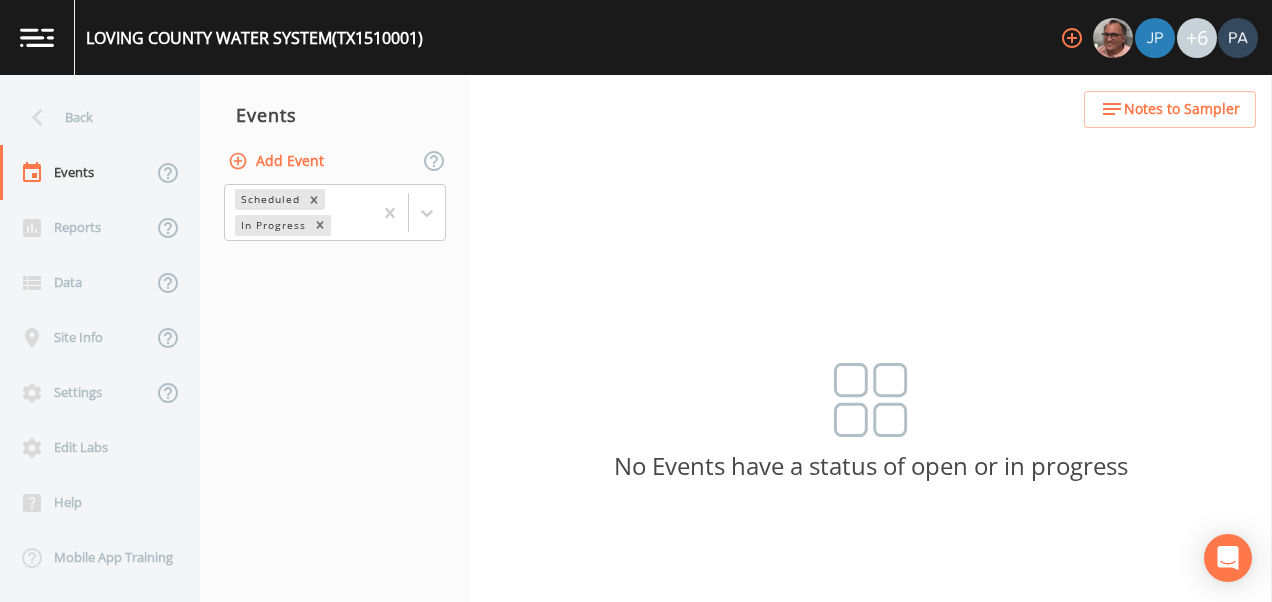 click on "Add Event" at bounding box center [278, 161] 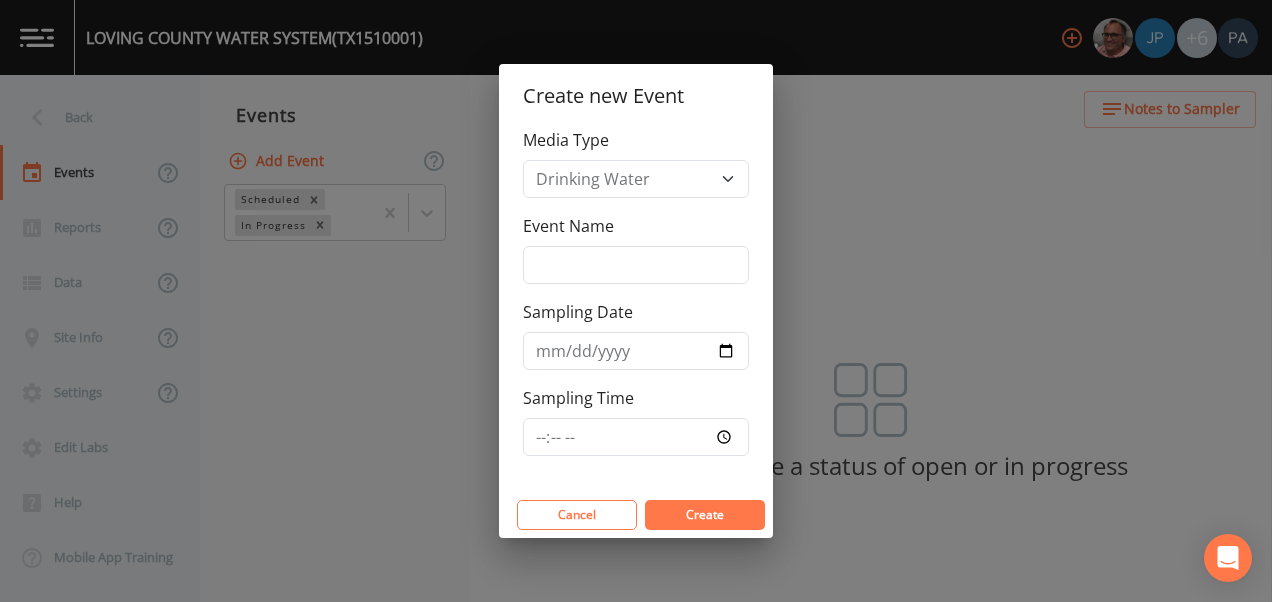 click on "Event Name" at bounding box center (636, 249) 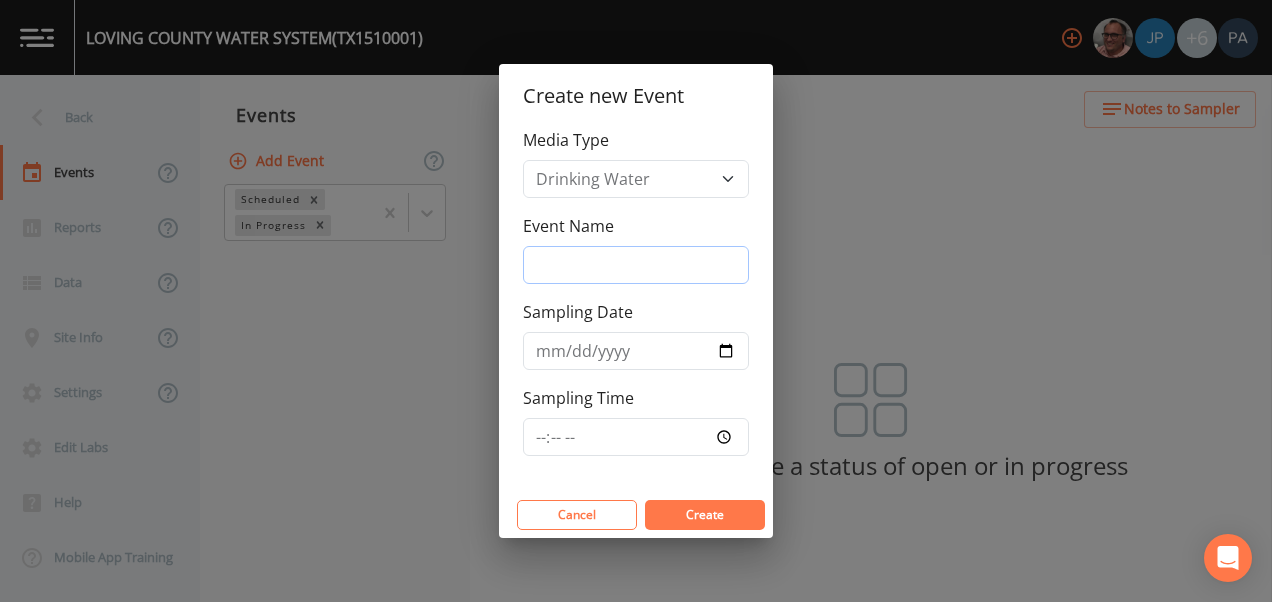 click on "Event Name" at bounding box center [636, 265] 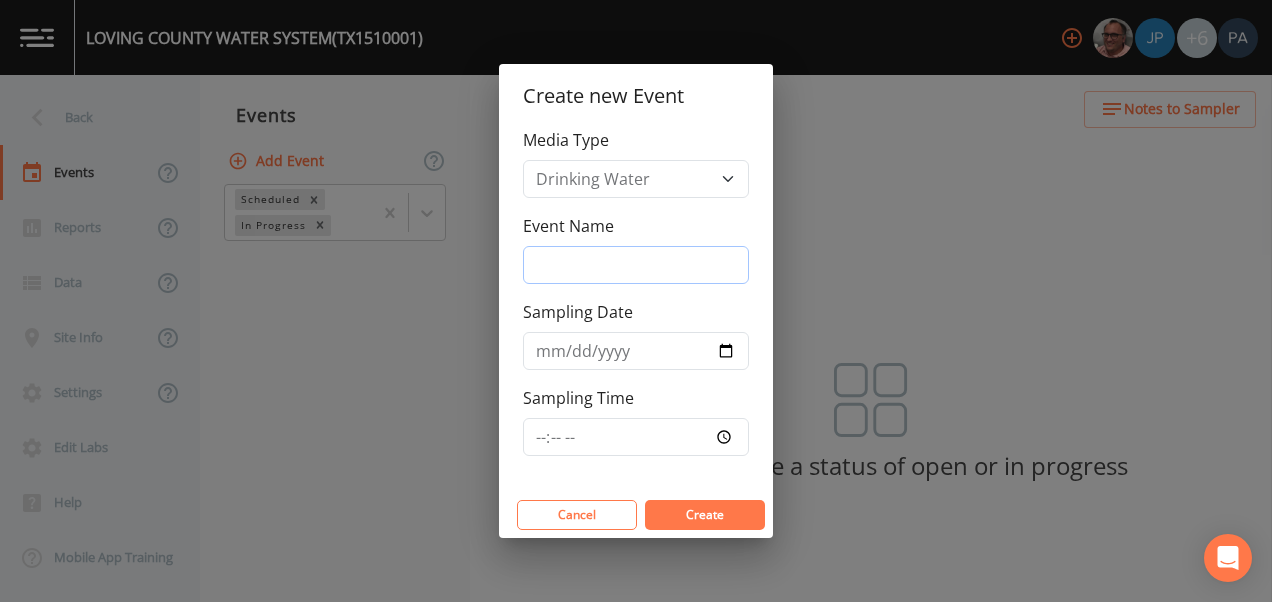 type on "3Q" 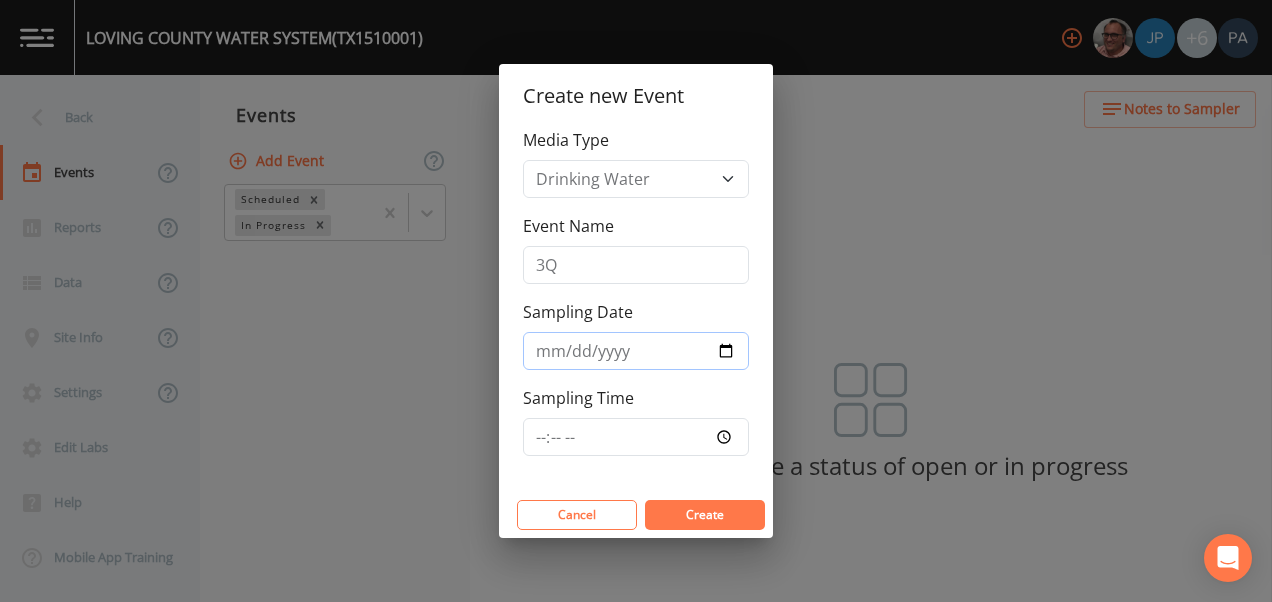 click on "[DATE]" at bounding box center [636, 351] 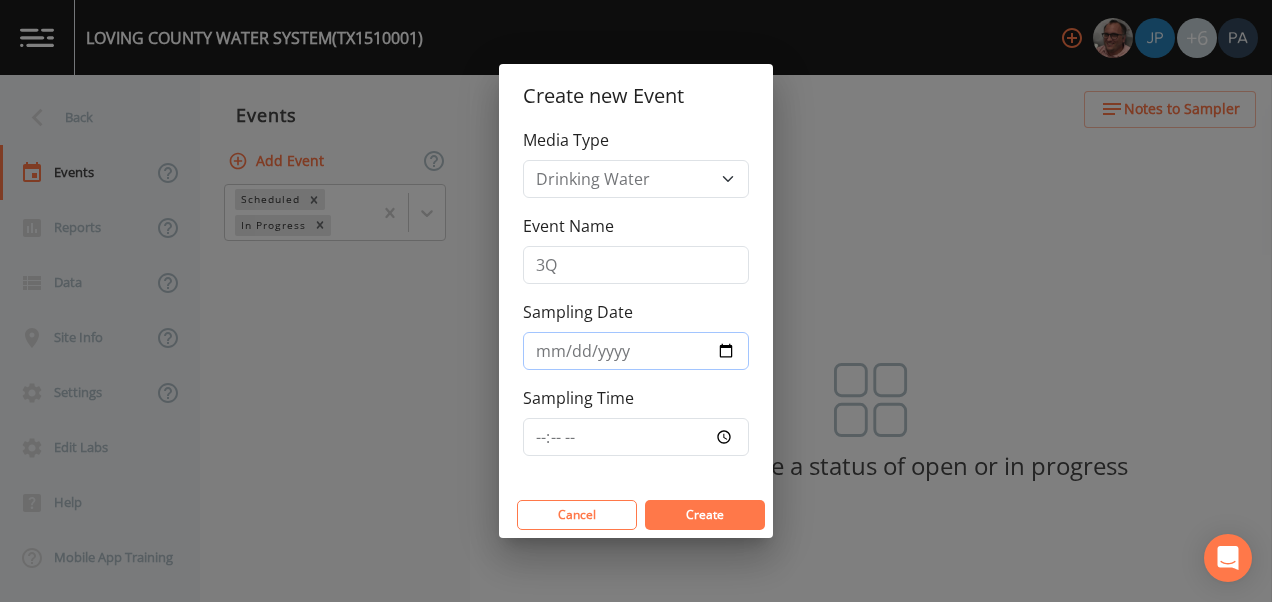 type on "[DATE]" 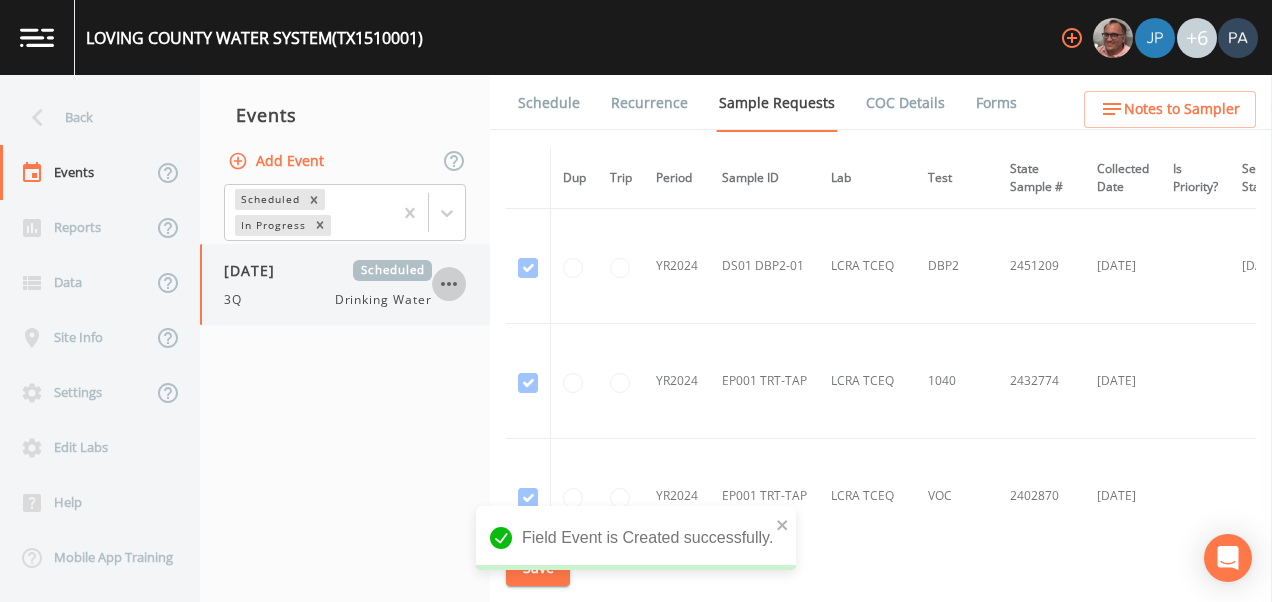 click 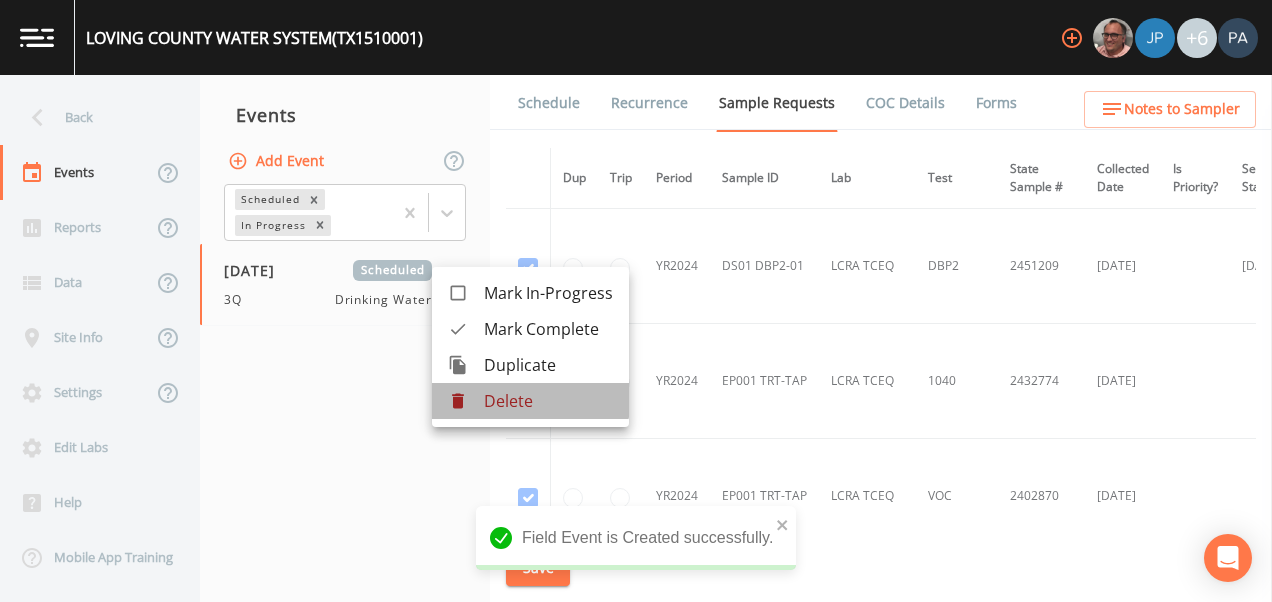click on "Delete" at bounding box center (548, 401) 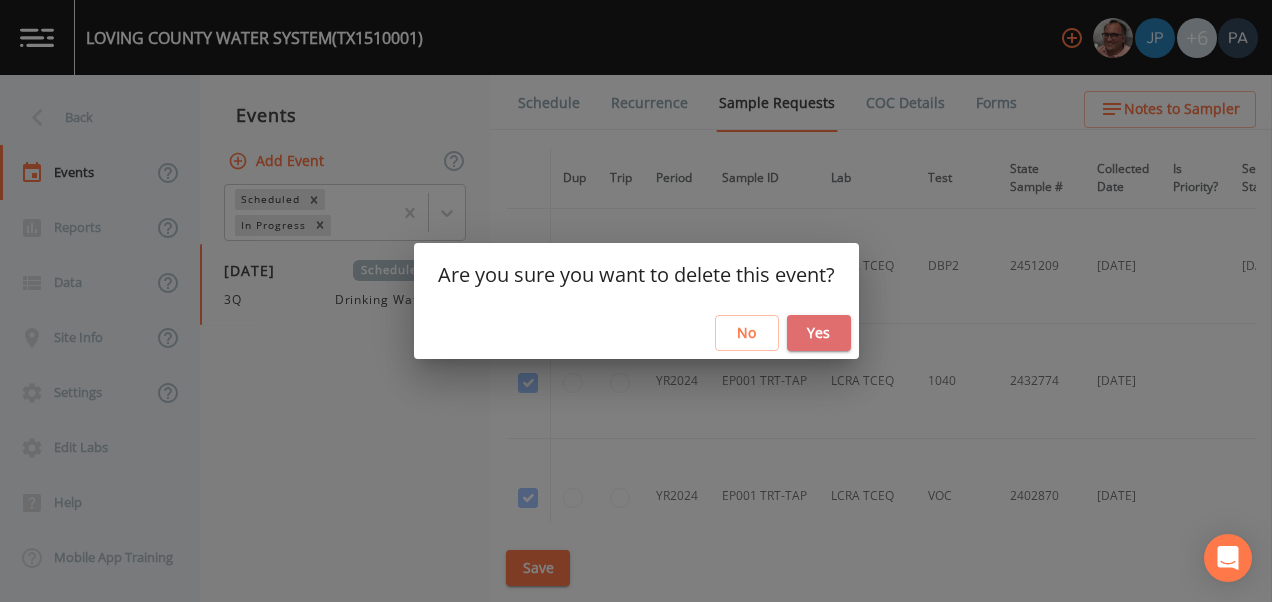 click on "Yes" at bounding box center [819, 333] 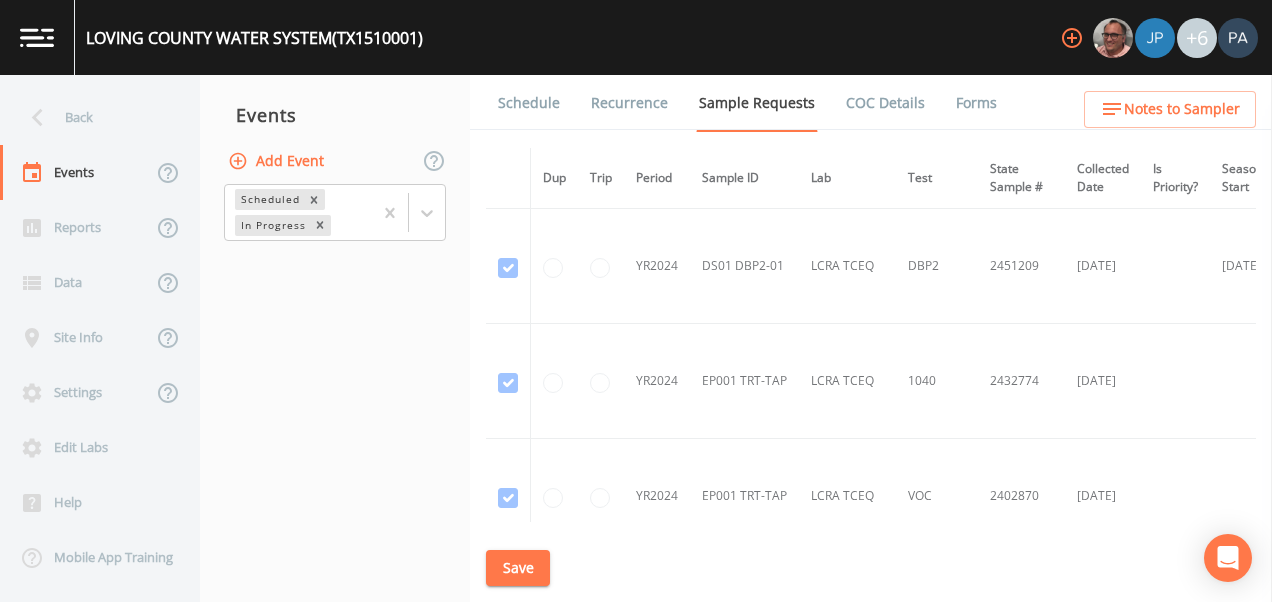 click on "Add Event" at bounding box center (278, 161) 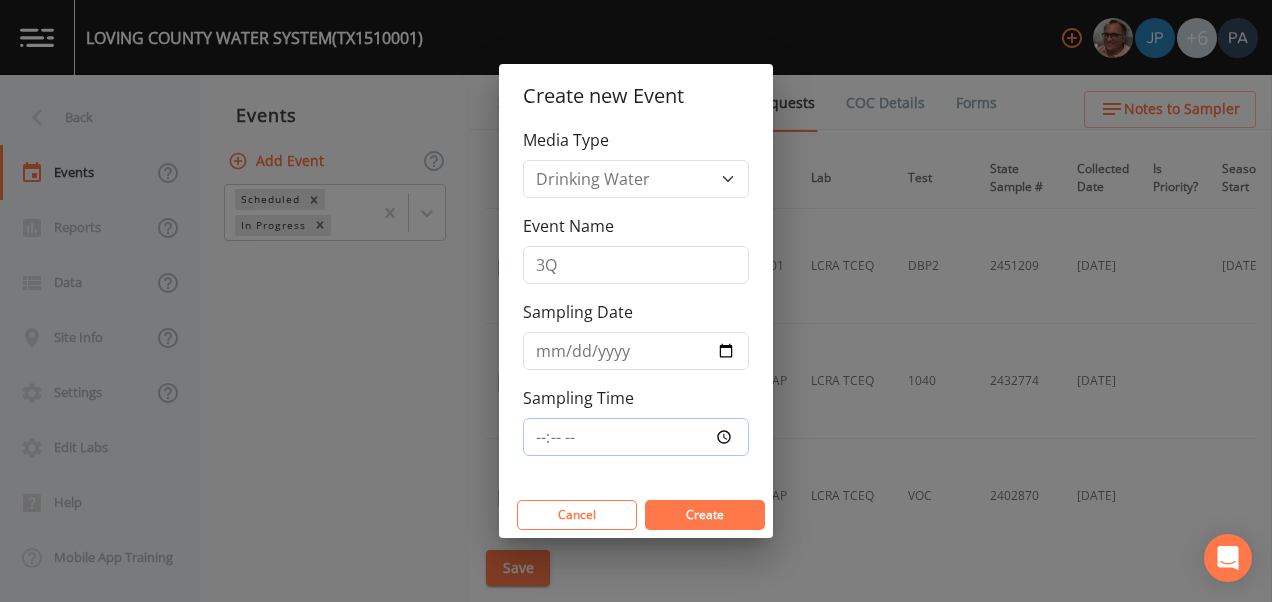 click on "Sampling Time" at bounding box center [636, 437] 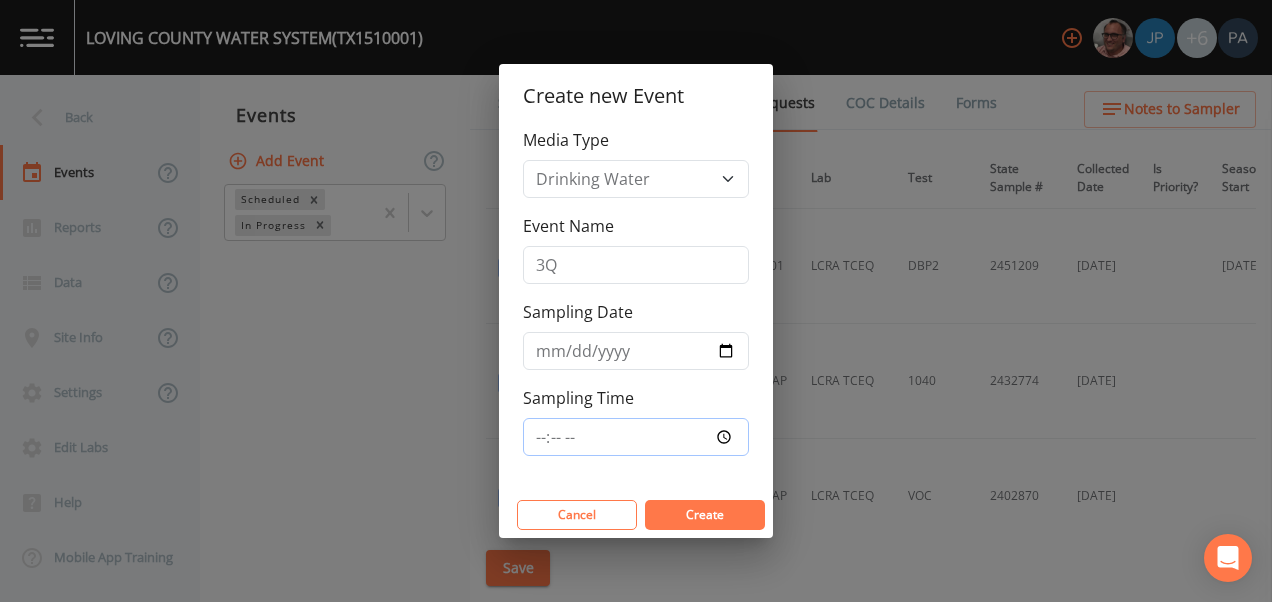 type on "08:00" 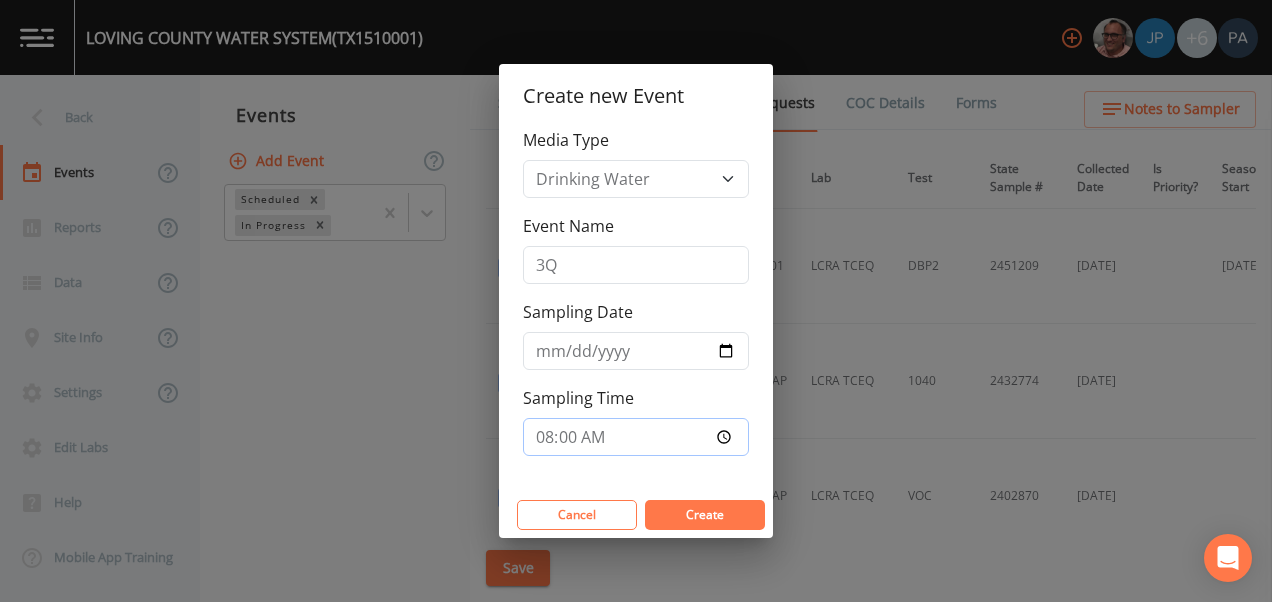 click on "Create" at bounding box center [705, 515] 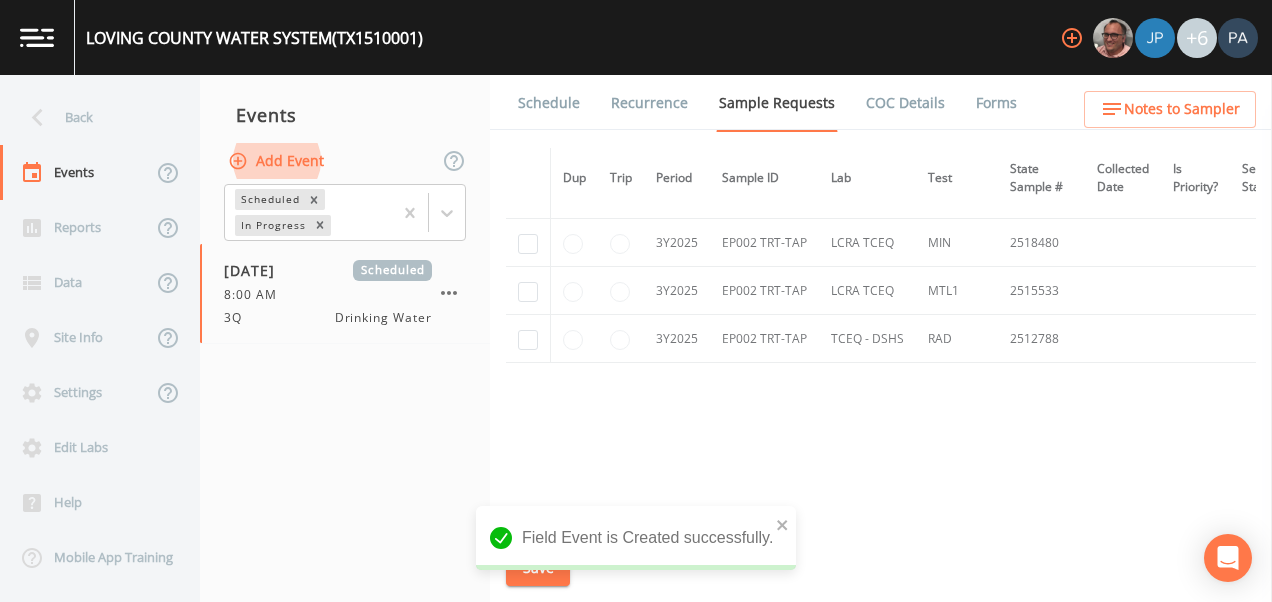 scroll, scrollTop: 1463, scrollLeft: 0, axis: vertical 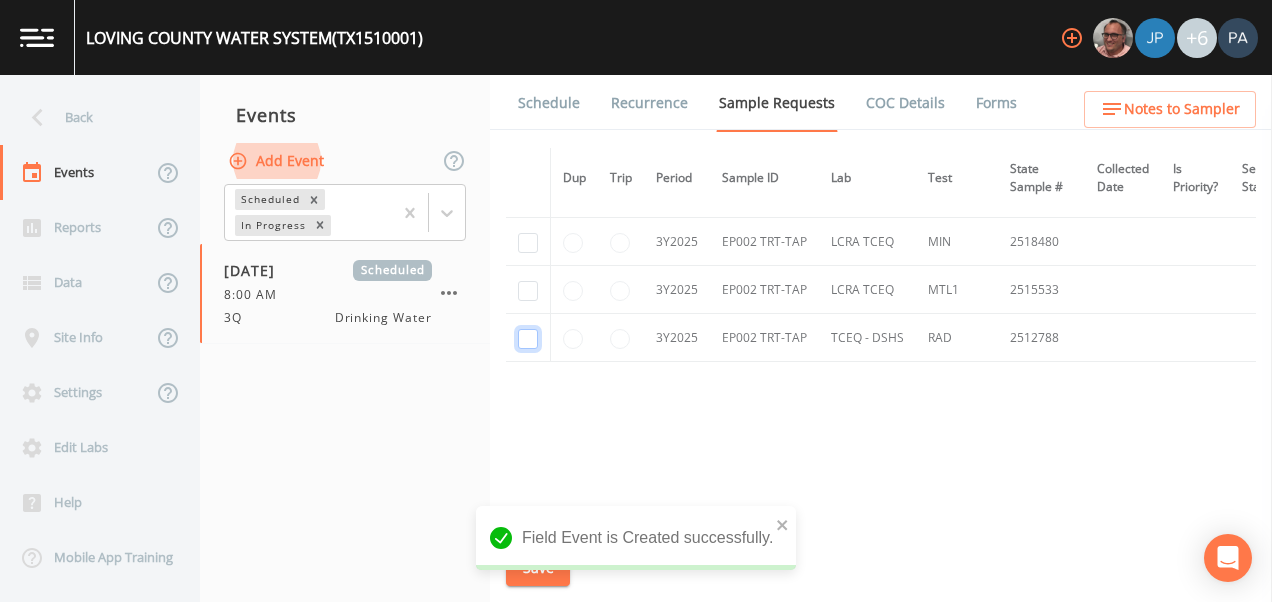 click at bounding box center (528, 339) 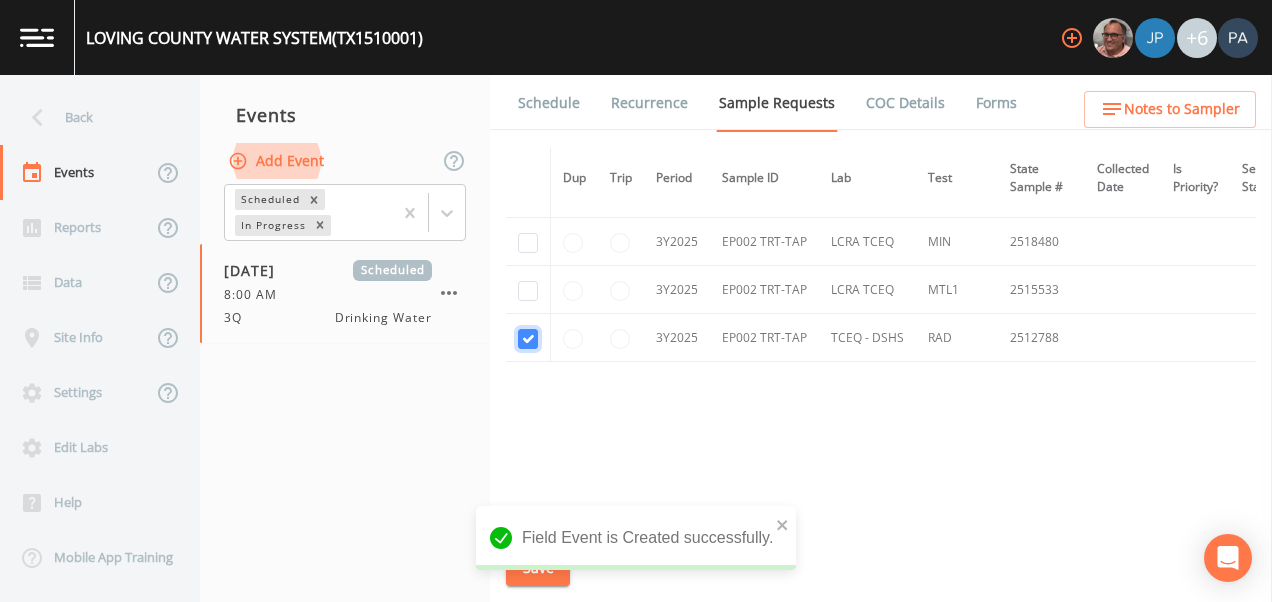 checkbox on "true" 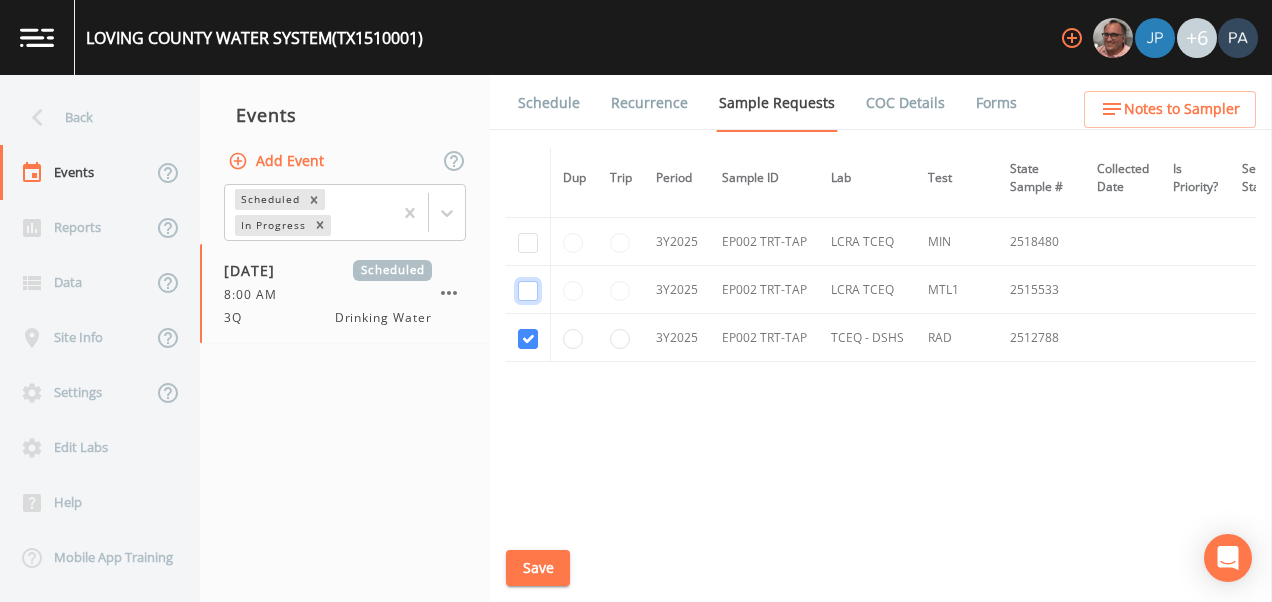click at bounding box center [528, 291] 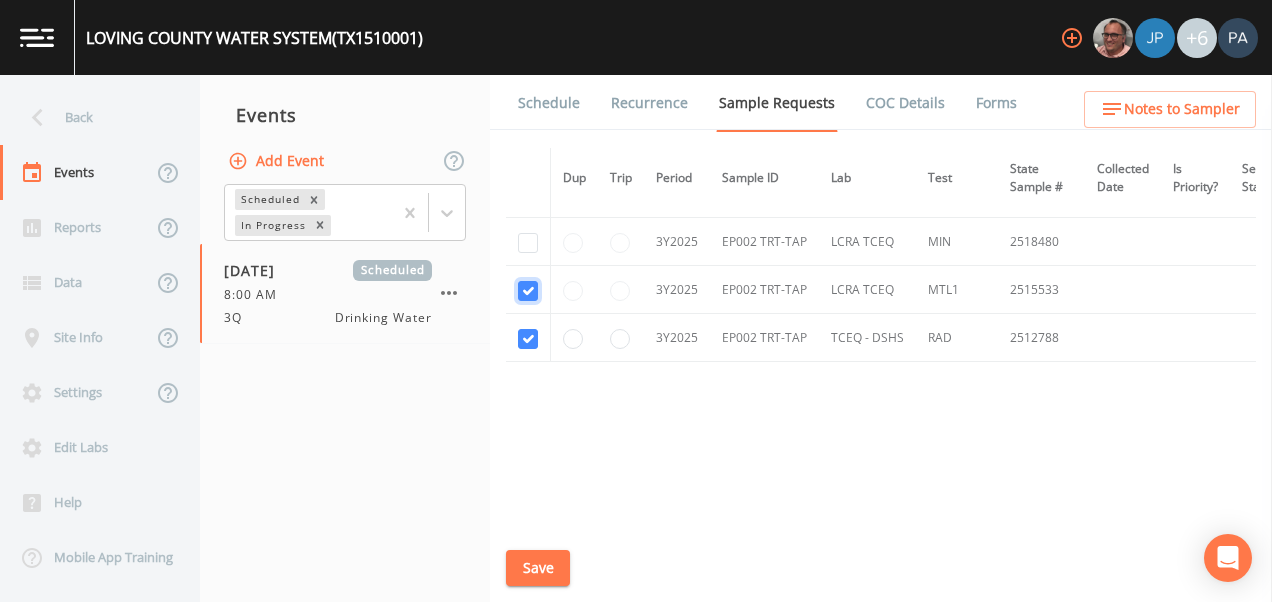 checkbox on "true" 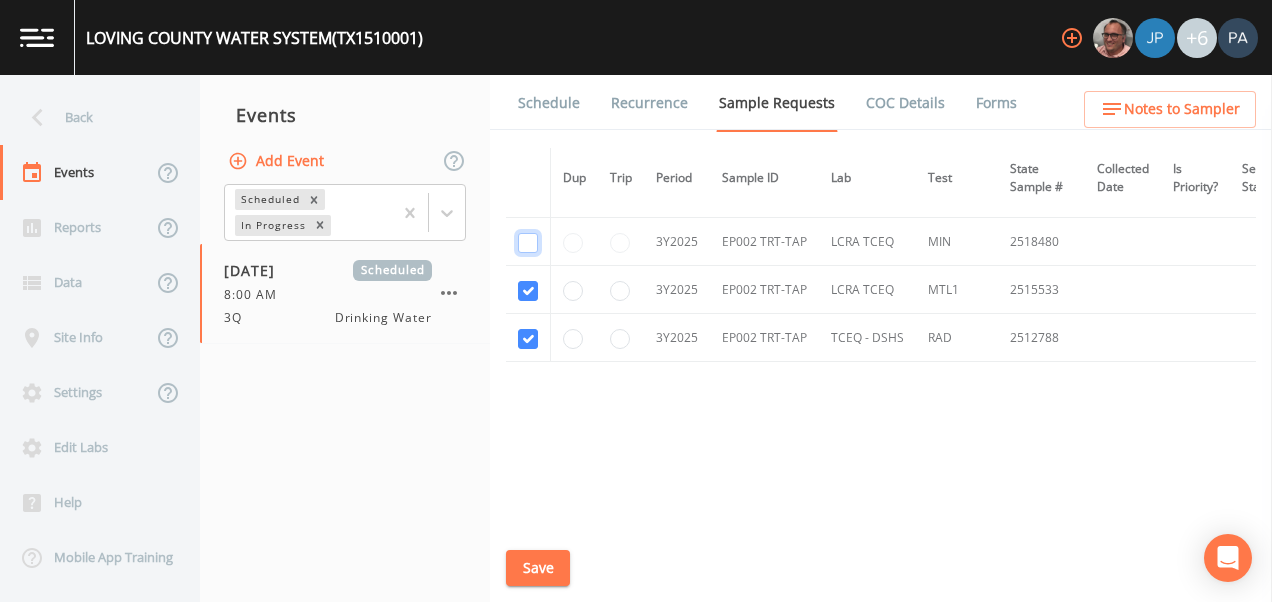 click at bounding box center (528, 243) 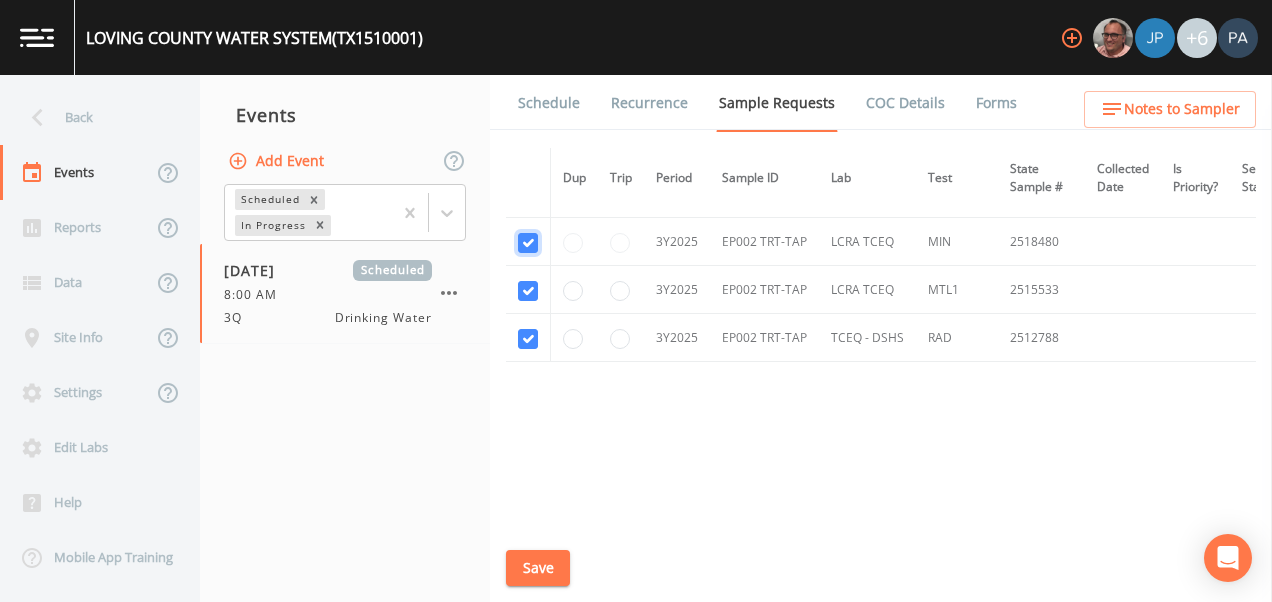 checkbox on "true" 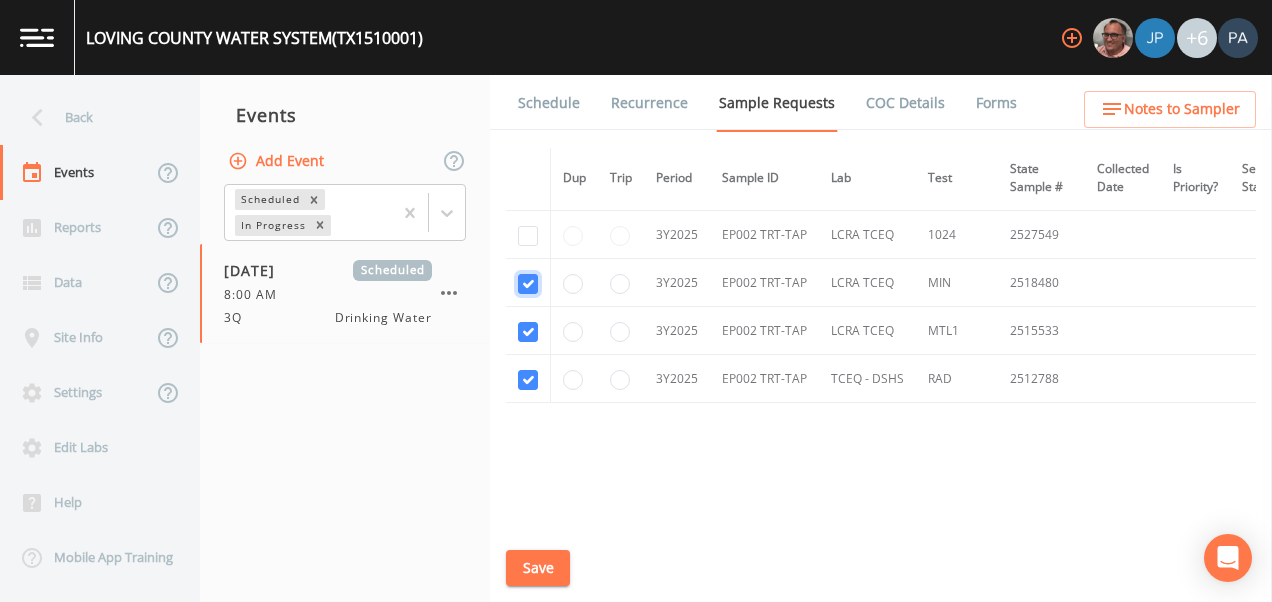 scroll, scrollTop: 1363, scrollLeft: 0, axis: vertical 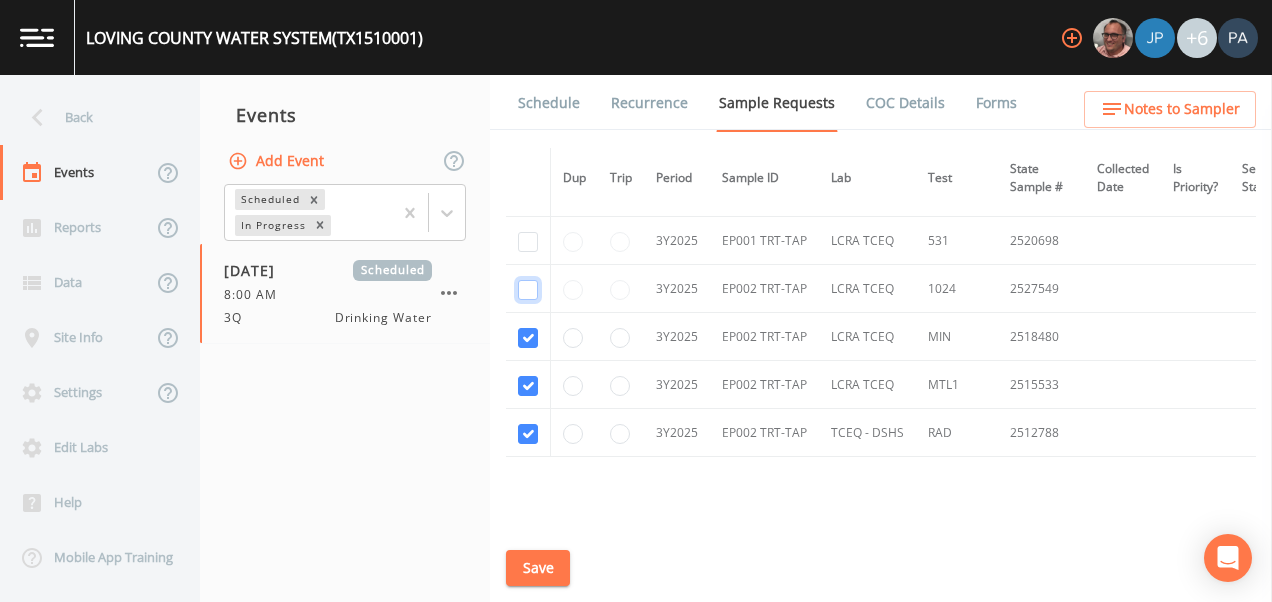 click at bounding box center (528, 290) 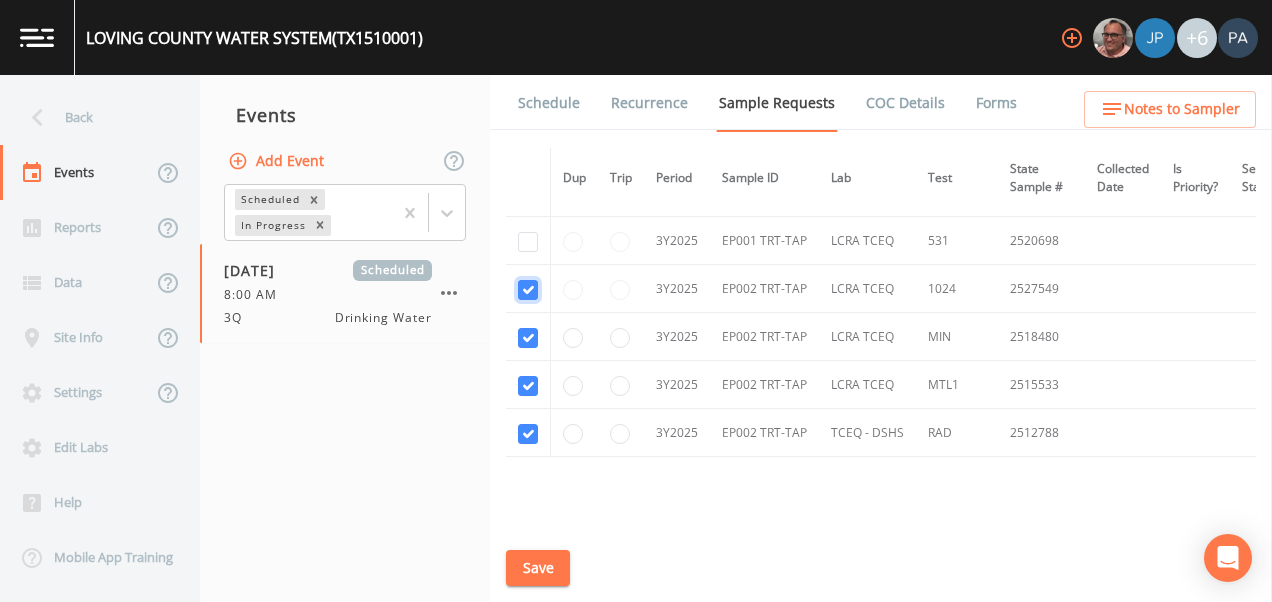 checkbox on "true" 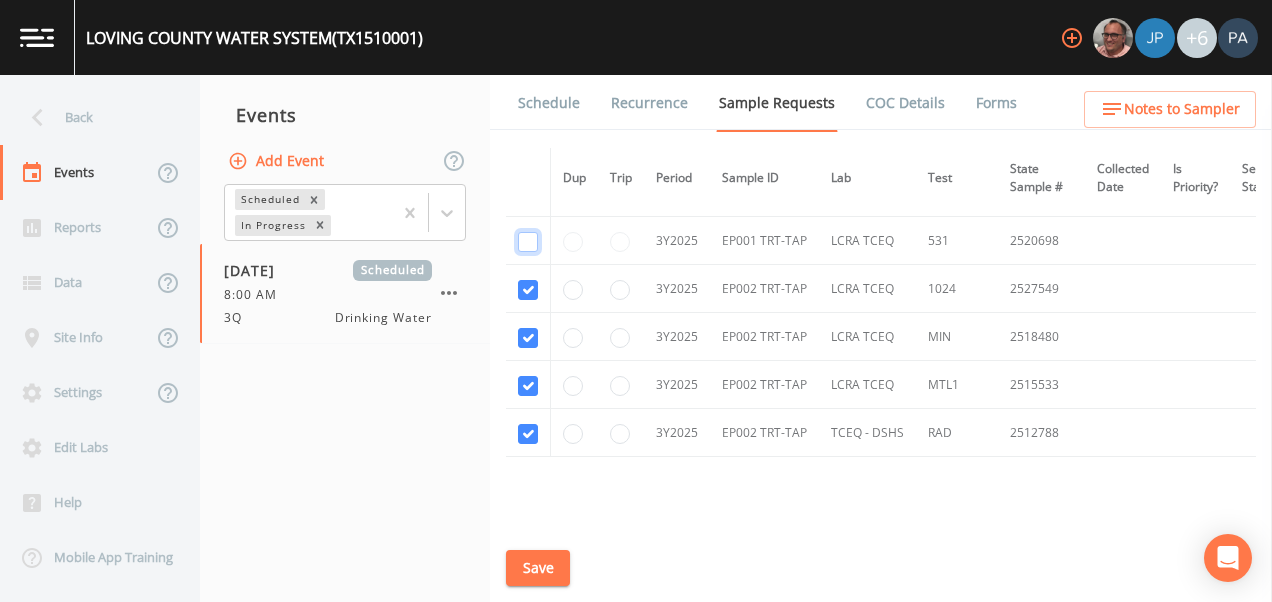 click at bounding box center (528, 242) 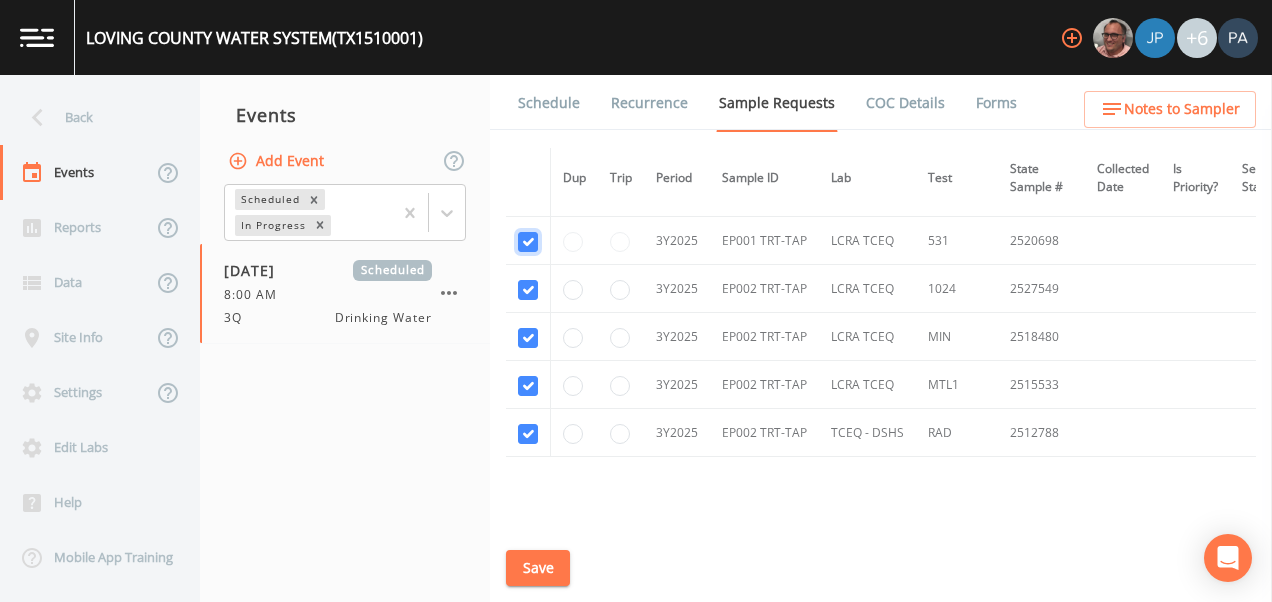 checkbox on "true" 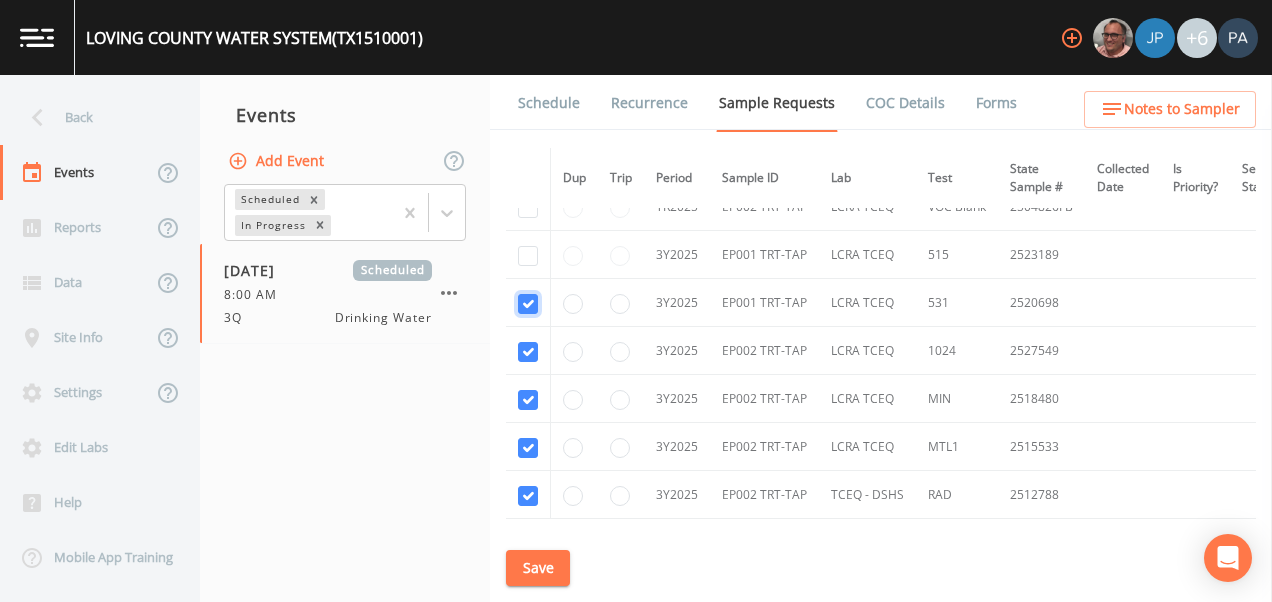 scroll, scrollTop: 1263, scrollLeft: 0, axis: vertical 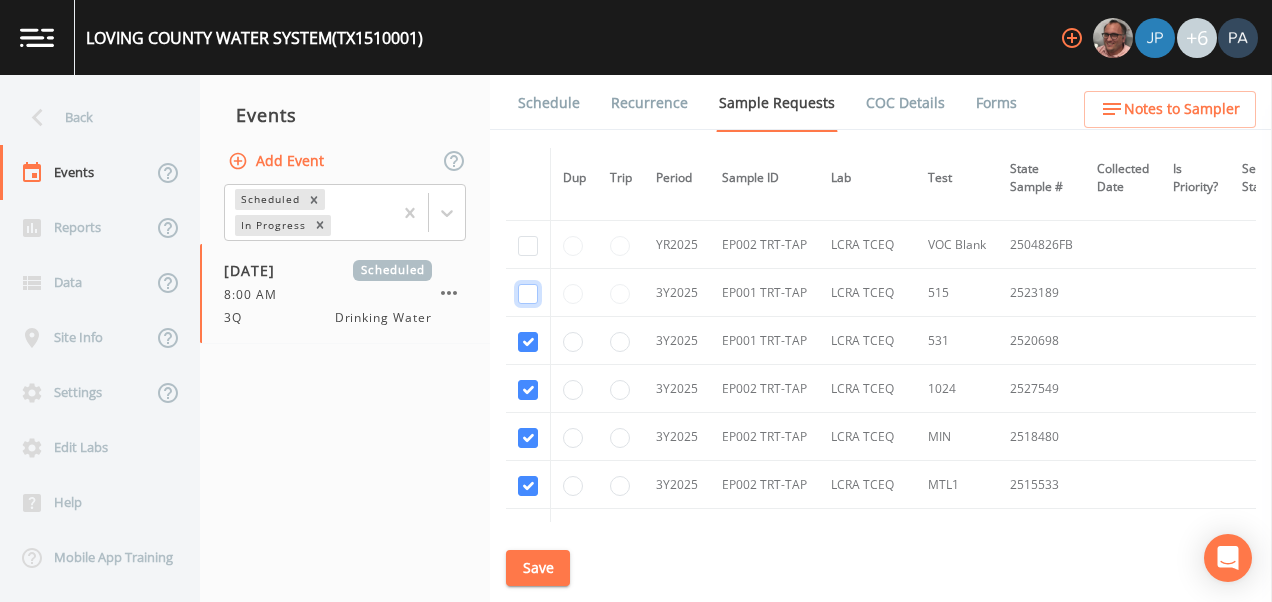 click at bounding box center (528, 294) 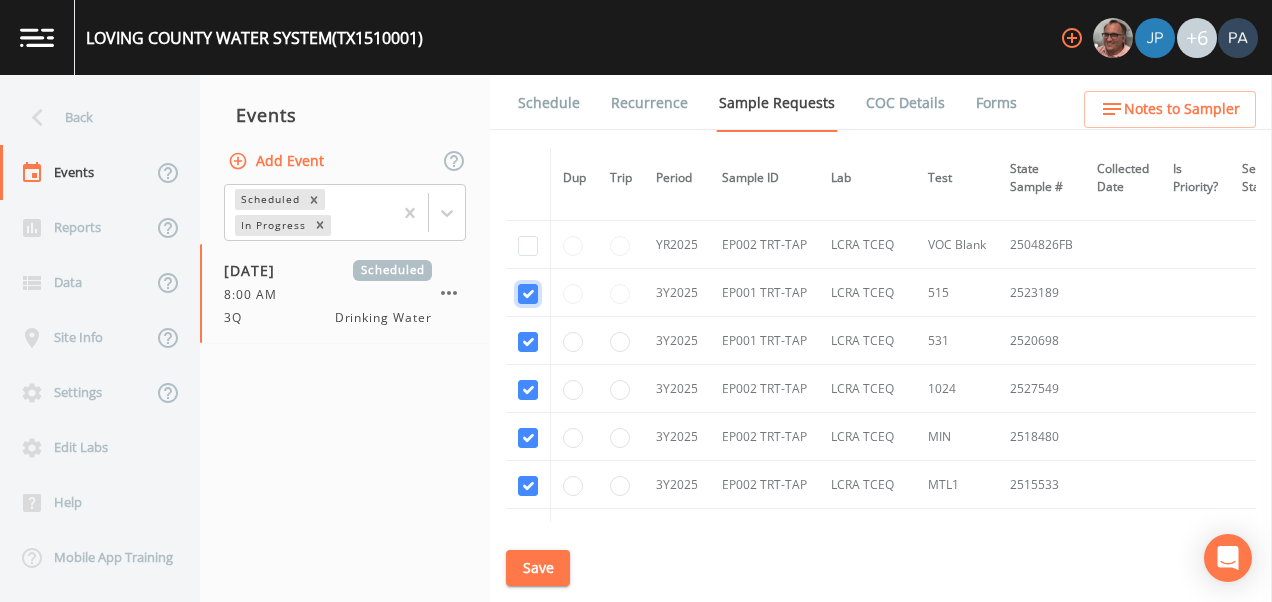 checkbox on "true" 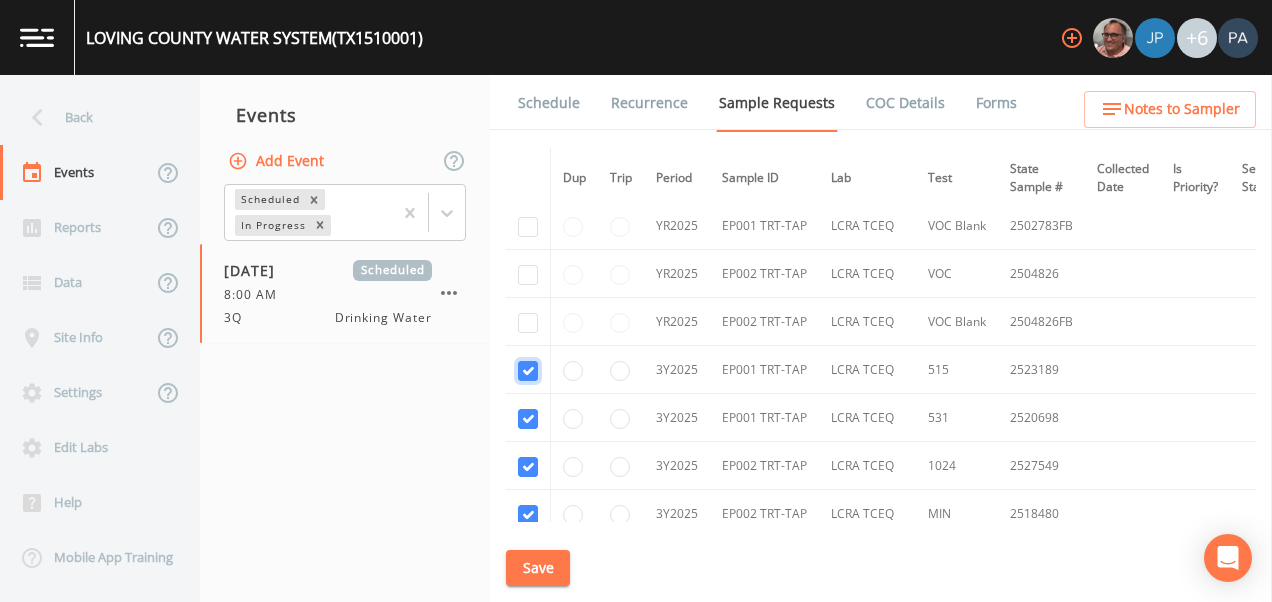 scroll, scrollTop: 1163, scrollLeft: 0, axis: vertical 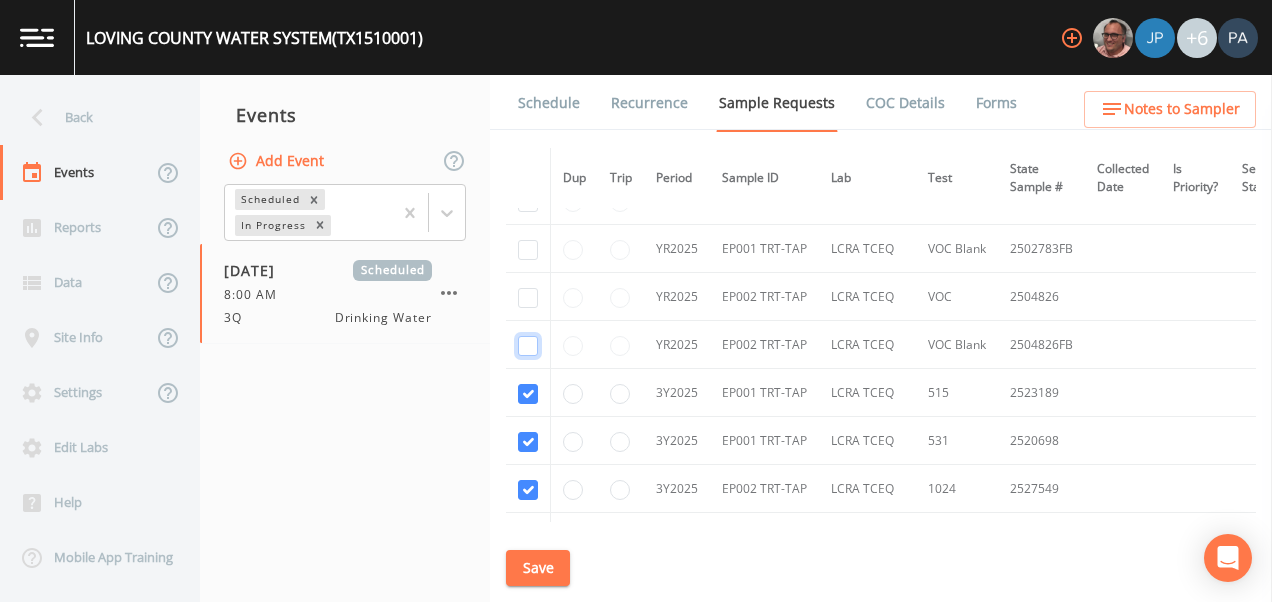 click at bounding box center [528, -205] 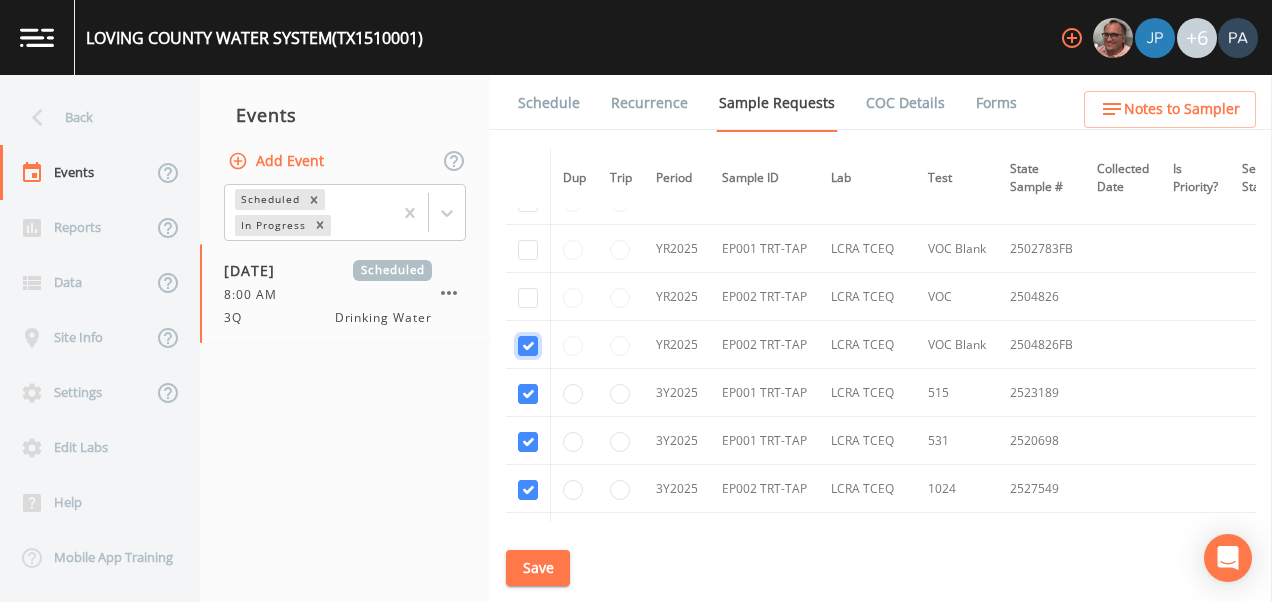 checkbox on "true" 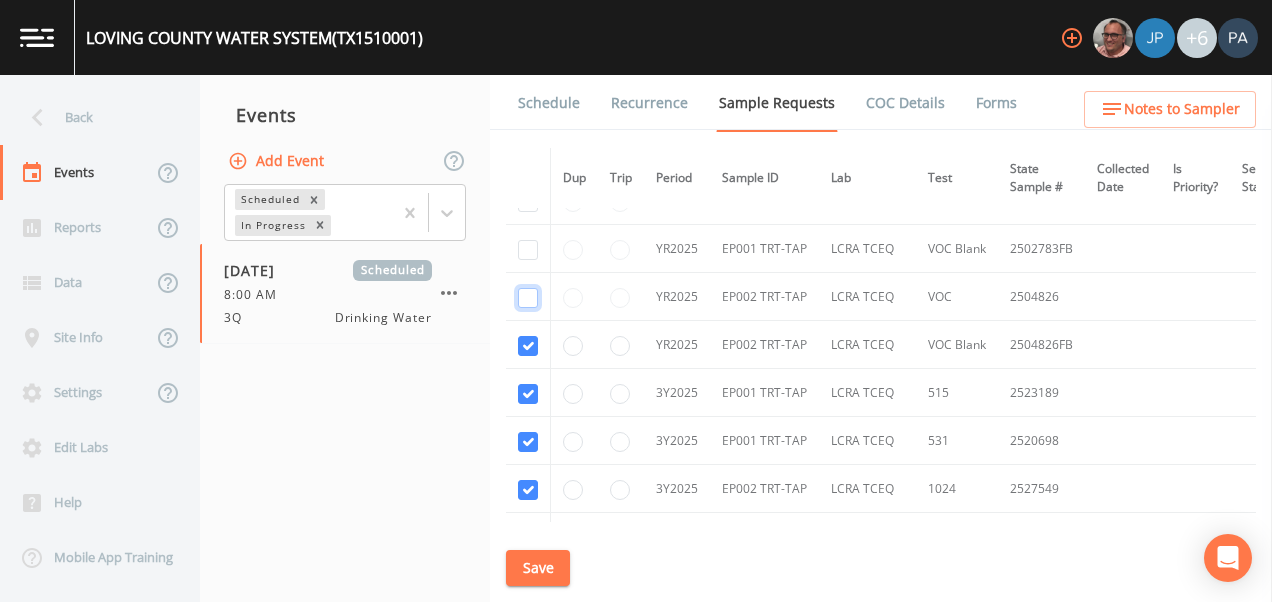 click at bounding box center (528, -320) 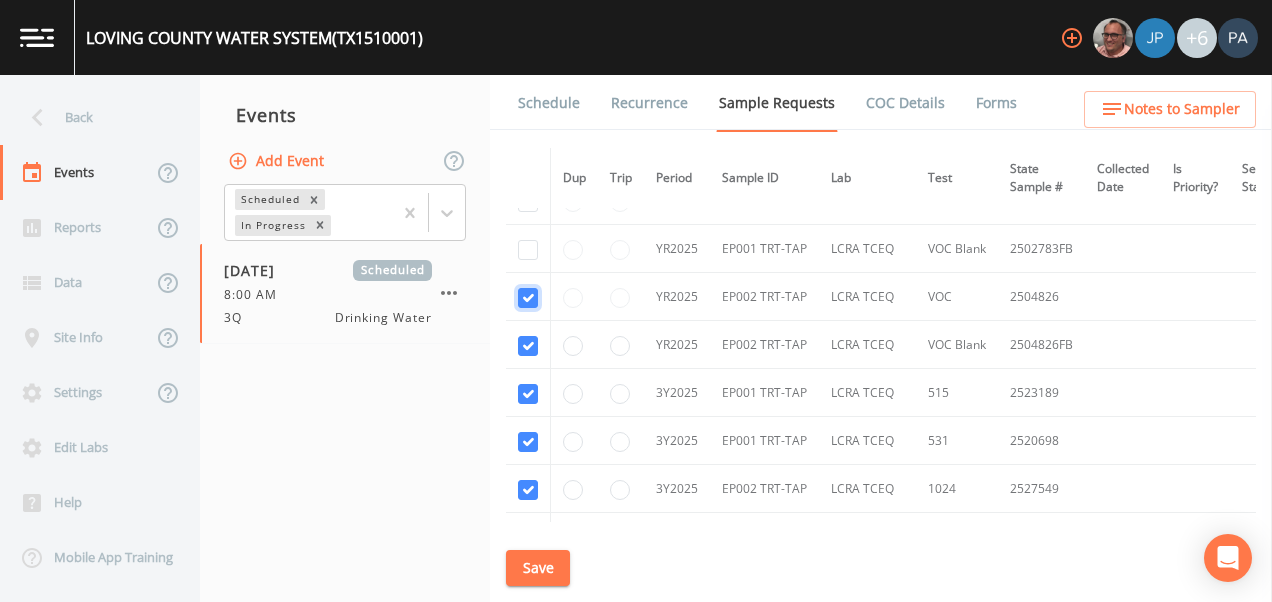 checkbox on "true" 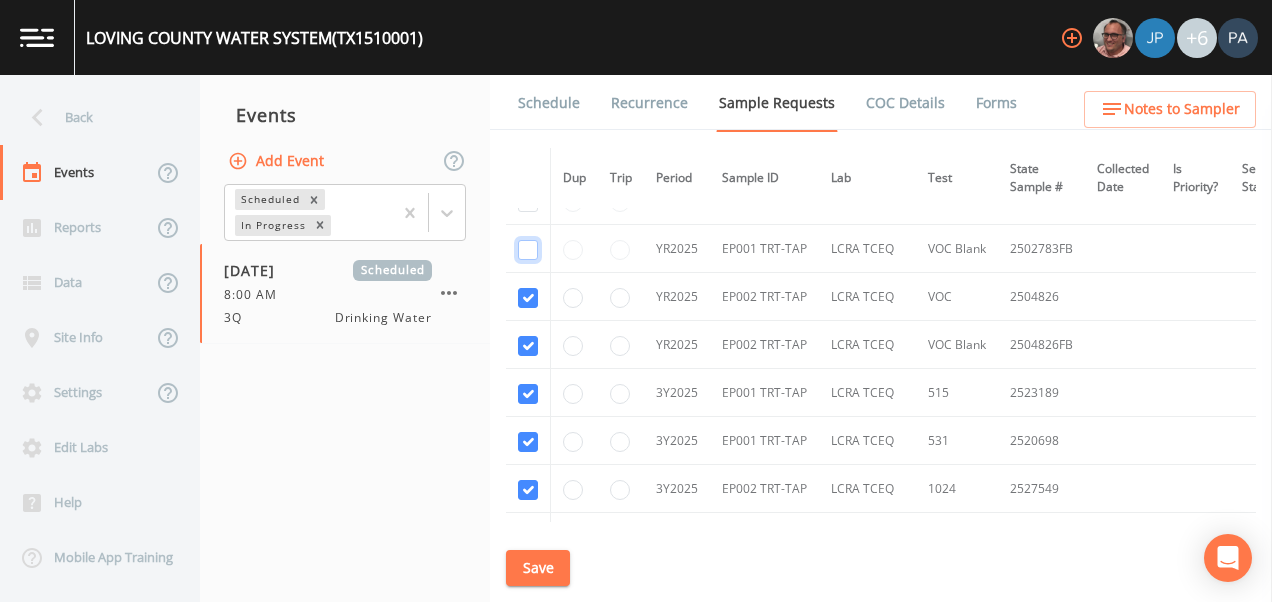 click at bounding box center (528, -550) 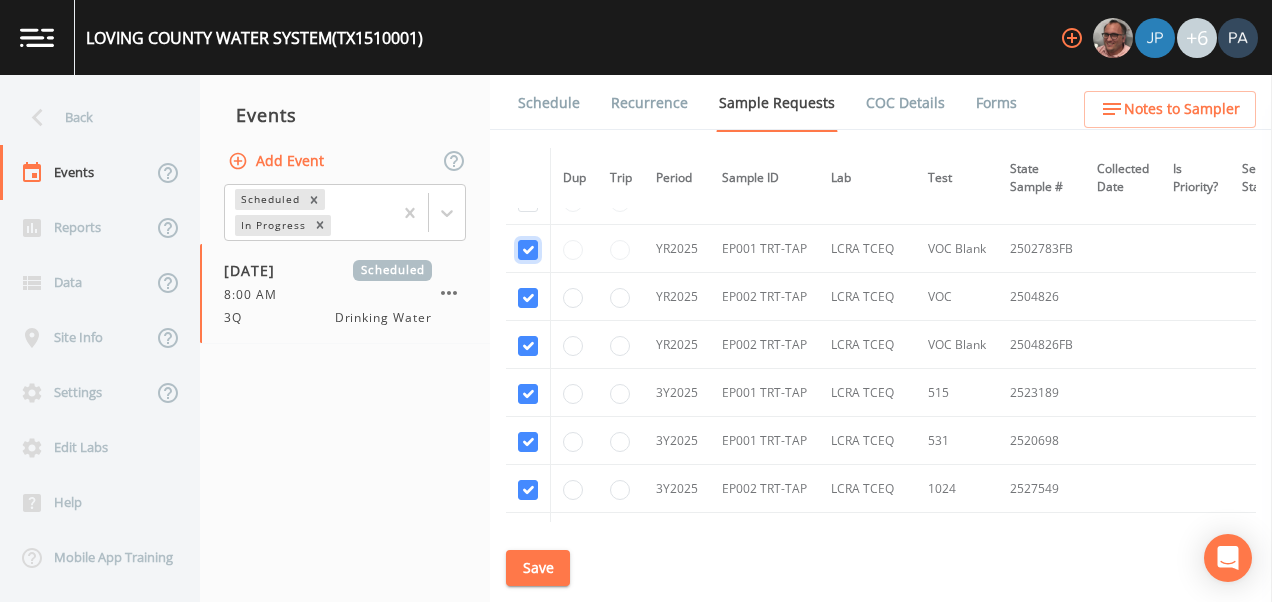 checkbox on "true" 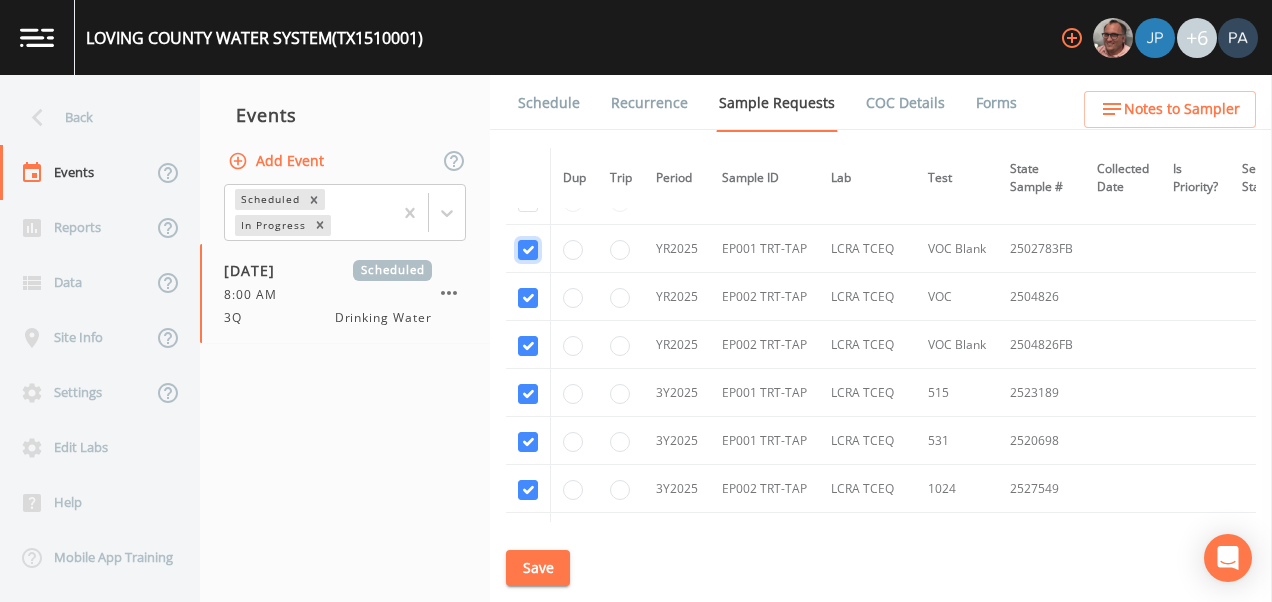 scroll, scrollTop: 1063, scrollLeft: 0, axis: vertical 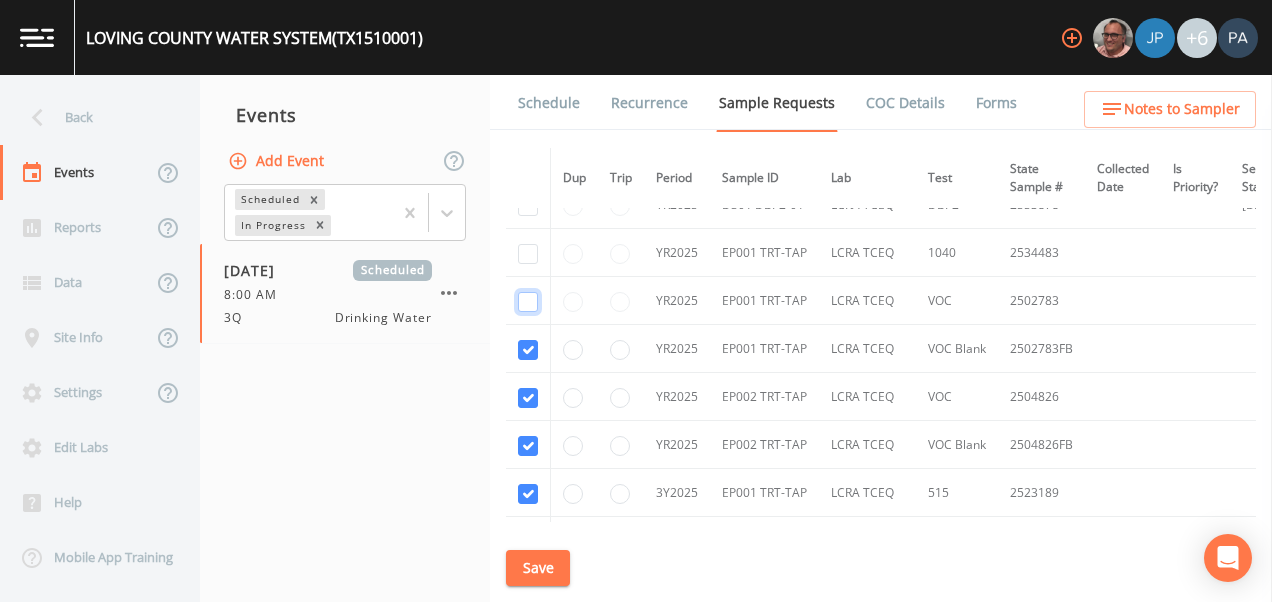 click at bounding box center (528, -565) 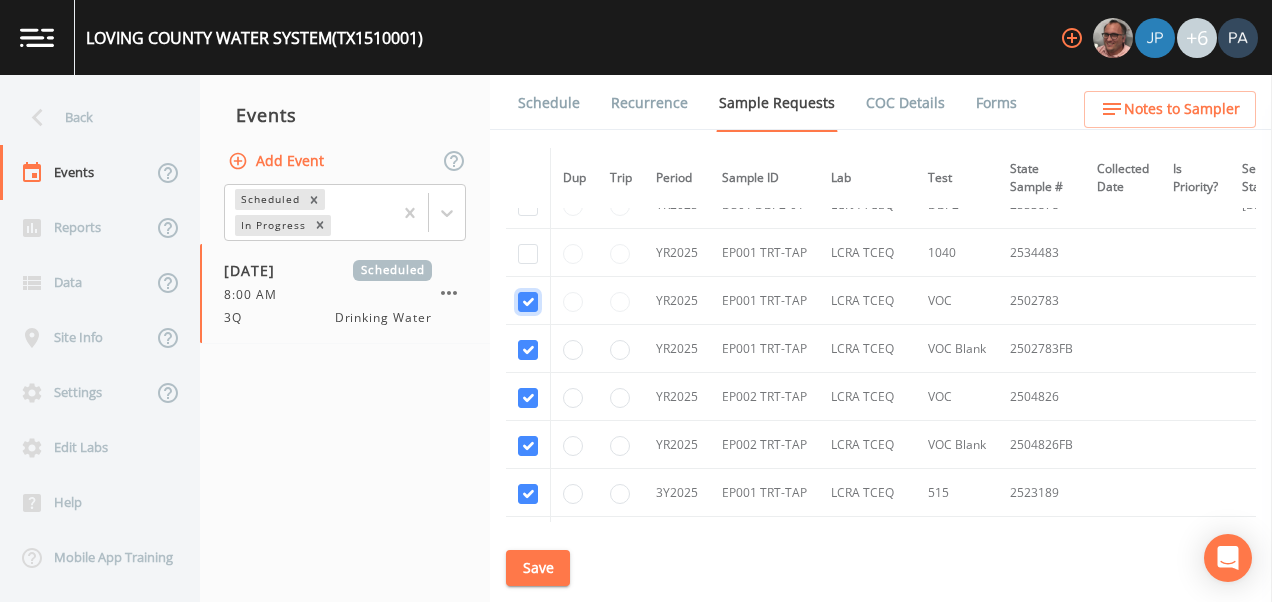 checkbox on "true" 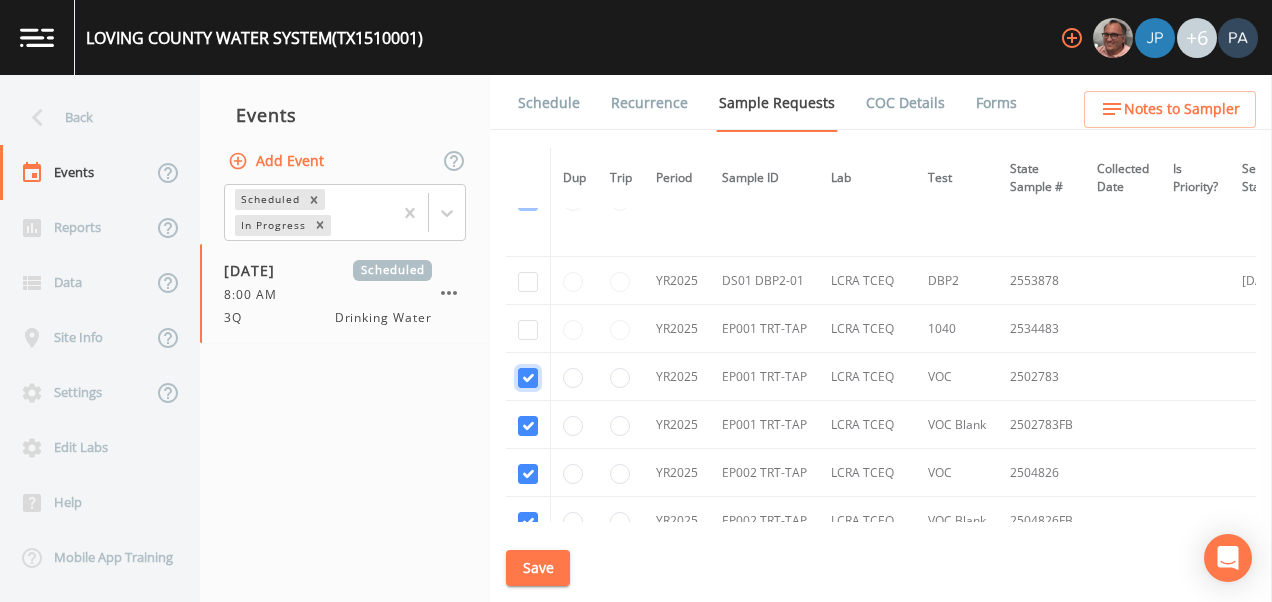 scroll, scrollTop: 963, scrollLeft: 0, axis: vertical 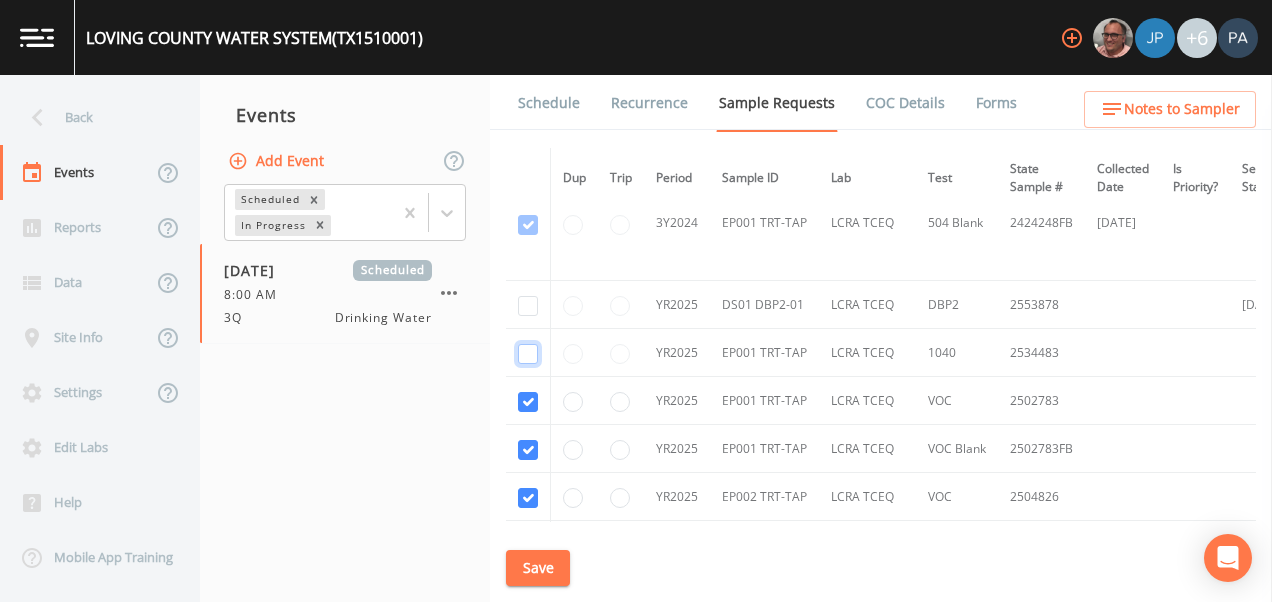 click at bounding box center [528, -580] 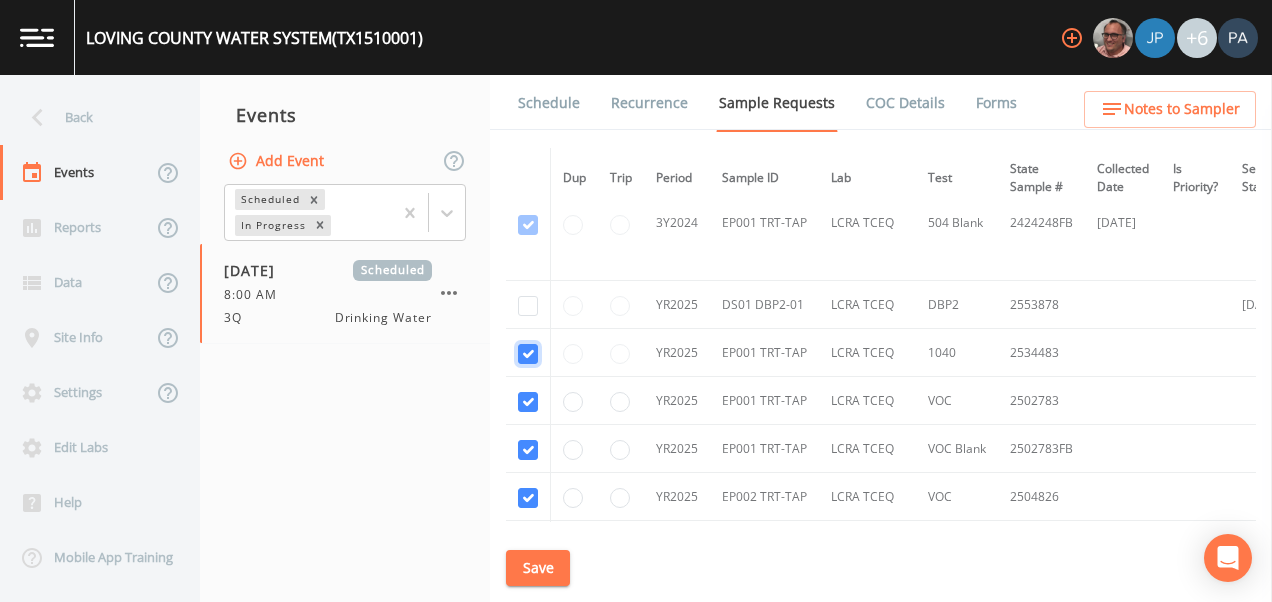 checkbox on "true" 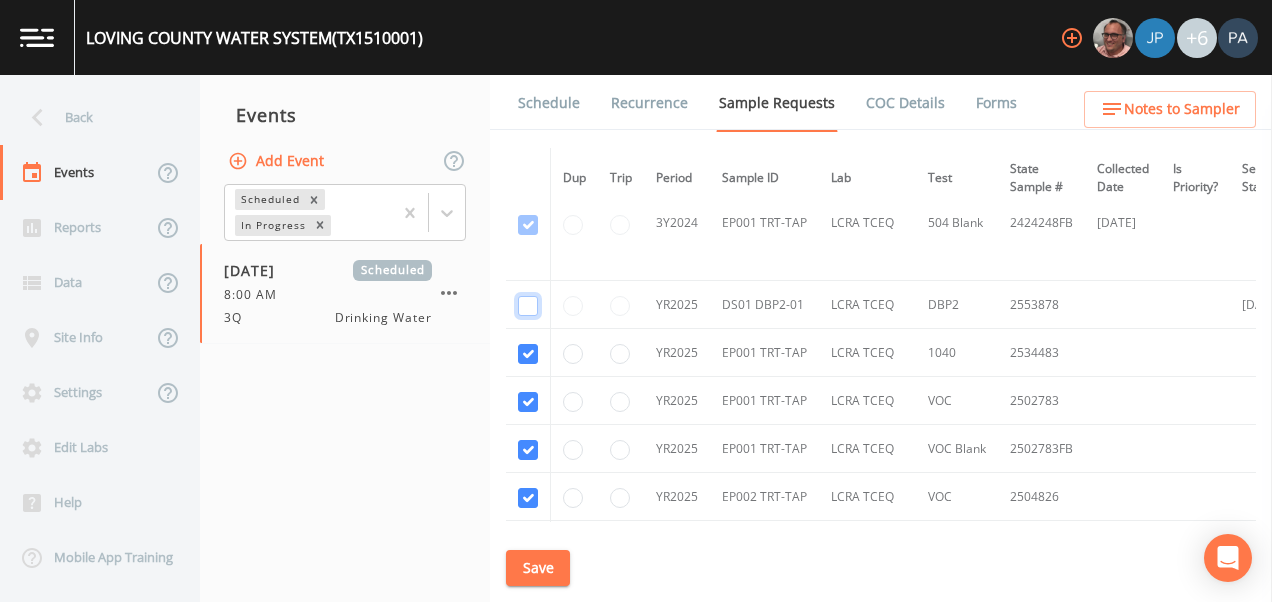 click at bounding box center (528, -695) 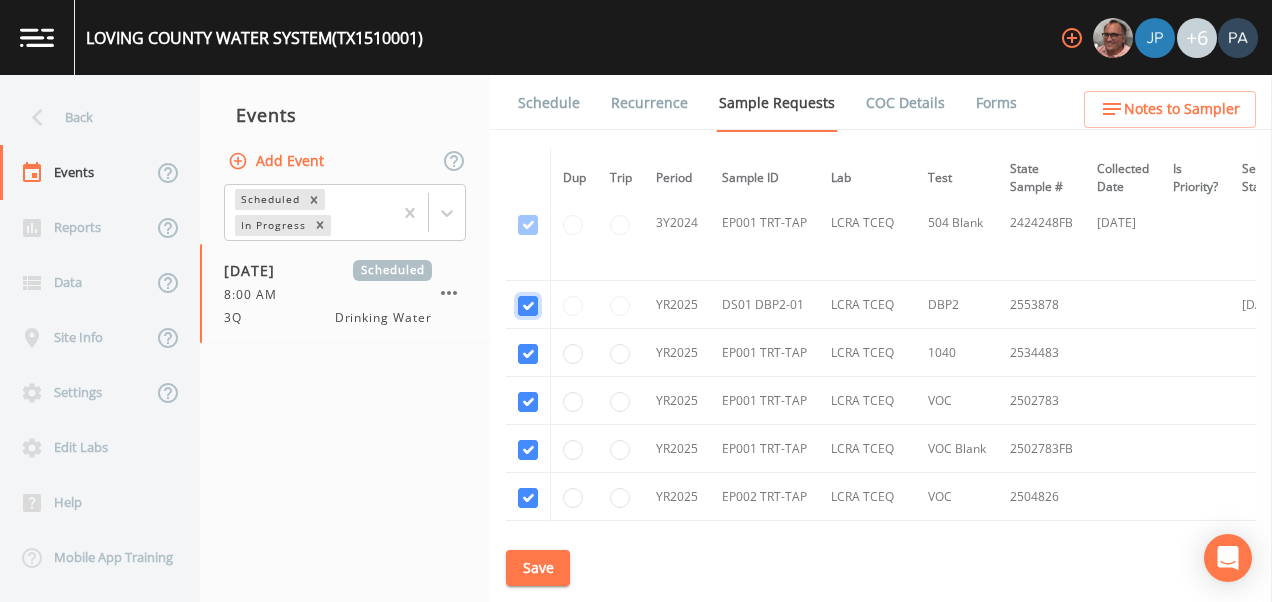 checkbox on "true" 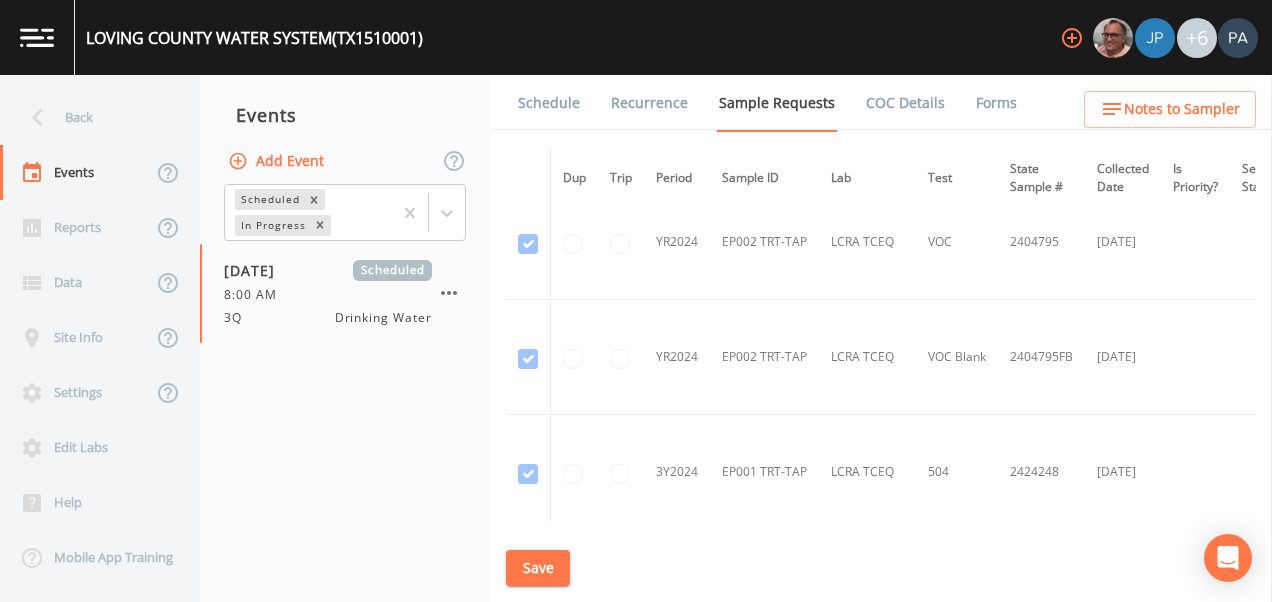 scroll, scrollTop: 563, scrollLeft: 0, axis: vertical 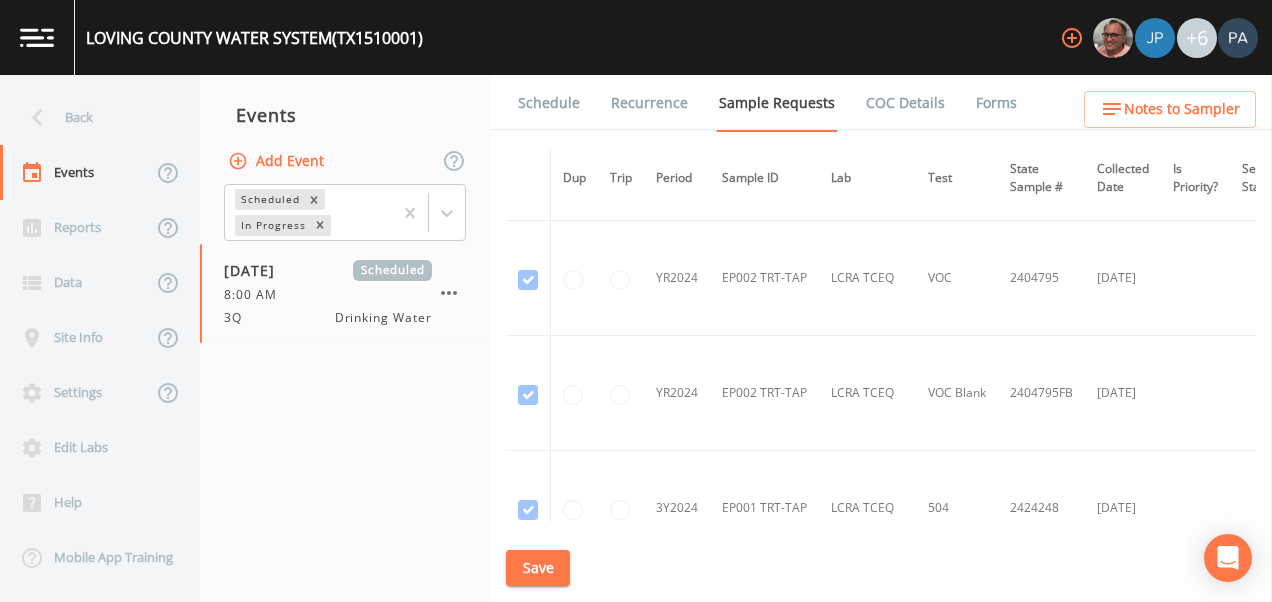 click on "Save" at bounding box center (538, 568) 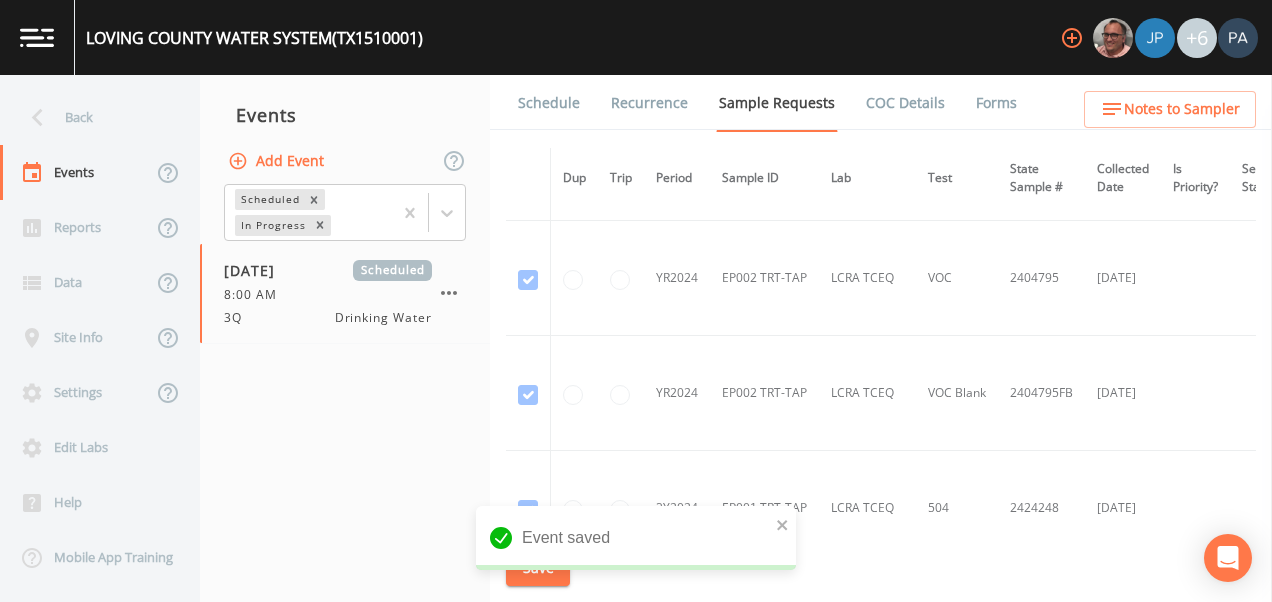 click on "Schedule" at bounding box center (549, 103) 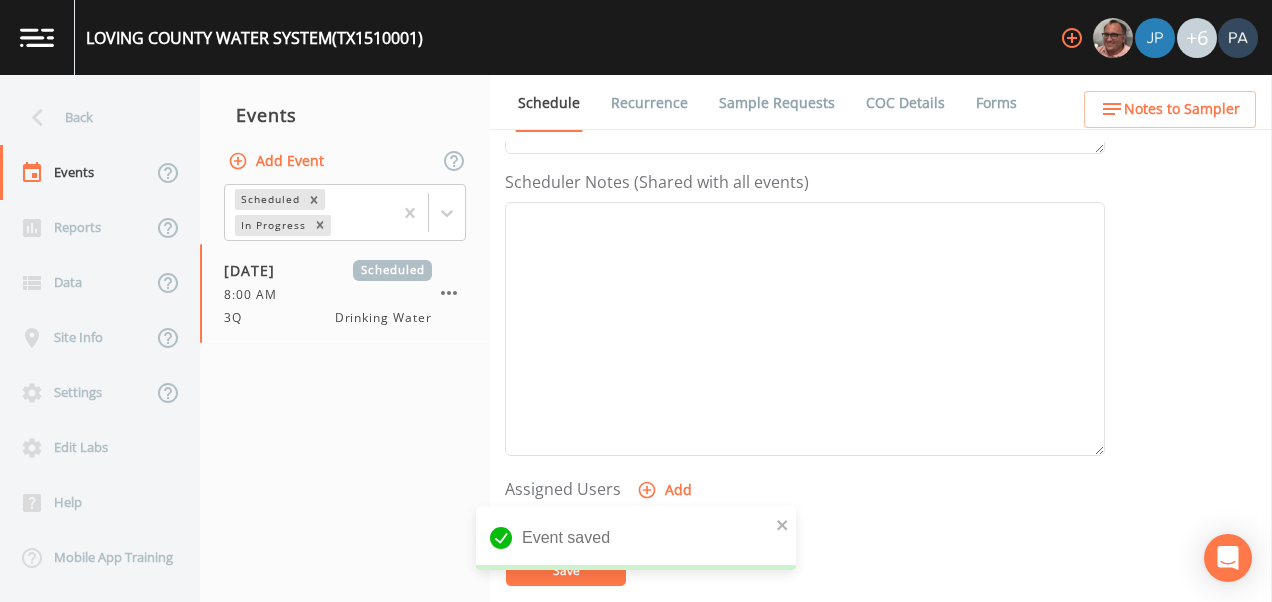 scroll, scrollTop: 700, scrollLeft: 0, axis: vertical 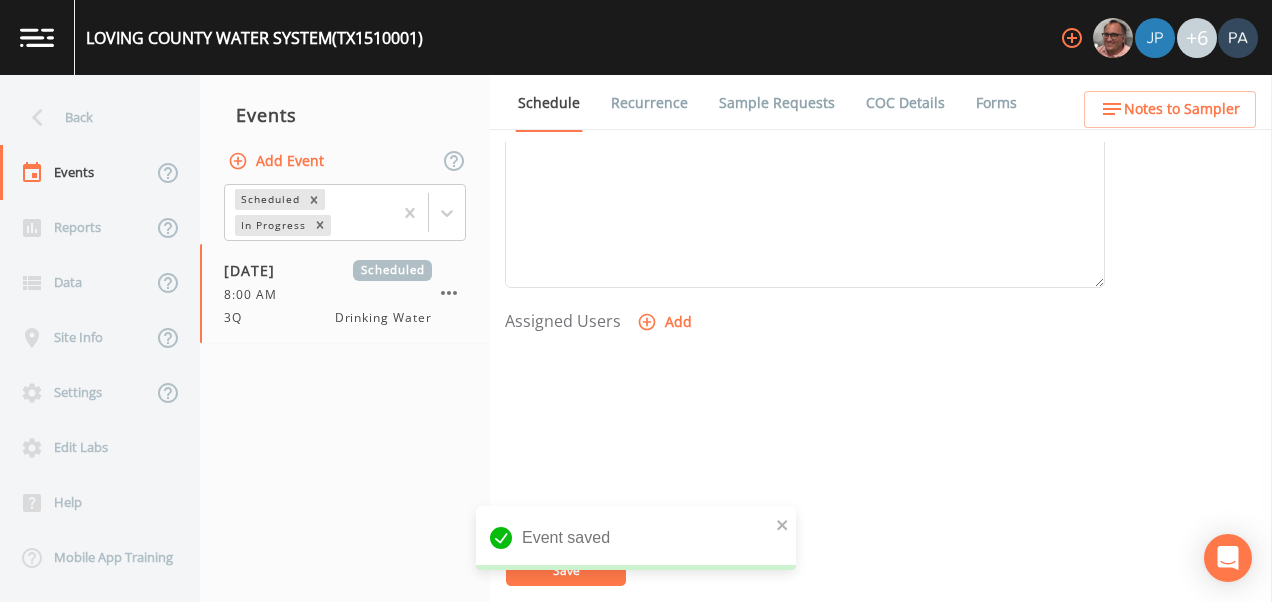 click on "Add" at bounding box center (666, 322) 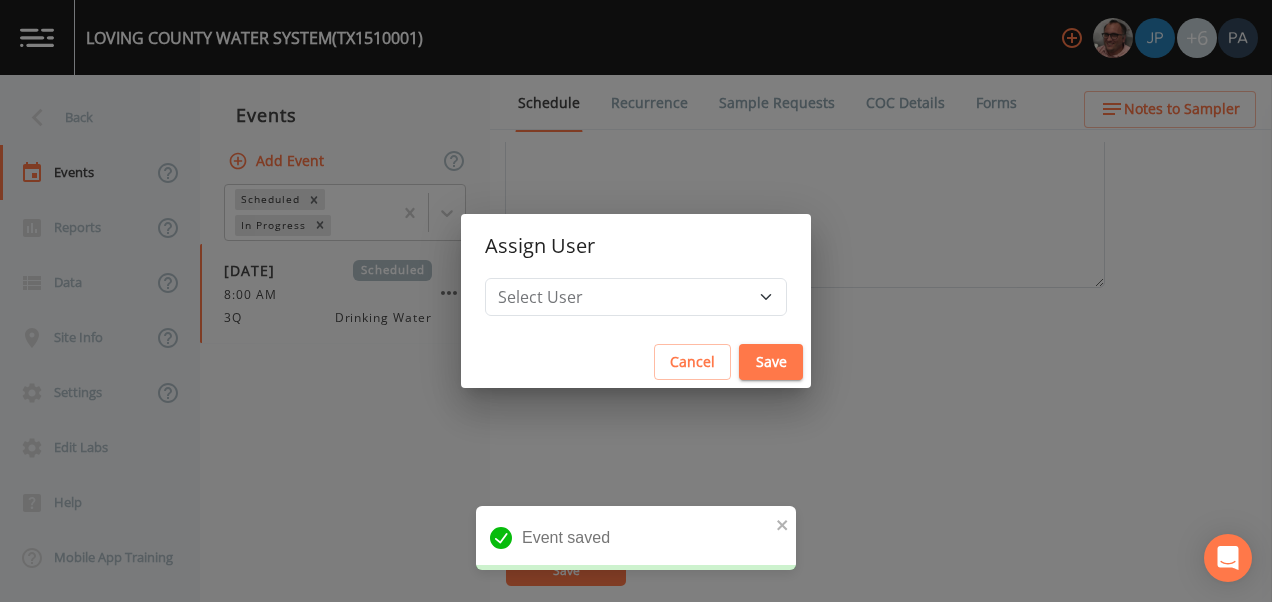 click on "Select User [PERSON_NAME] [PERSON_NAME]  [PERSON_NAME] [PERSON_NAME] [PERSON_NAME] [PERSON_NAME] [PERSON_NAME] [PERSON_NAME] [PERSON_NAME]" at bounding box center (636, 307) 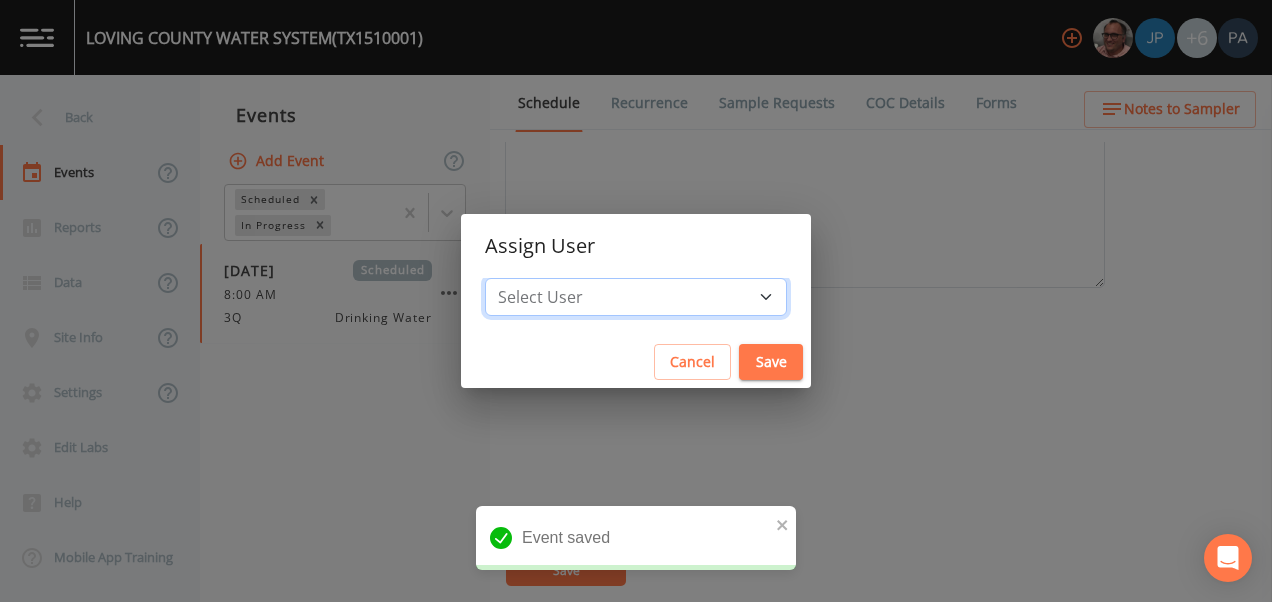 click on "Select User [PERSON_NAME] [PERSON_NAME]  [PERSON_NAME] [PERSON_NAME] [PERSON_NAME] [PERSON_NAME] [PERSON_NAME] [PERSON_NAME] [PERSON_NAME]" at bounding box center [636, 297] 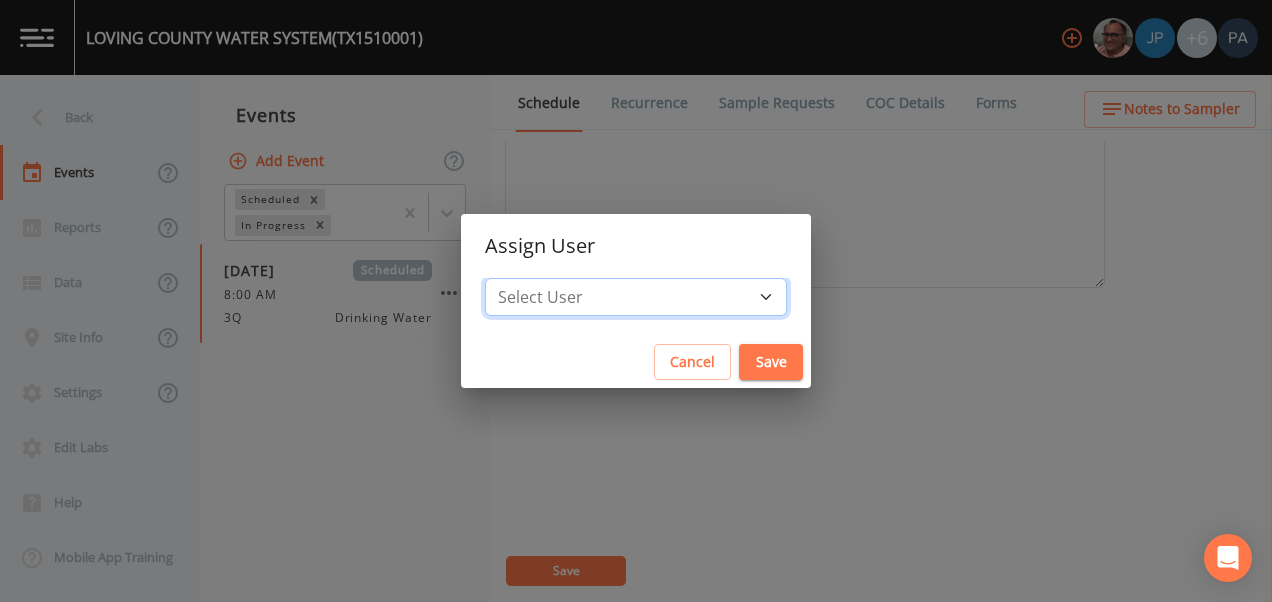 select on "89eca224-83f1-4c08-b513-3d512749bff6" 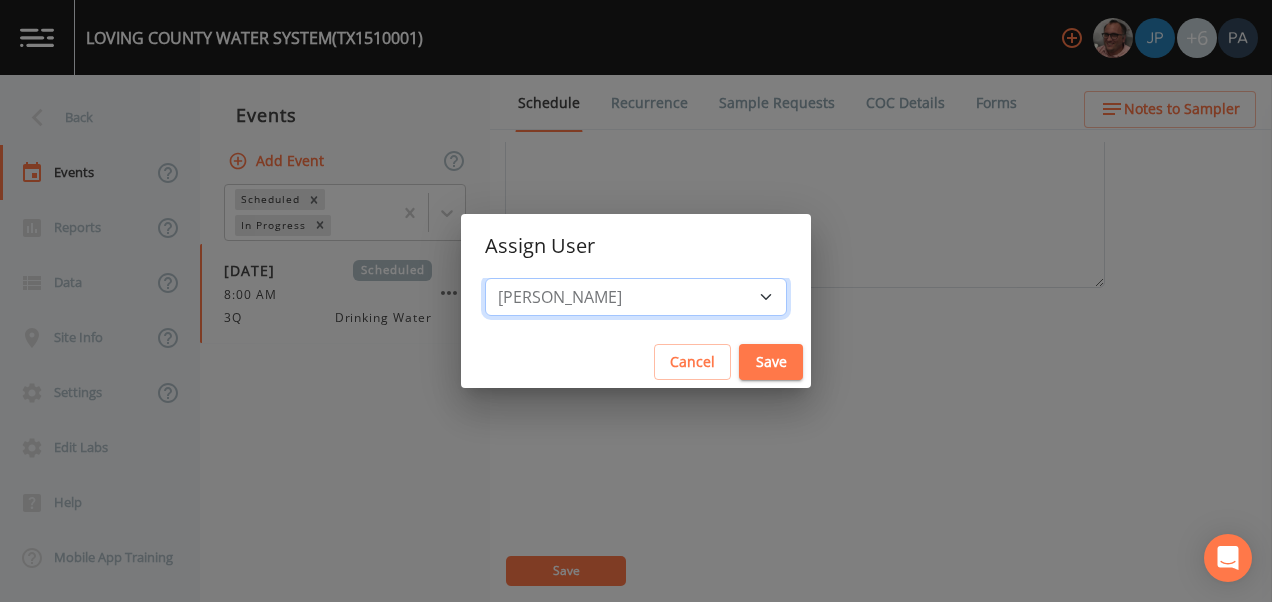 click on "Select User [PERSON_NAME] [PERSON_NAME]  [PERSON_NAME] [PERSON_NAME] [PERSON_NAME] [PERSON_NAME] [PERSON_NAME] [PERSON_NAME] [PERSON_NAME]" at bounding box center [636, 297] 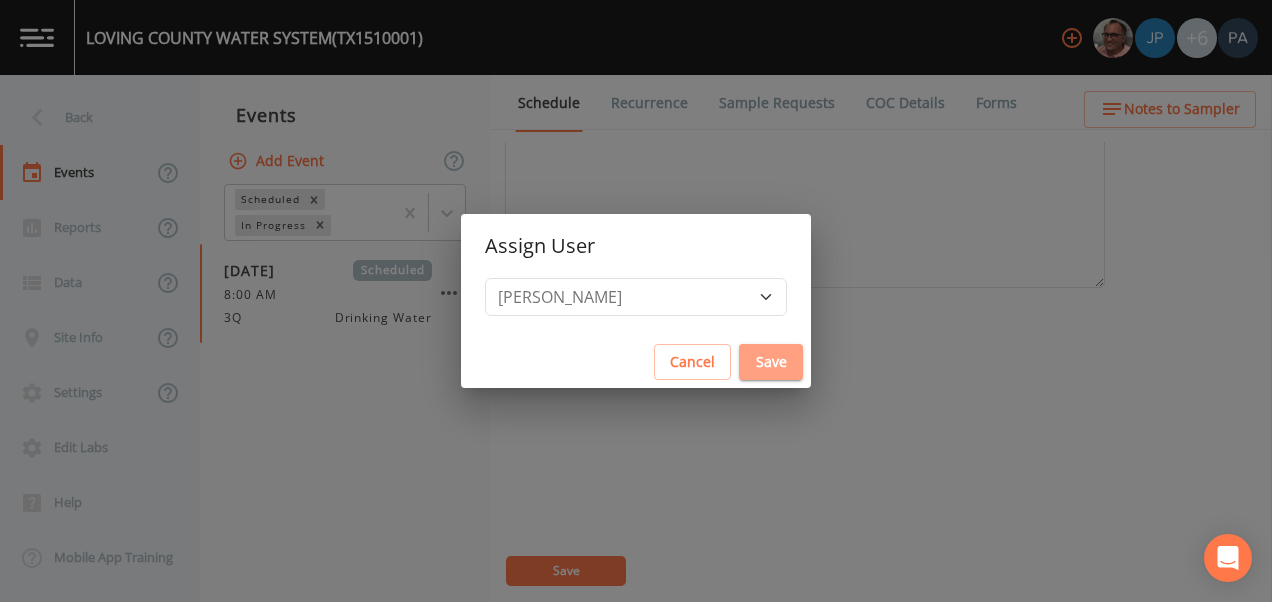 click on "Save" at bounding box center [771, 362] 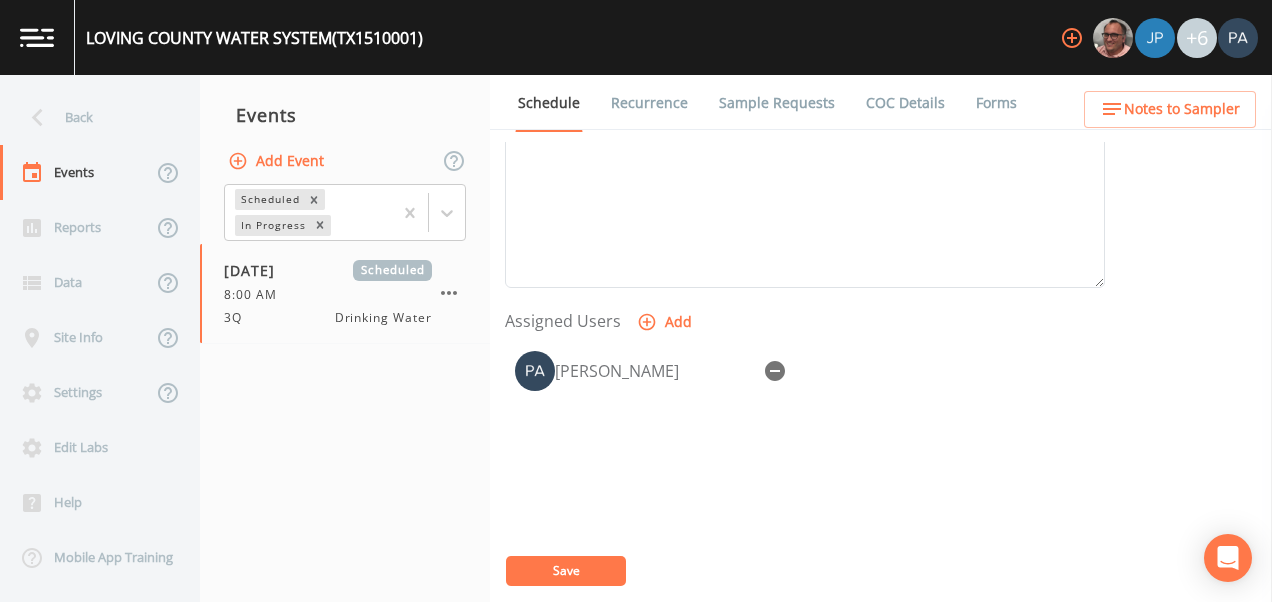 scroll, scrollTop: 0, scrollLeft: 0, axis: both 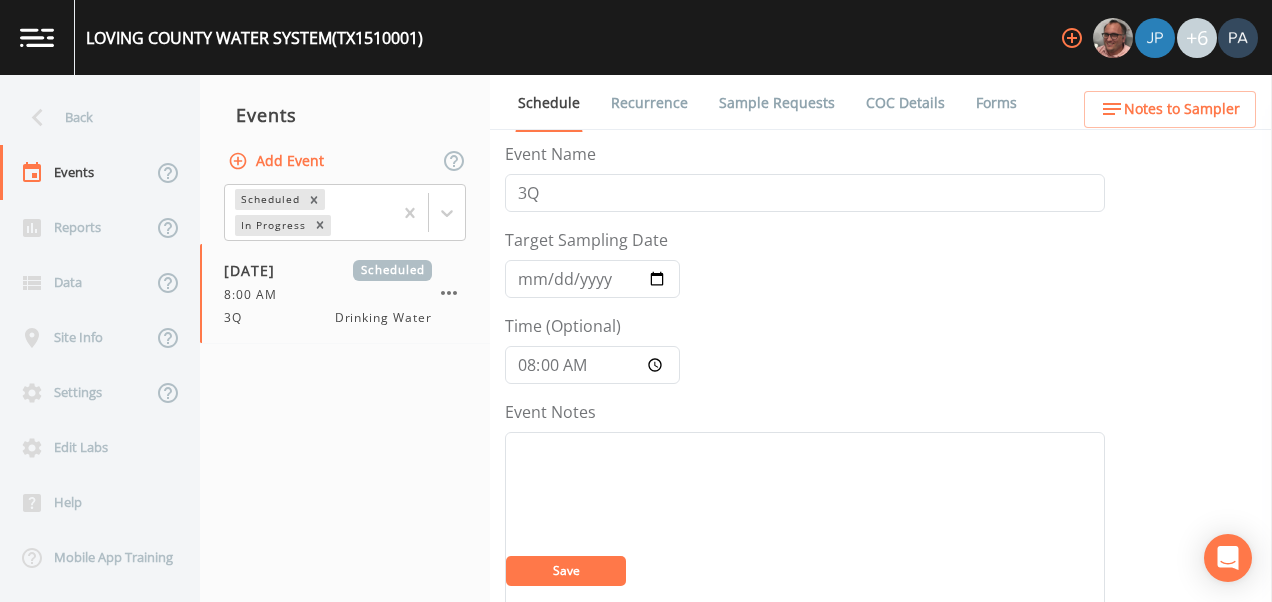 click on "Save" at bounding box center [566, 571] 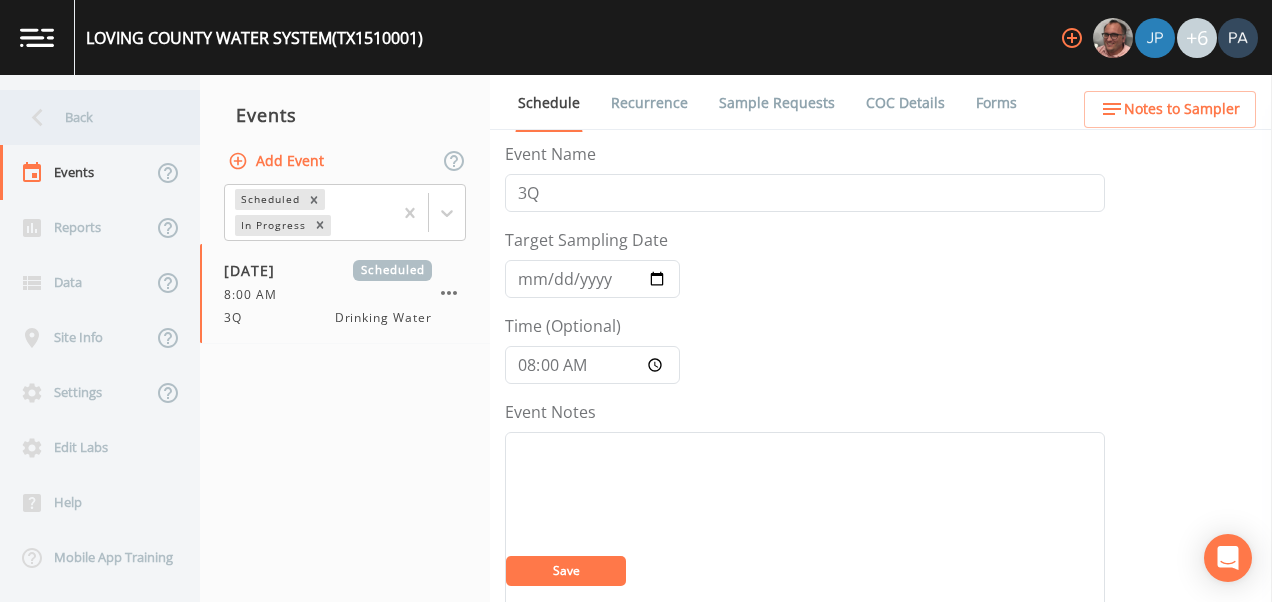 click on "Back" at bounding box center [90, 117] 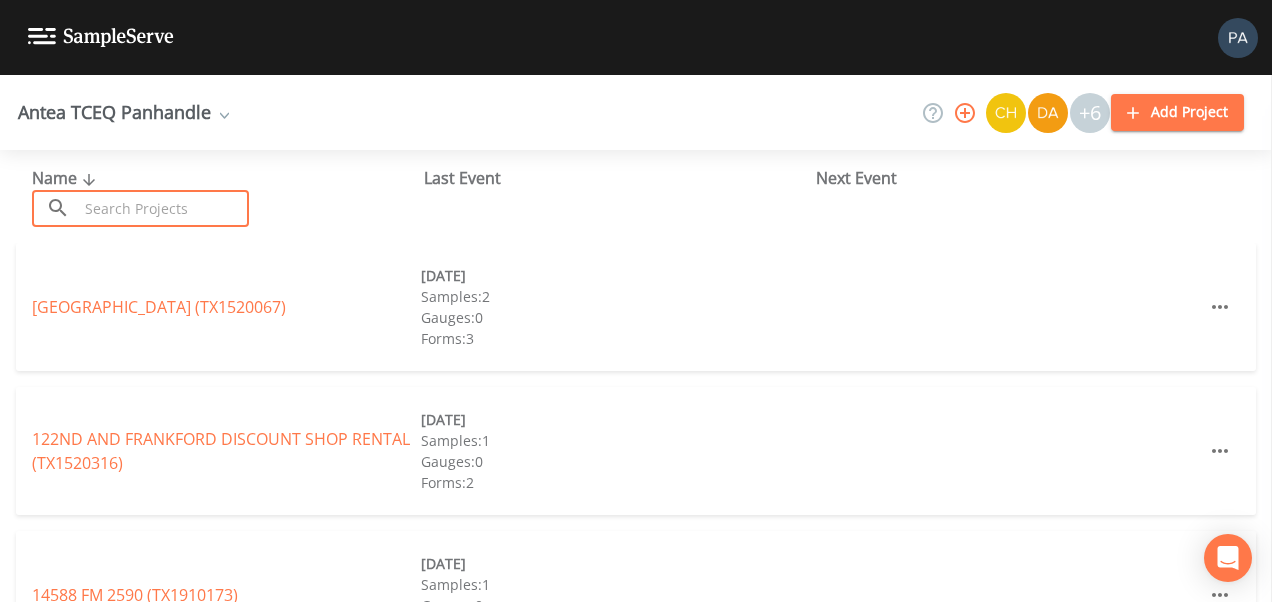 click at bounding box center (163, 208) 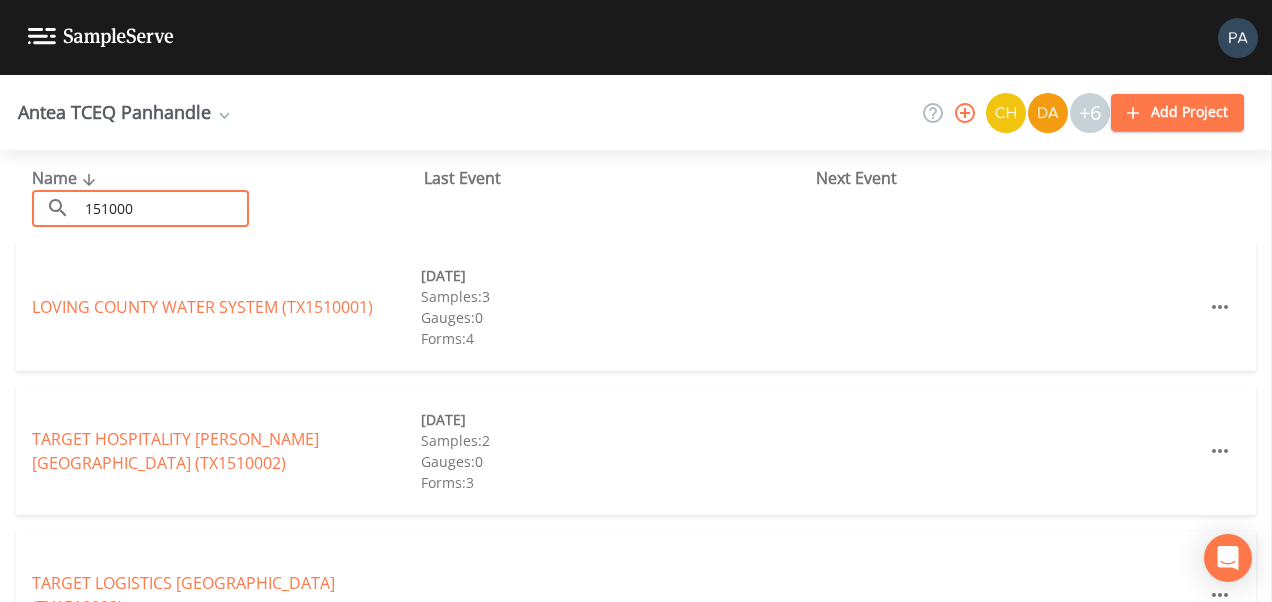 type on "1510002" 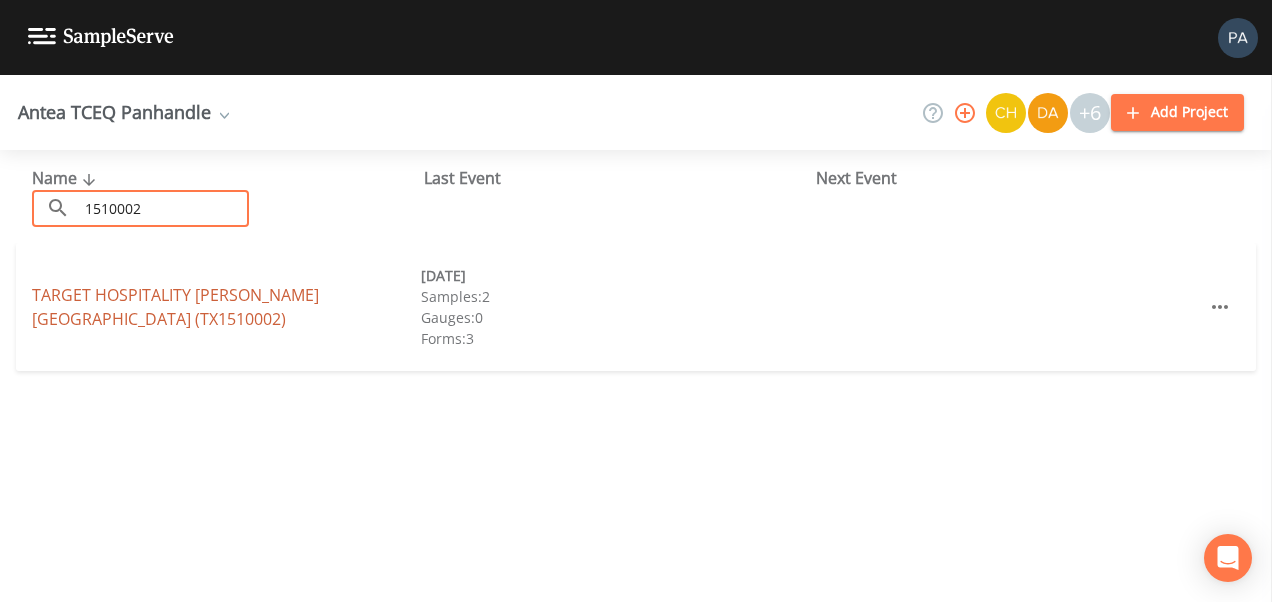 click on "TARGET HOSPITALITY [PERSON_NAME][GEOGRAPHIC_DATA]   (TX1510002)" at bounding box center [175, 307] 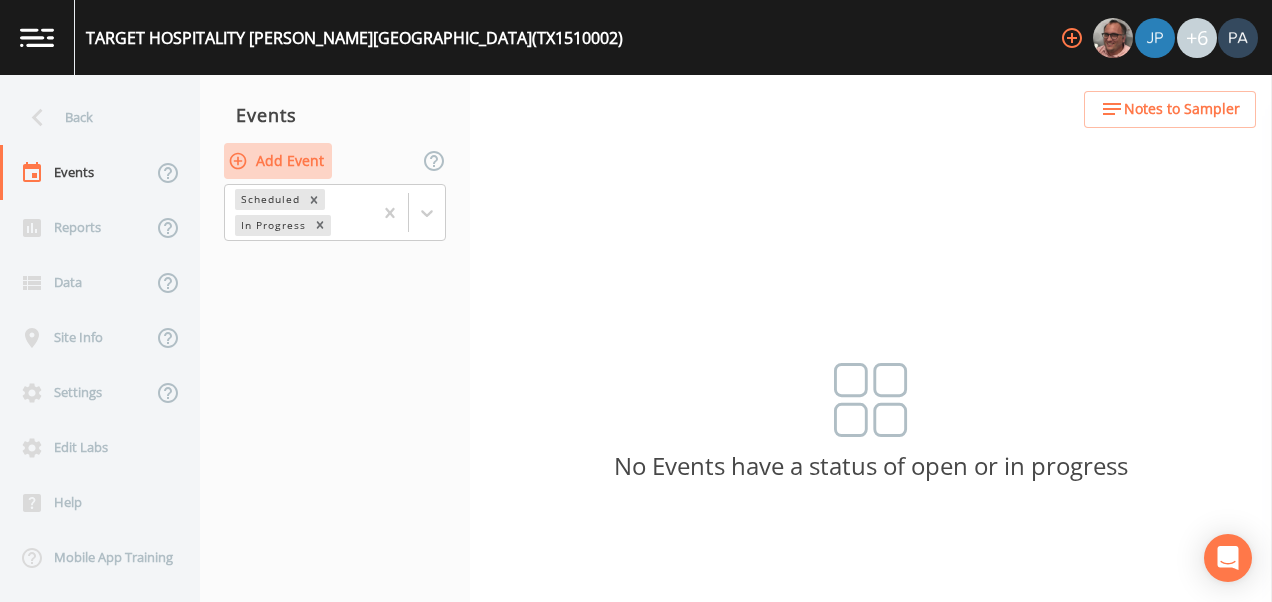 click on "Add Event" at bounding box center (278, 161) 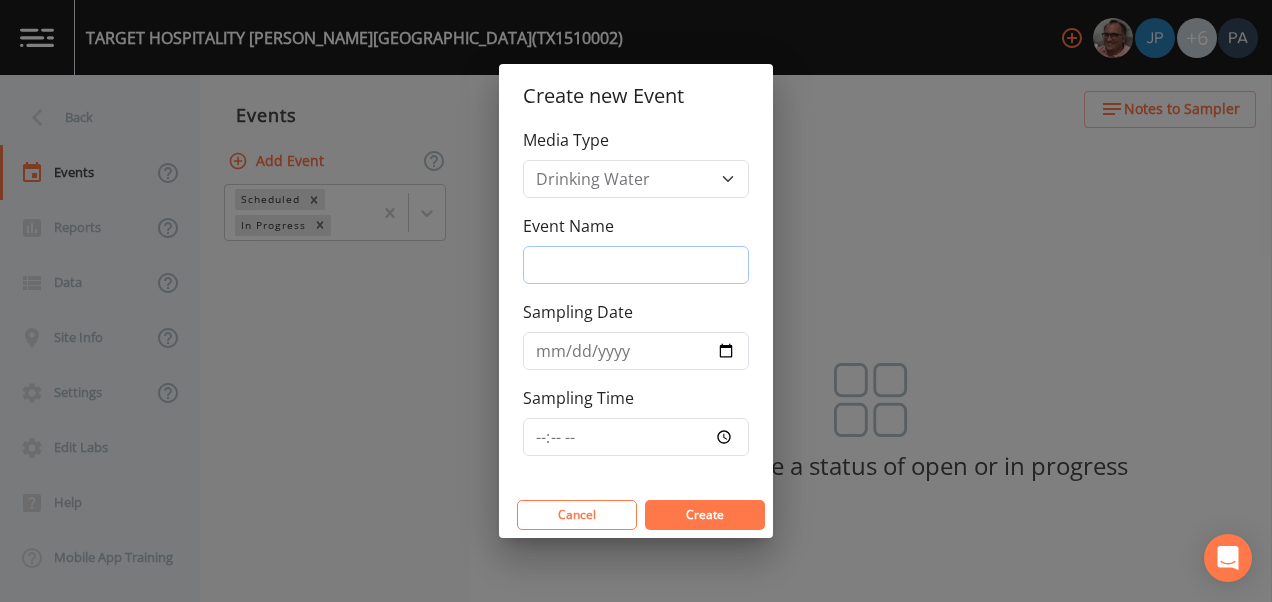click on "Event Name" at bounding box center (636, 265) 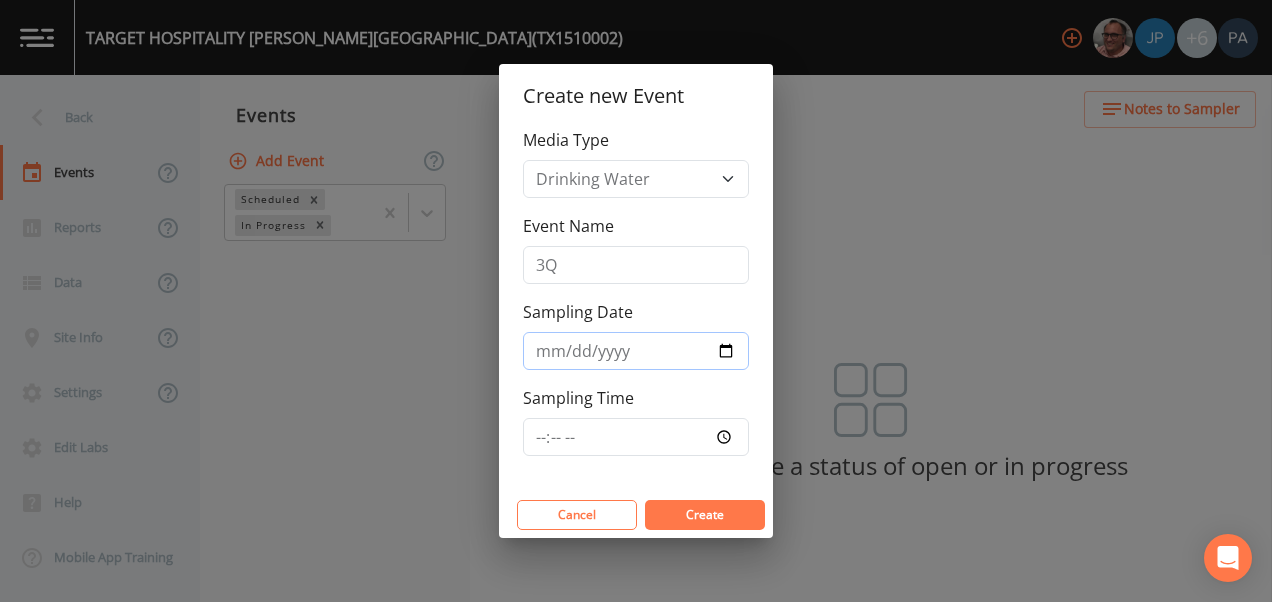 type on "[DATE]" 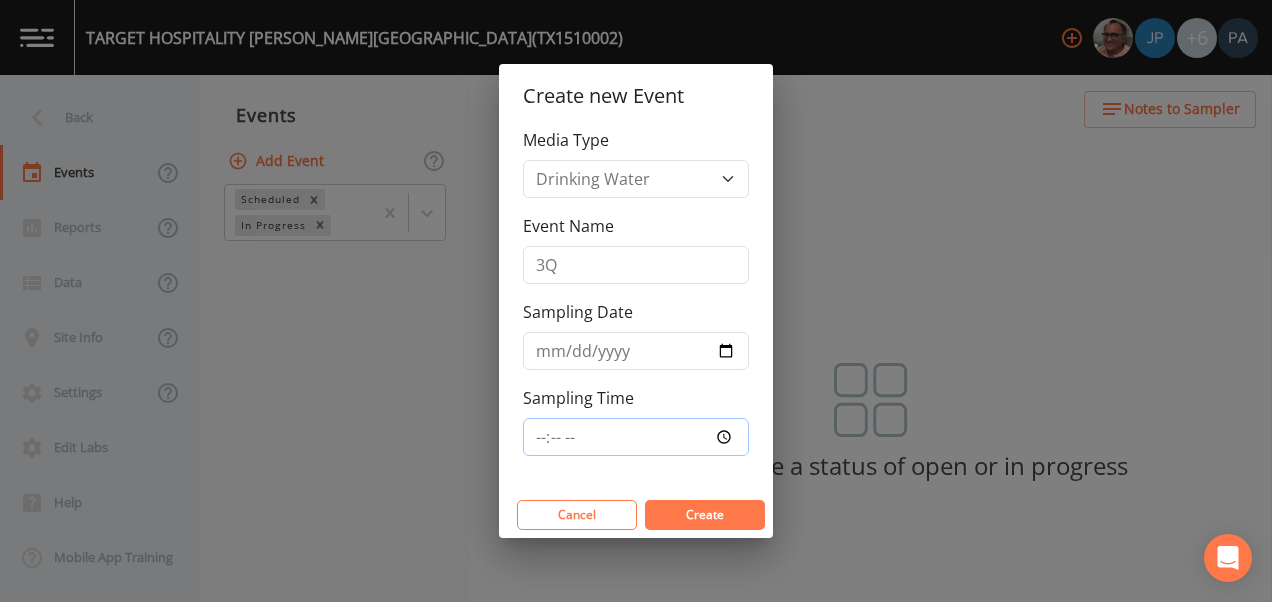 click on "Sampling Time" at bounding box center (636, 437) 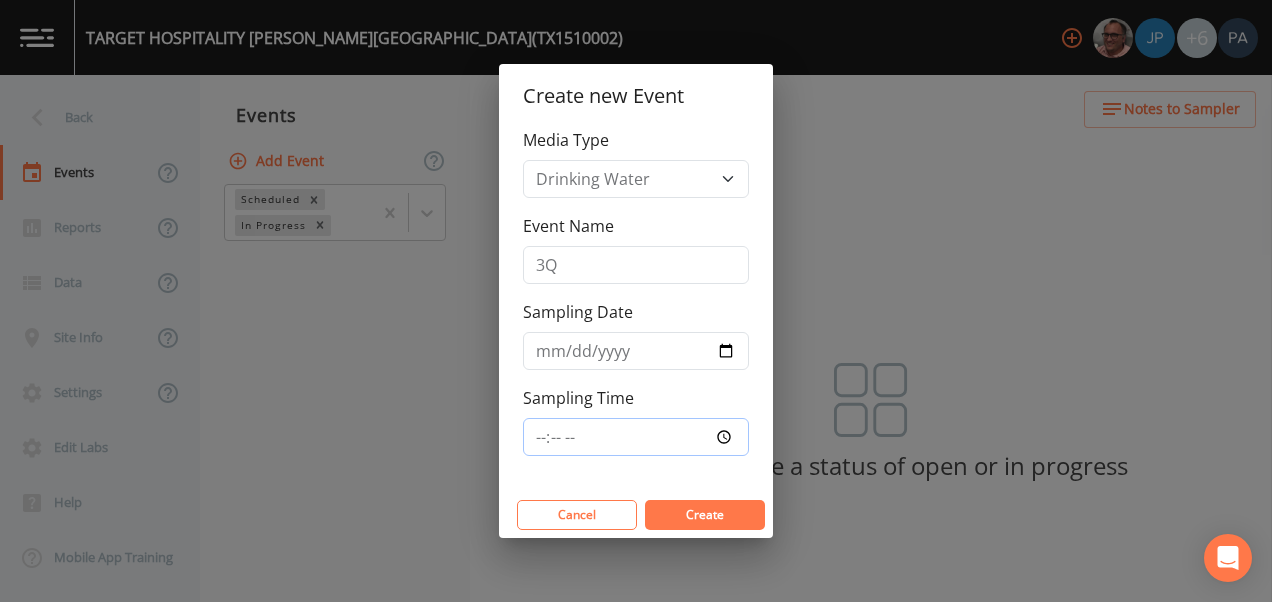 click on "Sampling Time" at bounding box center [636, 437] 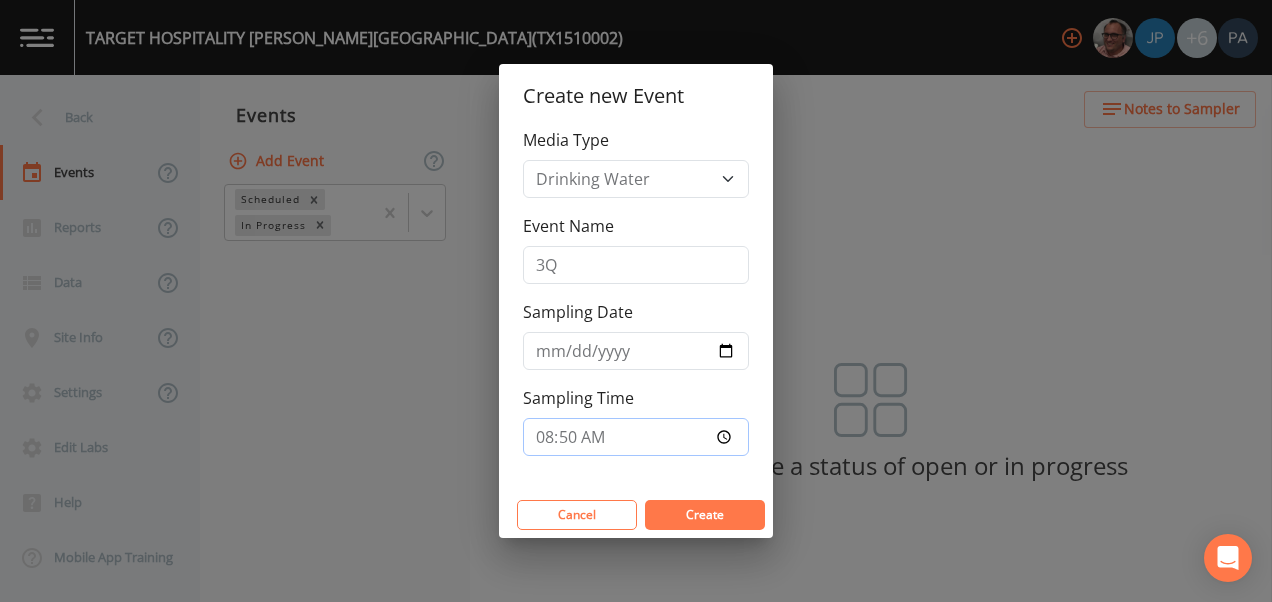 click on "Create" at bounding box center [705, 515] 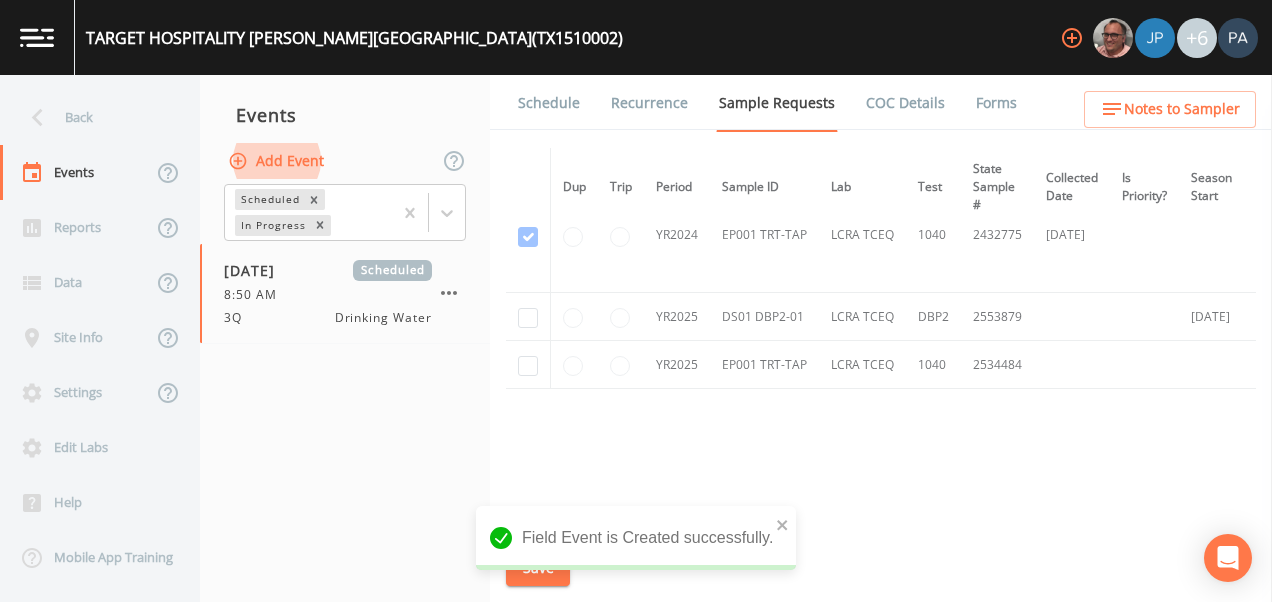 scroll, scrollTop: 196, scrollLeft: 0, axis: vertical 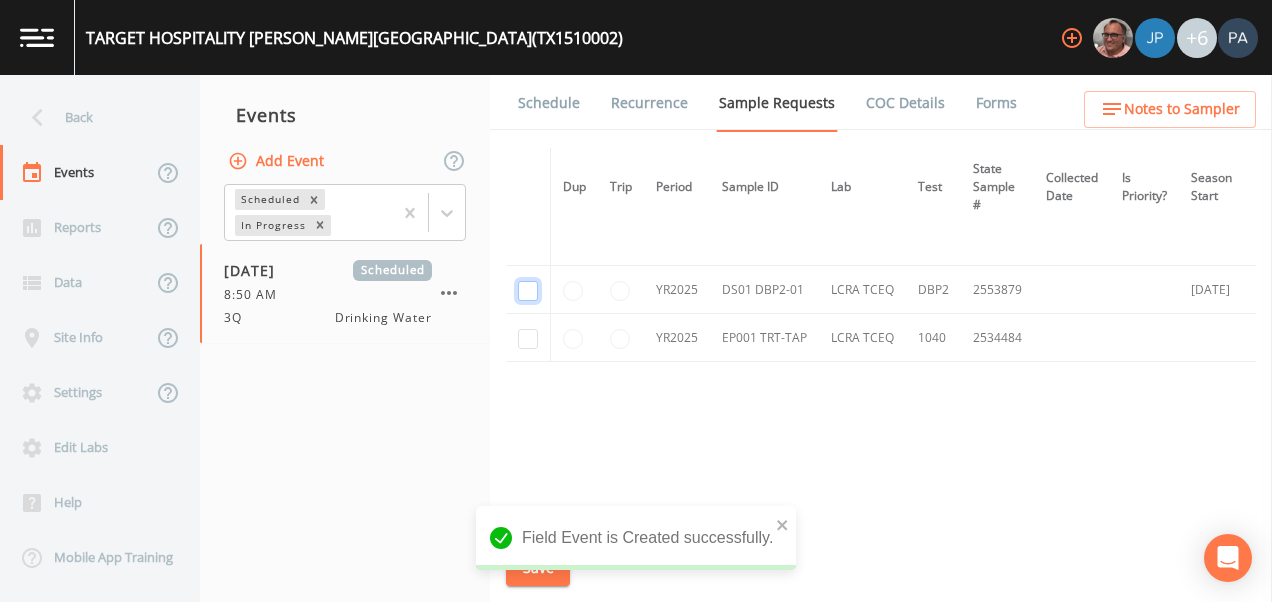 click at bounding box center [528, 95] 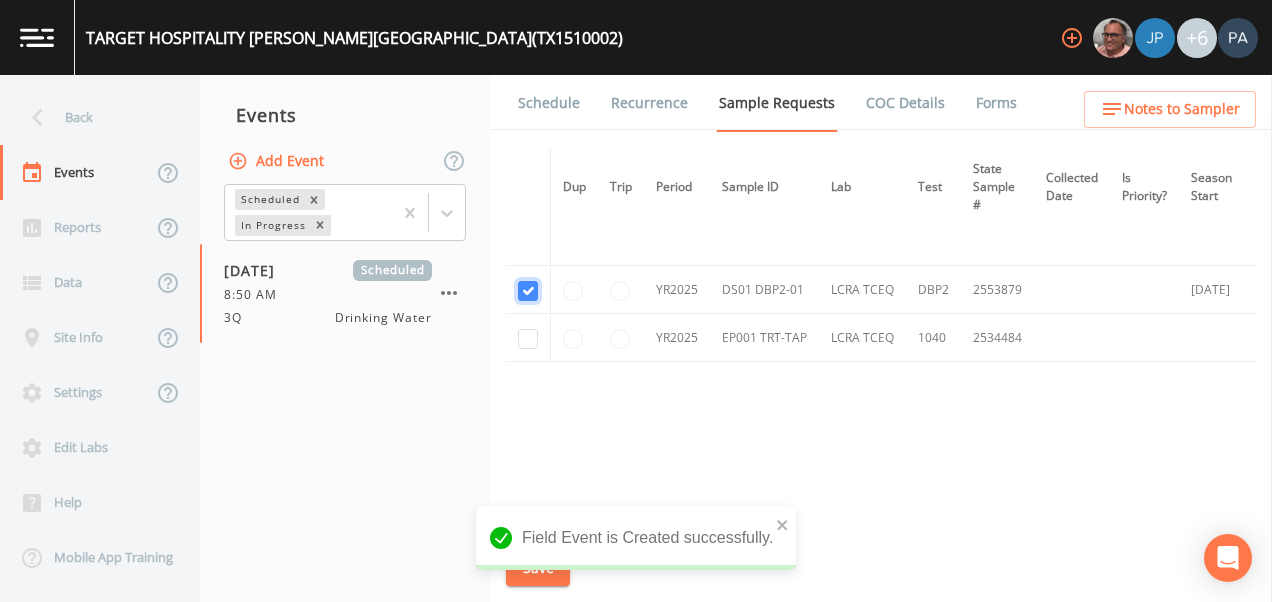 checkbox on "true" 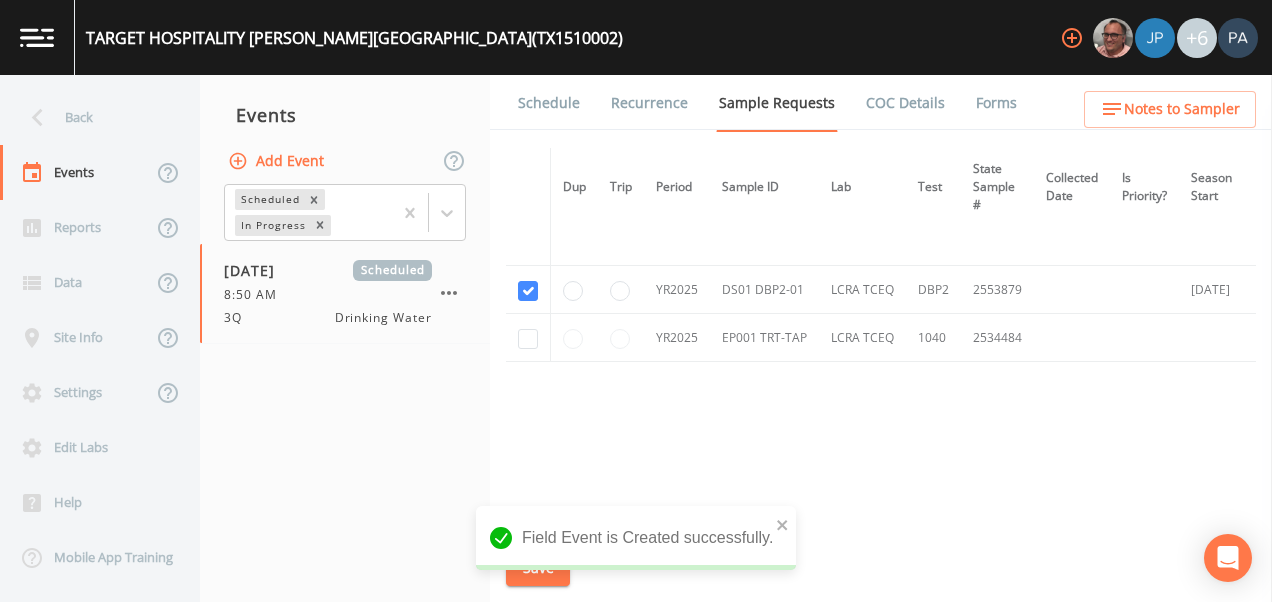 click at bounding box center (528, 338) 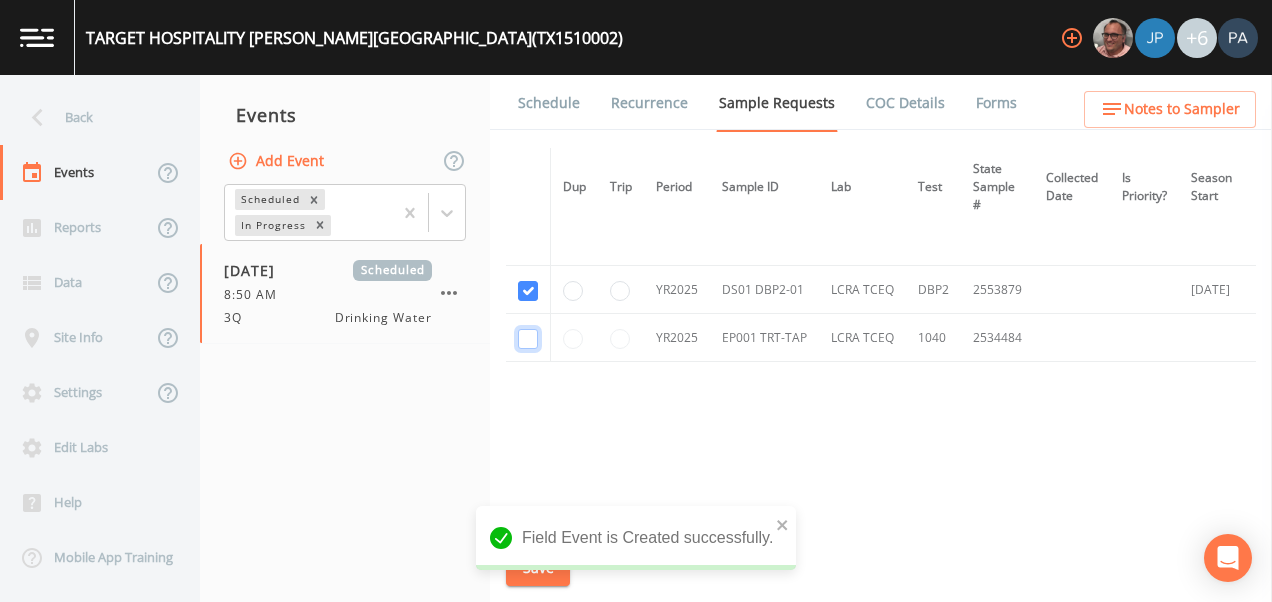 click at bounding box center (528, 210) 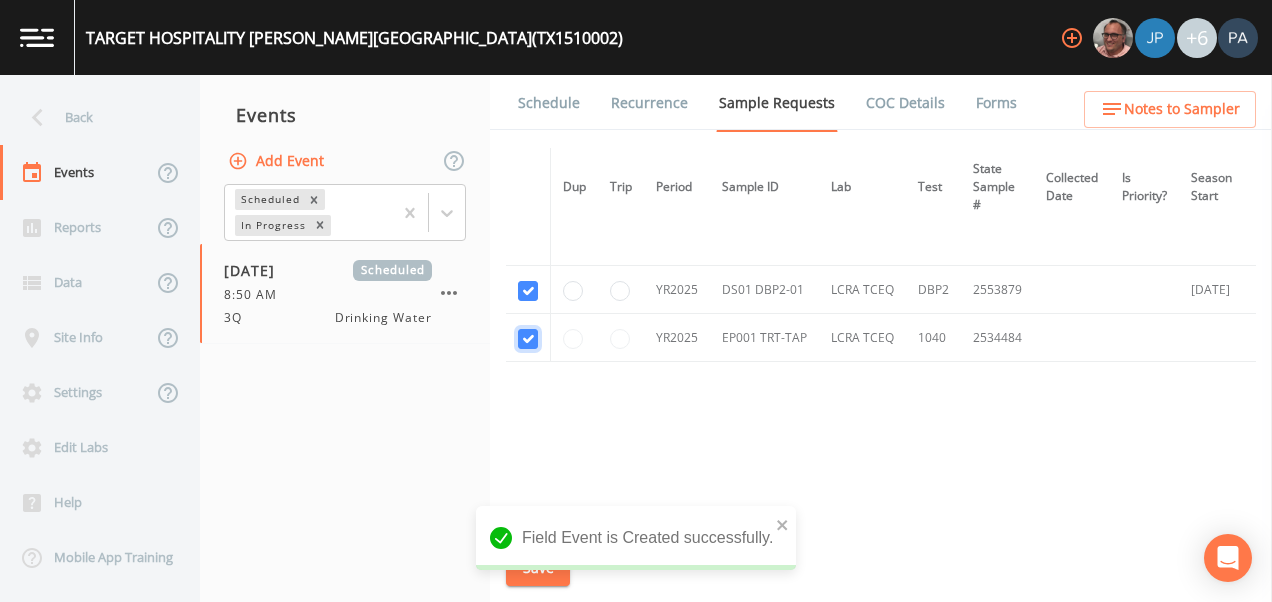 checkbox on "true" 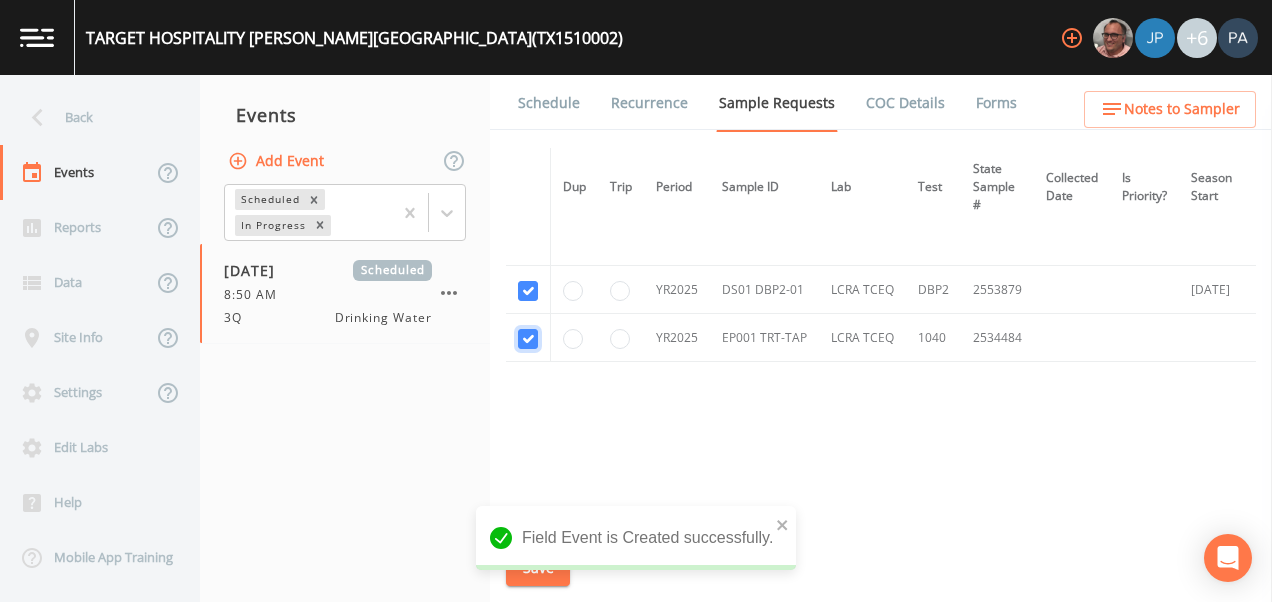 scroll, scrollTop: 96, scrollLeft: 0, axis: vertical 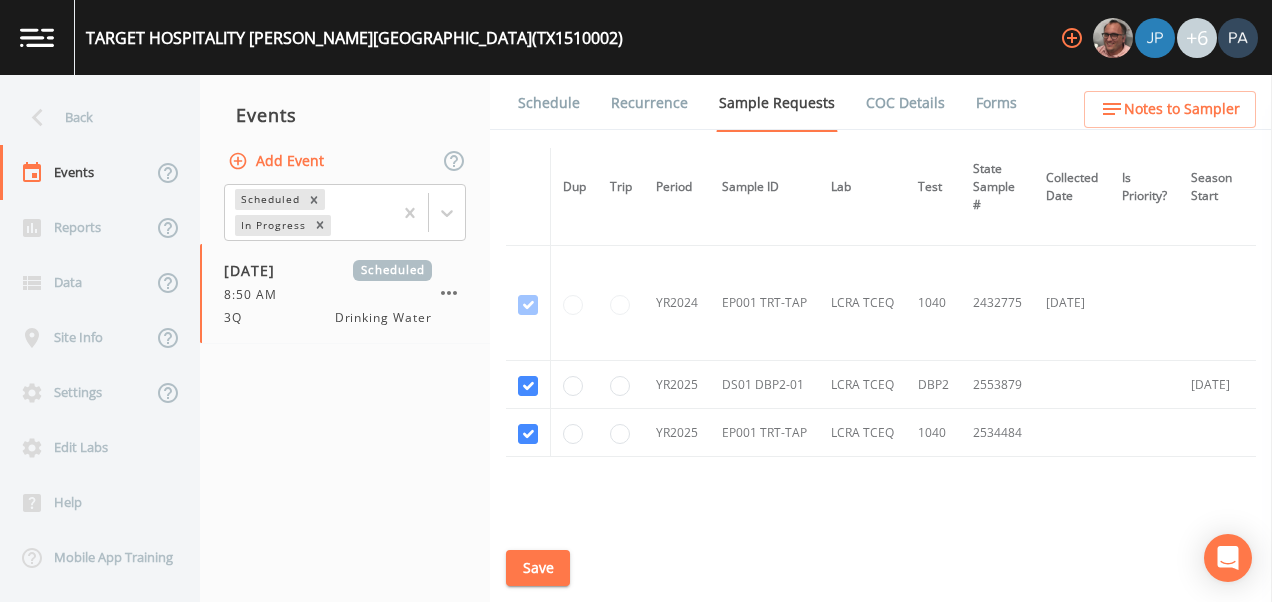 click on "Save" at bounding box center [538, 568] 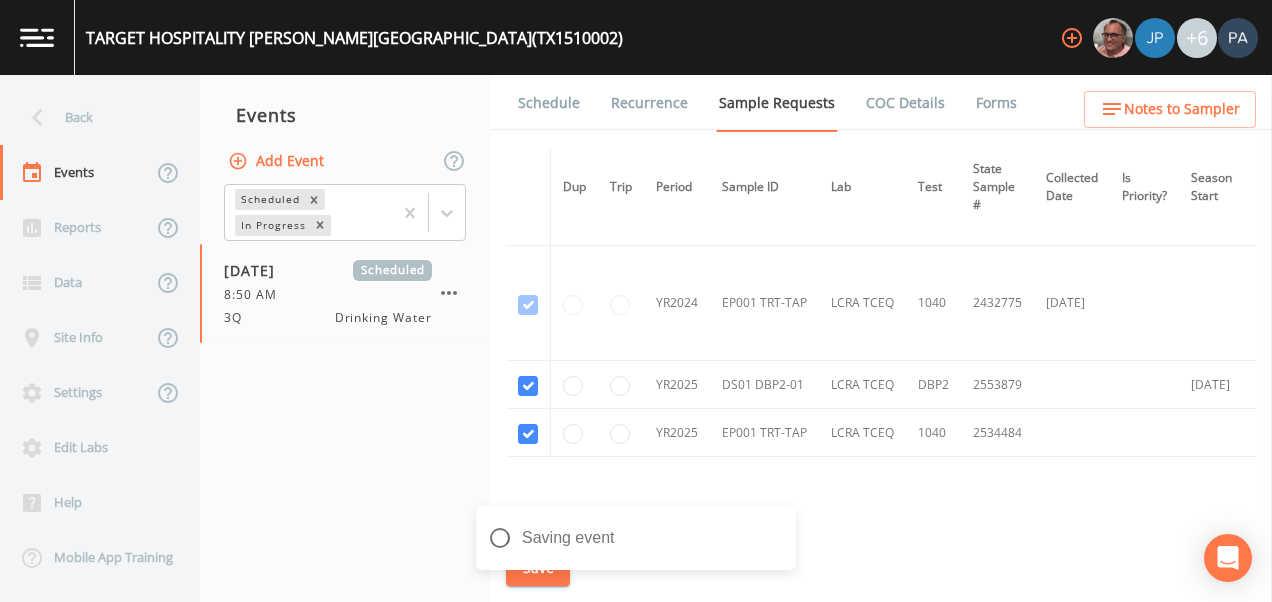 click on "Schedule" at bounding box center (549, 103) 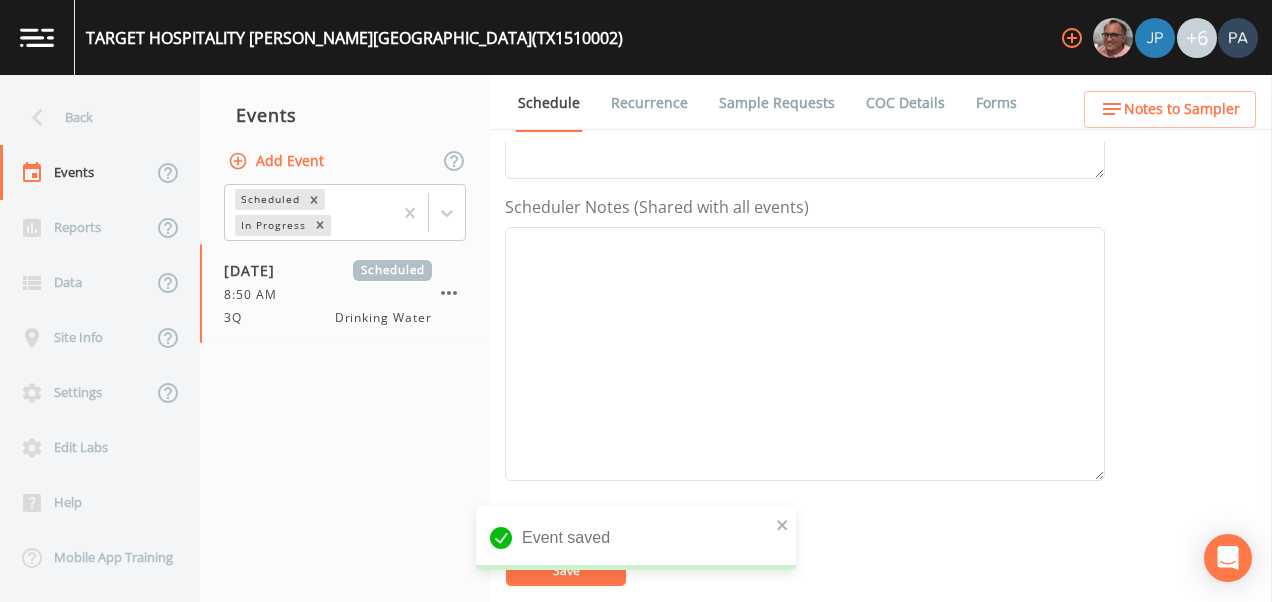 scroll, scrollTop: 808, scrollLeft: 0, axis: vertical 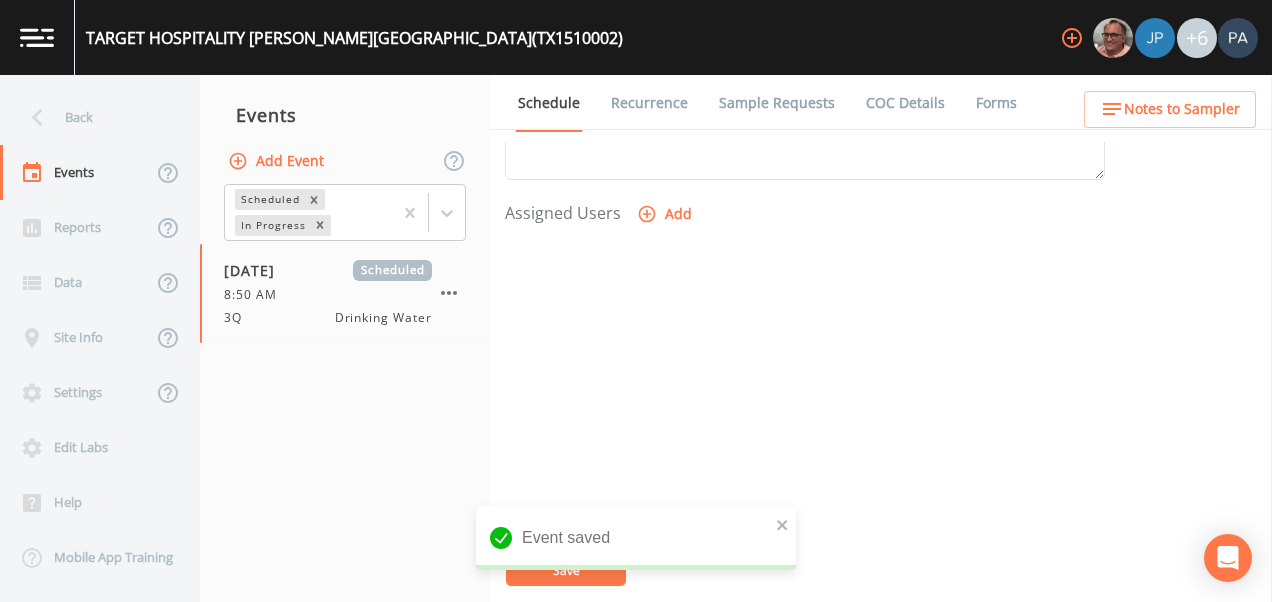click on "Add" at bounding box center (666, 214) 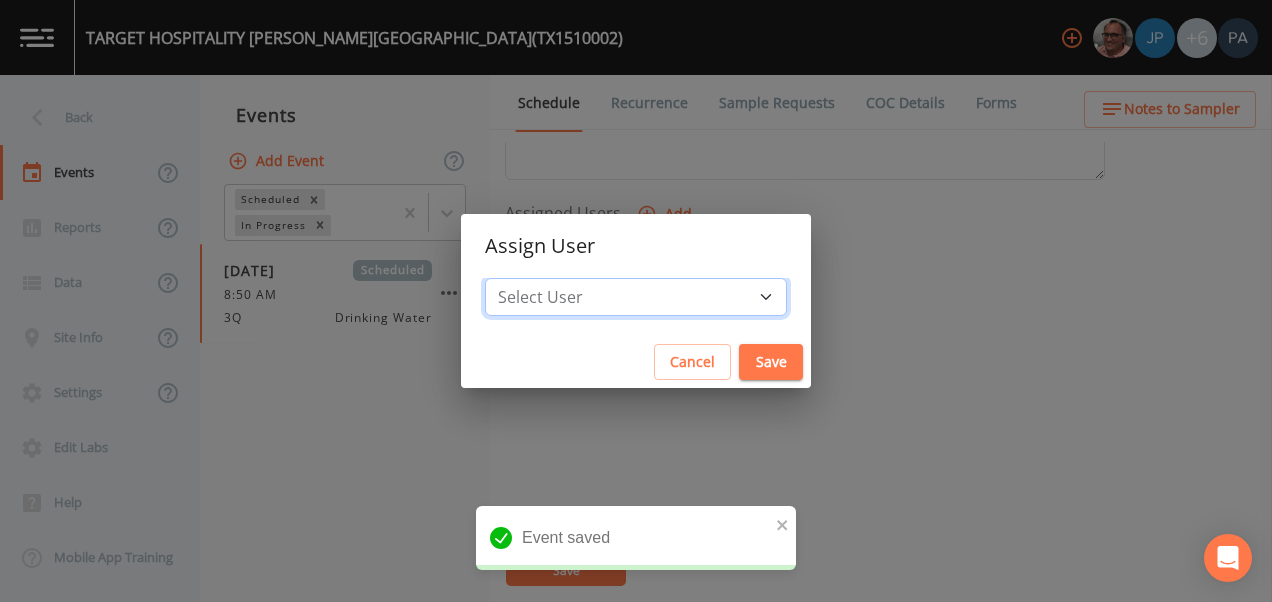 drag, startPoint x: 641, startPoint y: 290, endPoint x: 644, endPoint y: 314, distance: 24.186773 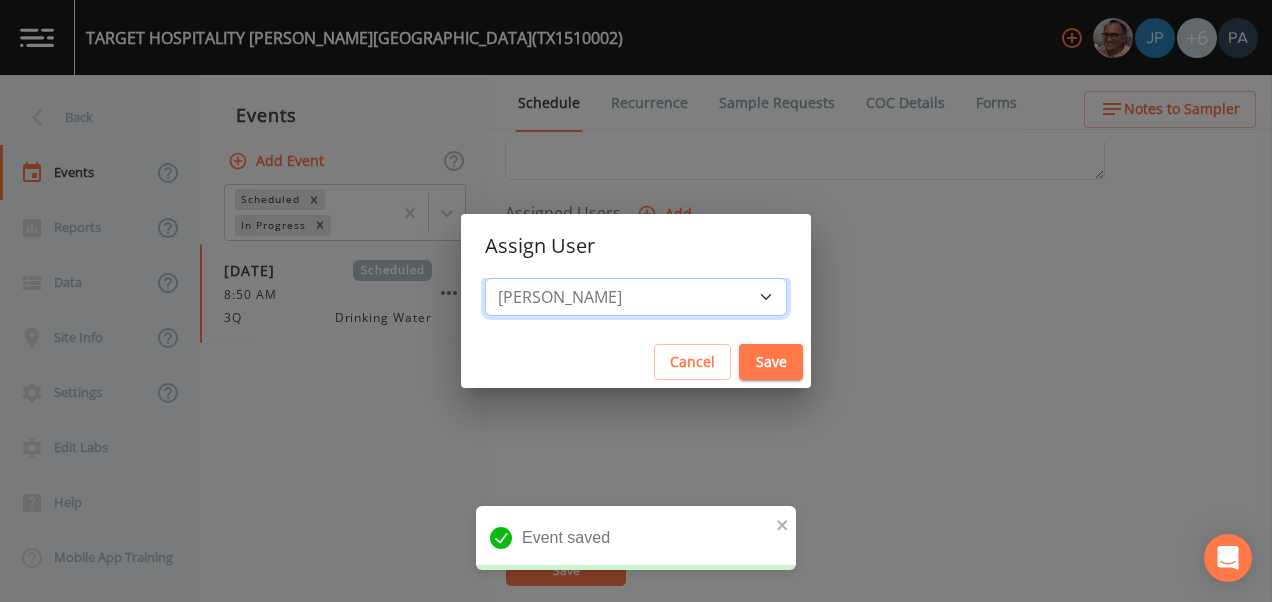 click on "Select User [PERSON_NAME] [PERSON_NAME]  [PERSON_NAME] [PERSON_NAME] [PERSON_NAME] [PERSON_NAME] [PERSON_NAME] [PERSON_NAME] [PERSON_NAME]" at bounding box center [636, 297] 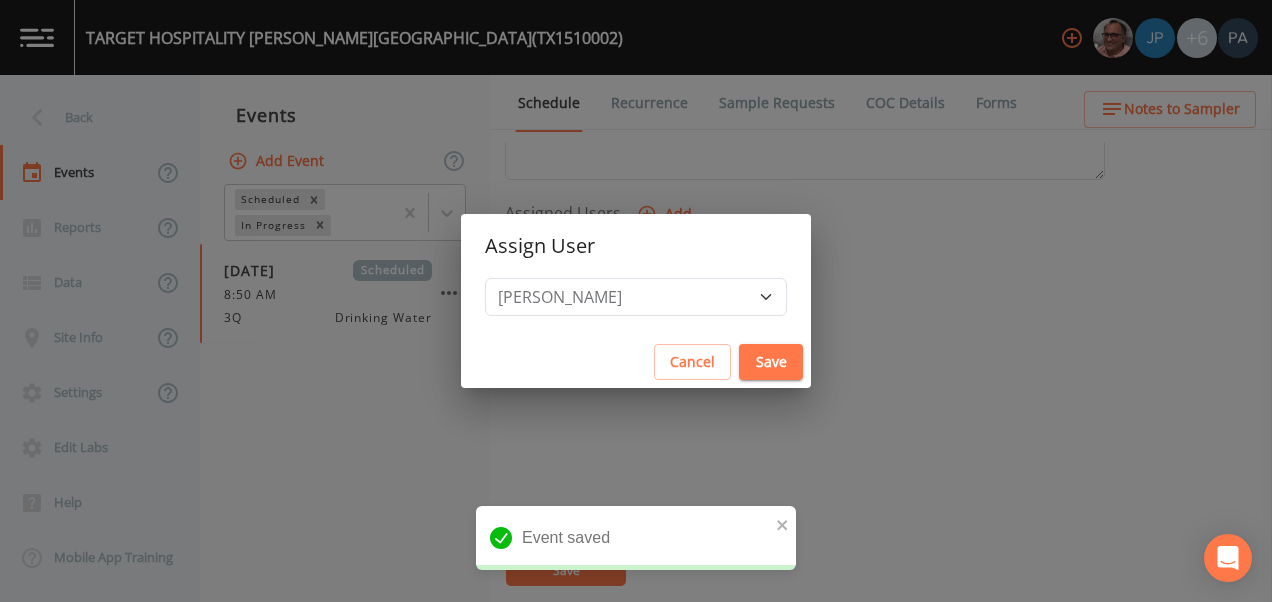 click on "Save" at bounding box center [771, 362] 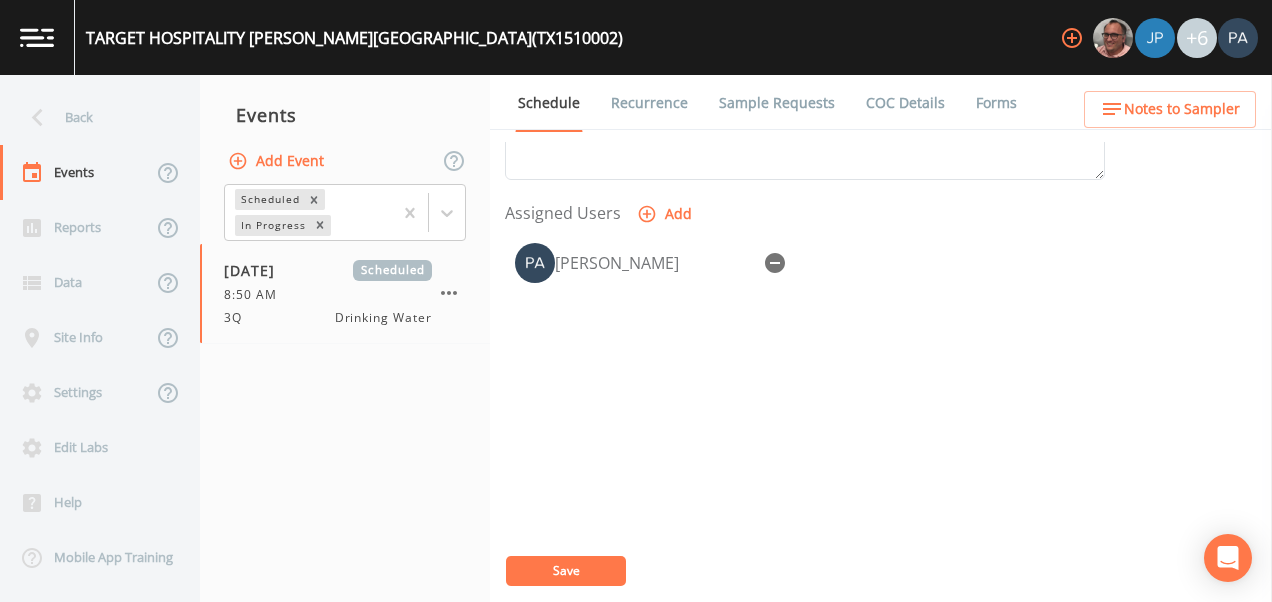click on "Save" at bounding box center [566, 571] 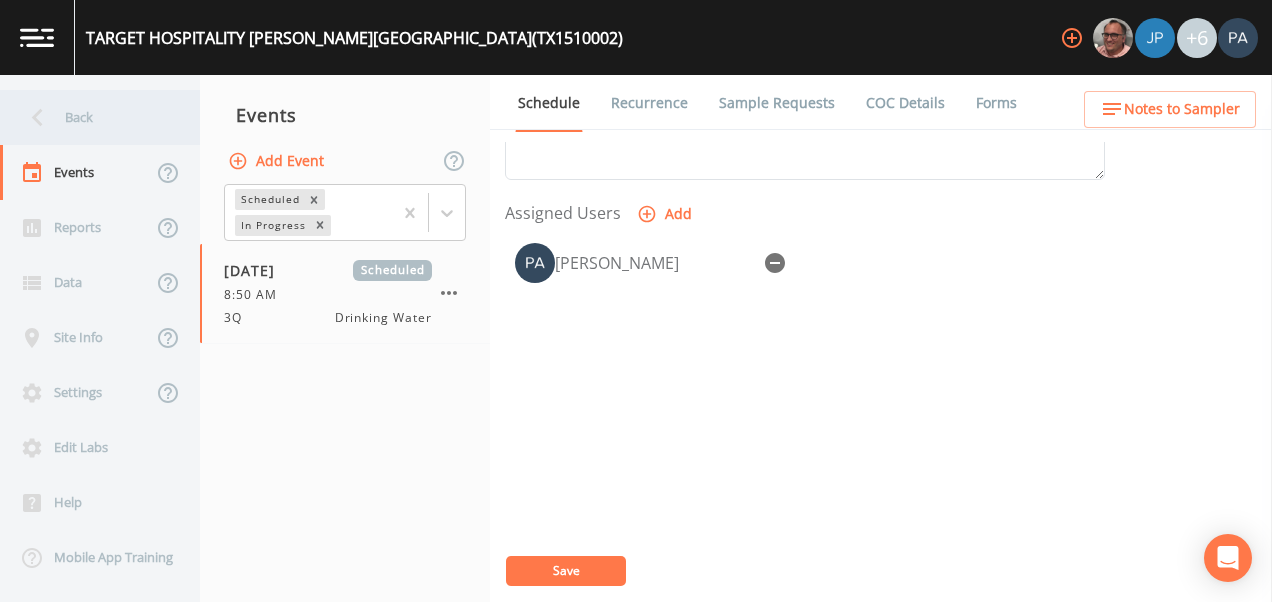 click on "Back" at bounding box center [90, 117] 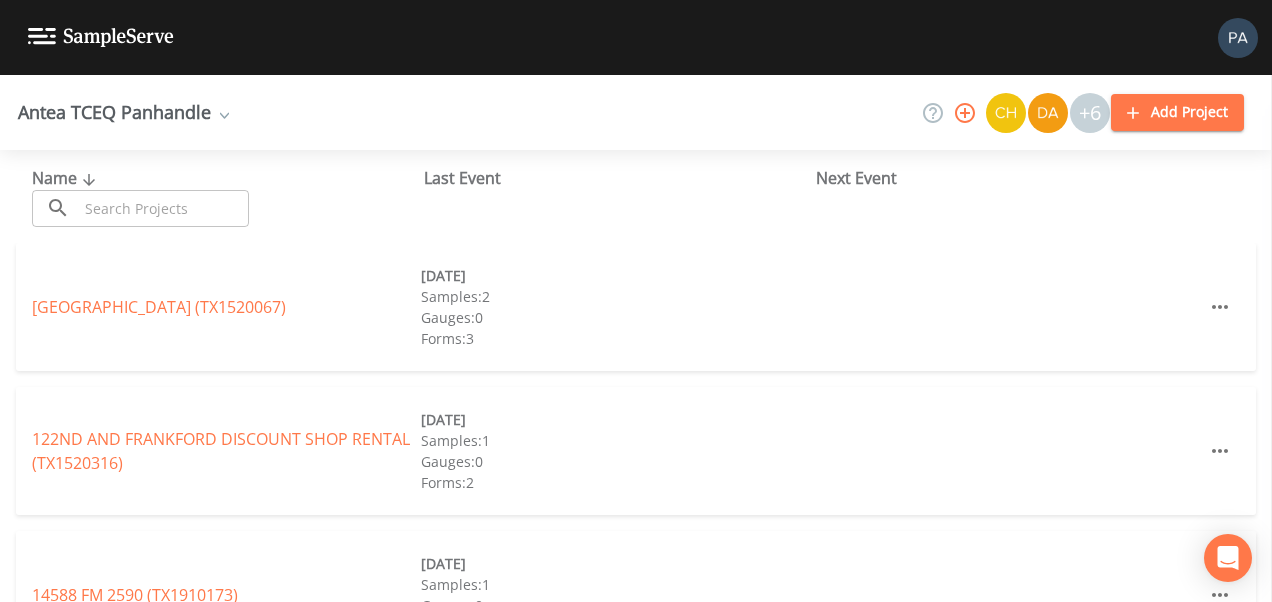 click at bounding box center [163, 208] 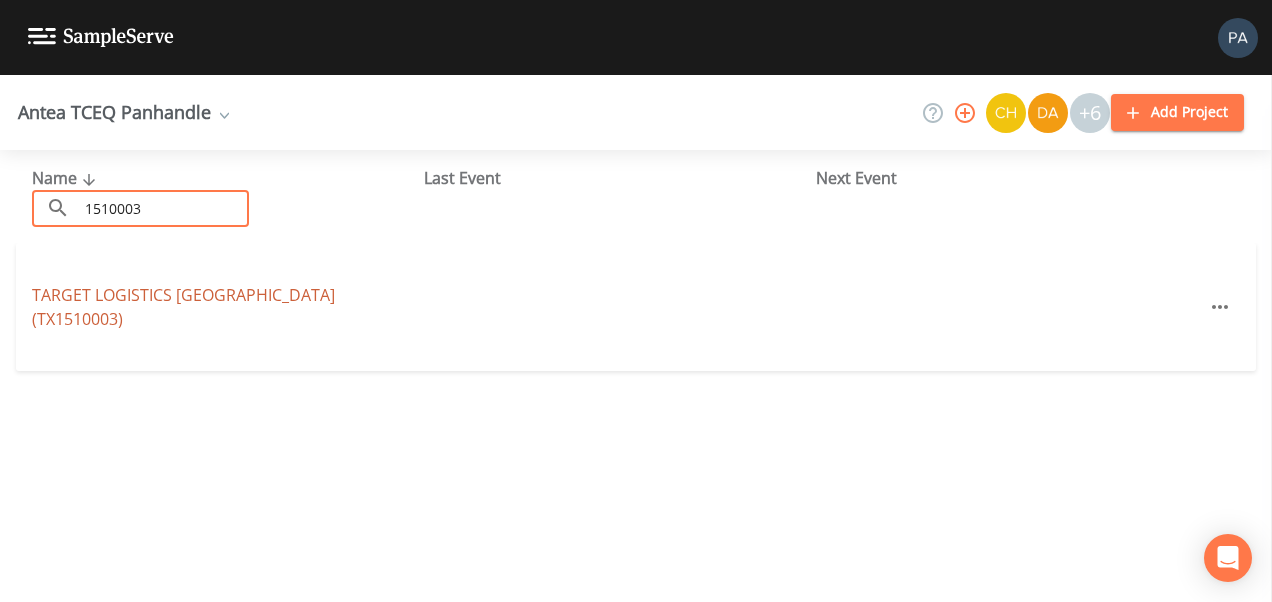 type on "1510003" 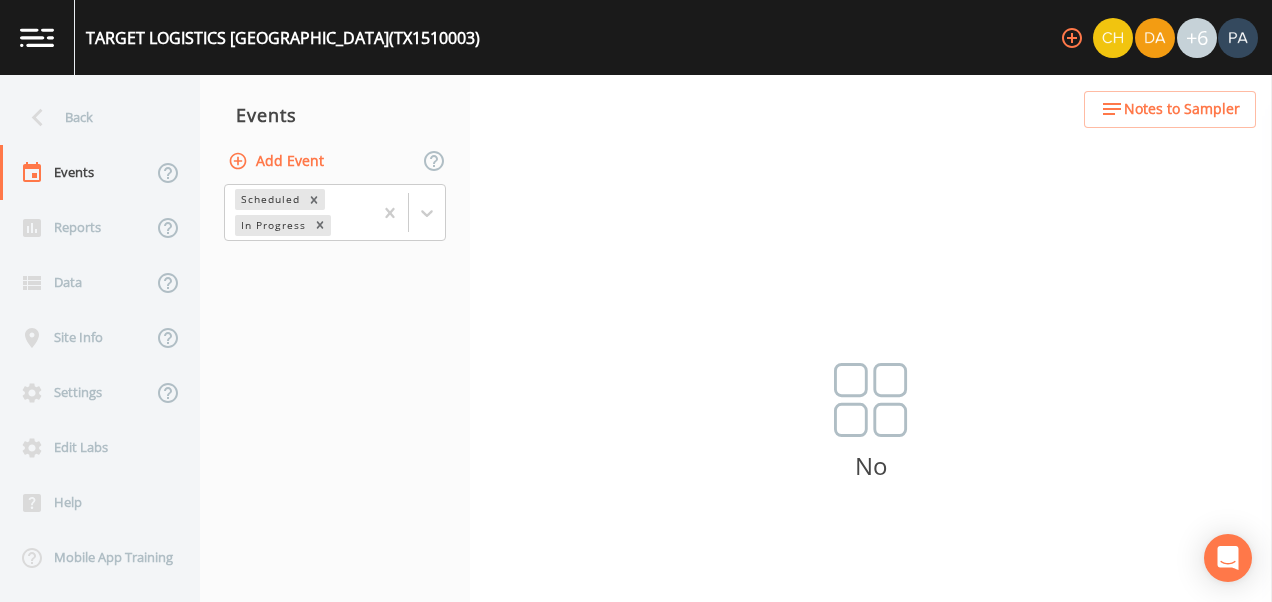 click on "Add Event" at bounding box center (278, 161) 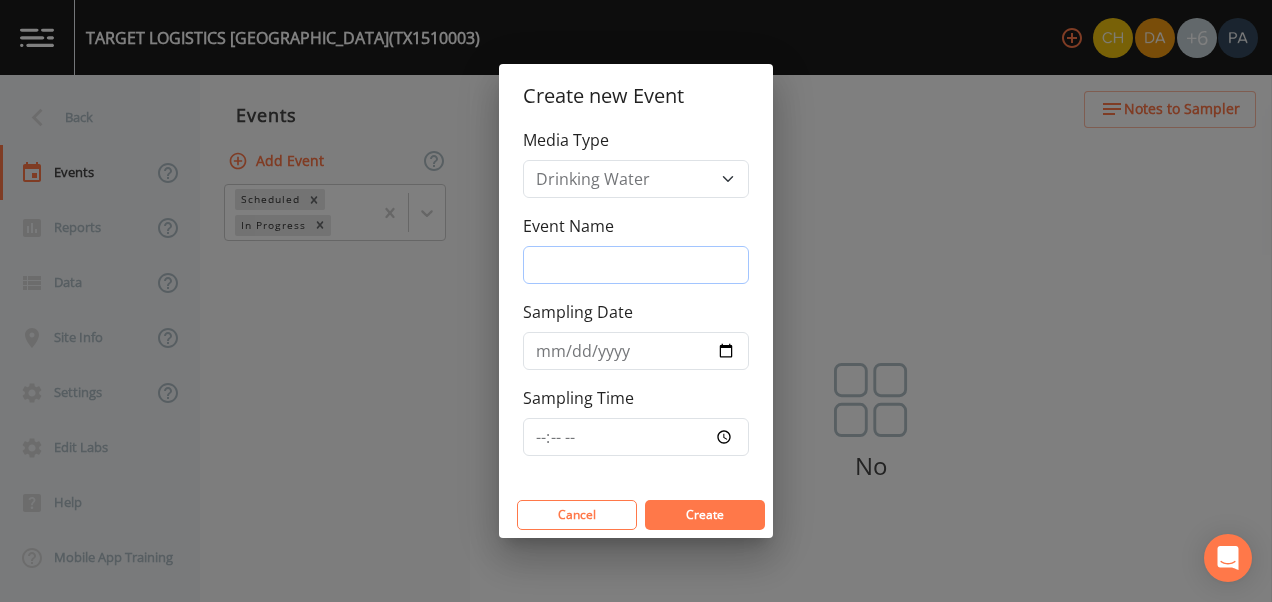 click on "Event Name" at bounding box center [636, 265] 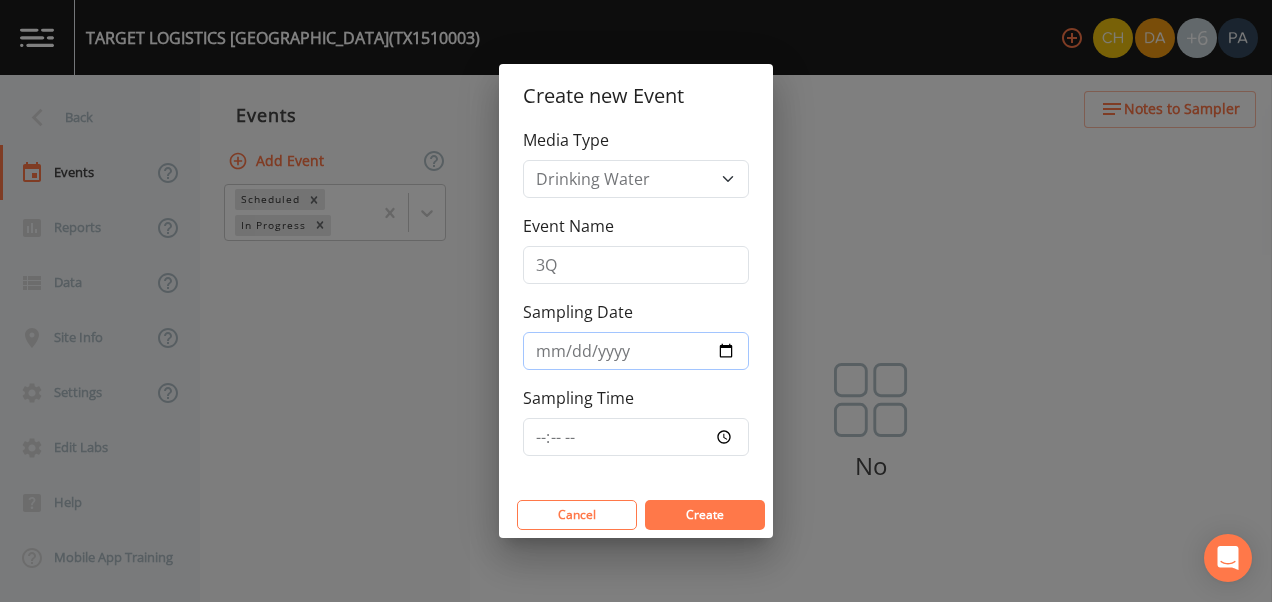 type on "[DATE]" 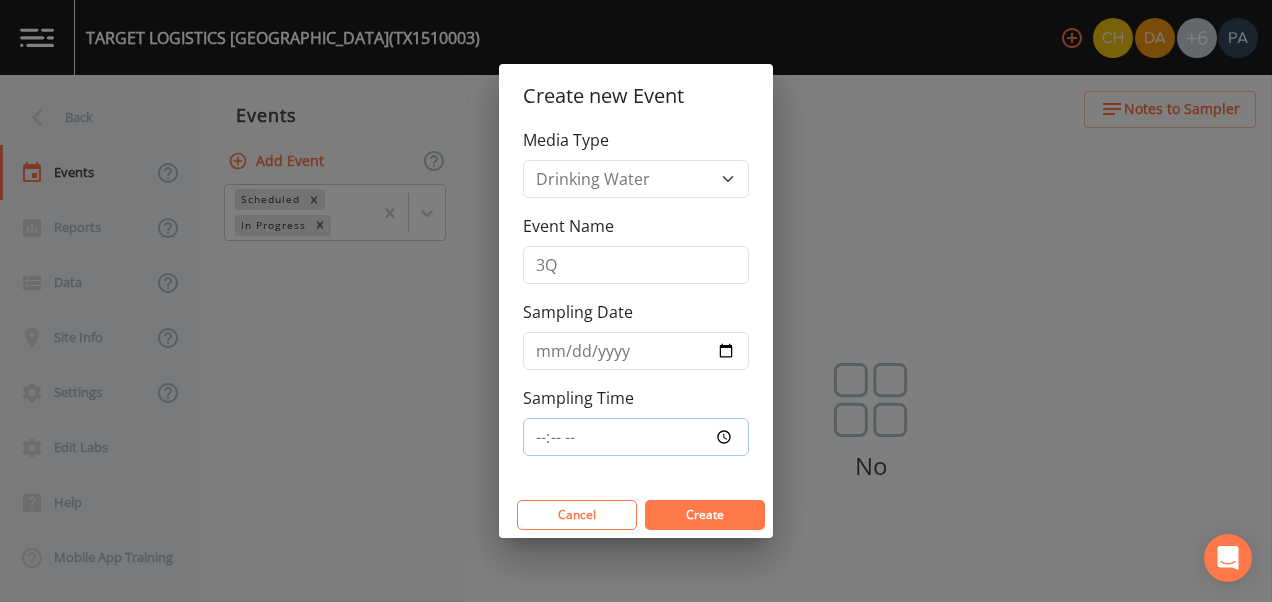 click on "Sampling Time" at bounding box center [636, 437] 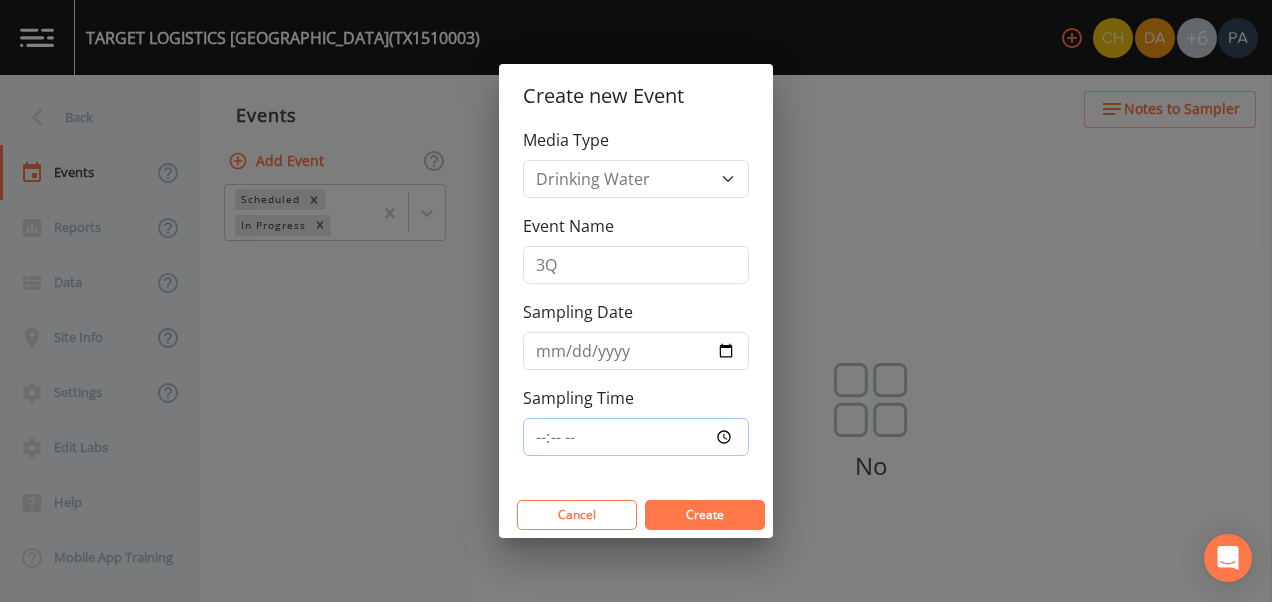 click on "Sampling Time" at bounding box center [636, 437] 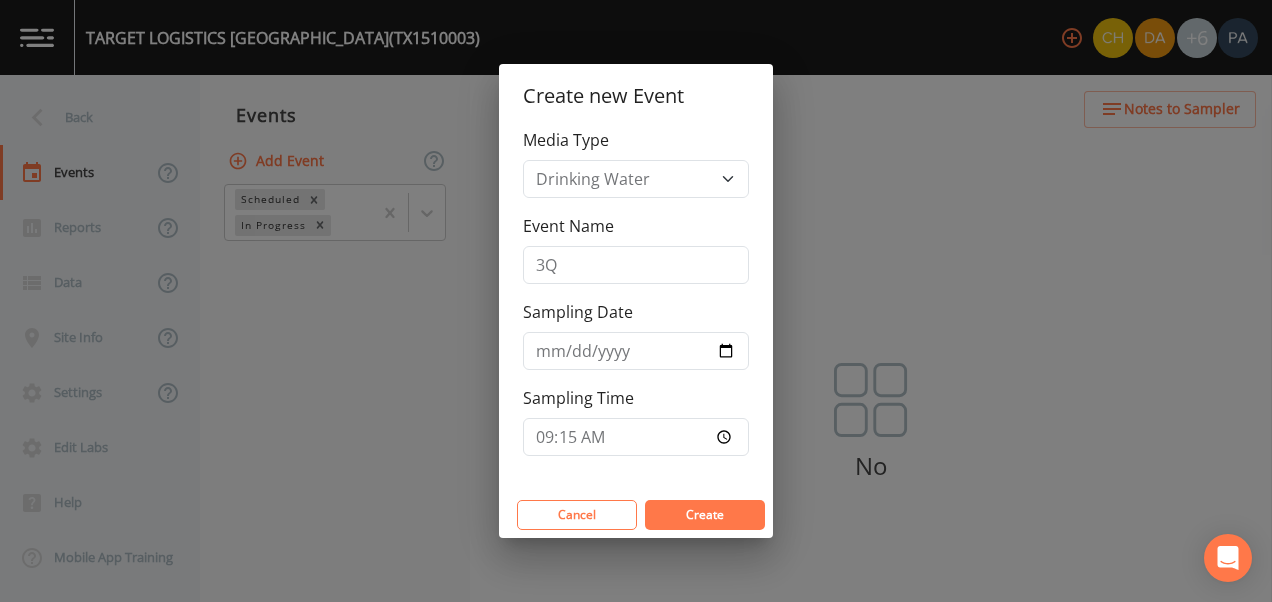 click on "Create" at bounding box center (705, 515) 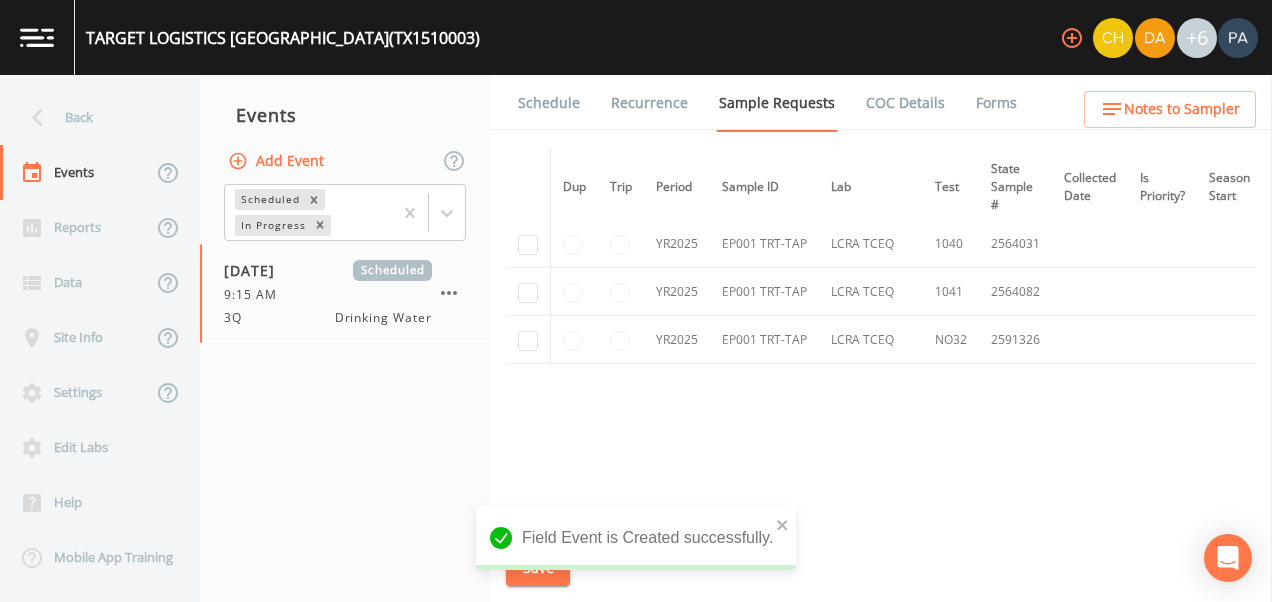 scroll, scrollTop: 158, scrollLeft: 0, axis: vertical 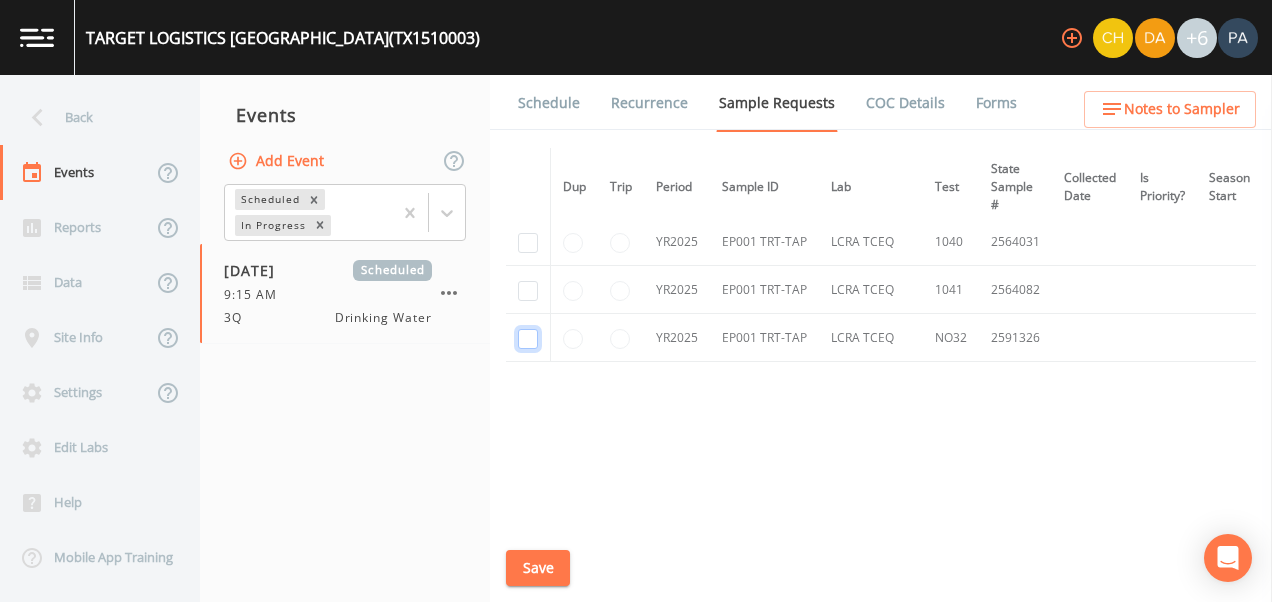 click at bounding box center [528, 339] 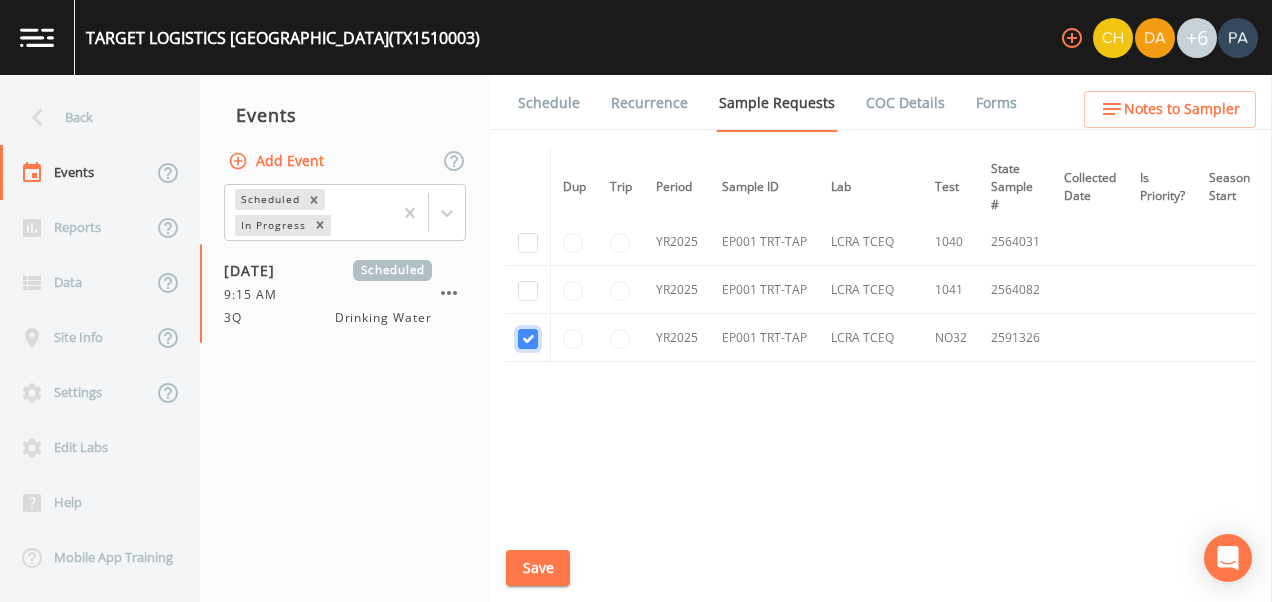 checkbox on "true" 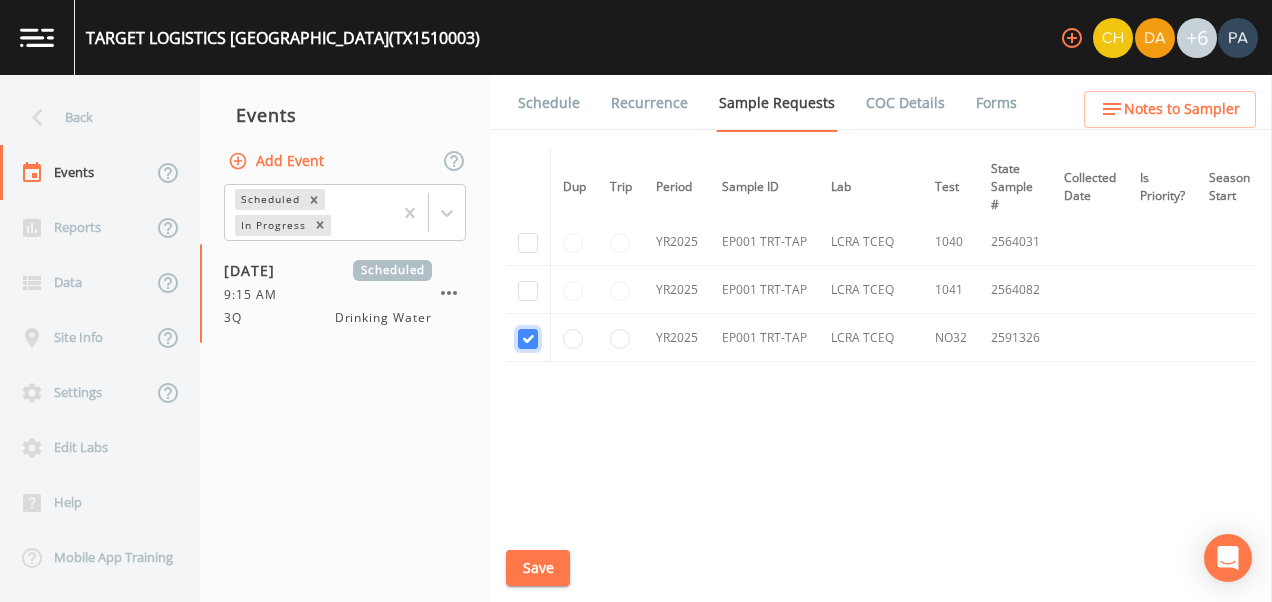 scroll, scrollTop: 58, scrollLeft: 0, axis: vertical 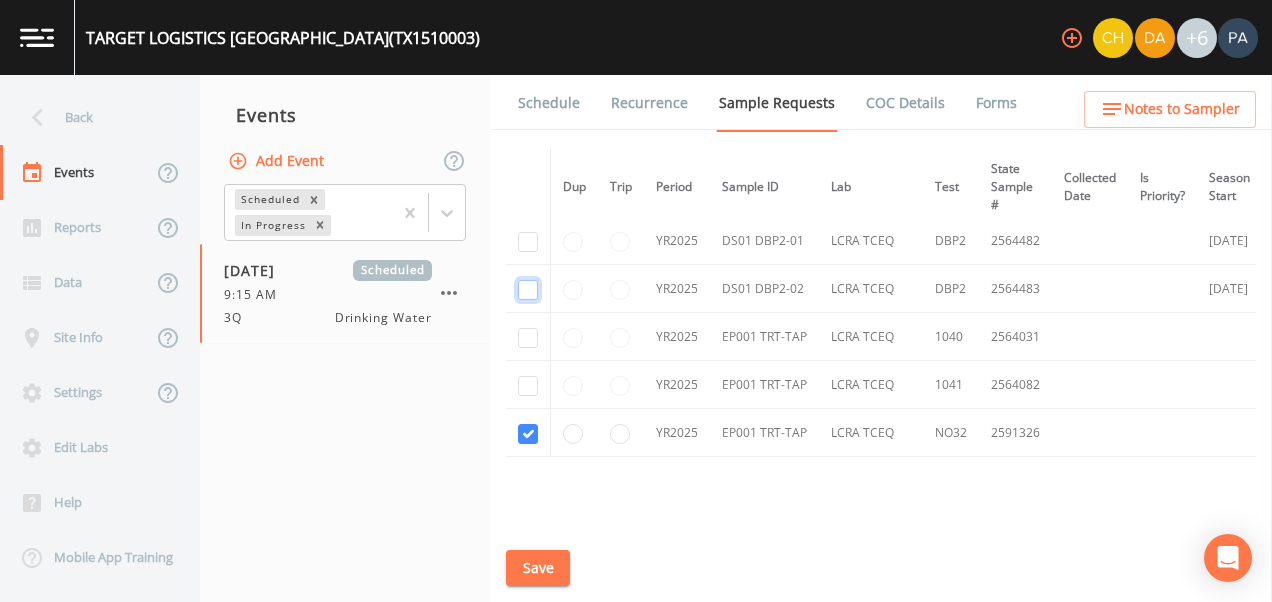 click at bounding box center (528, 290) 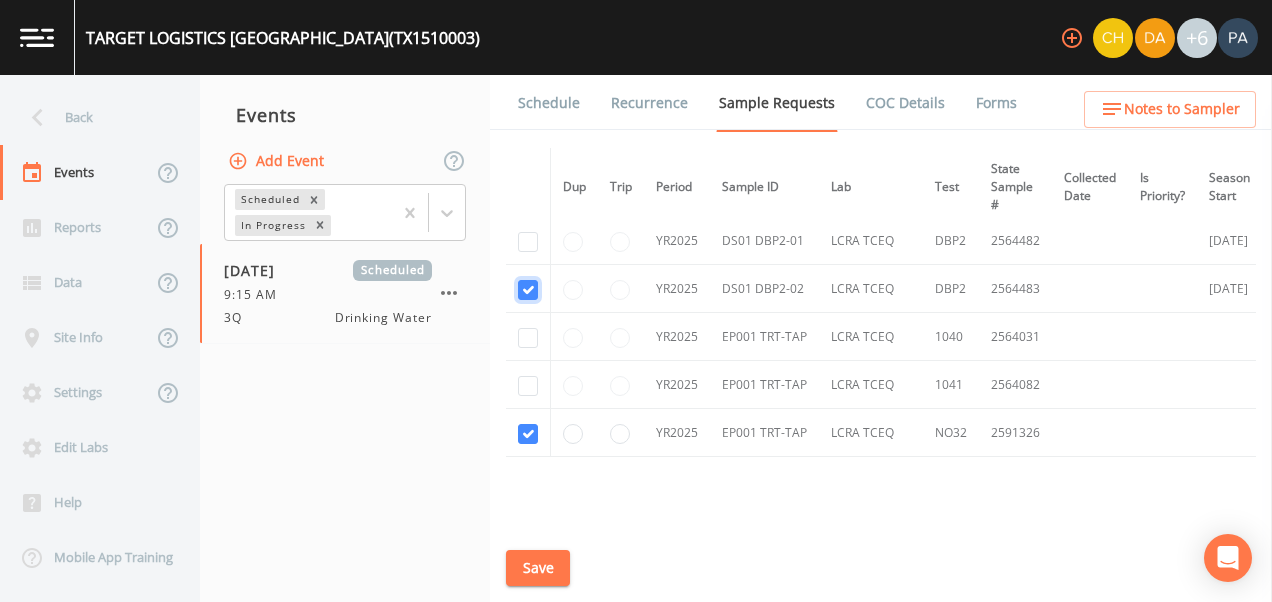 checkbox on "true" 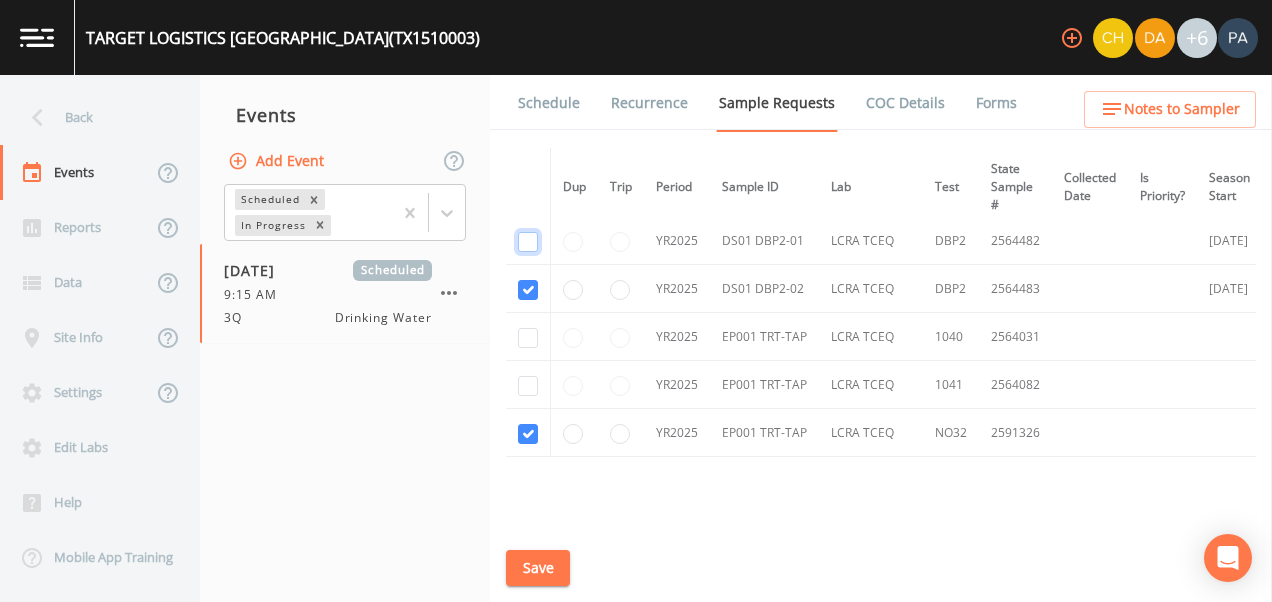 click at bounding box center [528, 242] 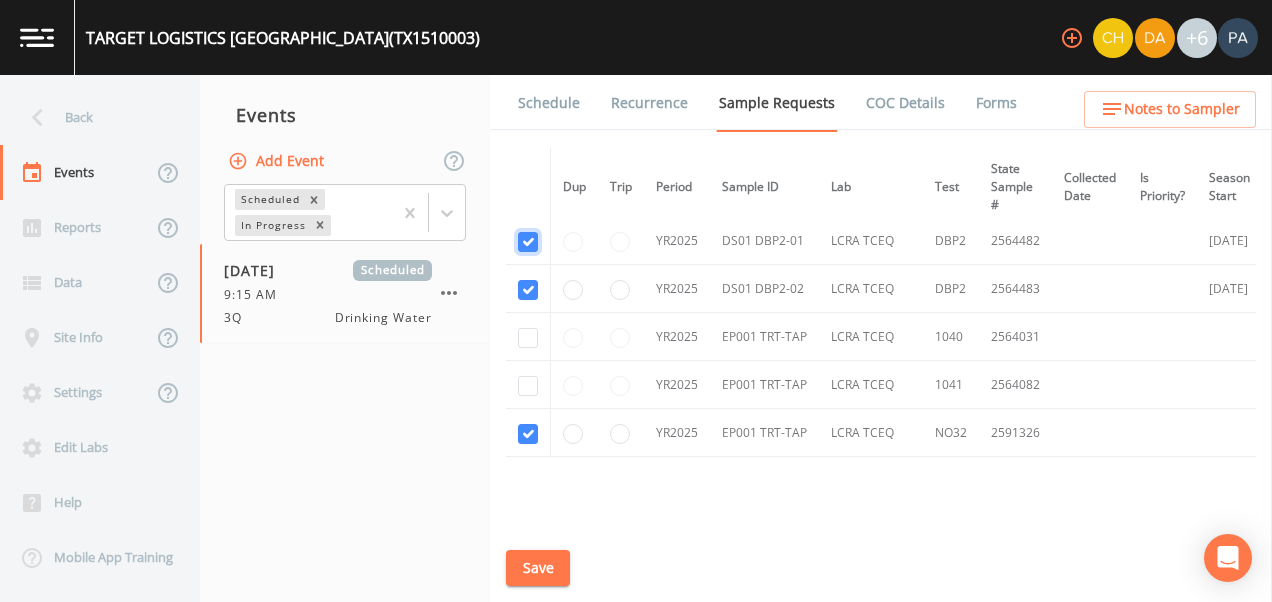 checkbox on "true" 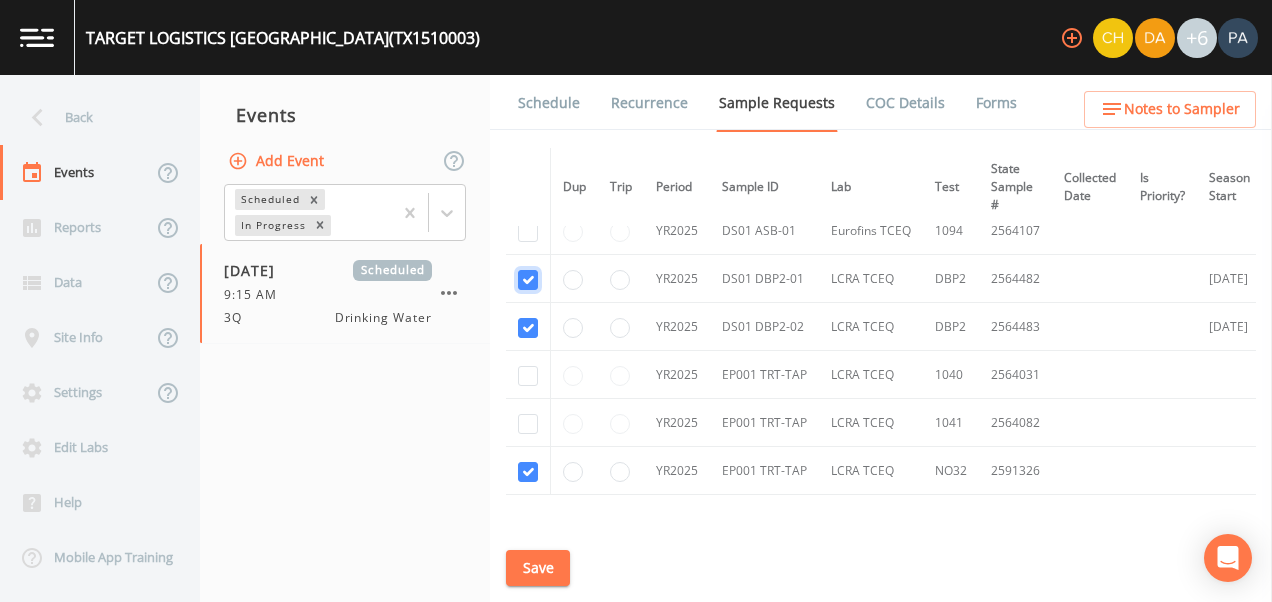 scroll, scrollTop: 0, scrollLeft: 0, axis: both 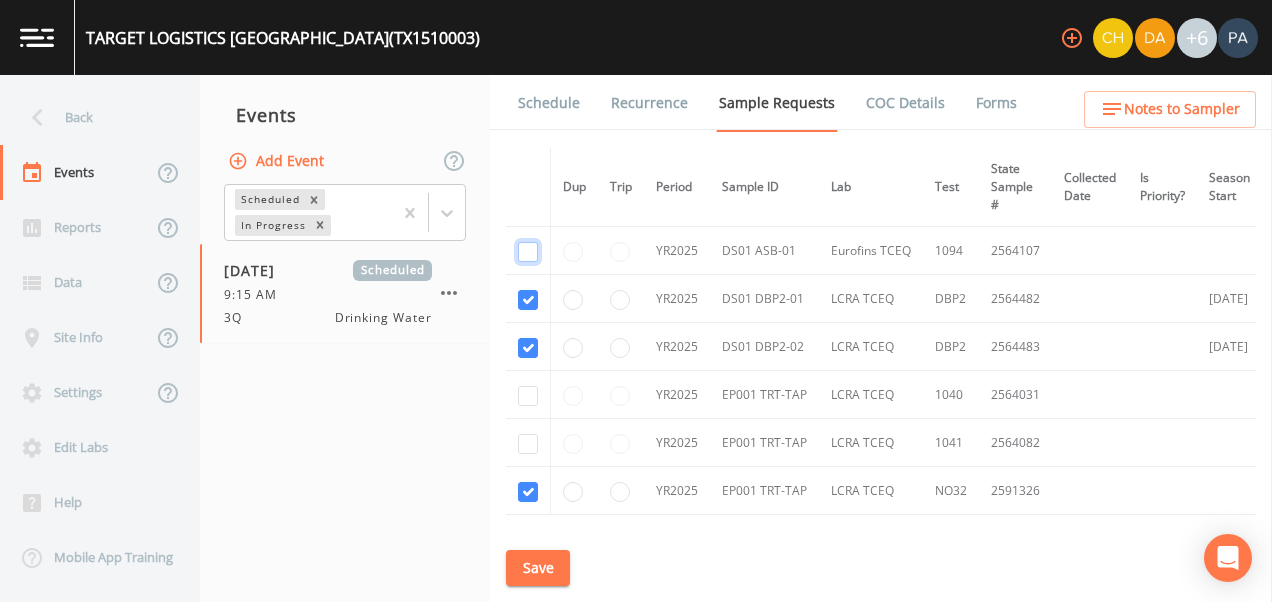 click at bounding box center [528, 252] 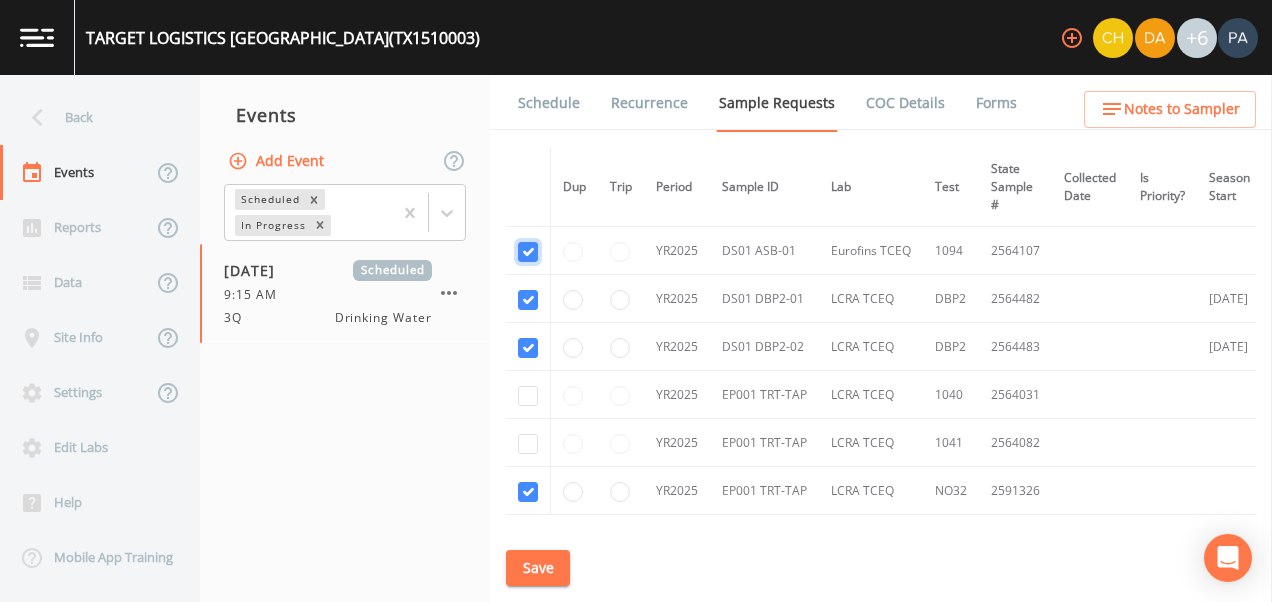 checkbox on "true" 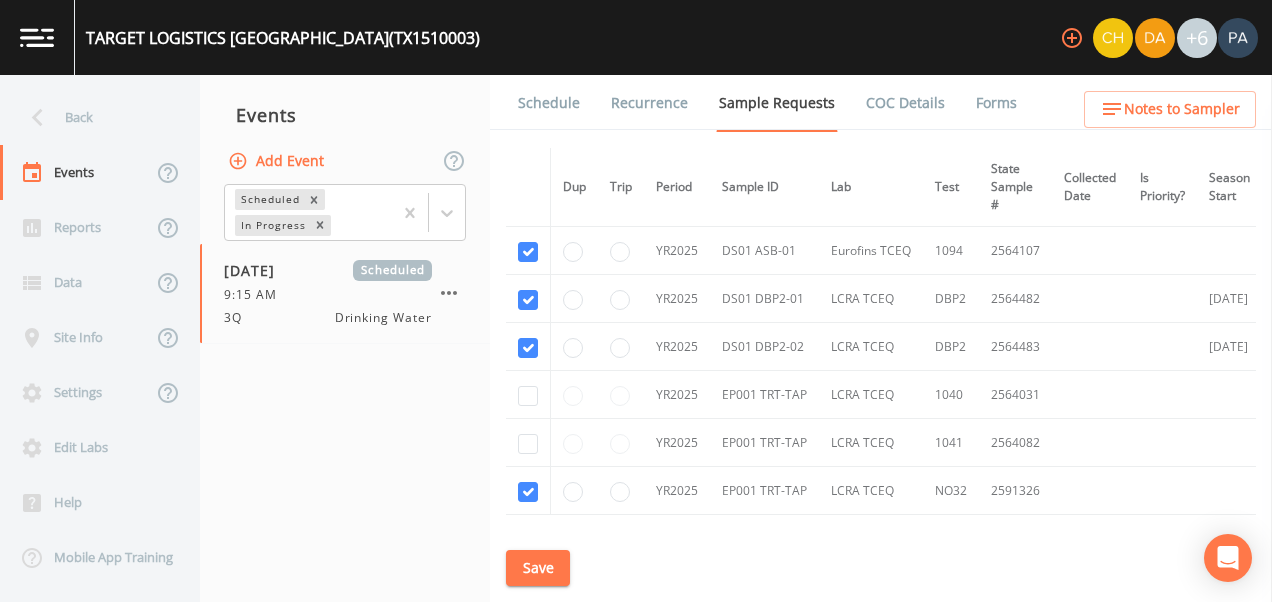 click on "Save" at bounding box center [538, 568] 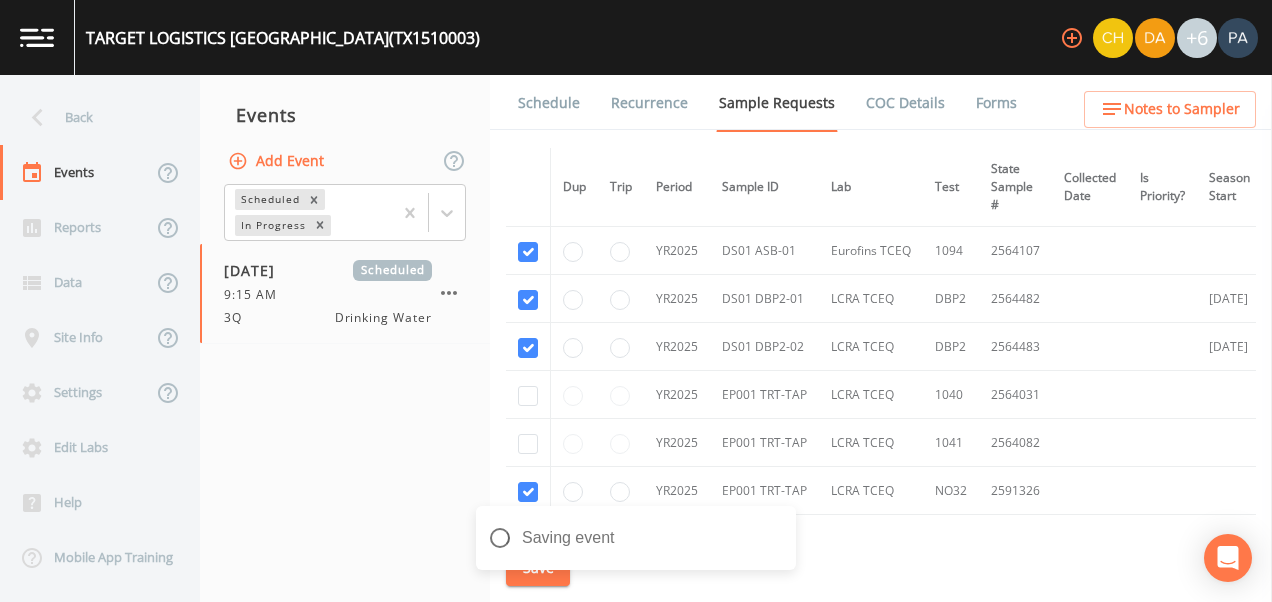 click on "Schedule" at bounding box center (549, 103) 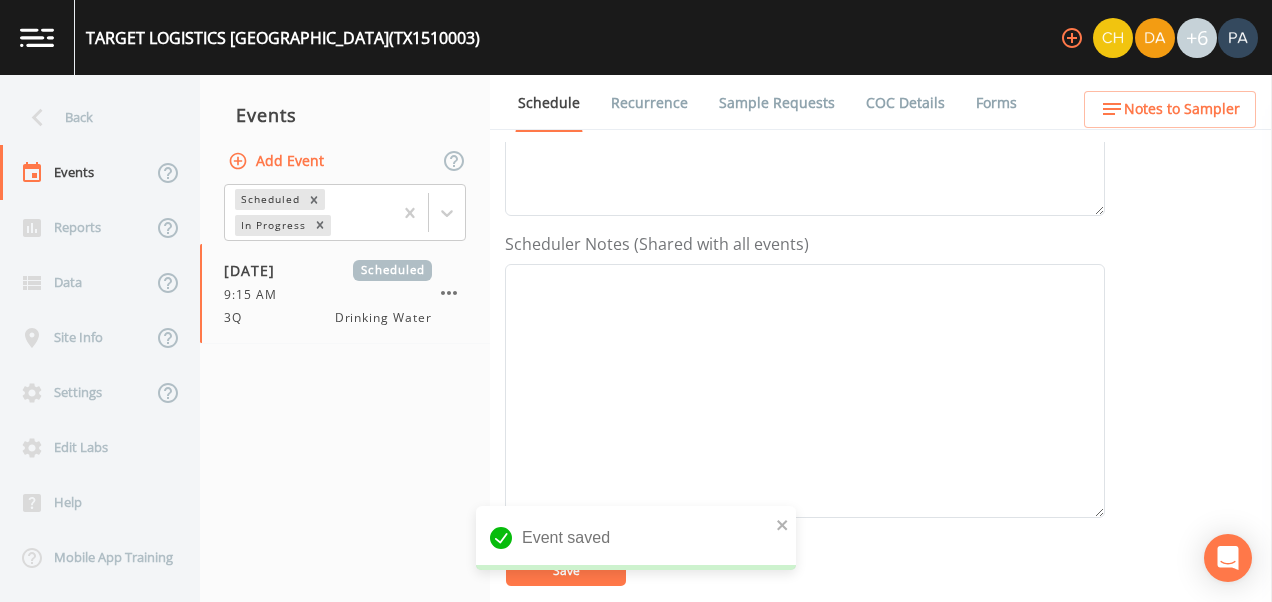 scroll, scrollTop: 700, scrollLeft: 0, axis: vertical 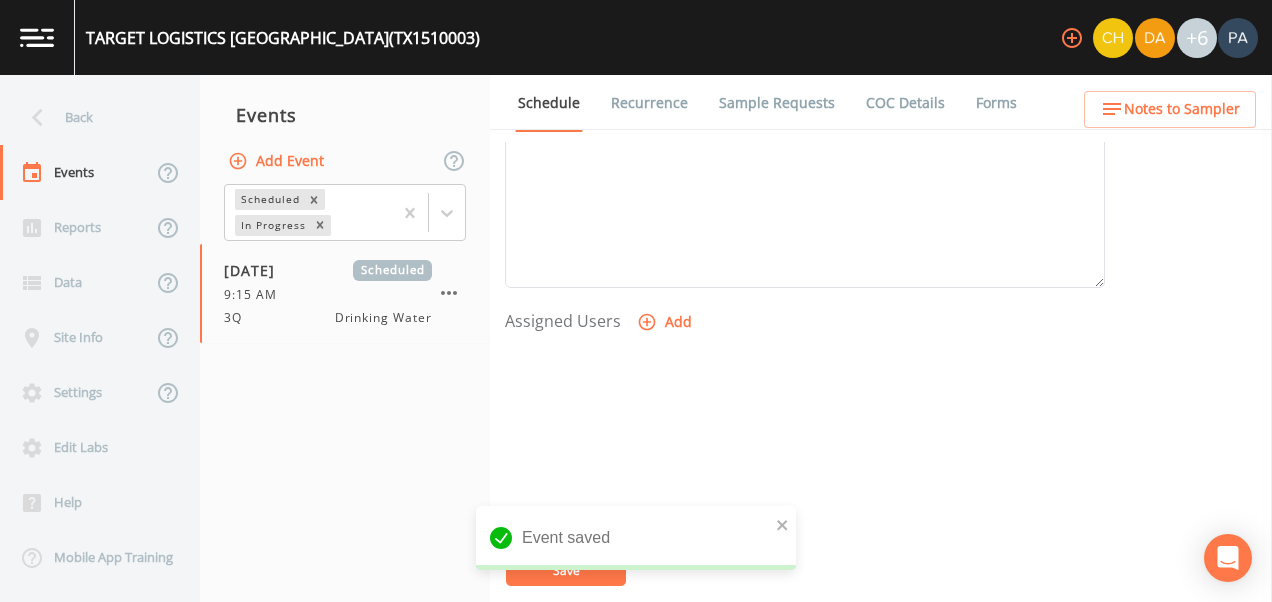 click 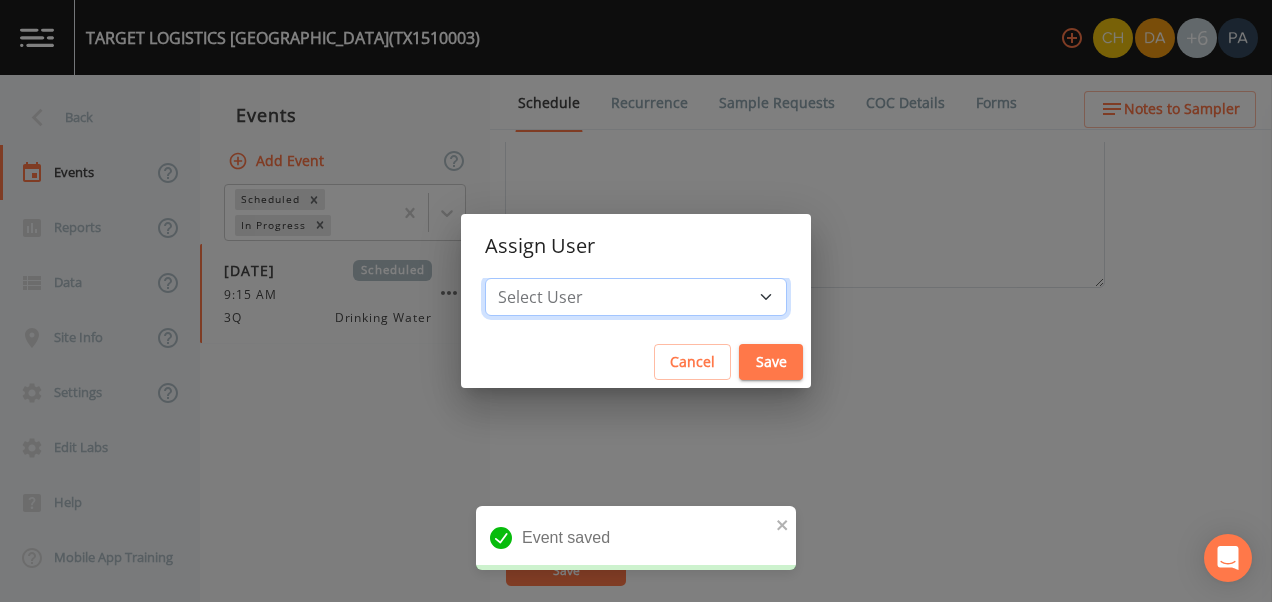 click on "Select User [PERSON_NAME] [PERSON_NAME] [PERSON_NAME]  [PERSON_NAME] [PERSON_NAME] [PERSON_NAME] [PERSON_NAME] [PERSON_NAME] [PERSON_NAME]" at bounding box center (636, 297) 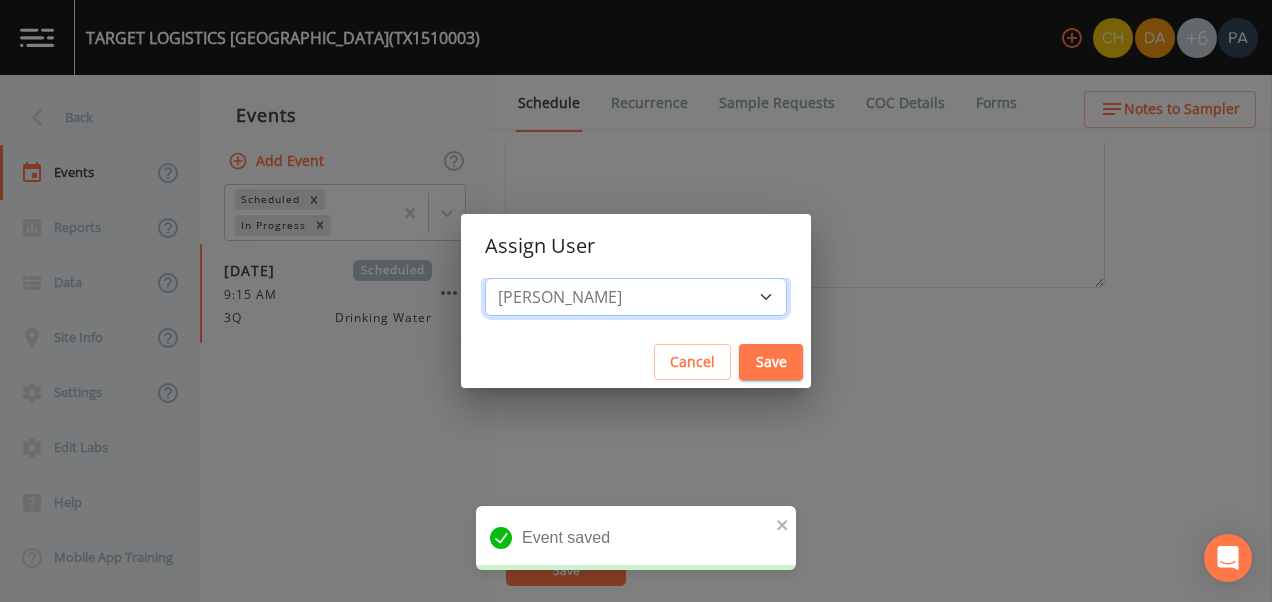 click on "Select User [PERSON_NAME] [PERSON_NAME] [PERSON_NAME]  [PERSON_NAME] [PERSON_NAME] [PERSON_NAME] [PERSON_NAME] [PERSON_NAME] [PERSON_NAME]" at bounding box center (636, 297) 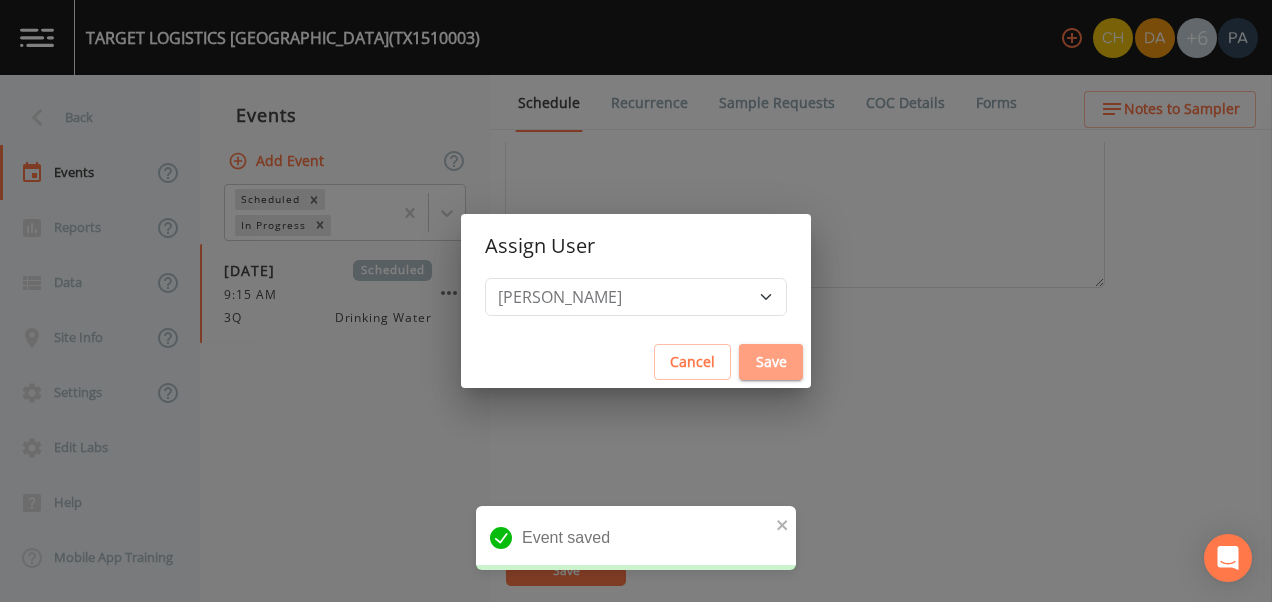 click on "Save" at bounding box center (771, 362) 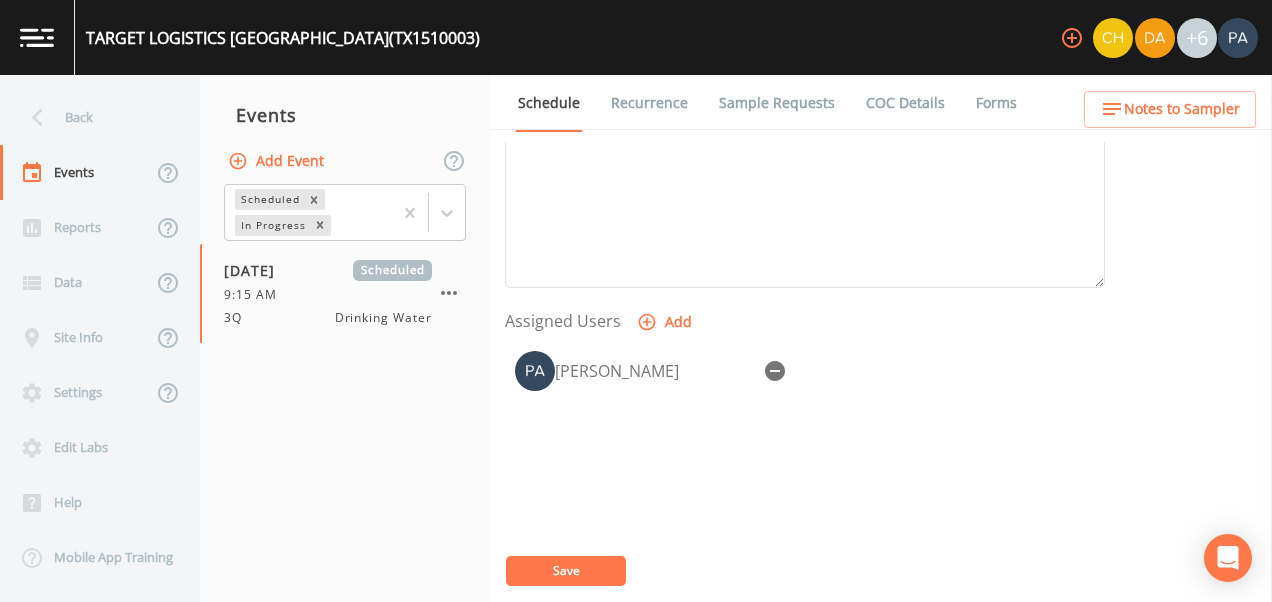 click on "Save" at bounding box center [566, 571] 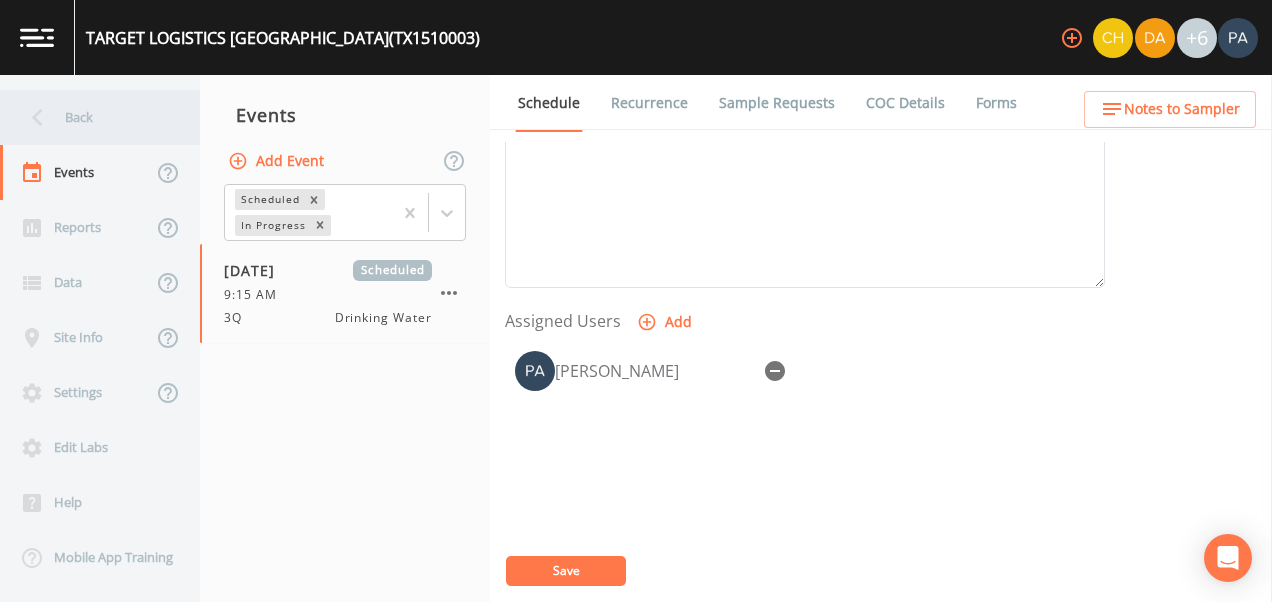 click on "Back" at bounding box center [90, 117] 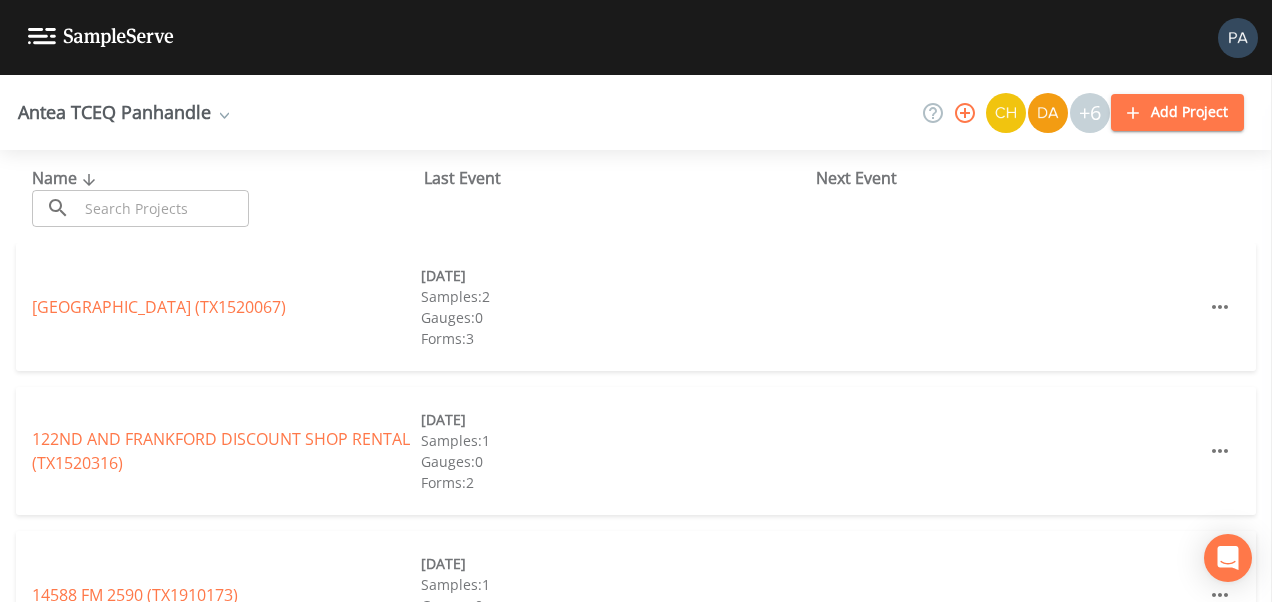 click at bounding box center [163, 208] 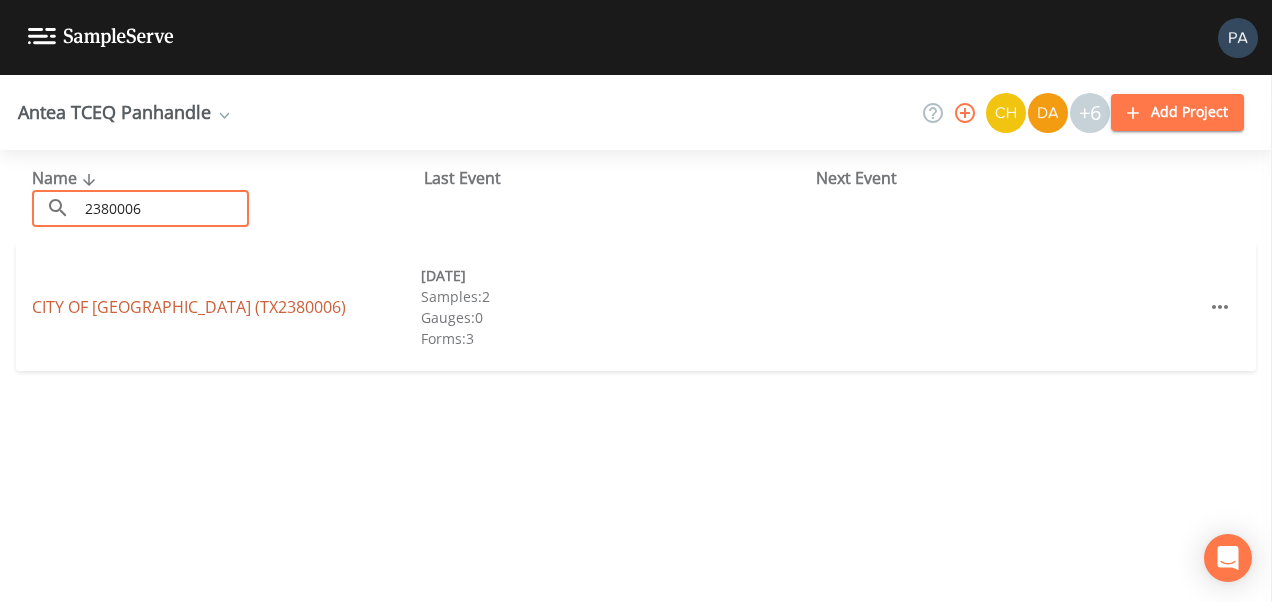 type on "2380006" 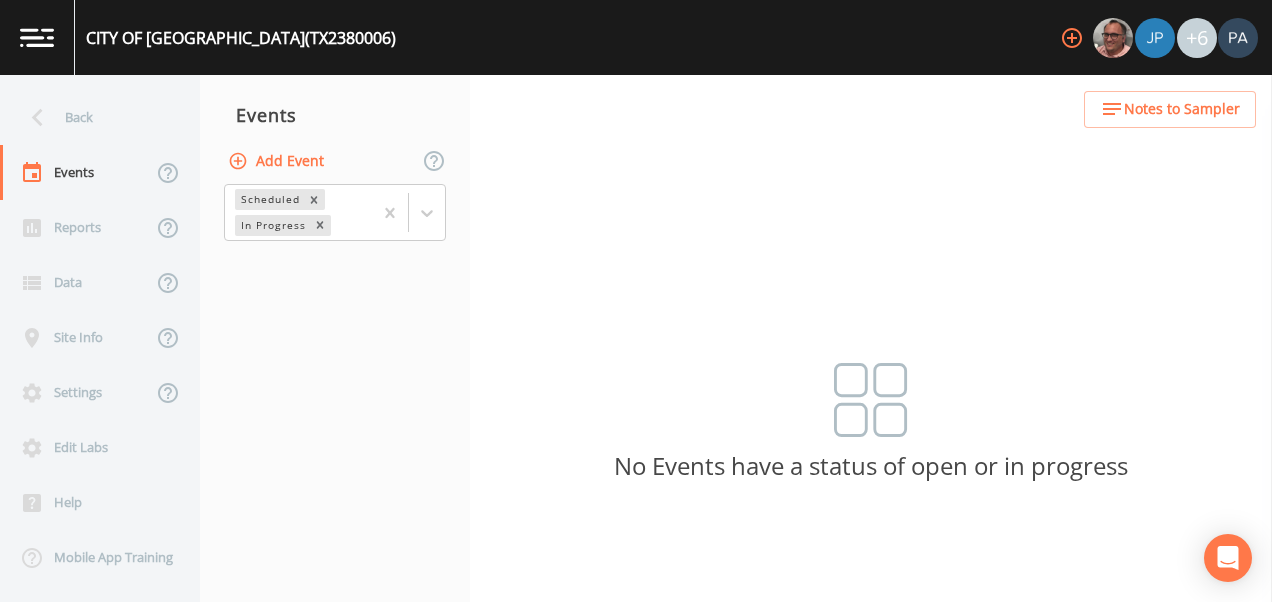 click on "Add Event" at bounding box center (278, 161) 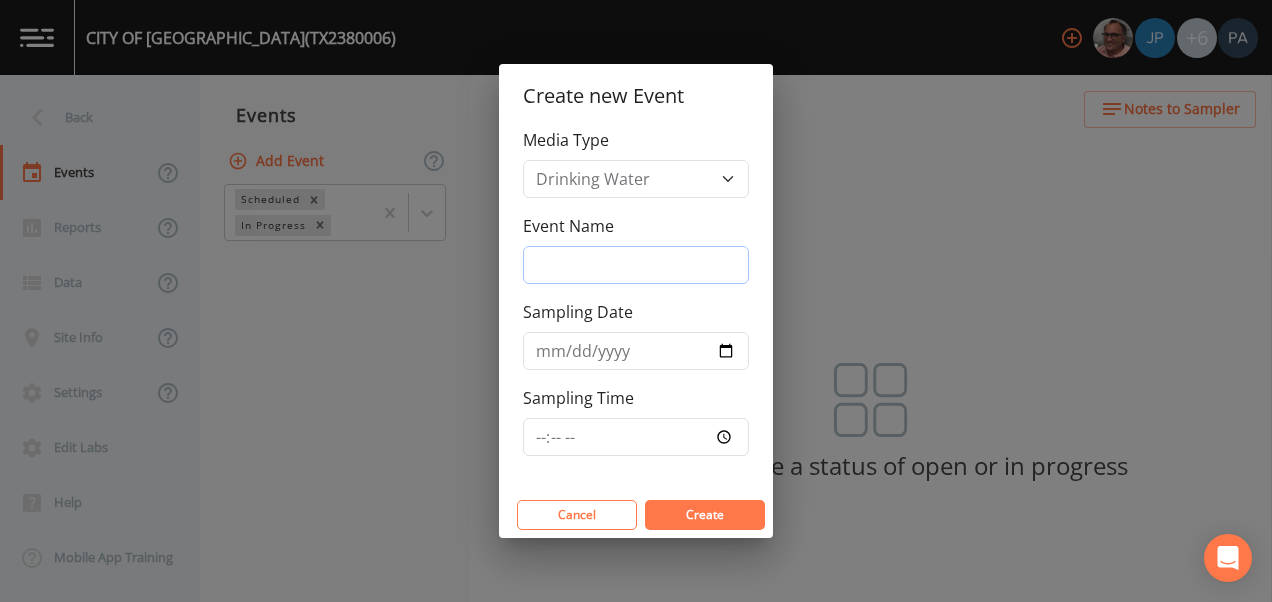 click on "Event Name" at bounding box center (636, 265) 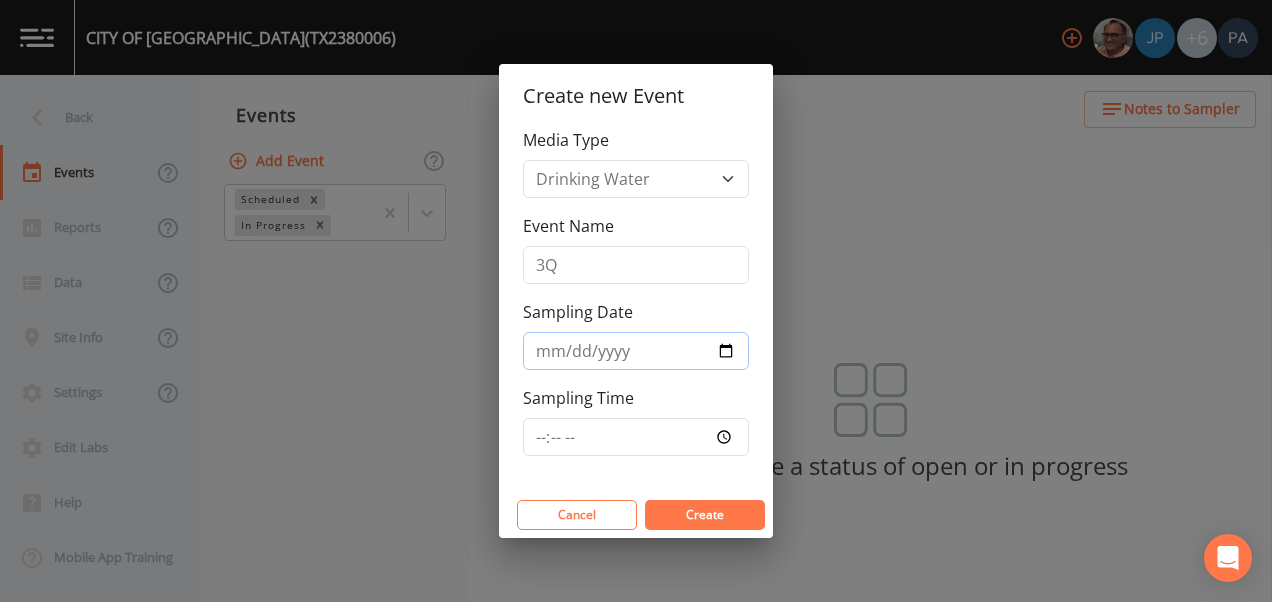 type on "[DATE]" 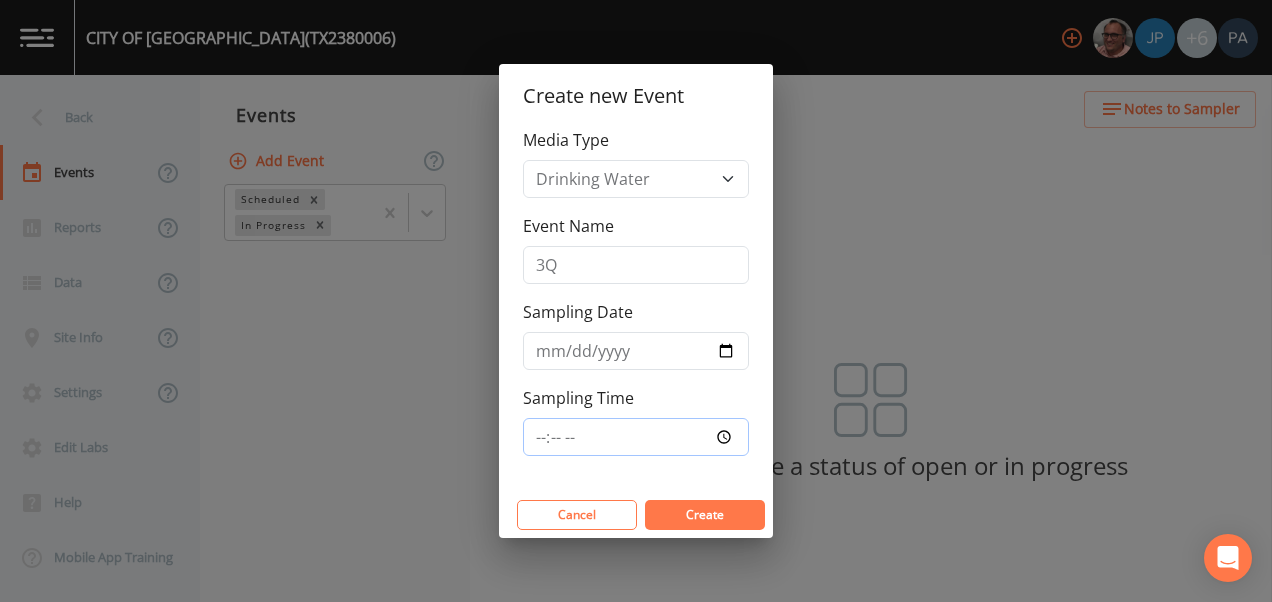click on "Sampling Time" at bounding box center (636, 437) 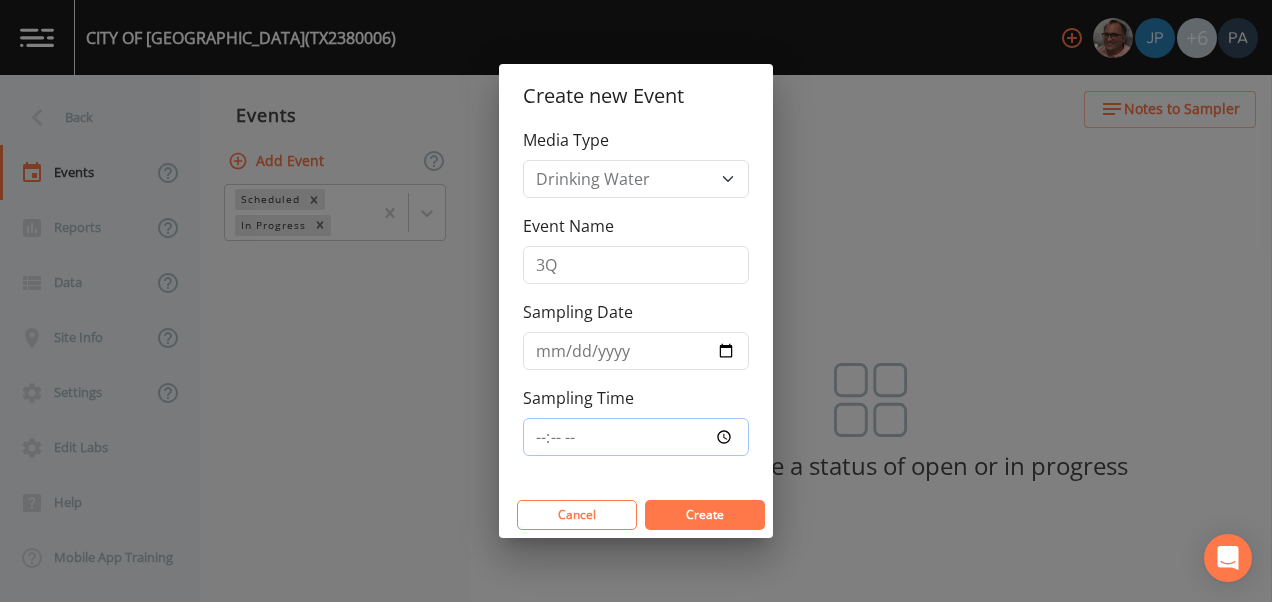 type on "10:45" 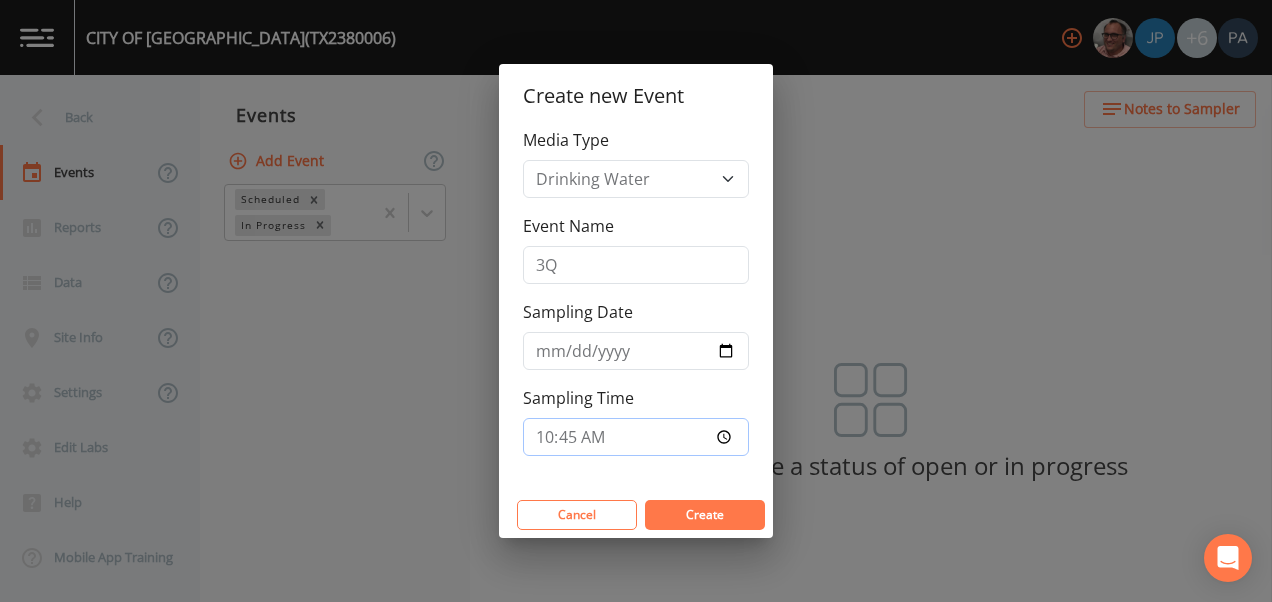 click on "Create" at bounding box center (705, 515) 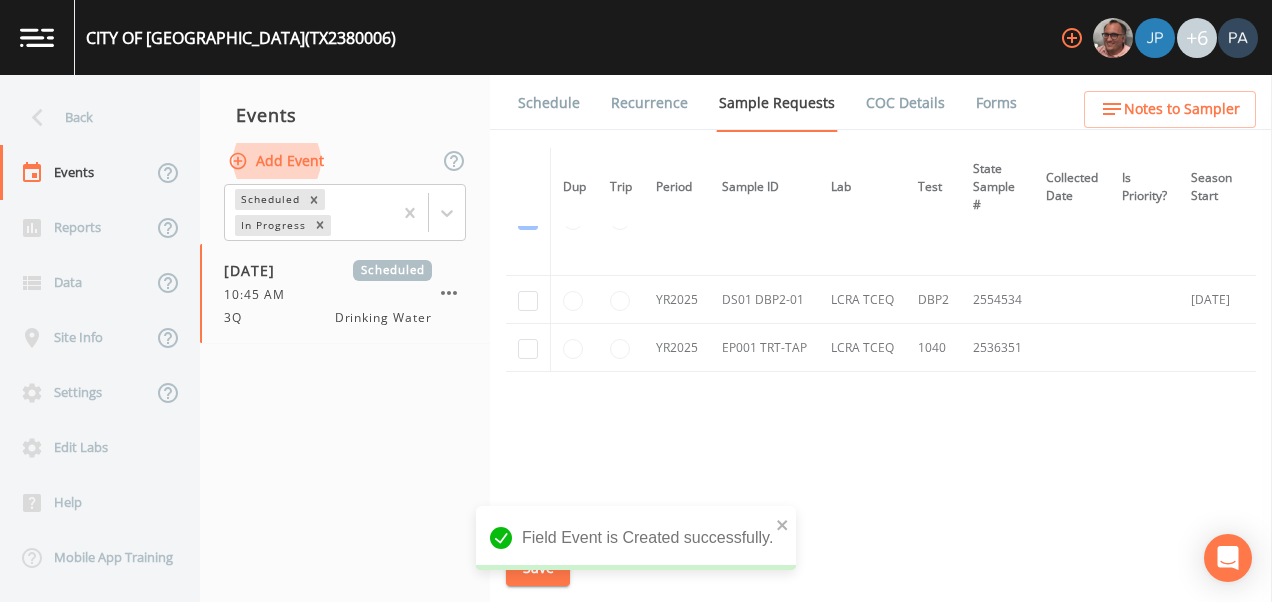 scroll, scrollTop: 196, scrollLeft: 0, axis: vertical 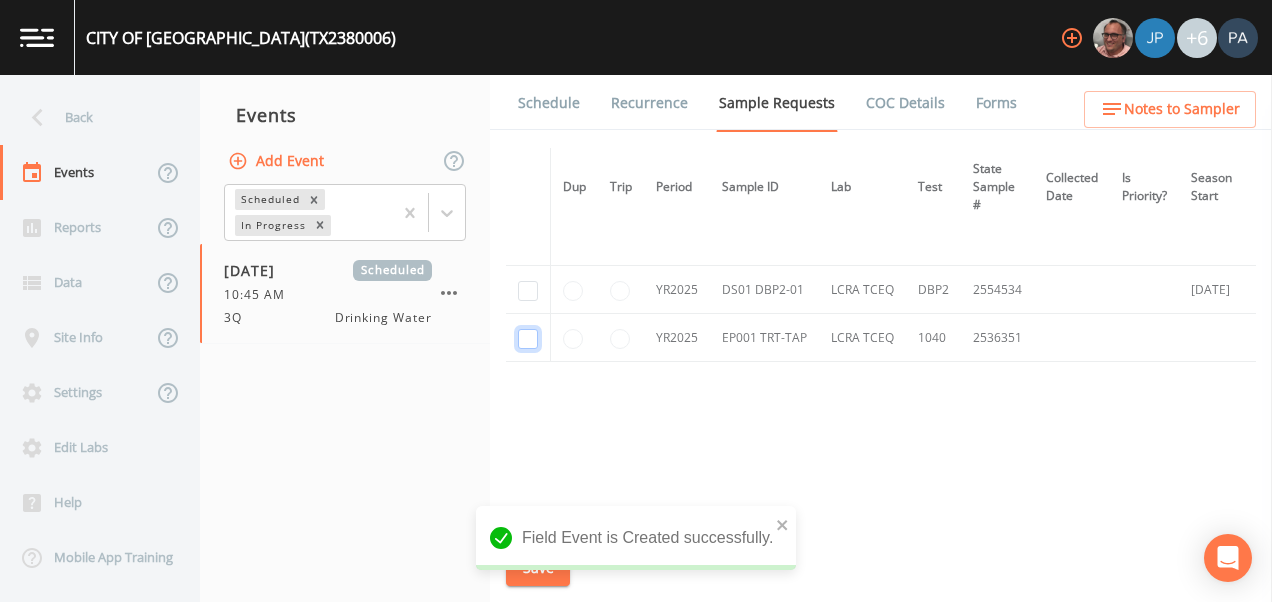 click at bounding box center (528, 210) 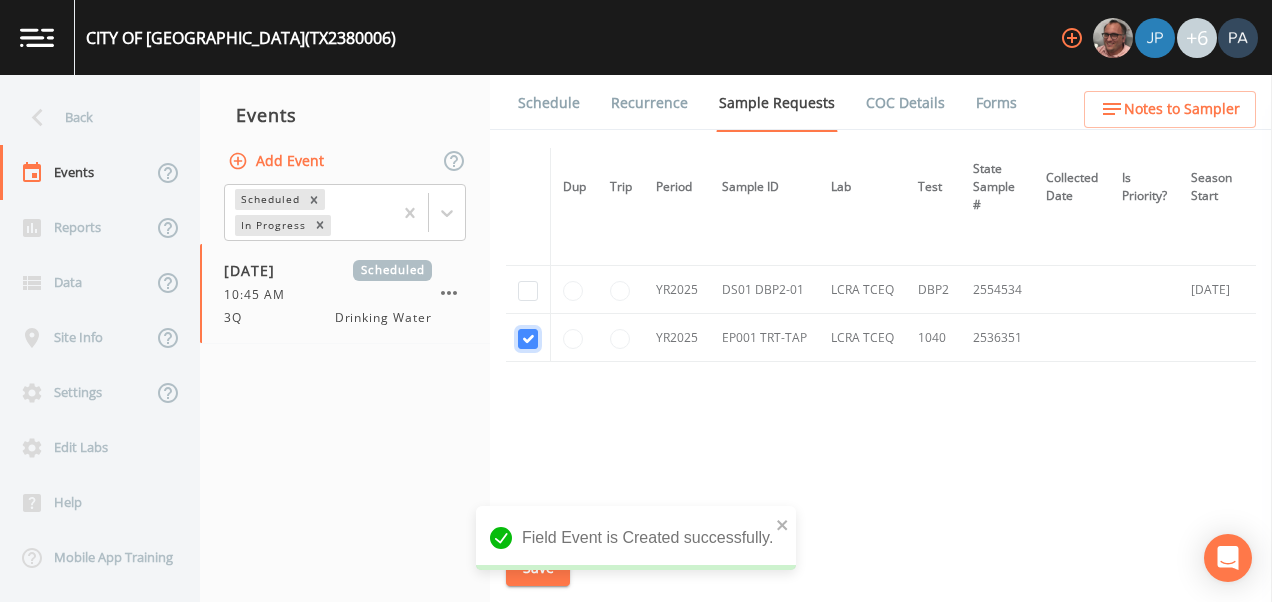 checkbox on "true" 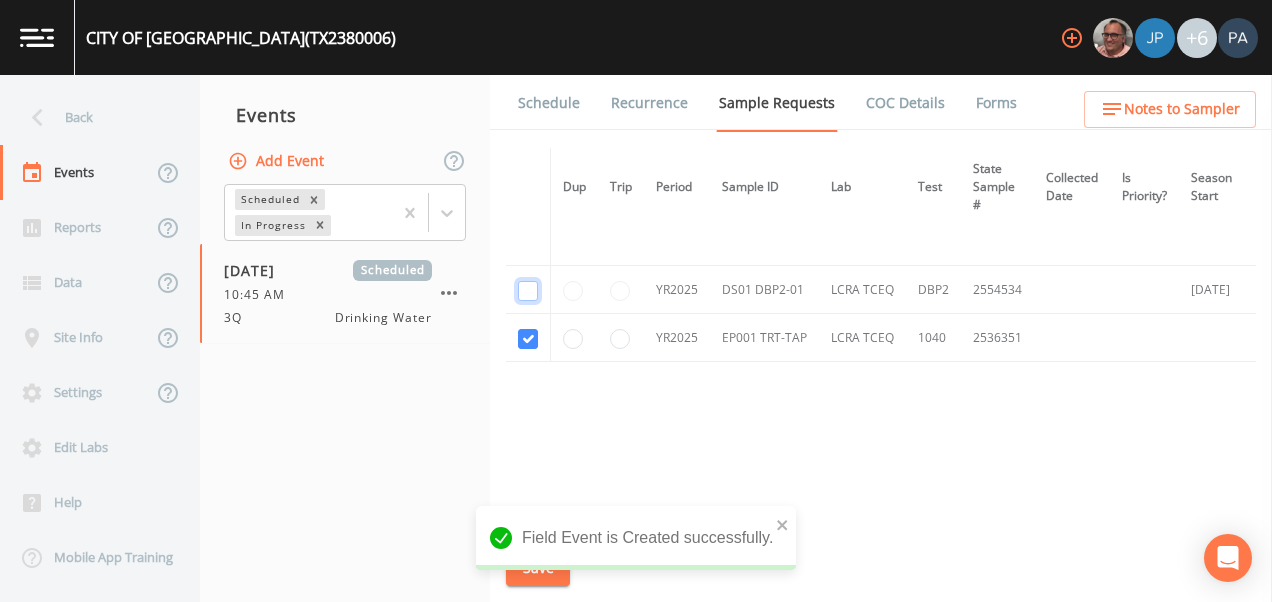 click at bounding box center (528, 95) 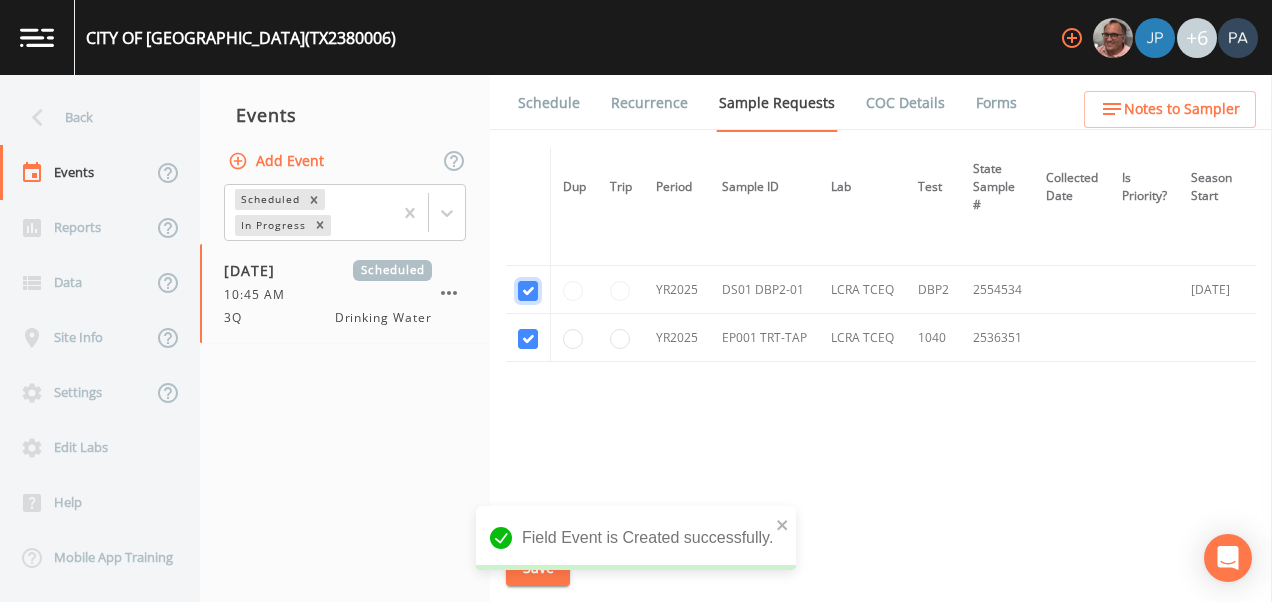 checkbox on "true" 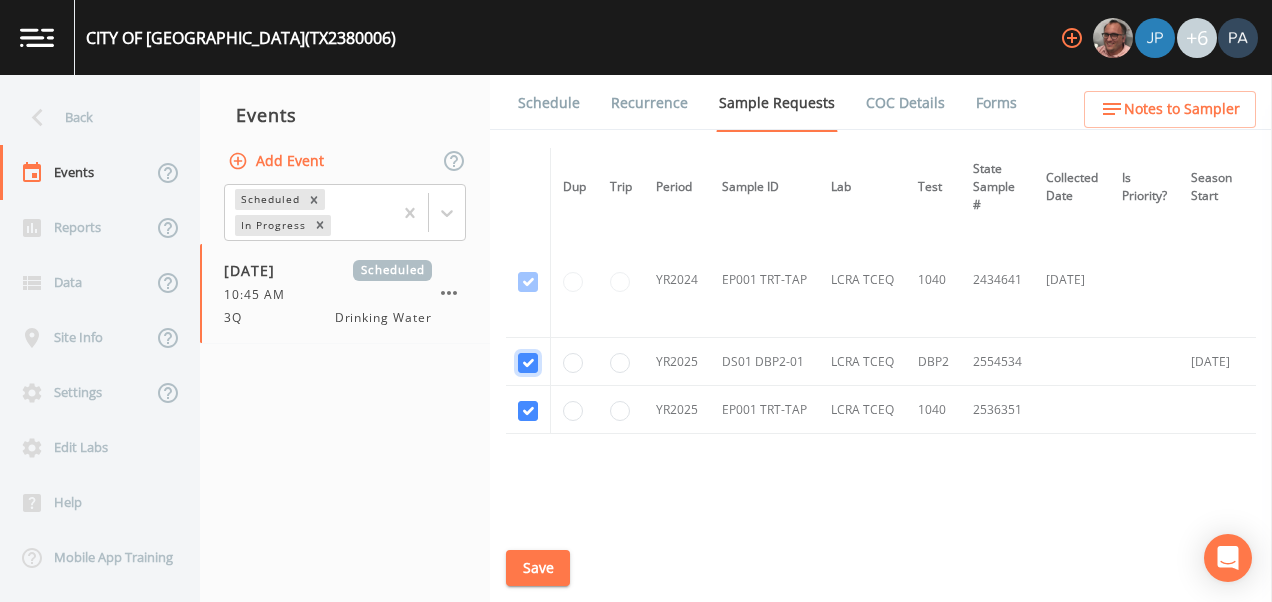 scroll, scrollTop: 96, scrollLeft: 0, axis: vertical 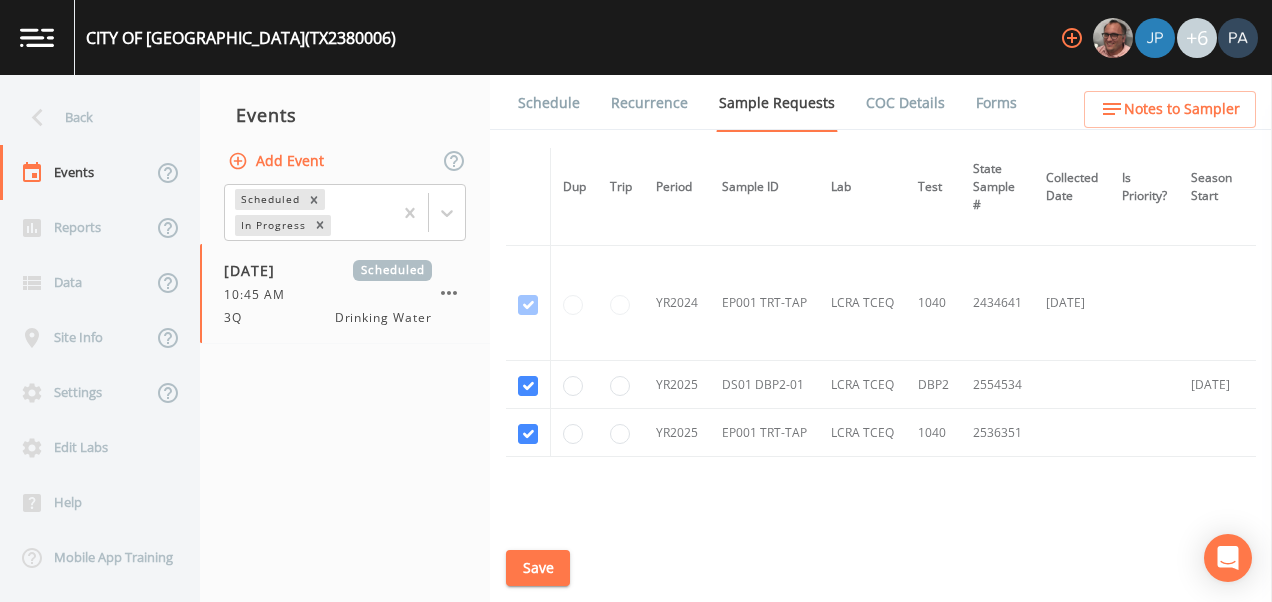 click on "Save" at bounding box center [538, 568] 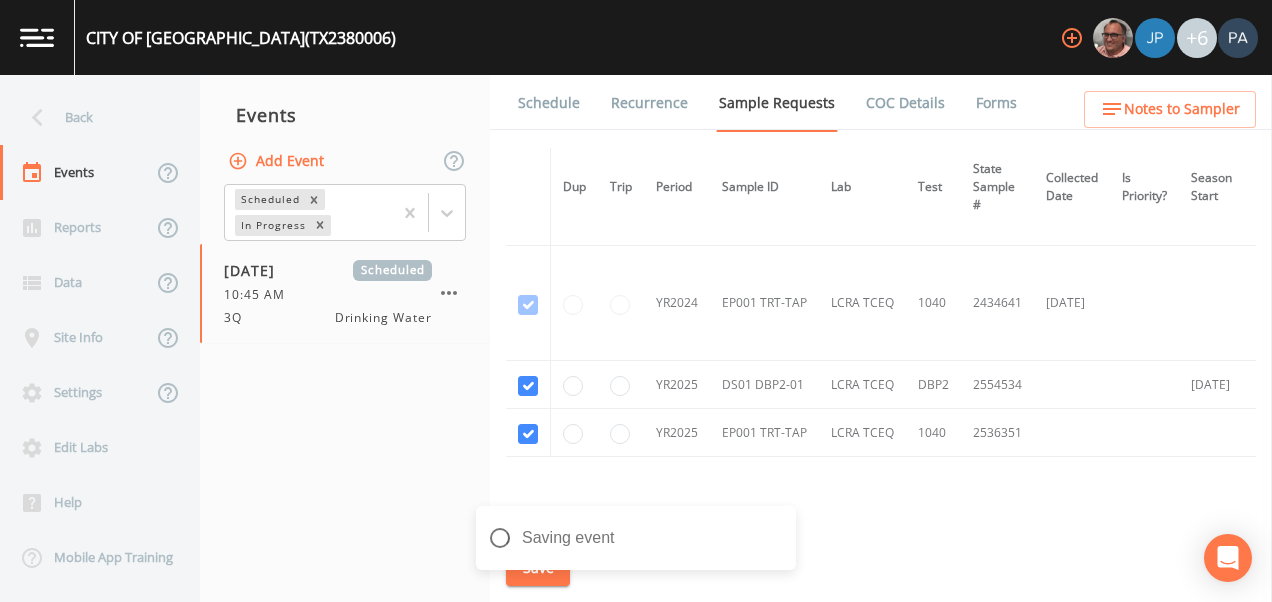 click on "Schedule" at bounding box center (549, 103) 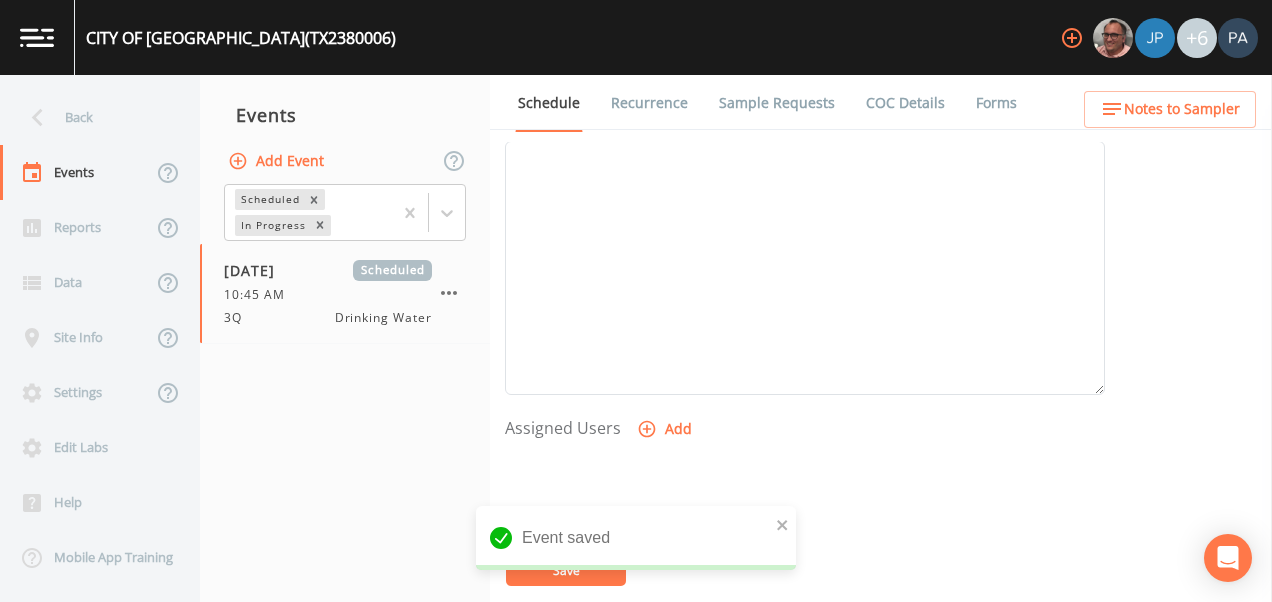 scroll, scrollTop: 800, scrollLeft: 0, axis: vertical 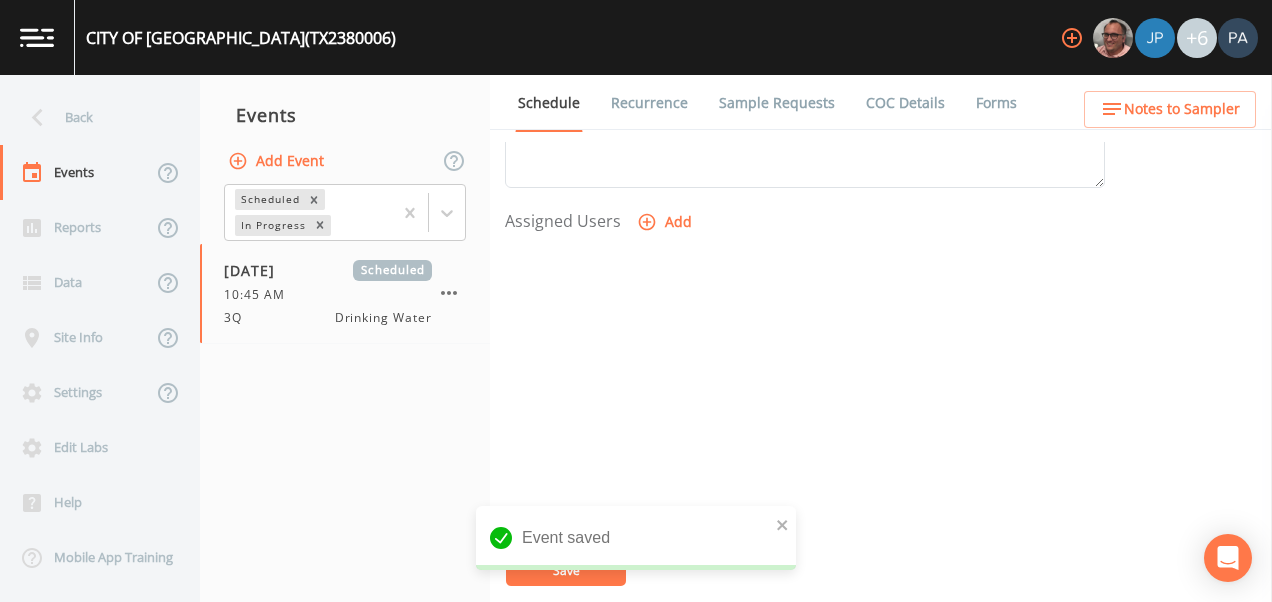 click on "Add" at bounding box center [666, 222] 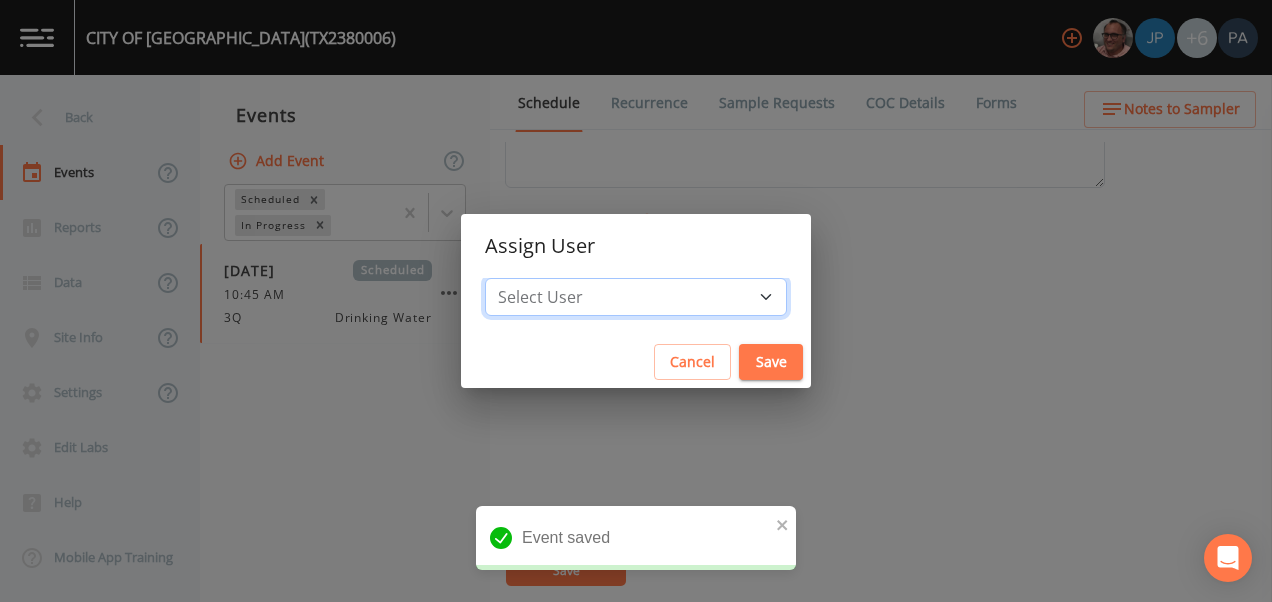 click on "Select User [PERSON_NAME] [PERSON_NAME]  [PERSON_NAME] [PERSON_NAME] [PERSON_NAME] [PERSON_NAME] [PERSON_NAME] [PERSON_NAME] [PERSON_NAME]" at bounding box center [636, 297] 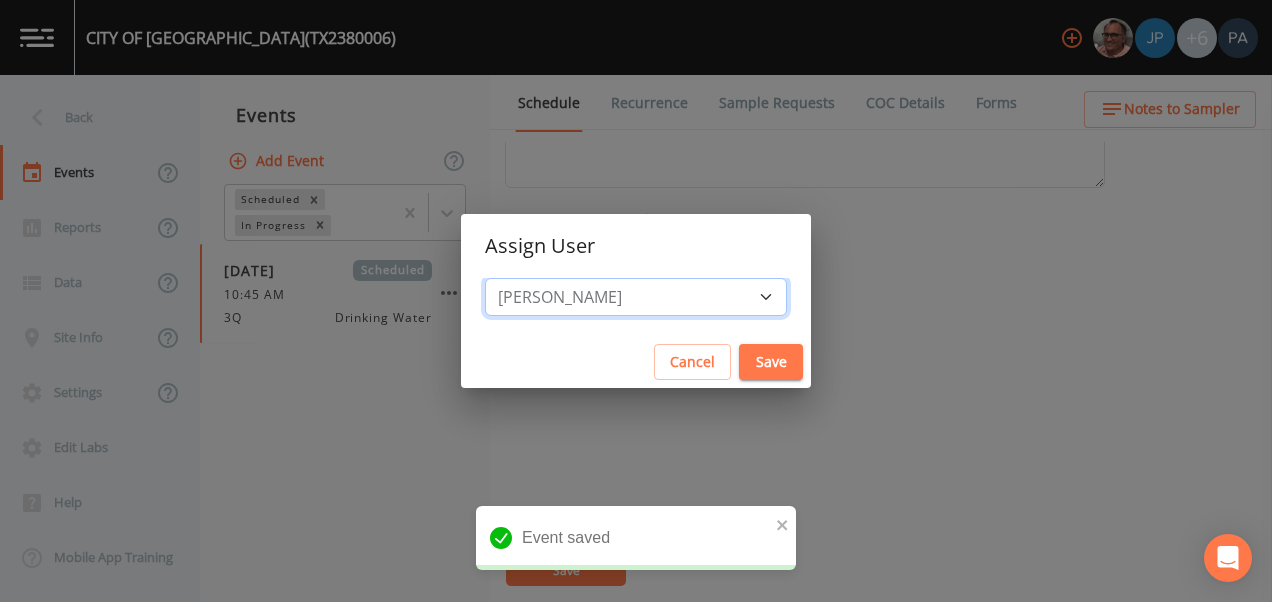 click on "Select User [PERSON_NAME] [PERSON_NAME]  [PERSON_NAME] [PERSON_NAME] [PERSON_NAME] [PERSON_NAME] [PERSON_NAME] [PERSON_NAME] [PERSON_NAME]" at bounding box center [636, 297] 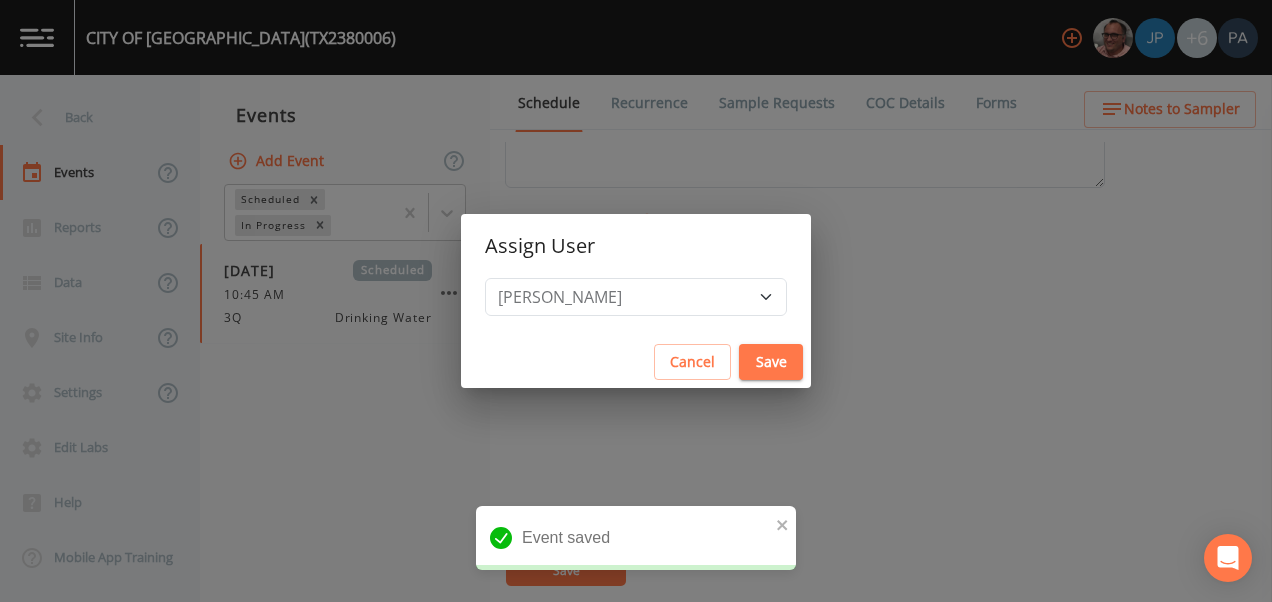click on "Save" at bounding box center (771, 362) 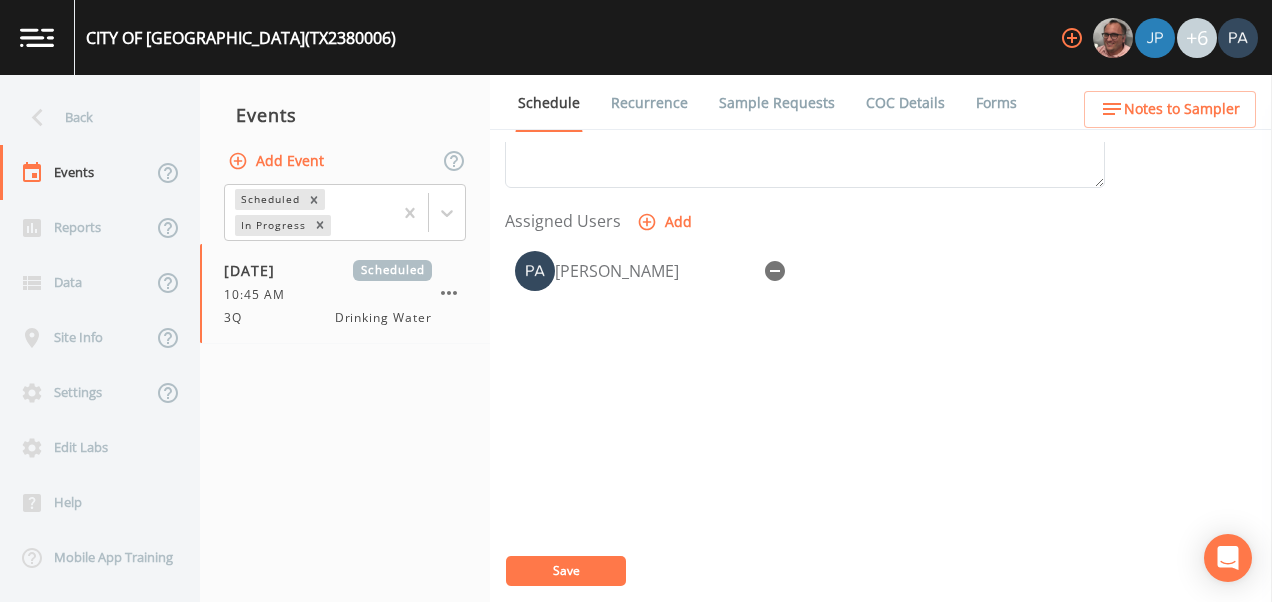 click on "Save" at bounding box center [566, 571] 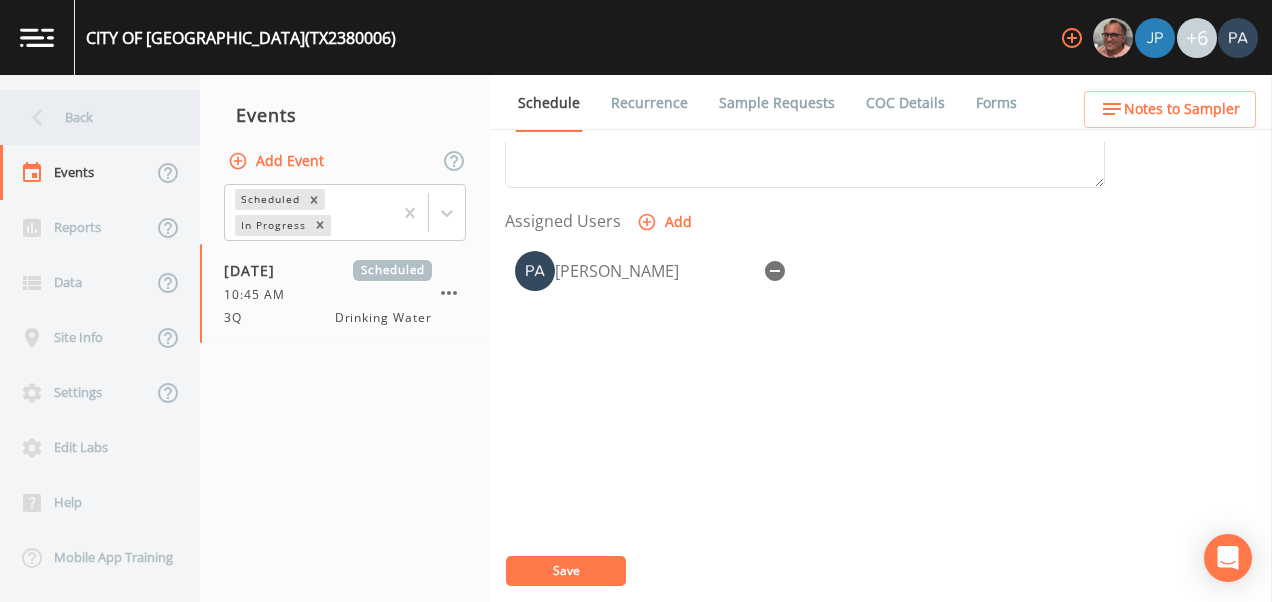 click on "Back" at bounding box center [90, 117] 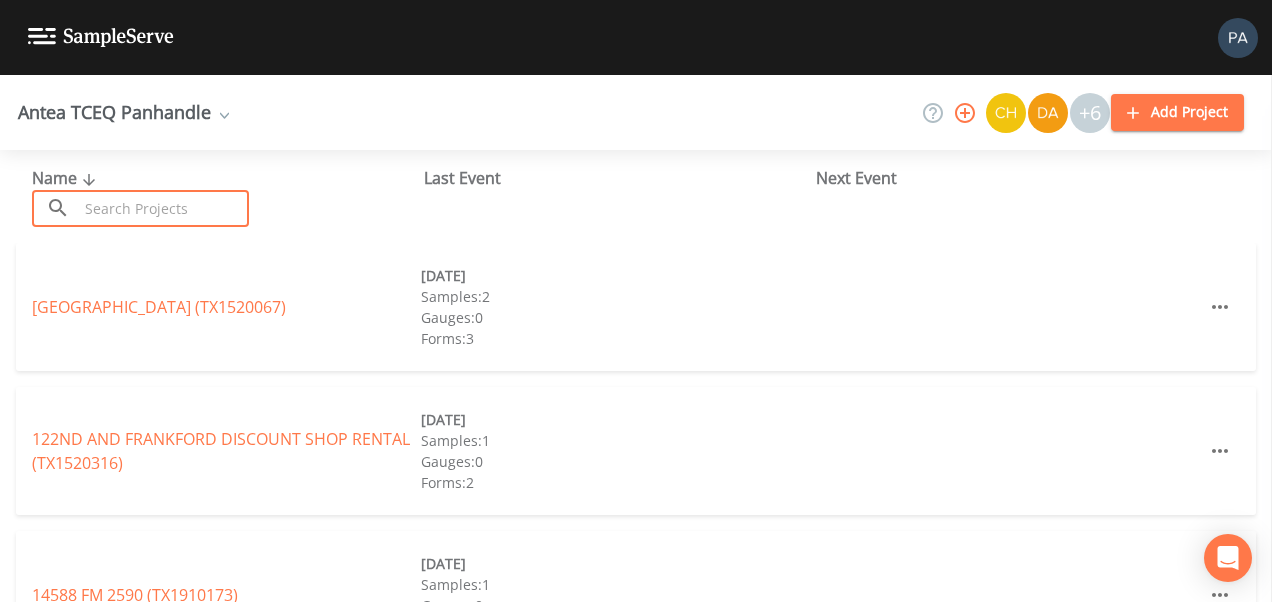 click at bounding box center (163, 208) 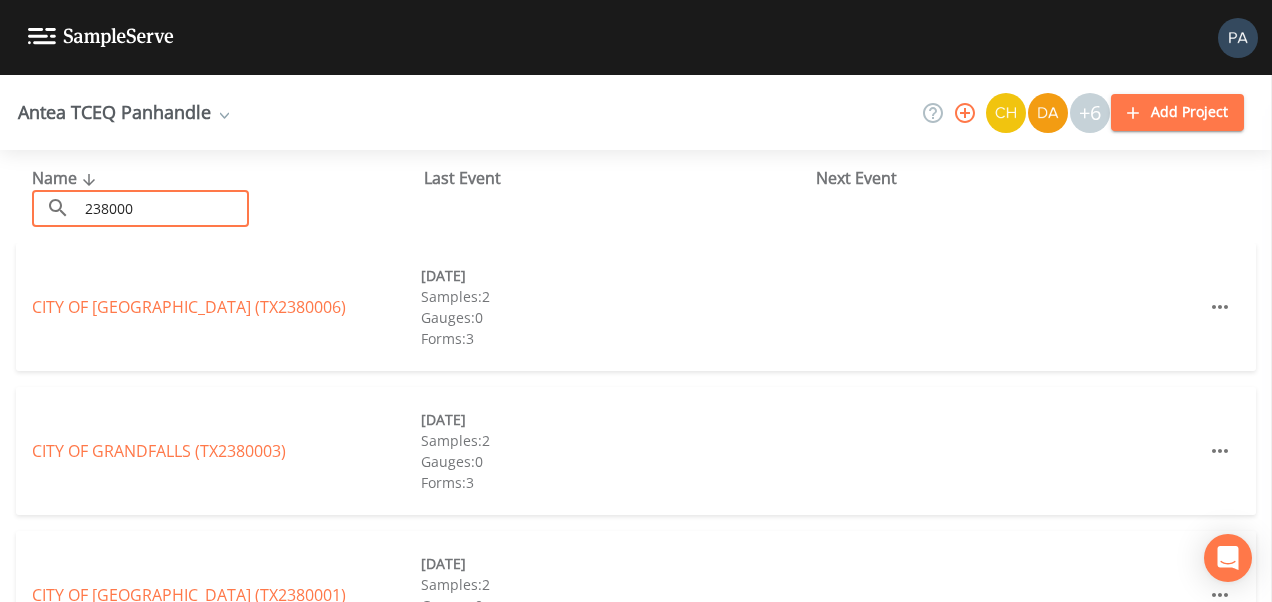 type on "2380005" 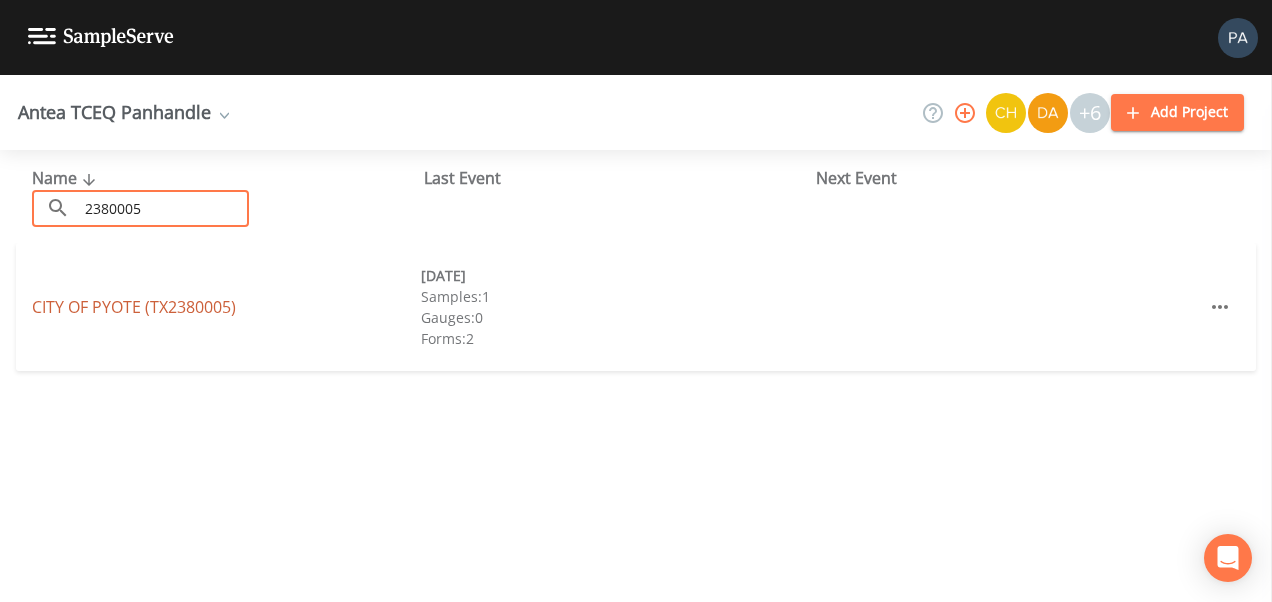 click on "CITY OF PYOTE   (TX2380005)" at bounding box center [134, 307] 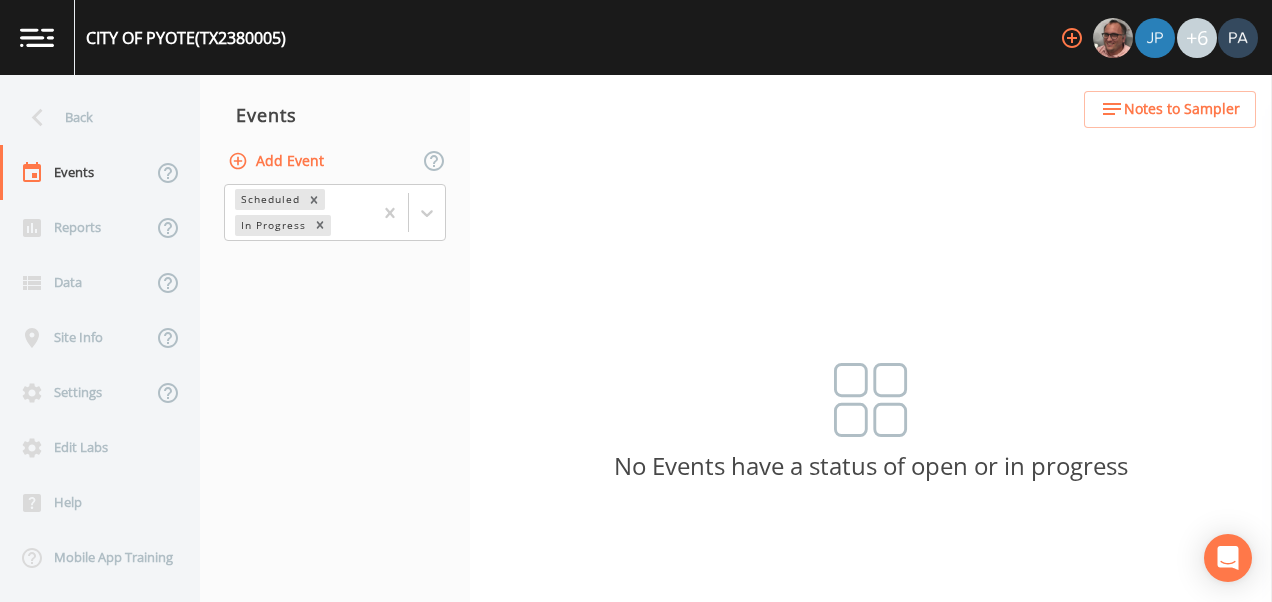 click on "Add Event" at bounding box center [278, 161] 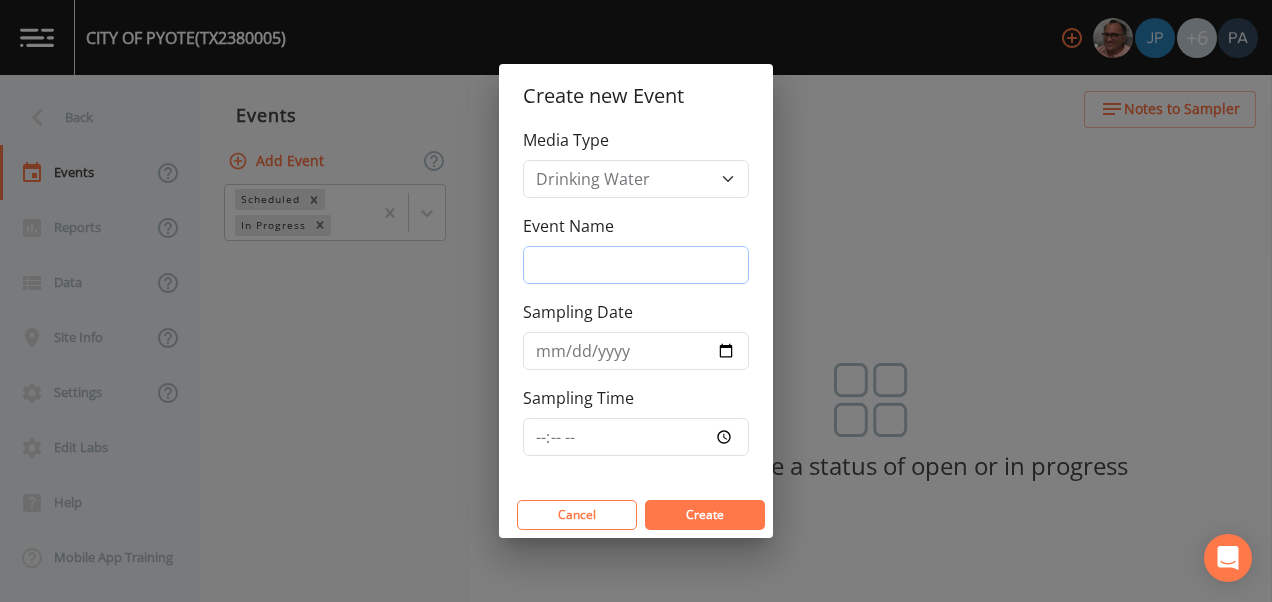 click on "Event Name" at bounding box center [636, 265] 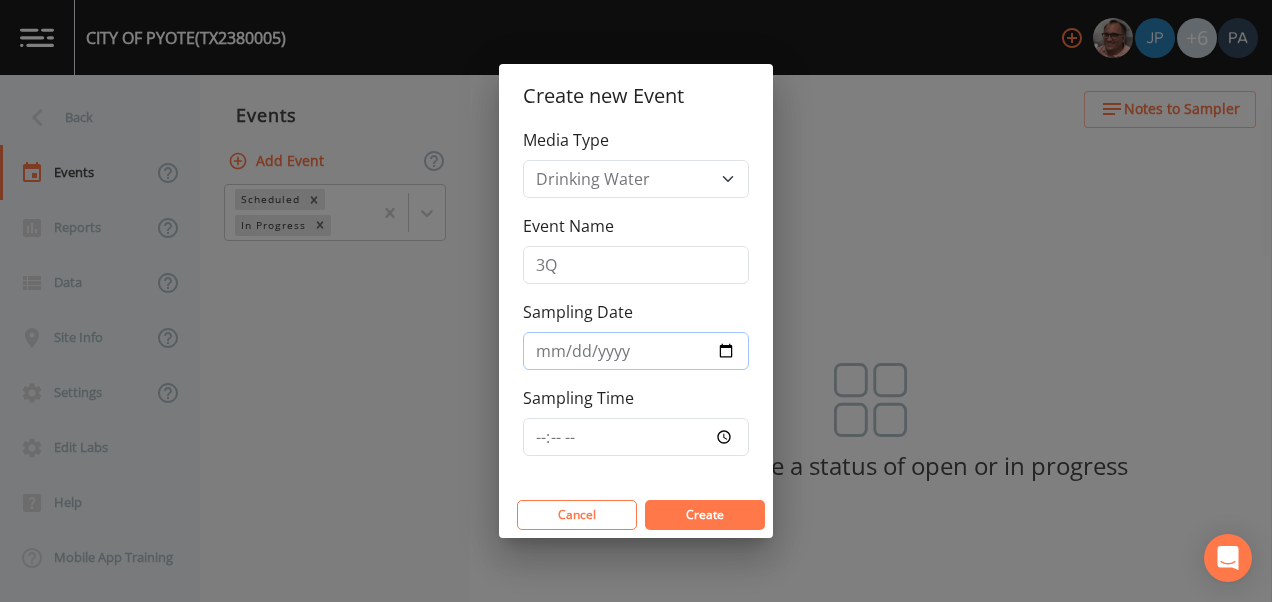 type on "[DATE]" 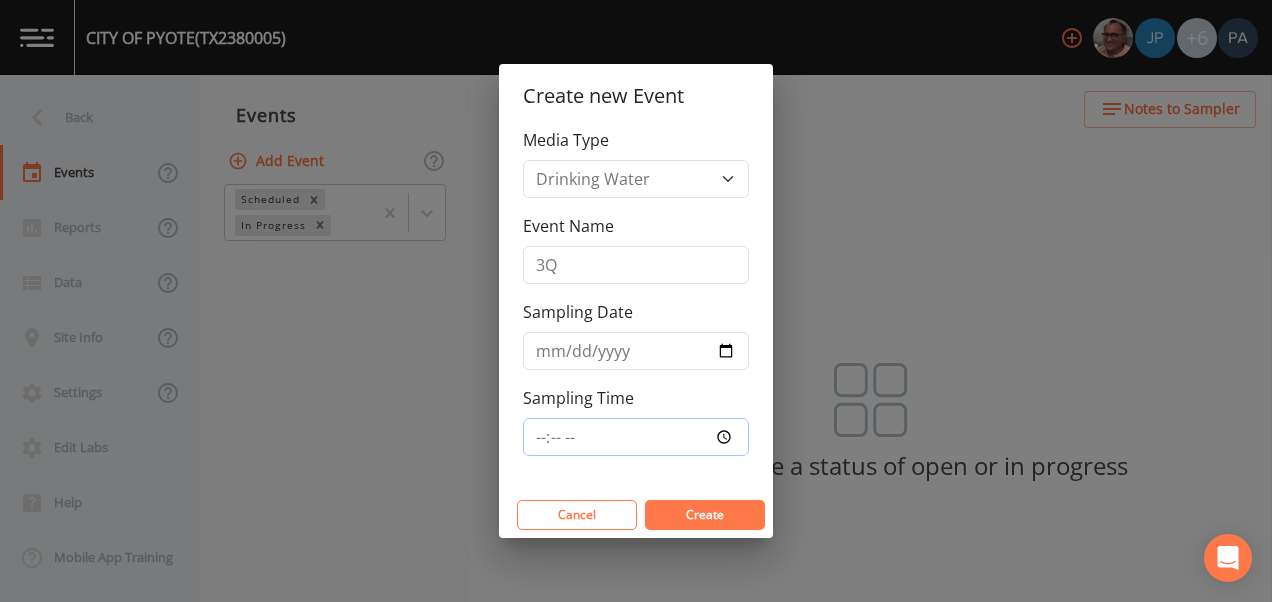 click on "Sampling Time" at bounding box center [636, 437] 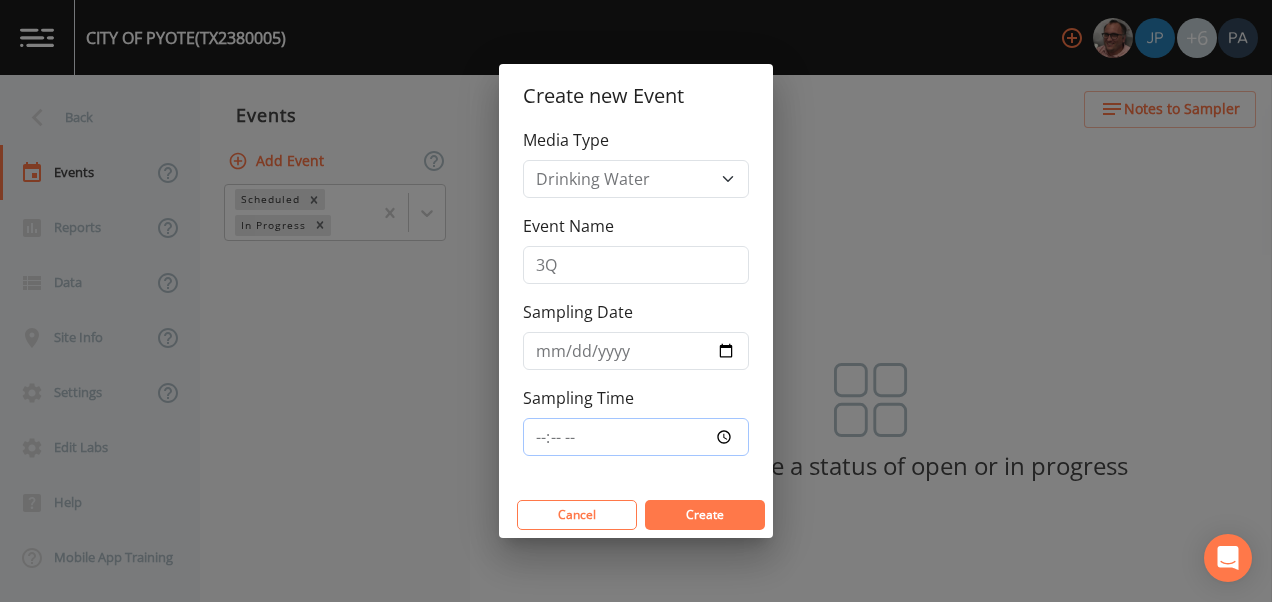 type on "11:30" 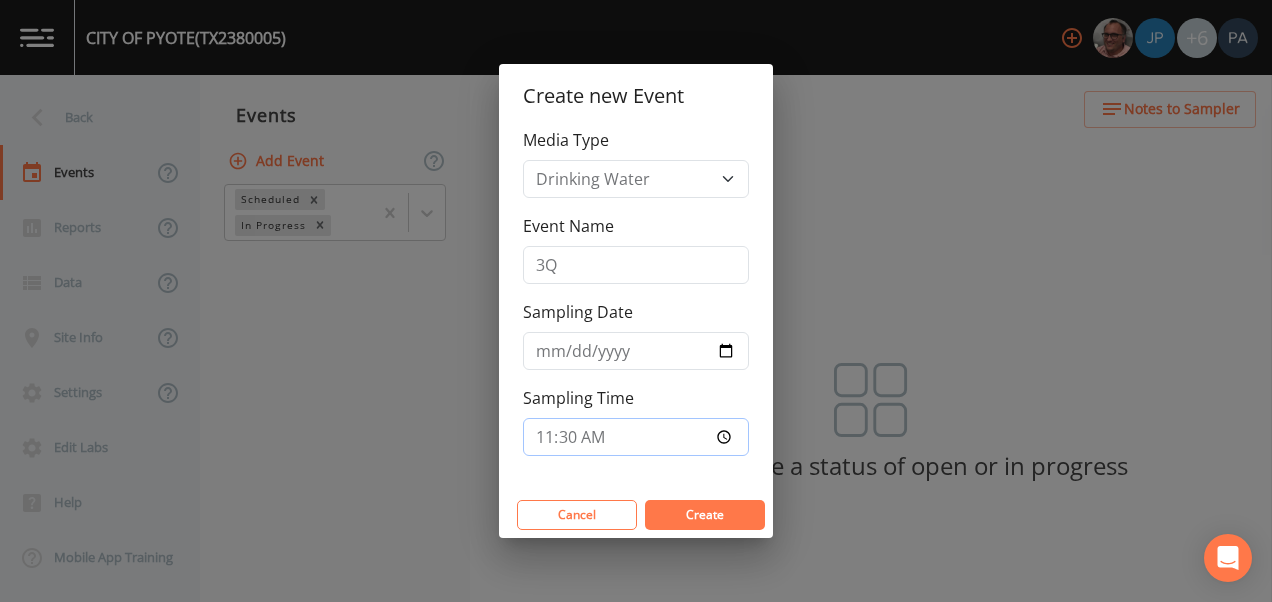 click on "Create" at bounding box center [705, 515] 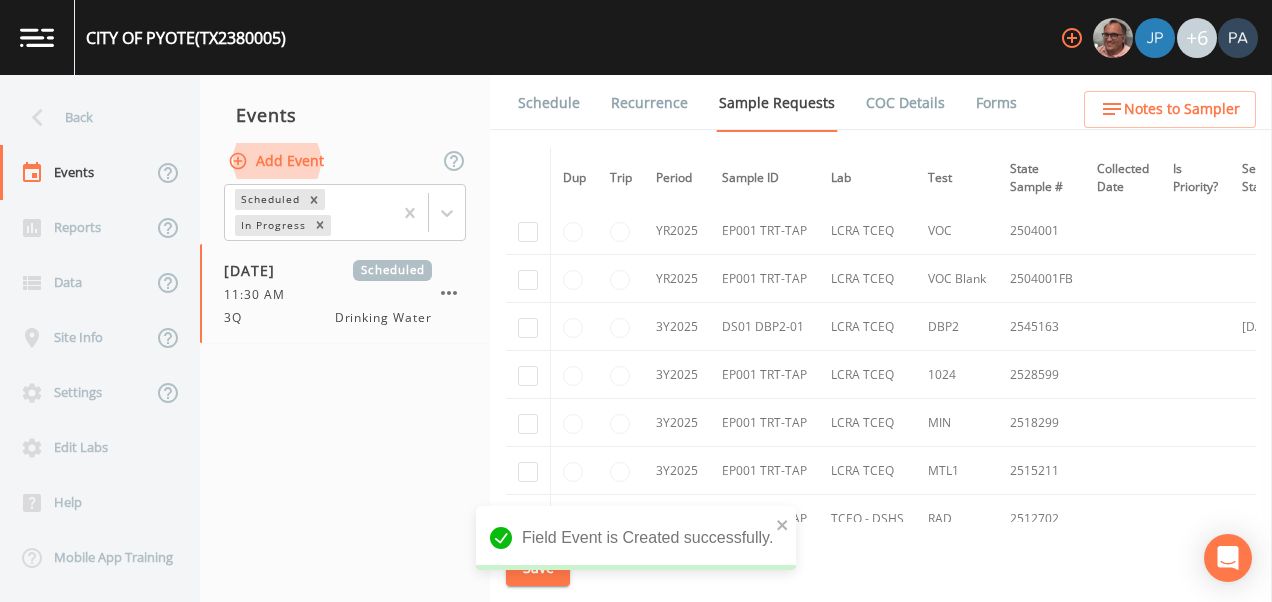 scroll, scrollTop: 581, scrollLeft: 0, axis: vertical 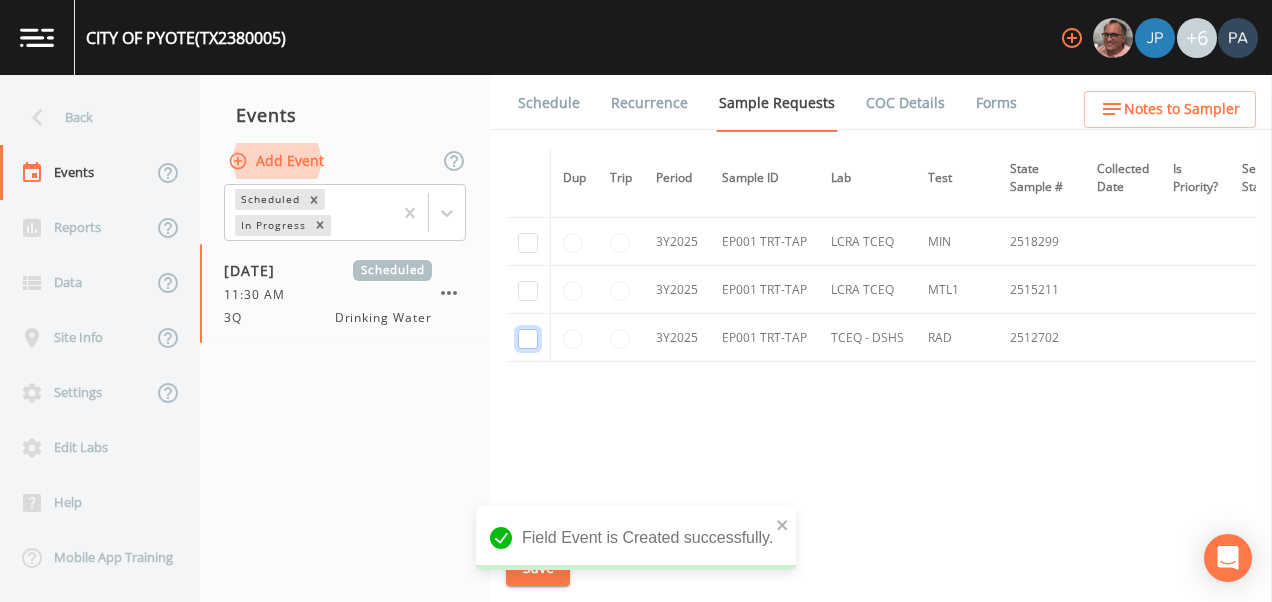 click at bounding box center [528, 339] 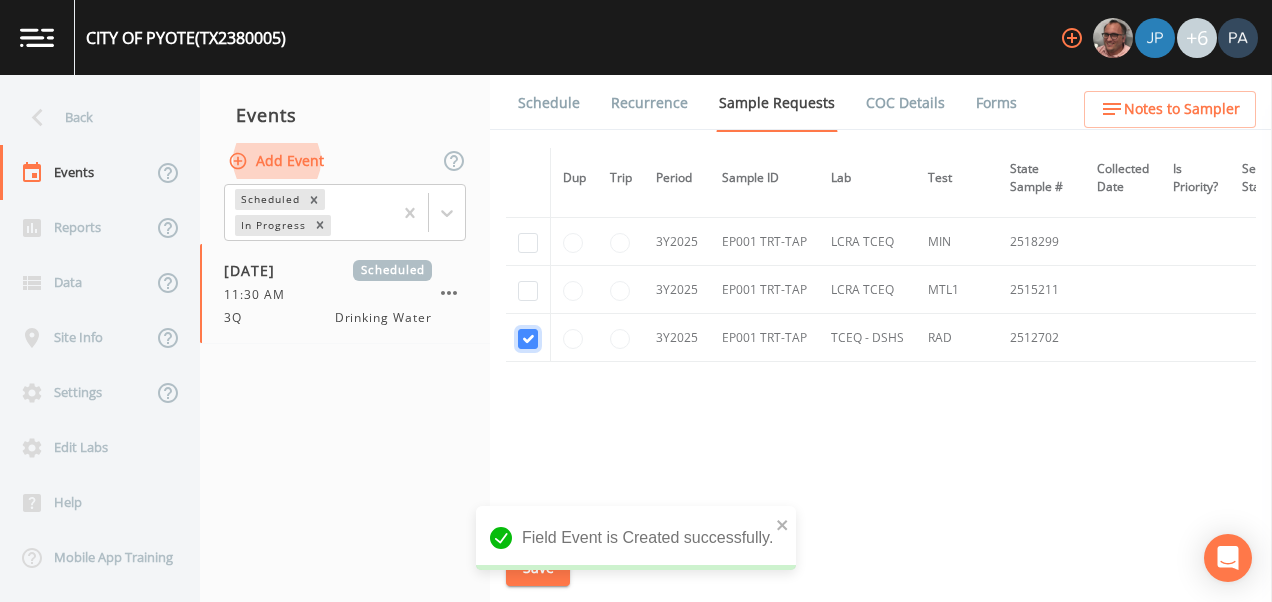 checkbox on "true" 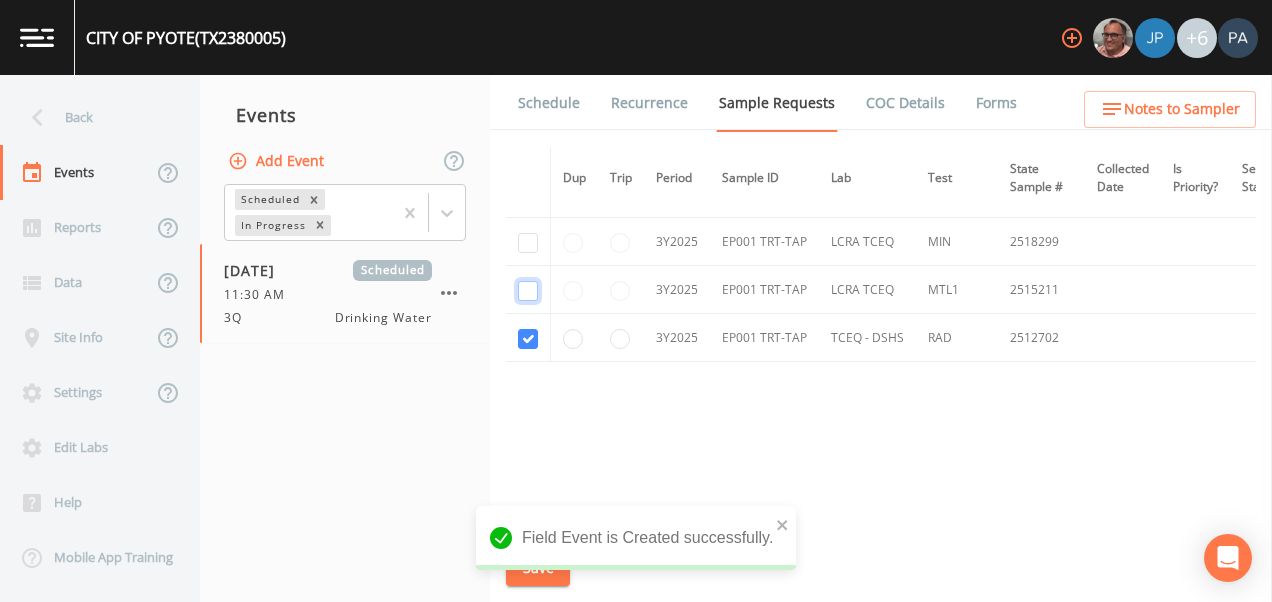 click at bounding box center [528, 291] 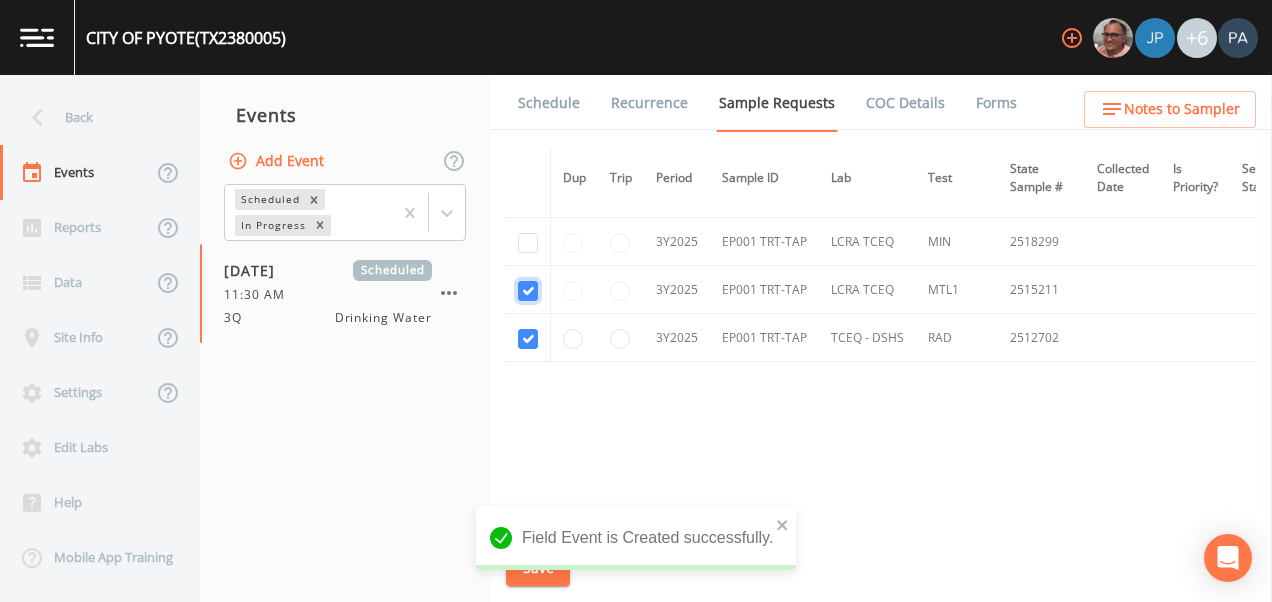 checkbox on "true" 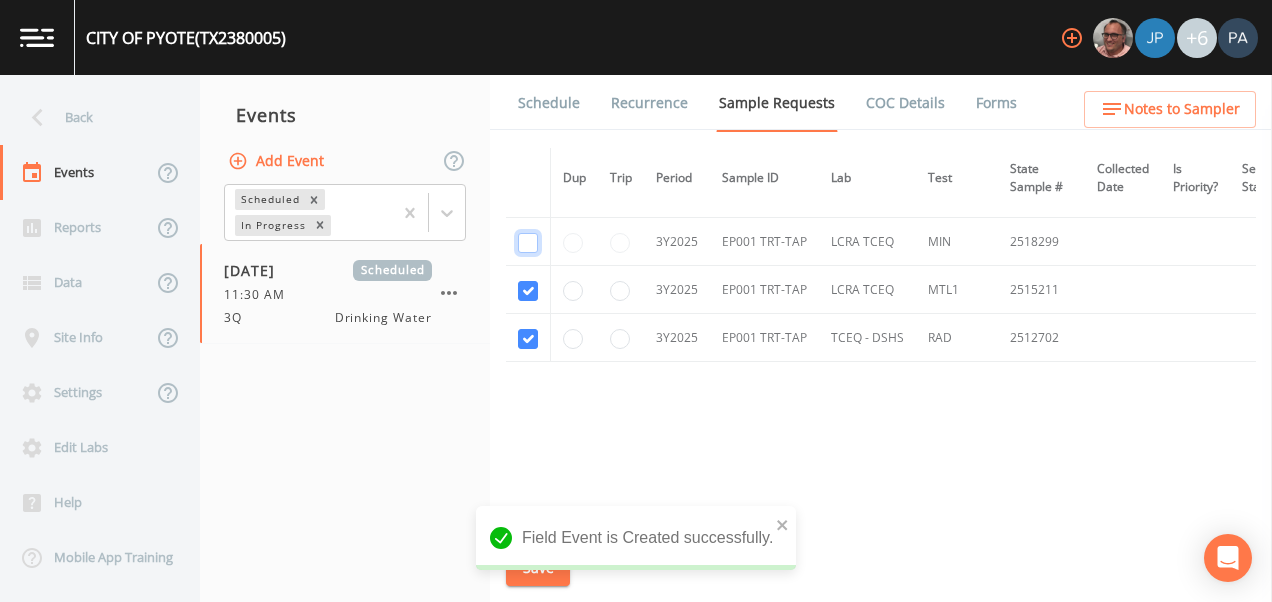 click at bounding box center (528, 243) 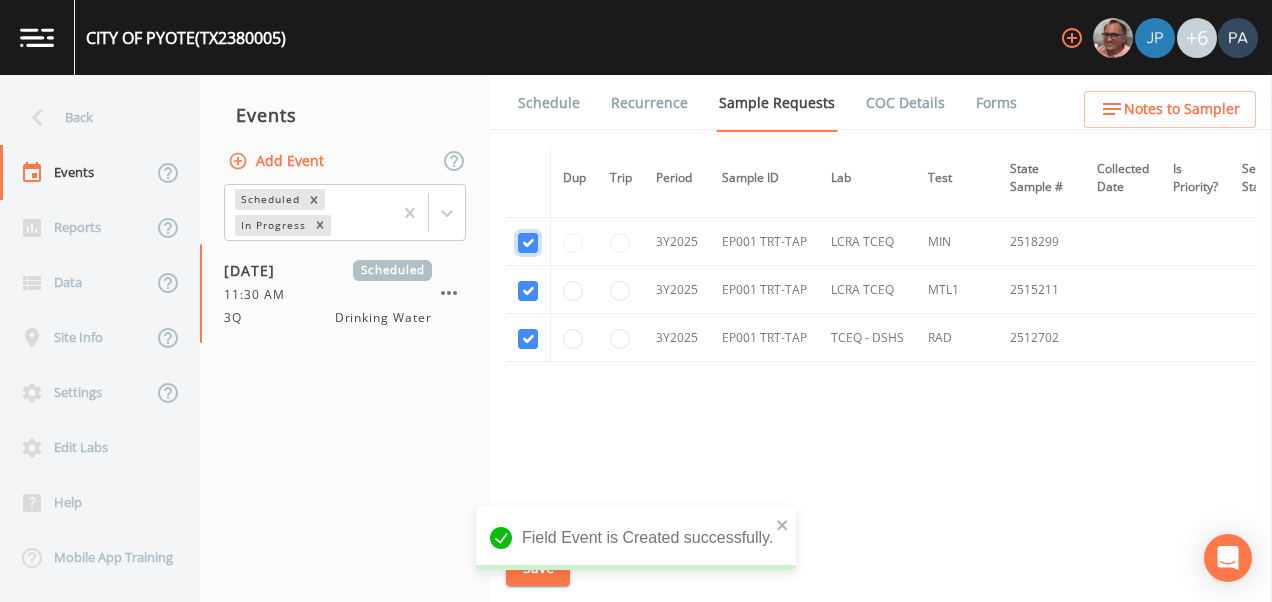 checkbox on "true" 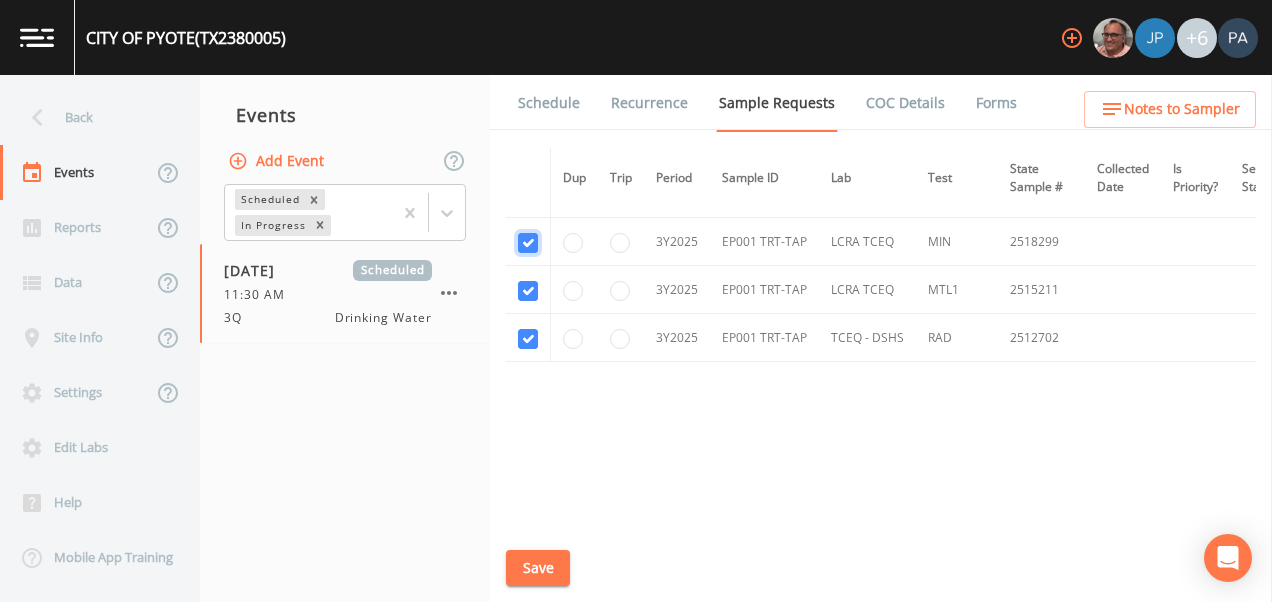 scroll, scrollTop: 481, scrollLeft: 0, axis: vertical 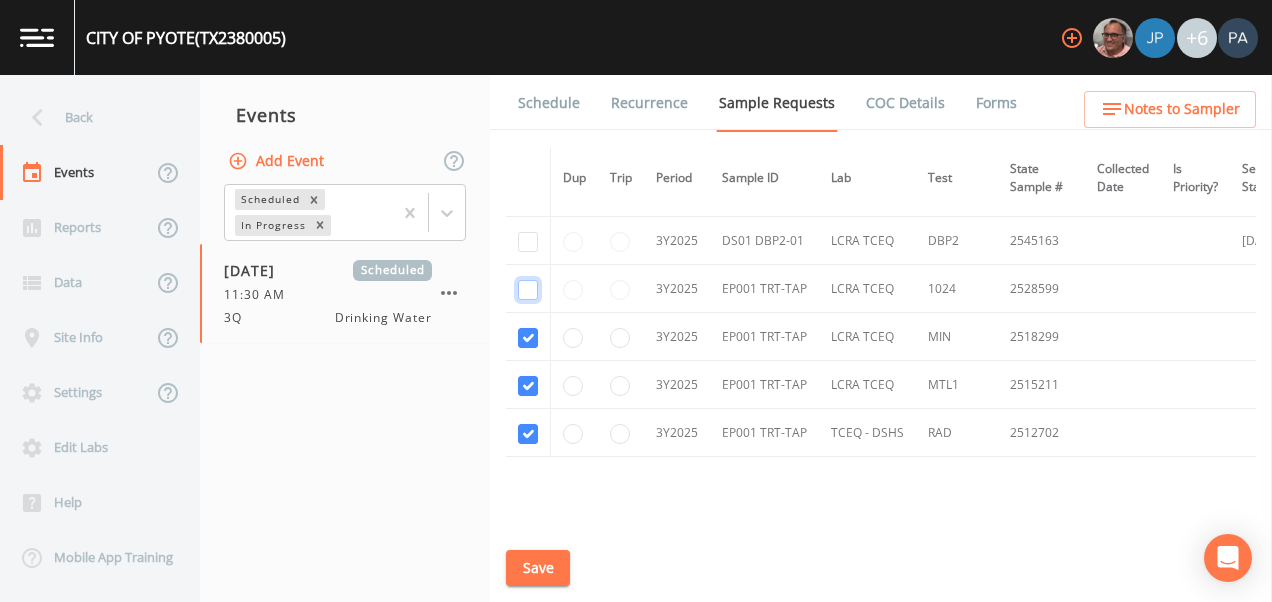 click at bounding box center (528, 290) 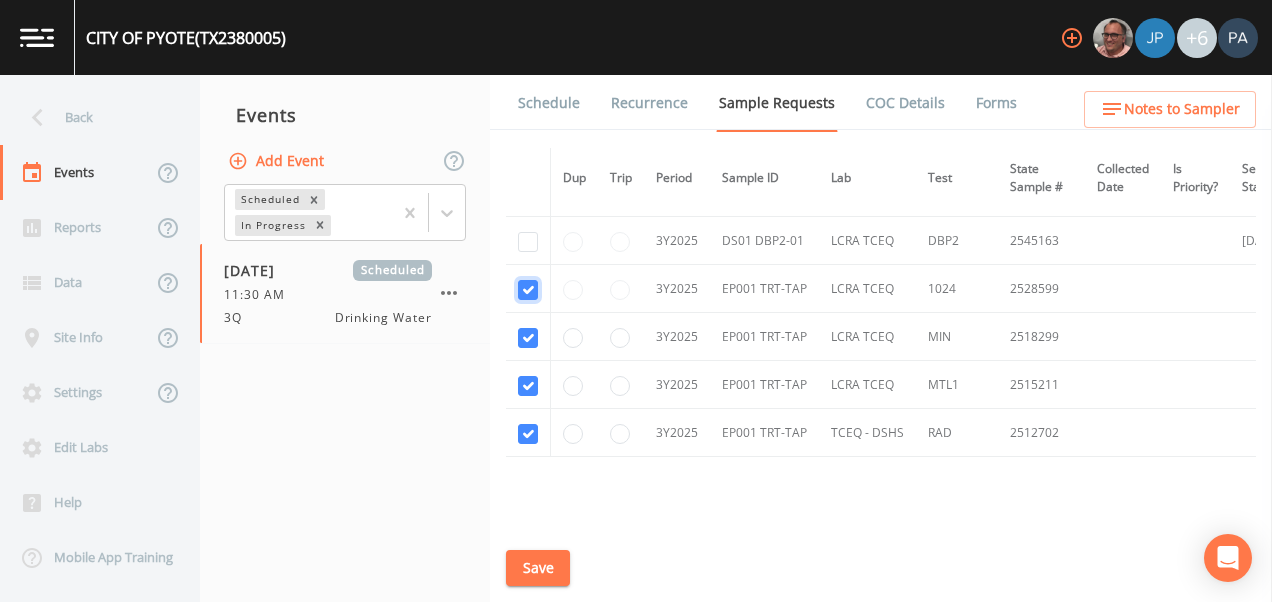 checkbox on "true" 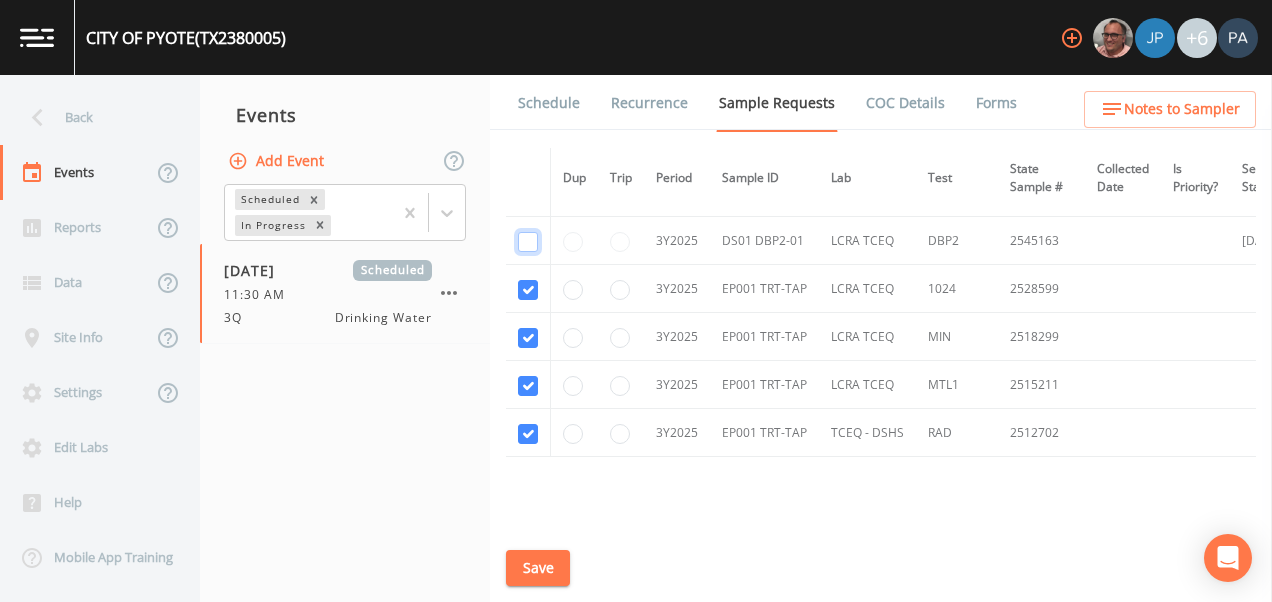 click at bounding box center [528, 242] 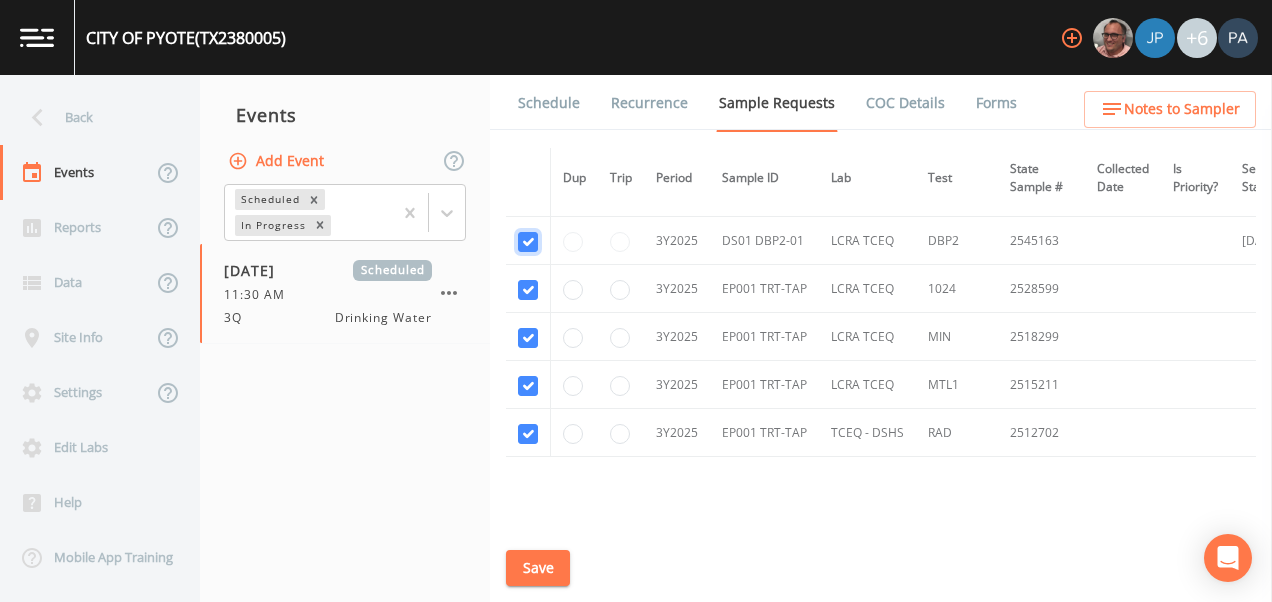 checkbox on "true" 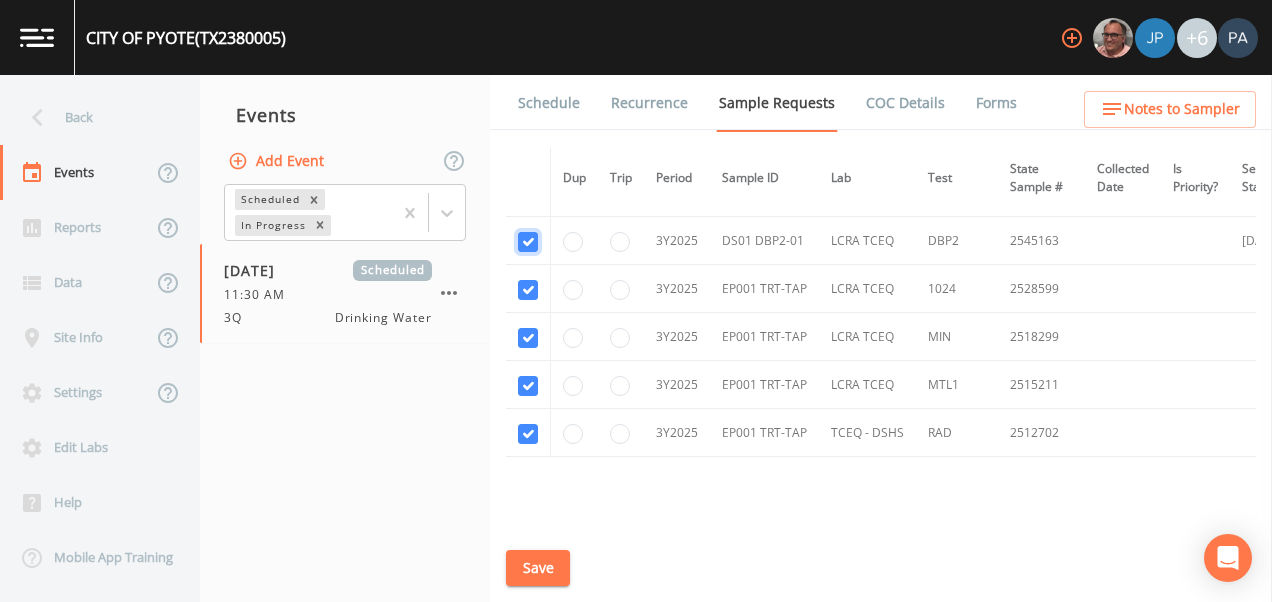 scroll, scrollTop: 381, scrollLeft: 0, axis: vertical 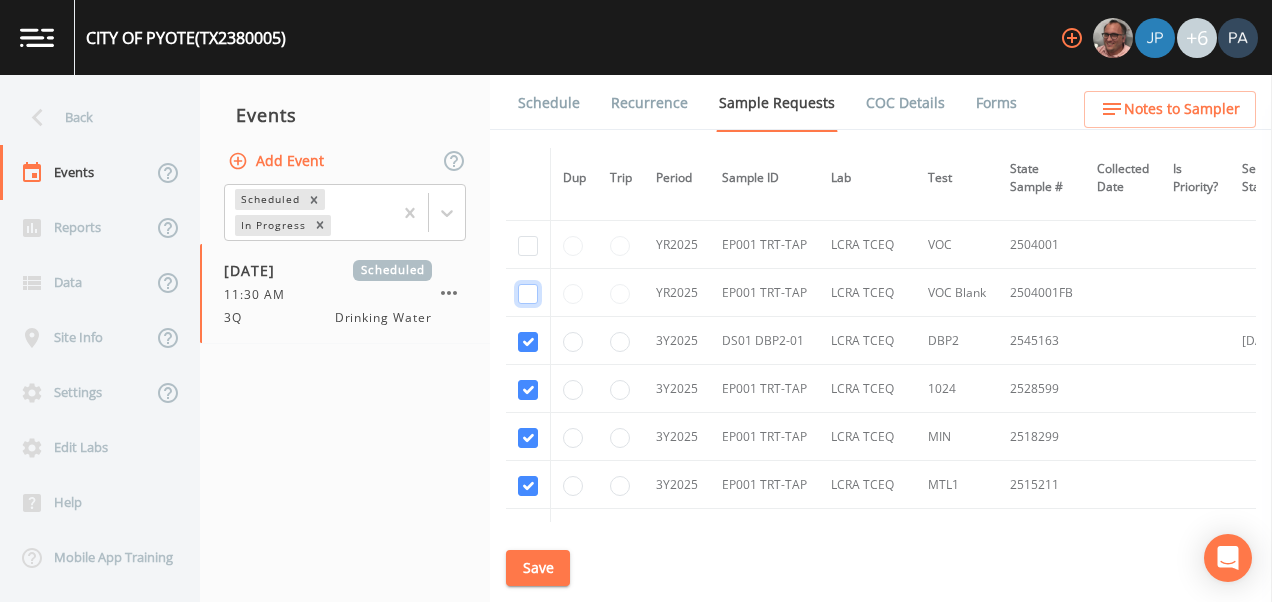 click at bounding box center (528, 117) 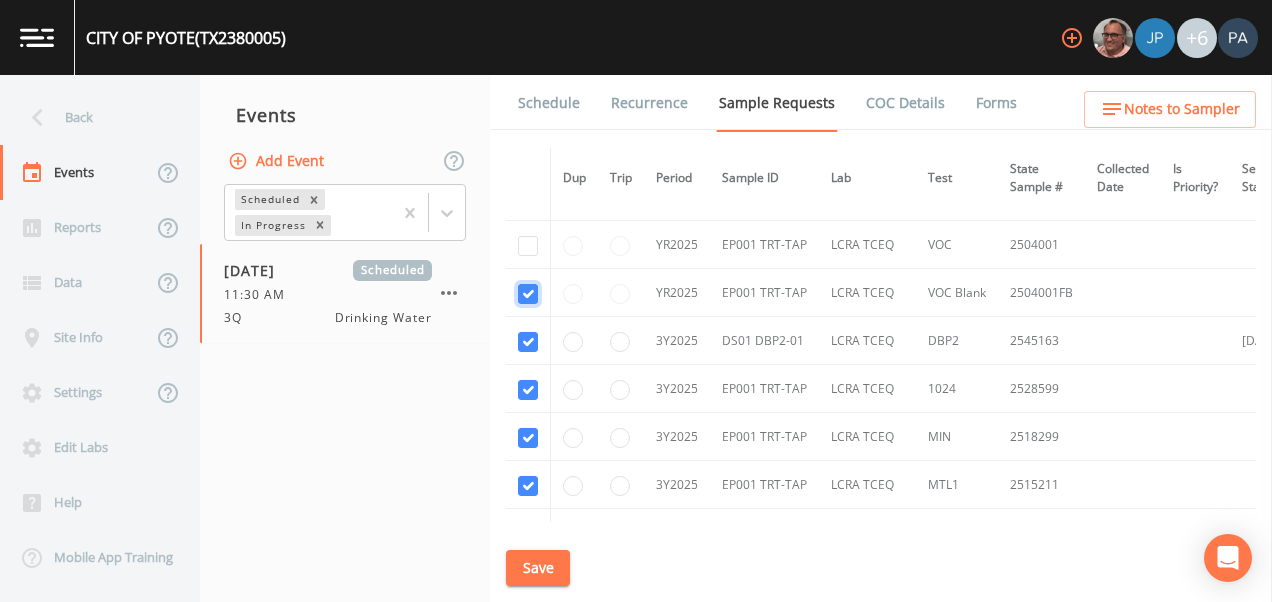 checkbox on "true" 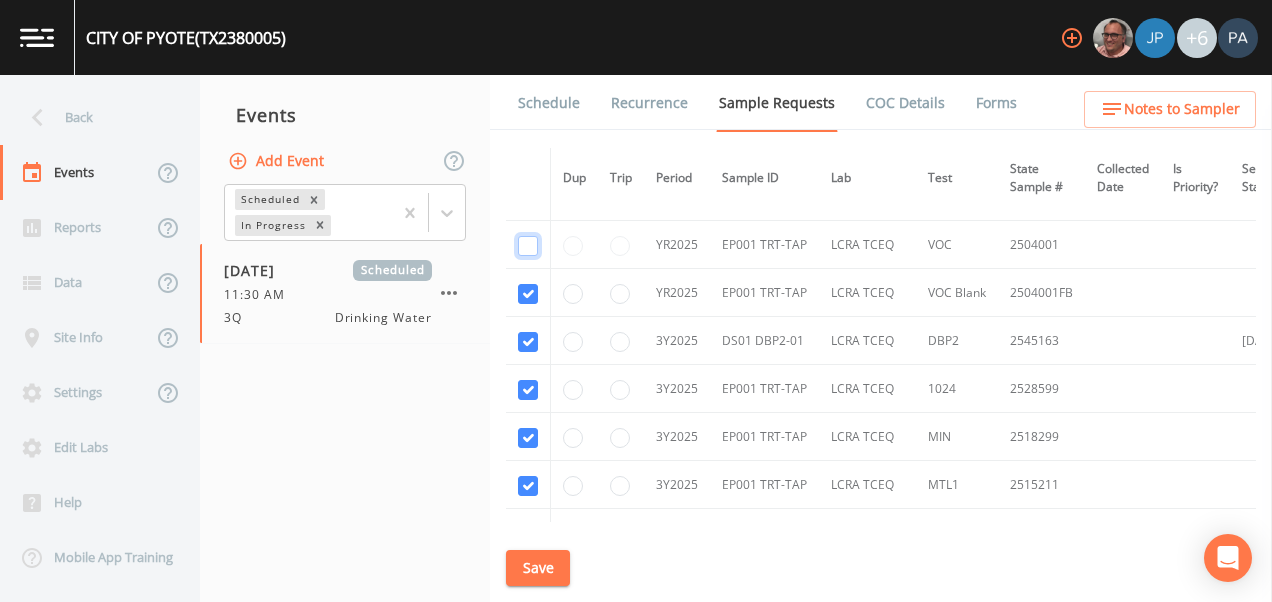 click at bounding box center [528, 2] 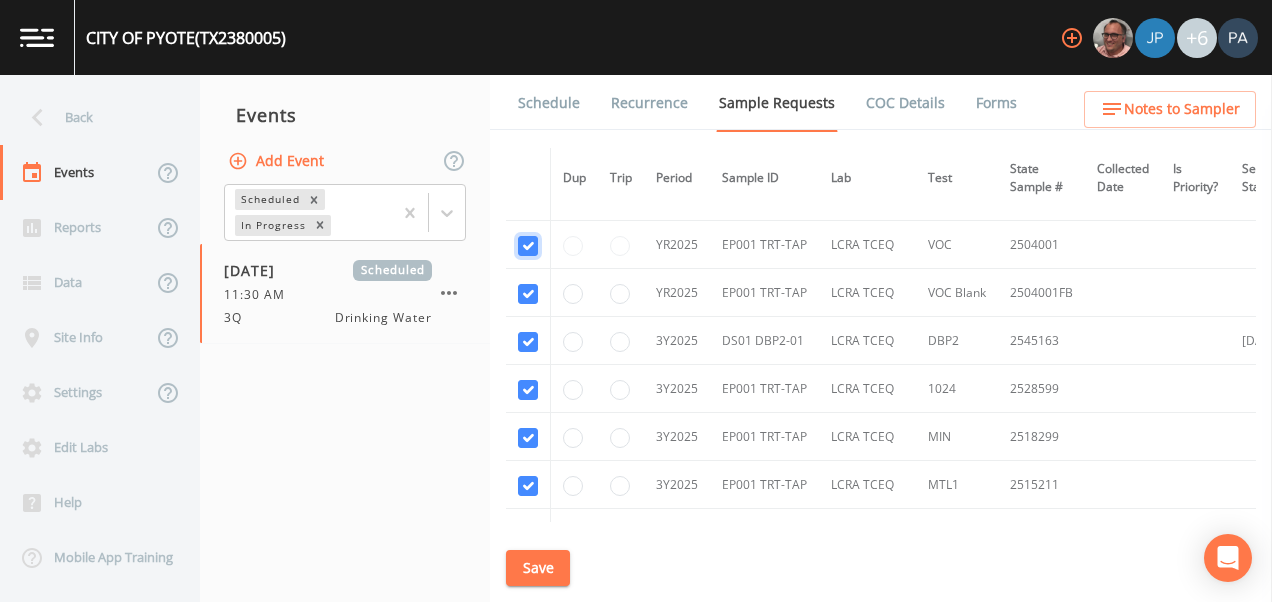 checkbox on "true" 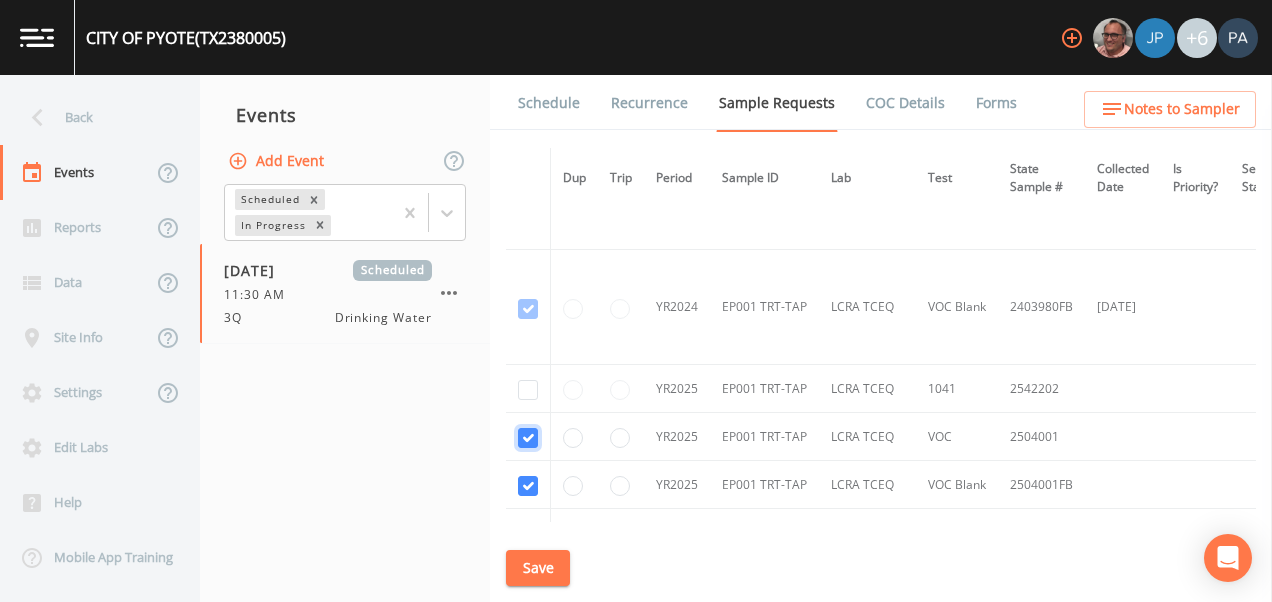 scroll, scrollTop: 181, scrollLeft: 0, axis: vertical 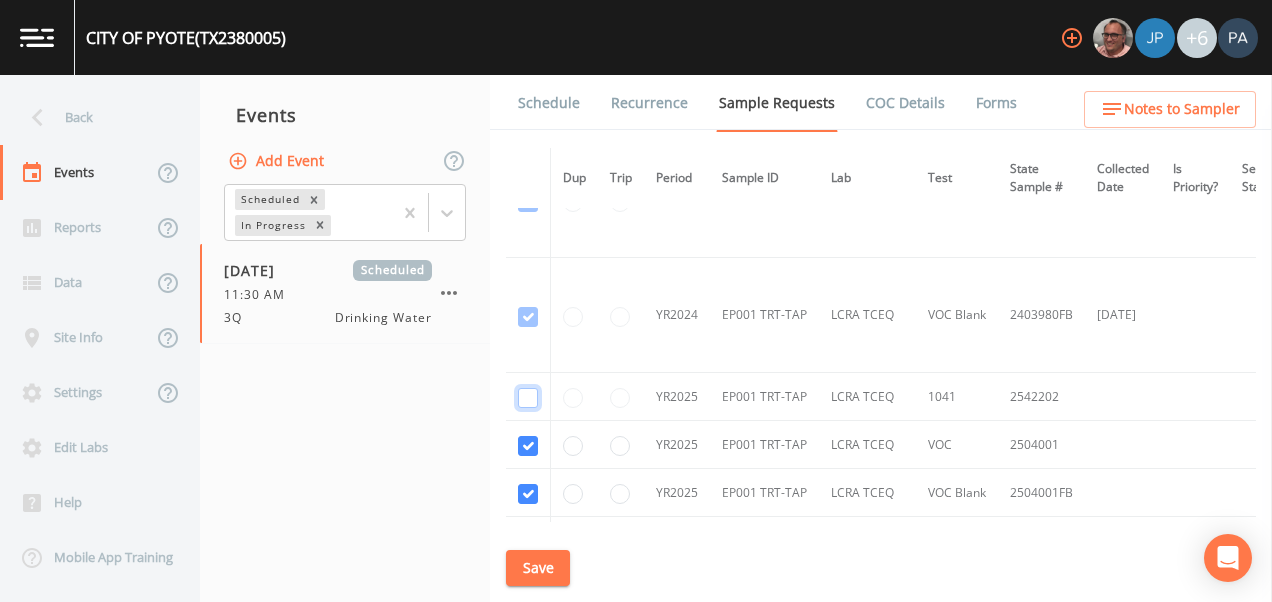 click at bounding box center [528, 398] 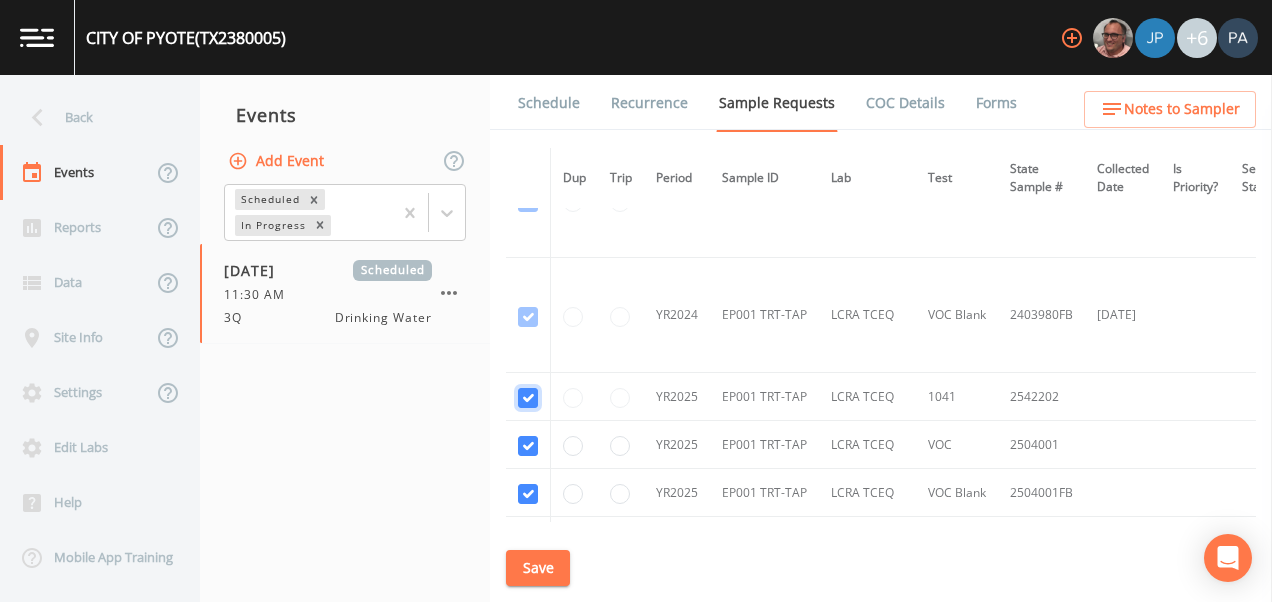 checkbox on "true" 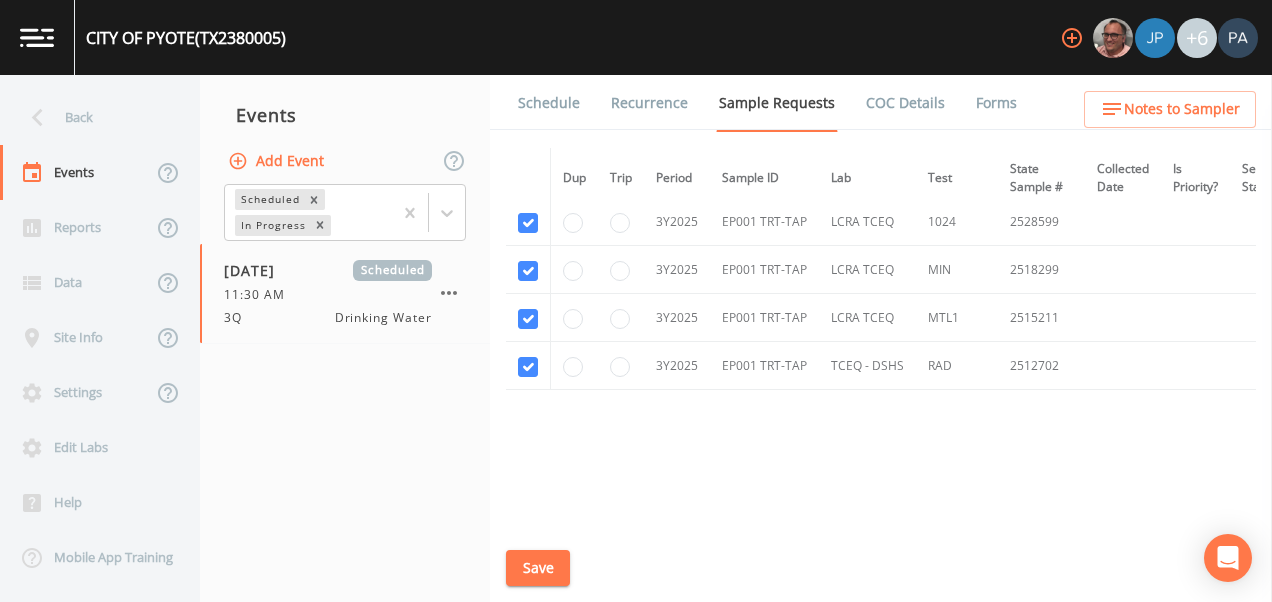 scroll, scrollTop: 581, scrollLeft: 0, axis: vertical 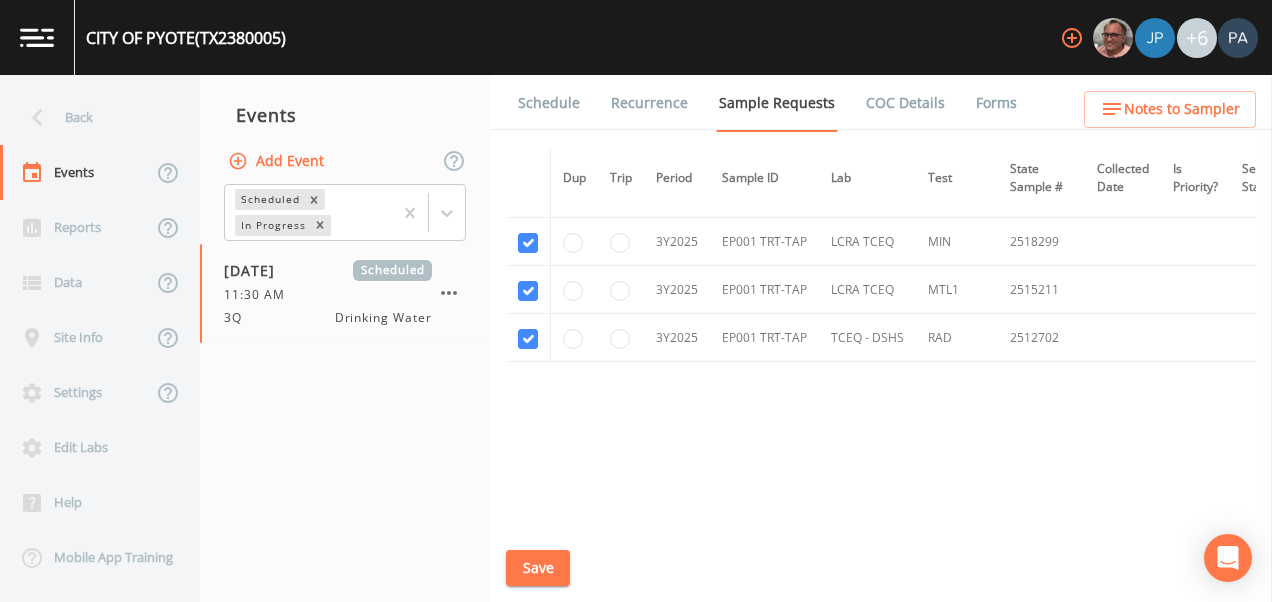 click on "Save" at bounding box center (538, 568) 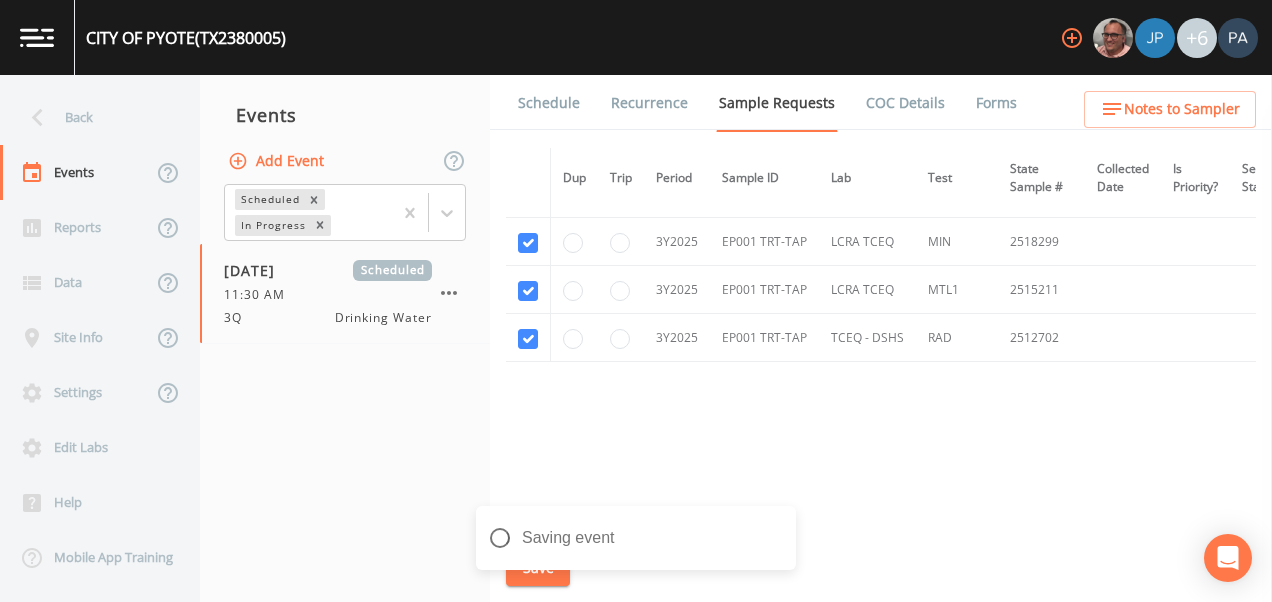 click on "Schedule" at bounding box center [549, 103] 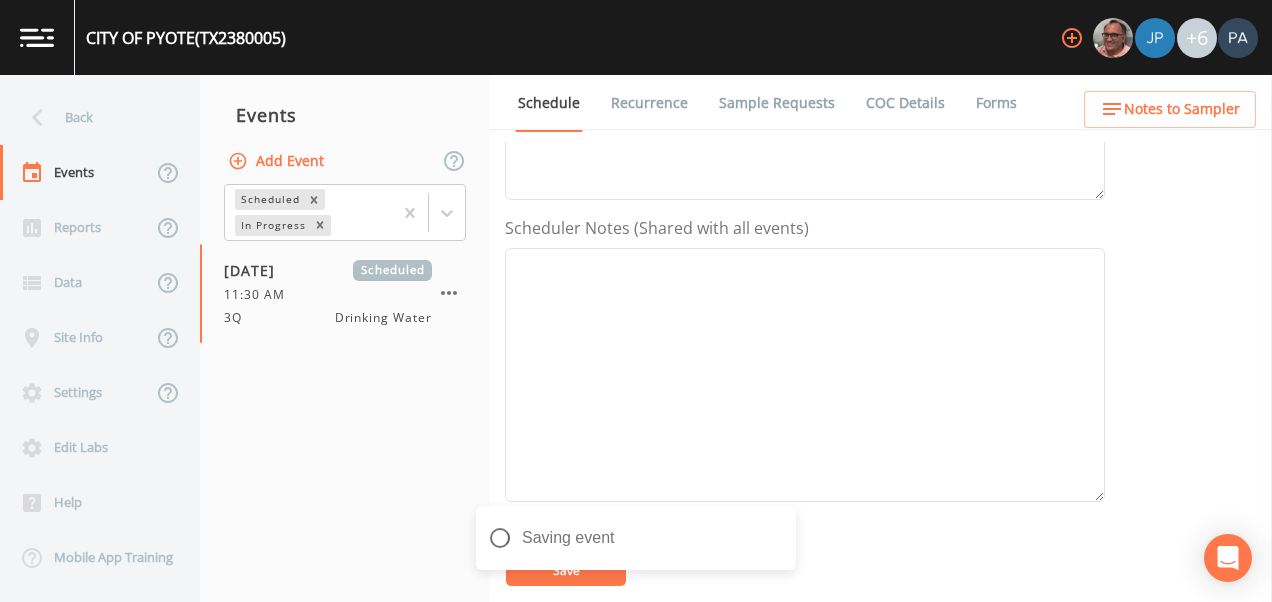 scroll, scrollTop: 600, scrollLeft: 0, axis: vertical 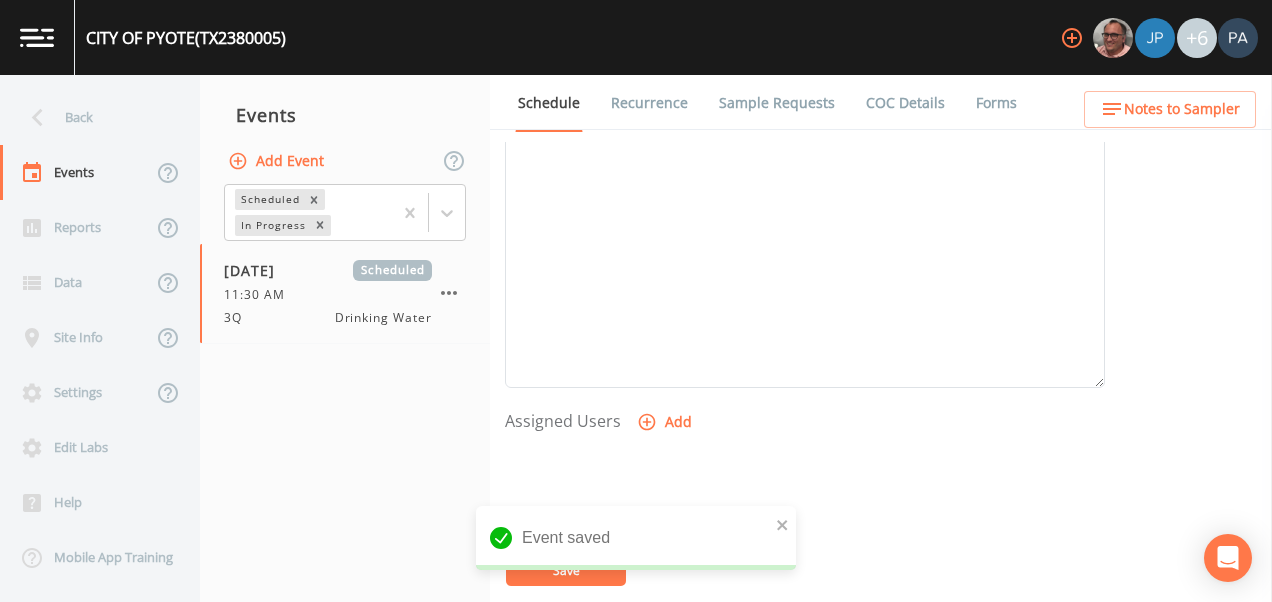 click 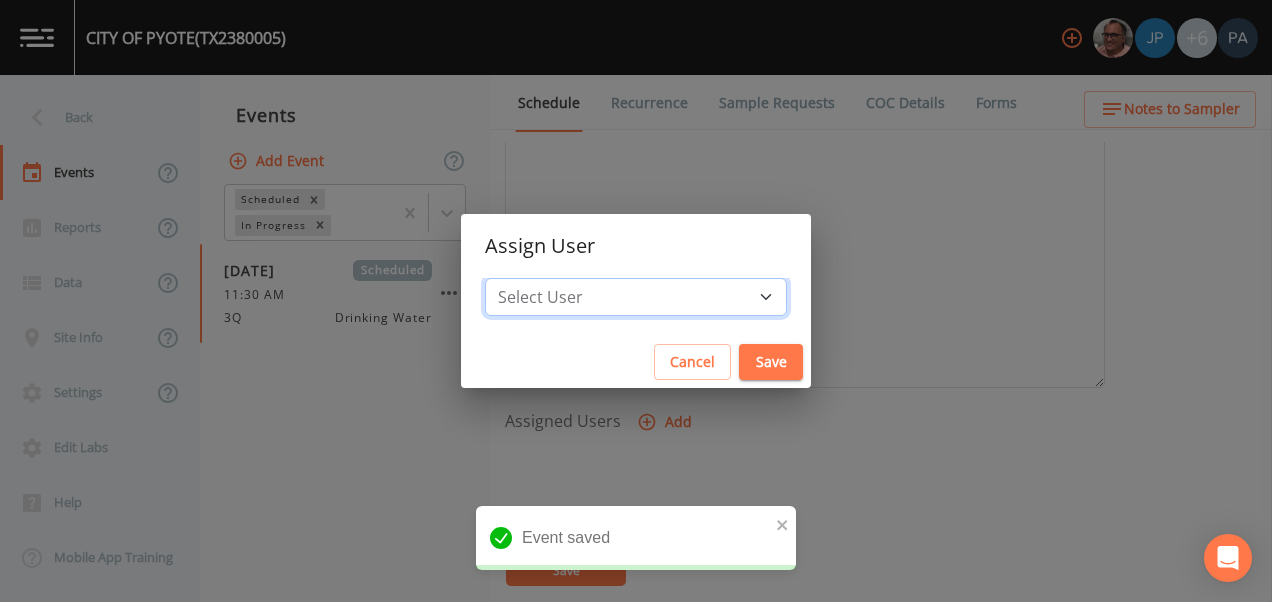 click on "Select User [PERSON_NAME] [PERSON_NAME]  [PERSON_NAME] [PERSON_NAME] [PERSON_NAME] [PERSON_NAME] [PERSON_NAME] [PERSON_NAME] [PERSON_NAME]" at bounding box center (636, 297) 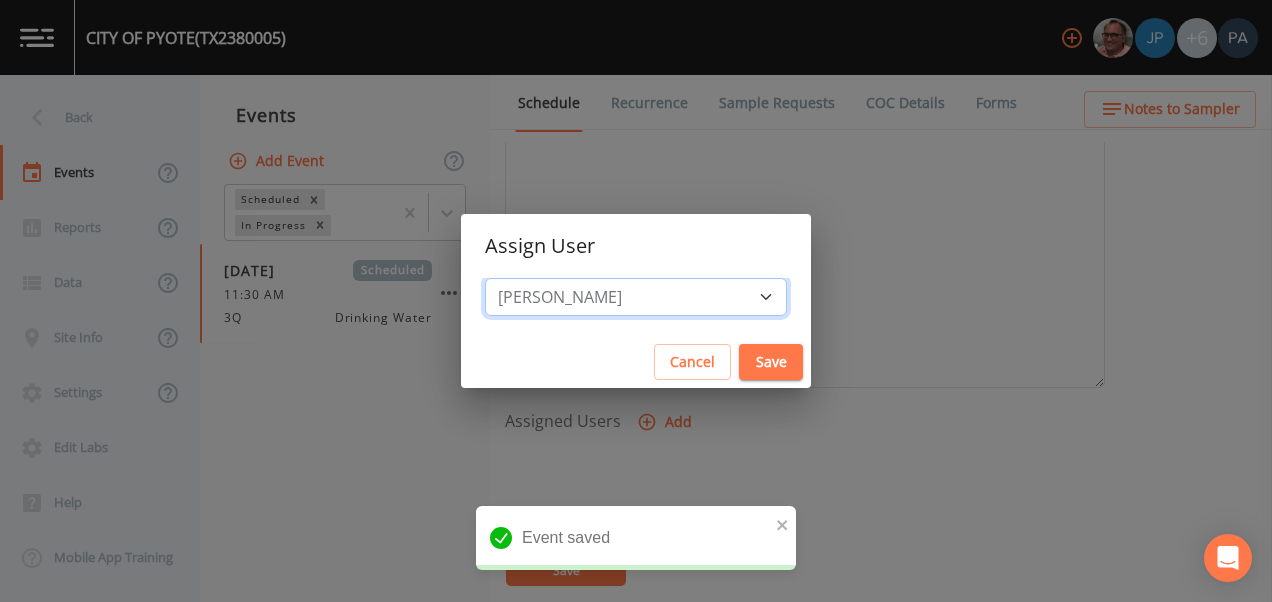 click on "Select User [PERSON_NAME] [PERSON_NAME]  [PERSON_NAME] [PERSON_NAME] [PERSON_NAME] [PERSON_NAME] [PERSON_NAME] [PERSON_NAME] [PERSON_NAME]" at bounding box center [636, 297] 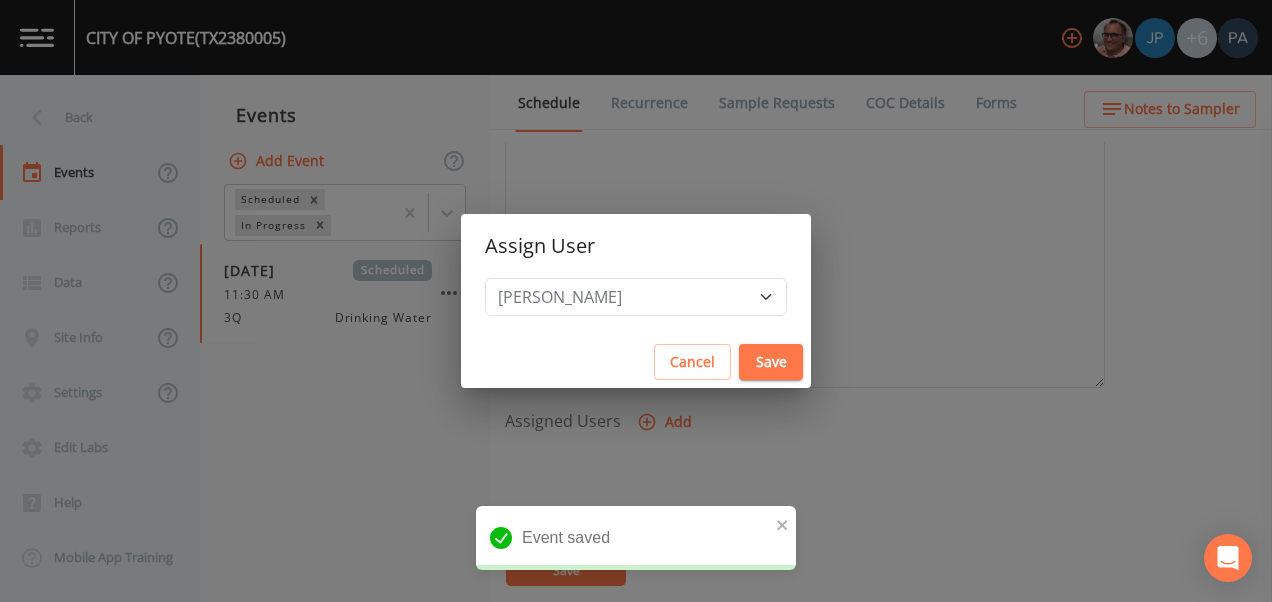 click on "Save" at bounding box center [771, 362] 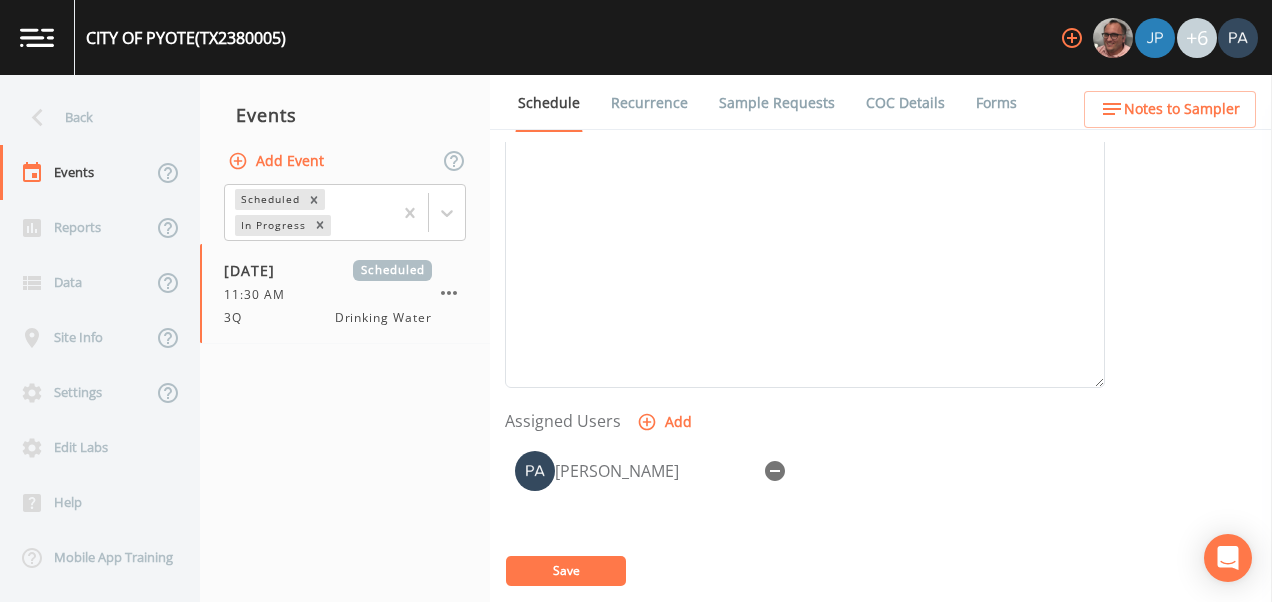 click on "Save" at bounding box center (566, 571) 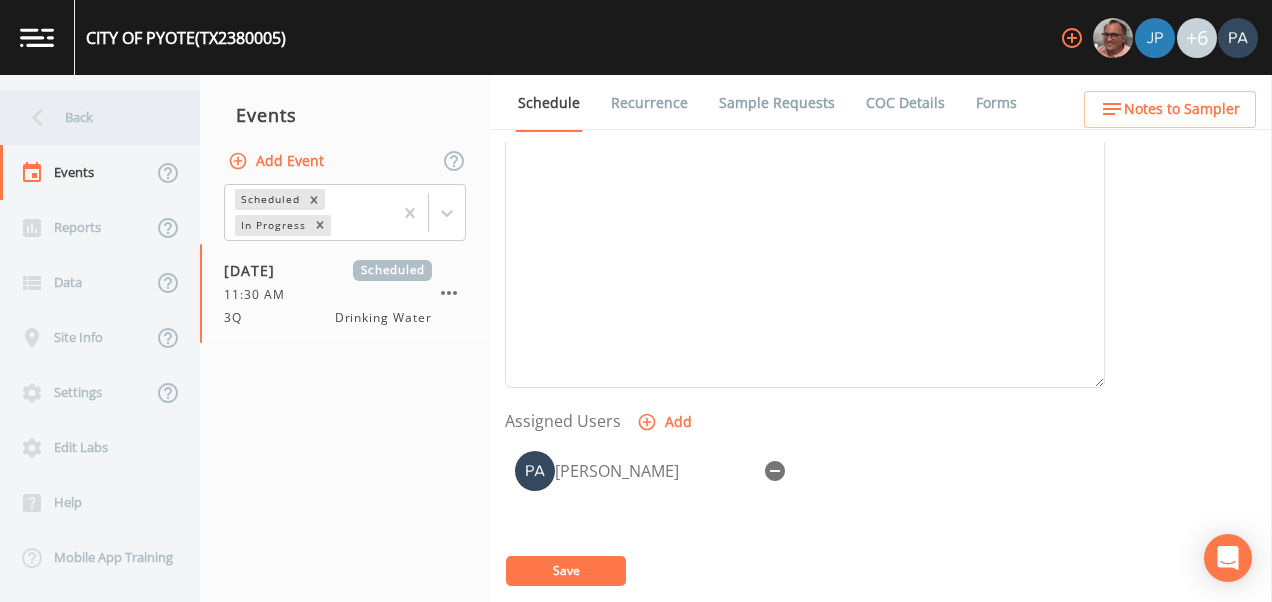 click on "Back" at bounding box center (90, 117) 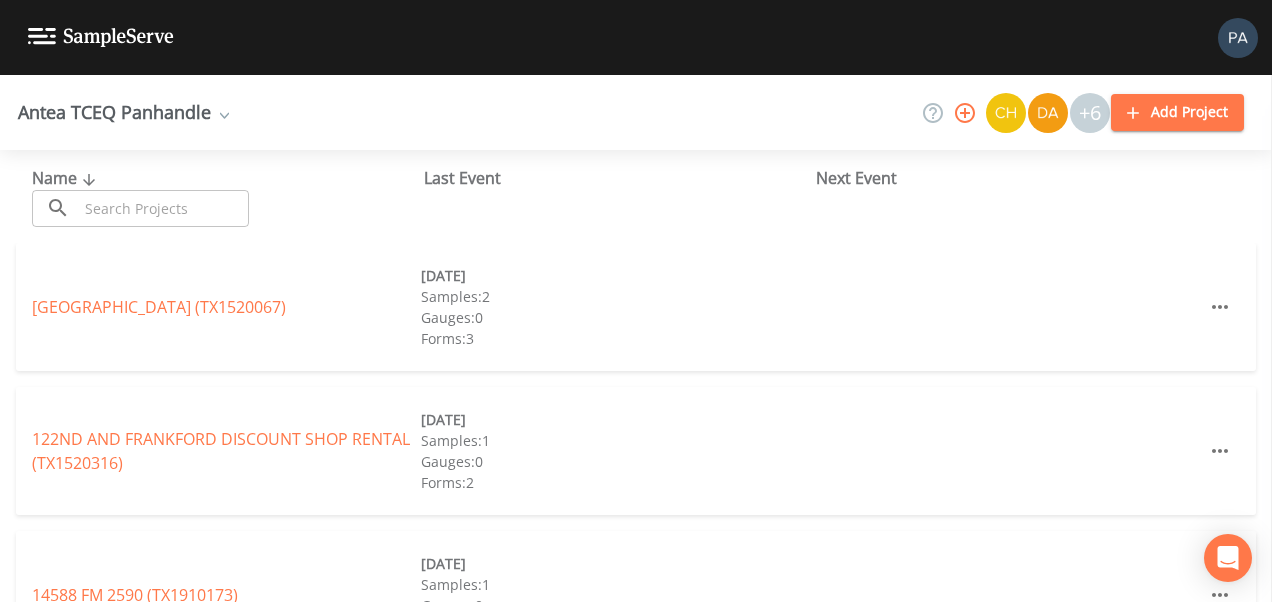 click at bounding box center (163, 208) 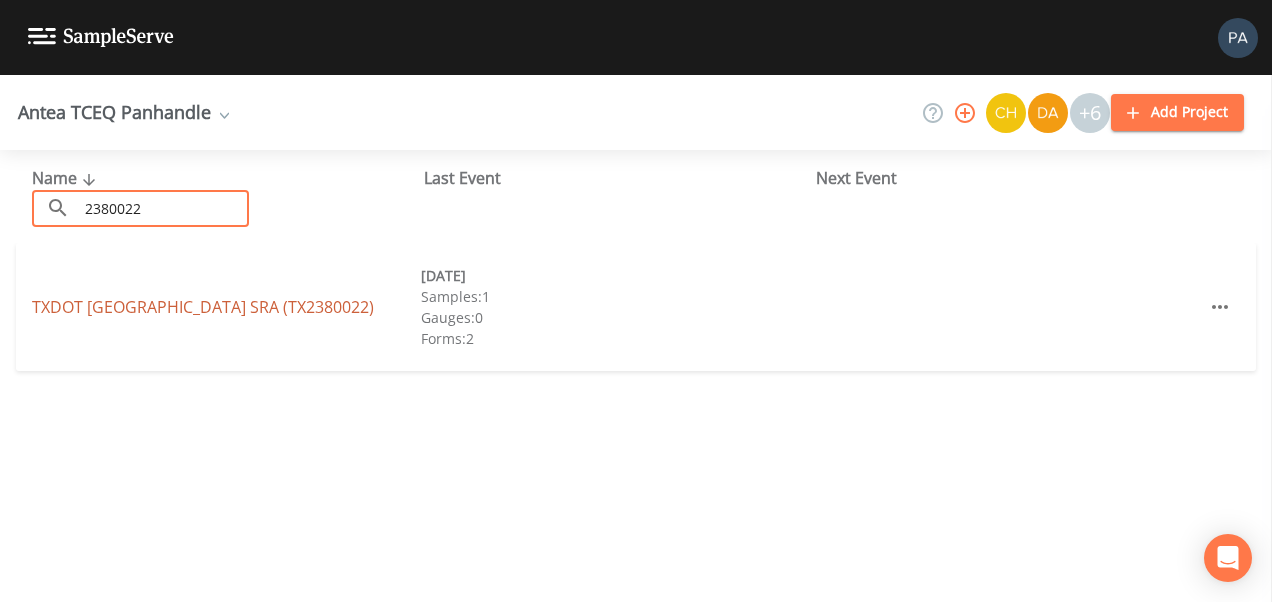 type on "2380022" 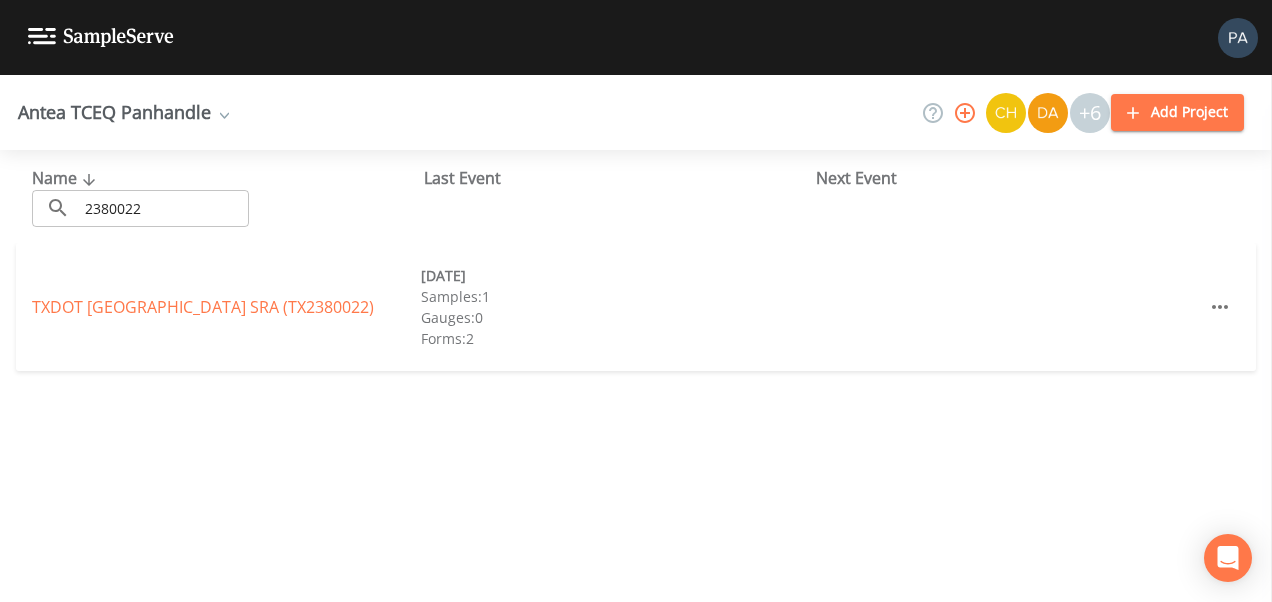 click on "TXDOT [GEOGRAPHIC_DATA]   (TX2380022)" at bounding box center (203, 307) 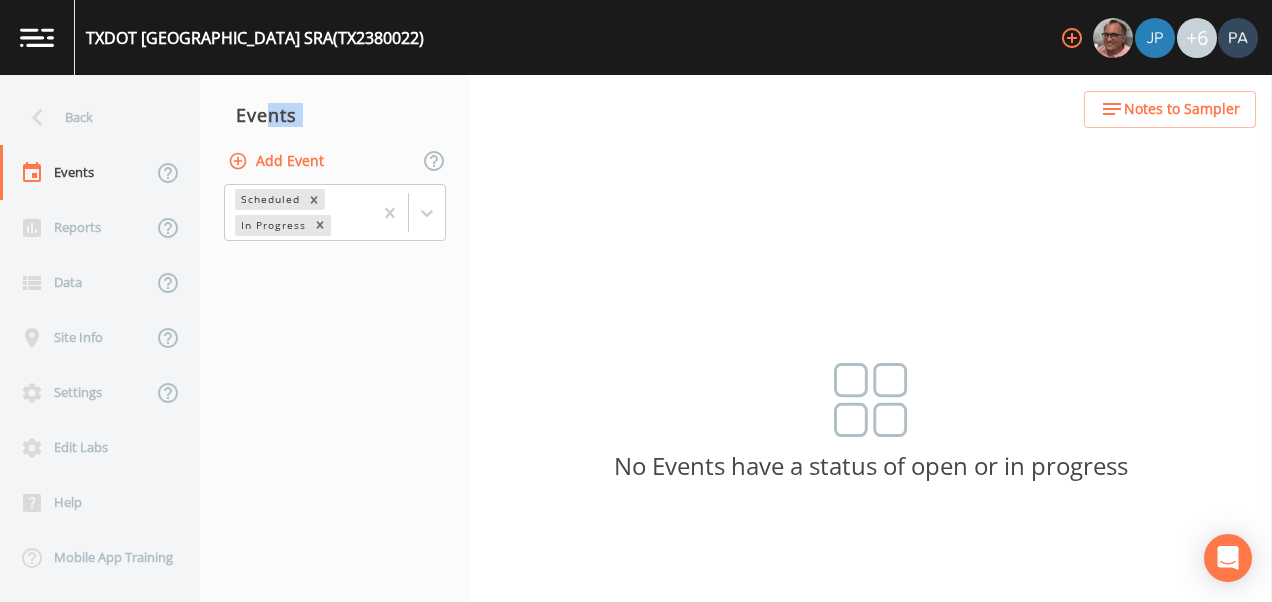click on "Events Add Event Scheduled In Progress" at bounding box center [335, 338] 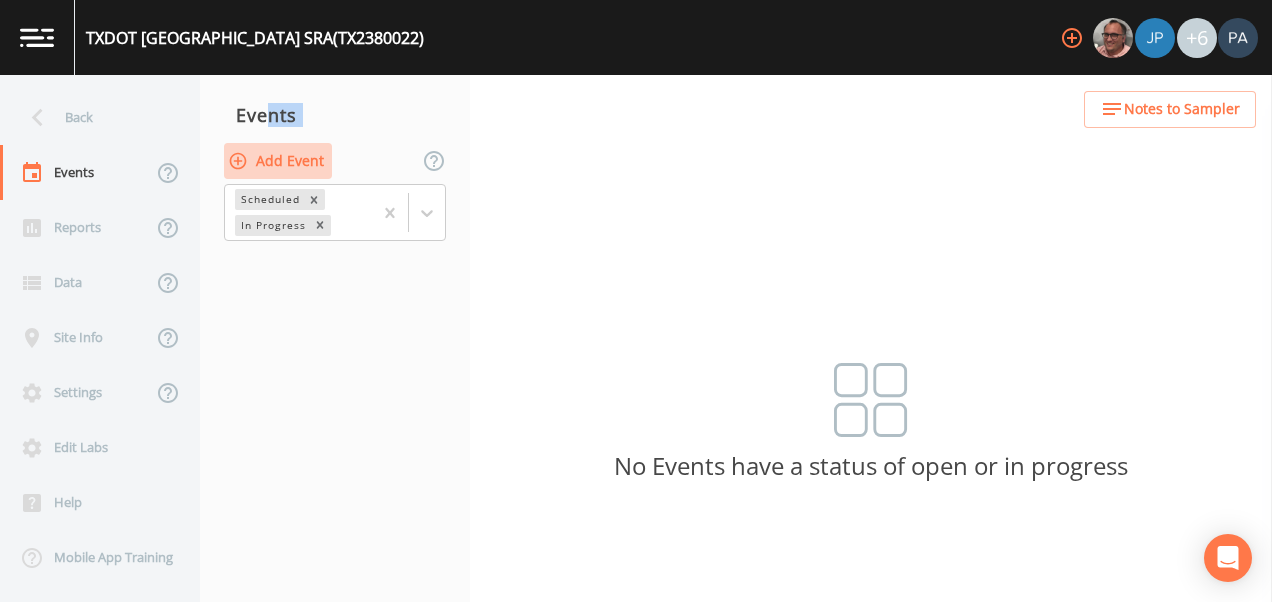 click on "Add Event" at bounding box center (278, 161) 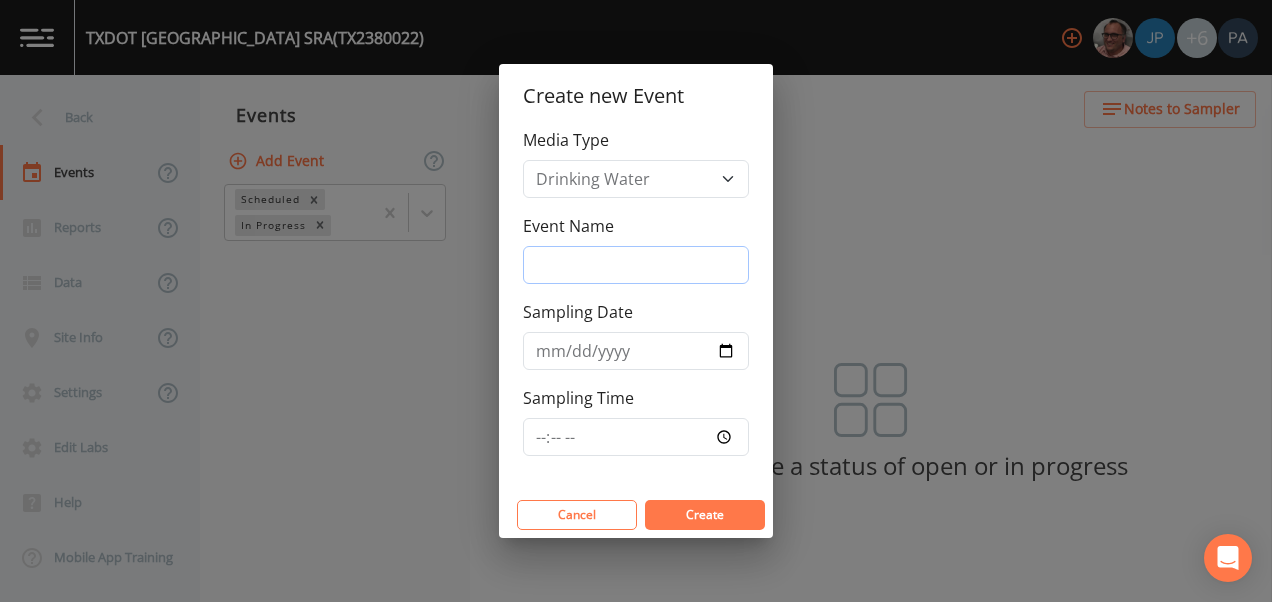 click on "Event Name" at bounding box center [636, 265] 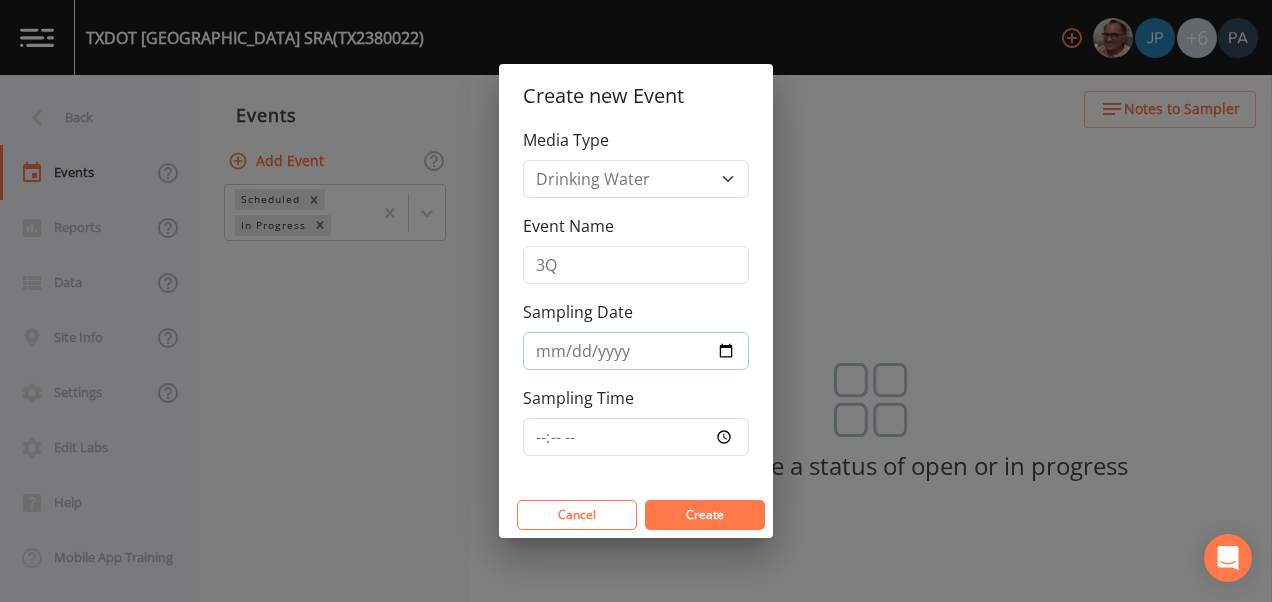 type on "[DATE]" 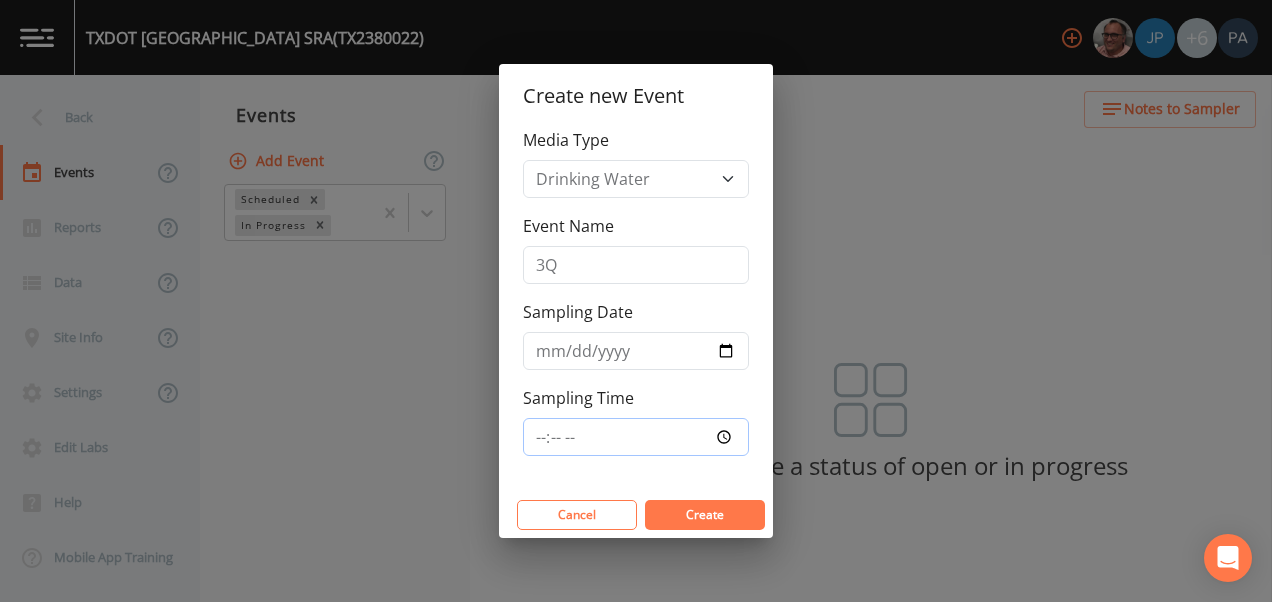 click on "Sampling Time" at bounding box center [636, 437] 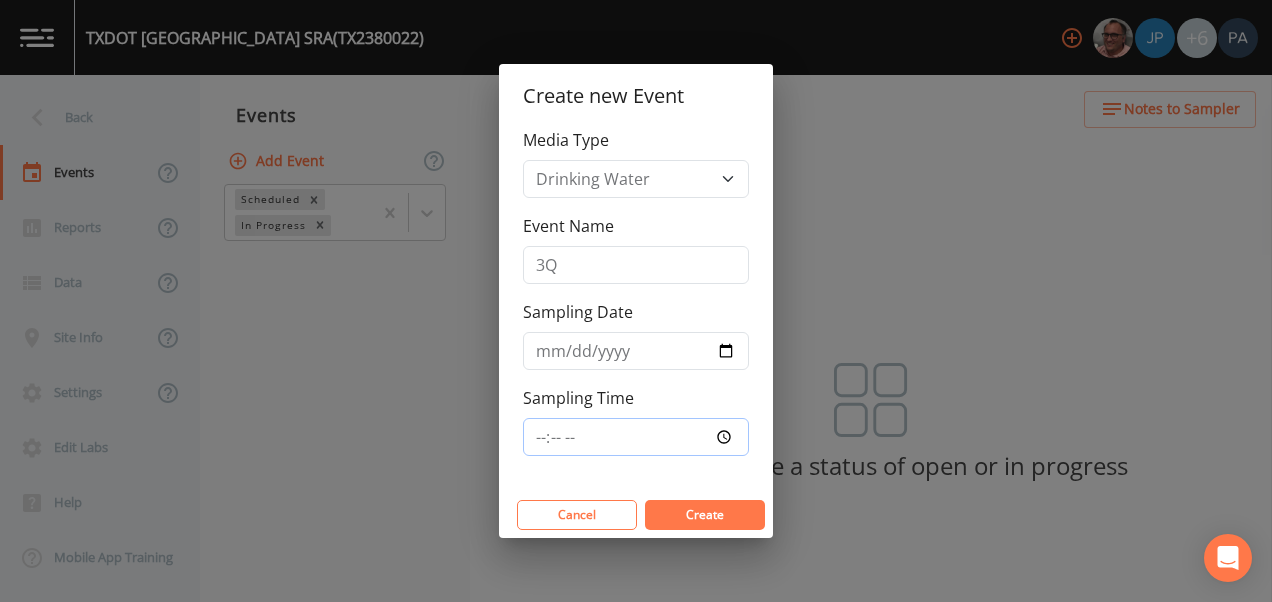 type on "00:15" 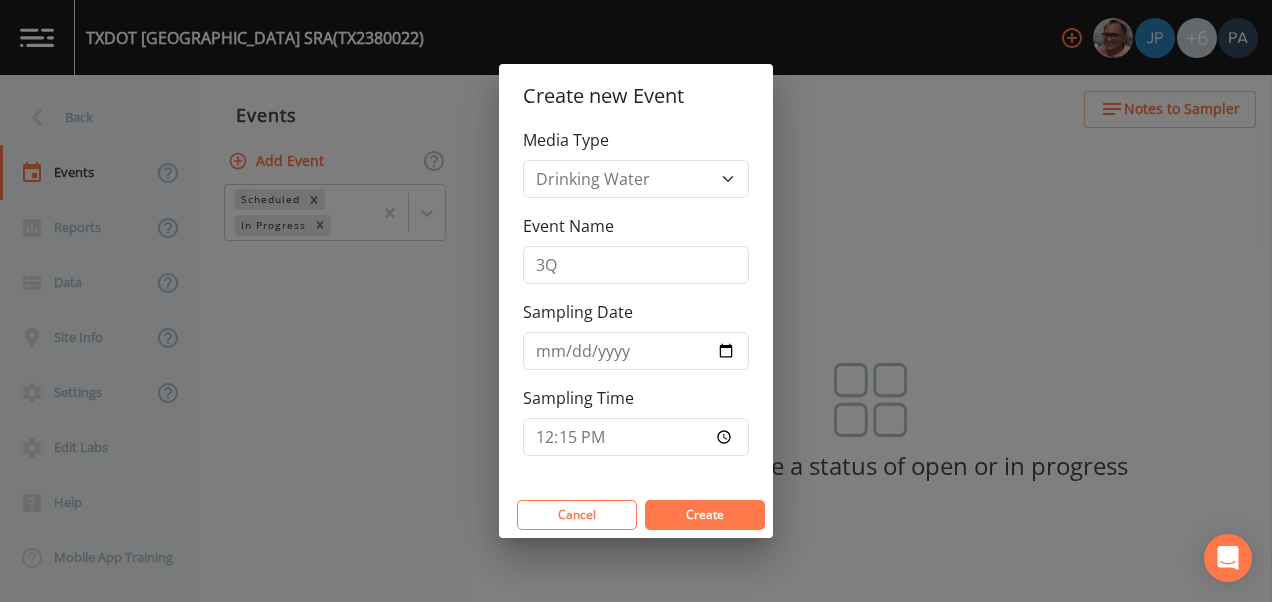 click on "Create" at bounding box center (705, 515) 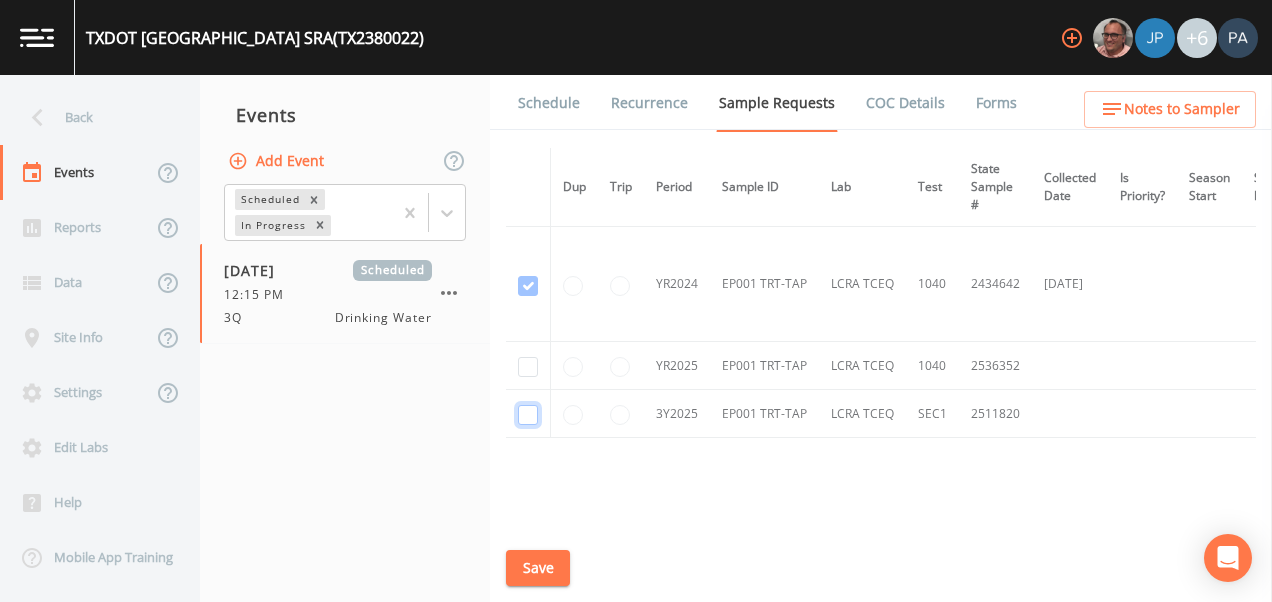 click at bounding box center (528, 415) 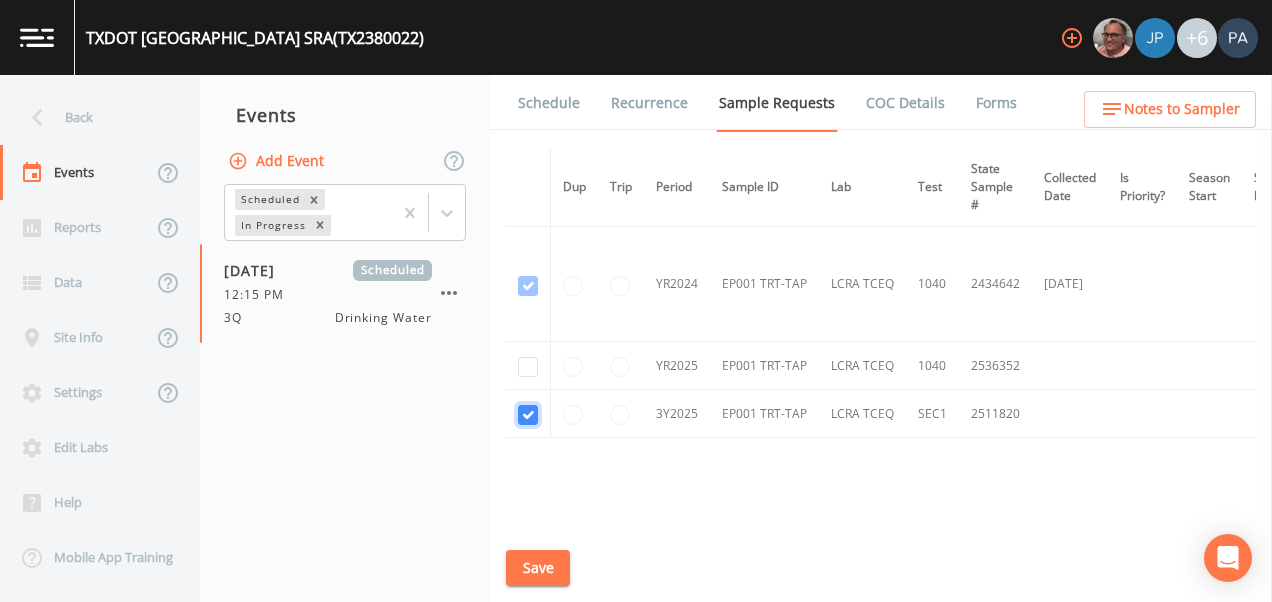 checkbox on "true" 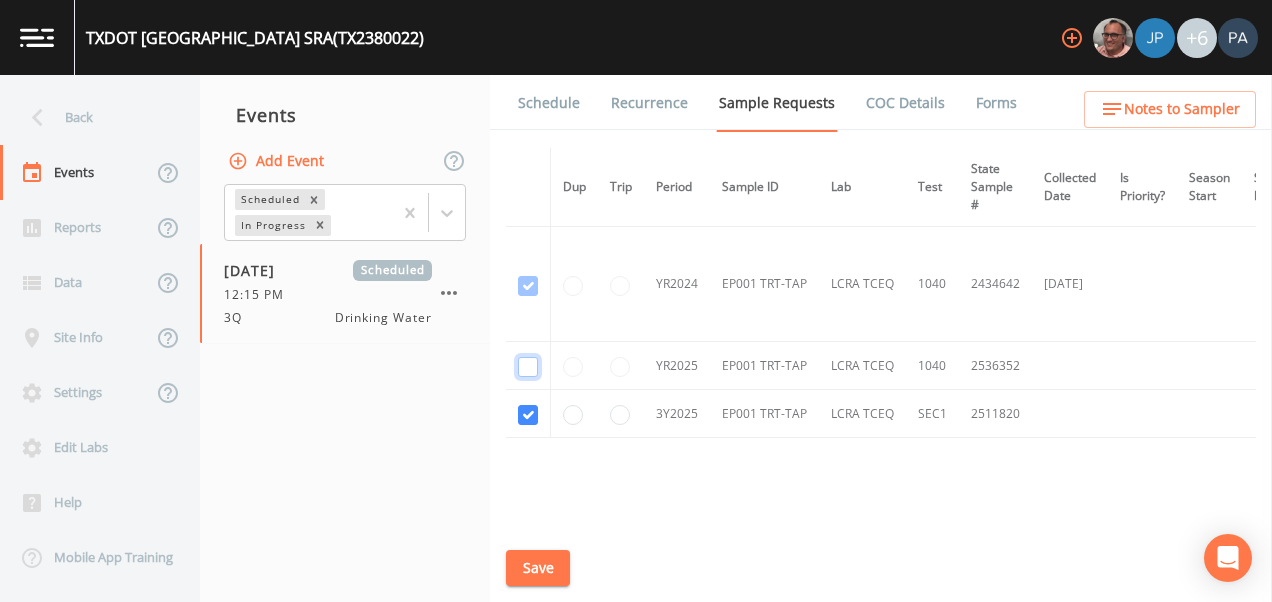 click at bounding box center [528, 286] 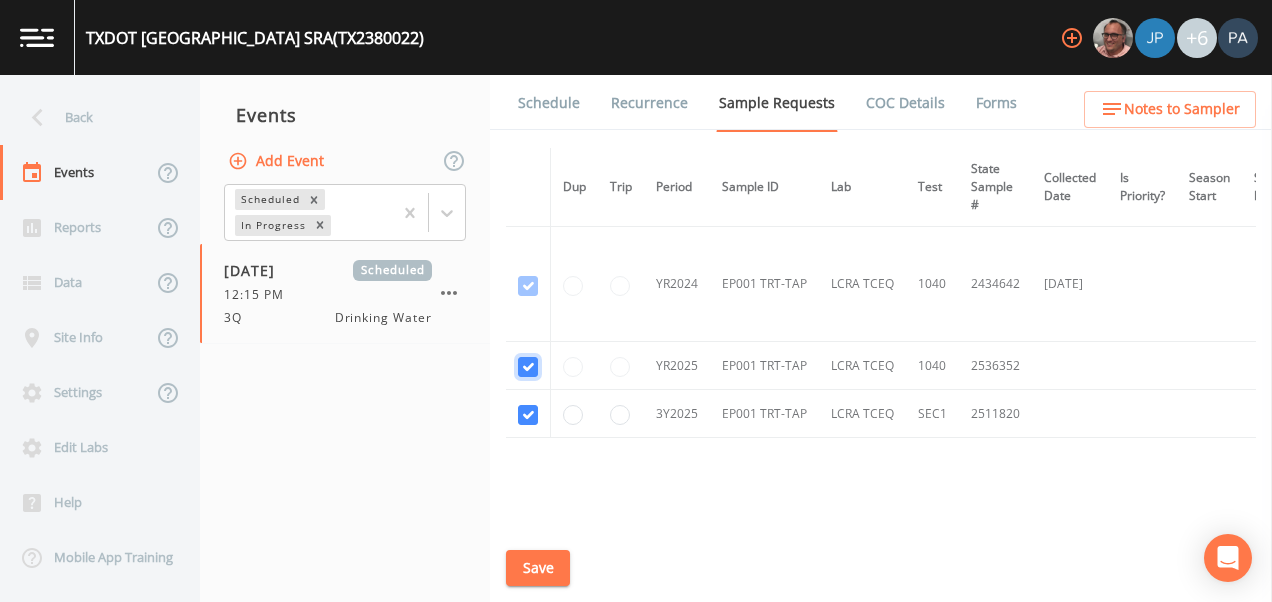 checkbox on "true" 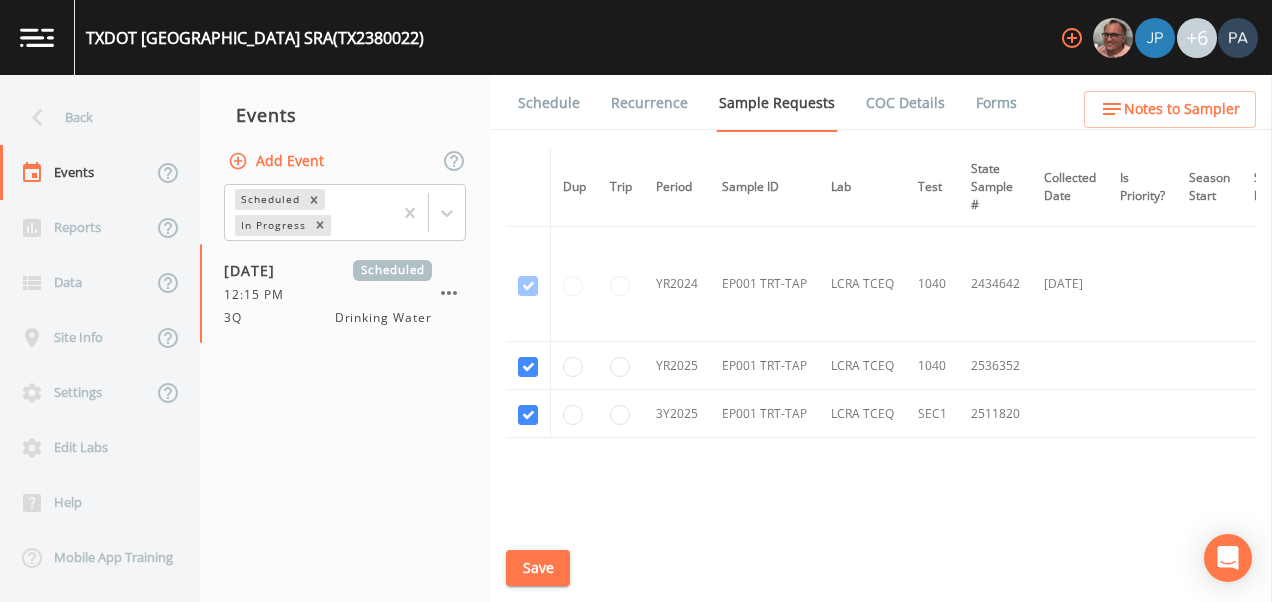 click on "Save" at bounding box center [538, 568] 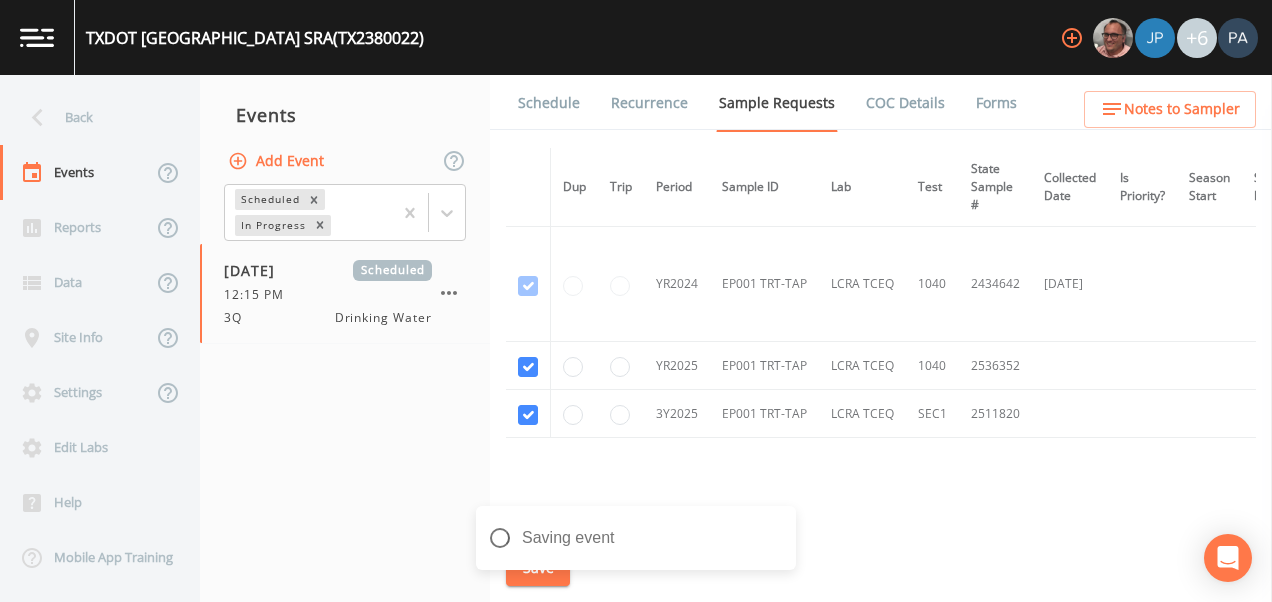 click on "Schedule" at bounding box center (549, 103) 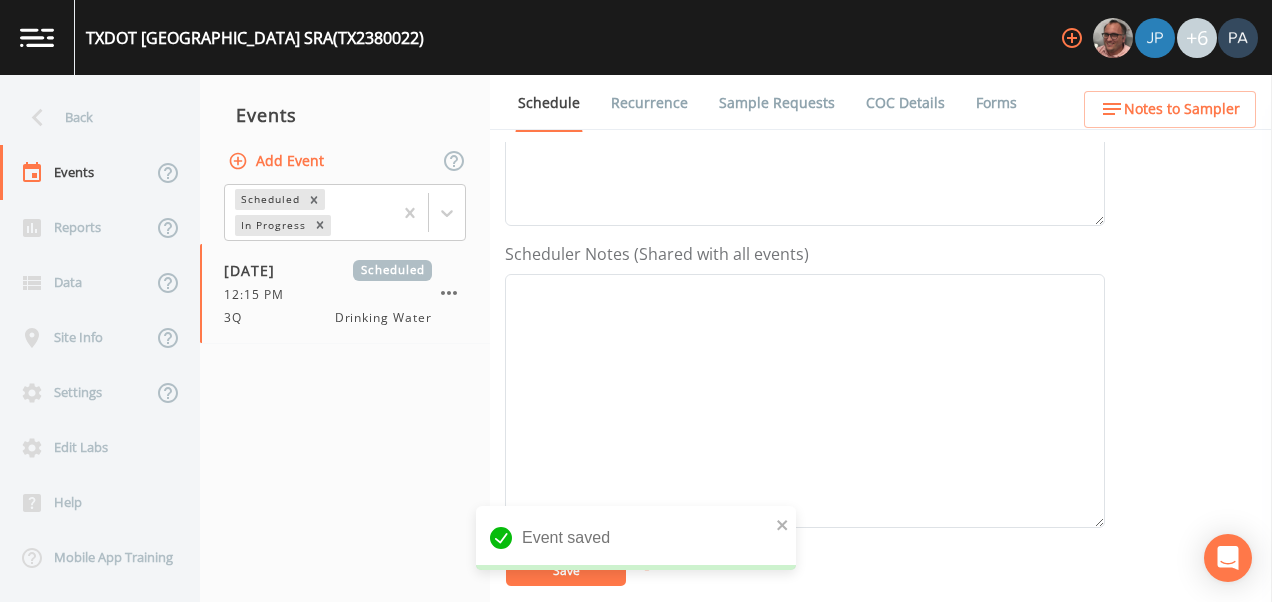 scroll, scrollTop: 700, scrollLeft: 0, axis: vertical 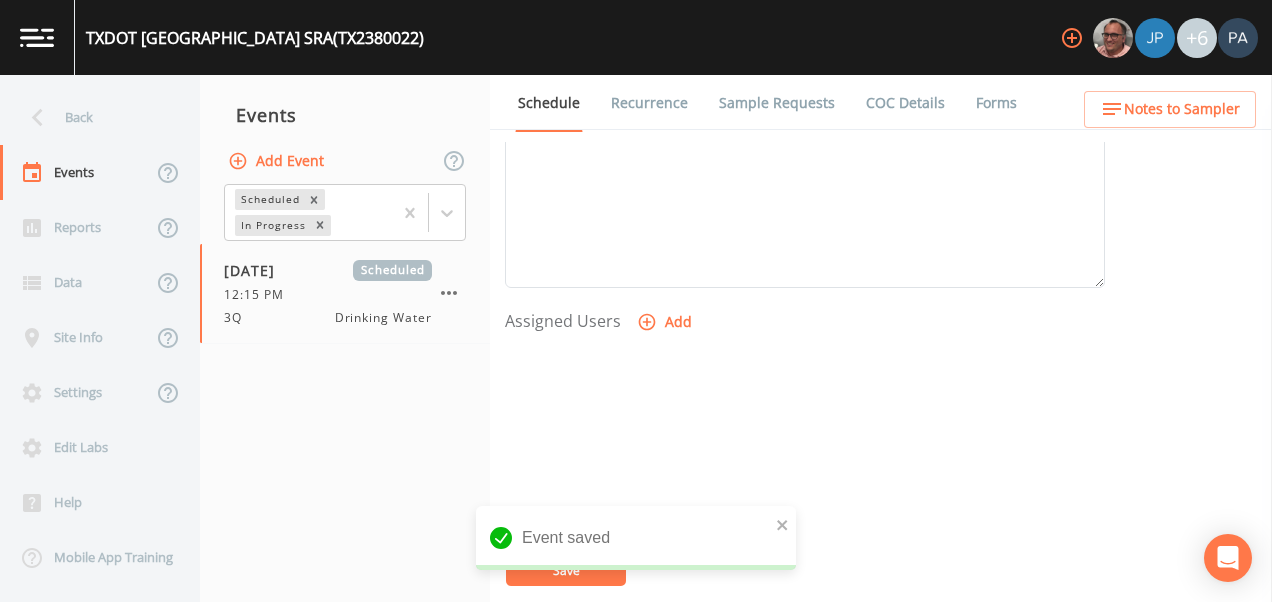 click at bounding box center (805, 446) 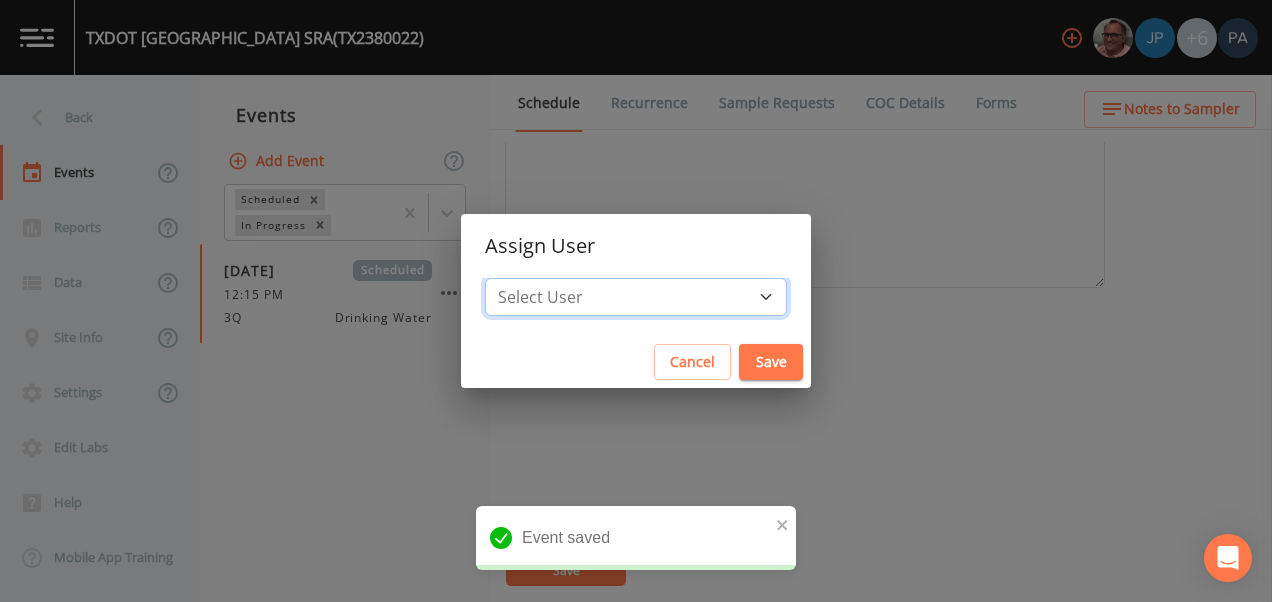 click on "Select User [PERSON_NAME] [PERSON_NAME]  [PERSON_NAME] [PERSON_NAME] [PERSON_NAME] [PERSON_NAME] [PERSON_NAME] [PERSON_NAME] [PERSON_NAME]" at bounding box center (636, 297) 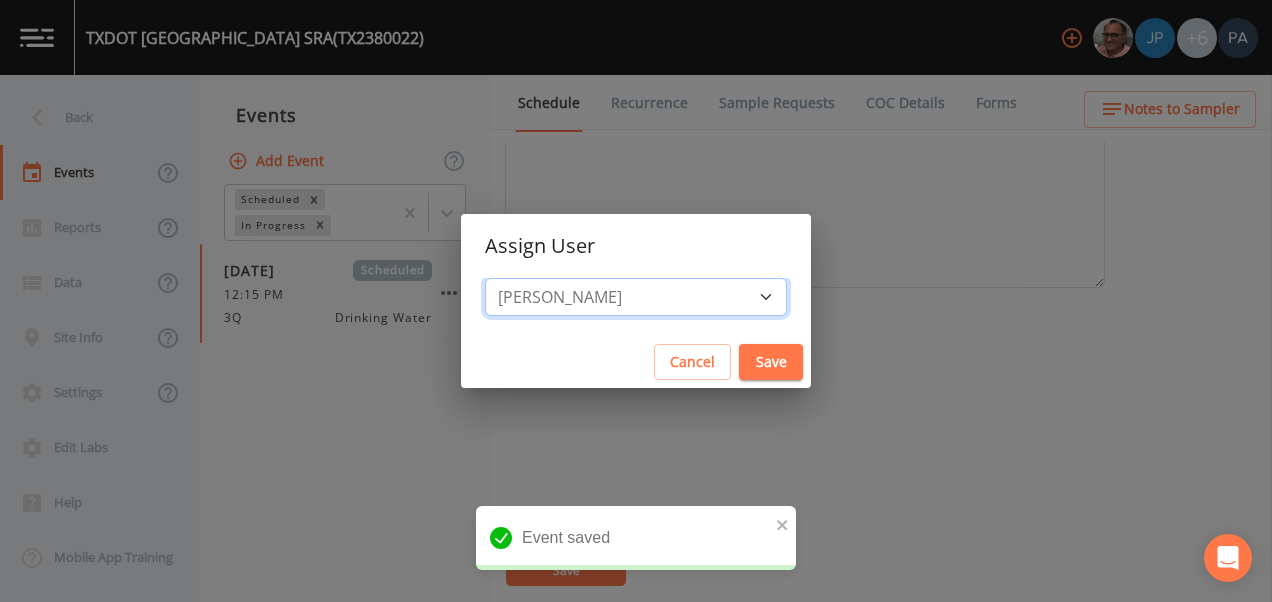 click on "Select User [PERSON_NAME] [PERSON_NAME]  [PERSON_NAME] [PERSON_NAME] [PERSON_NAME] [PERSON_NAME] [PERSON_NAME] [PERSON_NAME] [PERSON_NAME]" at bounding box center (636, 297) 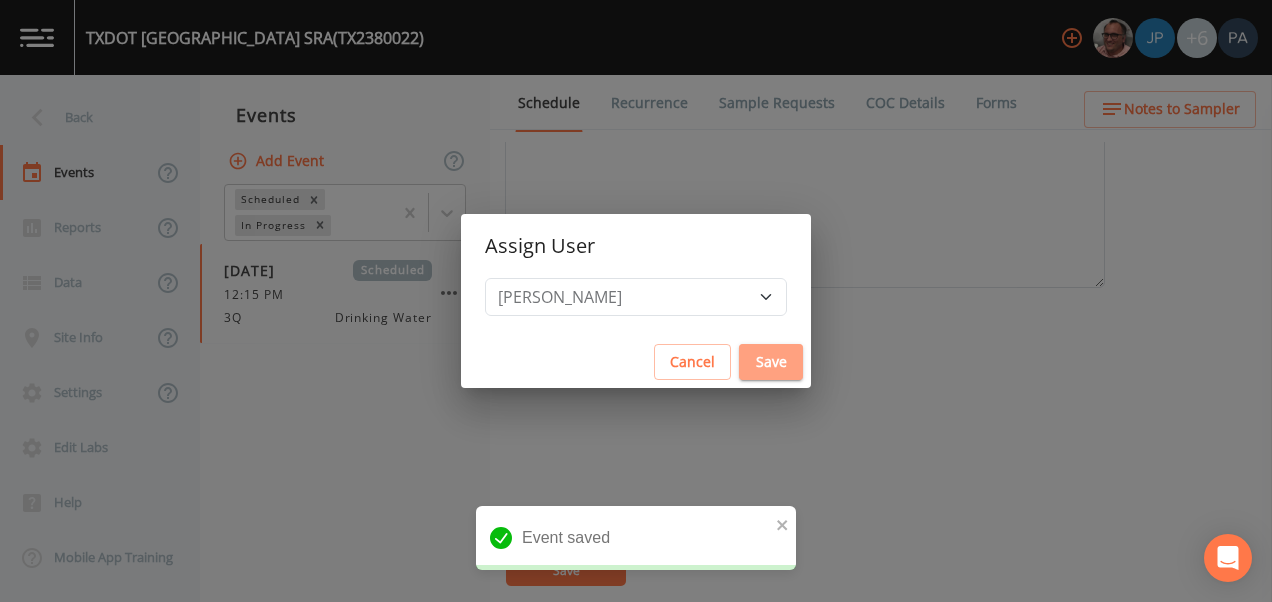 click on "Save" at bounding box center [771, 362] 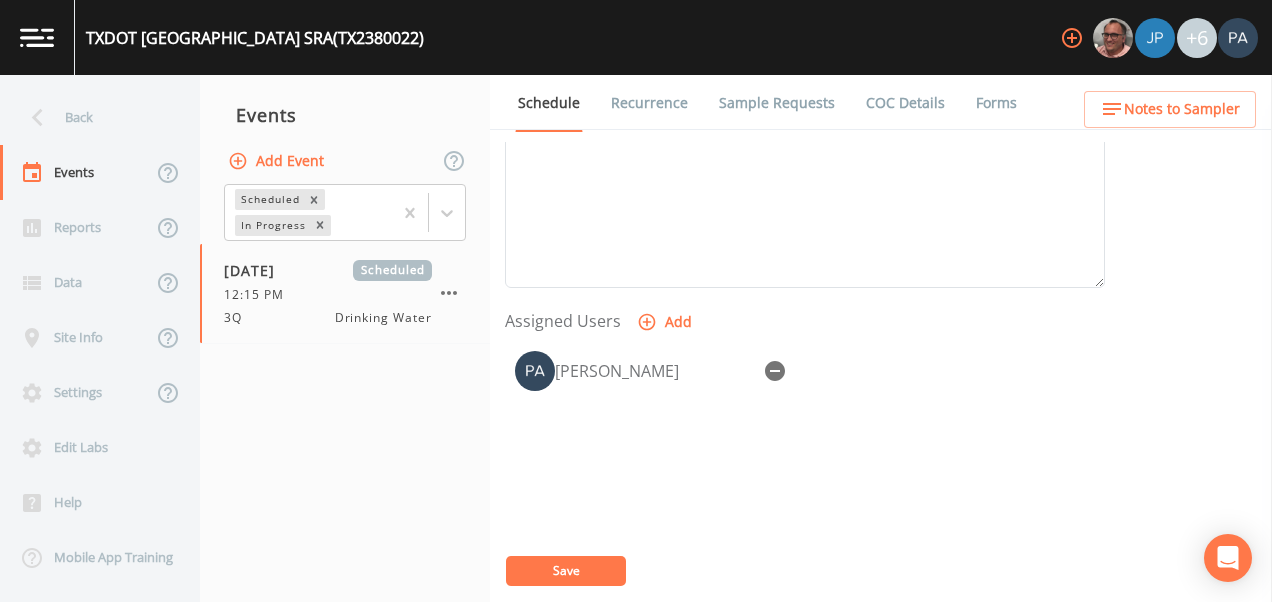 click on "Save" at bounding box center [566, 571] 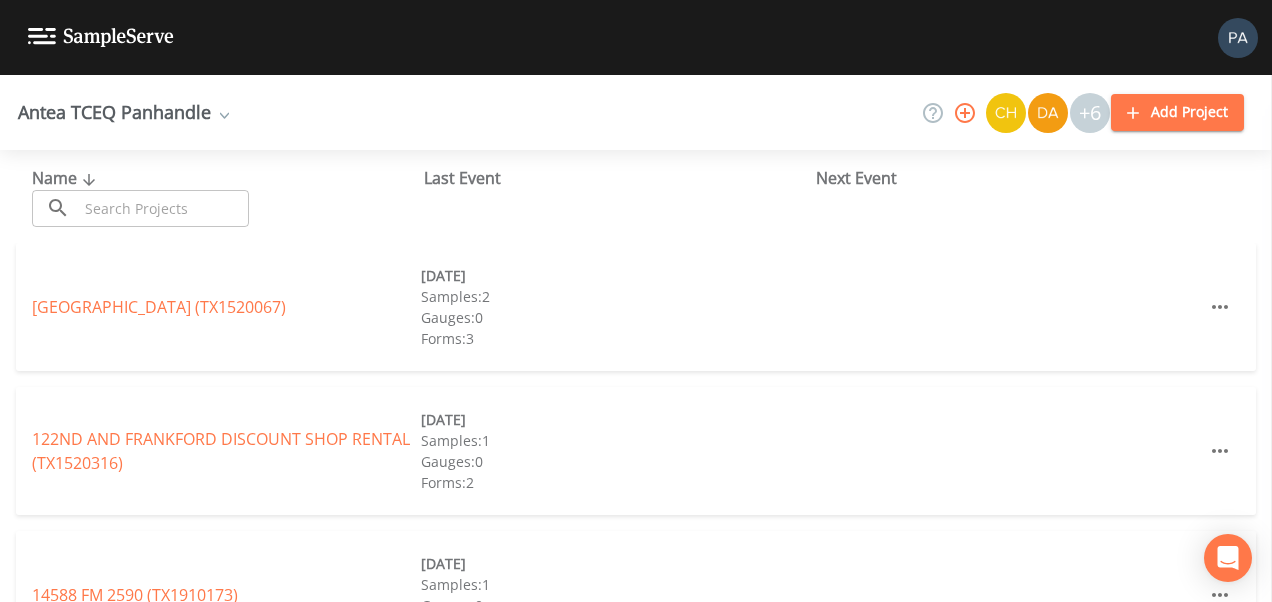 click at bounding box center (163, 208) 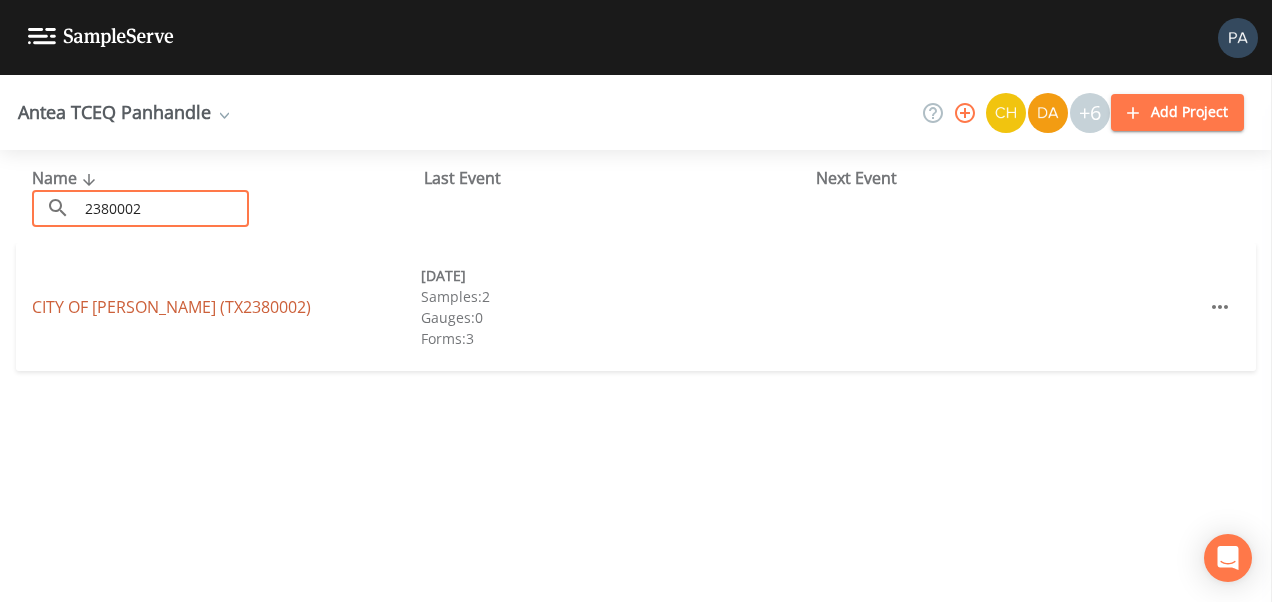 type on "2380002" 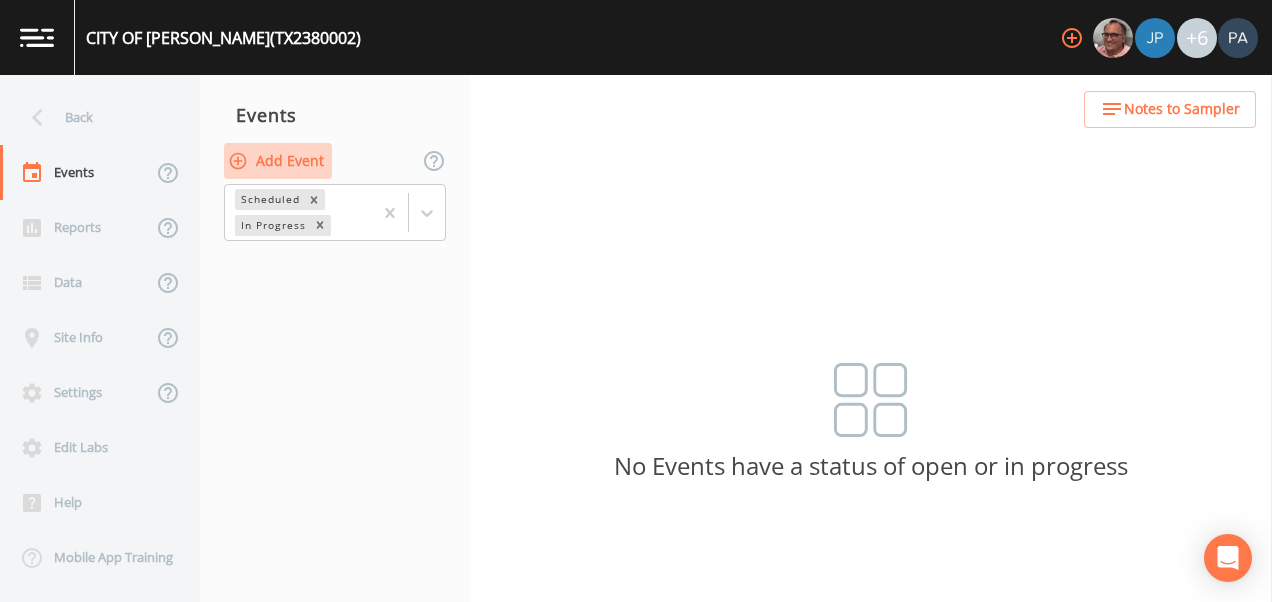 click on "Add Event" at bounding box center [278, 161] 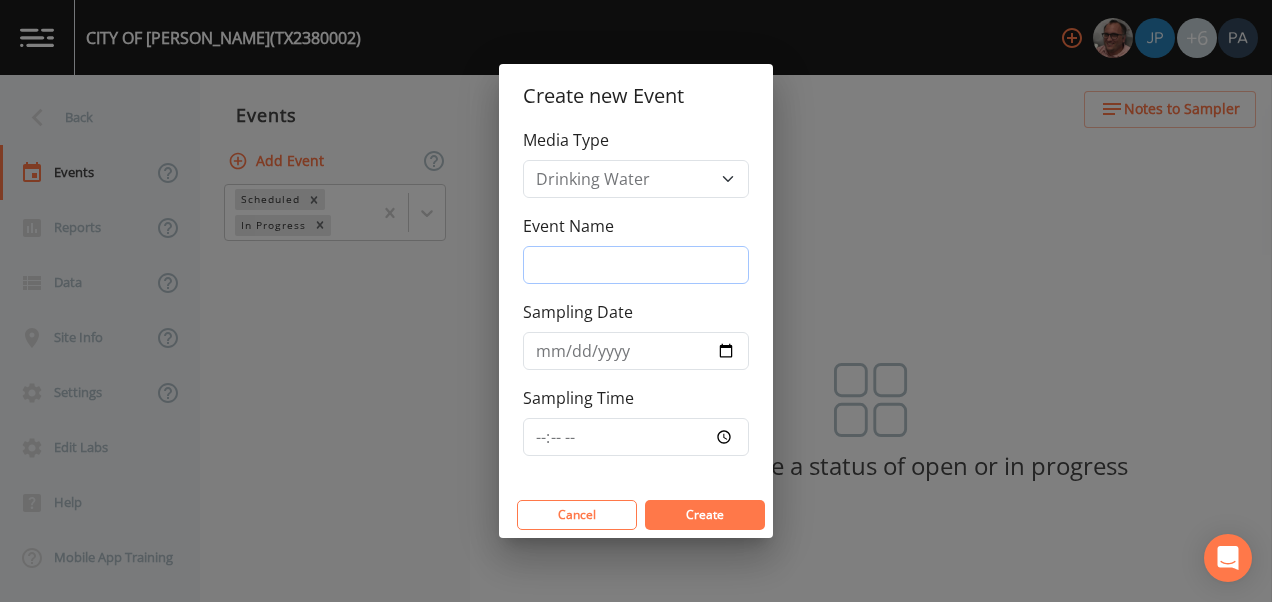 click on "Event Name" at bounding box center (636, 265) 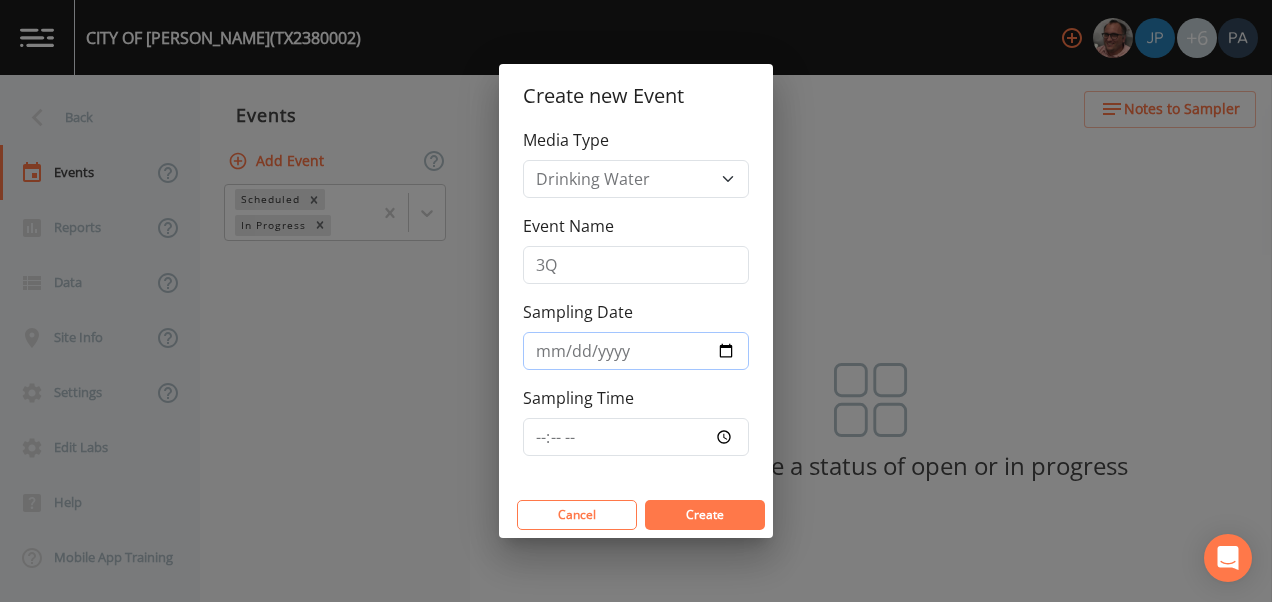 type on "[DATE]" 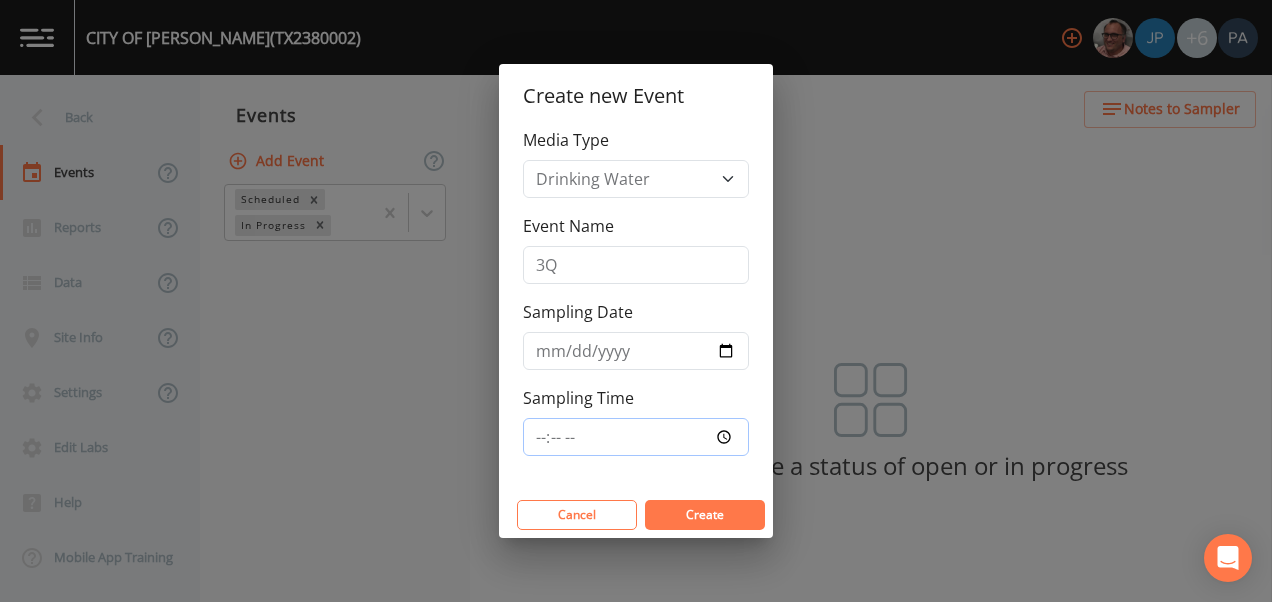 click on "Sampling Time" at bounding box center [636, 437] 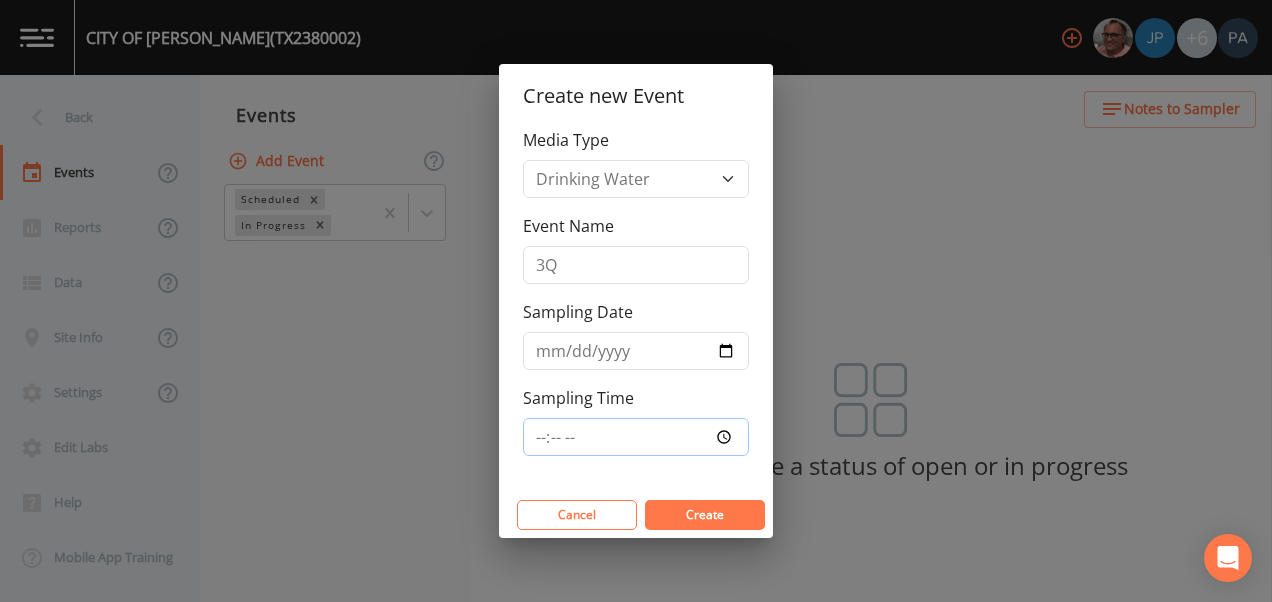 type on "13:00" 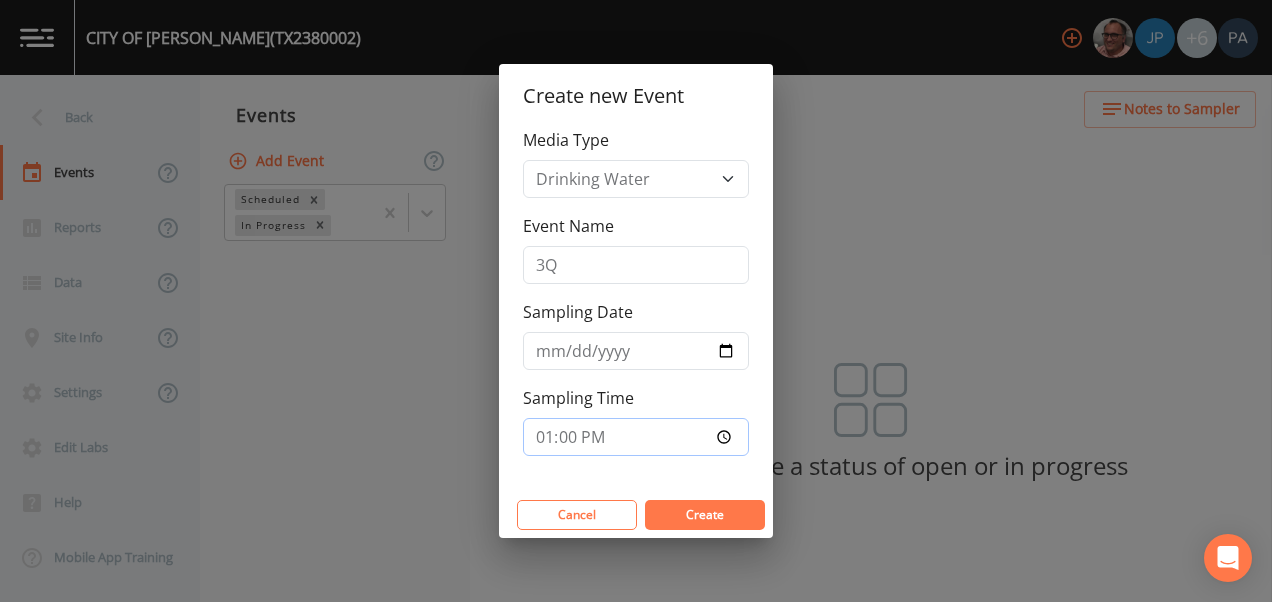 click on "Create" at bounding box center (705, 515) 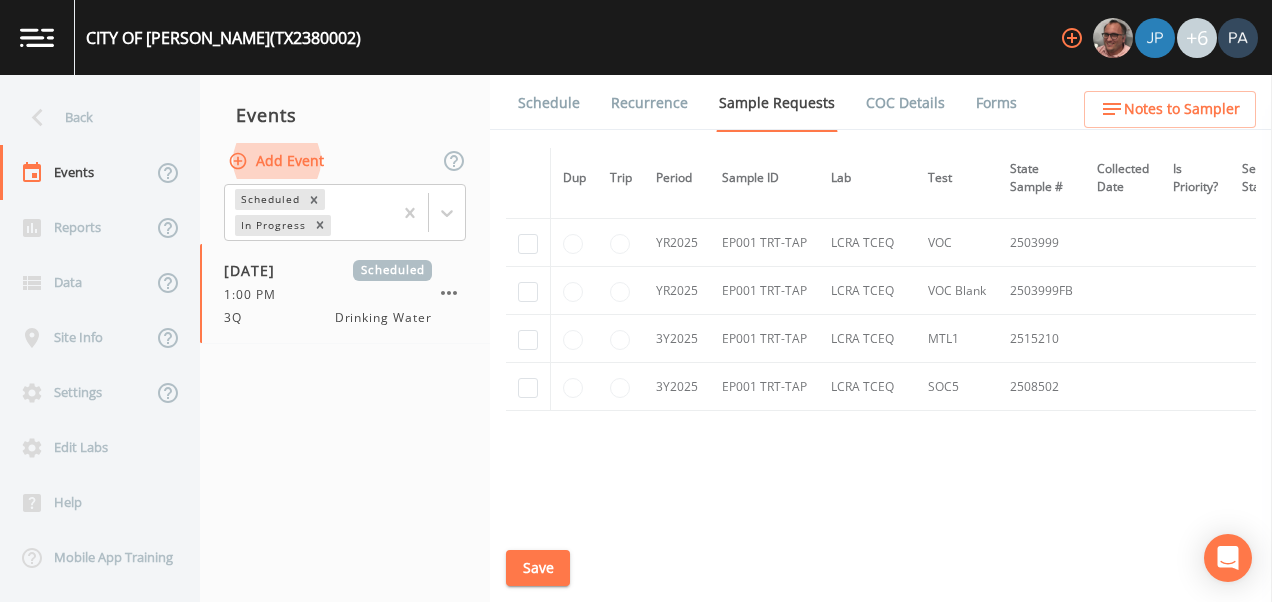 scroll, scrollTop: 1175, scrollLeft: 0, axis: vertical 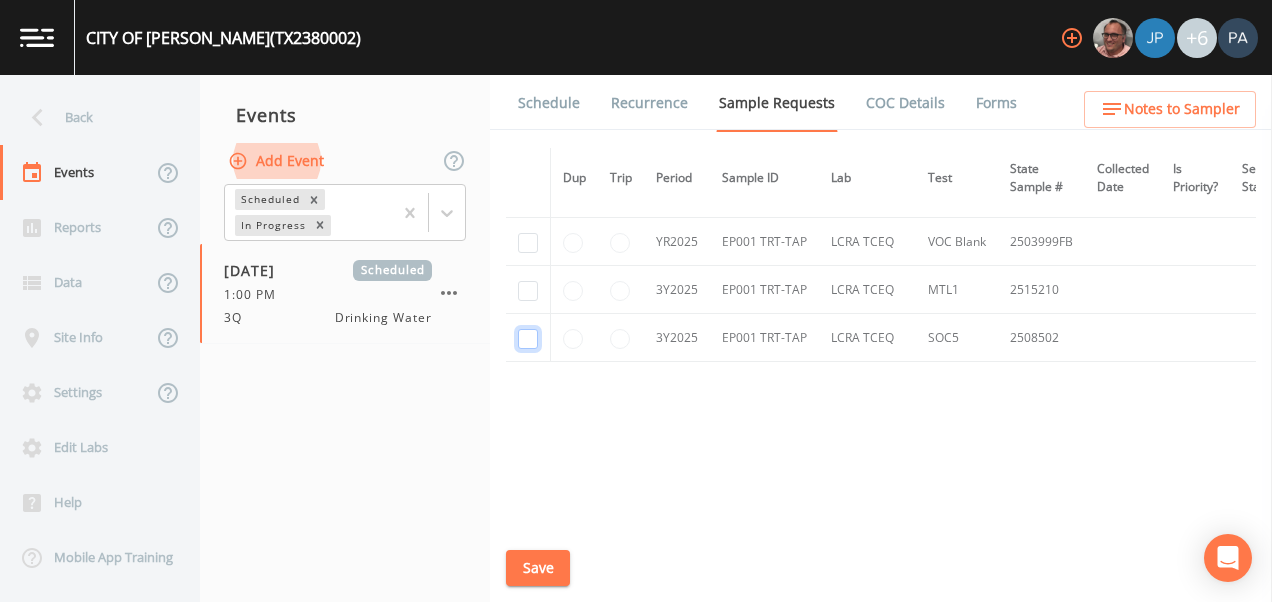 click at bounding box center [528, 339] 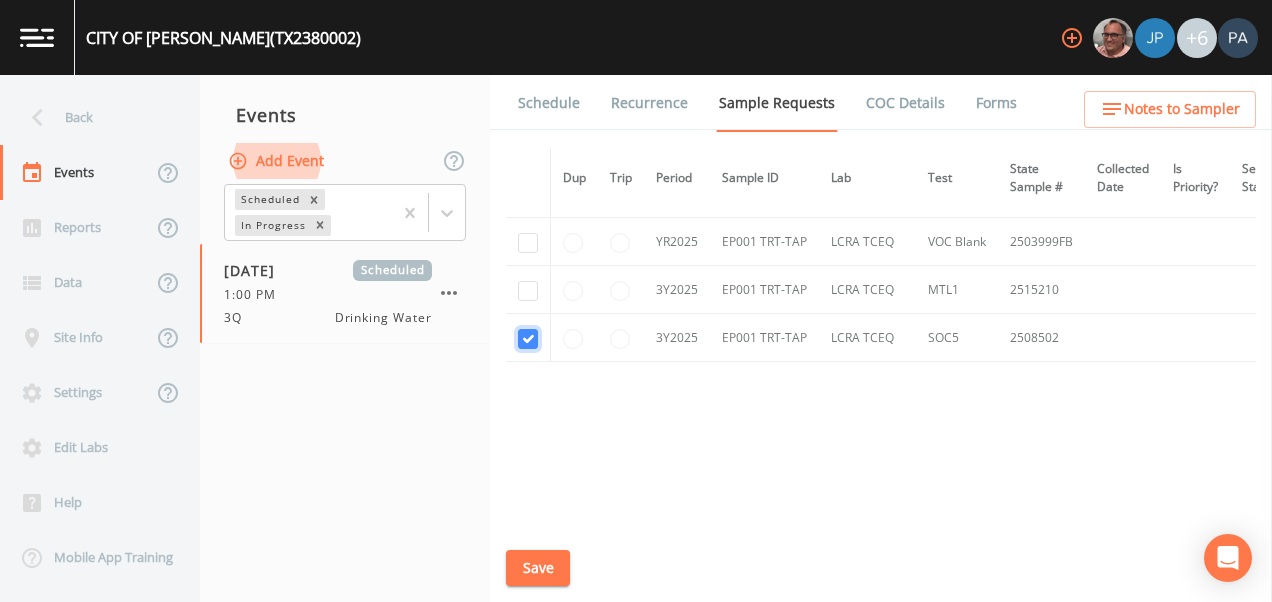 checkbox on "true" 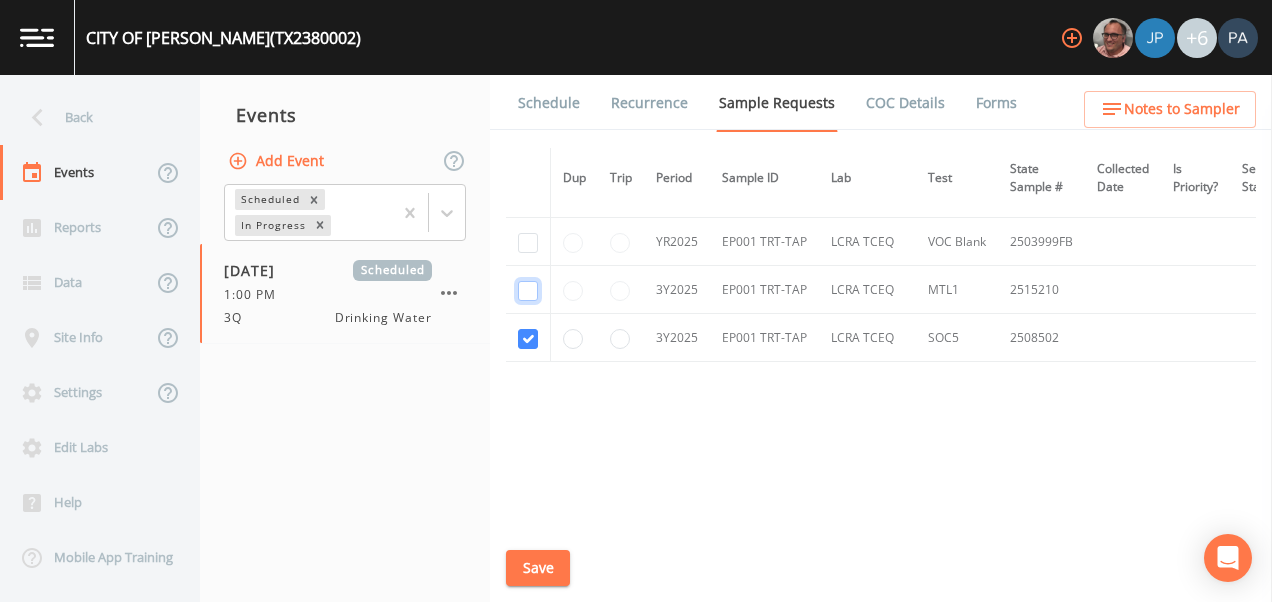 click at bounding box center (528, 291) 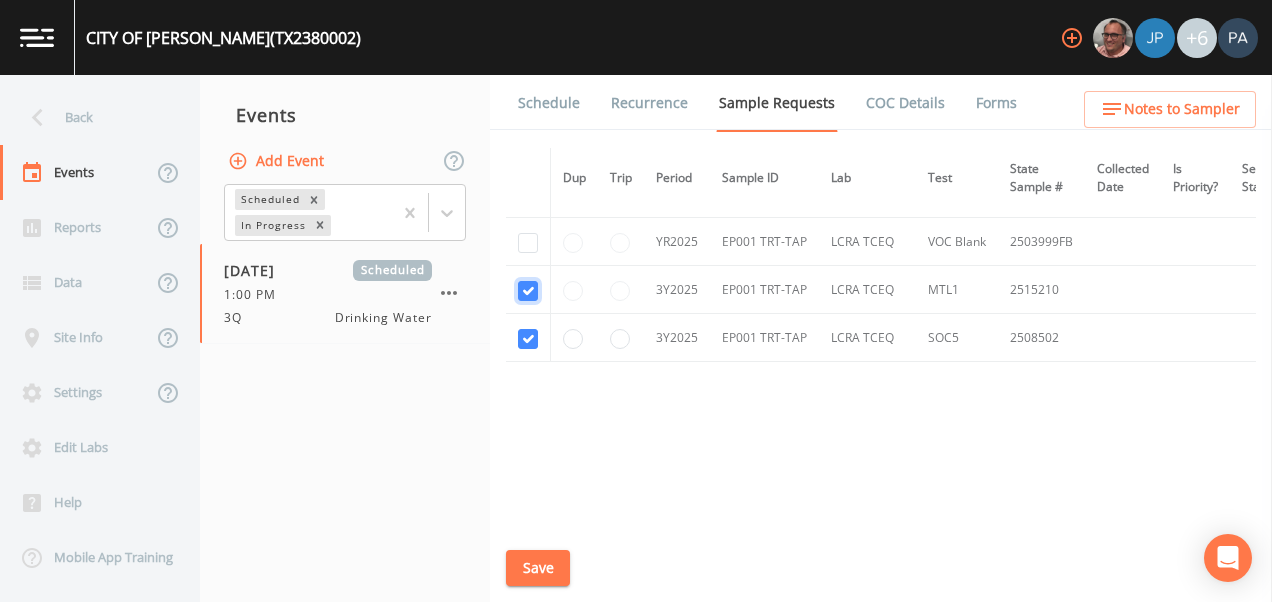 checkbox on "true" 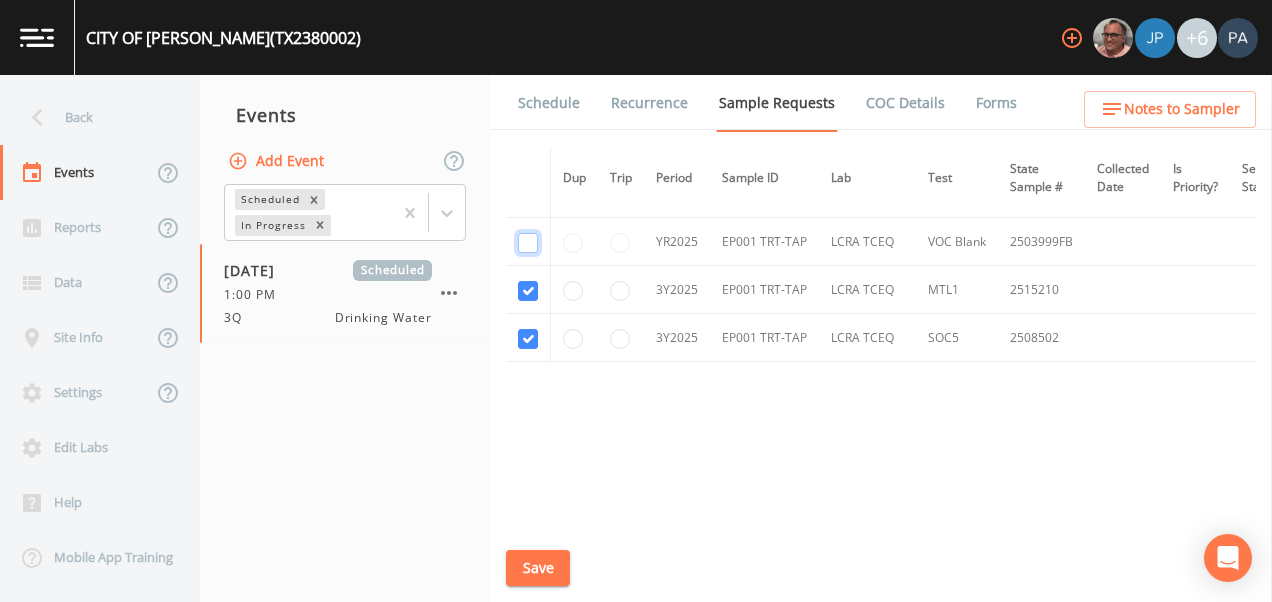 click at bounding box center (528, -672) 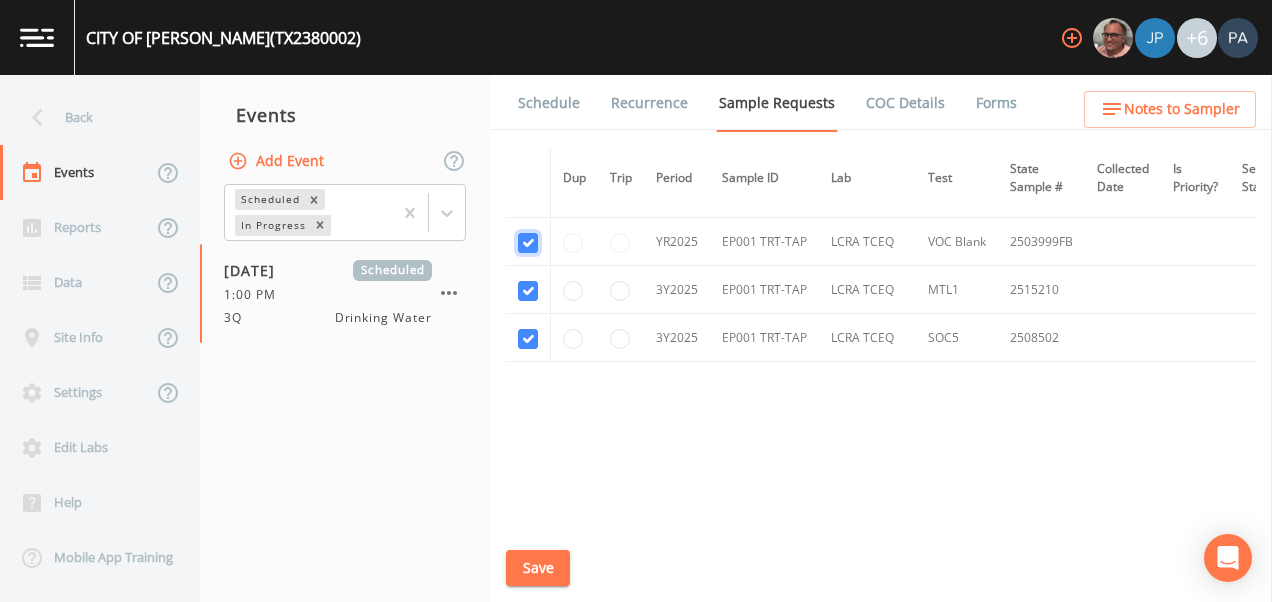 checkbox on "true" 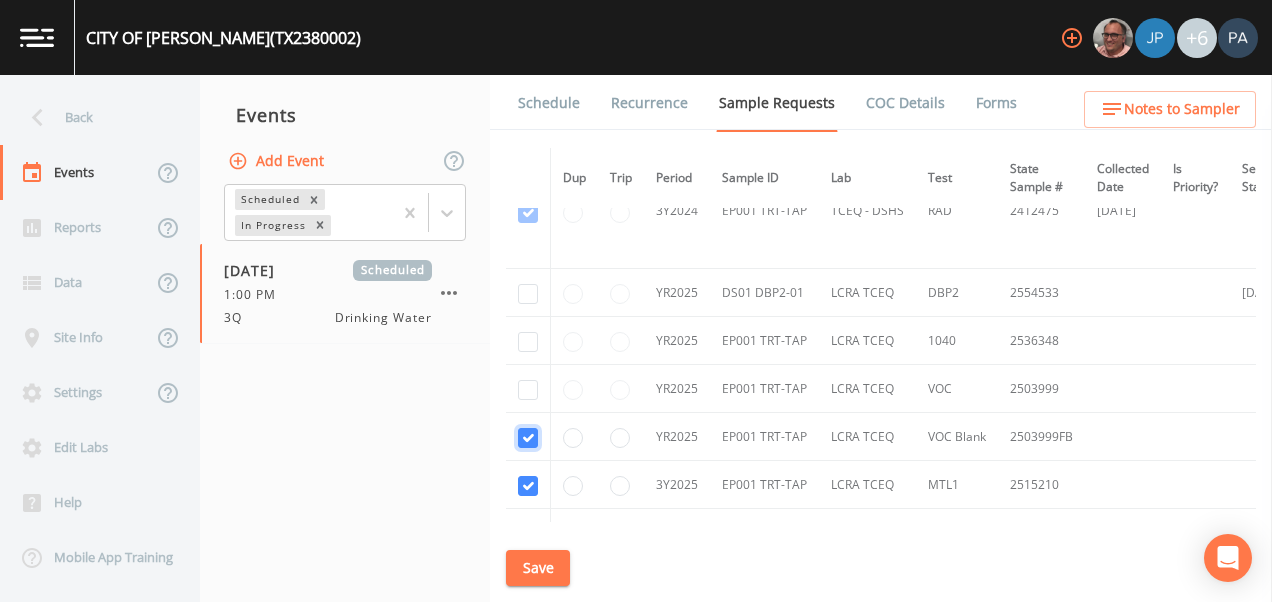 scroll, scrollTop: 1075, scrollLeft: 0, axis: vertical 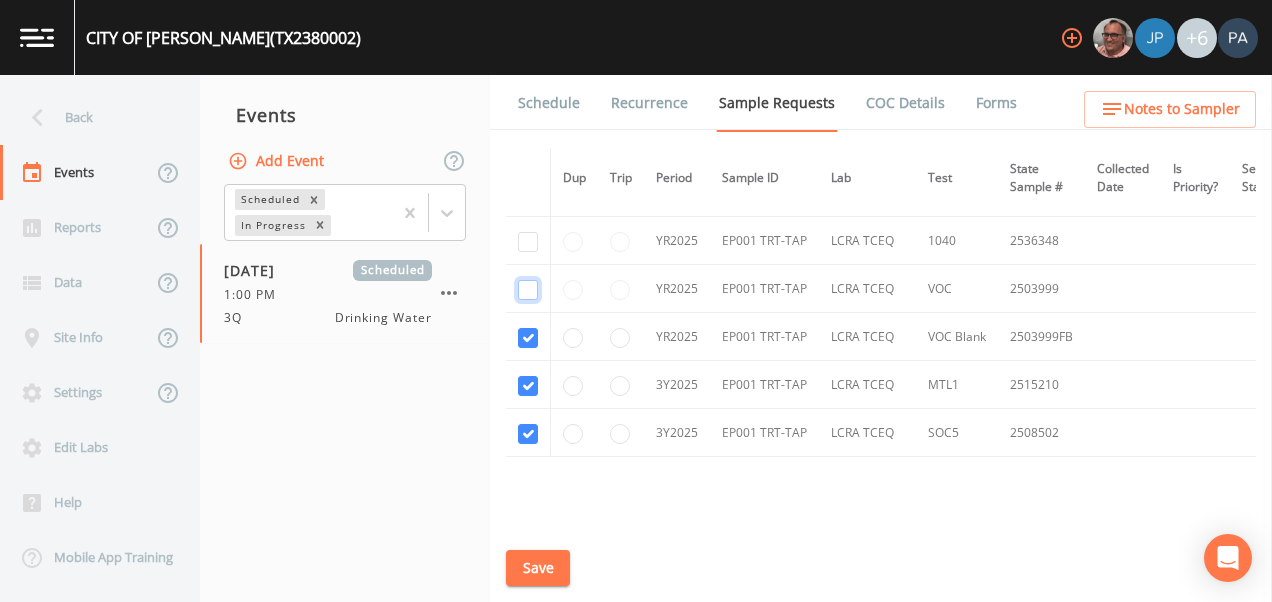 click at bounding box center (528, -692) 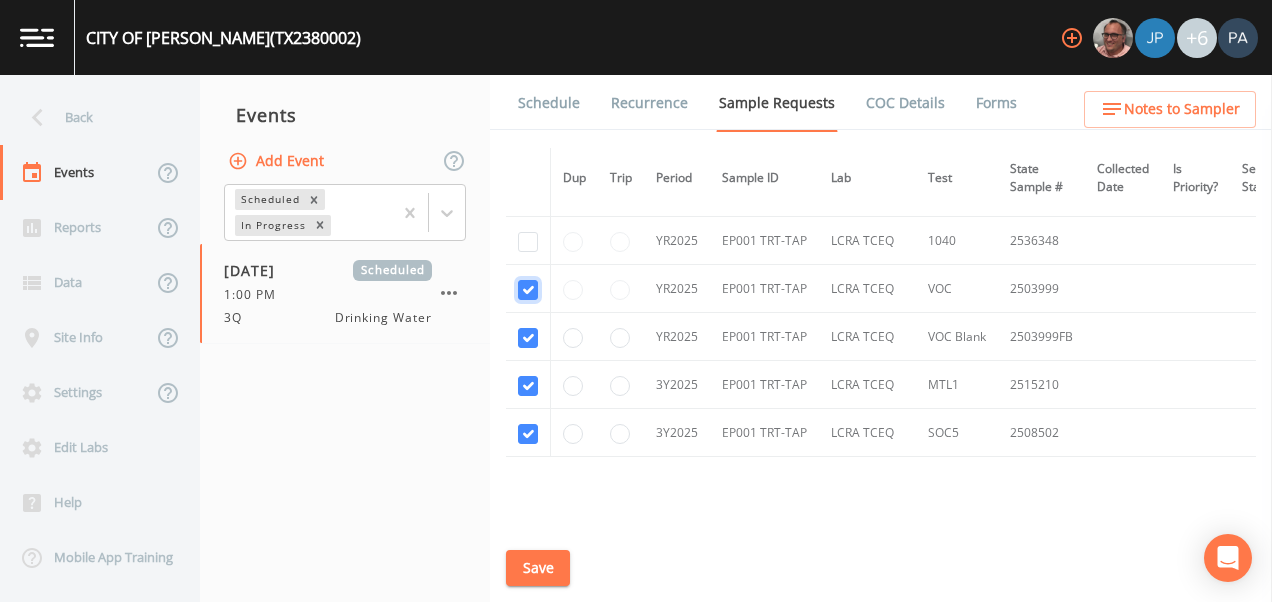 checkbox on "true" 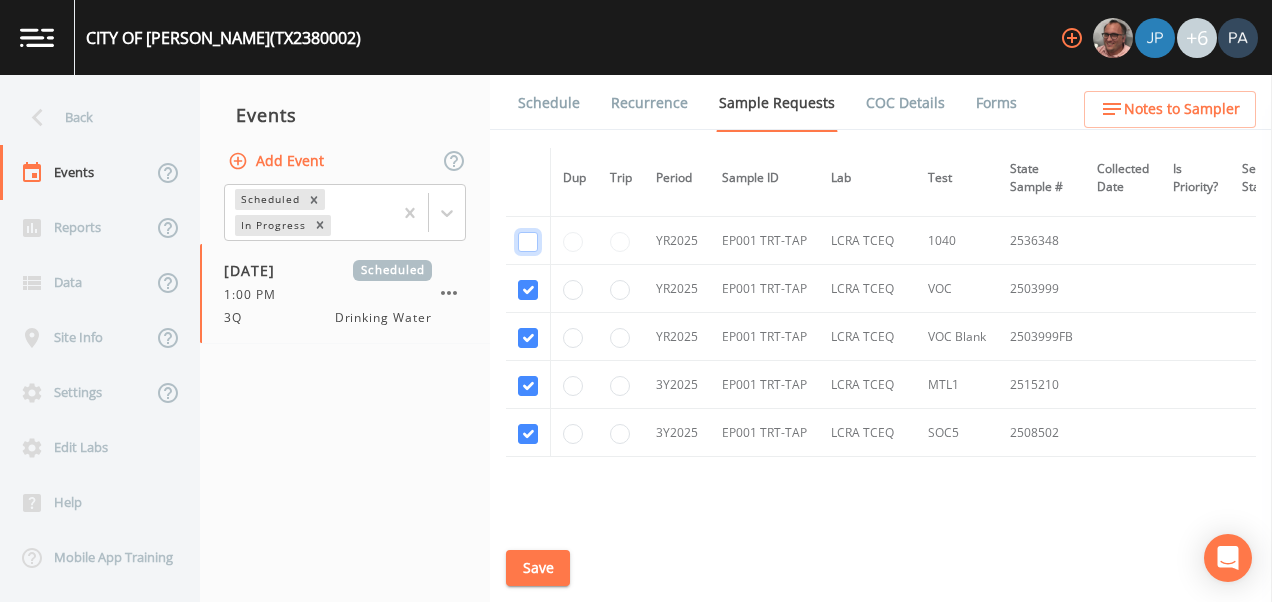 click at bounding box center [528, 242] 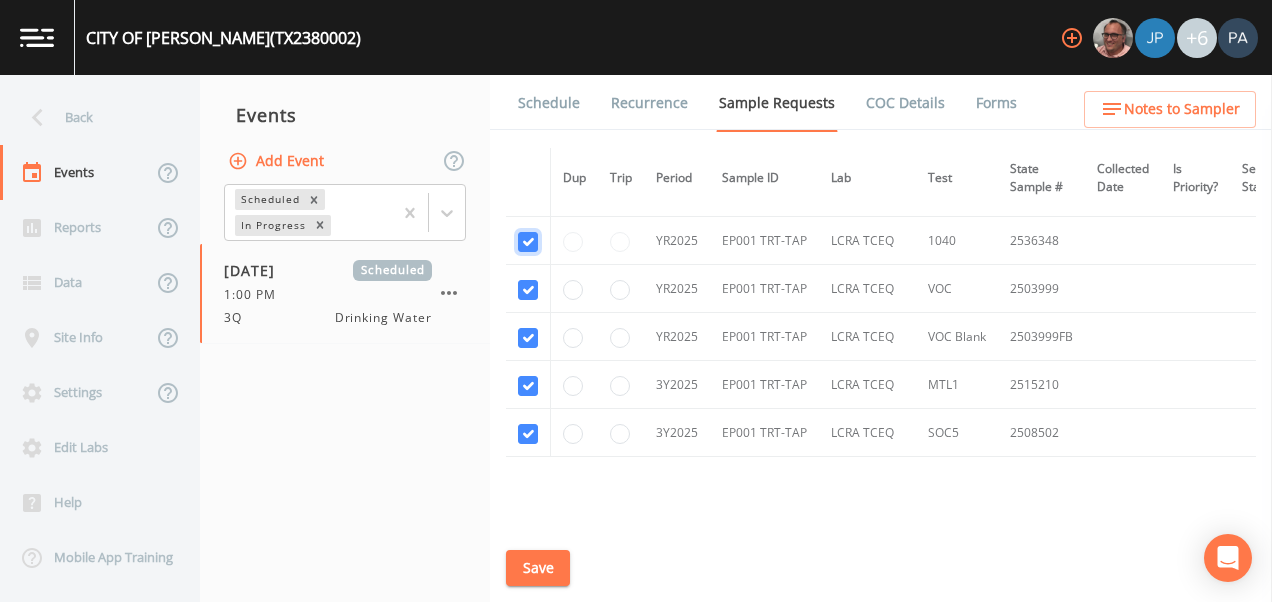 checkbox on "true" 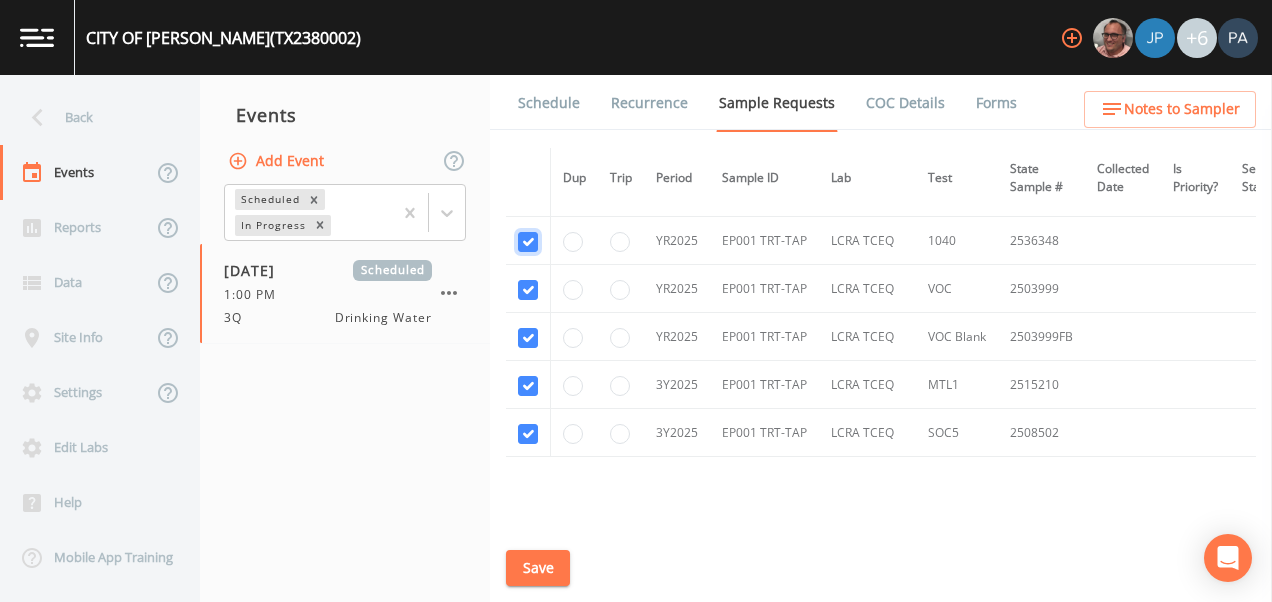 scroll, scrollTop: 975, scrollLeft: 0, axis: vertical 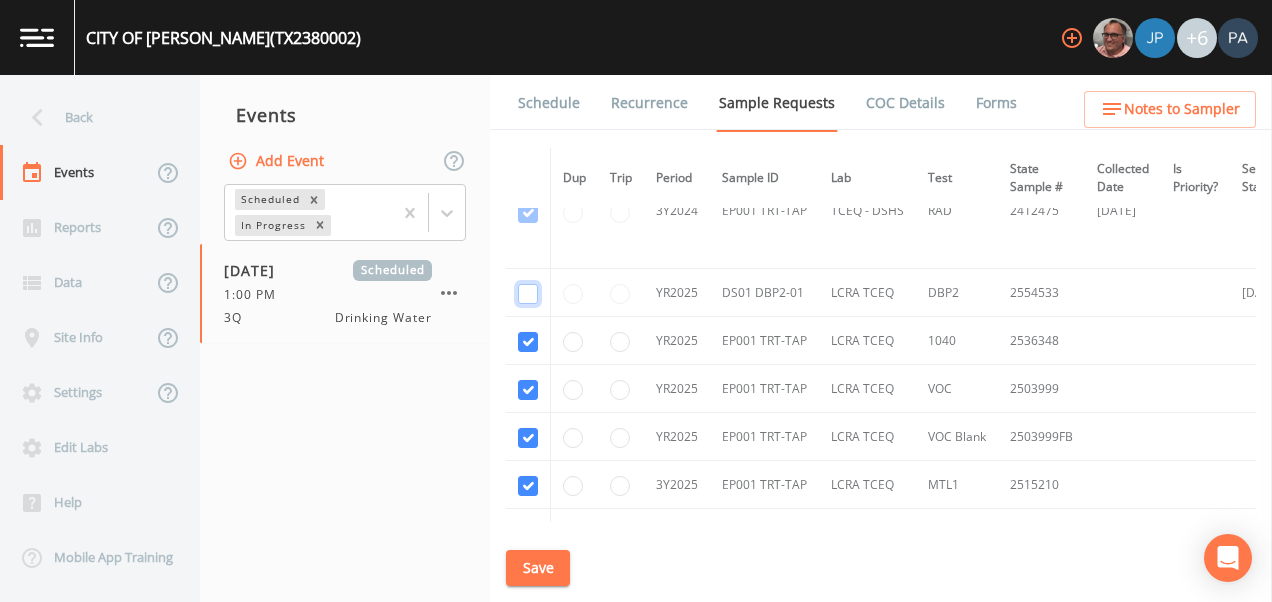 click at bounding box center [528, -707] 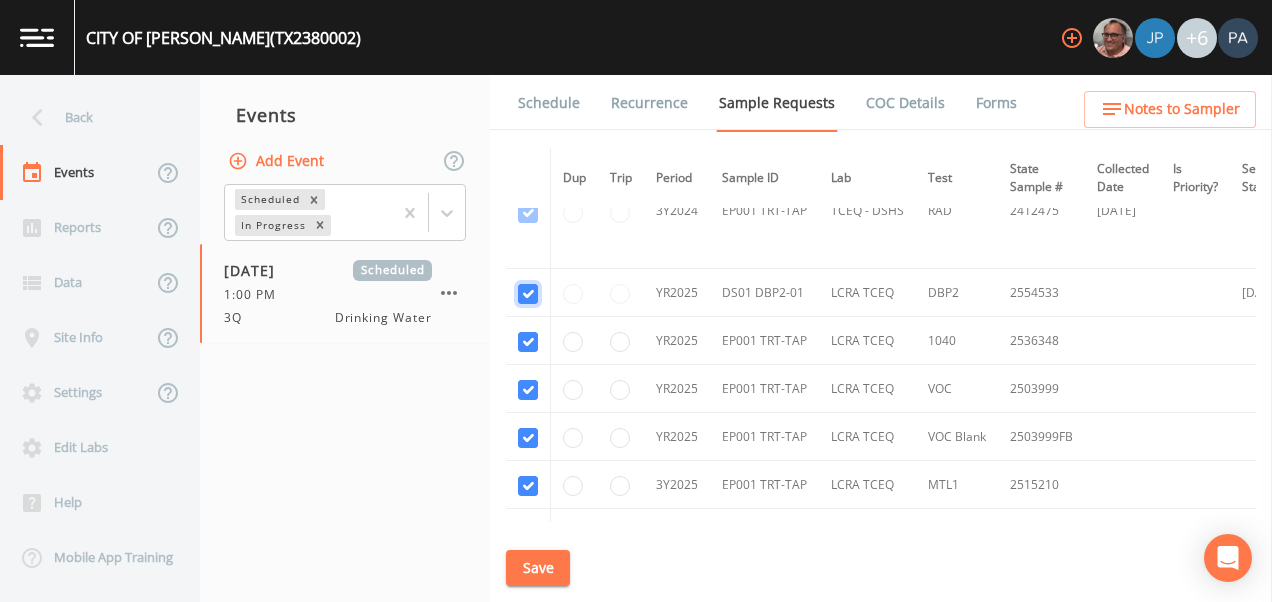 checkbox on "true" 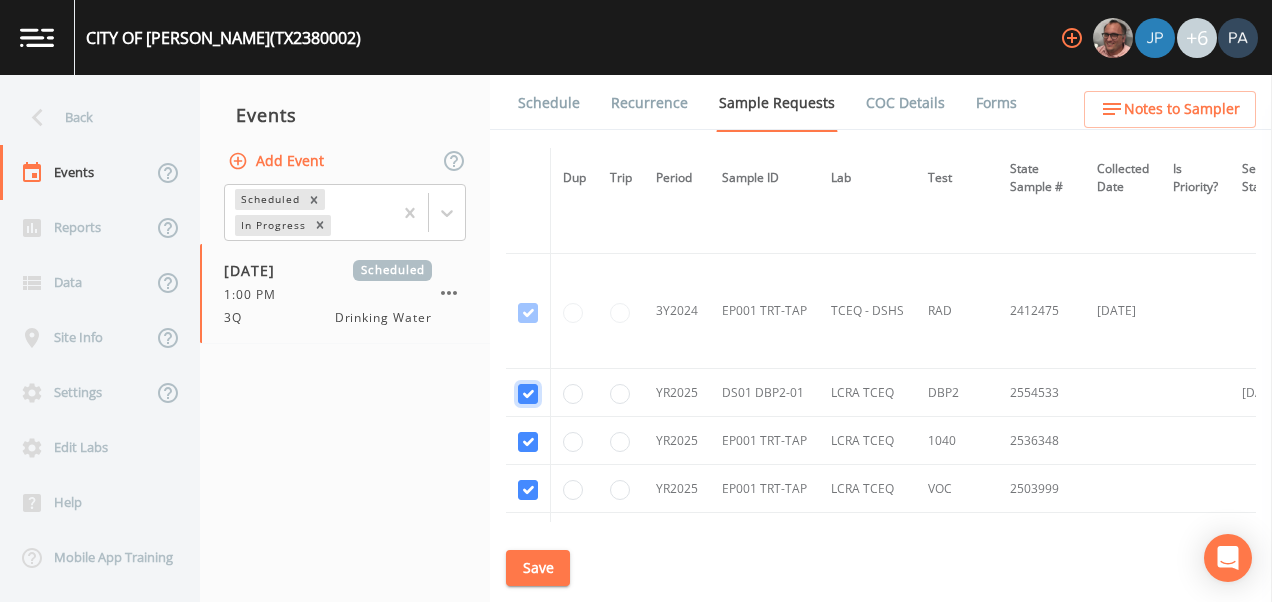 scroll, scrollTop: 775, scrollLeft: 0, axis: vertical 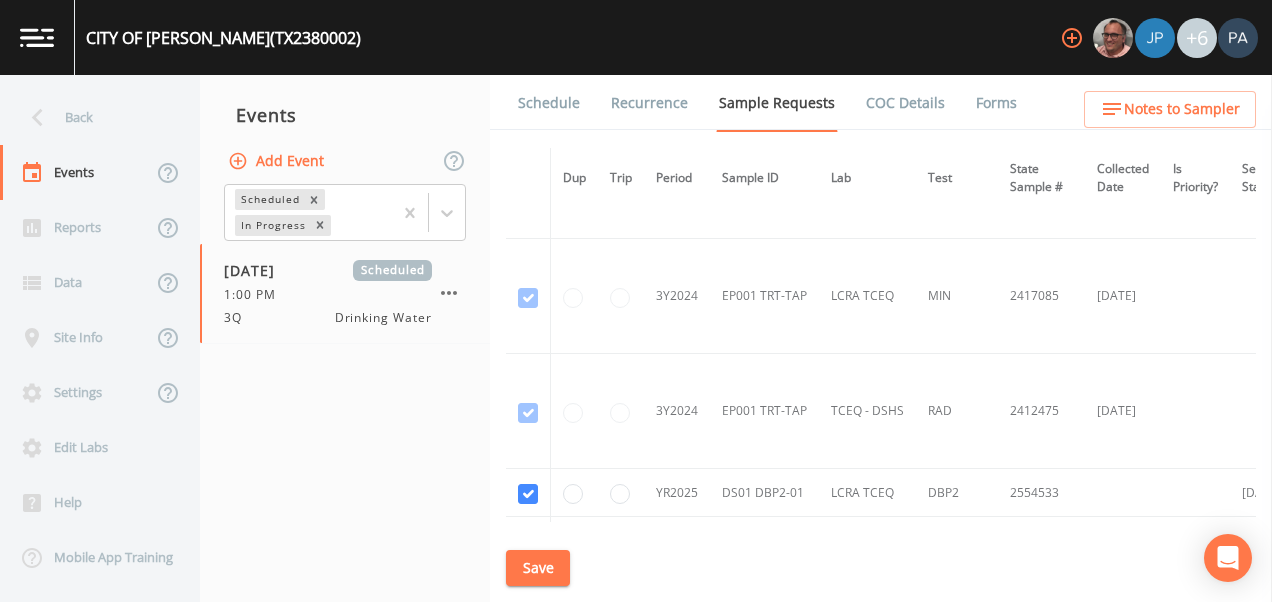 click on "Save" at bounding box center [538, 568] 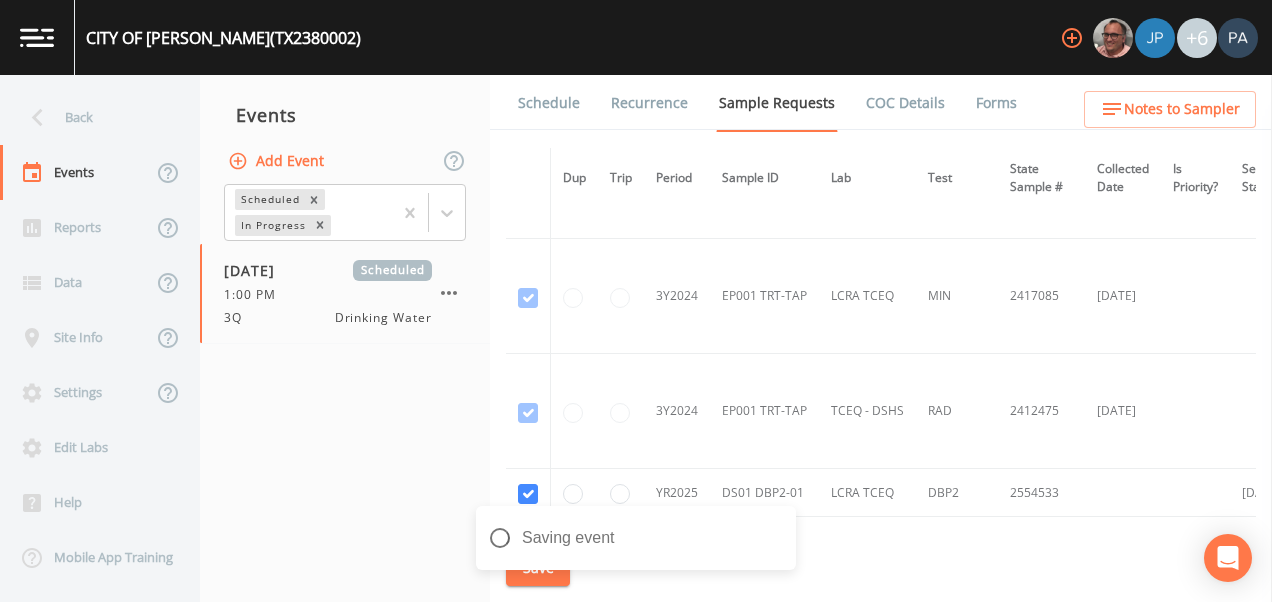 click on "Schedule" at bounding box center (549, 103) 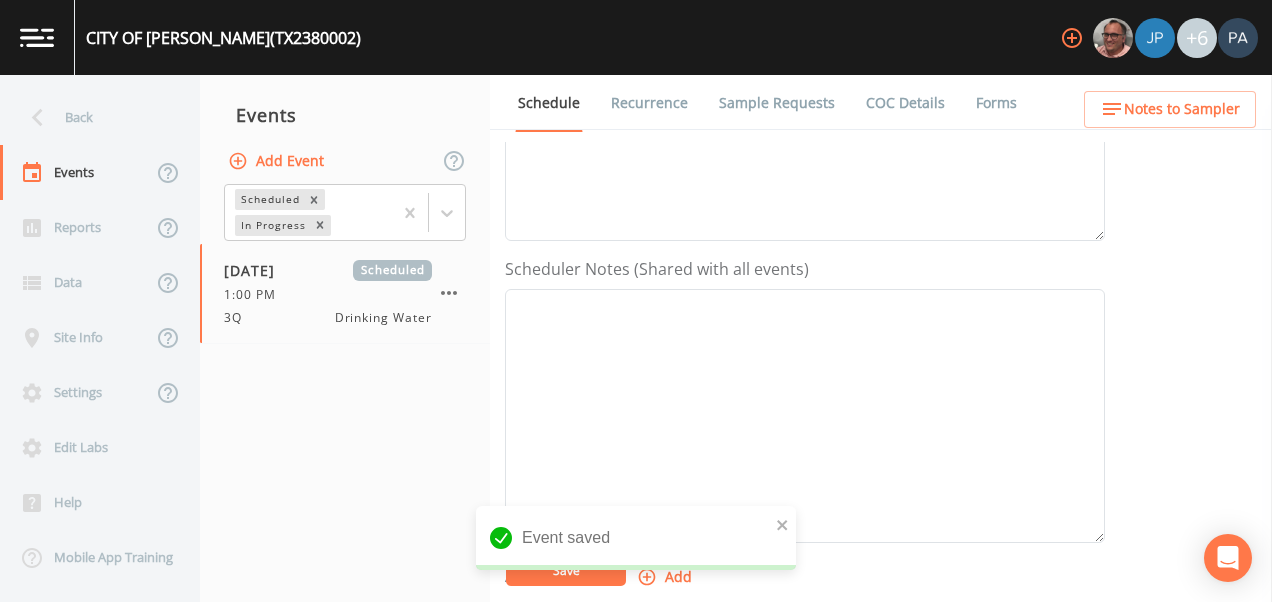 scroll, scrollTop: 600, scrollLeft: 0, axis: vertical 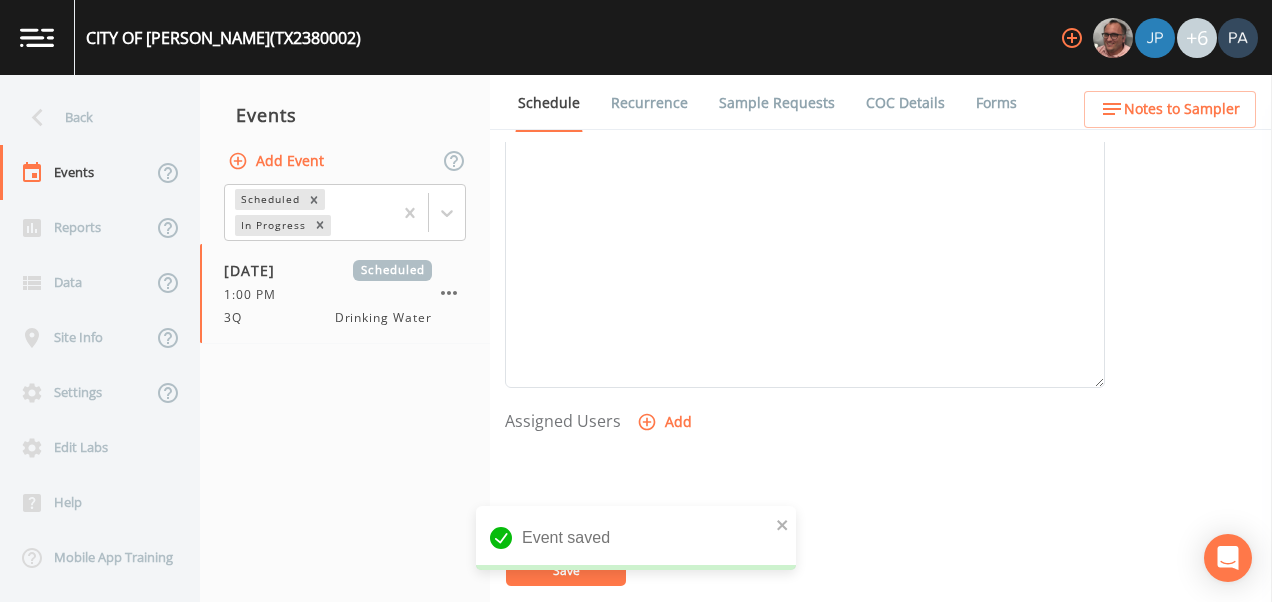 click on "Add" at bounding box center [666, 422] 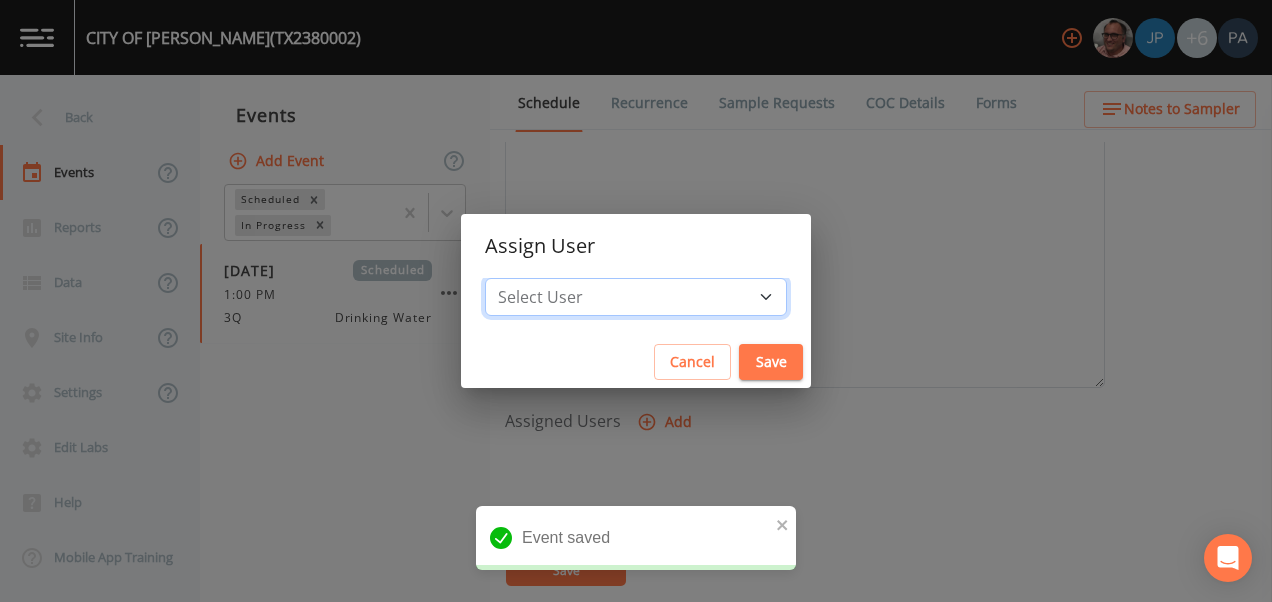 click on "Select User [PERSON_NAME] [PERSON_NAME]  [PERSON_NAME] [PERSON_NAME] [PERSON_NAME] [PERSON_NAME] [PERSON_NAME] [PERSON_NAME] [PERSON_NAME]" at bounding box center [636, 297] 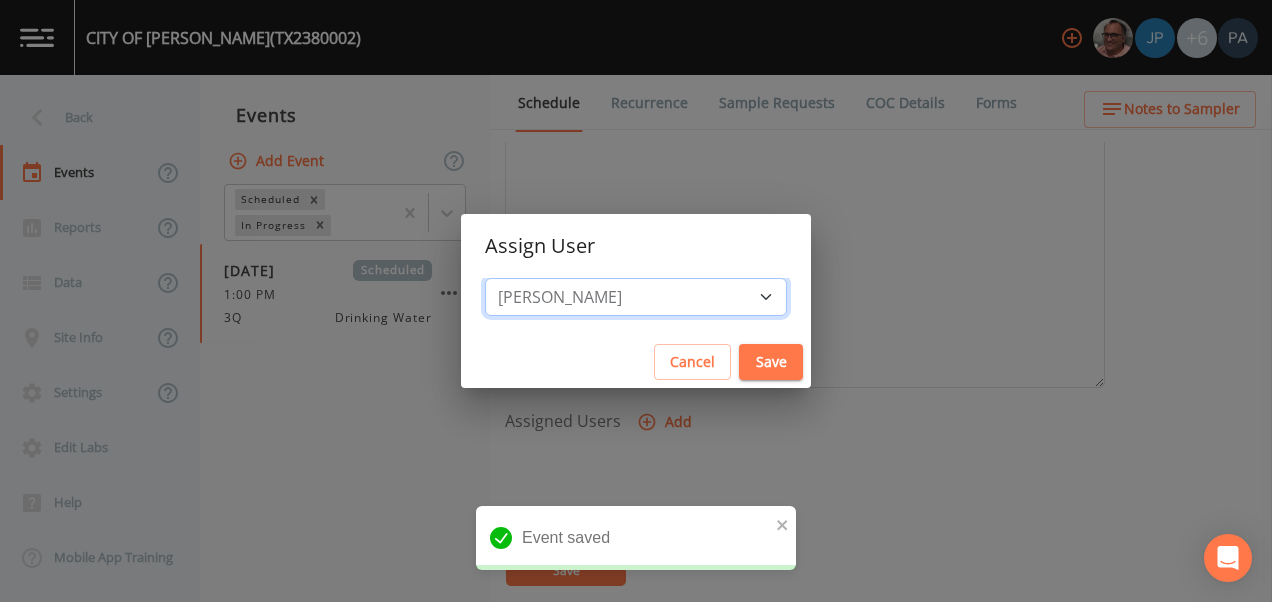click on "Select User [PERSON_NAME] [PERSON_NAME]  [PERSON_NAME] [PERSON_NAME] [PERSON_NAME] [PERSON_NAME] [PERSON_NAME] [PERSON_NAME] [PERSON_NAME]" at bounding box center (636, 297) 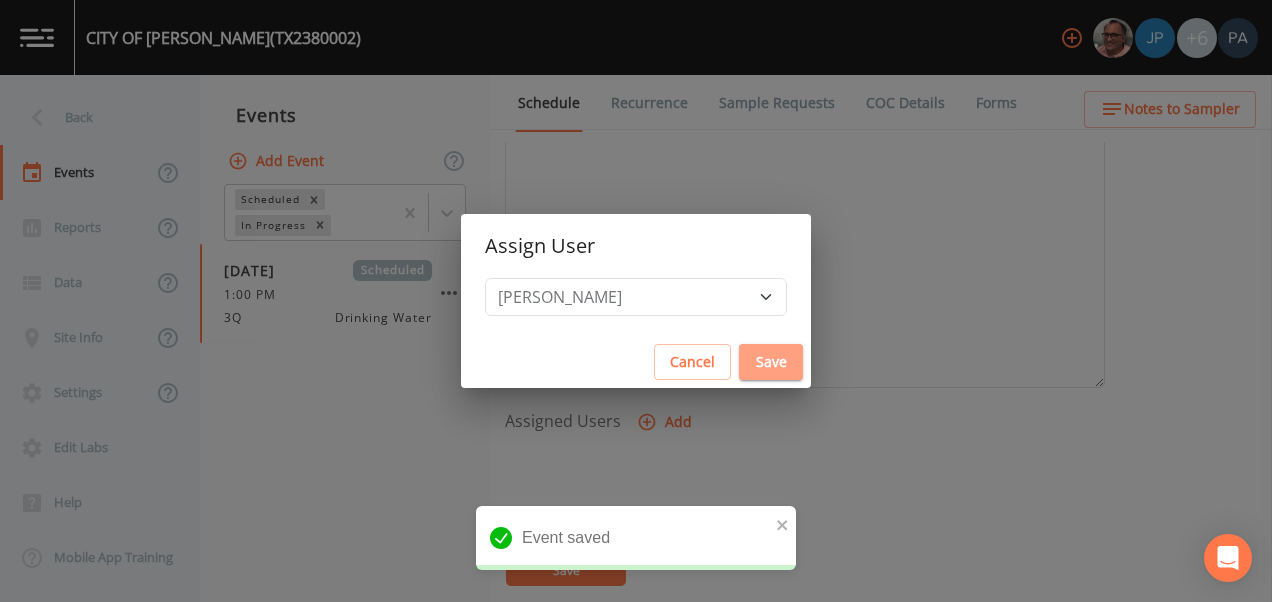 click on "Save" at bounding box center (771, 362) 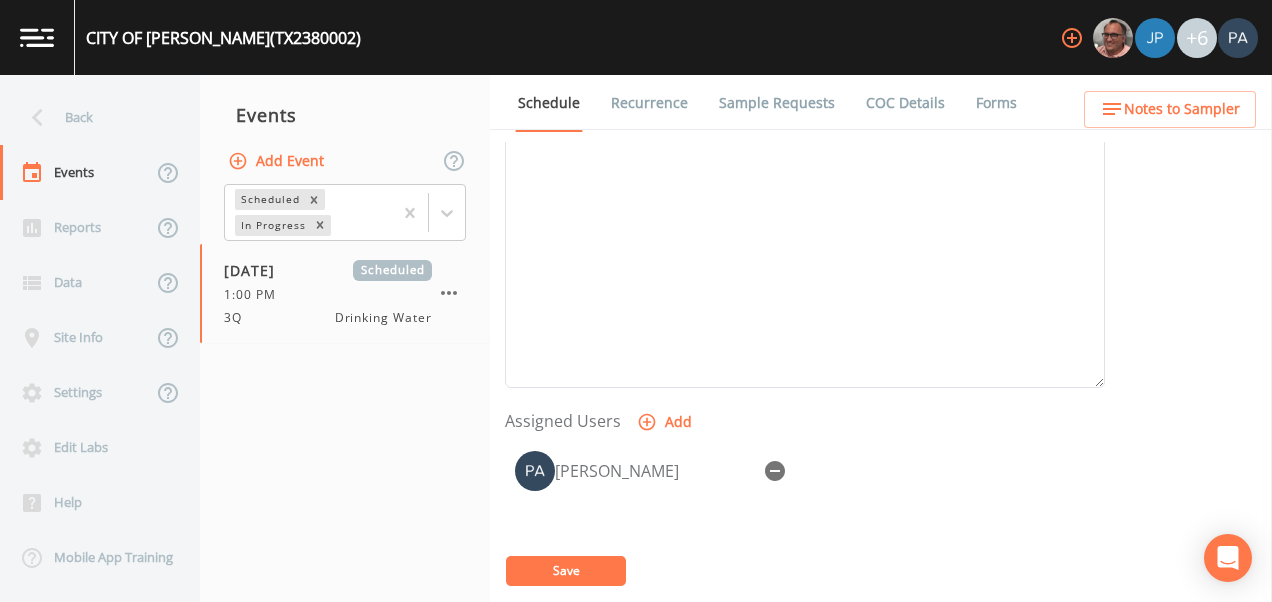 click on "Save" at bounding box center (566, 570) 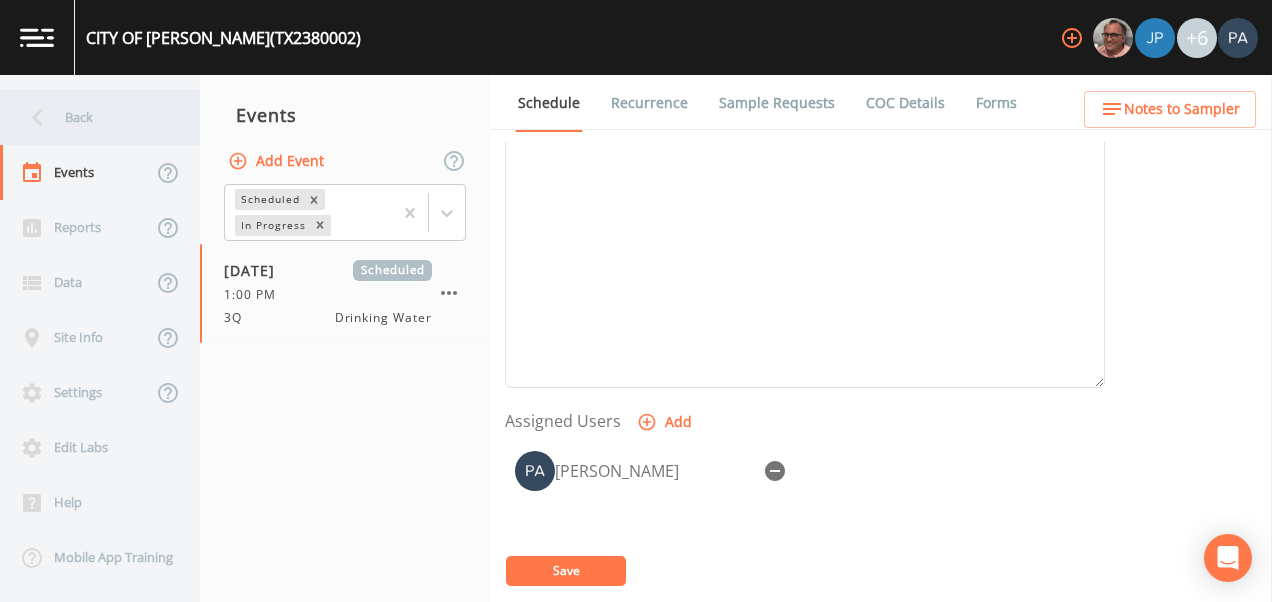 click on "Back" at bounding box center (90, 117) 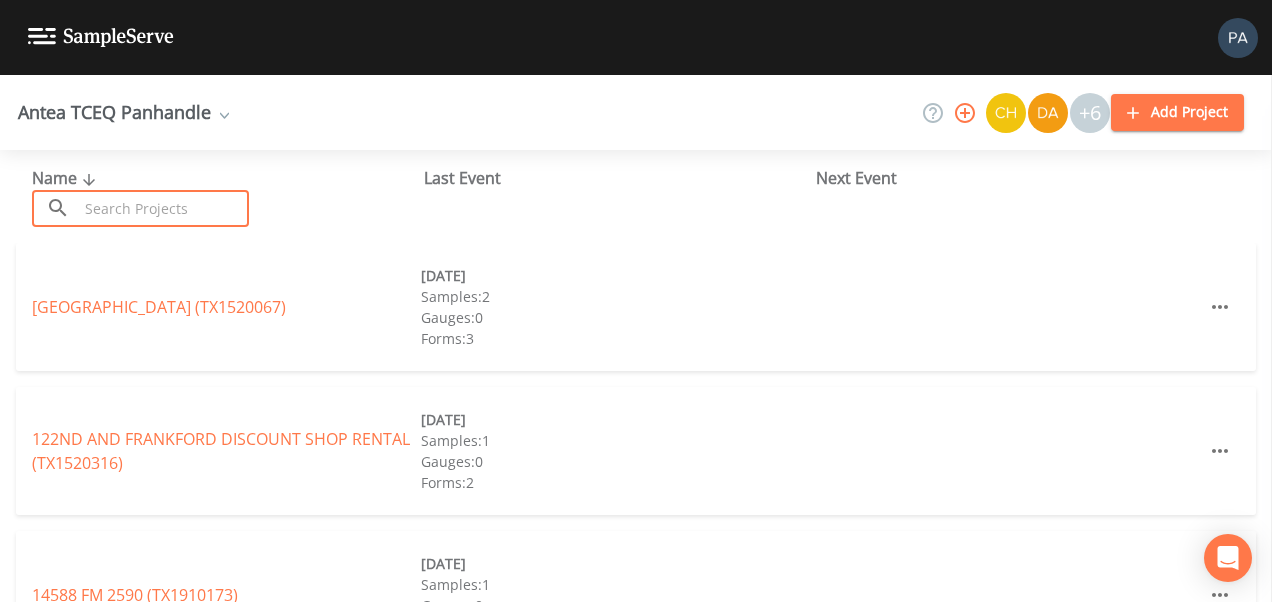 click at bounding box center (163, 208) 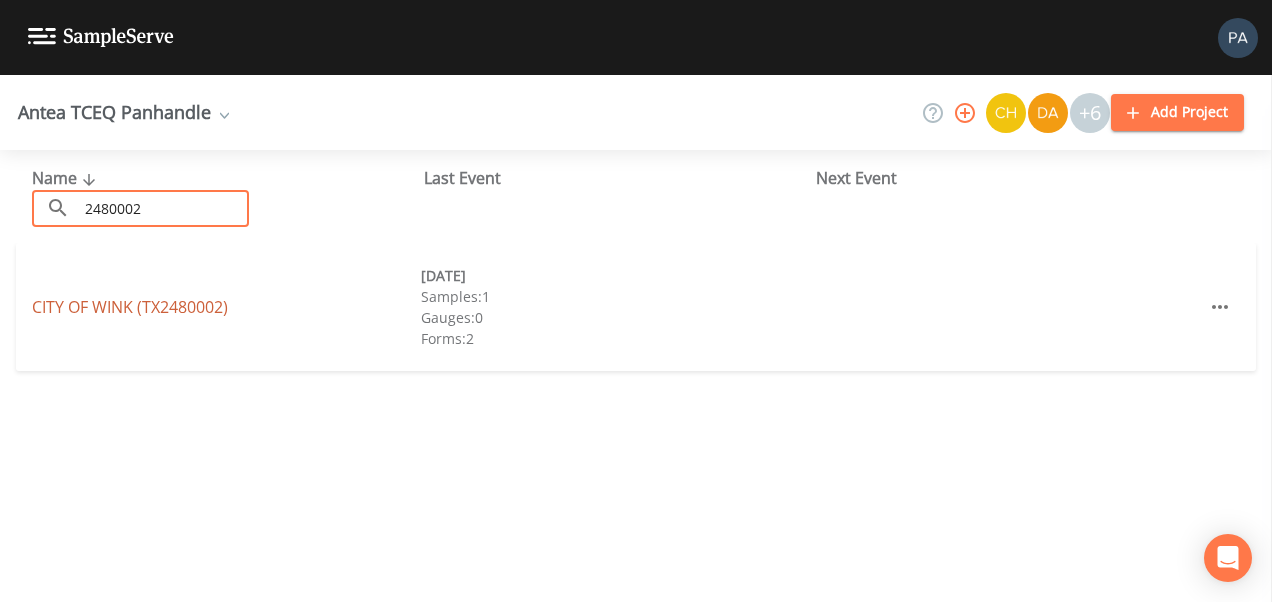 type on "2480002" 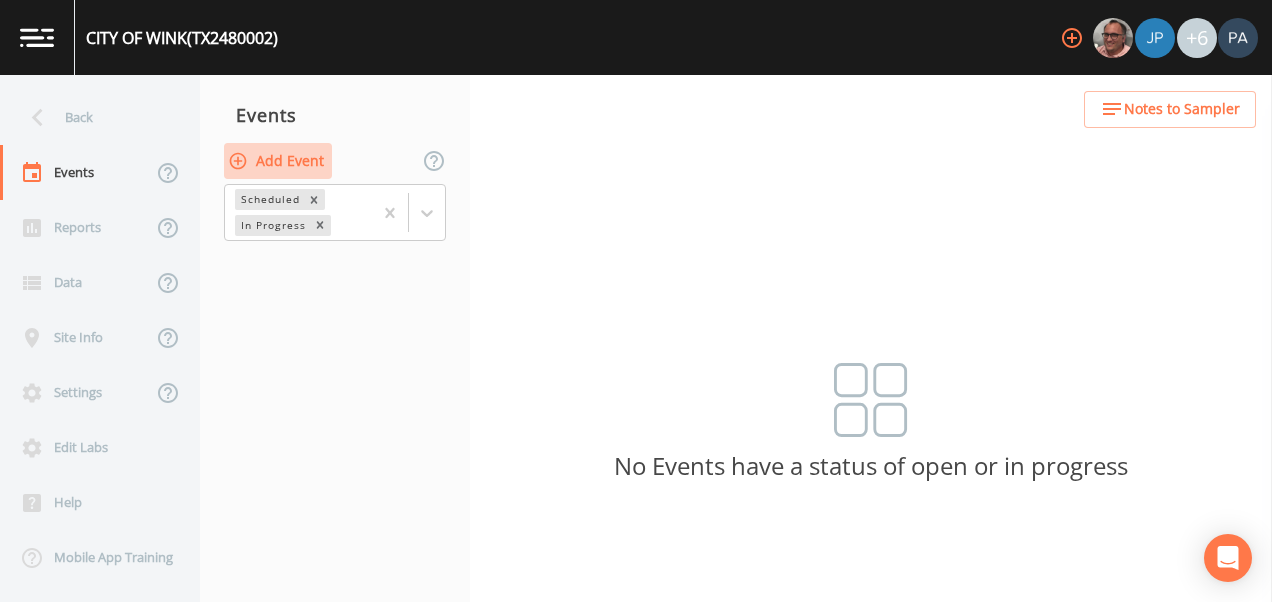 click on "Add Event" at bounding box center (278, 161) 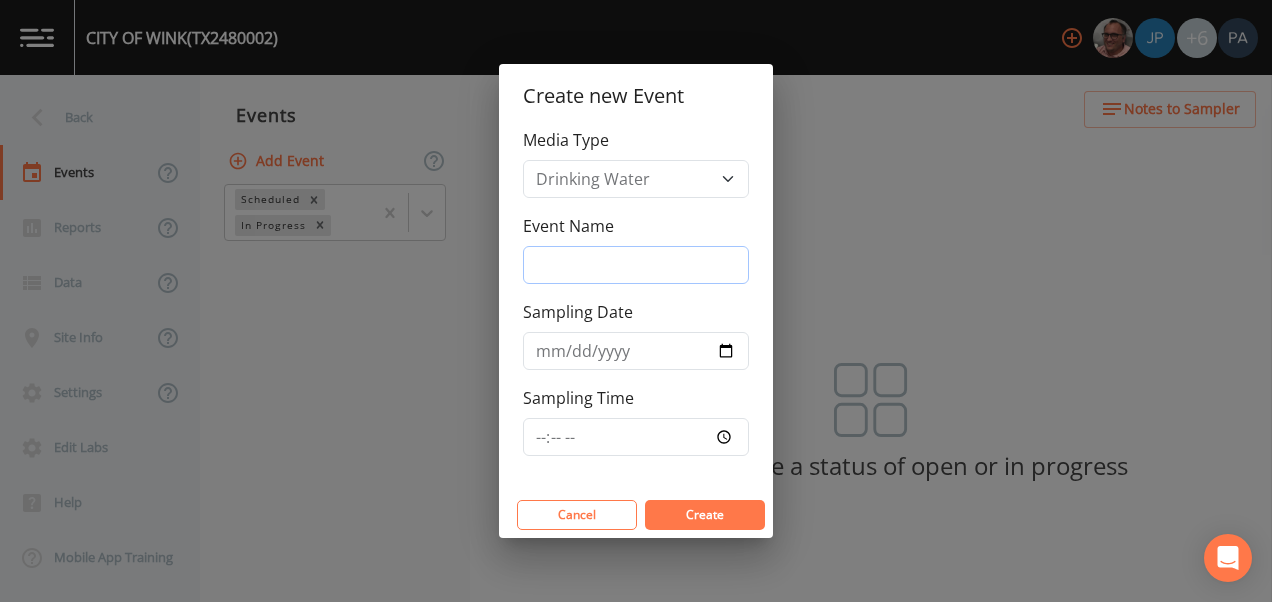 click on "Event Name" at bounding box center (636, 265) 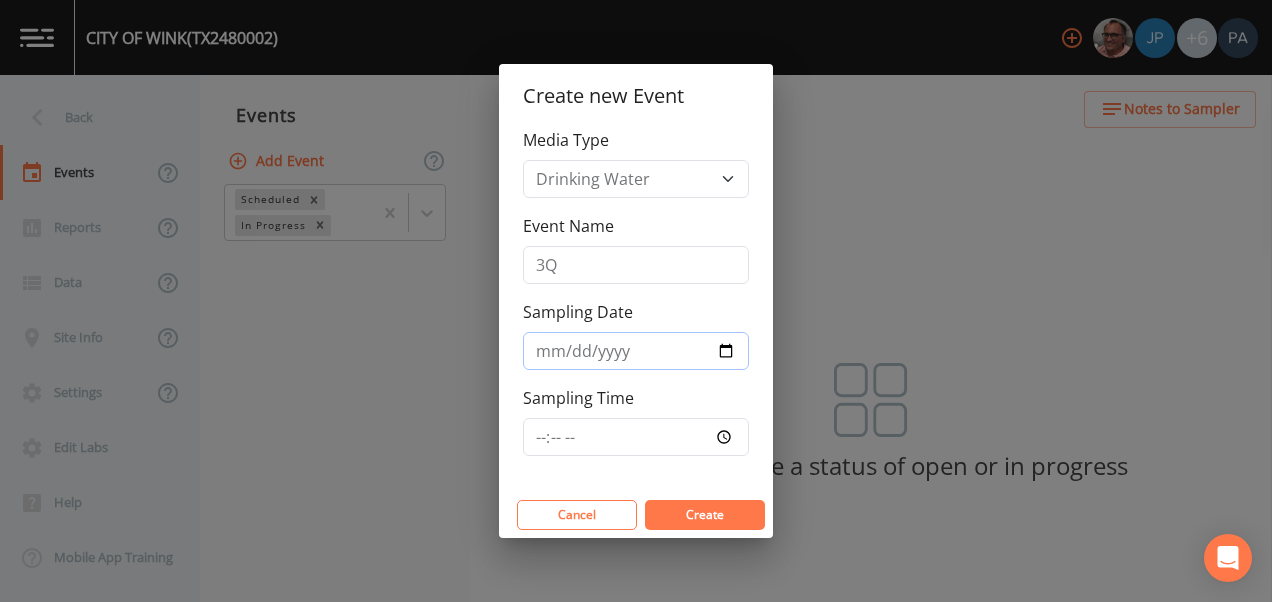 type on "[DATE]" 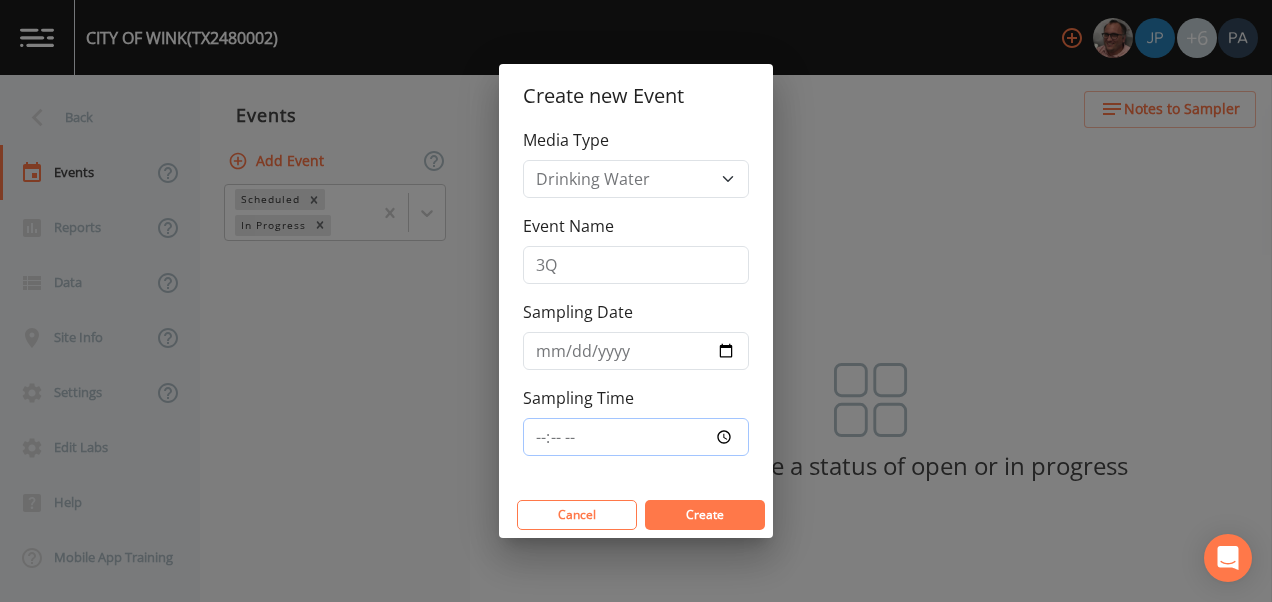 click on "Sampling Time" at bounding box center (636, 437) 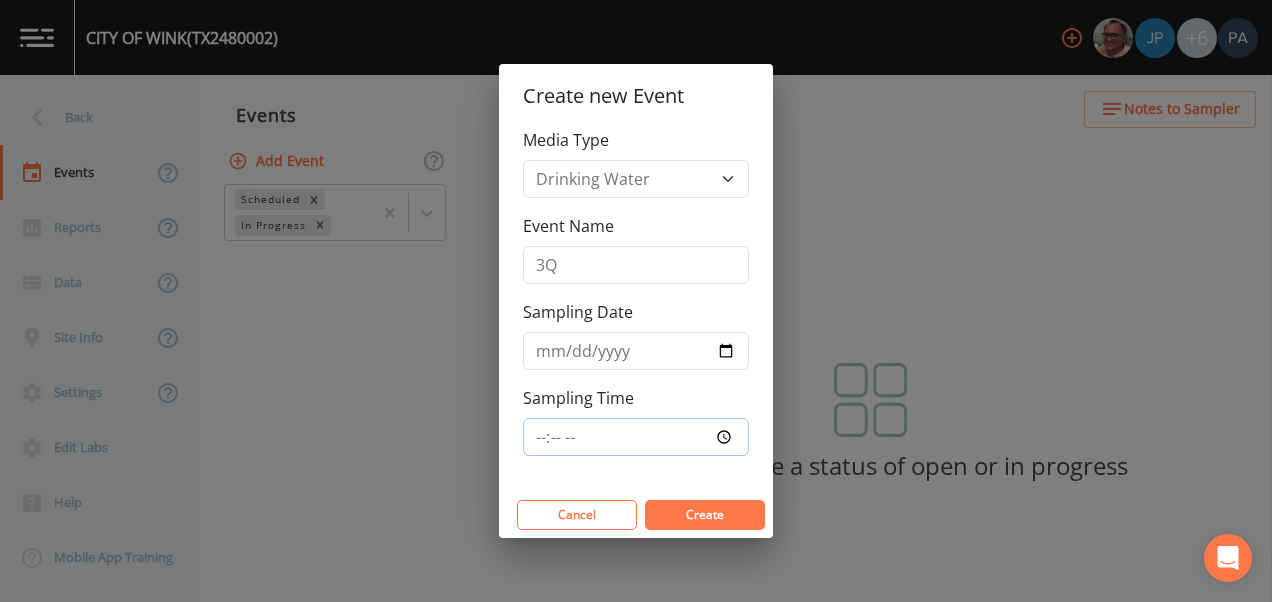 type on "14:00" 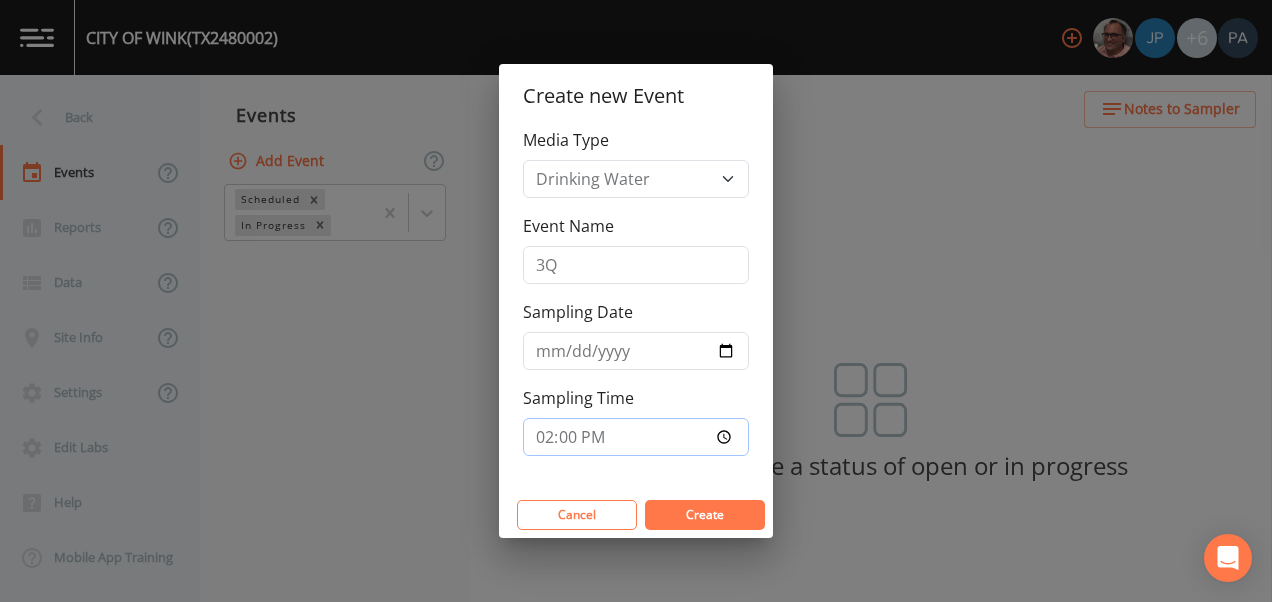 click on "Create" at bounding box center (705, 515) 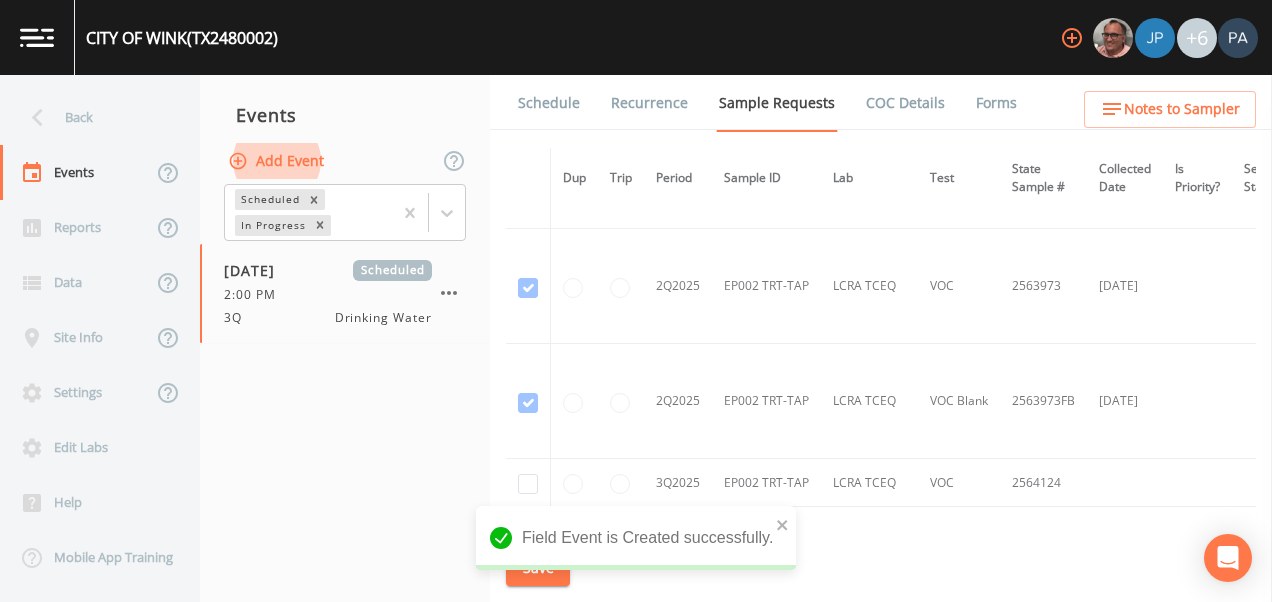 scroll, scrollTop: 5100, scrollLeft: 0, axis: vertical 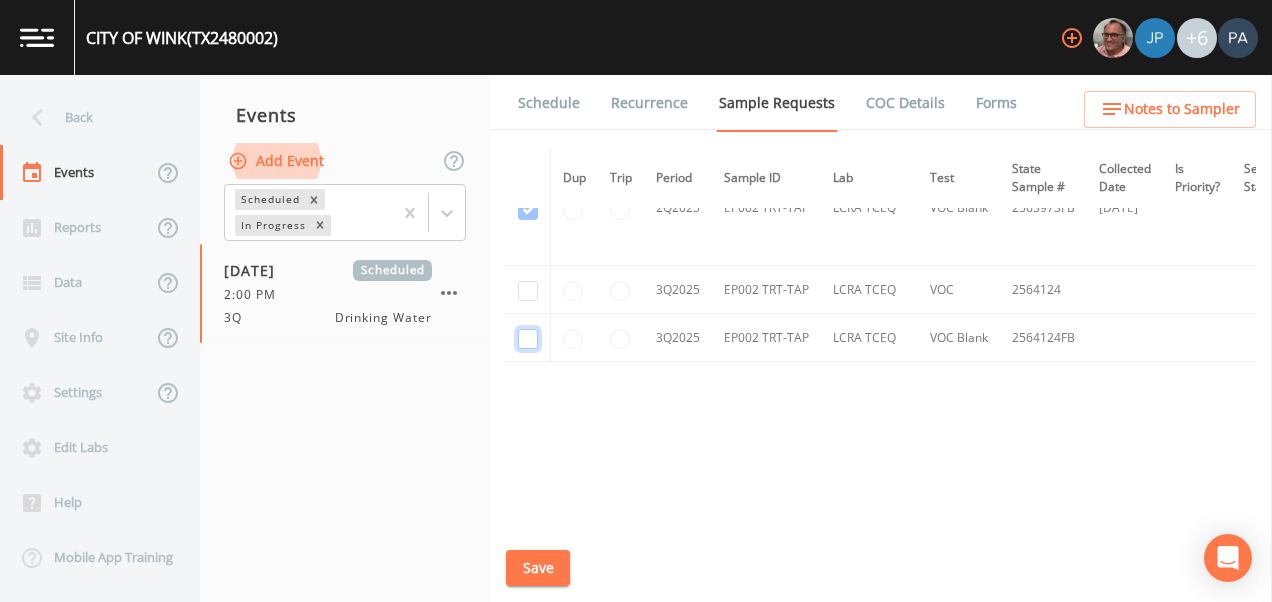 drag, startPoint x: 537, startPoint y: 339, endPoint x: 525, endPoint y: 343, distance: 12.649111 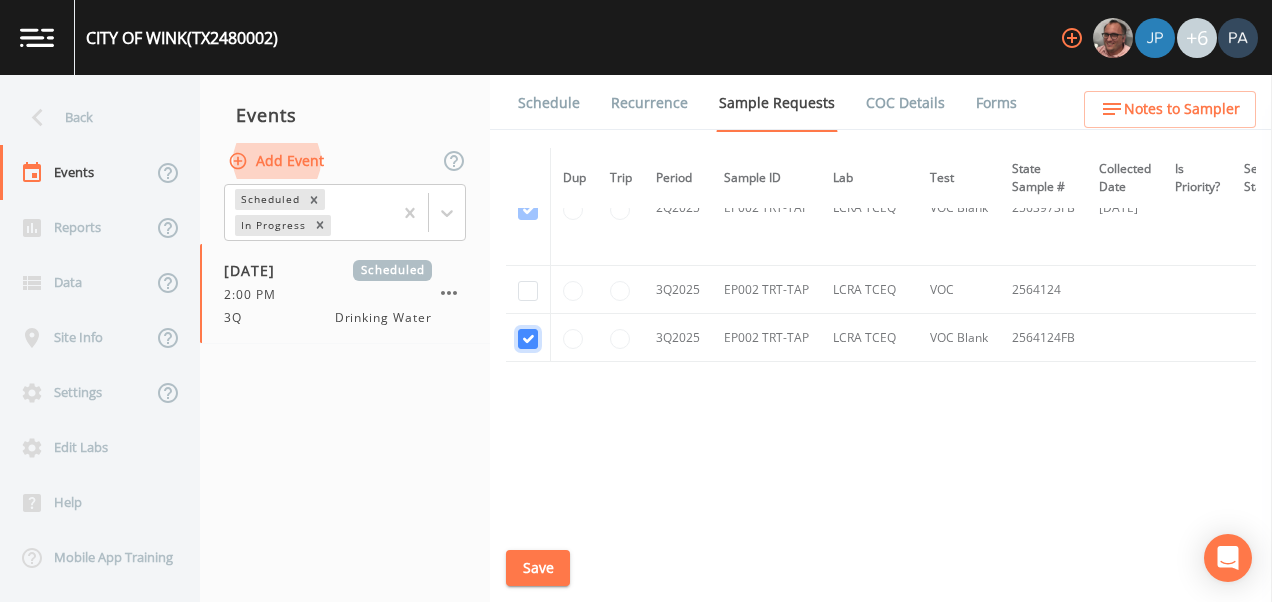 checkbox on "true" 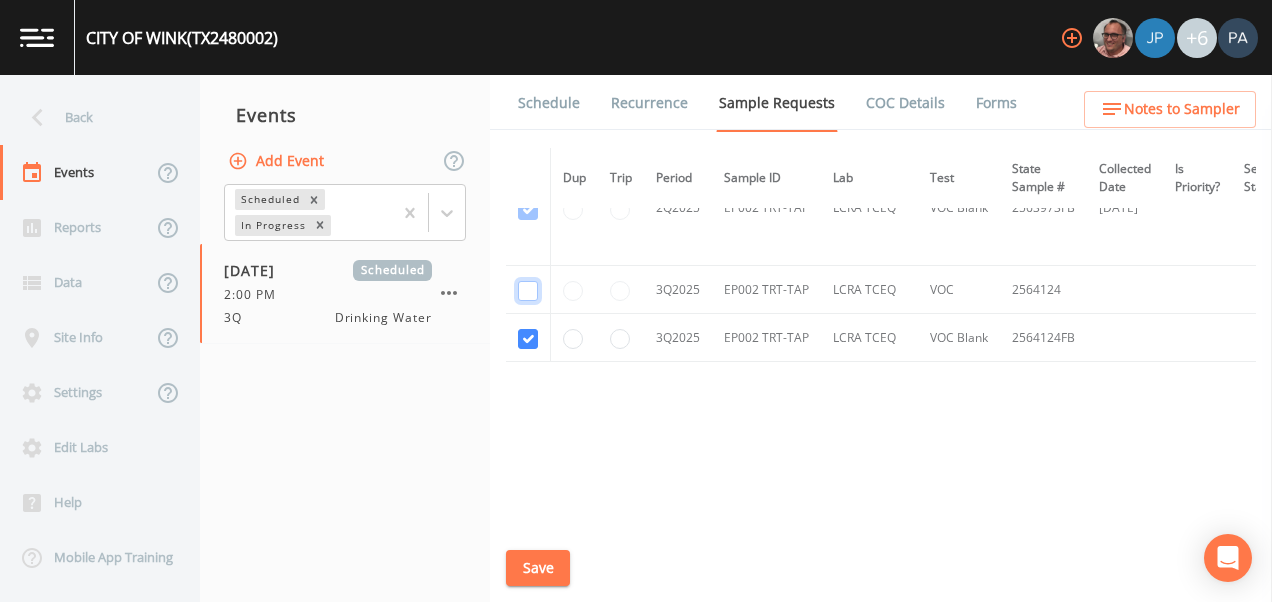 click at bounding box center [528, -4371] 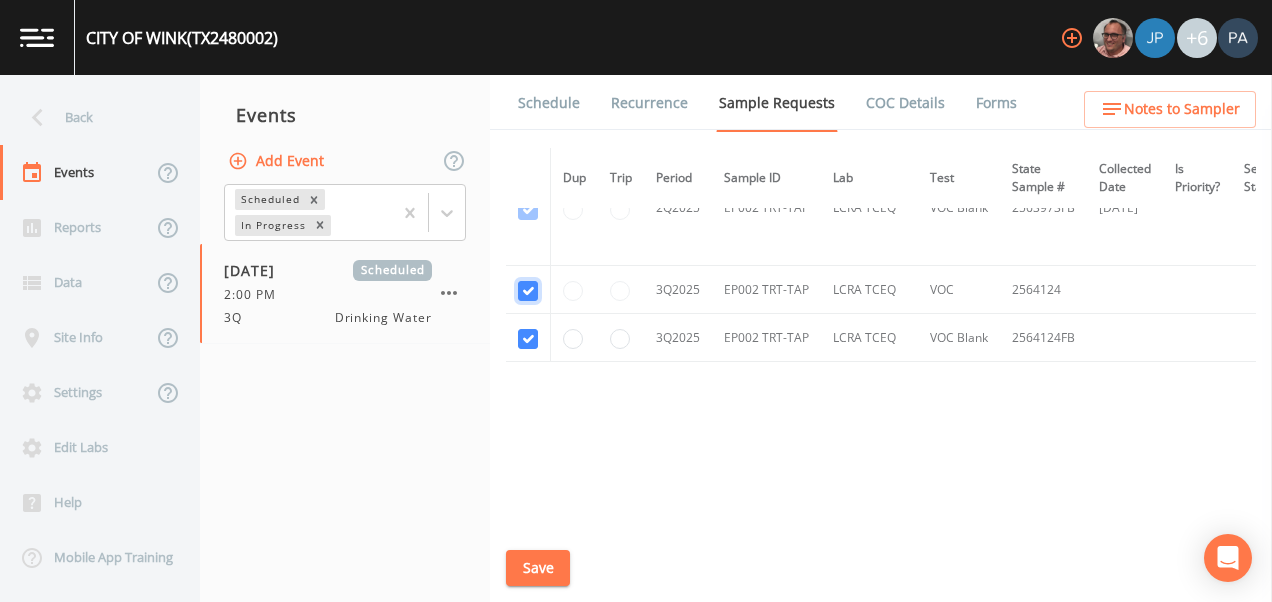 checkbox on "true" 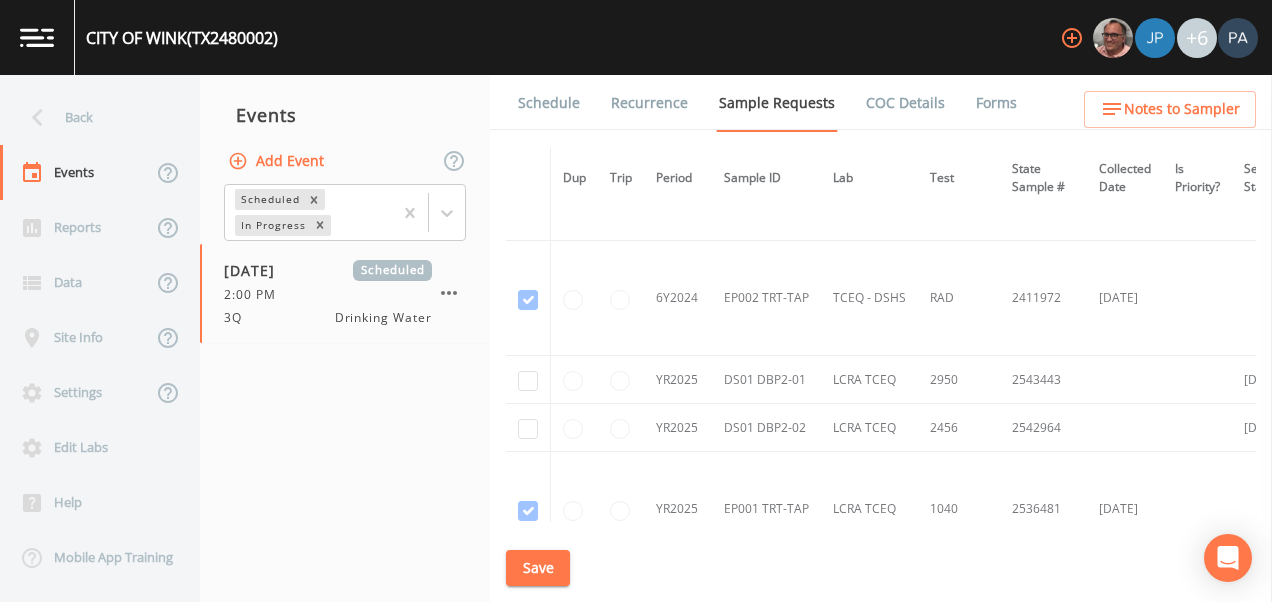 scroll, scrollTop: 3000, scrollLeft: 0, axis: vertical 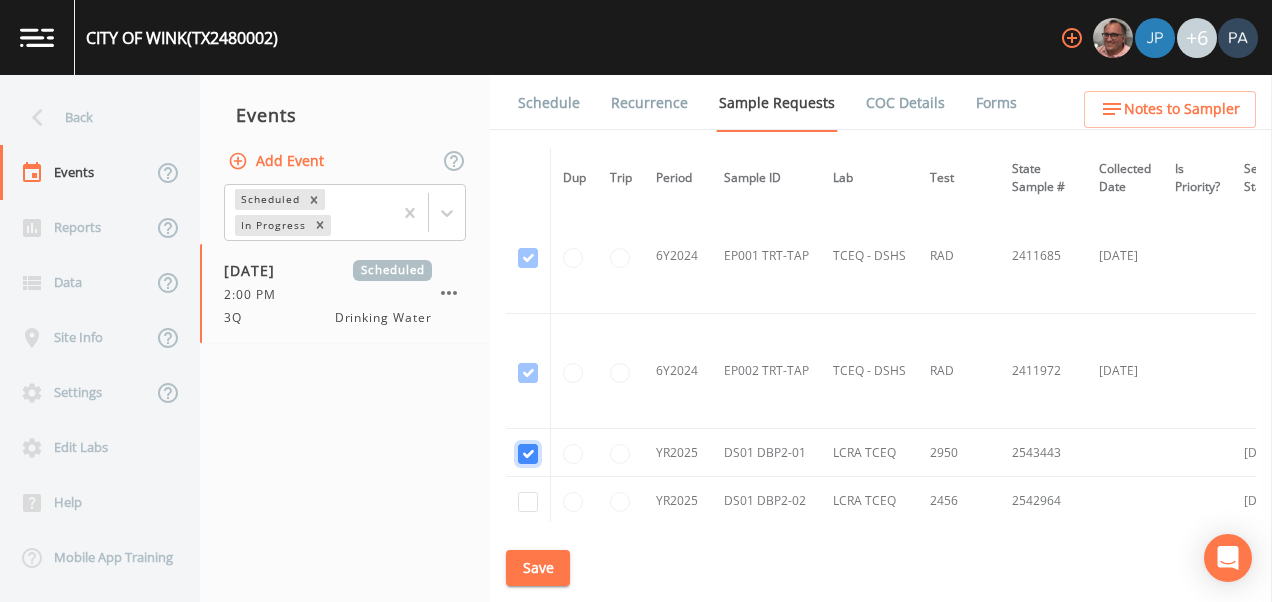 checkbox on "true" 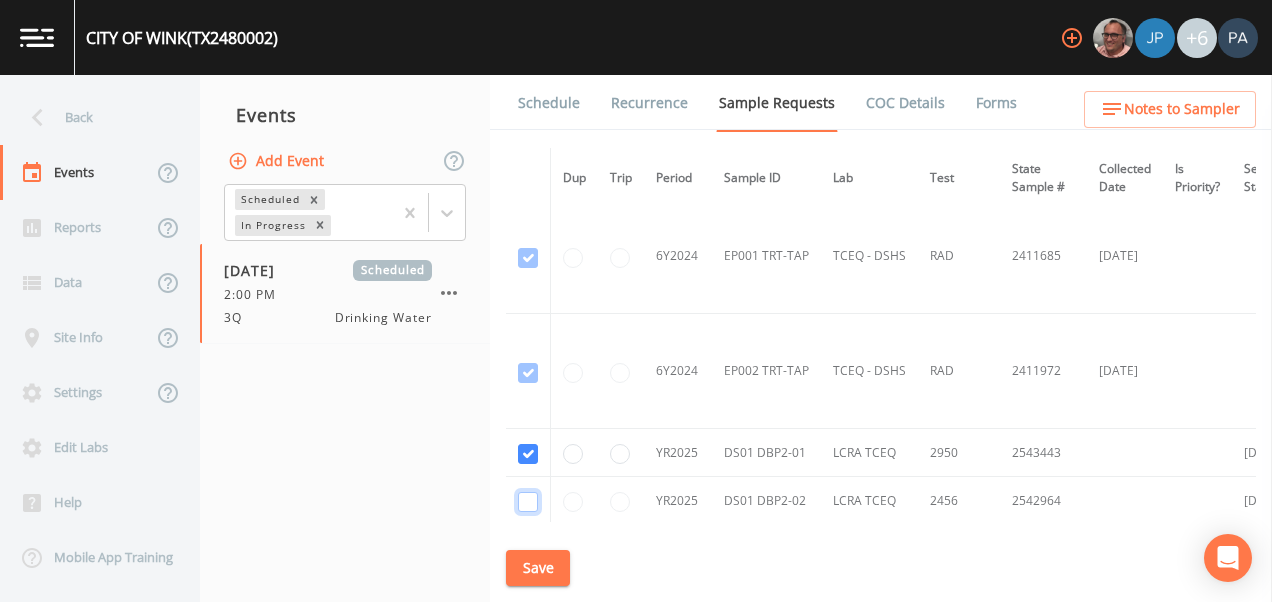 click at bounding box center (528, -2617) 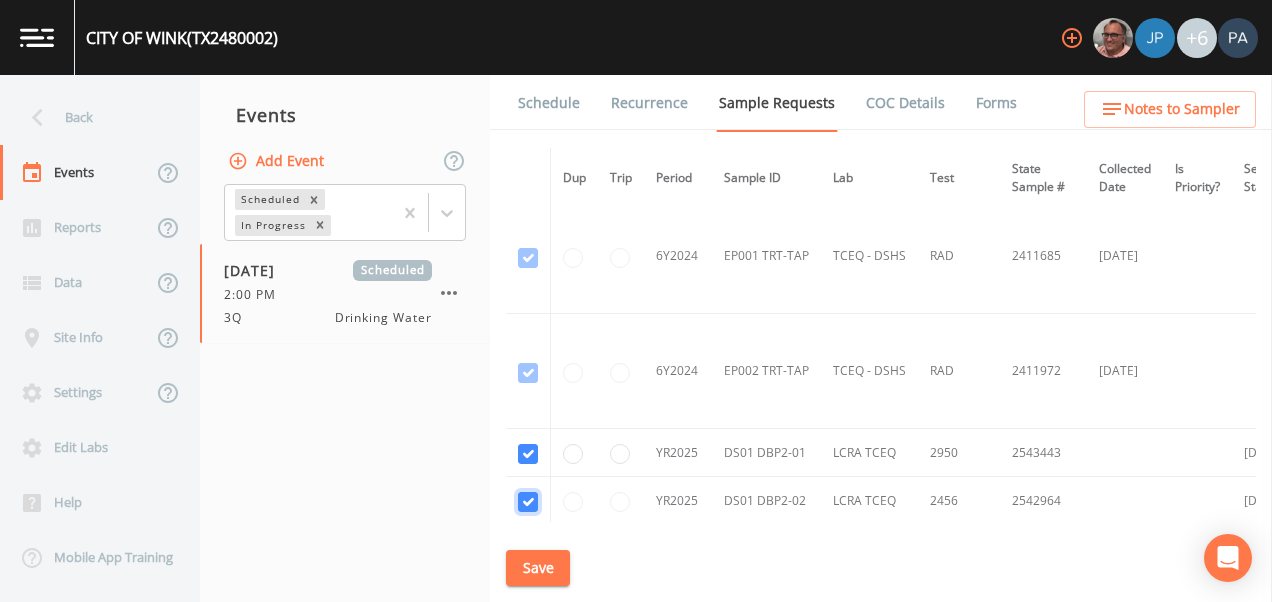 checkbox on "true" 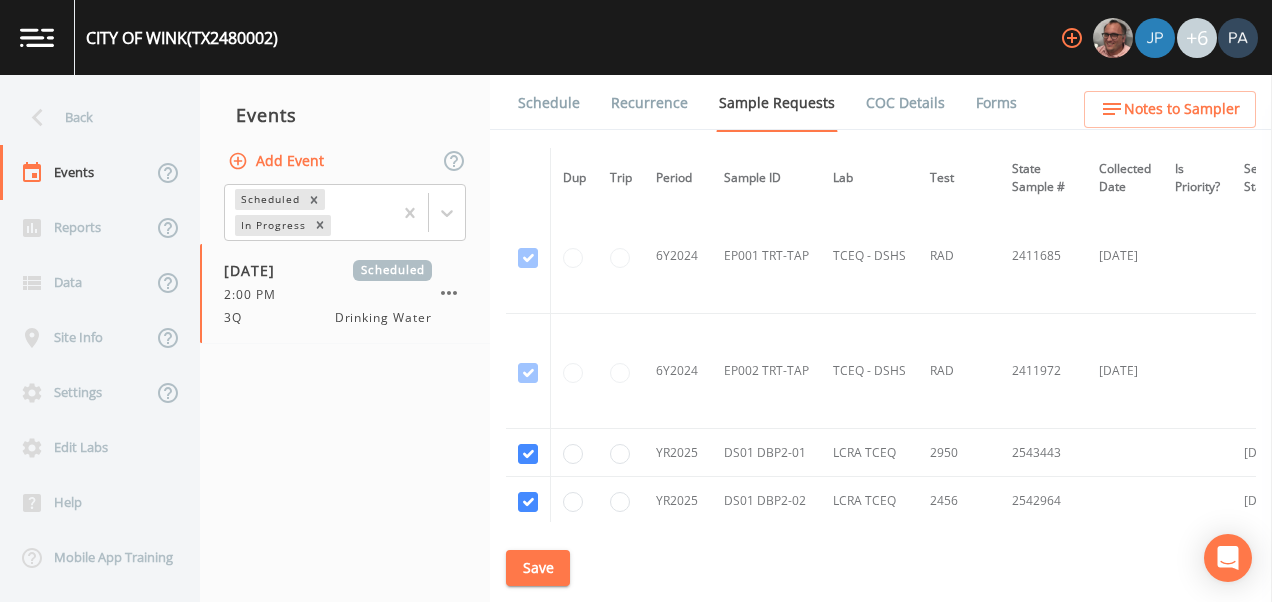 click on "Save" at bounding box center [538, 568] 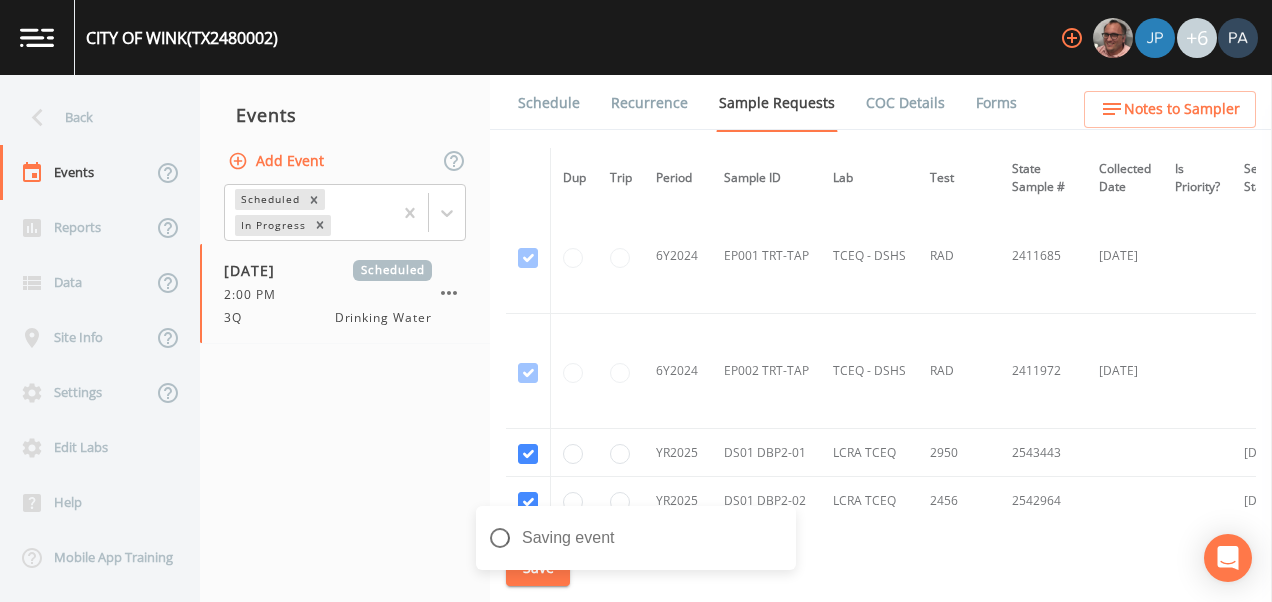 click on "Schedule" at bounding box center [549, 103] 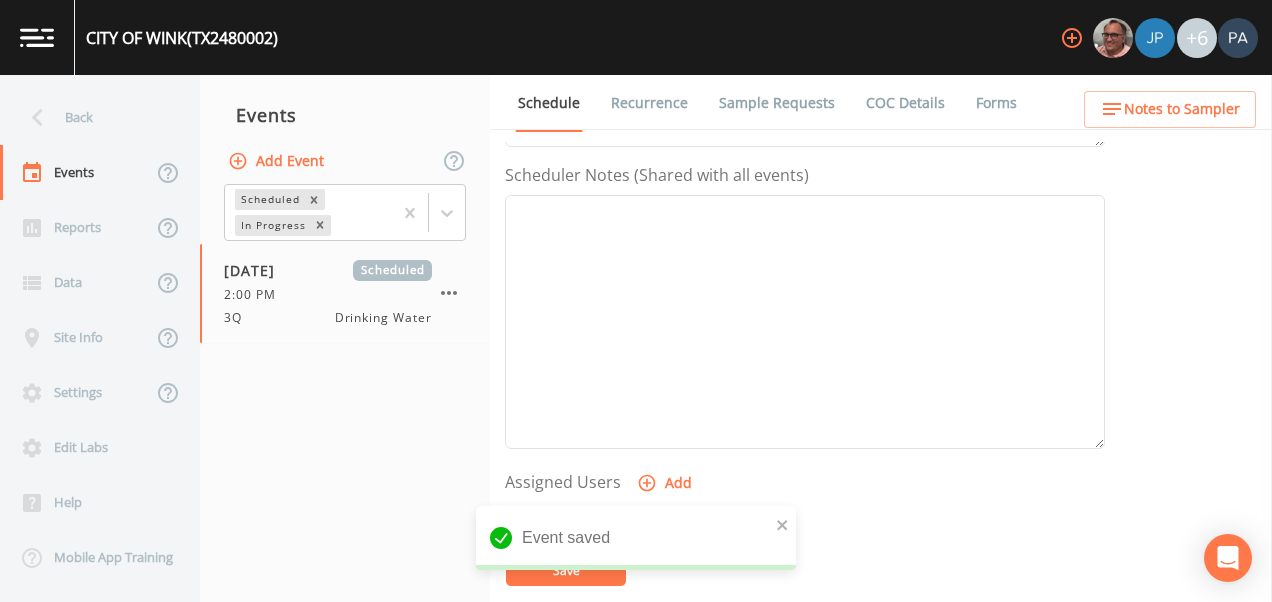 scroll, scrollTop: 800, scrollLeft: 0, axis: vertical 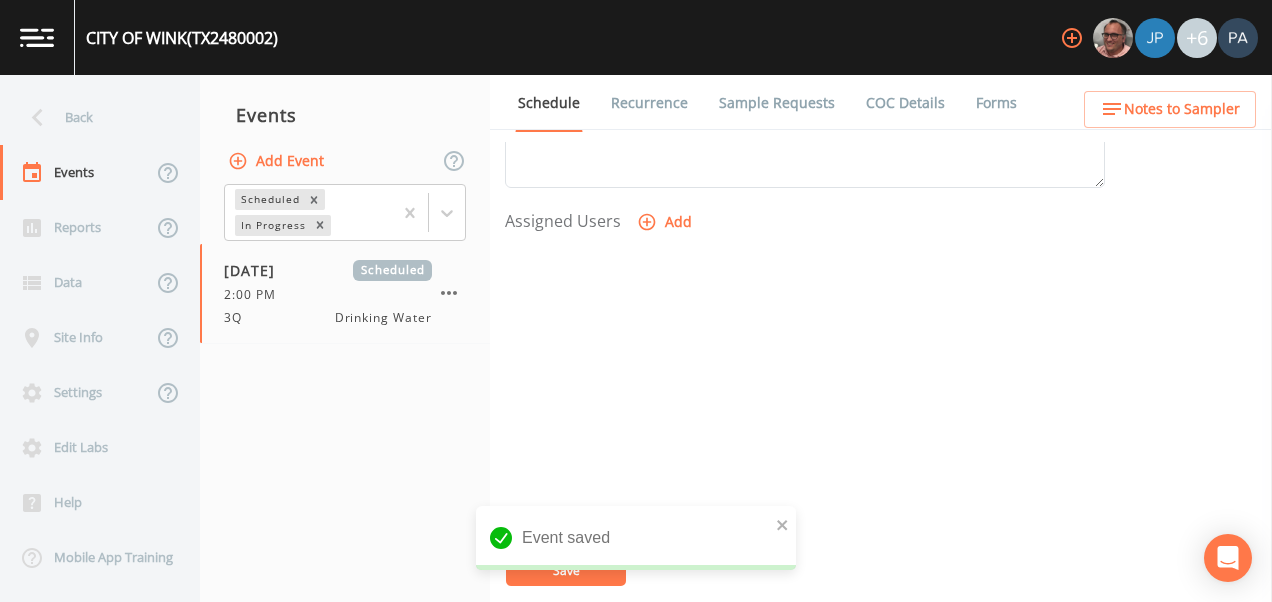 click on "Add" at bounding box center (666, 222) 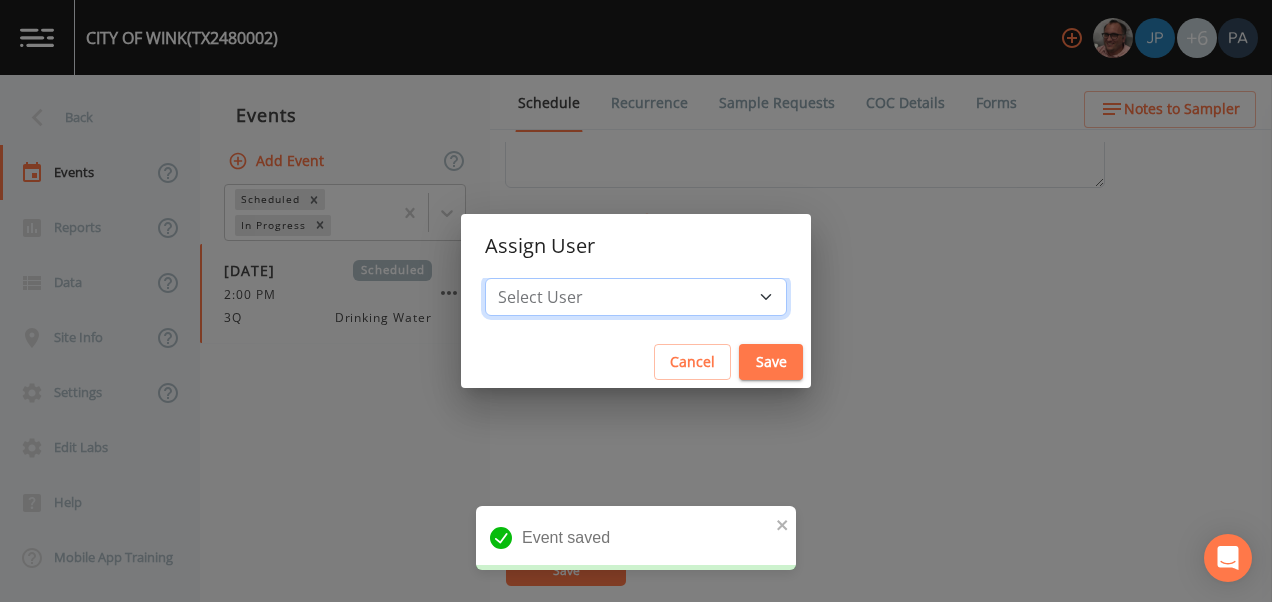 drag, startPoint x: 655, startPoint y: 292, endPoint x: 674, endPoint y: 316, distance: 30.610456 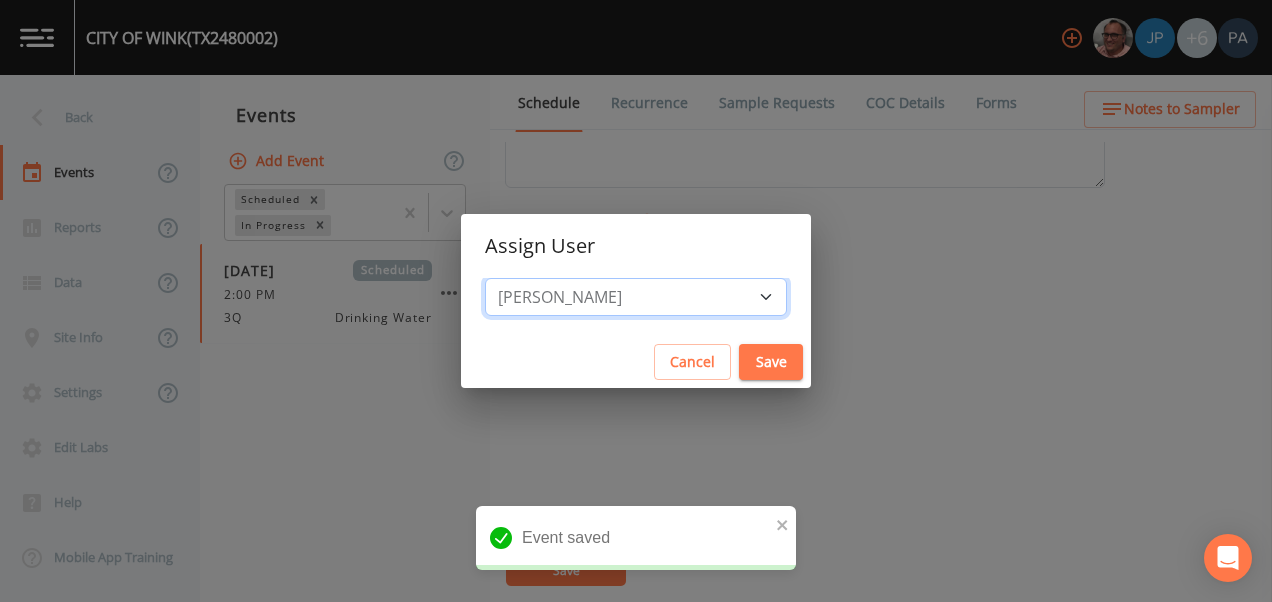 click on "Select User [PERSON_NAME] [PERSON_NAME]  [PERSON_NAME] [PERSON_NAME] [PERSON_NAME] [PERSON_NAME] [PERSON_NAME] [PERSON_NAME] [PERSON_NAME]" at bounding box center (636, 297) 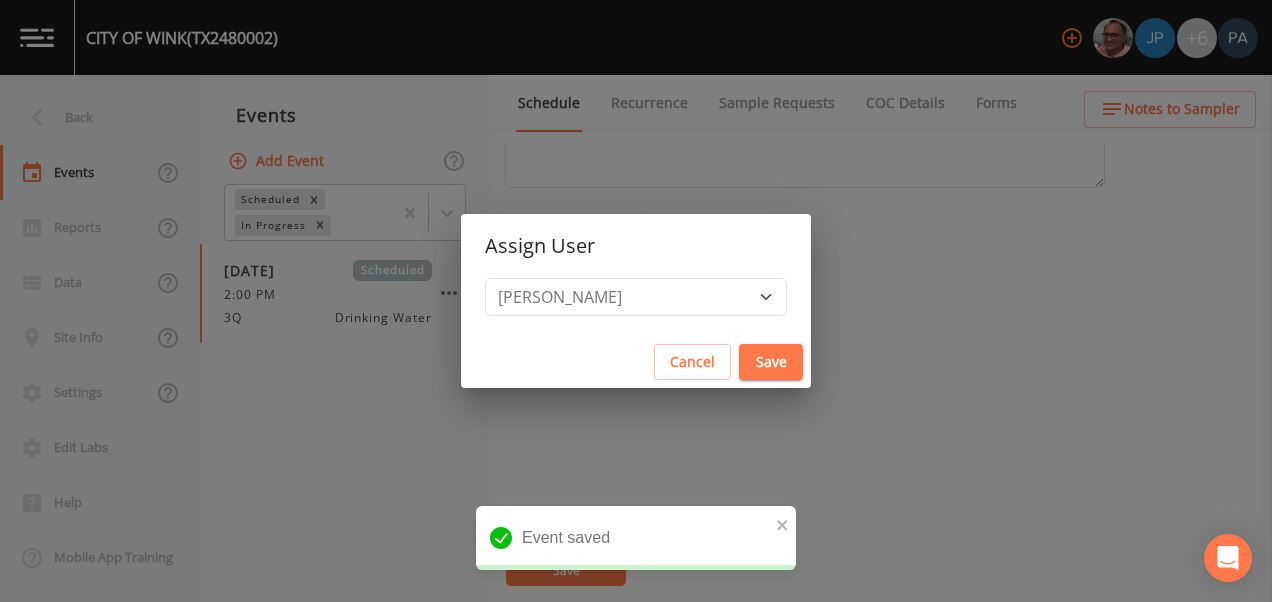 click on "Save" at bounding box center [771, 362] 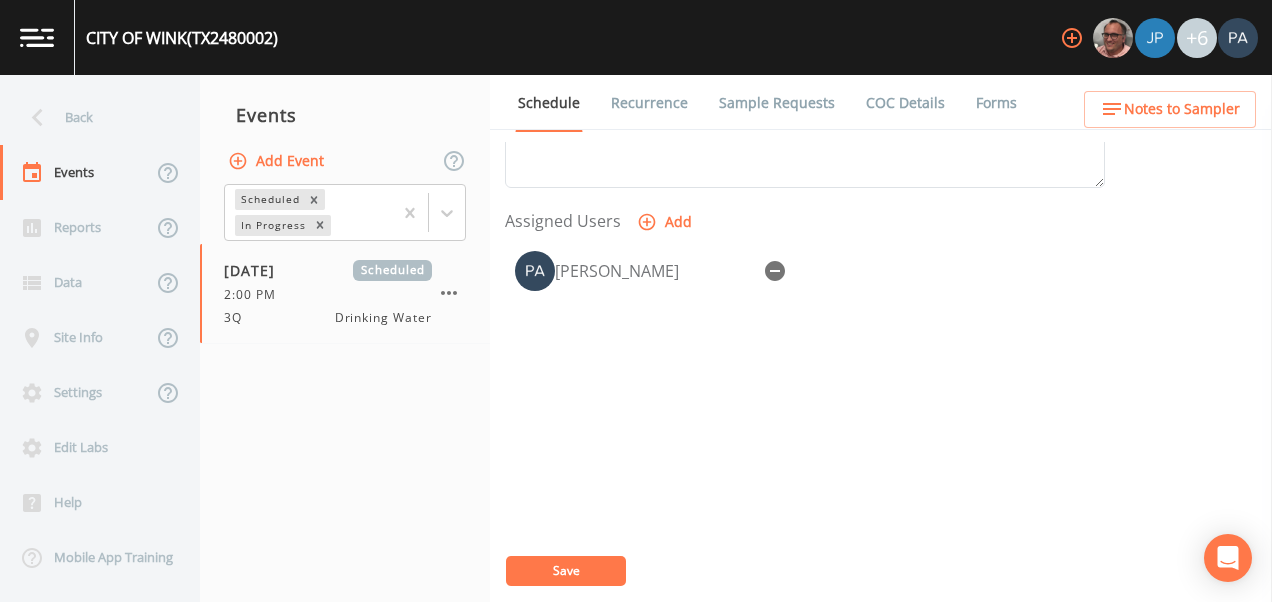 click on "Save" at bounding box center (566, 571) 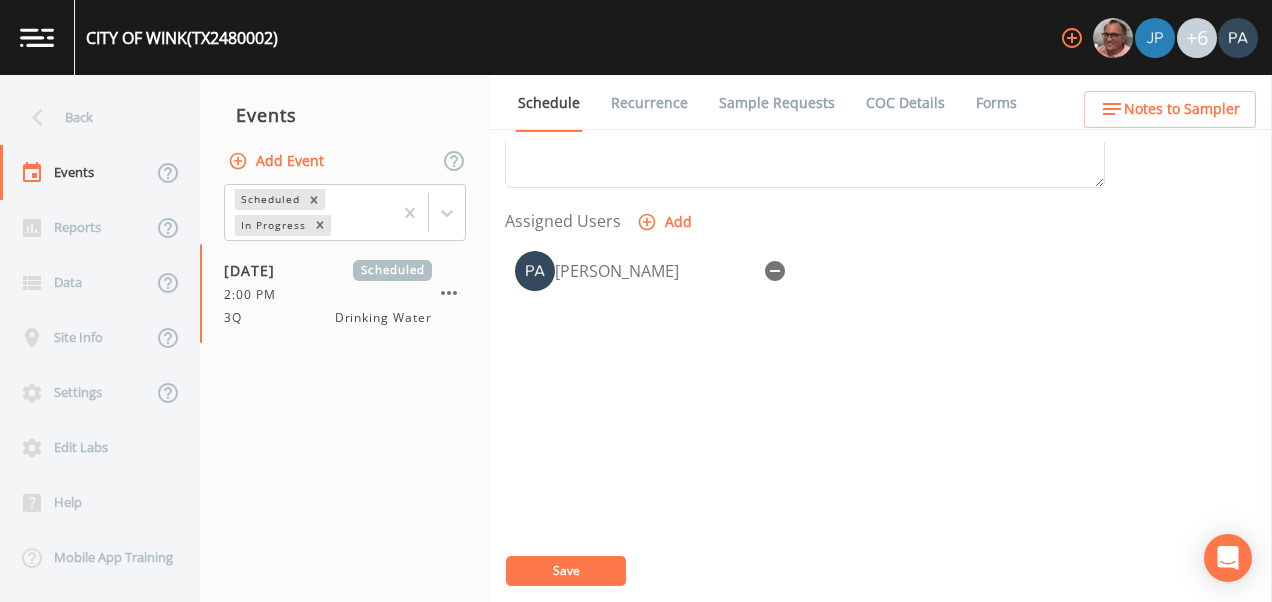click on "Save" at bounding box center [566, 571] 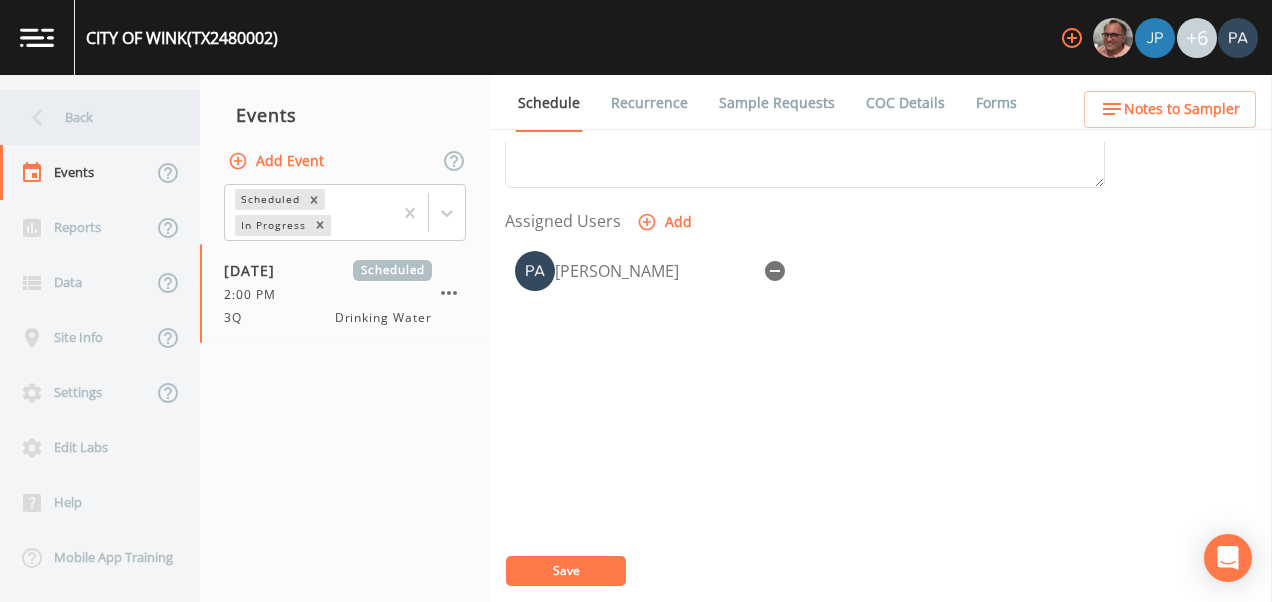 click on "Back" at bounding box center [90, 117] 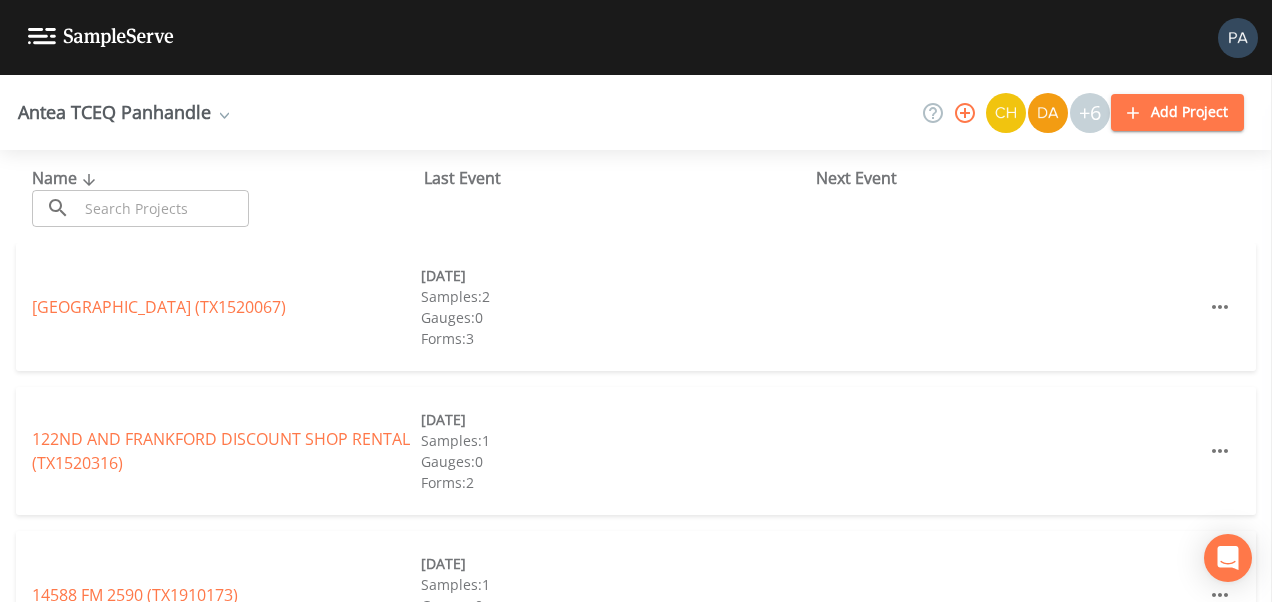 click at bounding box center [163, 208] 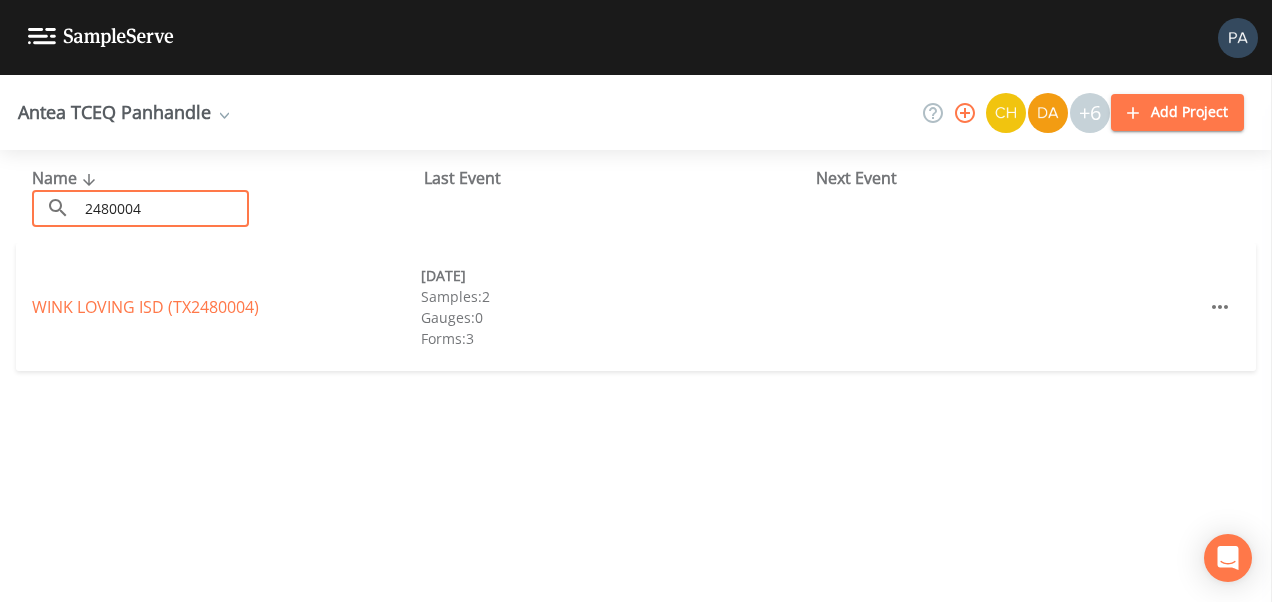 type on "2480004" 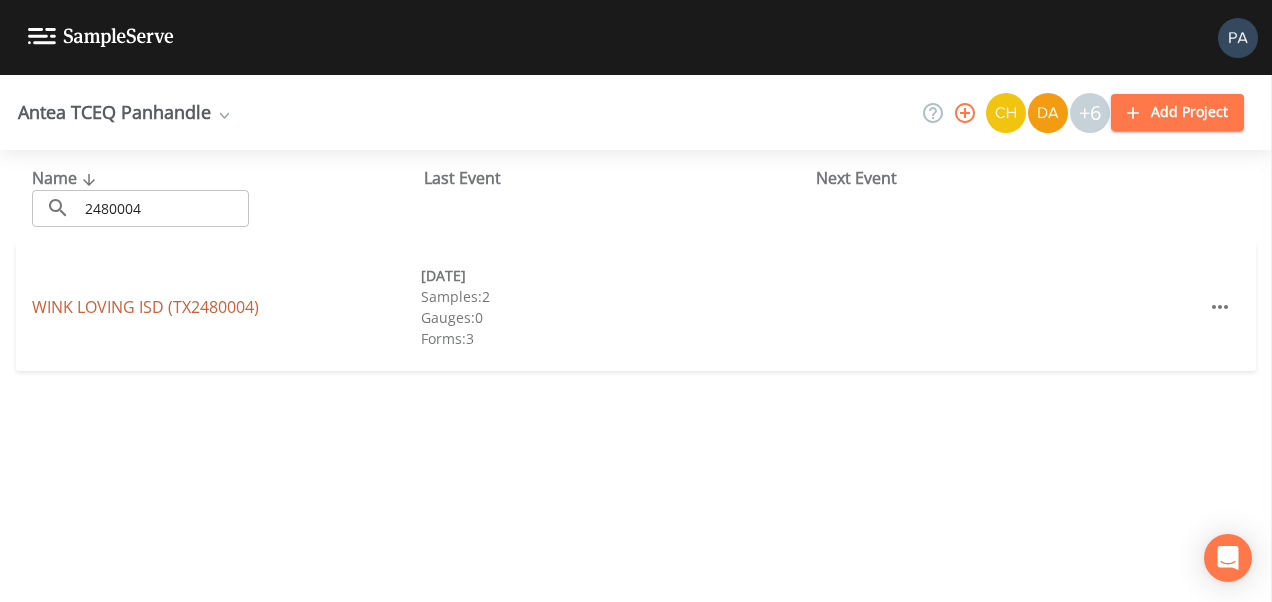 click on "WINK LOVING ISD   (TX2480004) [DATE] Samples:  2 Gauges:  0 Forms:  3" at bounding box center [636, 307] 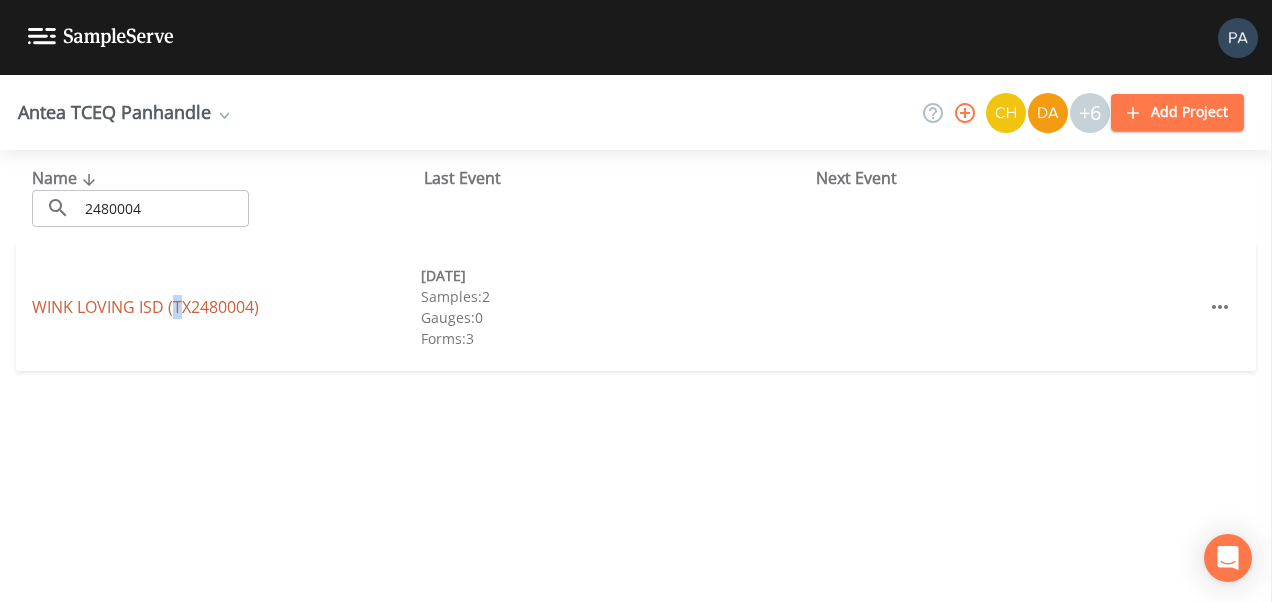 click on "WINK LOVING ISD   (TX2480004)" at bounding box center (145, 307) 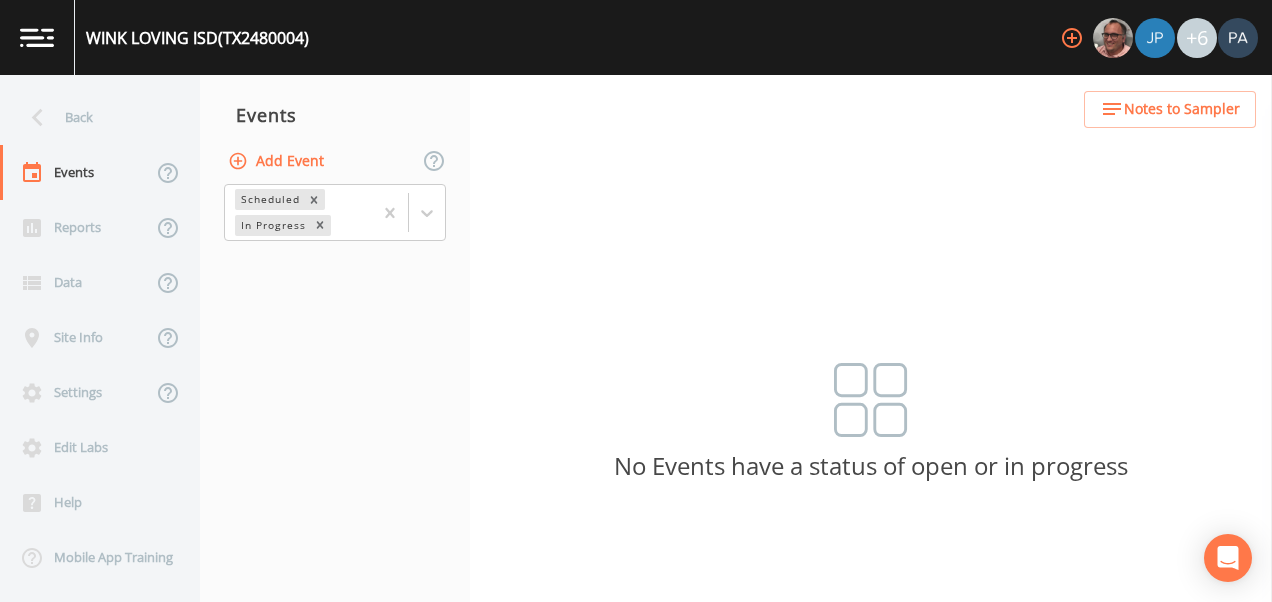 click on "Add Event" at bounding box center (278, 161) 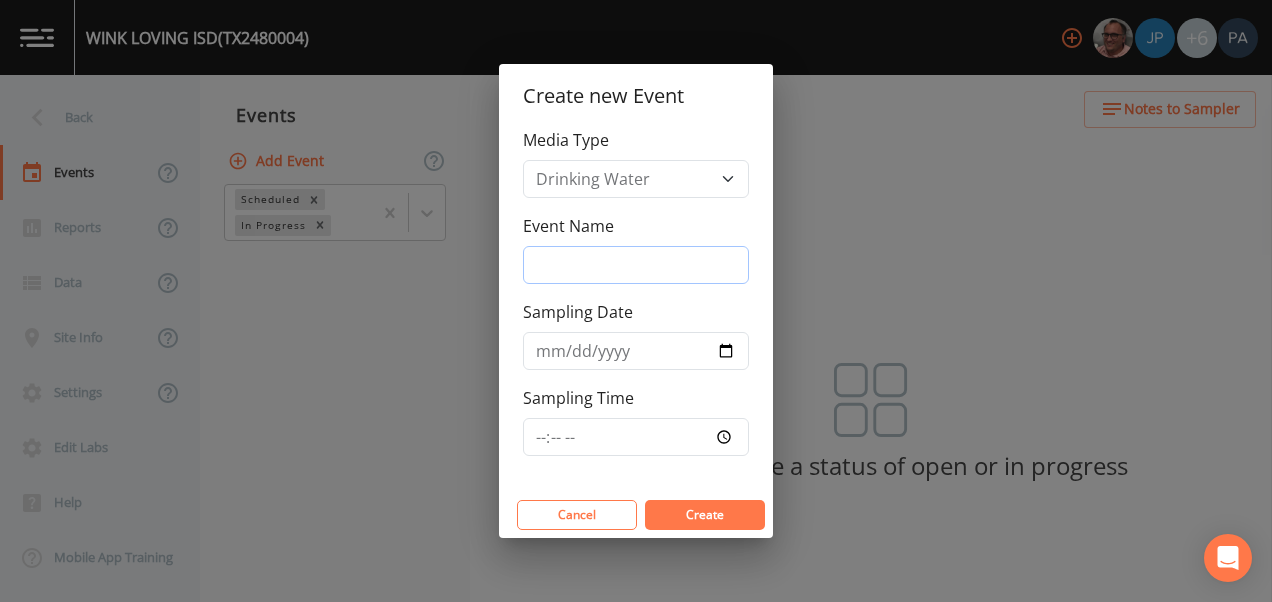 click on "Event Name" at bounding box center (636, 265) 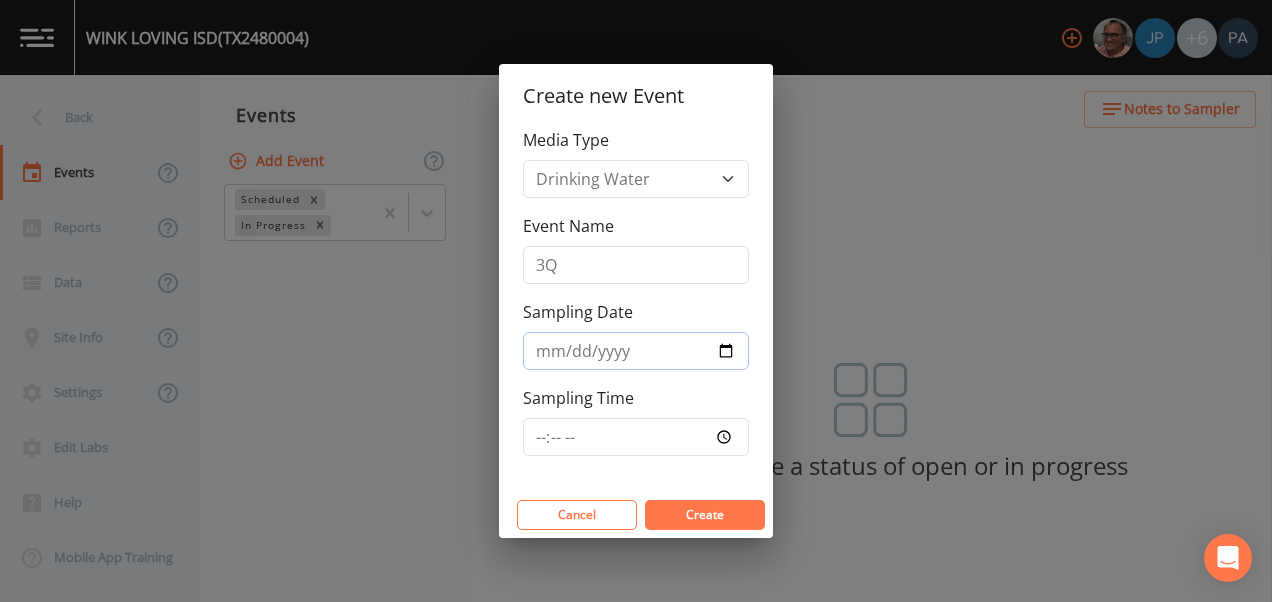 type on "[DATE]" 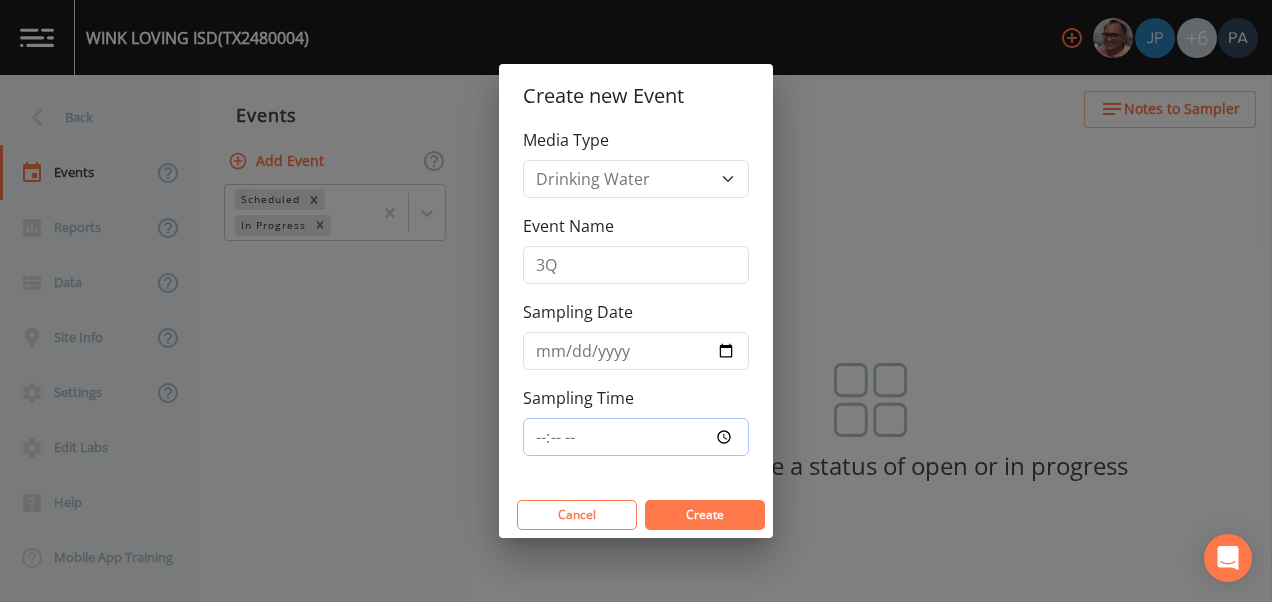 click on "Sampling Time" at bounding box center (636, 437) 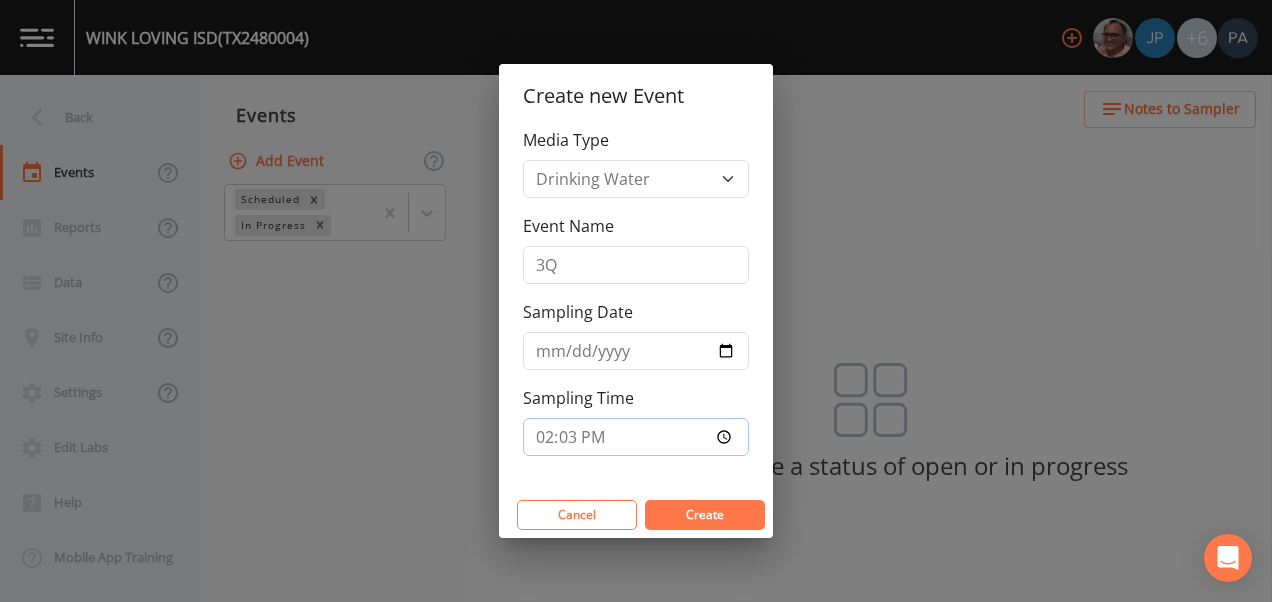 type on "14:30" 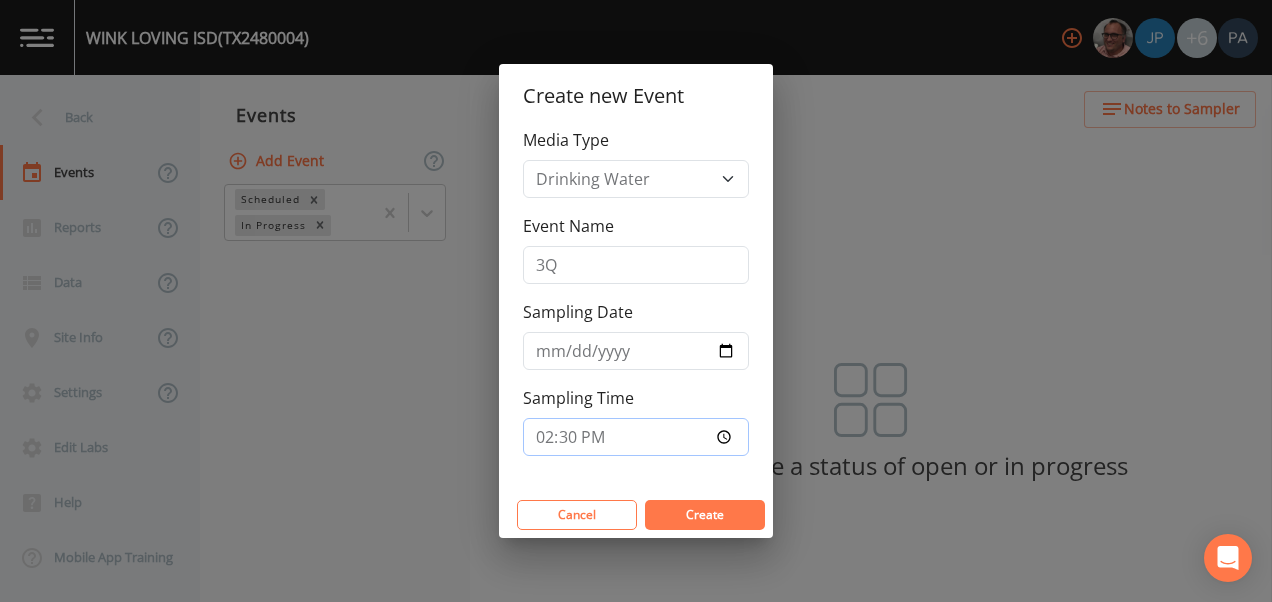 click on "Create" at bounding box center (705, 515) 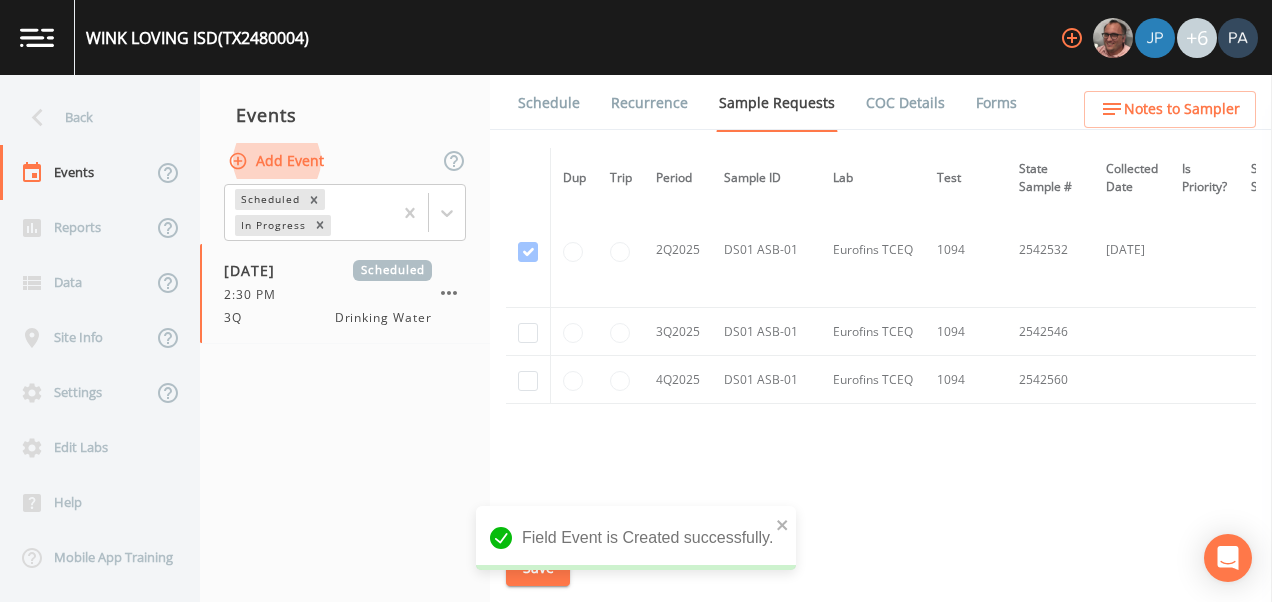 scroll, scrollTop: 1913, scrollLeft: 0, axis: vertical 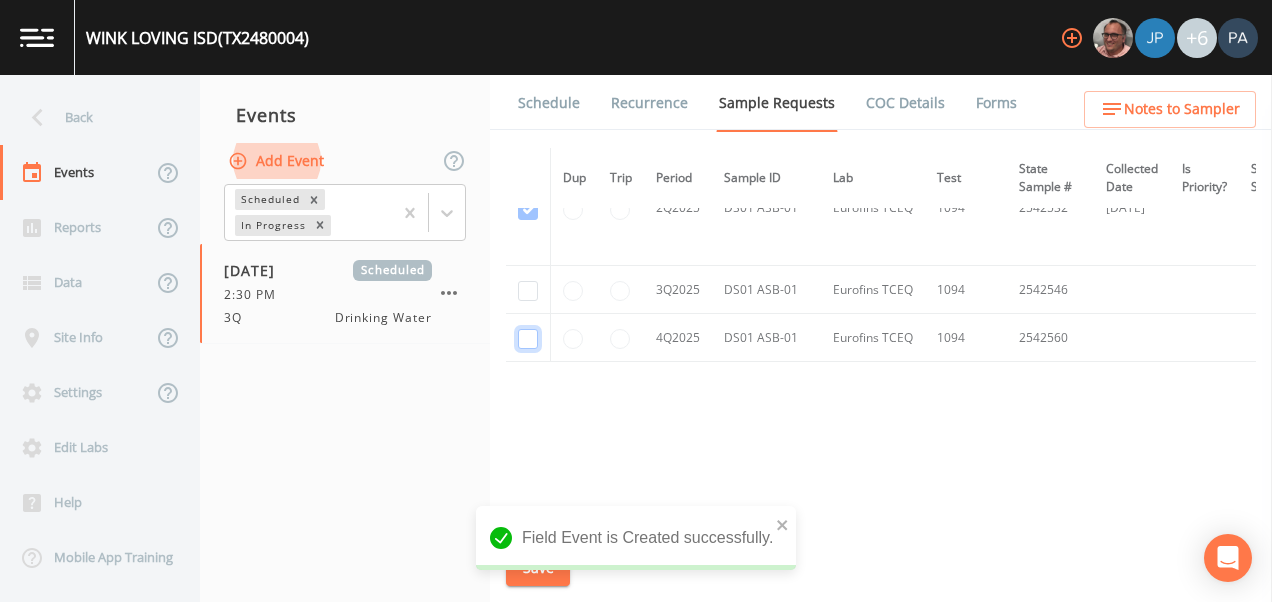 drag, startPoint x: 529, startPoint y: 332, endPoint x: 524, endPoint y: 311, distance: 21.587032 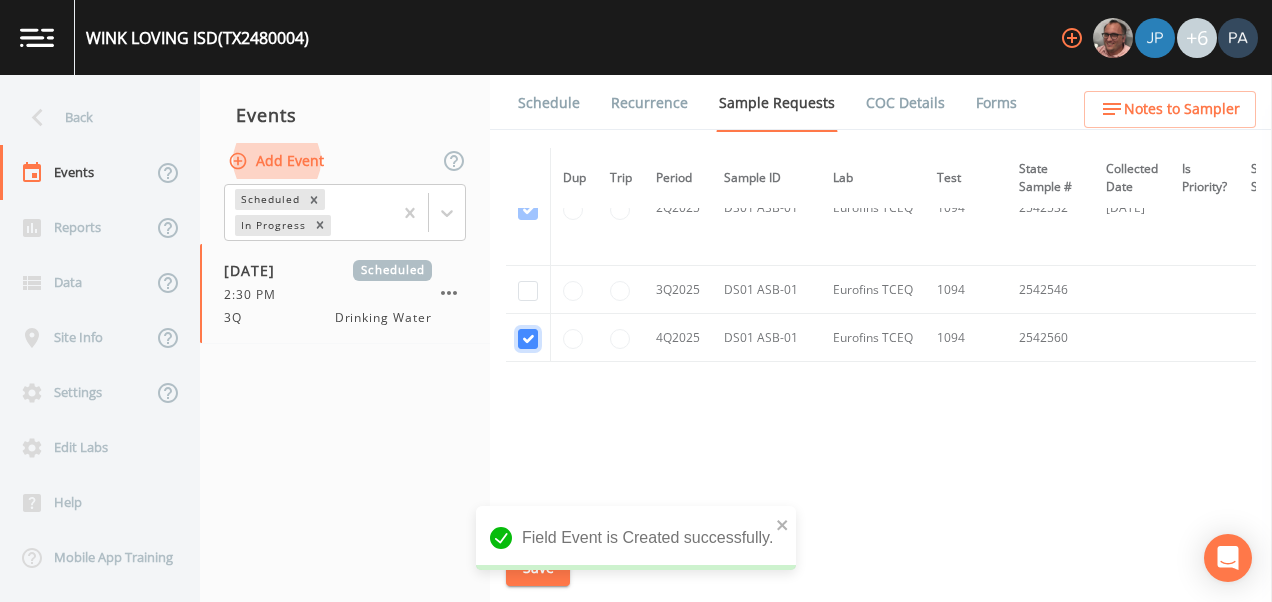 scroll, scrollTop: 1652, scrollLeft: 0, axis: vertical 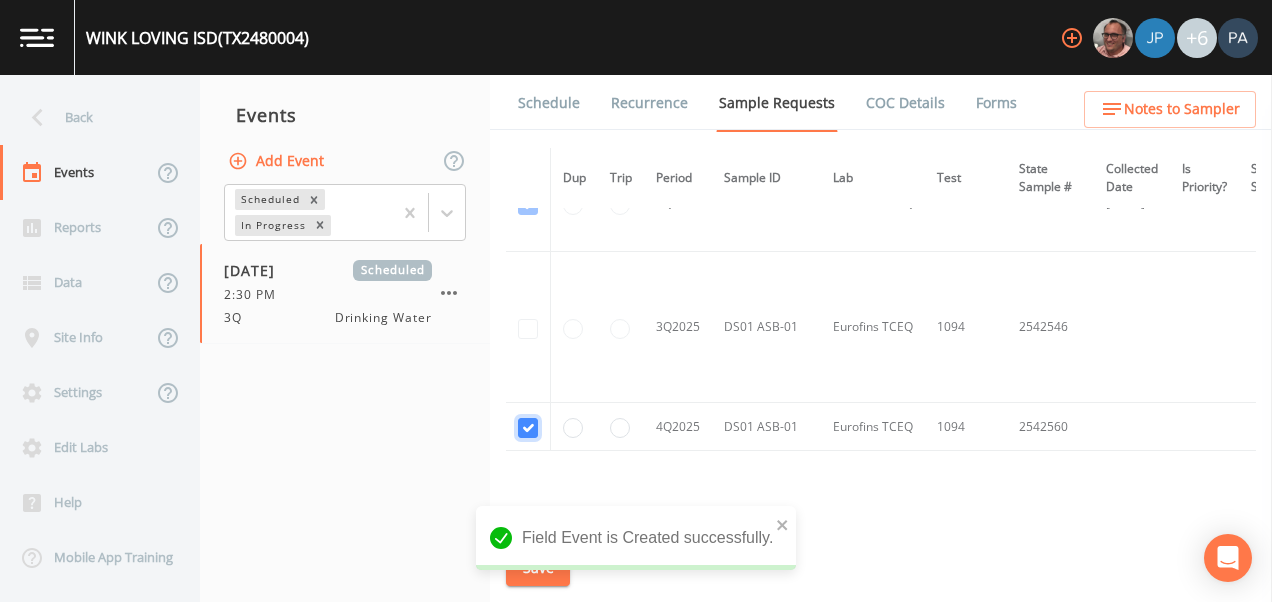 click at bounding box center (528, -617) 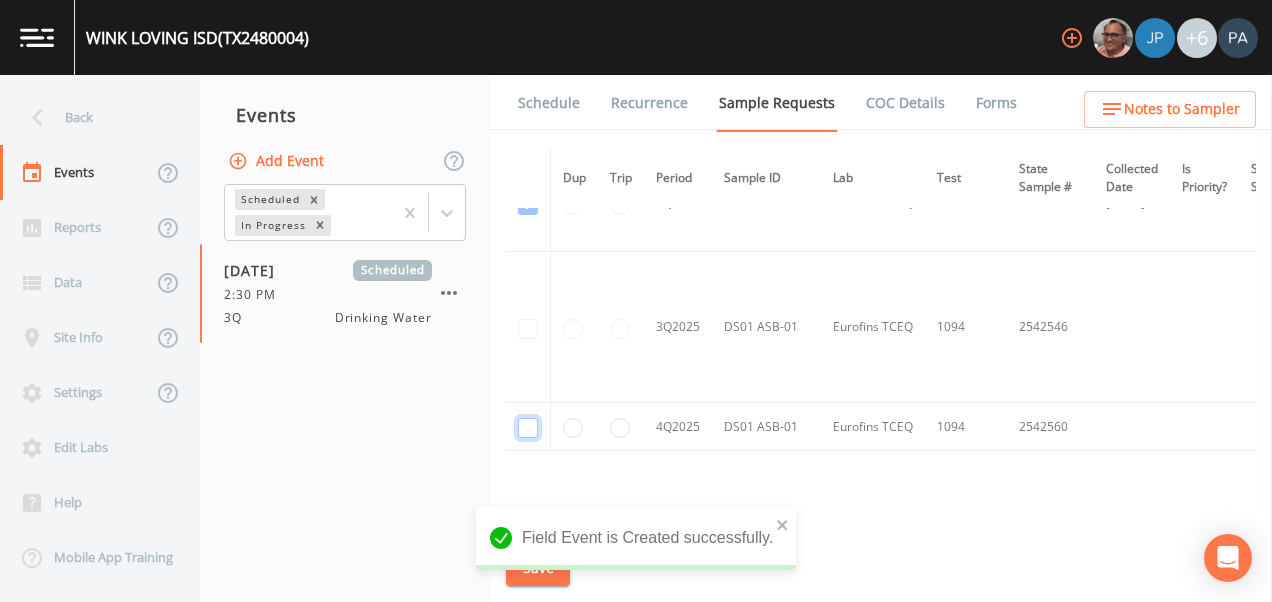 checkbox on "false" 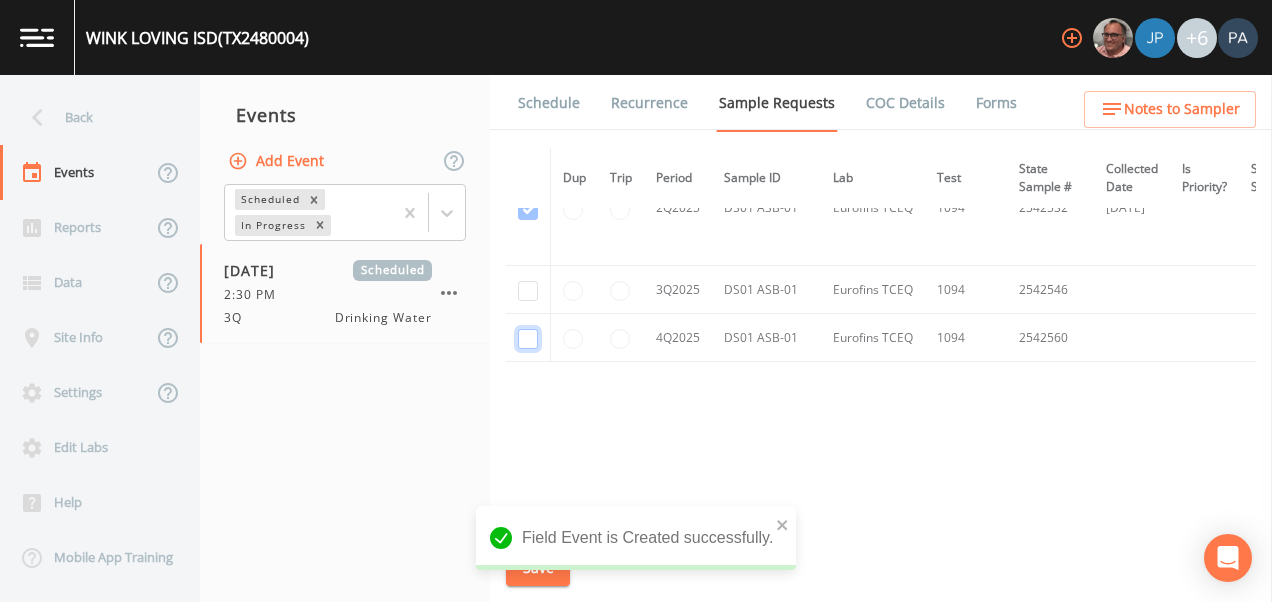 scroll, scrollTop: 1713, scrollLeft: 0, axis: vertical 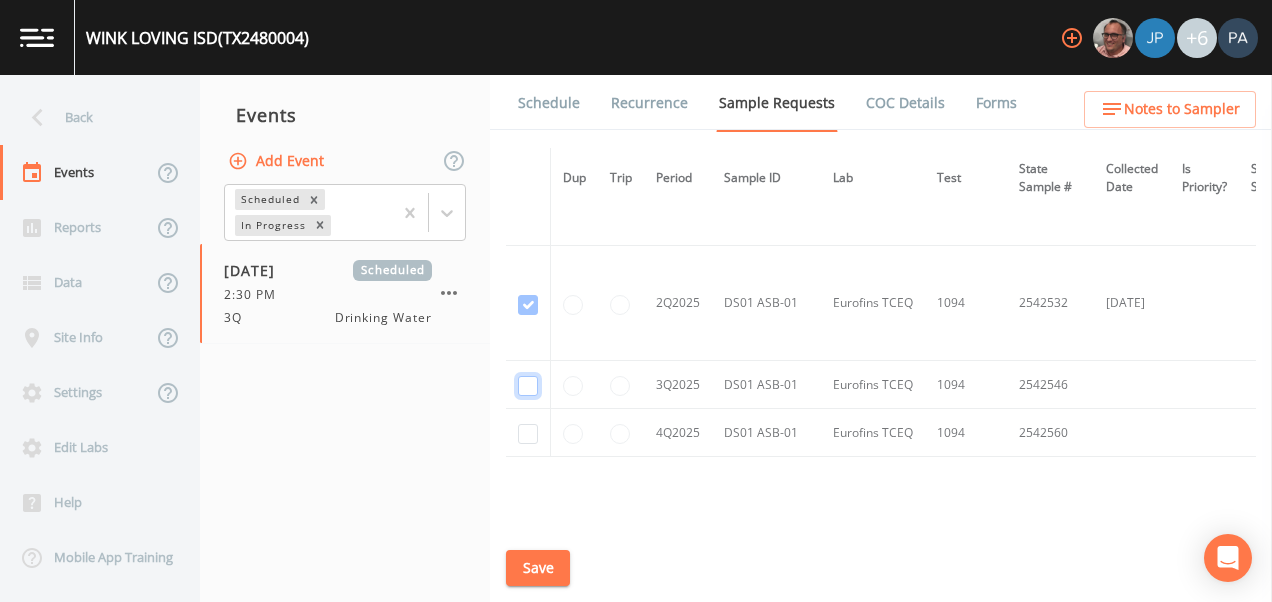 click at bounding box center [528, -625] 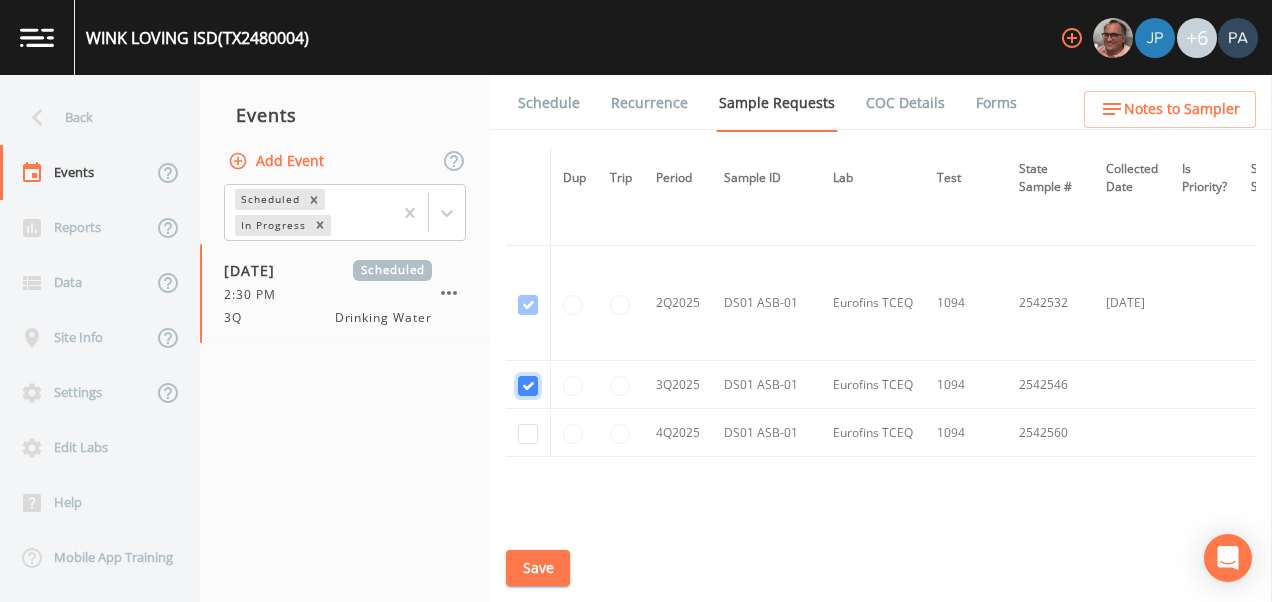 checkbox on "true" 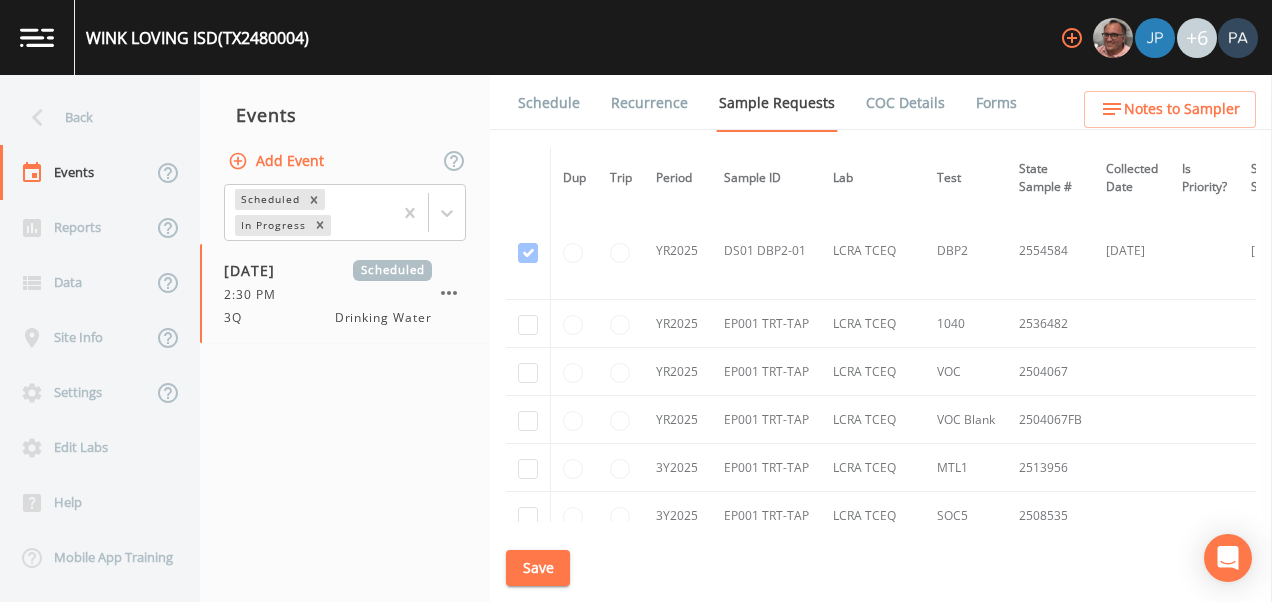 scroll, scrollTop: 1270, scrollLeft: 0, axis: vertical 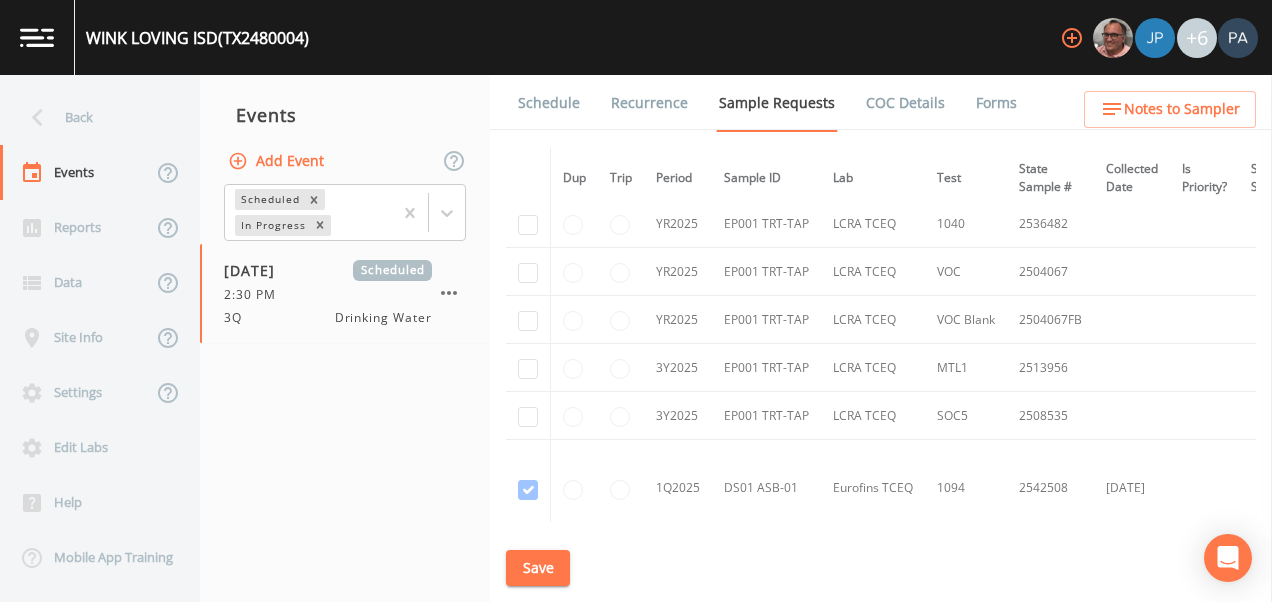click on "Save" at bounding box center (538, 568) 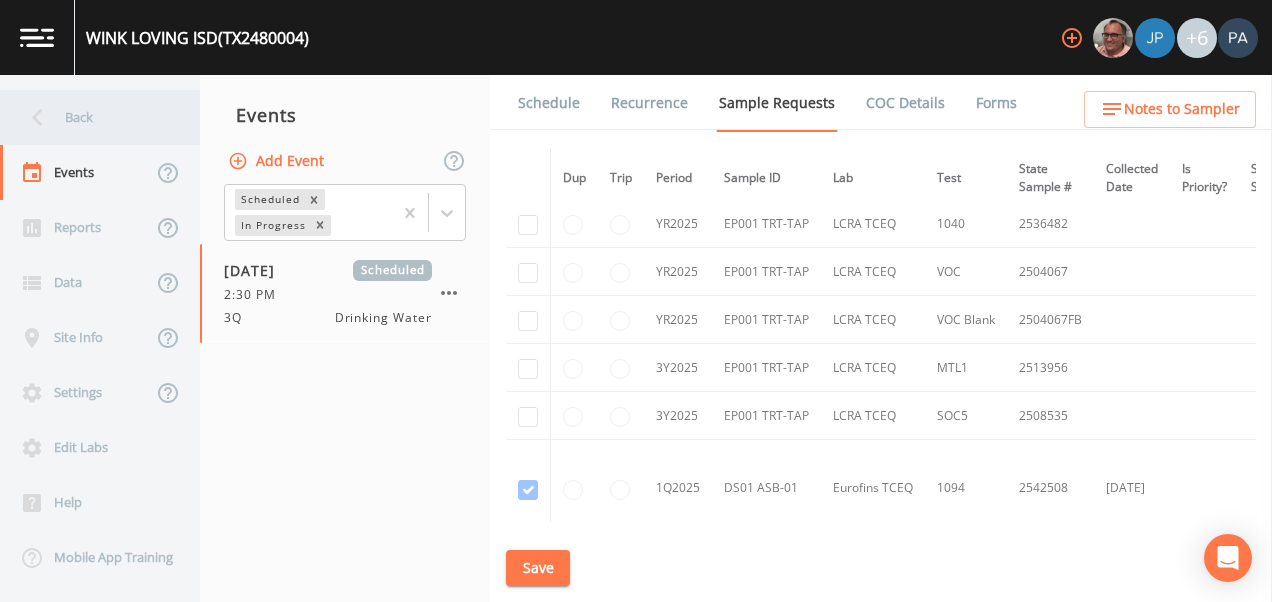 click on "Back" at bounding box center [90, 117] 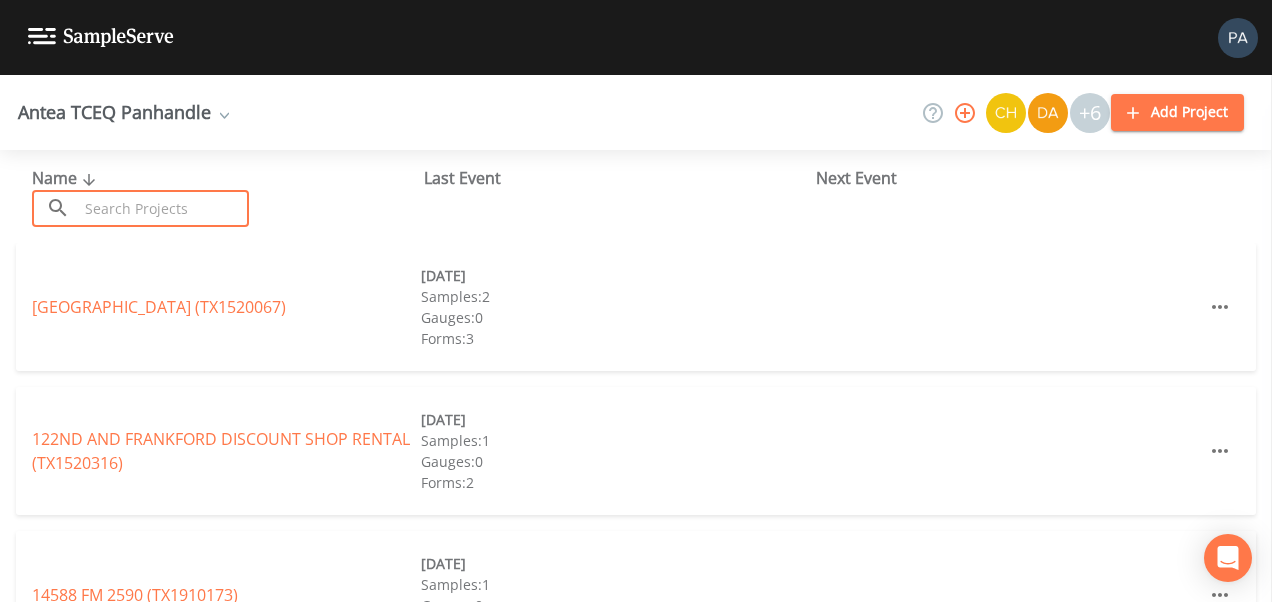 click at bounding box center (163, 208) 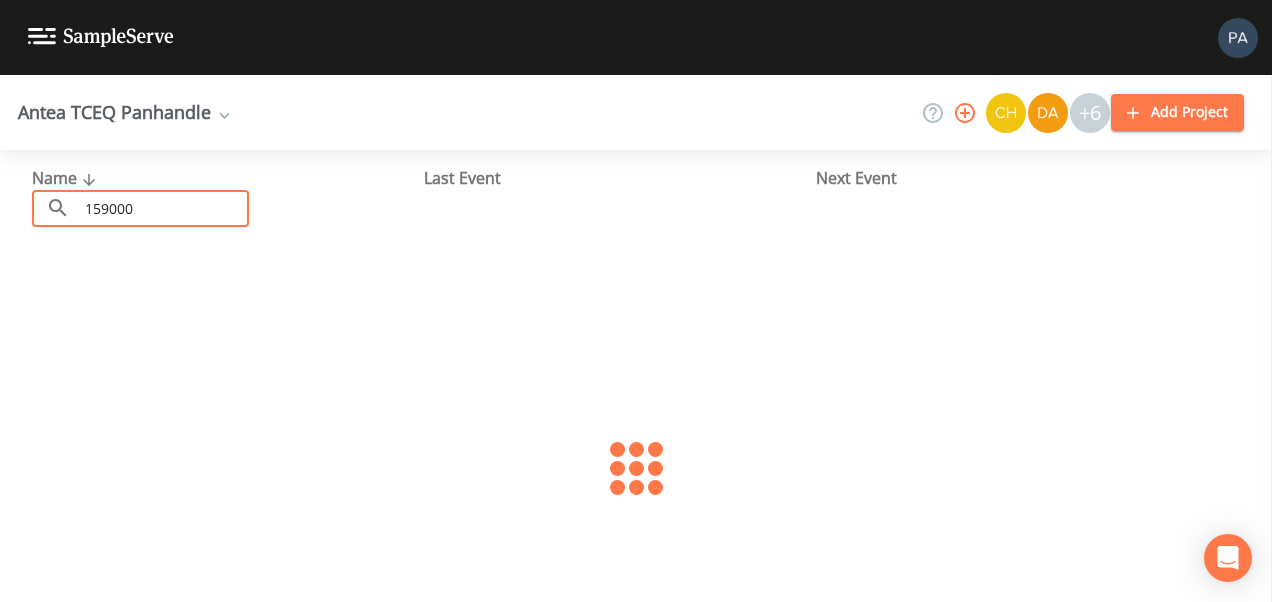 type on "1590001" 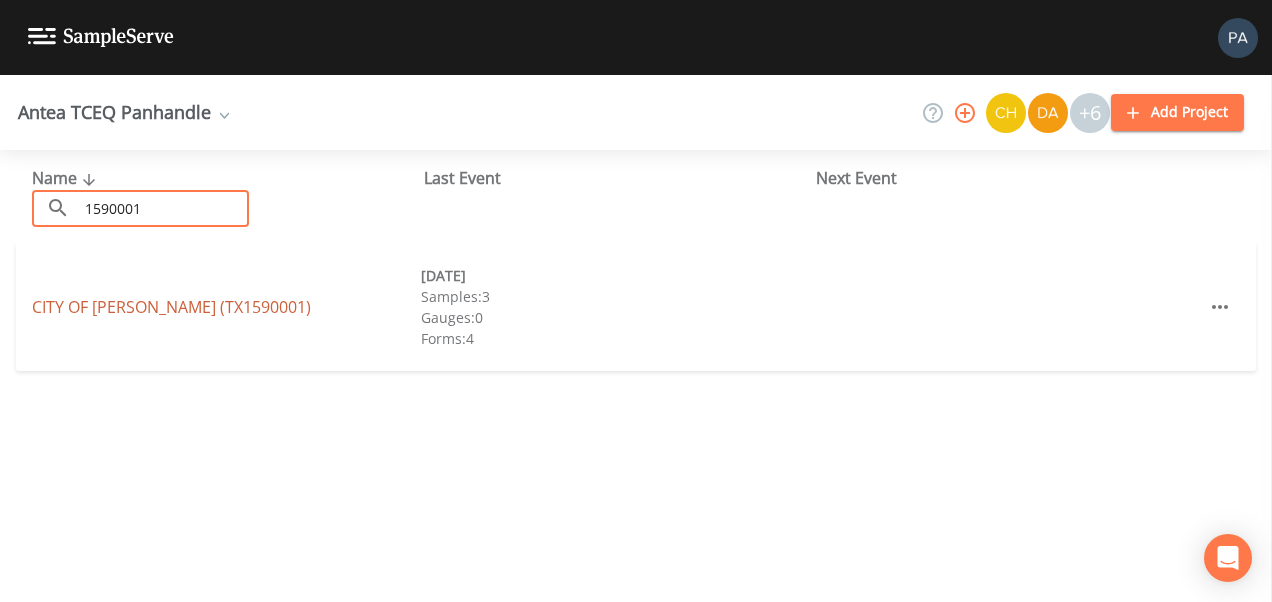 click on "CITY OF [GEOGRAPHIC_DATA]   (TX1590001)" at bounding box center (171, 307) 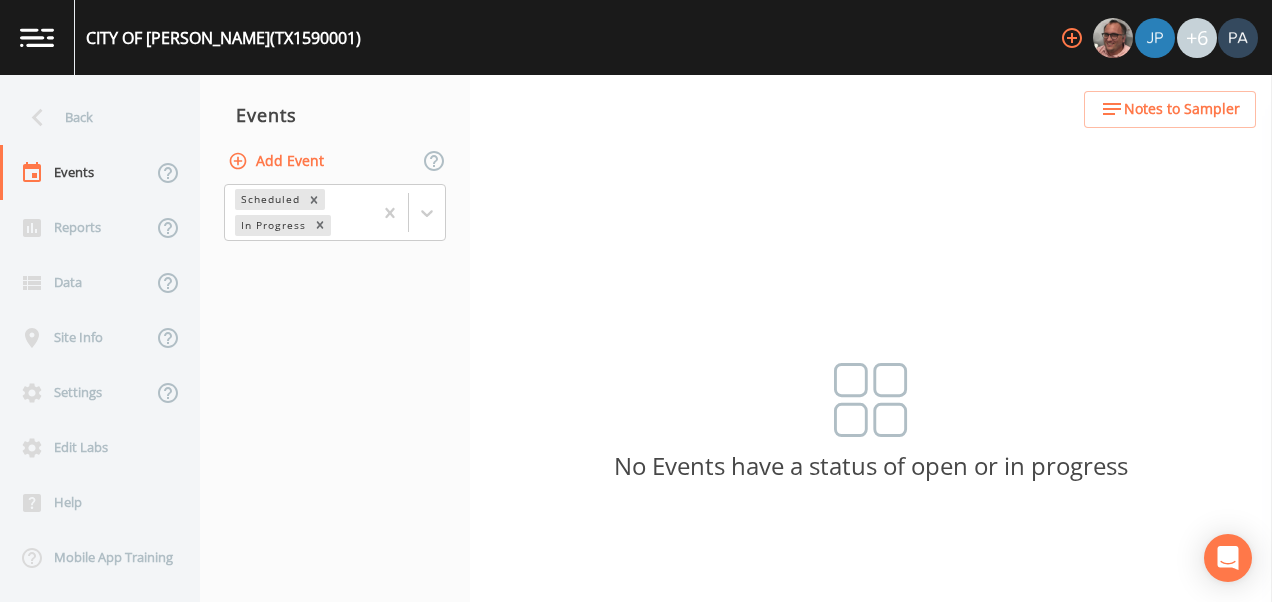 click on "Add Event" at bounding box center [278, 161] 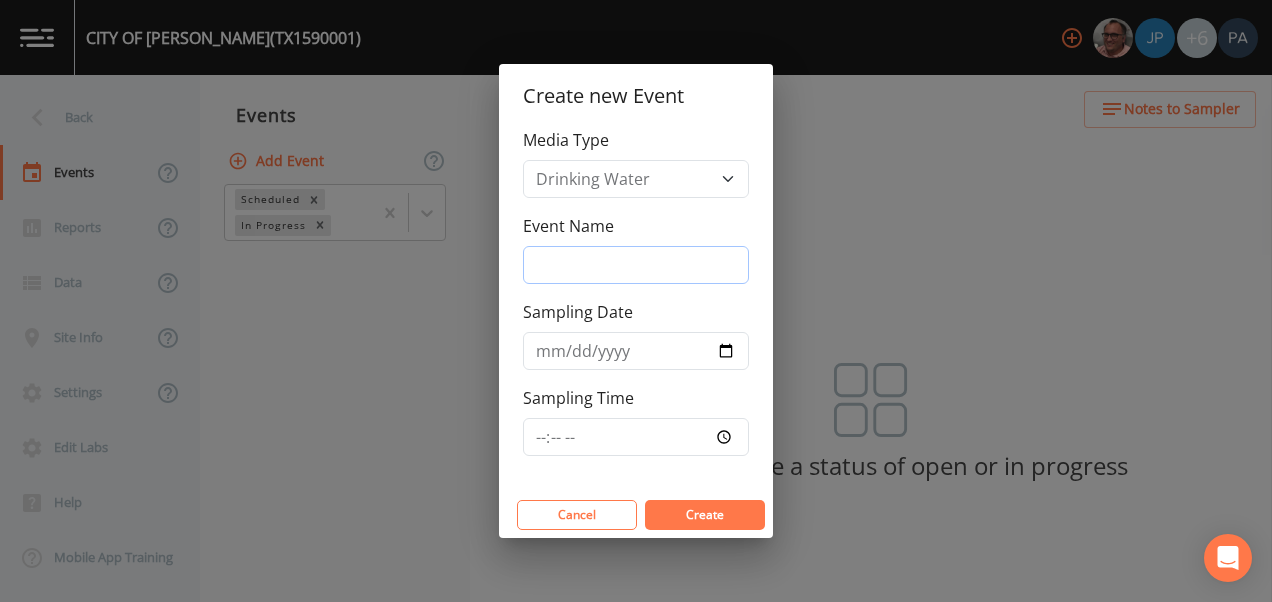 click on "Event Name" at bounding box center [636, 265] 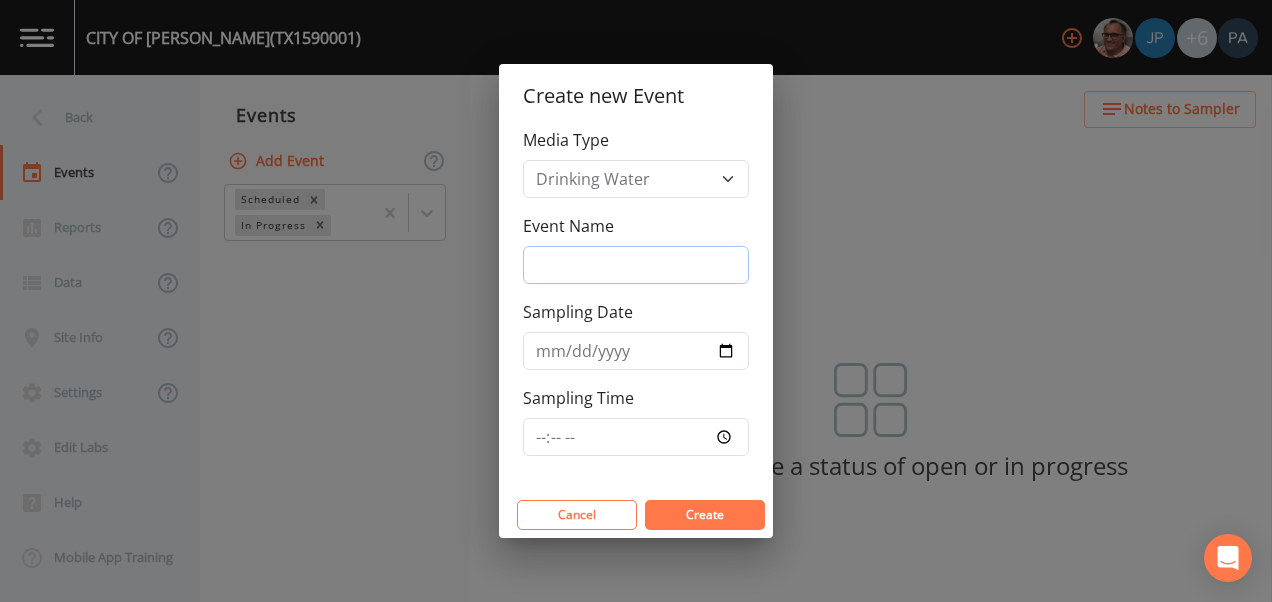 type on "3Q" 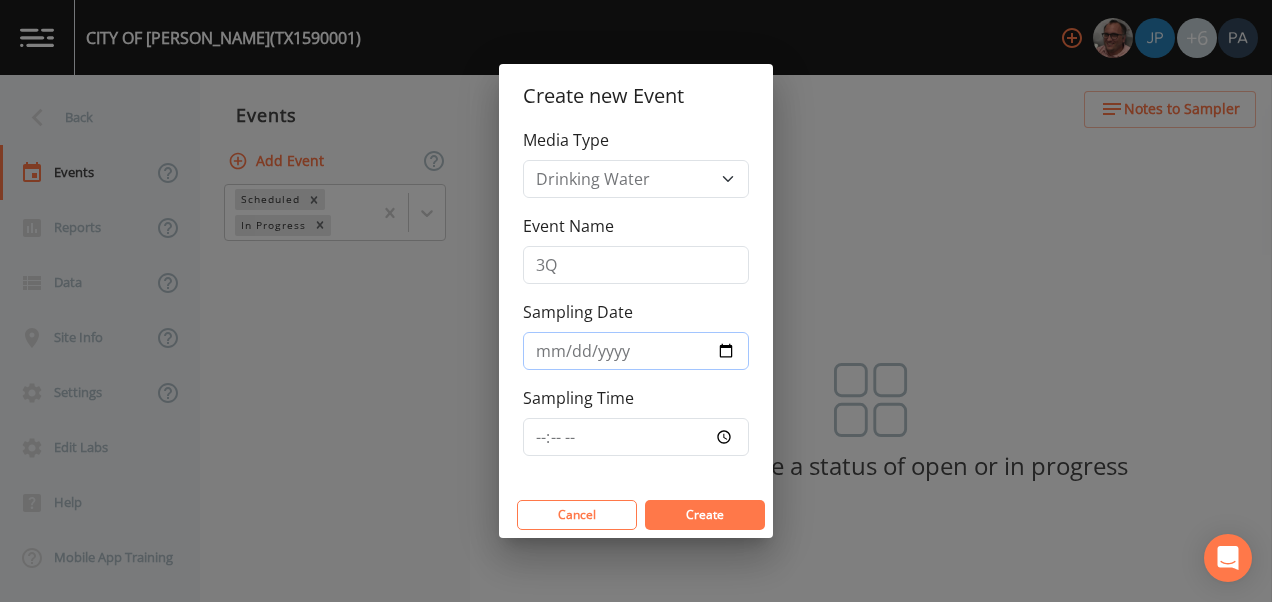click on "[DATE]" at bounding box center (636, 351) 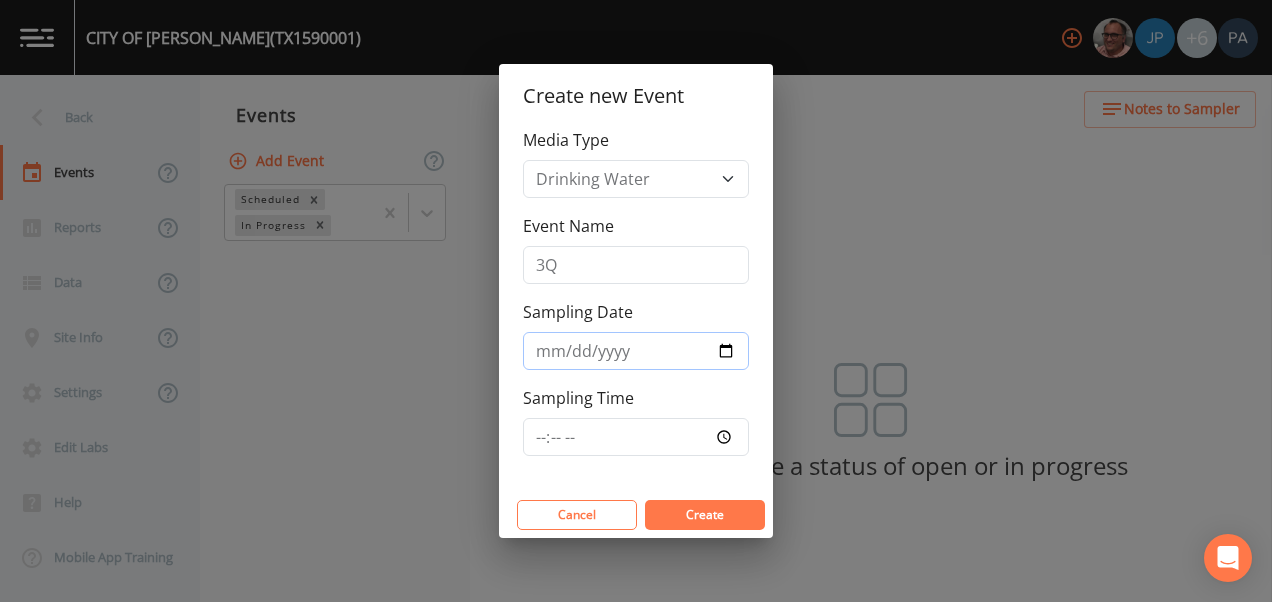type on "[DATE]" 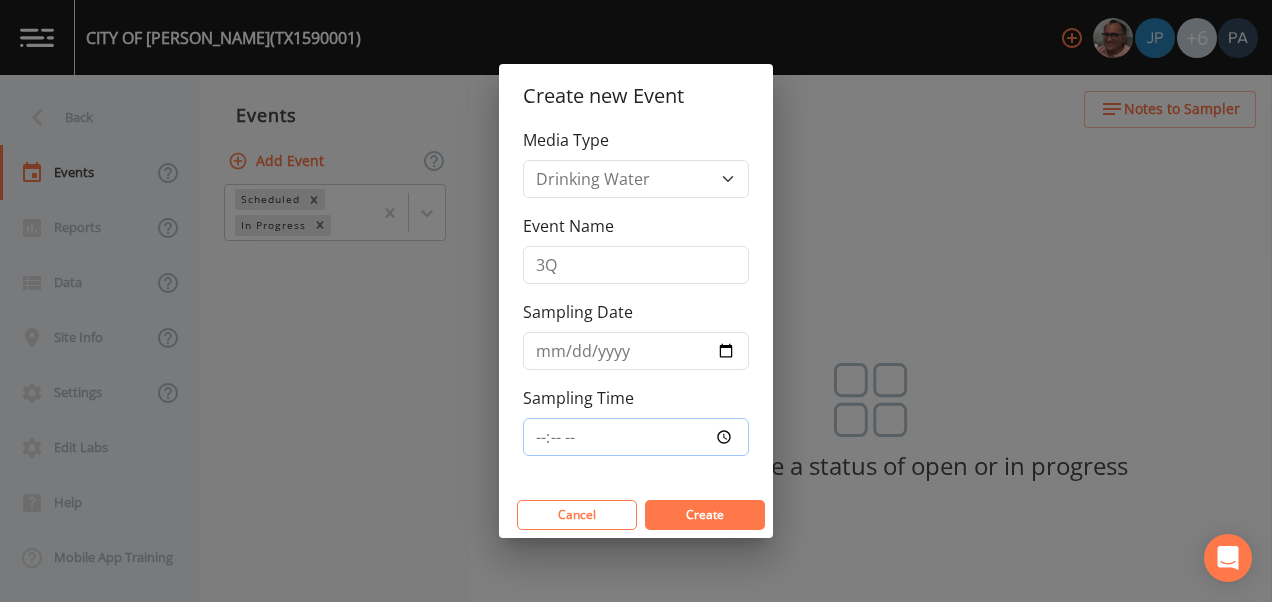 click on "Sampling Time" at bounding box center [636, 437] 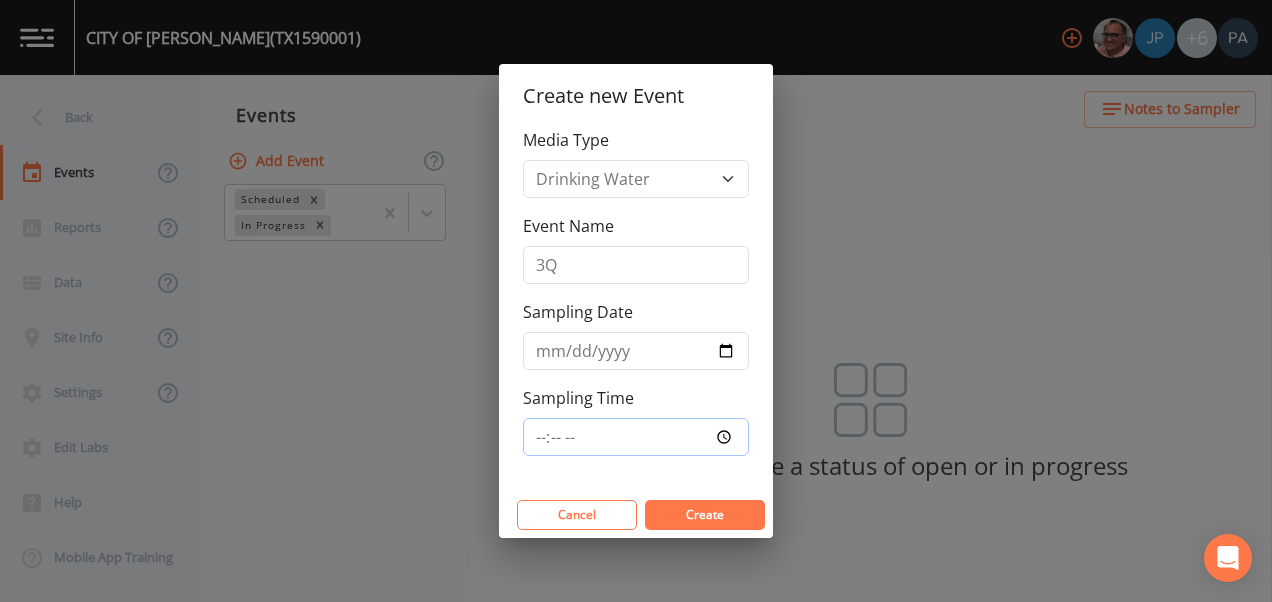 type on "08:30" 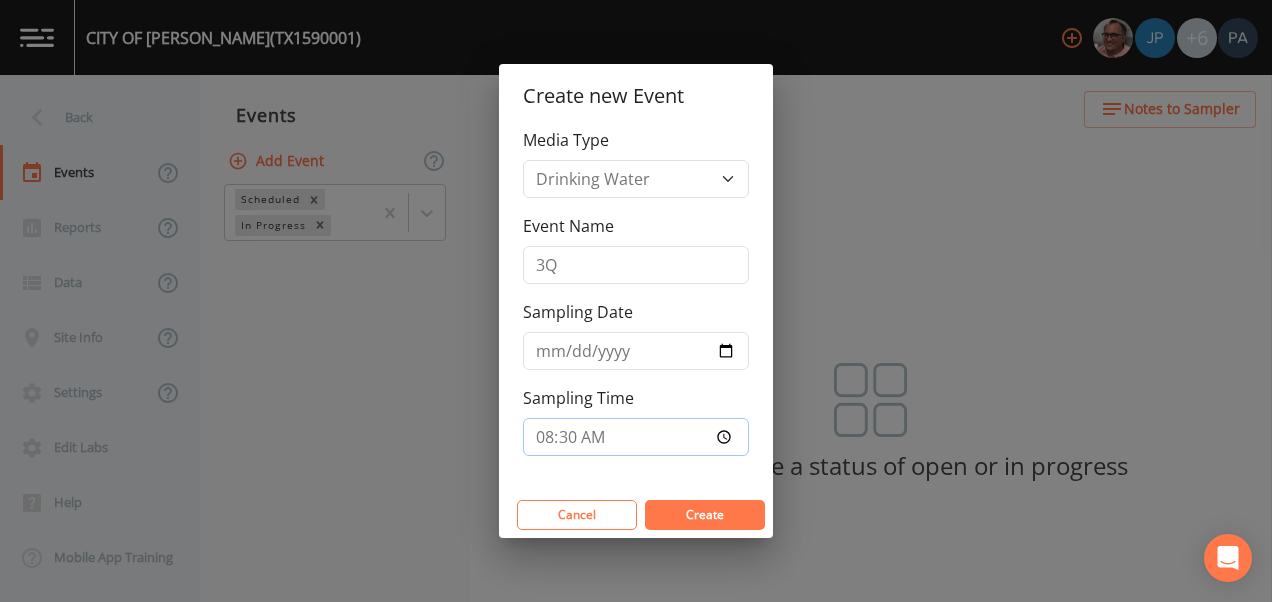 click on "Create" at bounding box center [705, 515] 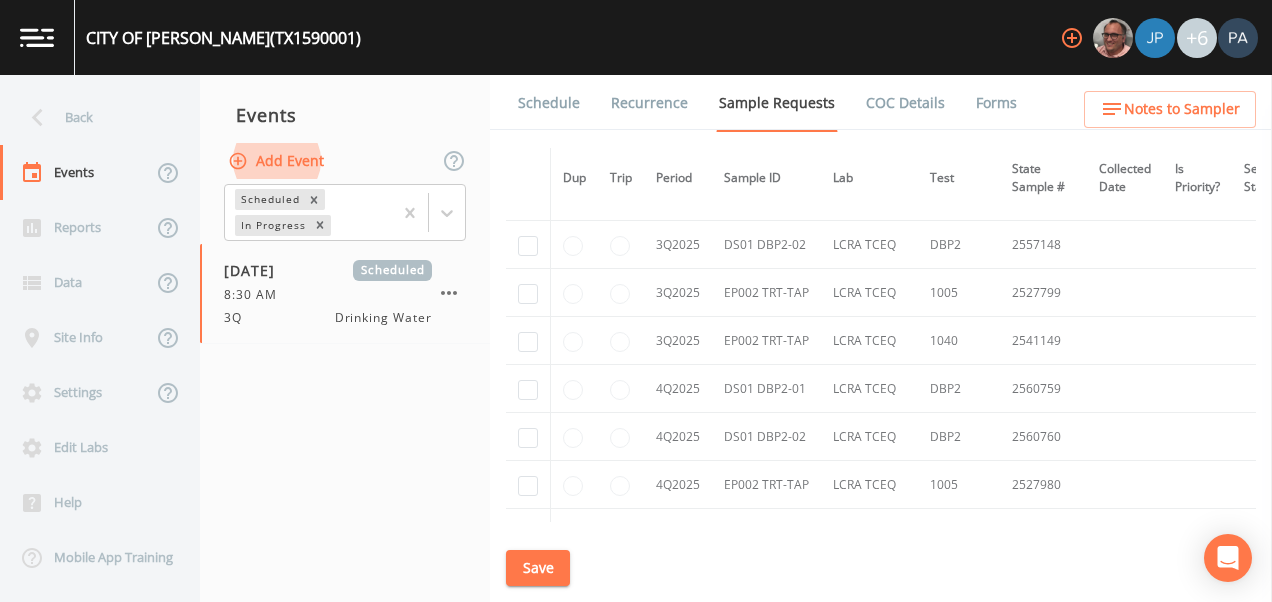 scroll, scrollTop: 5207, scrollLeft: 0, axis: vertical 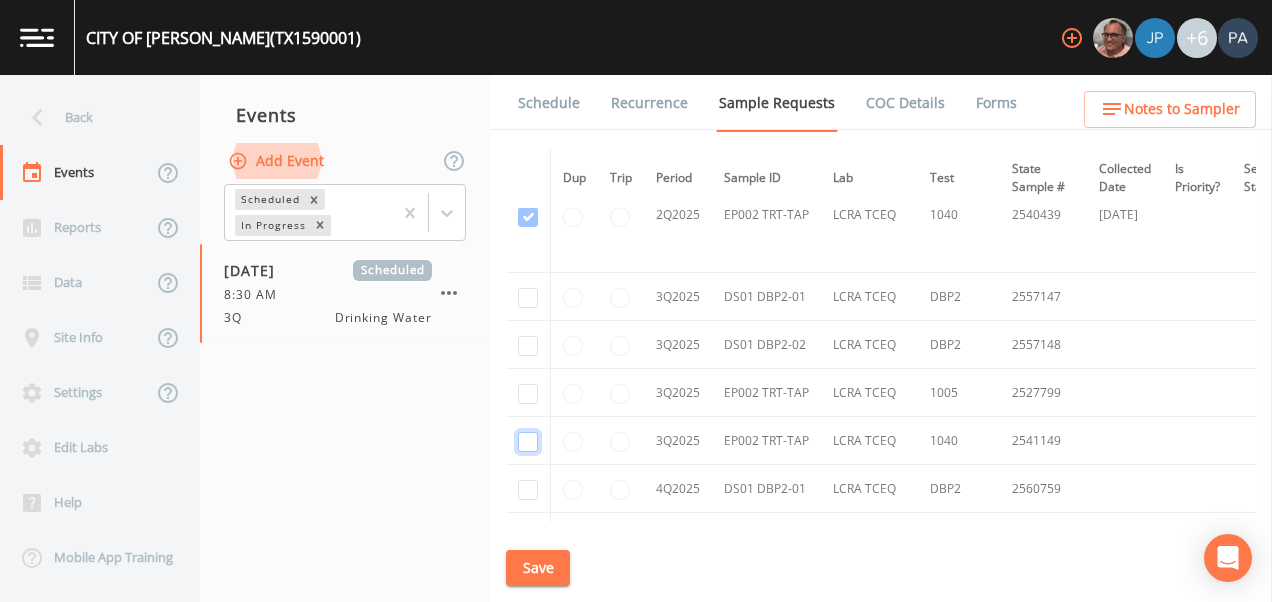 click at bounding box center [528, -3789] 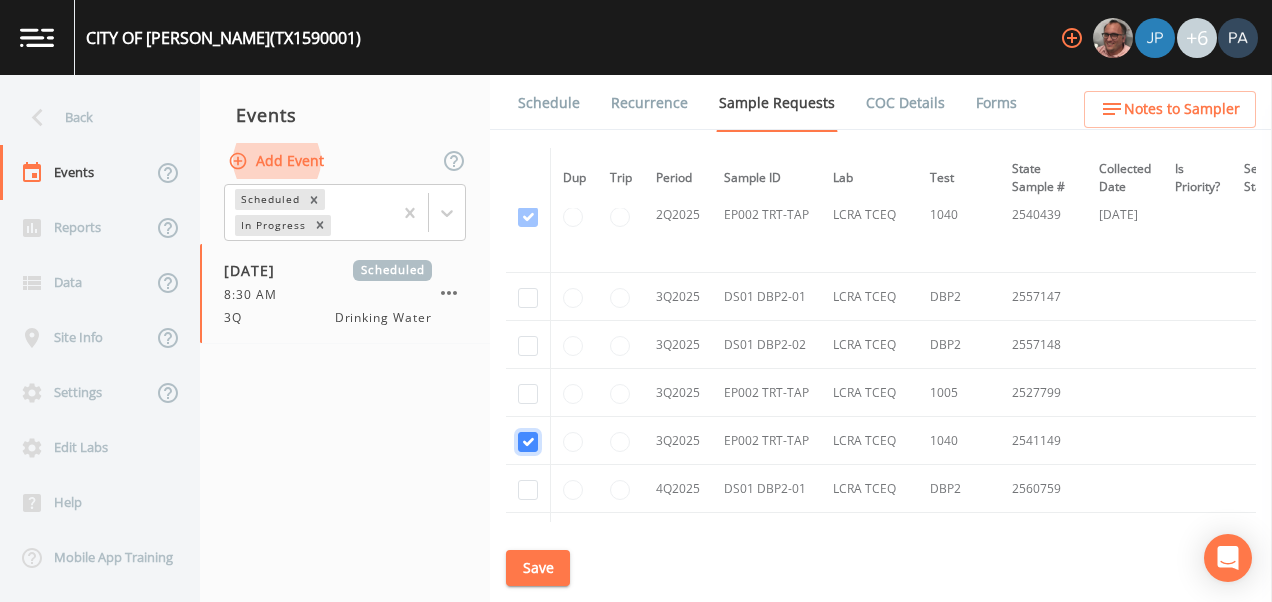 checkbox on "true" 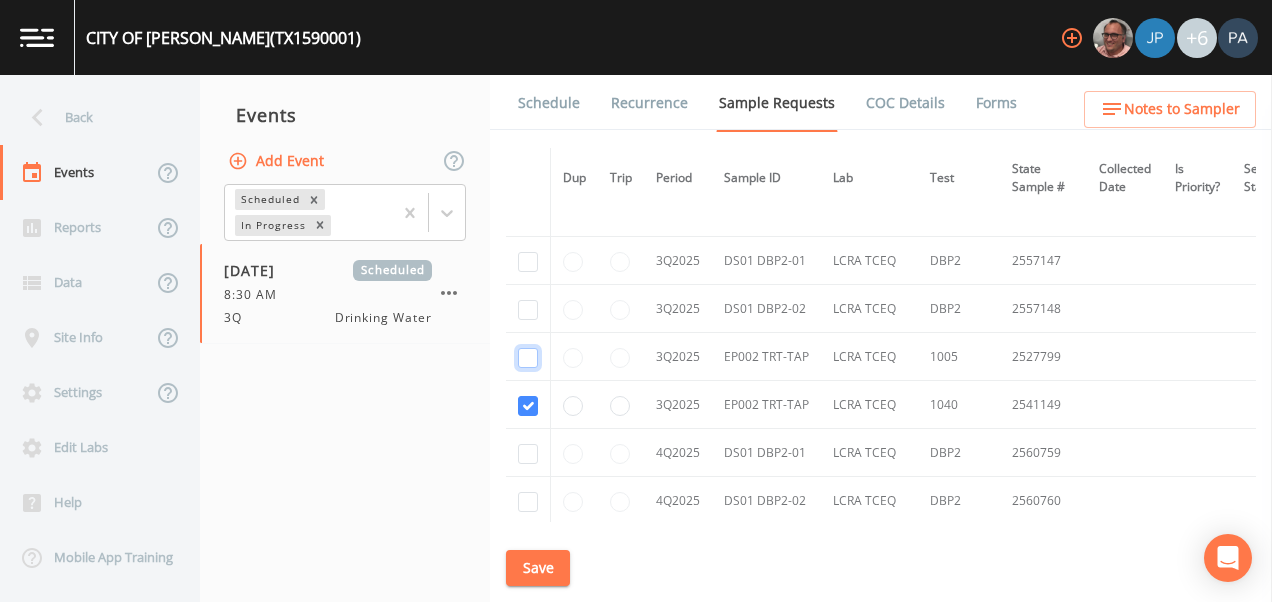 drag, startPoint x: 530, startPoint y: 360, endPoint x: 533, endPoint y: 343, distance: 17.262676 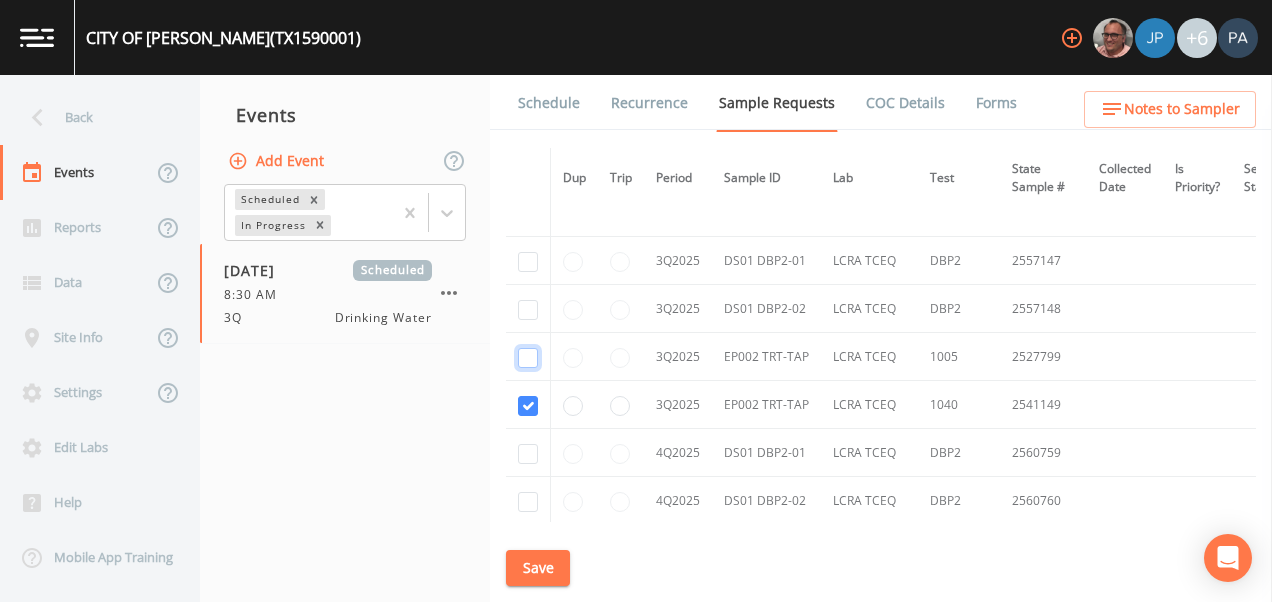 click at bounding box center (528, -3404) 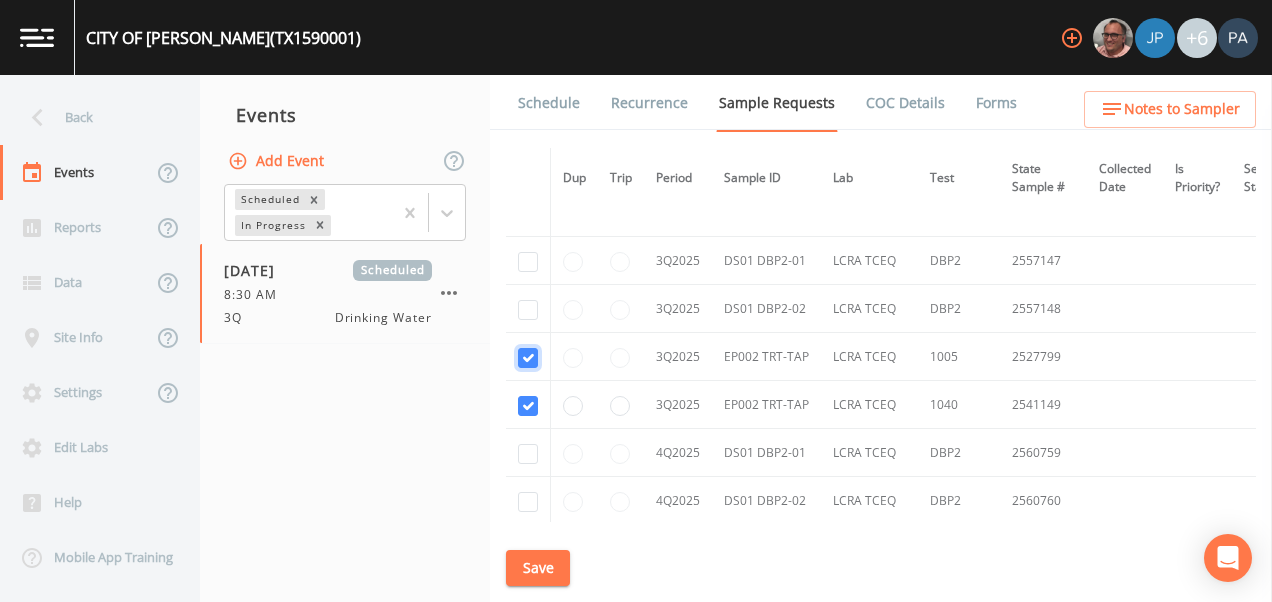 checkbox on "true" 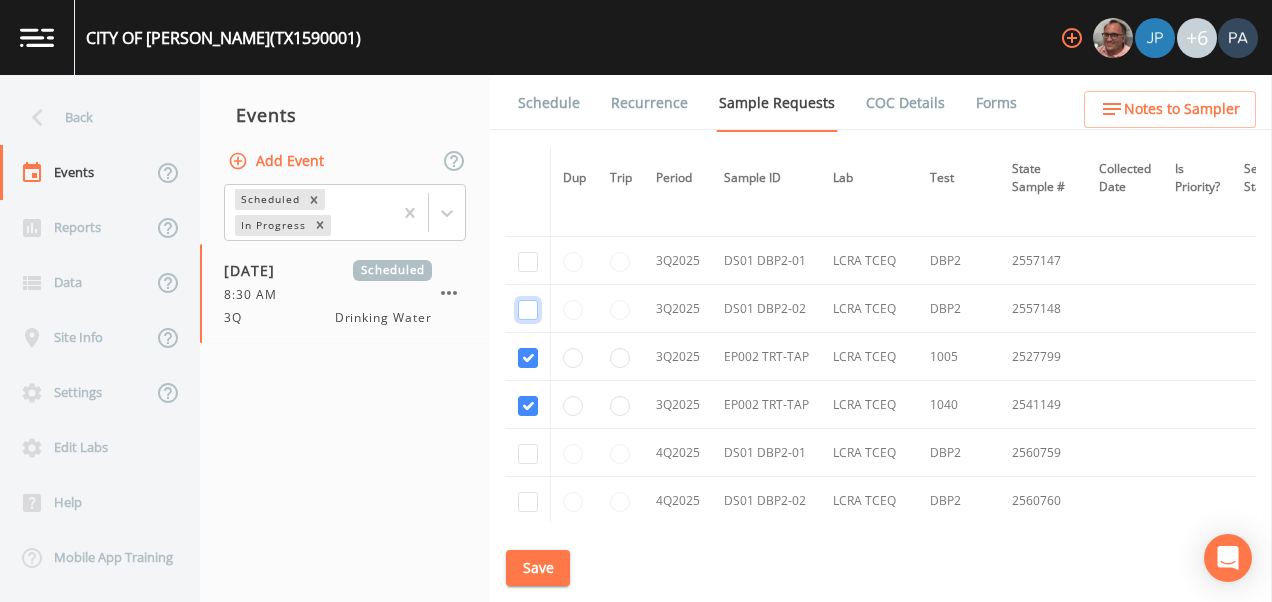 click at bounding box center (528, -3604) 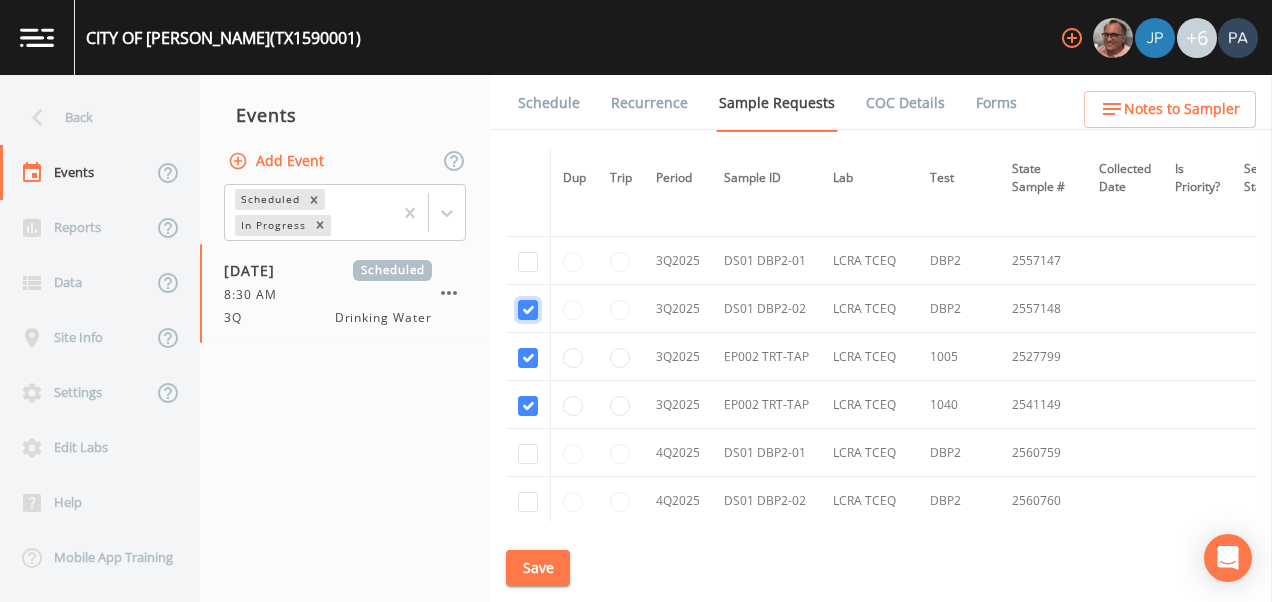 checkbox on "true" 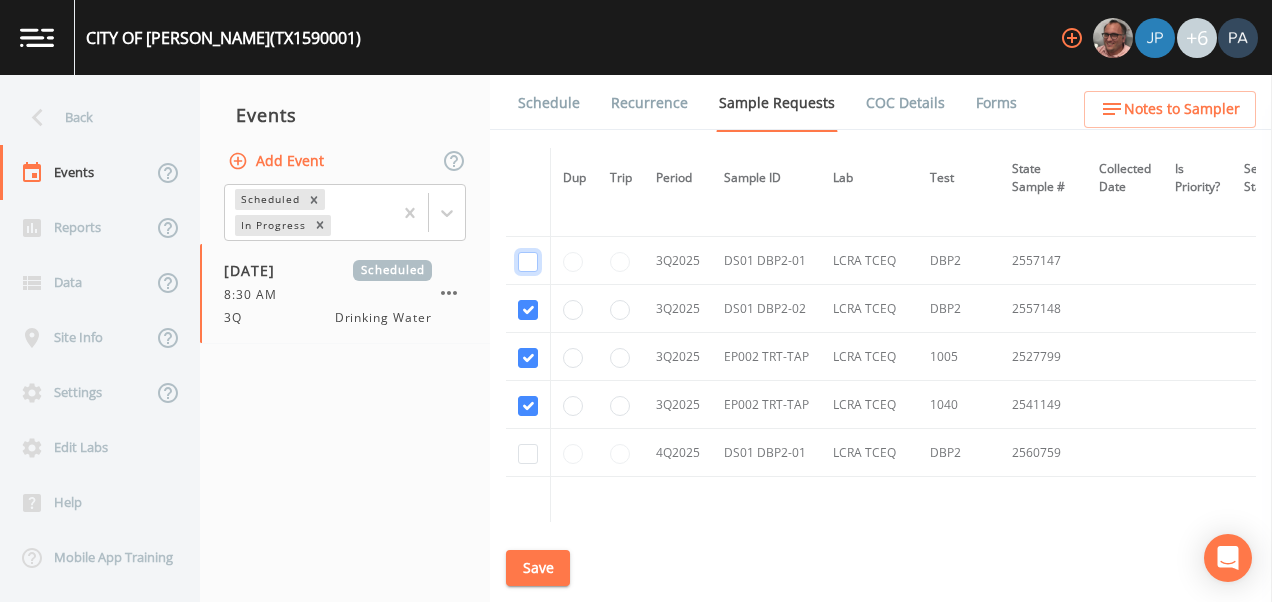 click at bounding box center (528, -3701) 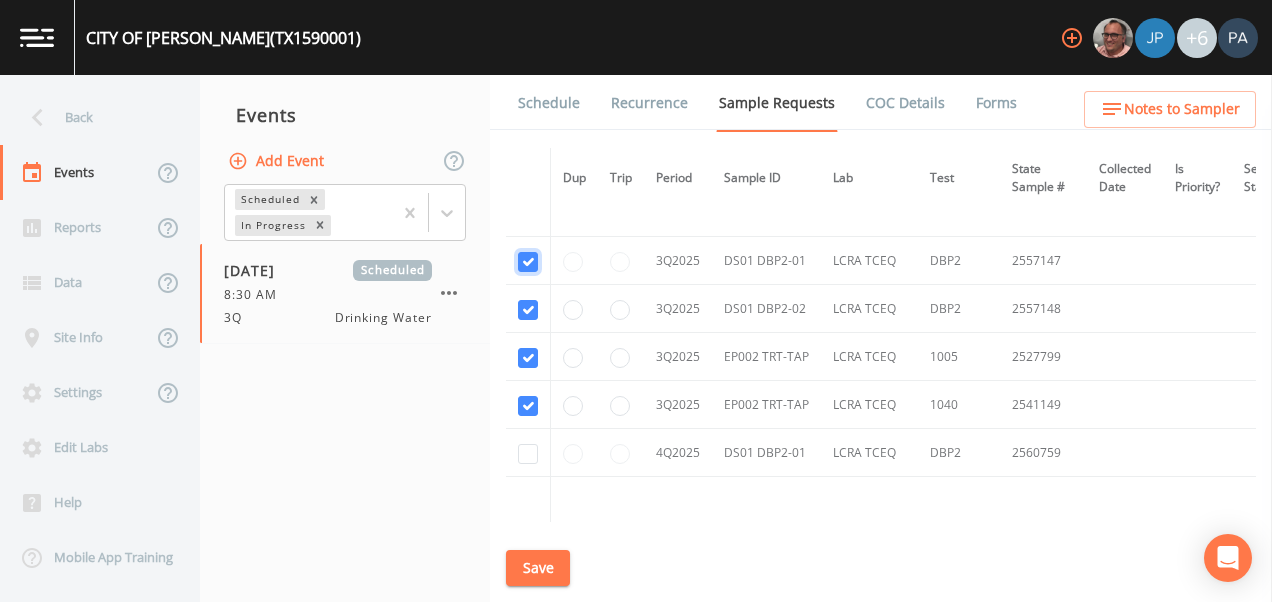 checkbox on "true" 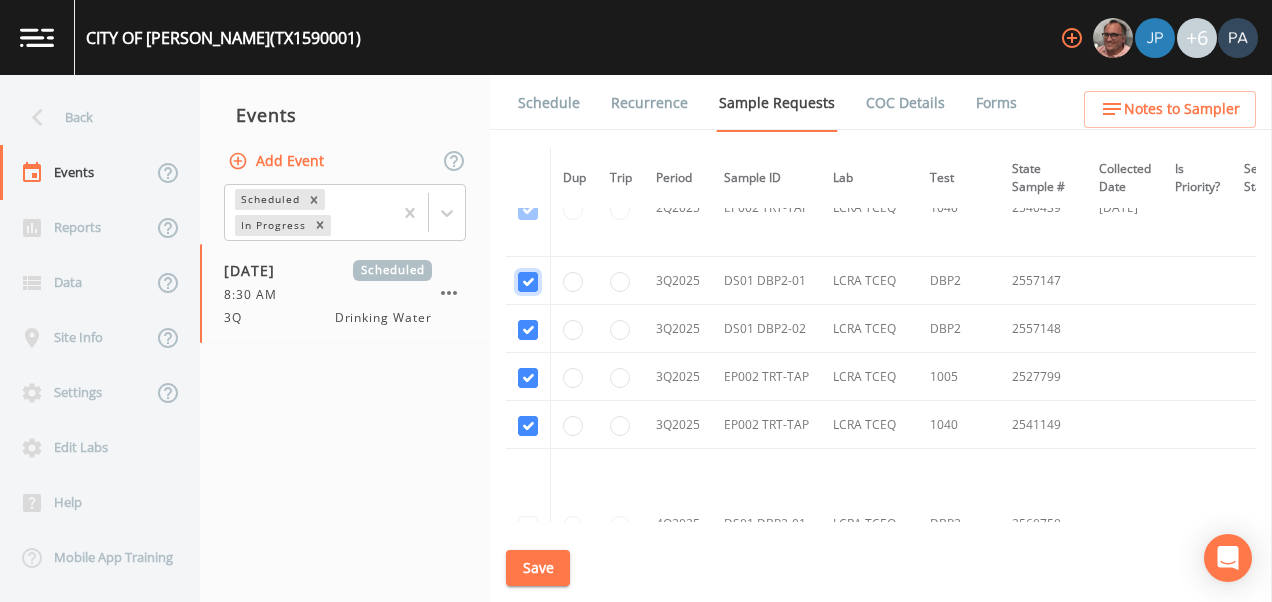 scroll, scrollTop: 4639, scrollLeft: 0, axis: vertical 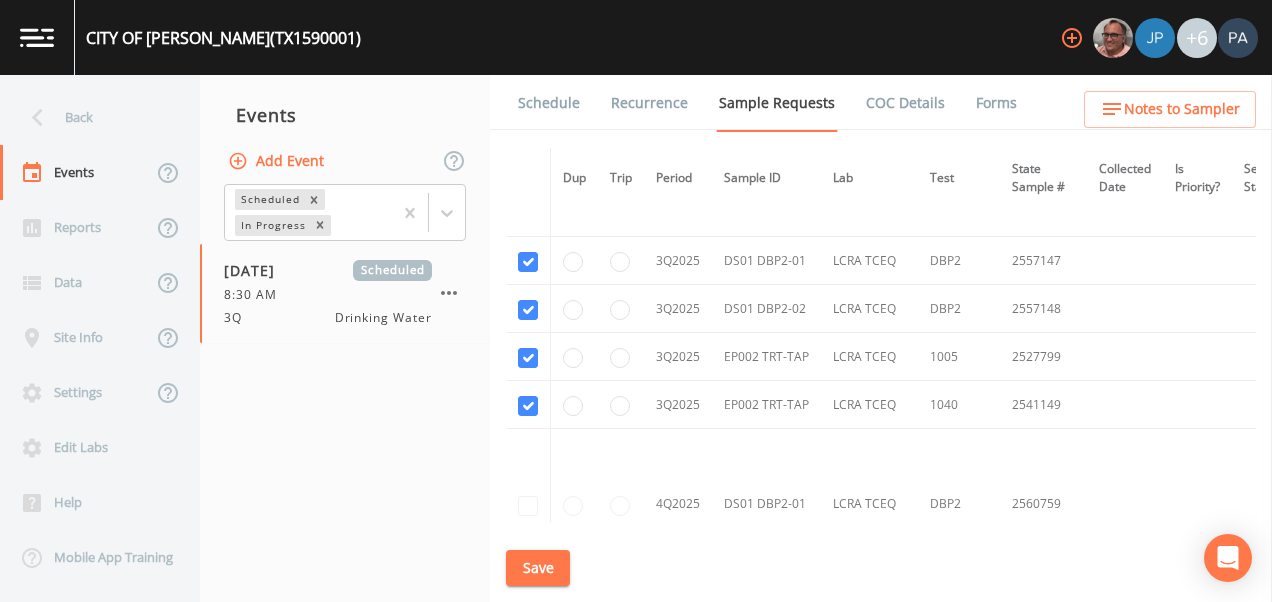 click on "Save" at bounding box center [538, 568] 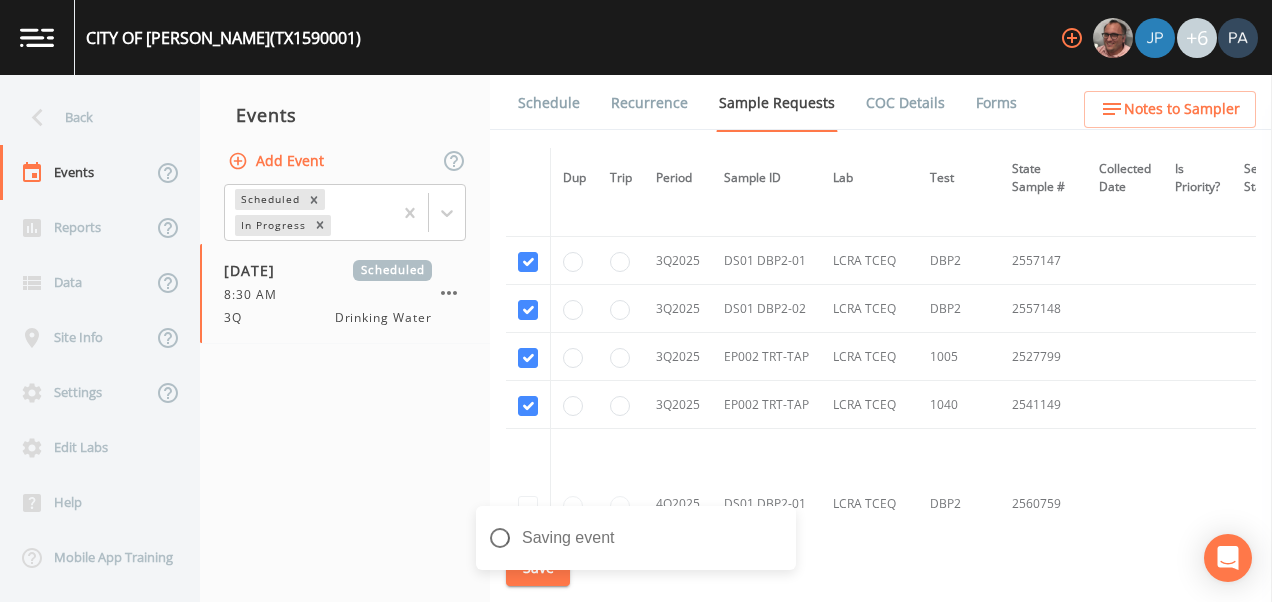 click on "Schedule" at bounding box center (549, 103) 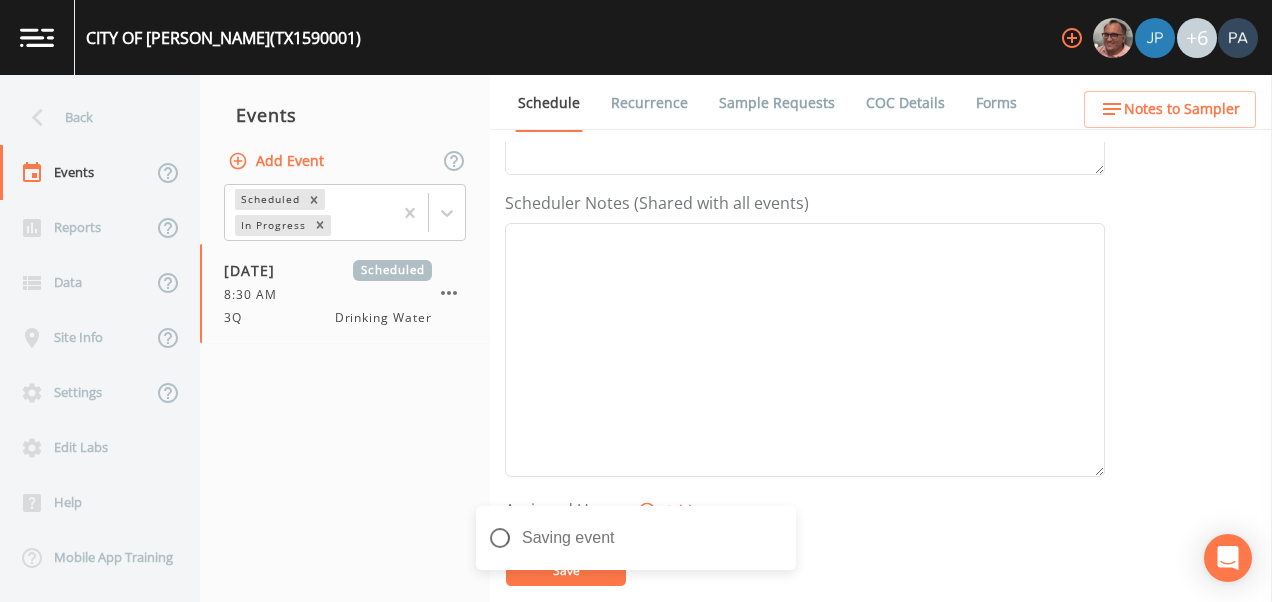 scroll, scrollTop: 800, scrollLeft: 0, axis: vertical 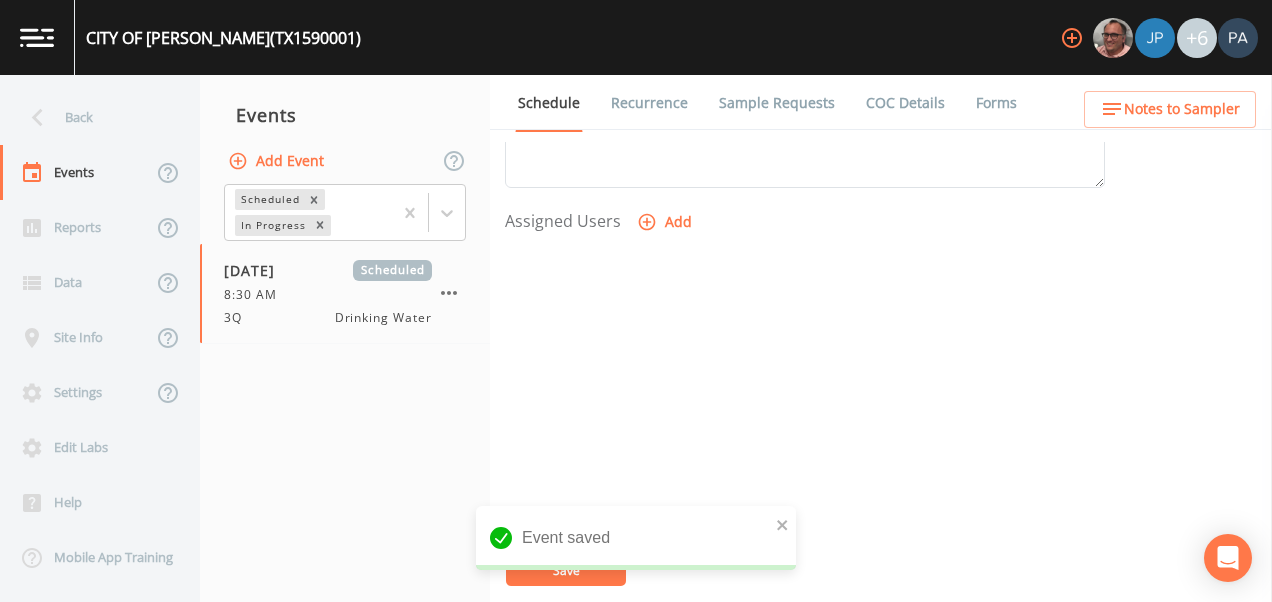 click on "Add" at bounding box center [666, 222] 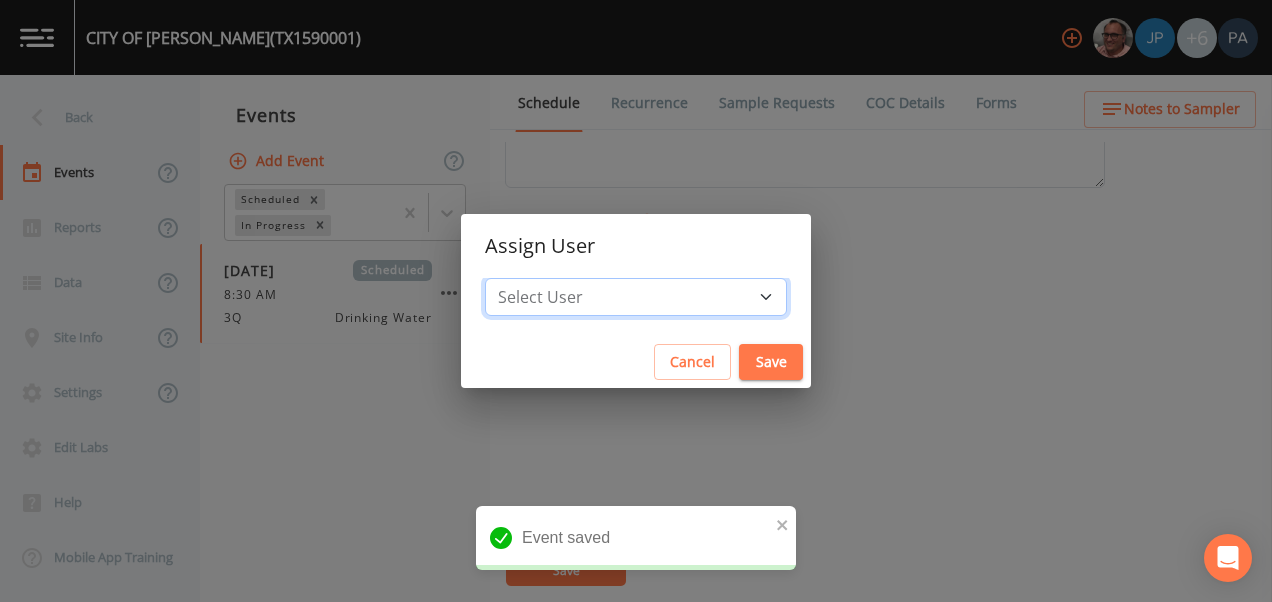 drag, startPoint x: 629, startPoint y: 291, endPoint x: 625, endPoint y: 317, distance: 26.305893 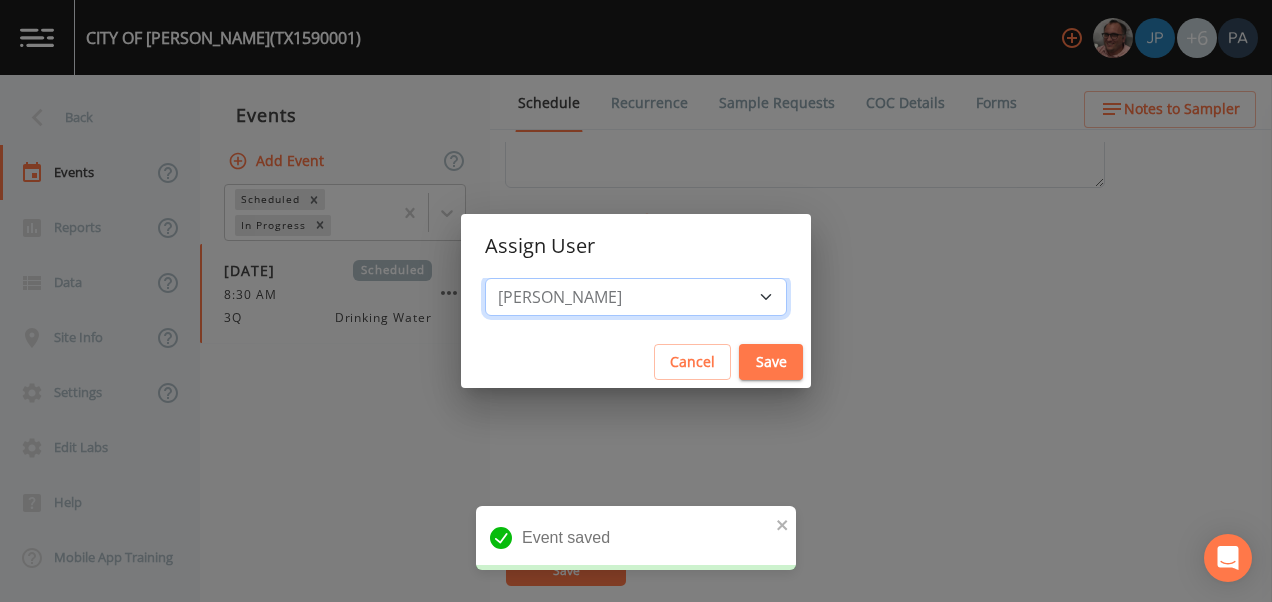 click on "Select User [PERSON_NAME] [PERSON_NAME]  [PERSON_NAME] [PERSON_NAME] [PERSON_NAME] [PERSON_NAME] [PERSON_NAME] [PERSON_NAME] [PERSON_NAME]" at bounding box center [636, 297] 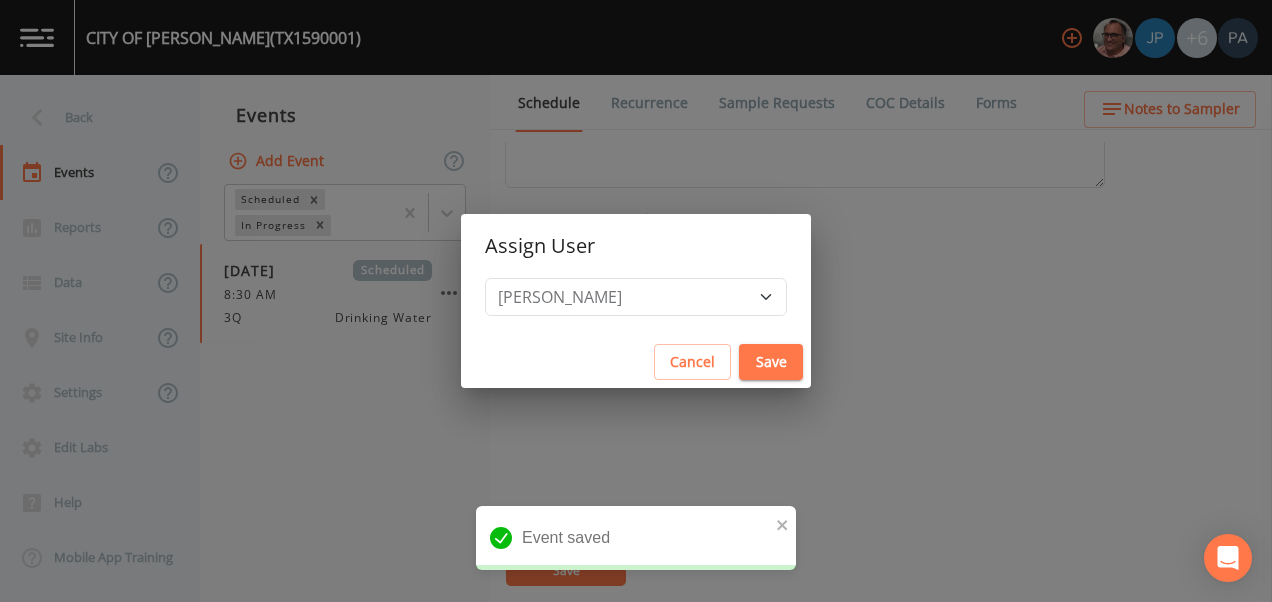 click on "Save" at bounding box center [771, 362] 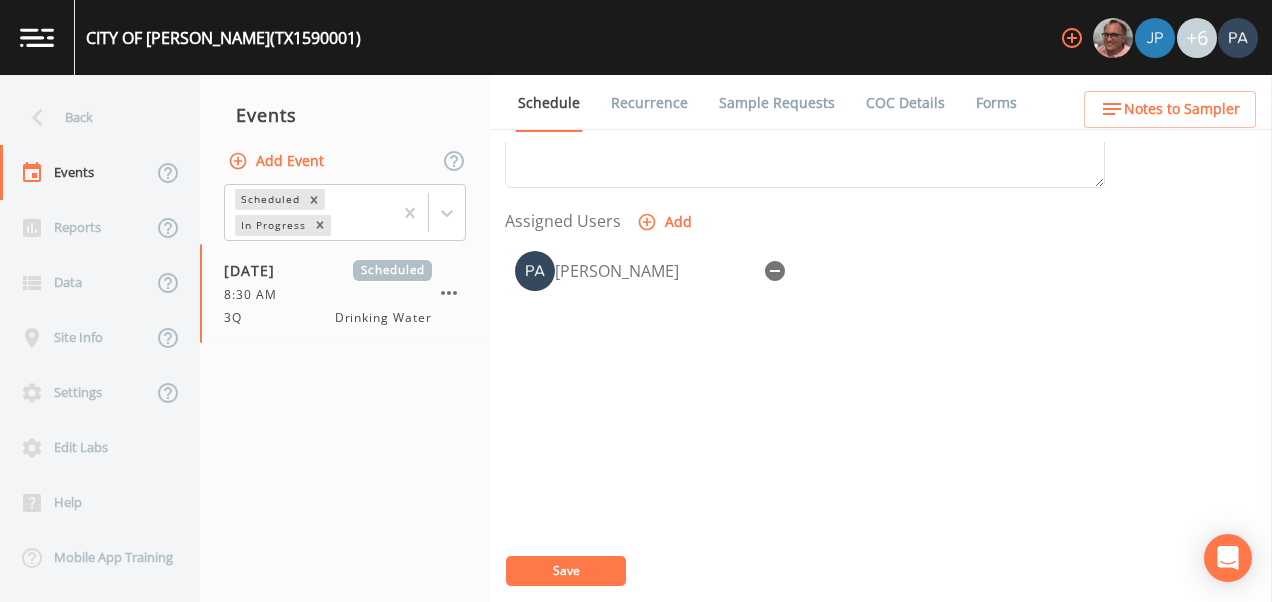 click on "Save" at bounding box center [566, 571] 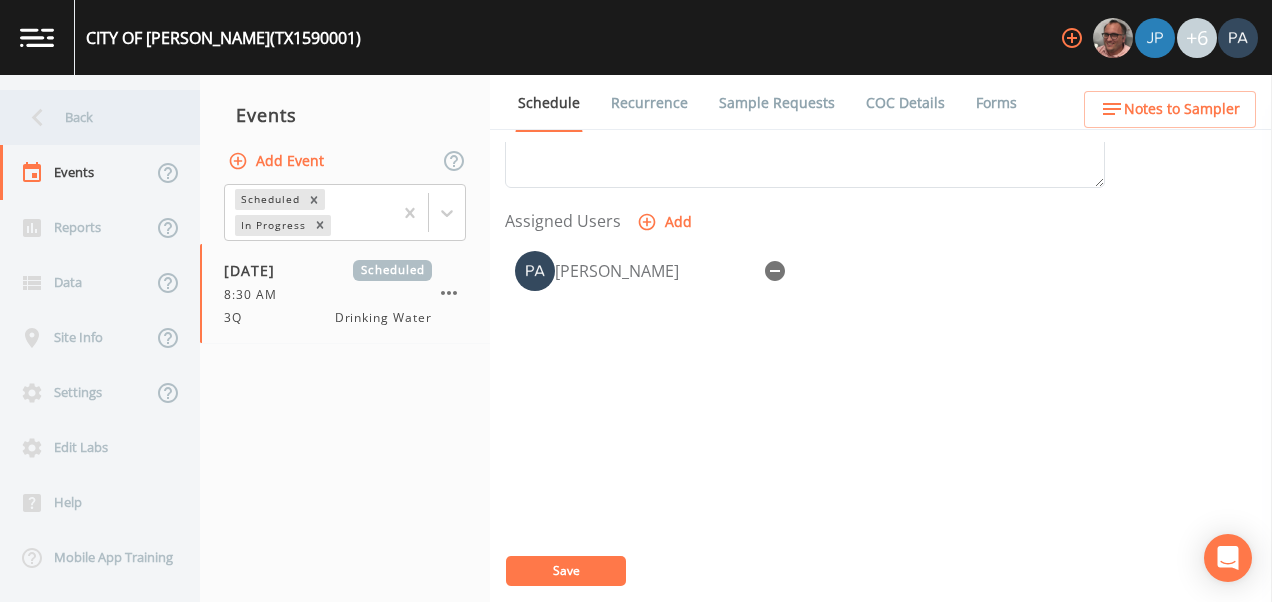 click on "Back" at bounding box center (90, 117) 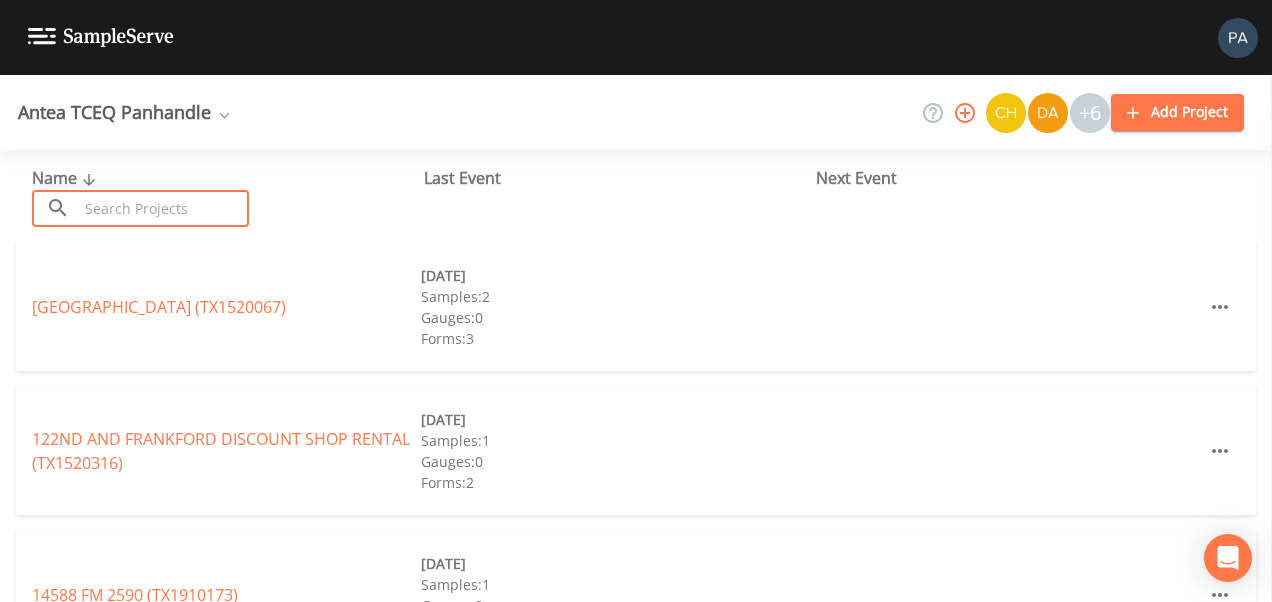 click at bounding box center [163, 208] 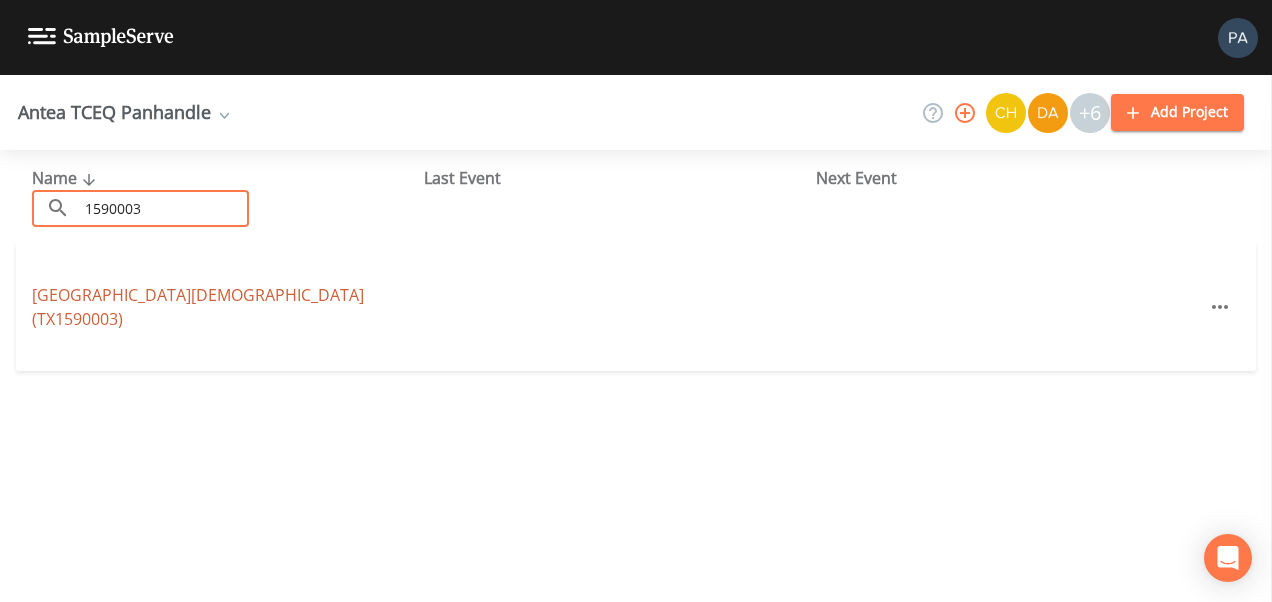 type on "1590003" 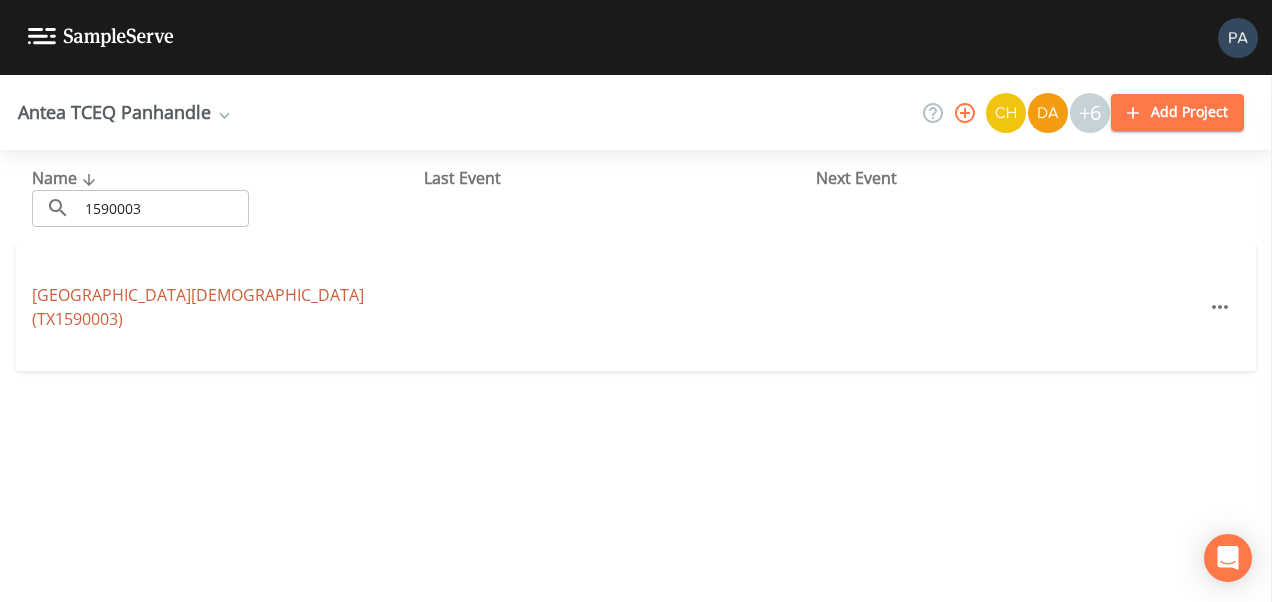 click on "[GEOGRAPHIC_DATA][DEMOGRAPHIC_DATA]   (TX1590003)" at bounding box center (198, 307) 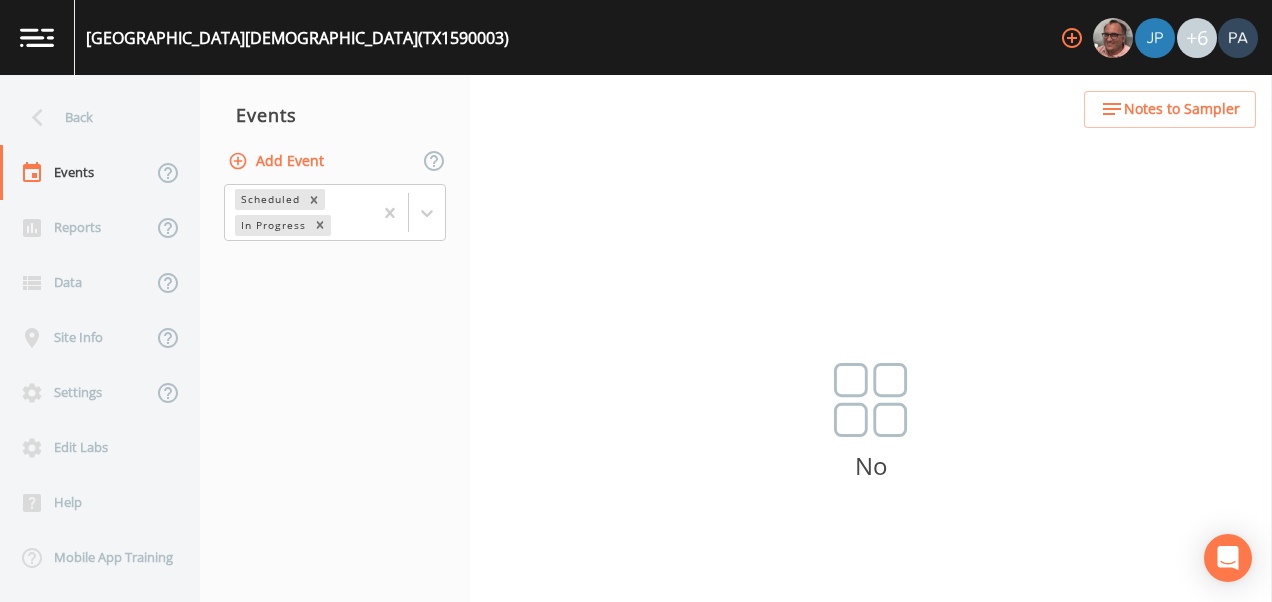 click on "Add Event" at bounding box center [278, 161] 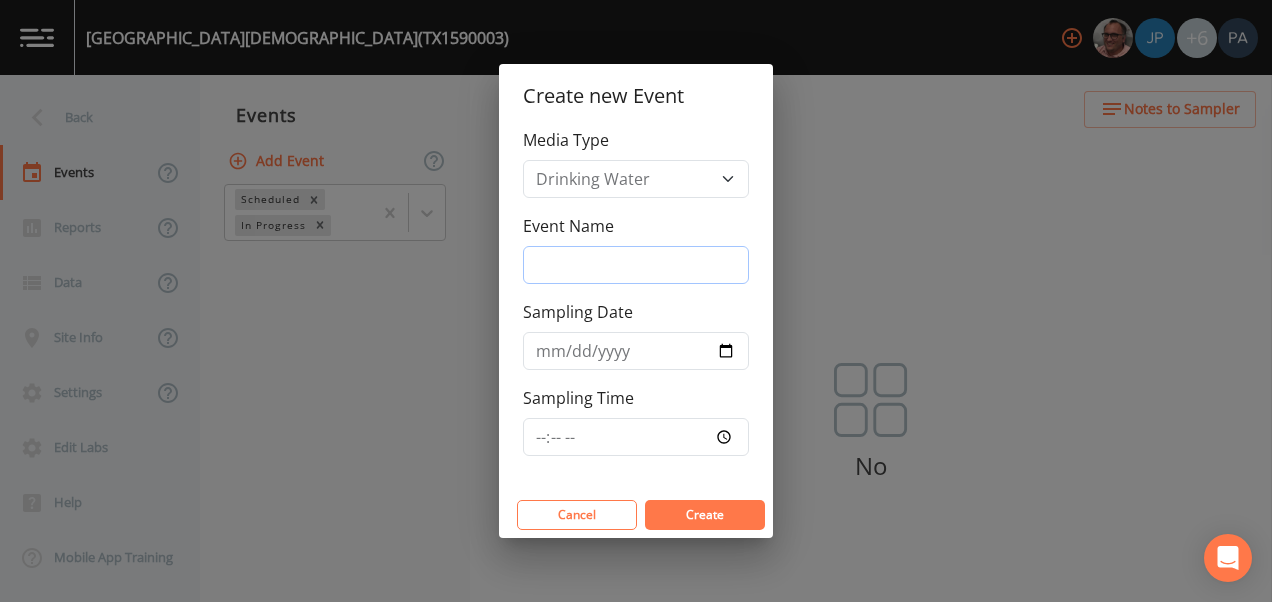 click on "Event Name" at bounding box center [636, 265] 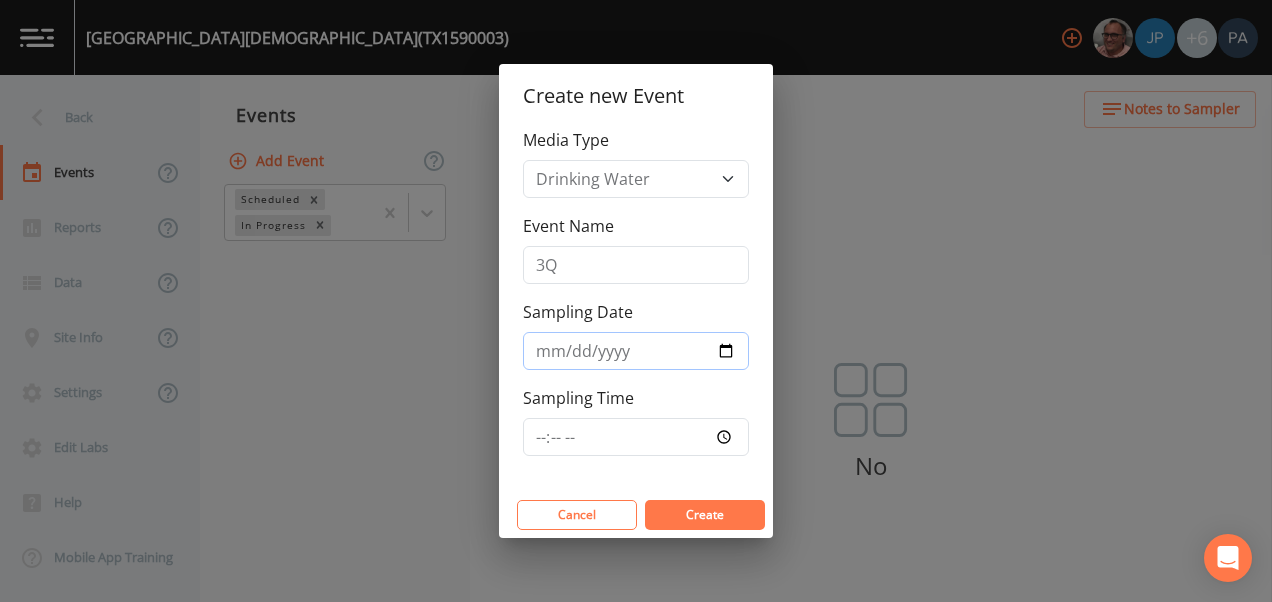type on "[DATE]" 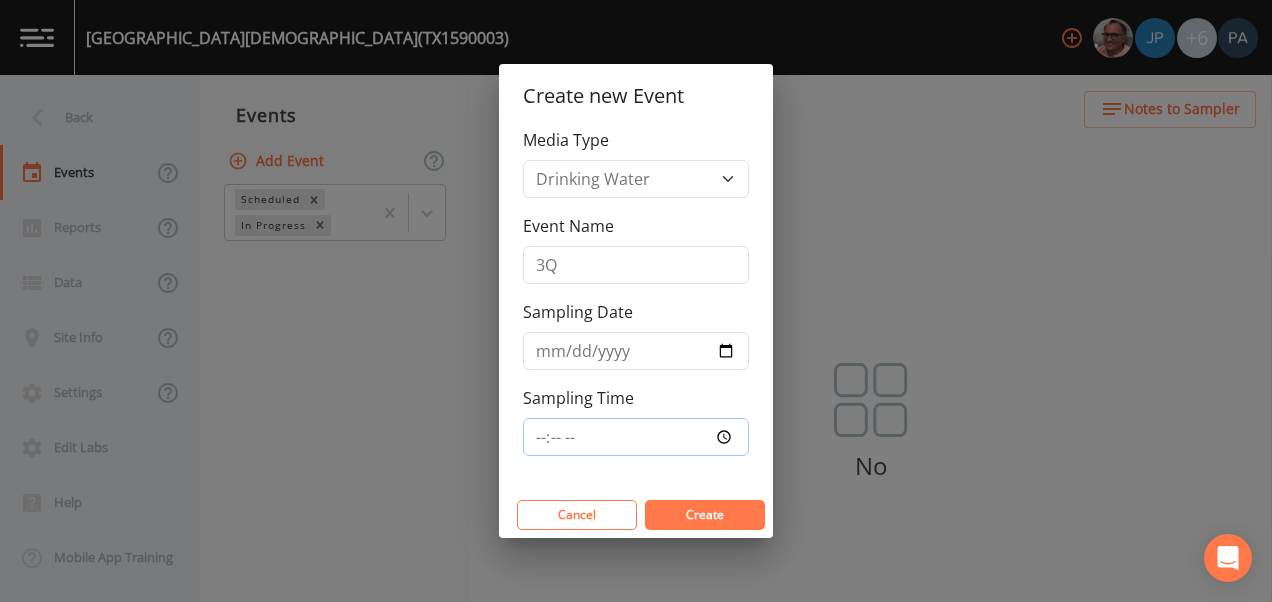 click on "Sampling Time" at bounding box center (636, 437) 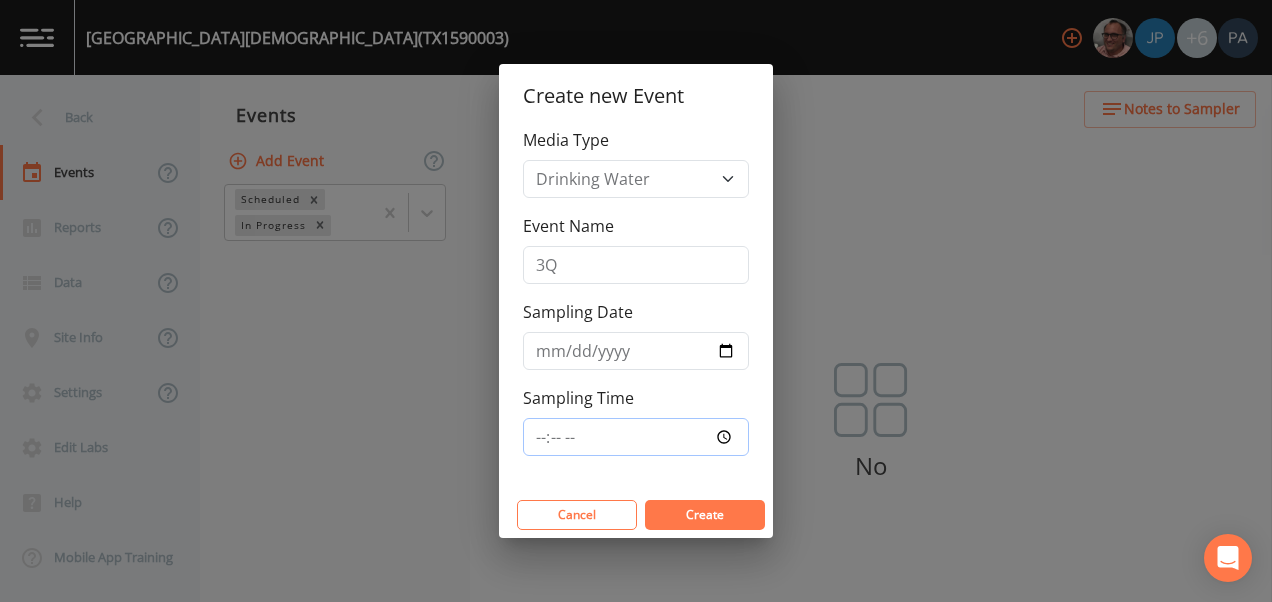 type on "09:15" 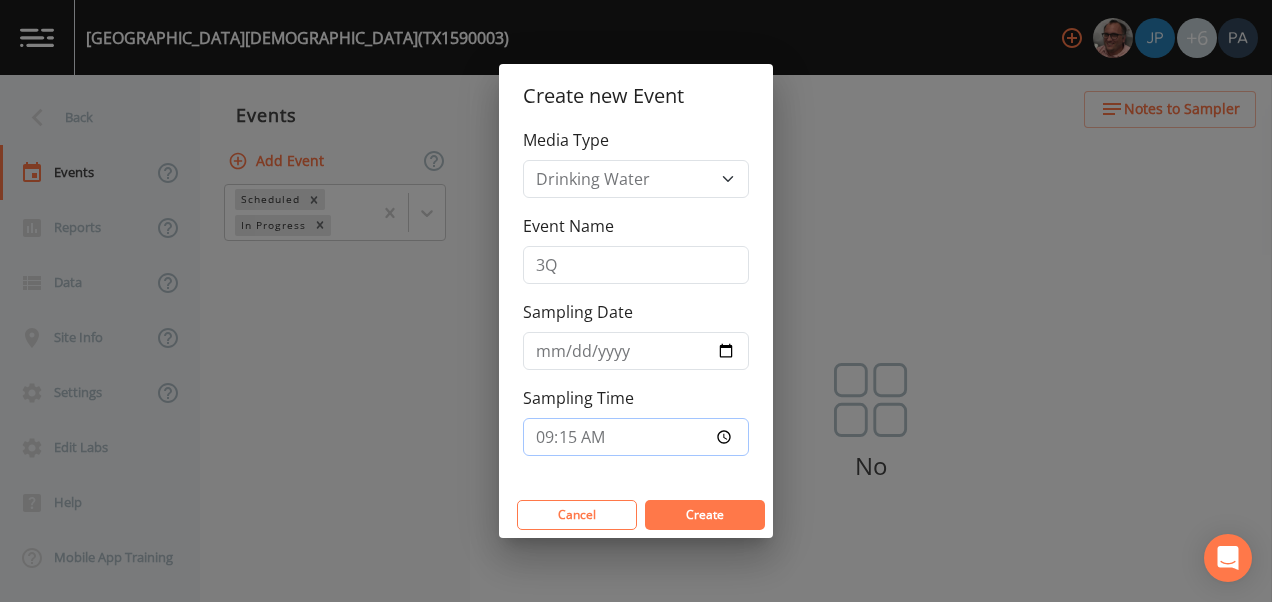 click on "Create" at bounding box center (705, 515) 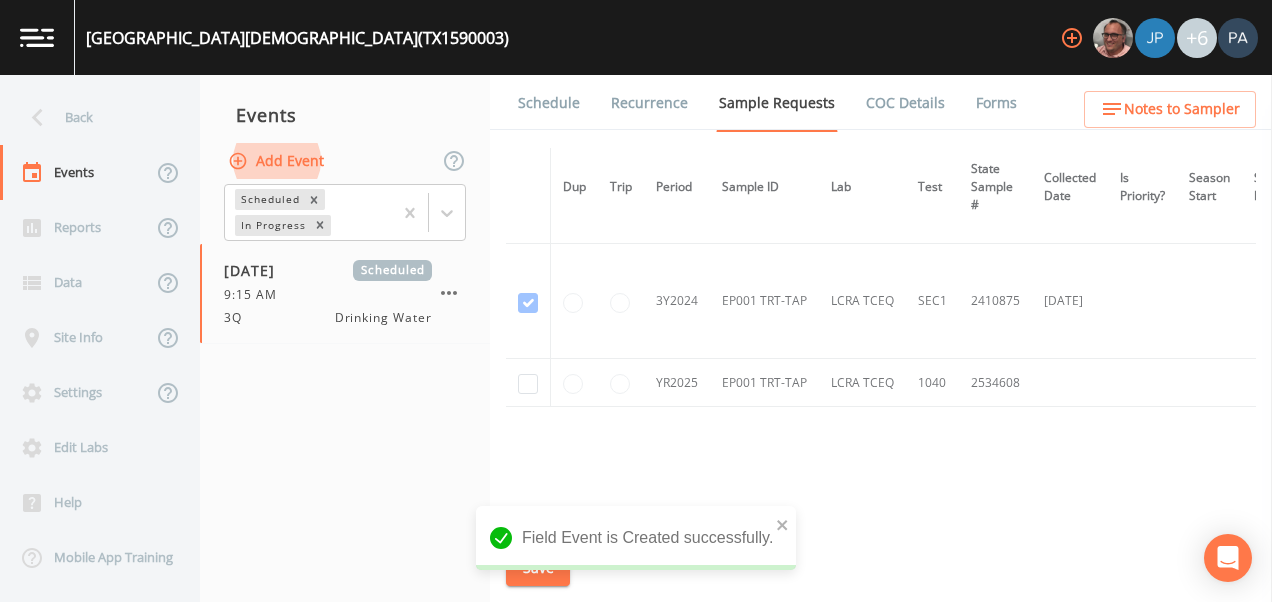 scroll, scrollTop: 148, scrollLeft: 0, axis: vertical 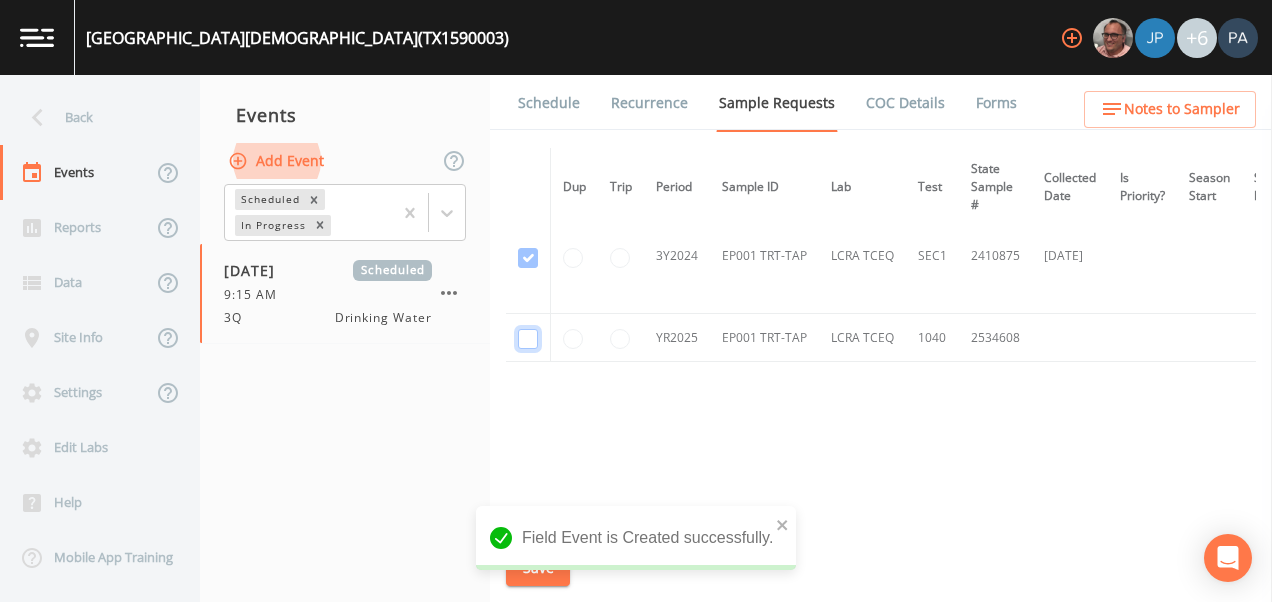 click at bounding box center (528, 143) 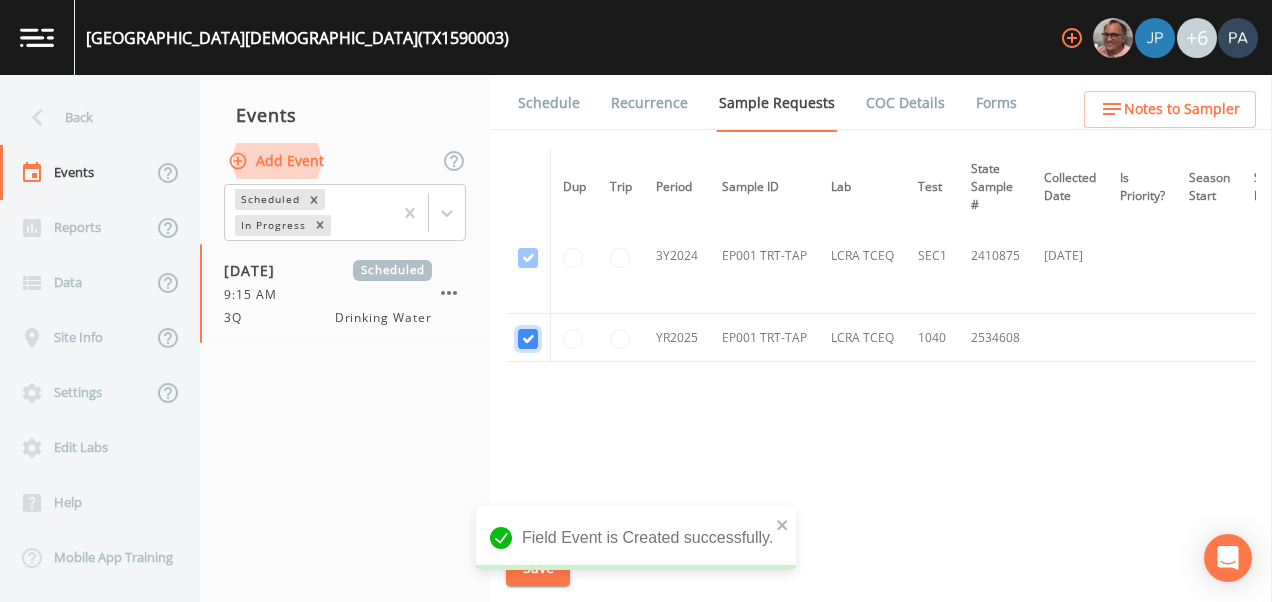 checkbox on "true" 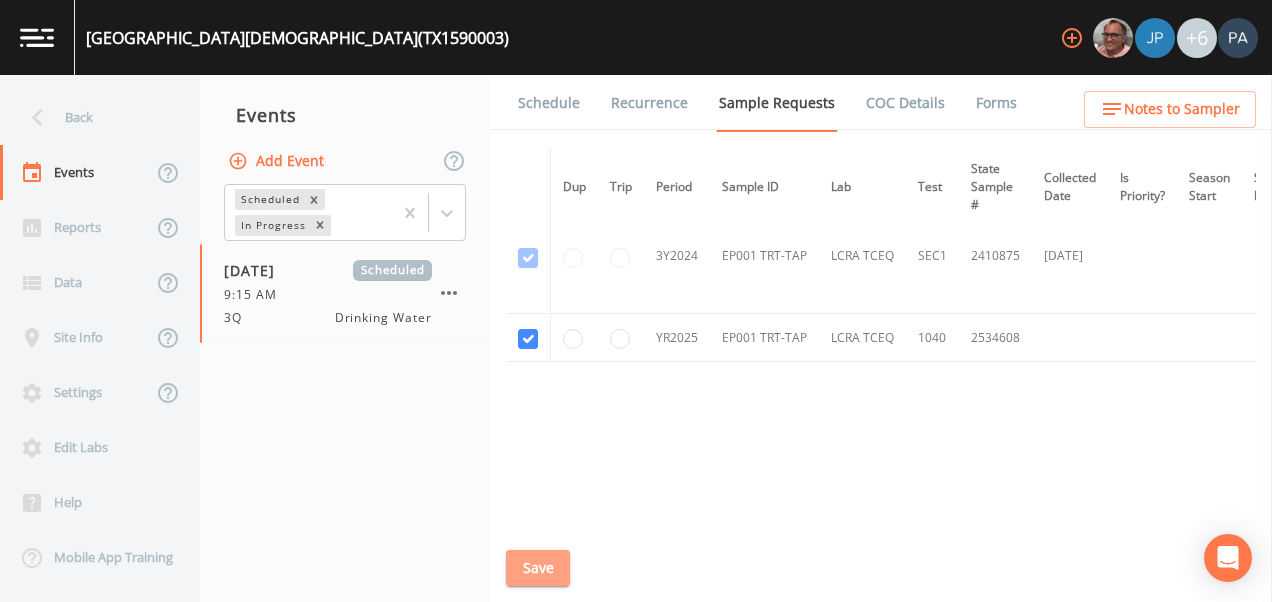 click on "Save" at bounding box center [538, 568] 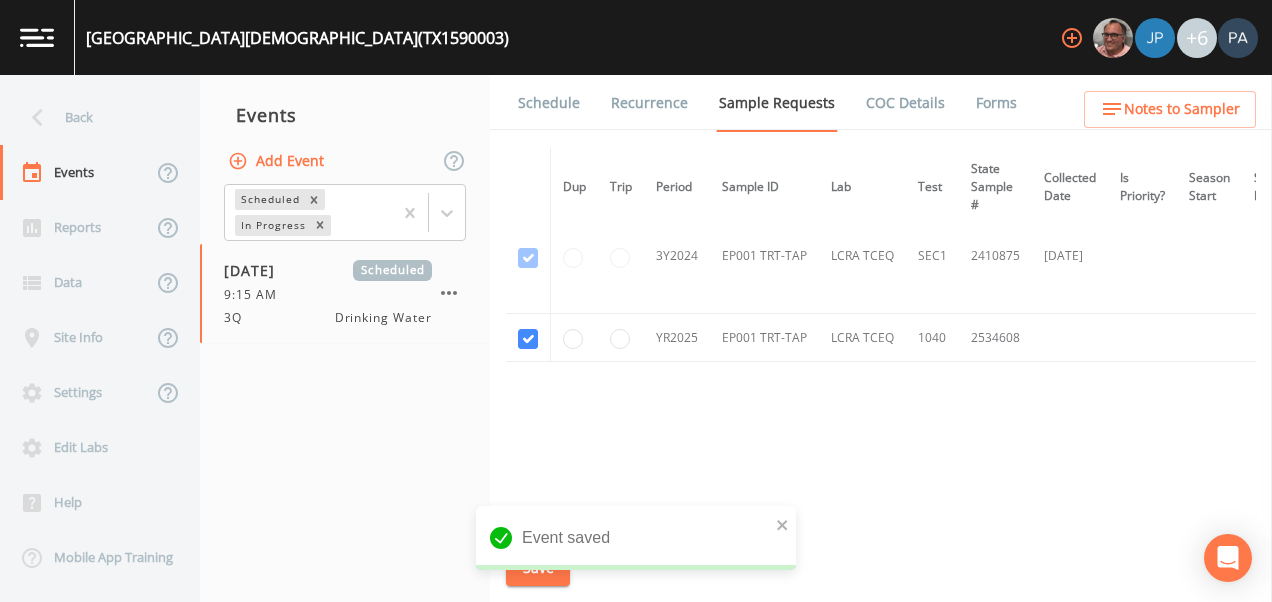 click on "Schedule" at bounding box center [549, 103] 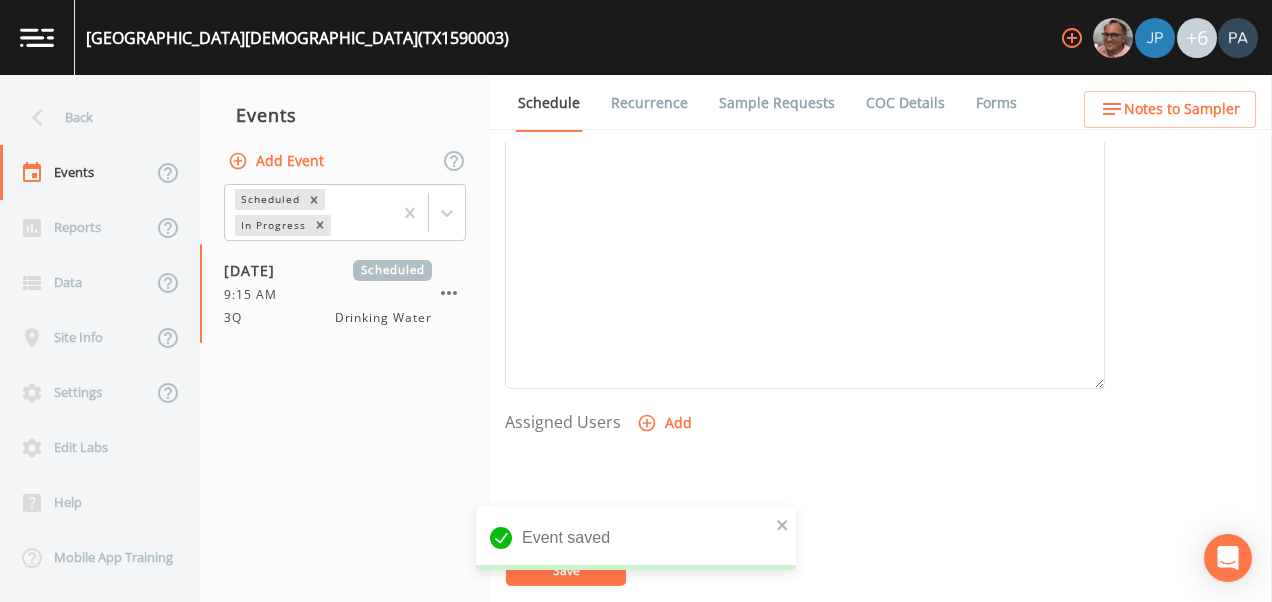 scroll, scrollTop: 700, scrollLeft: 0, axis: vertical 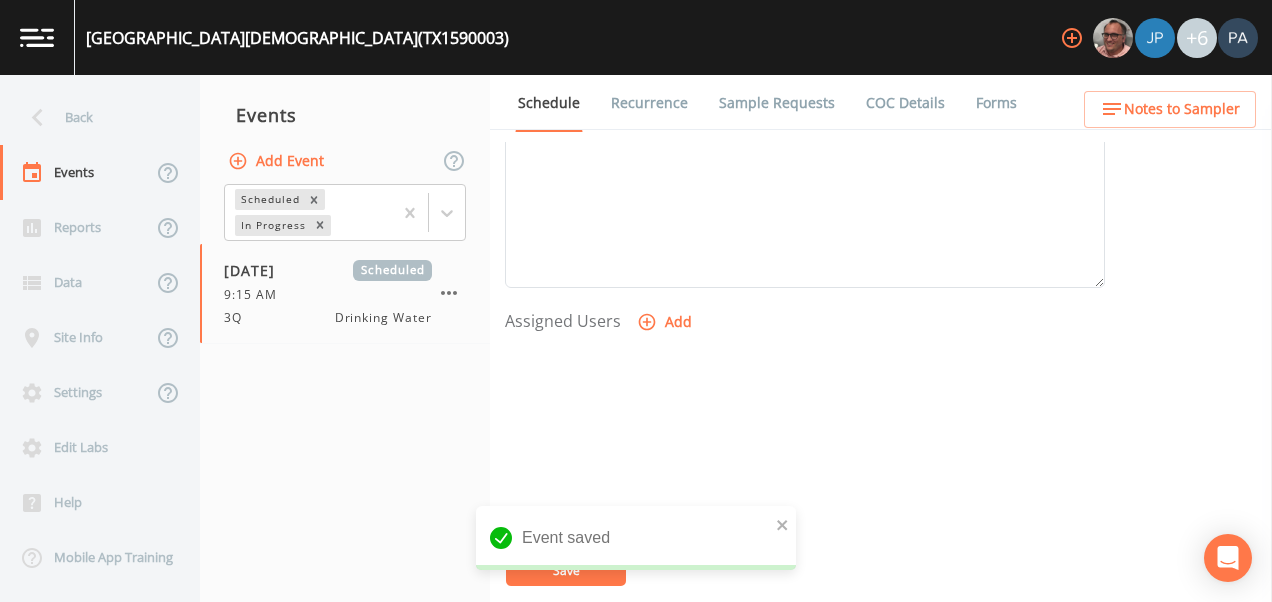 click 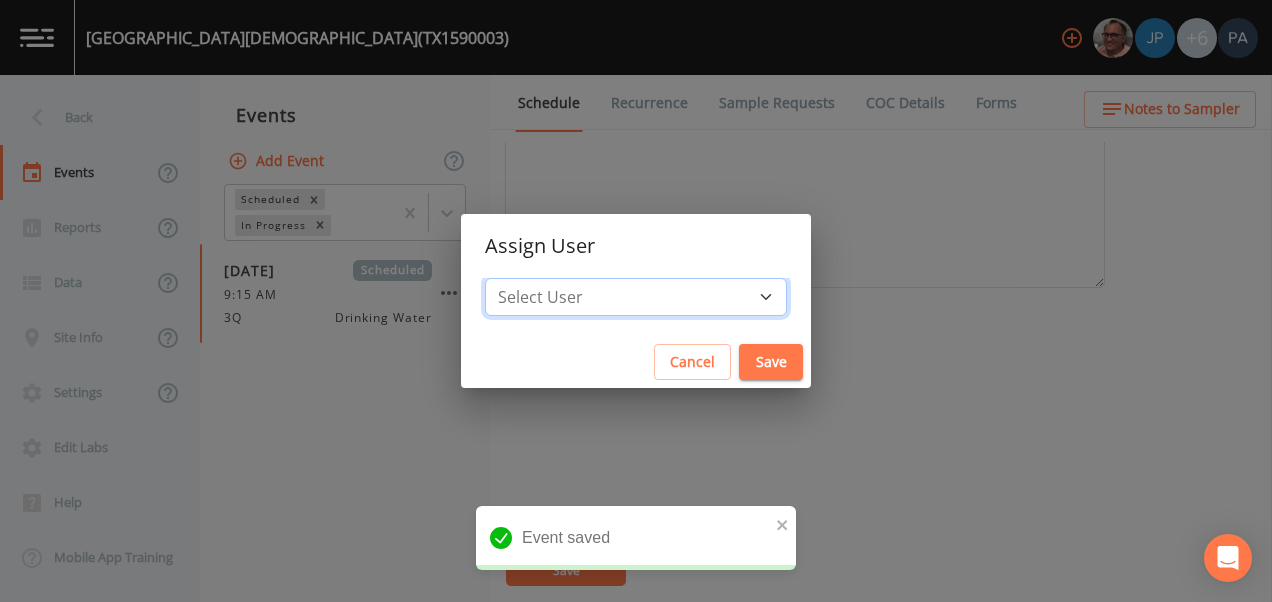 click on "Select User [PERSON_NAME] [PERSON_NAME]  [PERSON_NAME] [PERSON_NAME] [PERSON_NAME] [PERSON_NAME] [PERSON_NAME] [PERSON_NAME] [PERSON_NAME]" at bounding box center [636, 297] 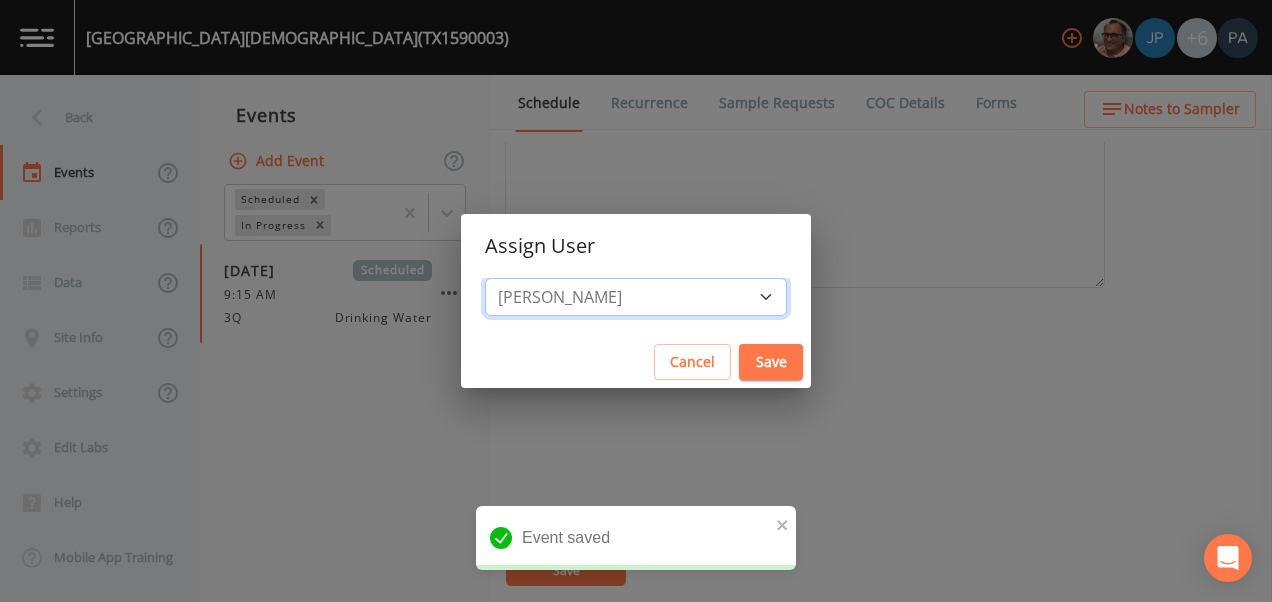 click on "Select User [PERSON_NAME] [PERSON_NAME]  [PERSON_NAME] [PERSON_NAME] [PERSON_NAME] [PERSON_NAME] [PERSON_NAME] [PERSON_NAME] [PERSON_NAME]" at bounding box center (636, 297) 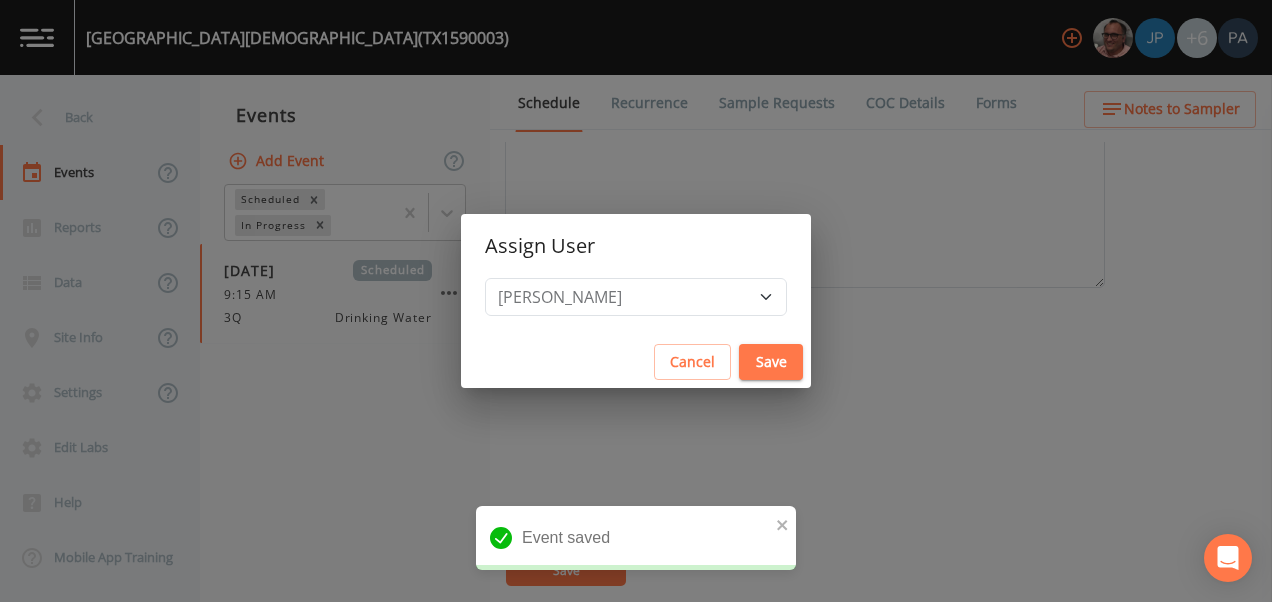 click on "Save" at bounding box center (771, 362) 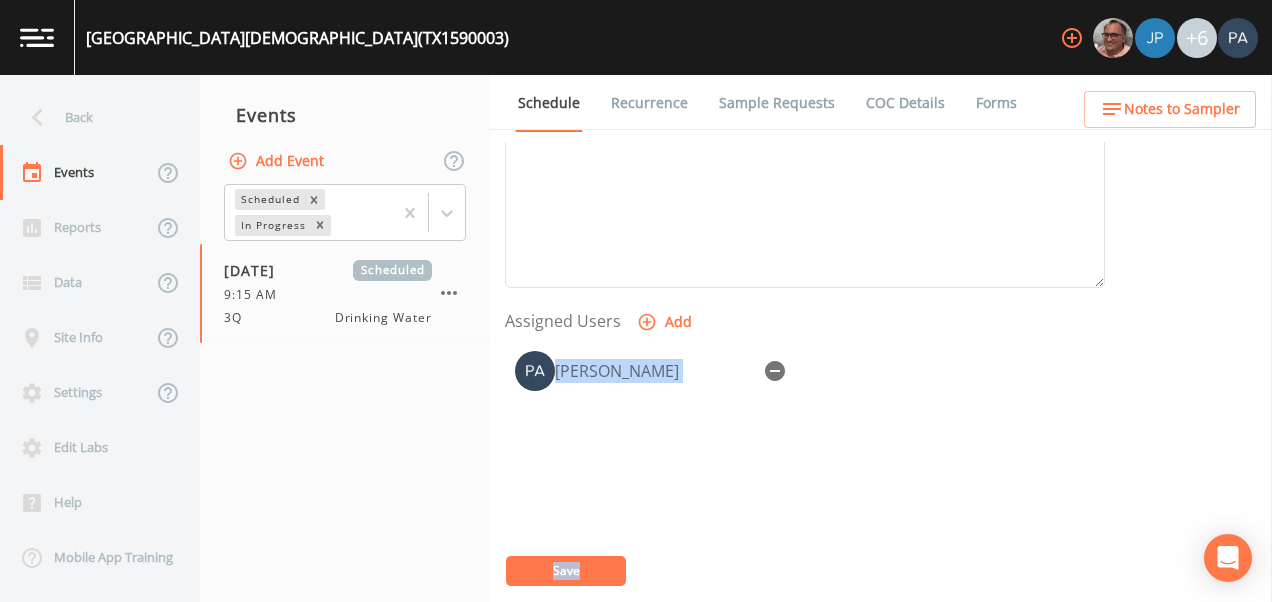 click on "Event Name 3Q Target Sampling Date [DATE] Time (Optional) 09:15:00 Event Notes Scheduler Notes (Shared with all events) Assigned Users Add [PERSON_NAME]" at bounding box center [888, 372] 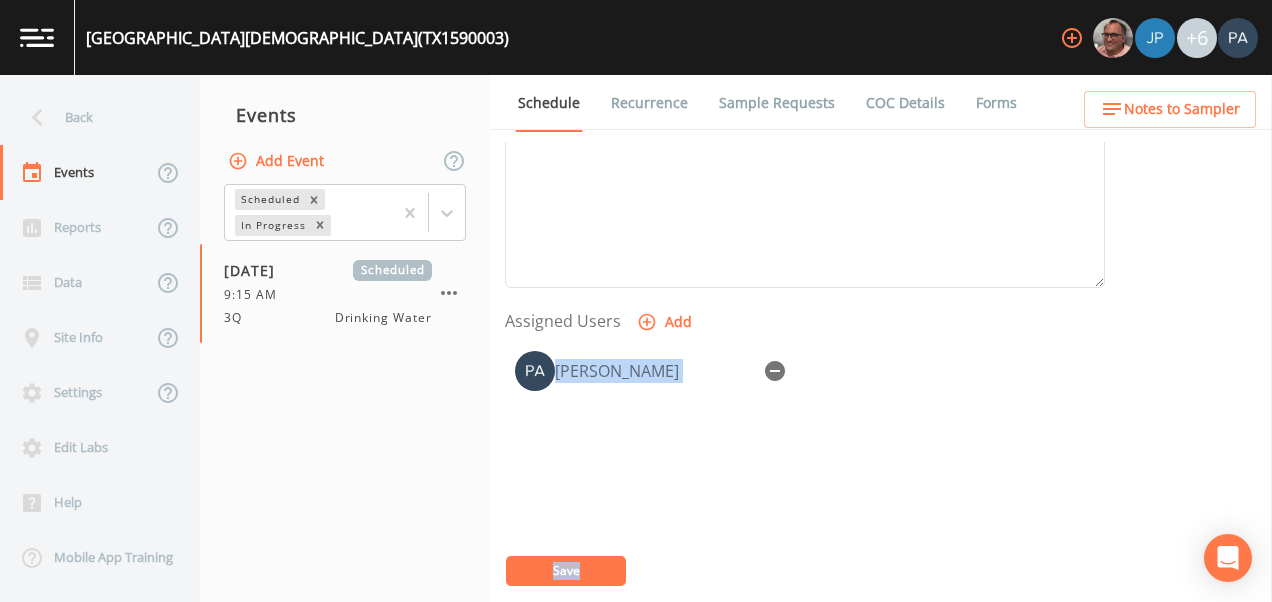 click on "Save" at bounding box center [566, 571] 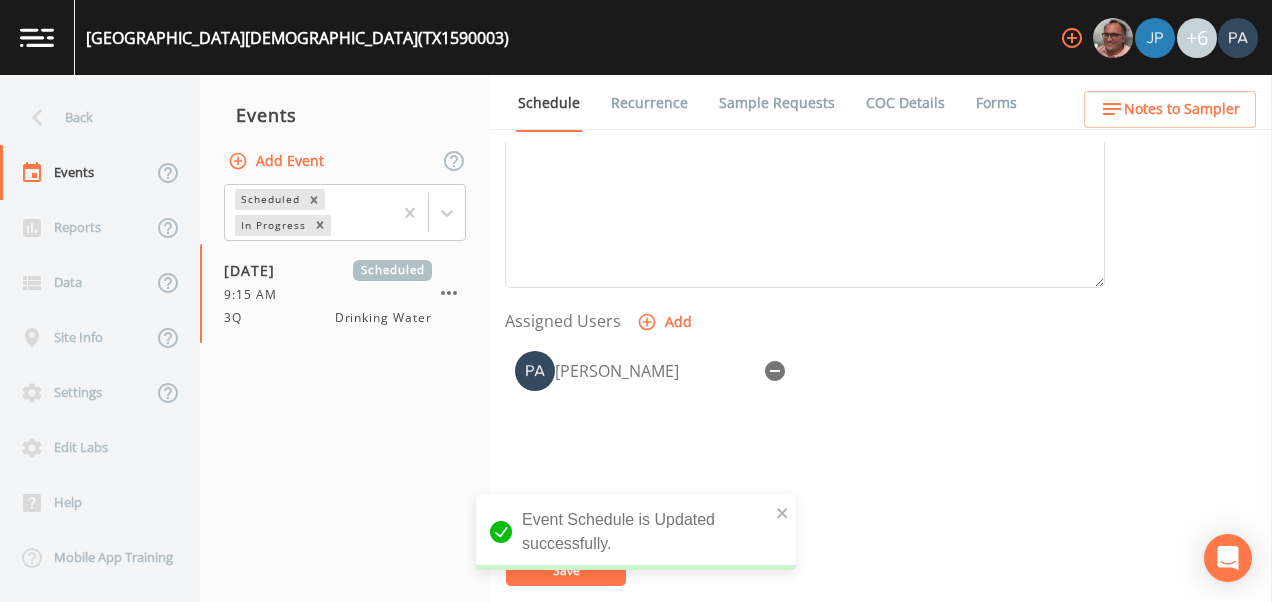 click on "Events Add Event Scheduled In Progress [DATE] Scheduled 9:15 AM 3Q Drinking Water" at bounding box center (345, 338) 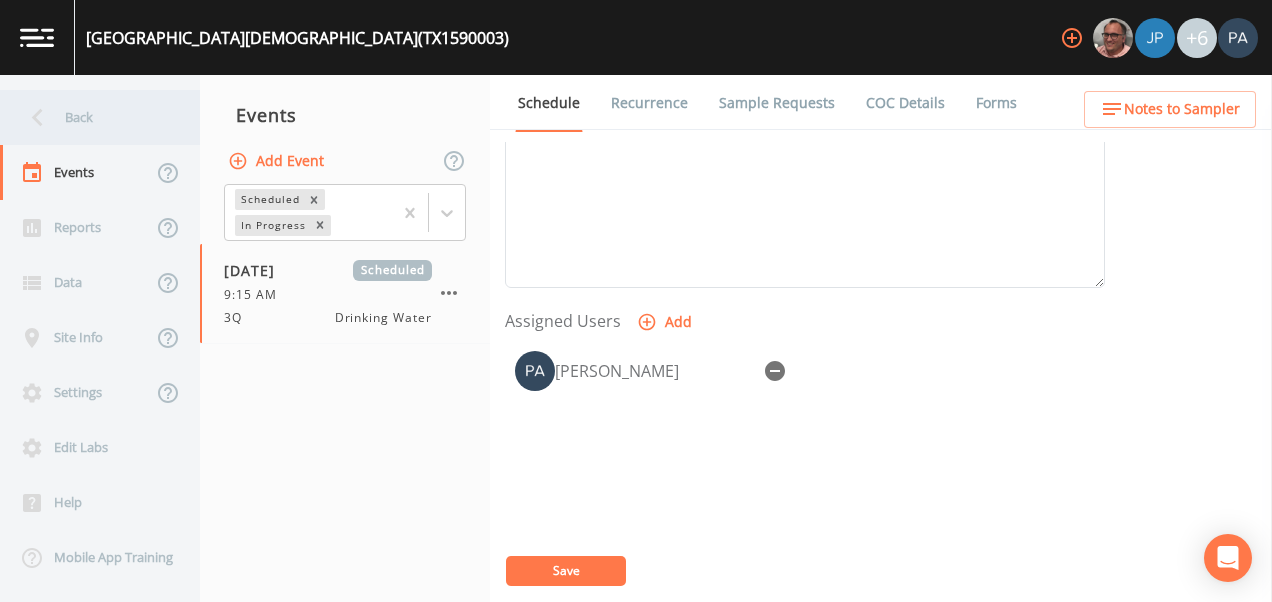 click on "Back" at bounding box center [90, 117] 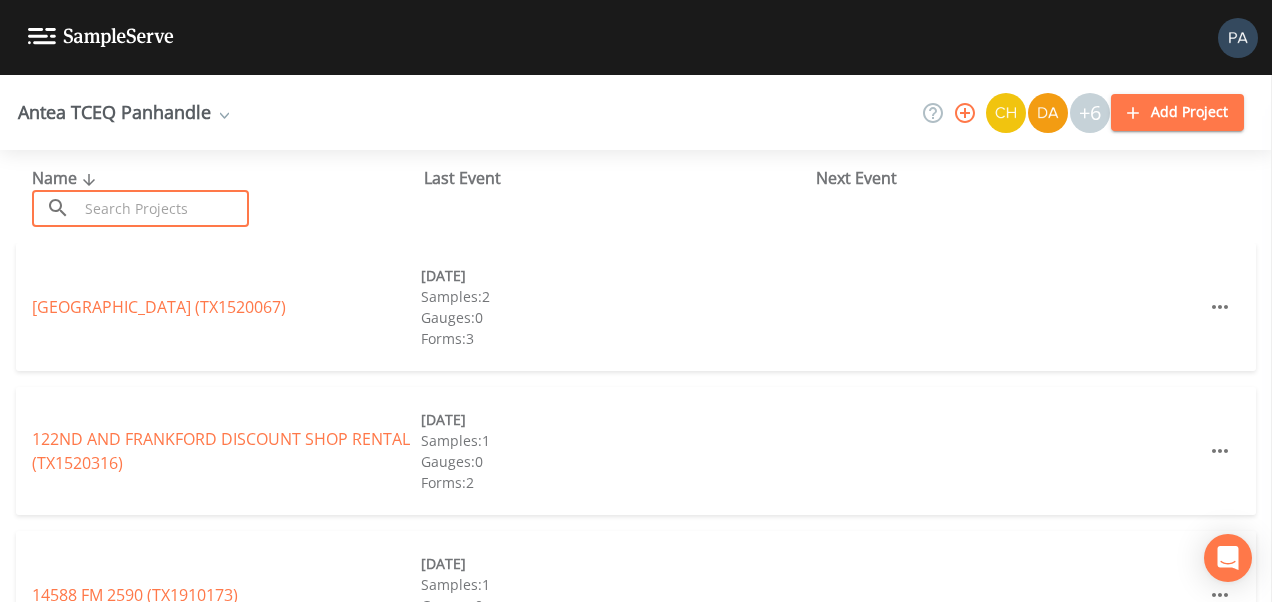 click at bounding box center [163, 208] 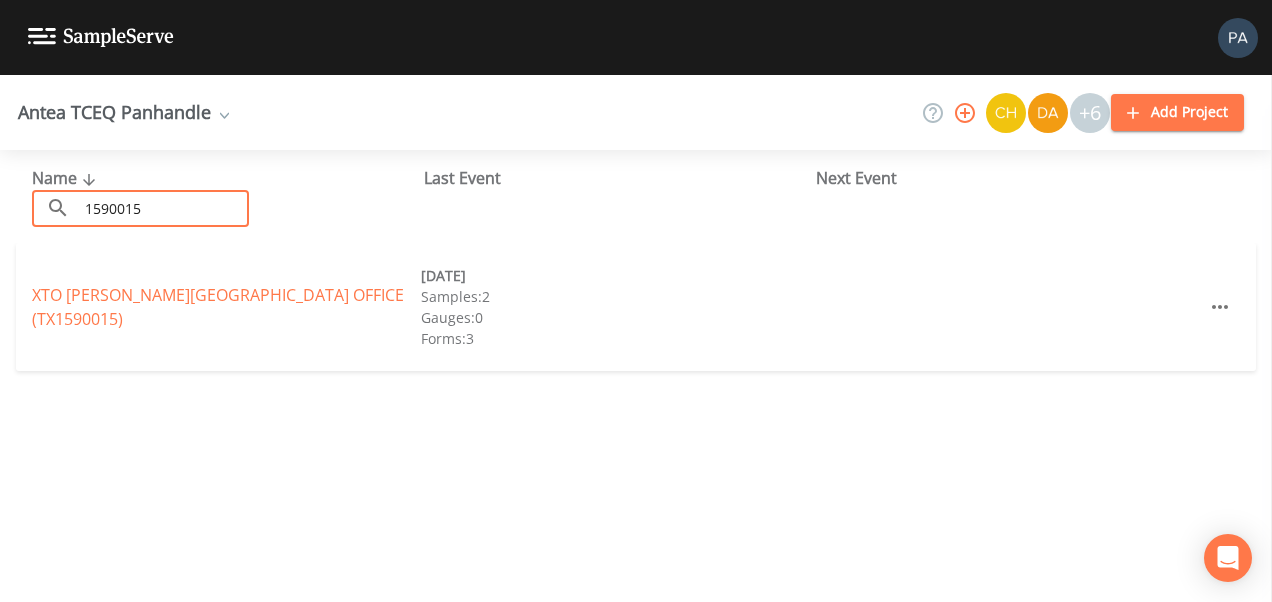 type on "1590015" 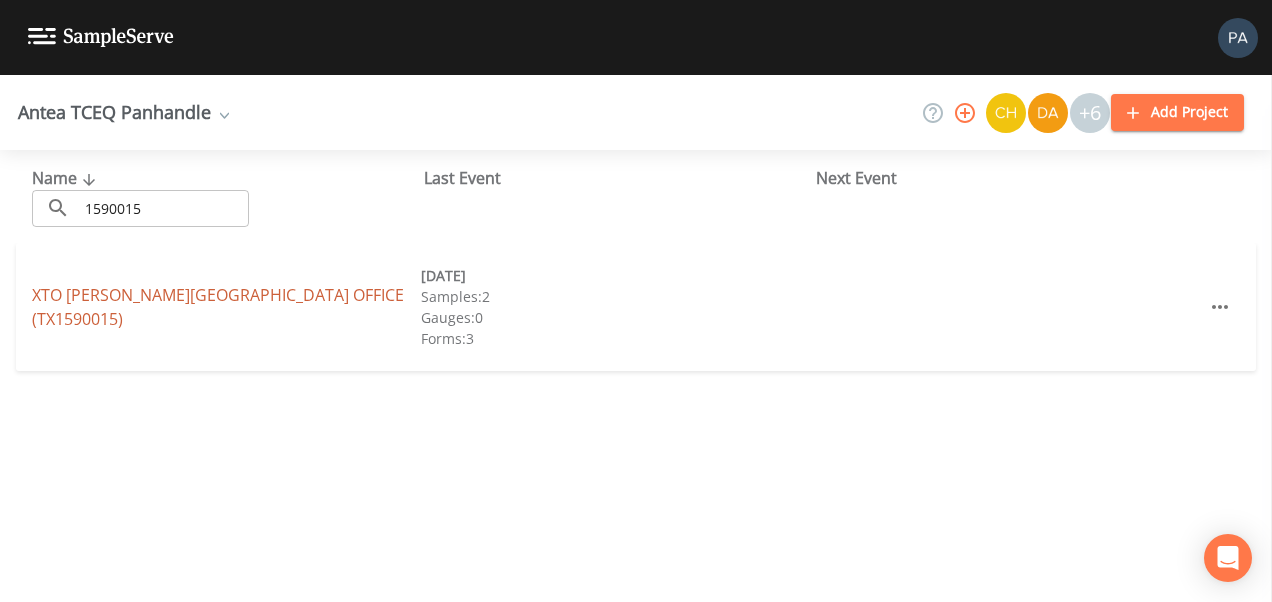 click on "XTO [PERSON_NAME][GEOGRAPHIC_DATA] OFFICE   (TX1590015)" at bounding box center [218, 307] 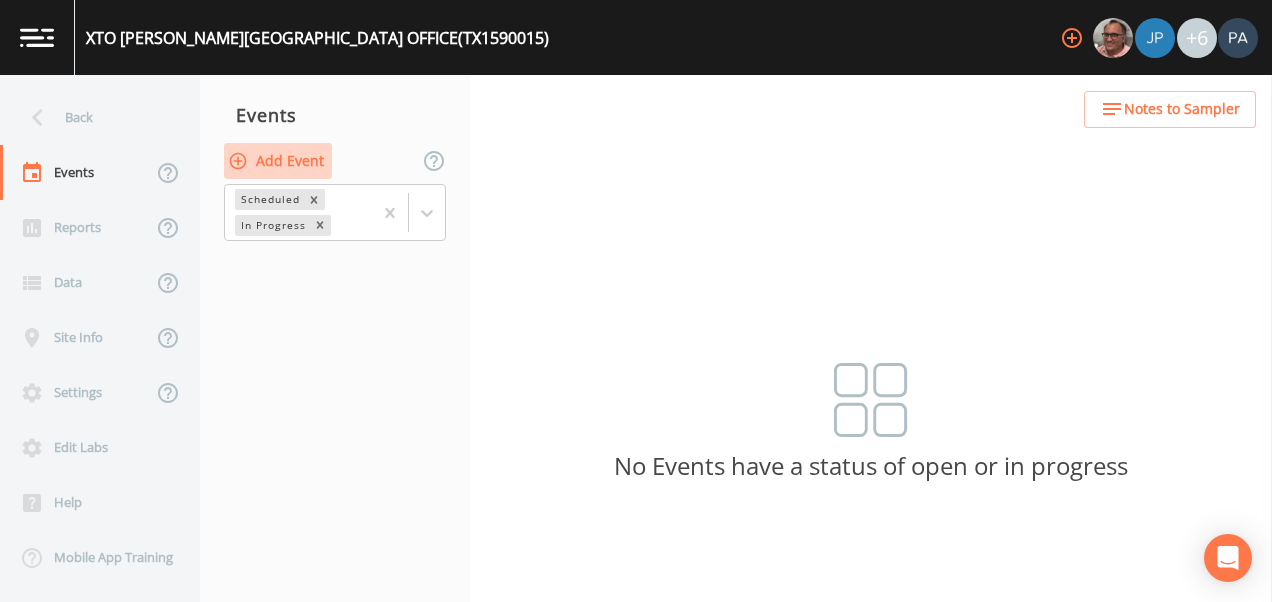 click on "Add Event" at bounding box center (278, 161) 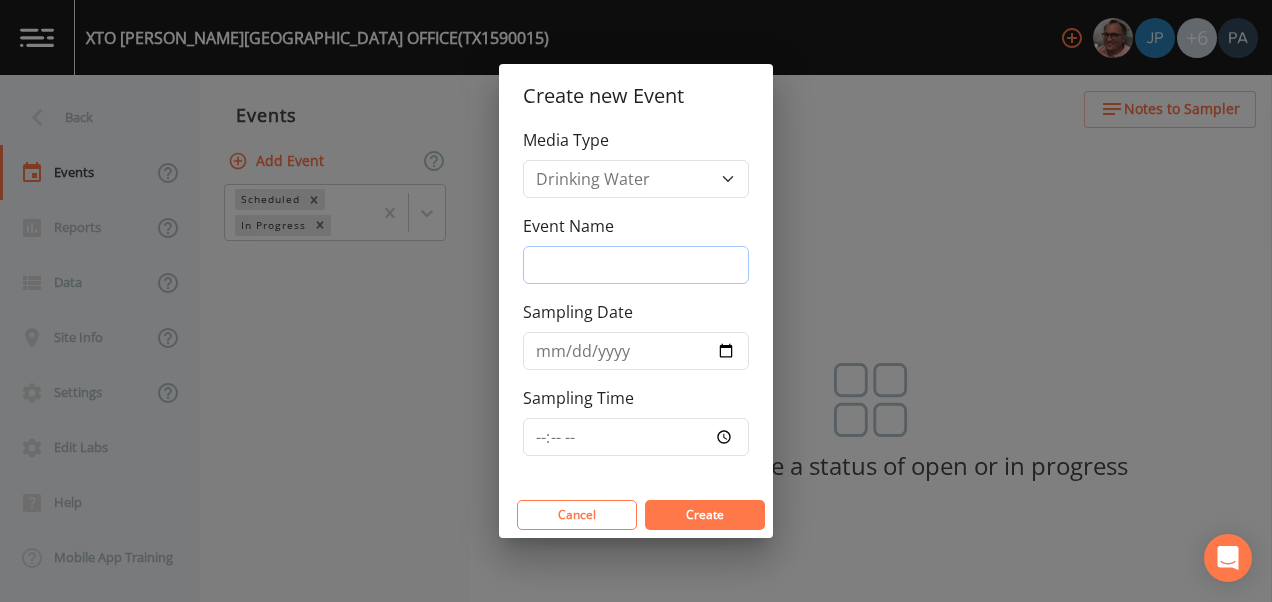 click on "Event Name" at bounding box center (636, 265) 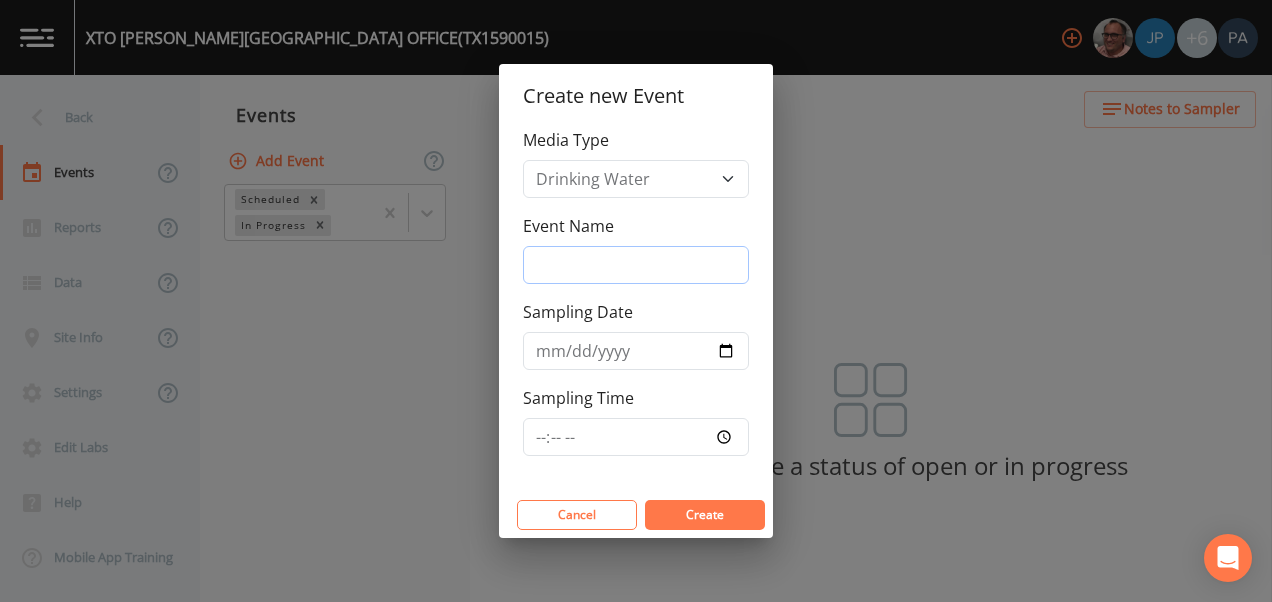 type on "3Q" 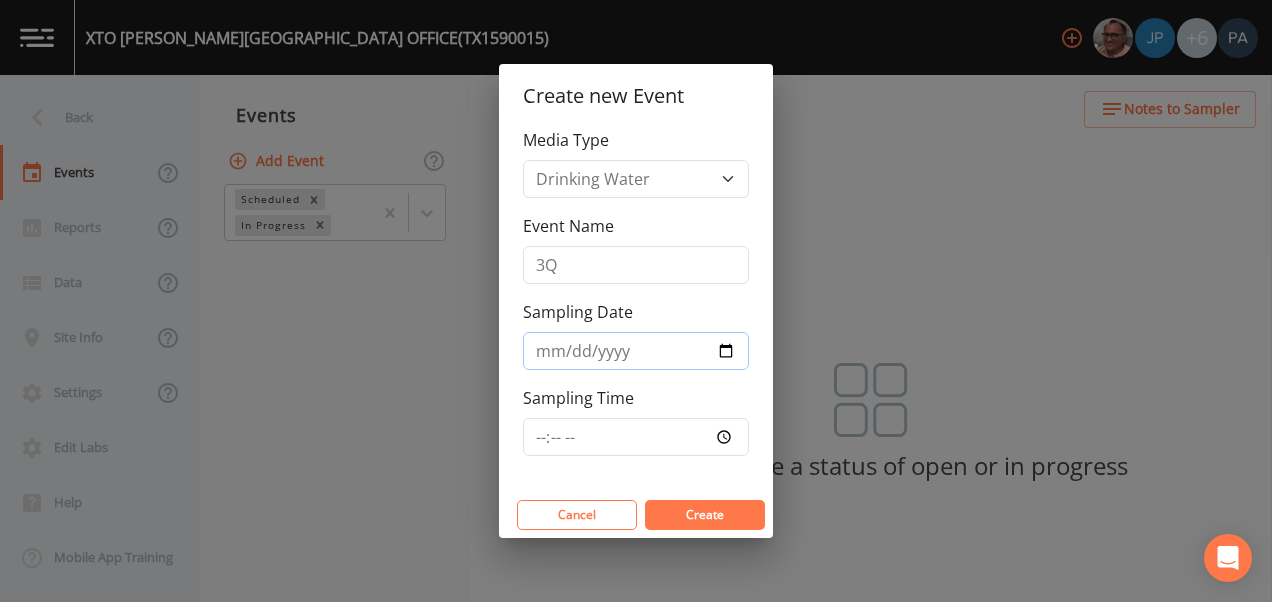 type on "[DATE]" 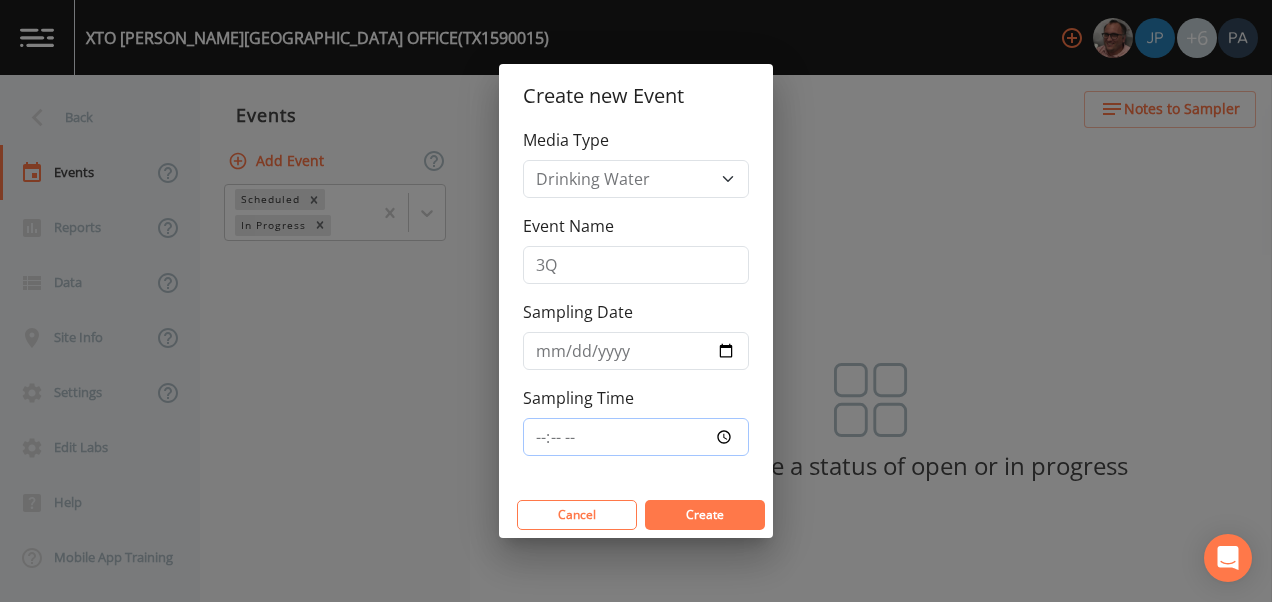 click on "Sampling Time" at bounding box center [636, 437] 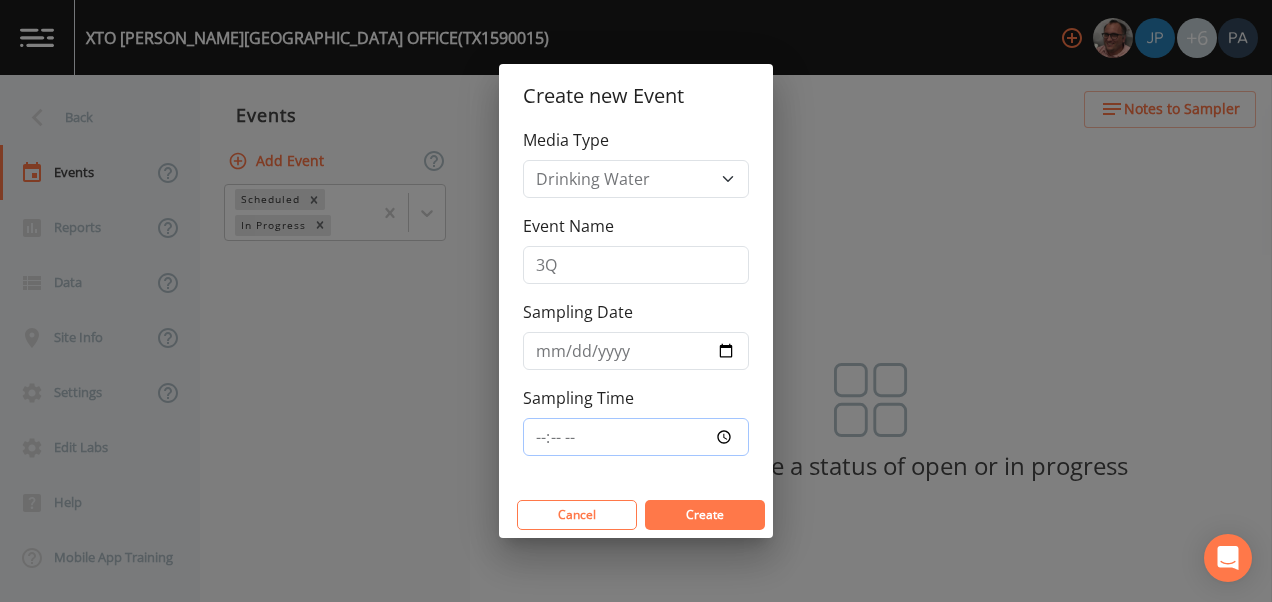type on "09:45" 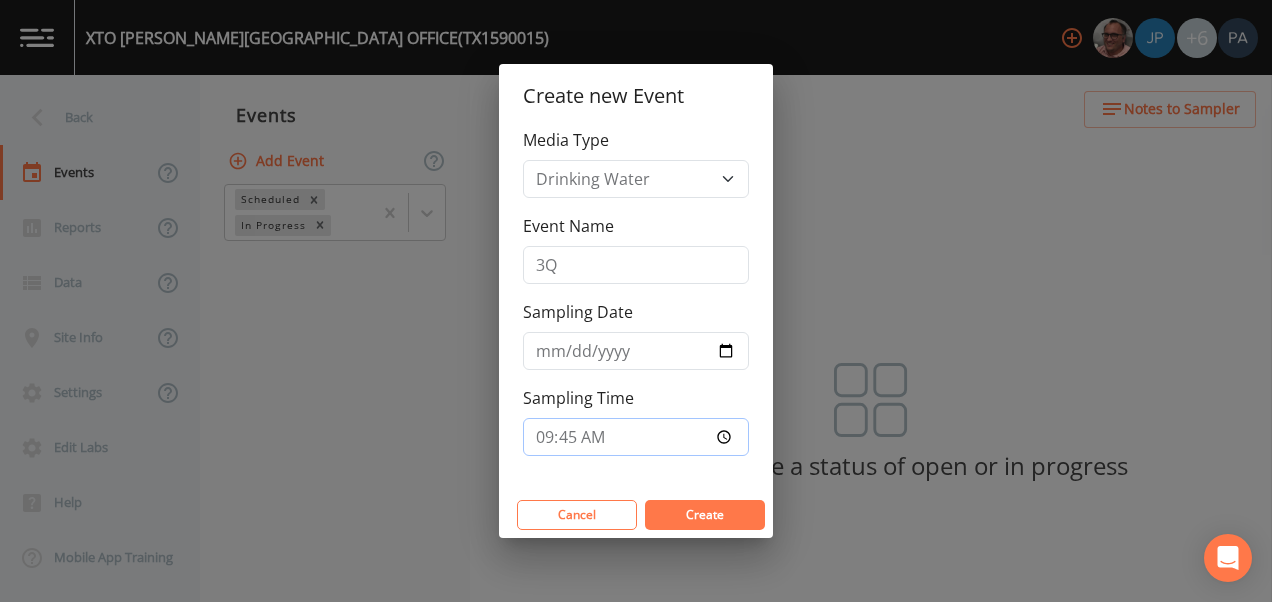 click on "Create" at bounding box center [705, 515] 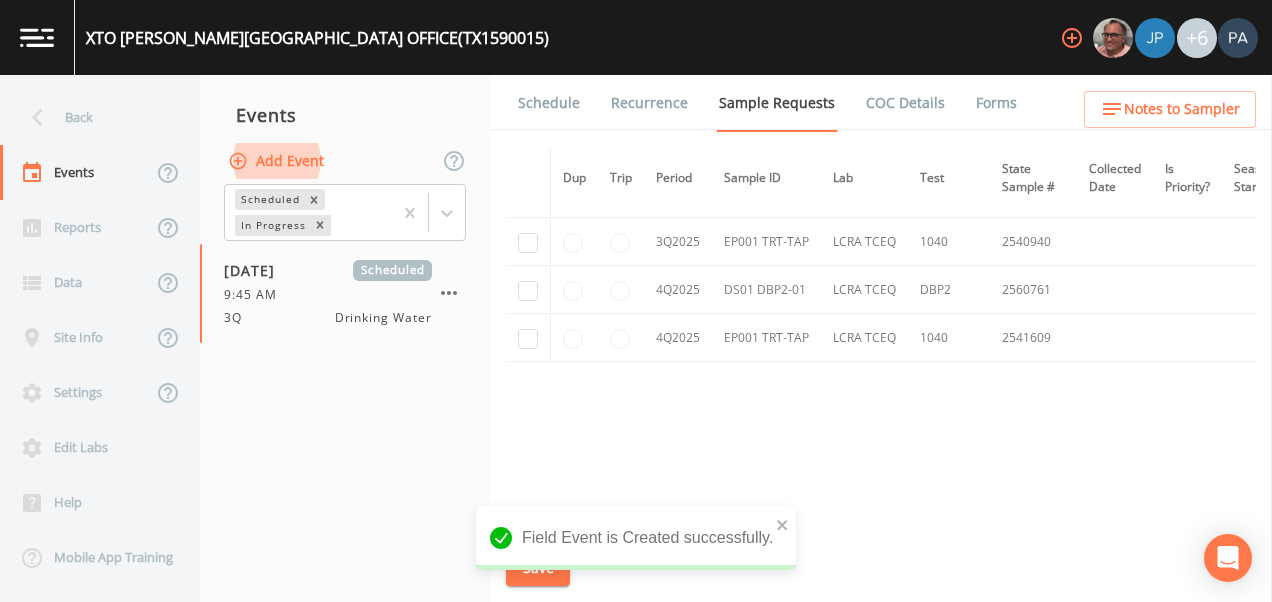 scroll, scrollTop: 2474, scrollLeft: 0, axis: vertical 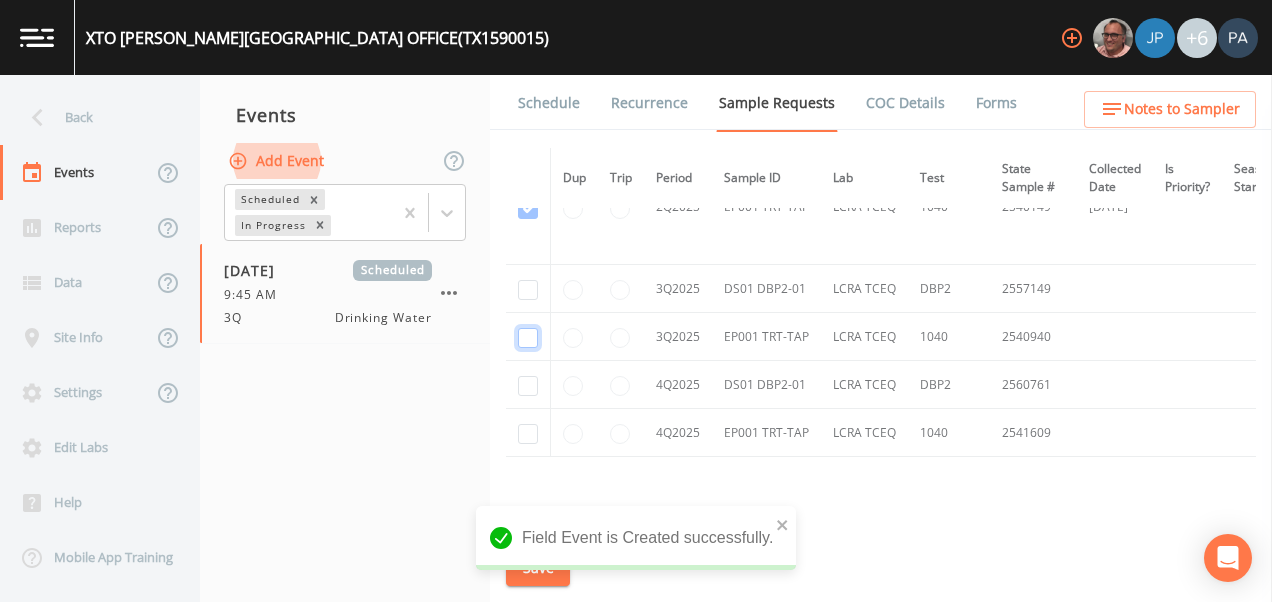 click at bounding box center (528, -1286) 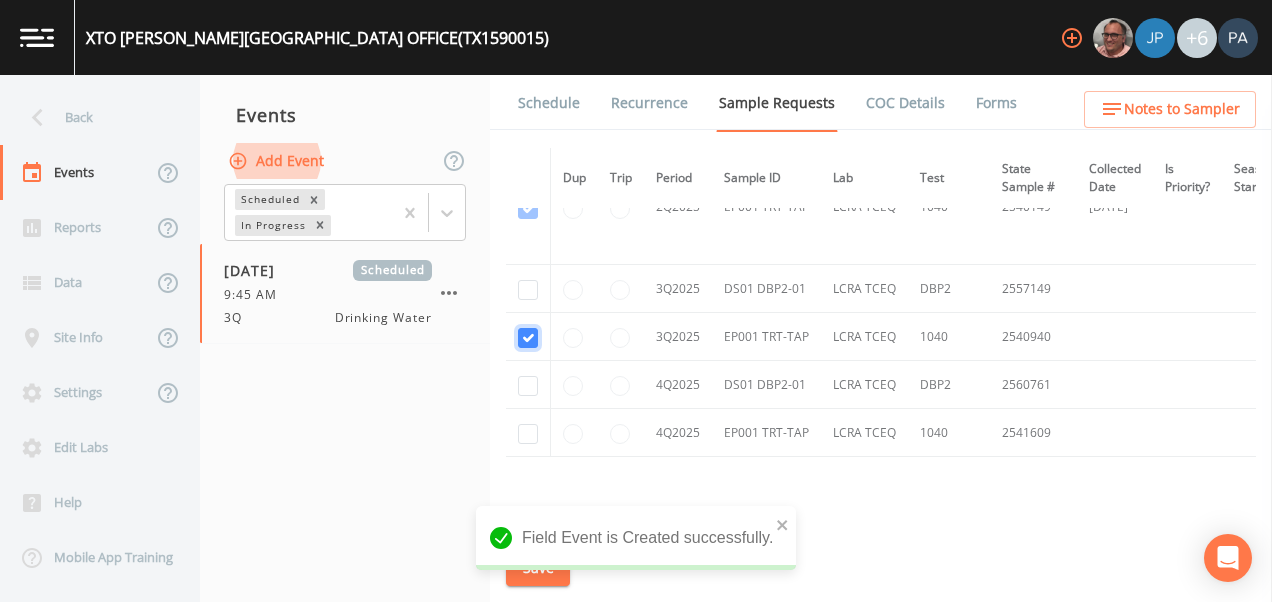 checkbox on "true" 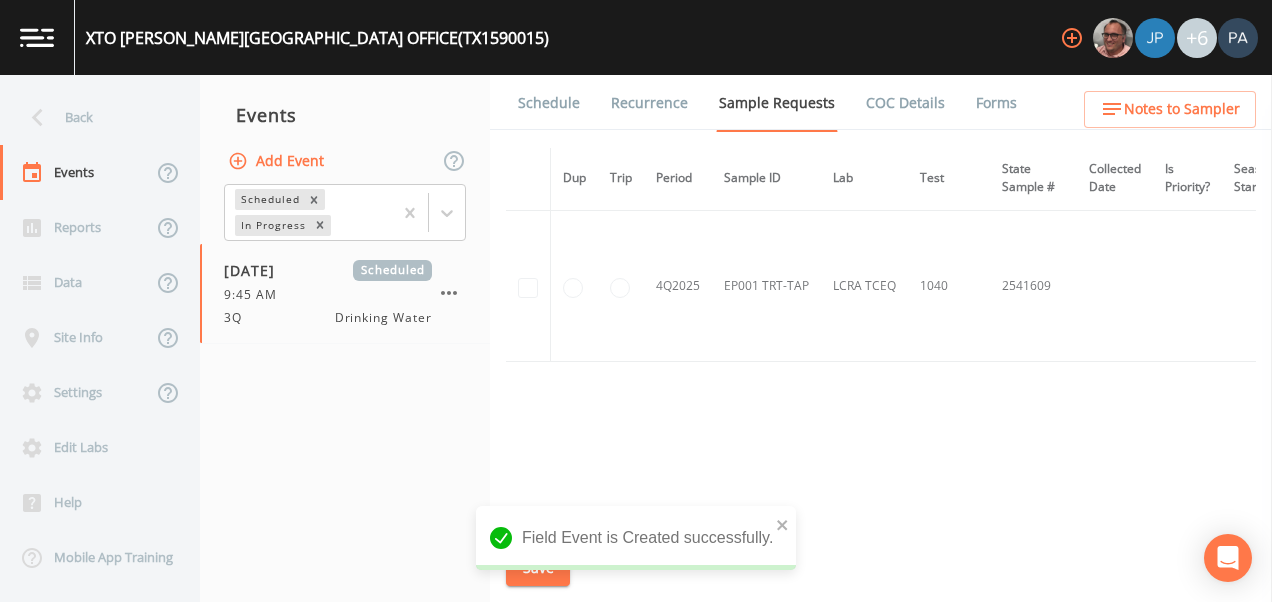 scroll, scrollTop: 2114, scrollLeft: 0, axis: vertical 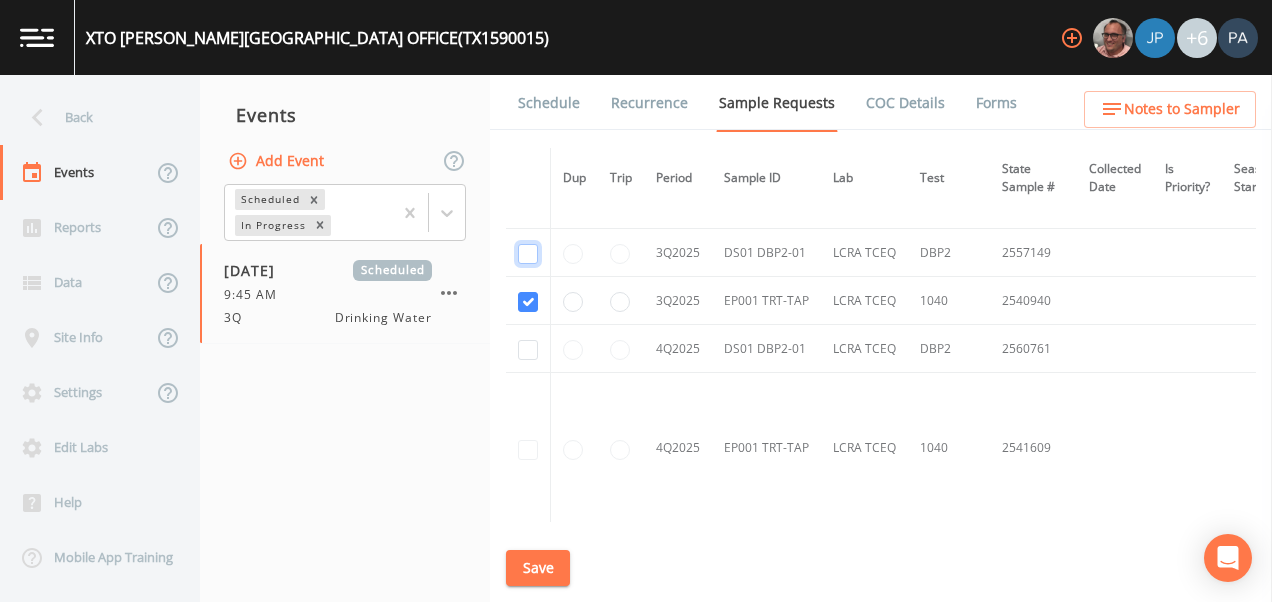 click at bounding box center (528, -1176) 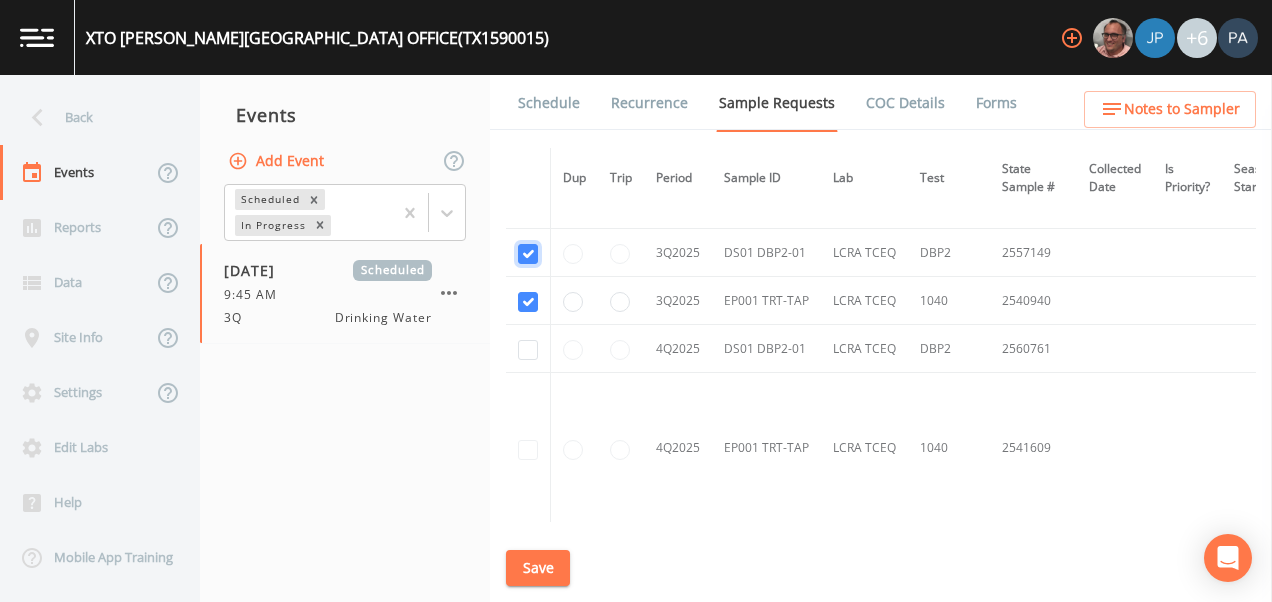 checkbox on "true" 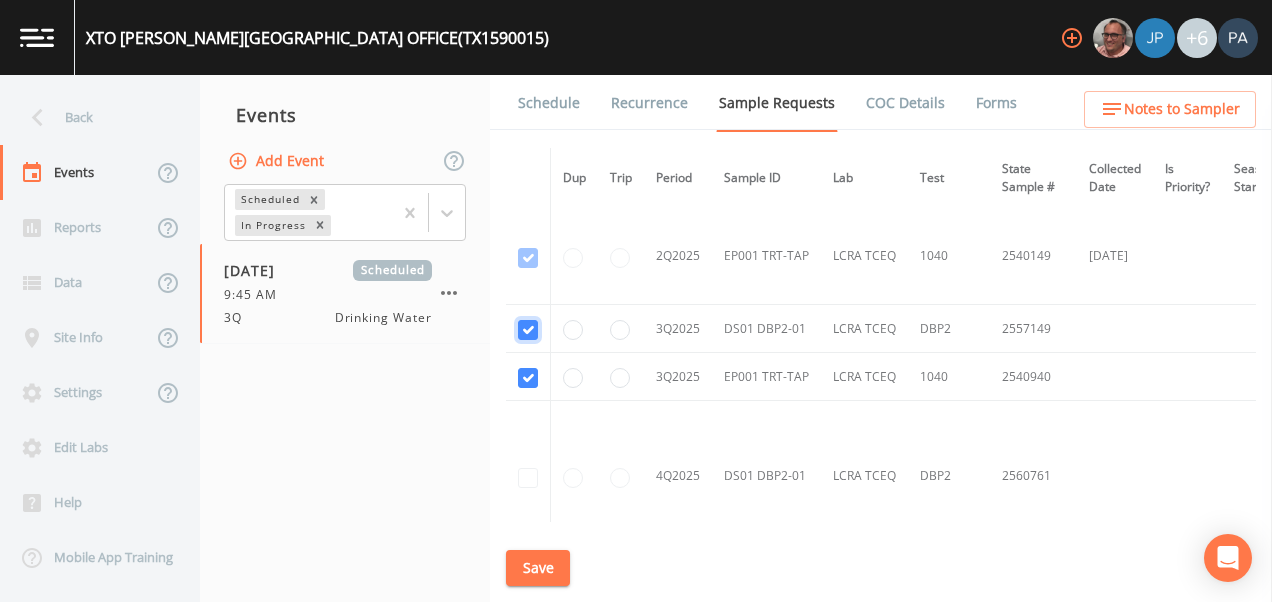 scroll, scrollTop: 2014, scrollLeft: 0, axis: vertical 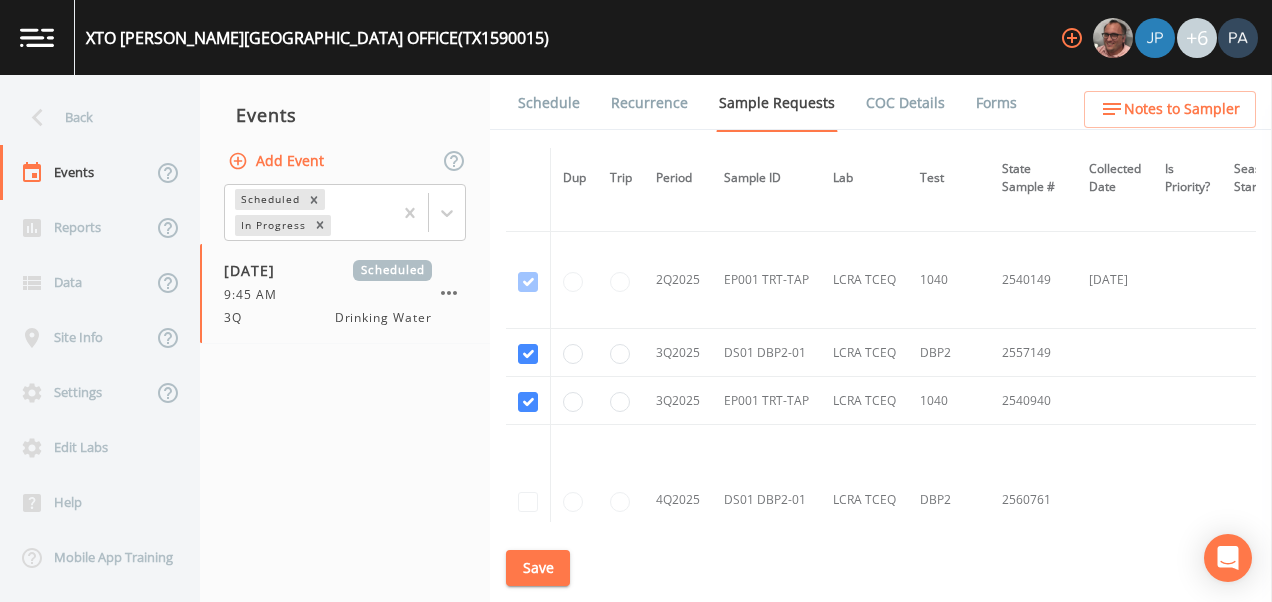 click on "Save" at bounding box center [538, 568] 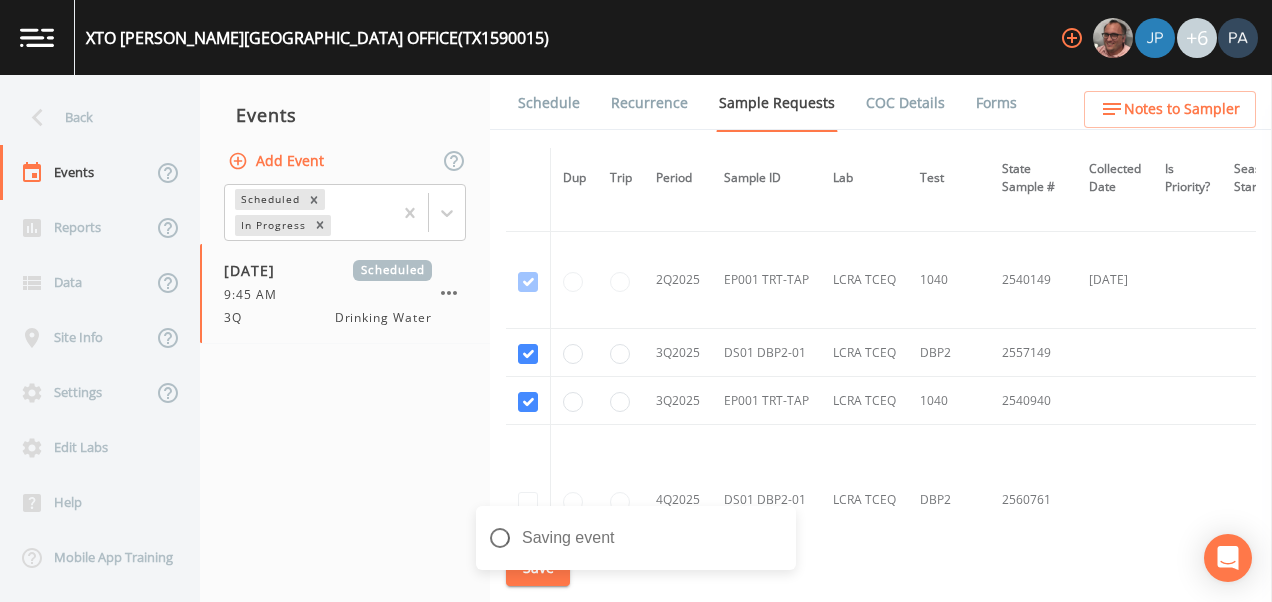 click on "Schedule" at bounding box center [549, 103] 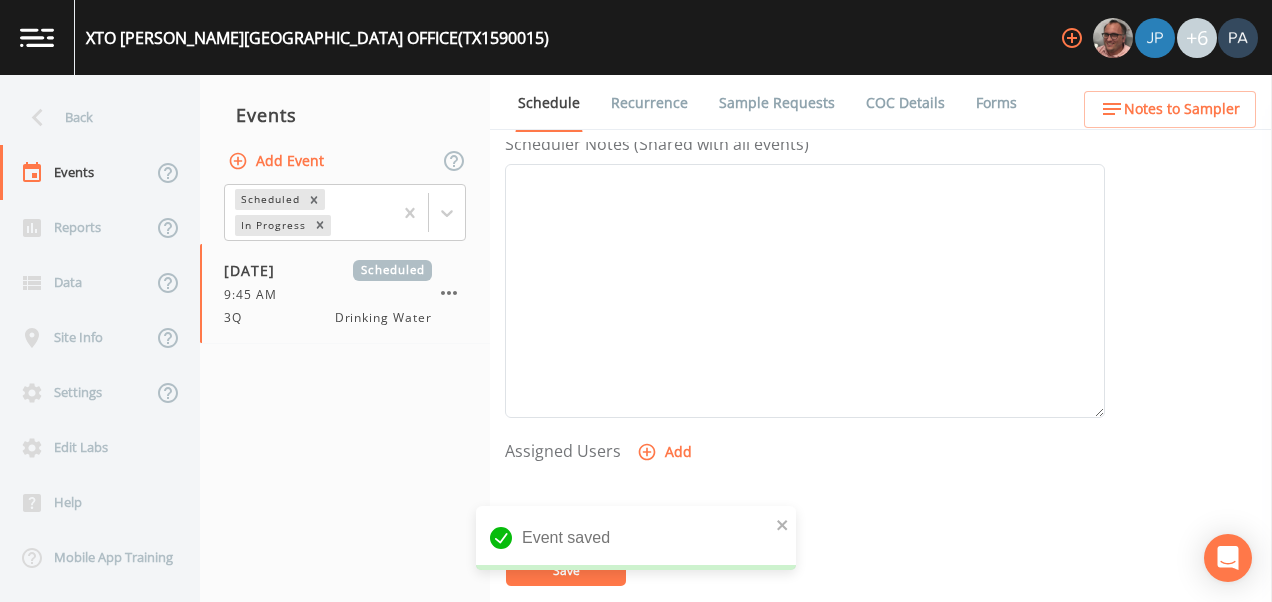 scroll, scrollTop: 700, scrollLeft: 0, axis: vertical 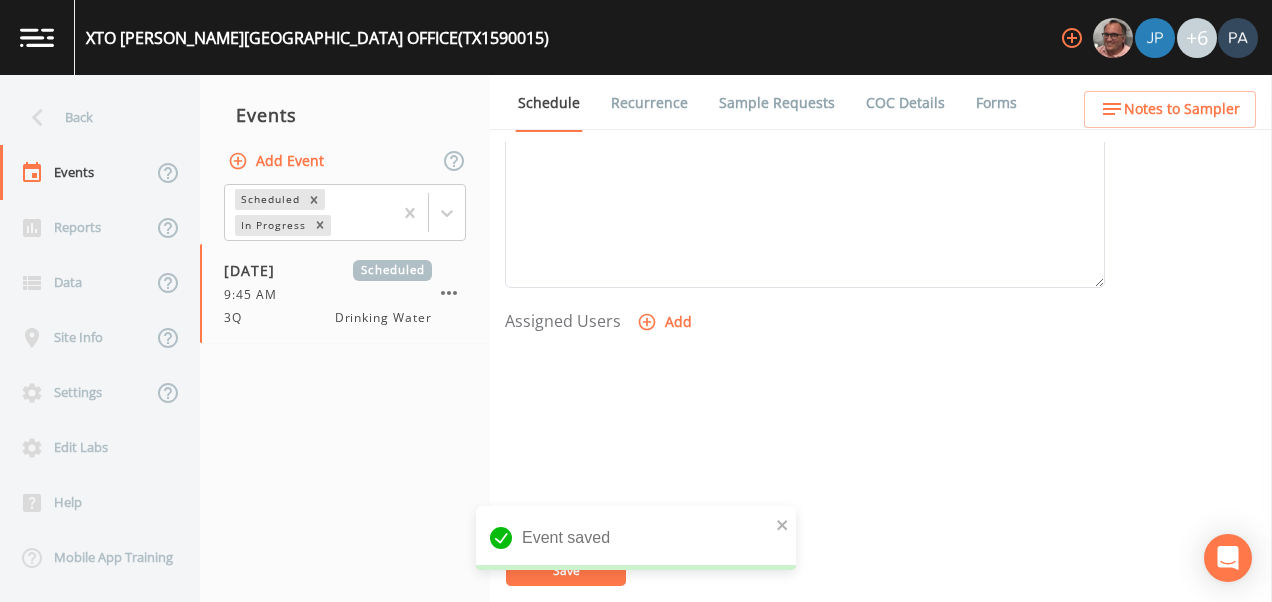 click on "Add" at bounding box center [666, 322] 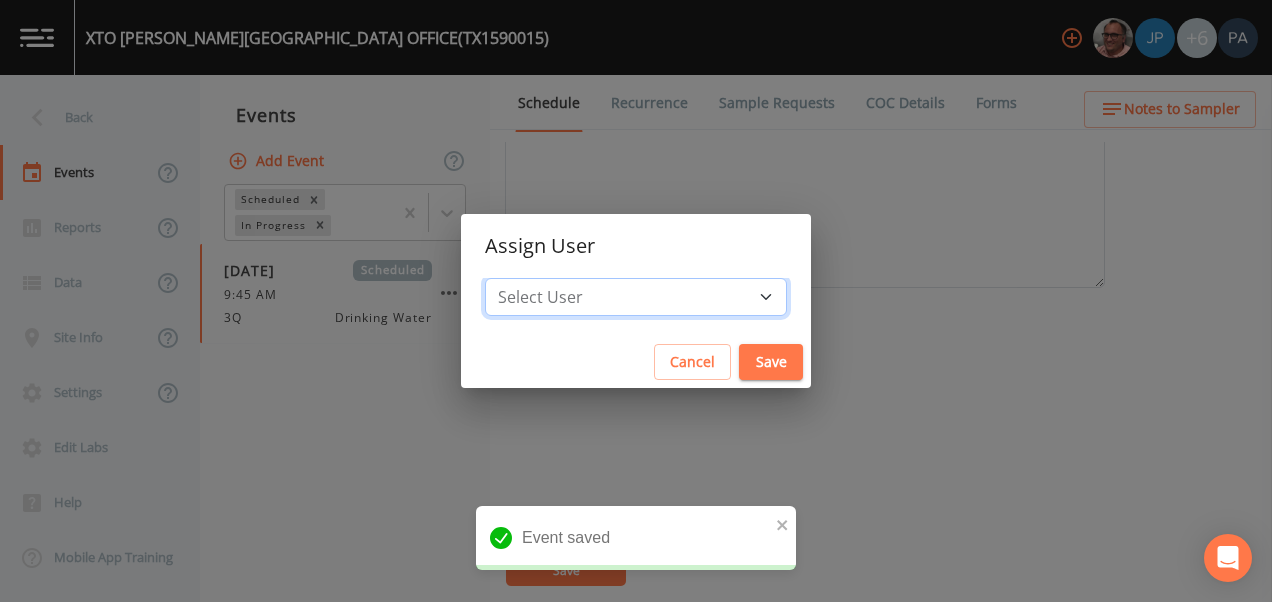 click on "Select User [PERSON_NAME] [PERSON_NAME]  [PERSON_NAME] [PERSON_NAME] [PERSON_NAME] [PERSON_NAME] [PERSON_NAME] [PERSON_NAME] [PERSON_NAME]" at bounding box center (636, 297) 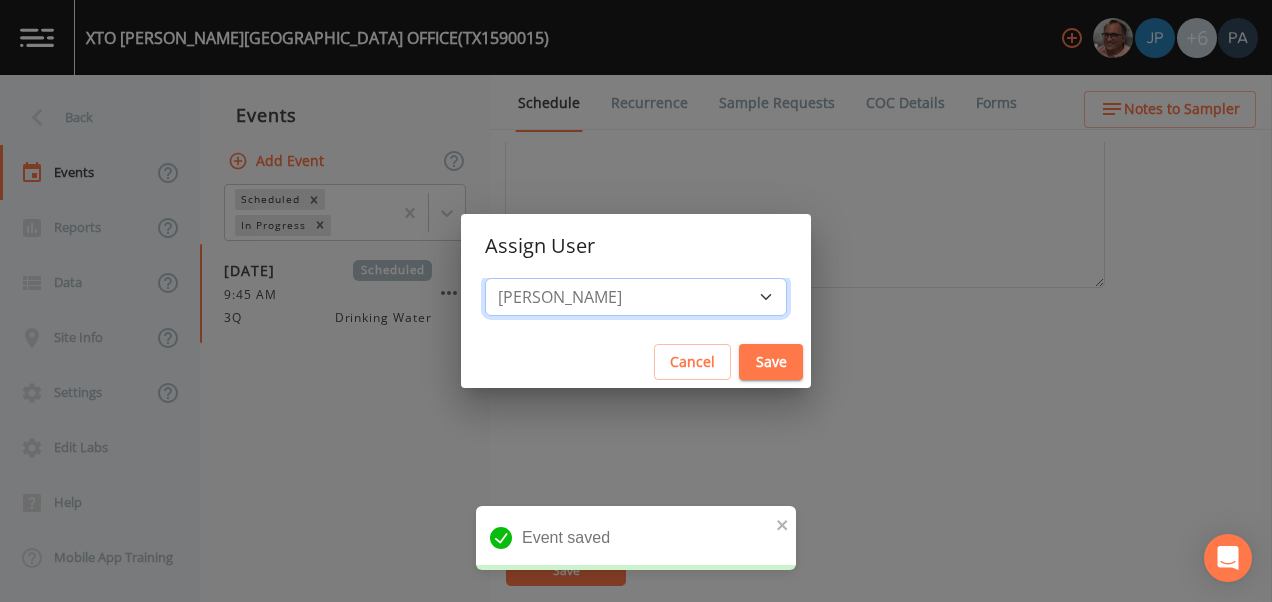 click on "Select User [PERSON_NAME] [PERSON_NAME]  [PERSON_NAME] [PERSON_NAME] [PERSON_NAME] [PERSON_NAME] [PERSON_NAME] [PERSON_NAME] [PERSON_NAME]" at bounding box center (636, 297) 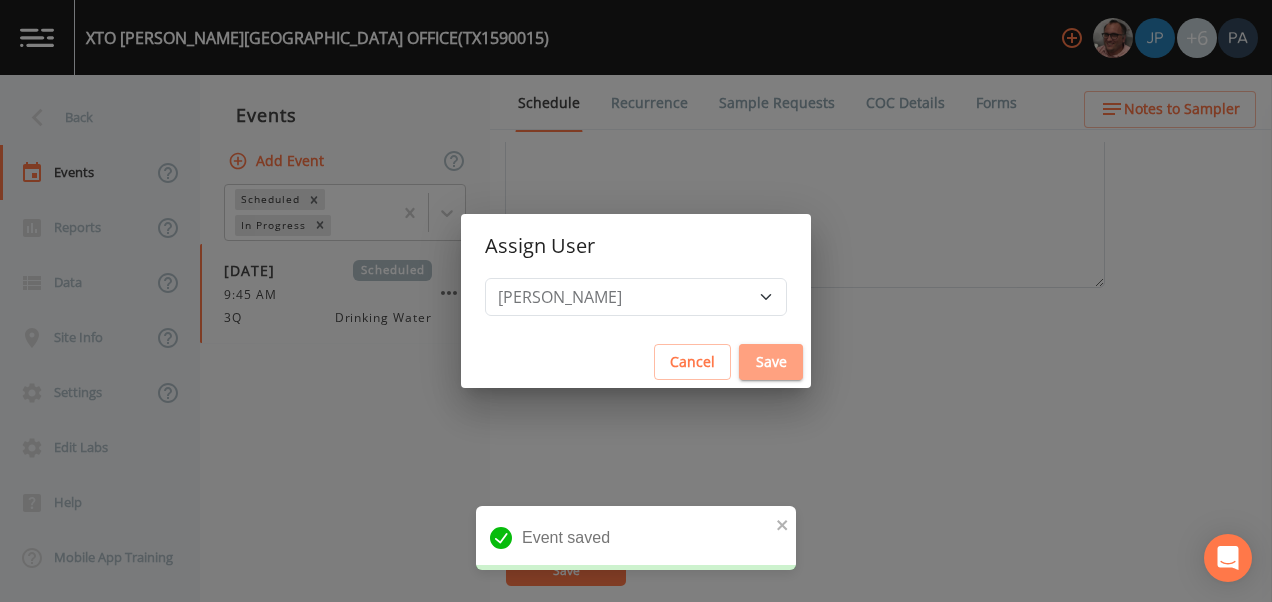click on "Save" at bounding box center (771, 362) 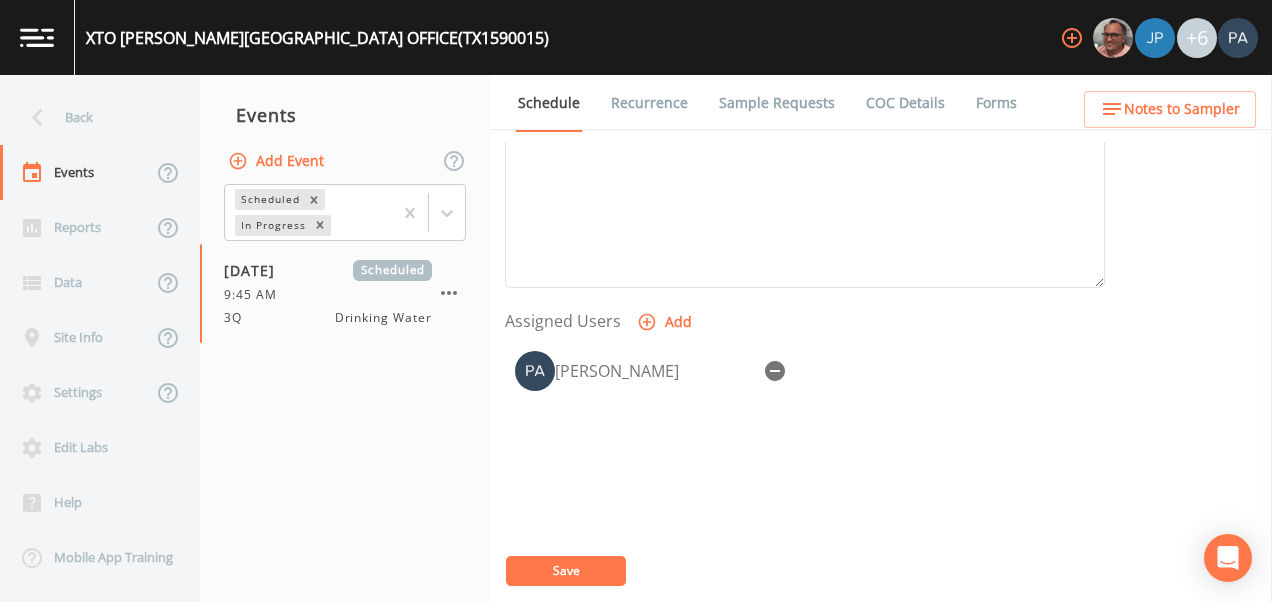 click on "Save" at bounding box center [566, 571] 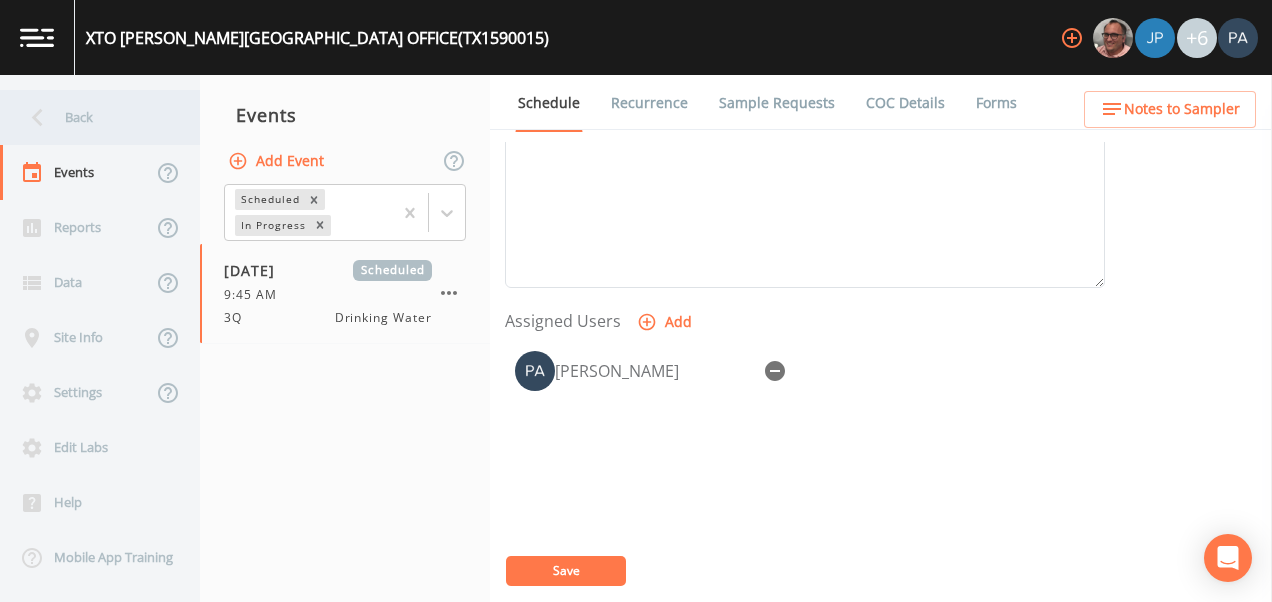 click on "Back" at bounding box center (90, 117) 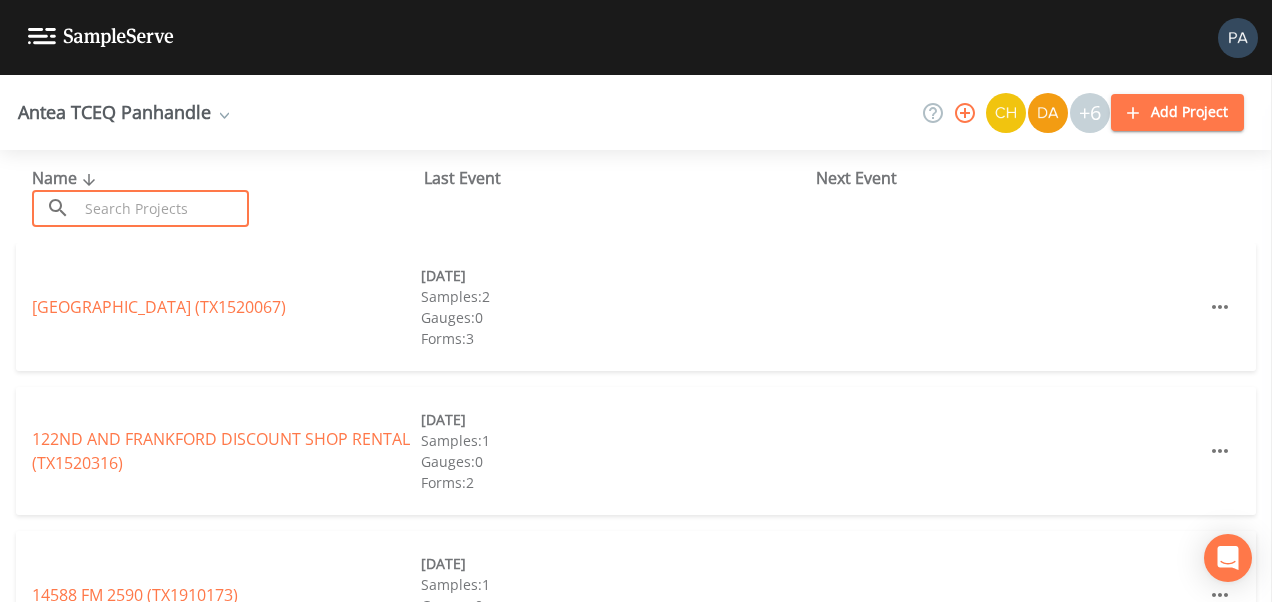 click at bounding box center [163, 208] 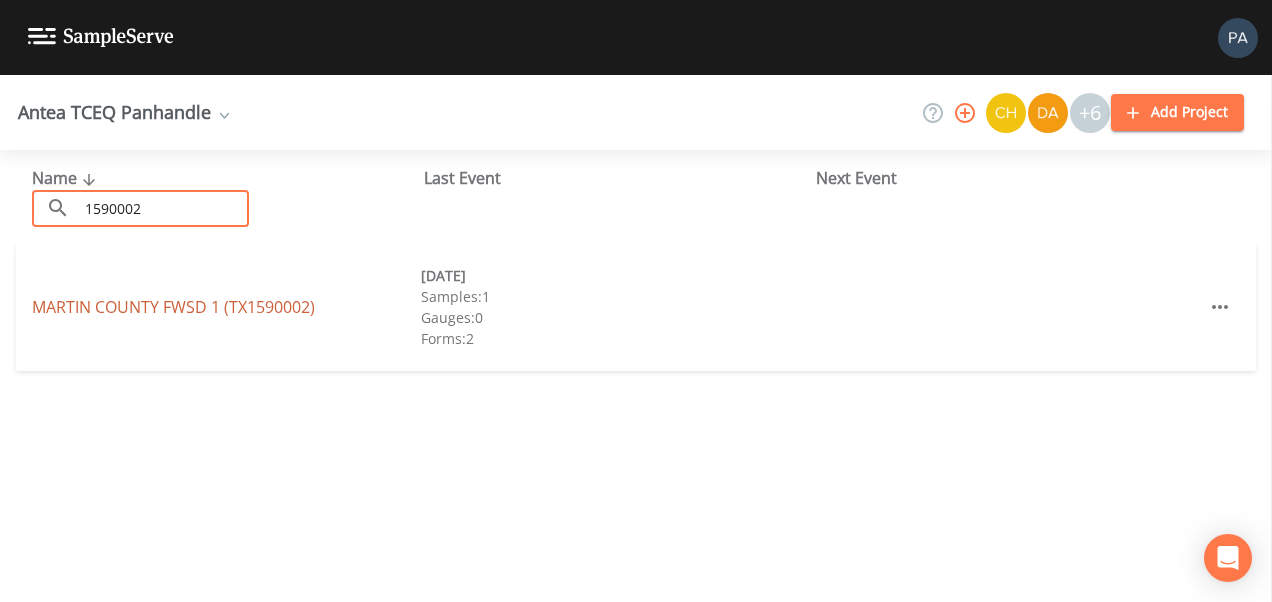 type on "1590002" 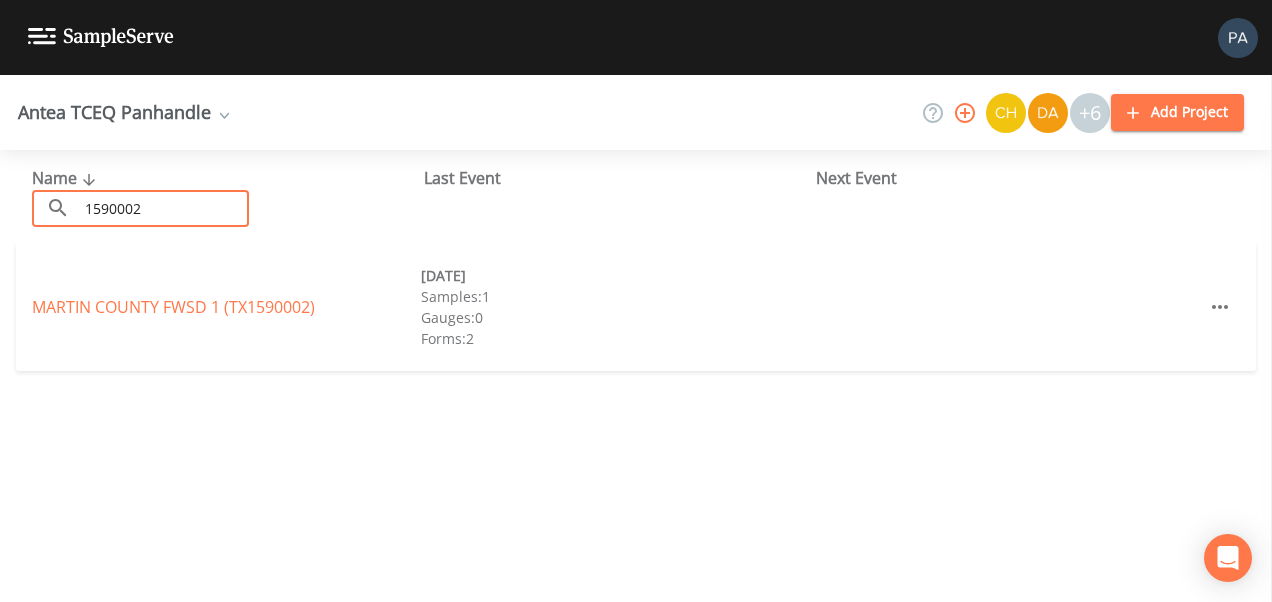 click on "MARTIN COUNTY FWSD 1   (TX1590002)" at bounding box center (173, 307) 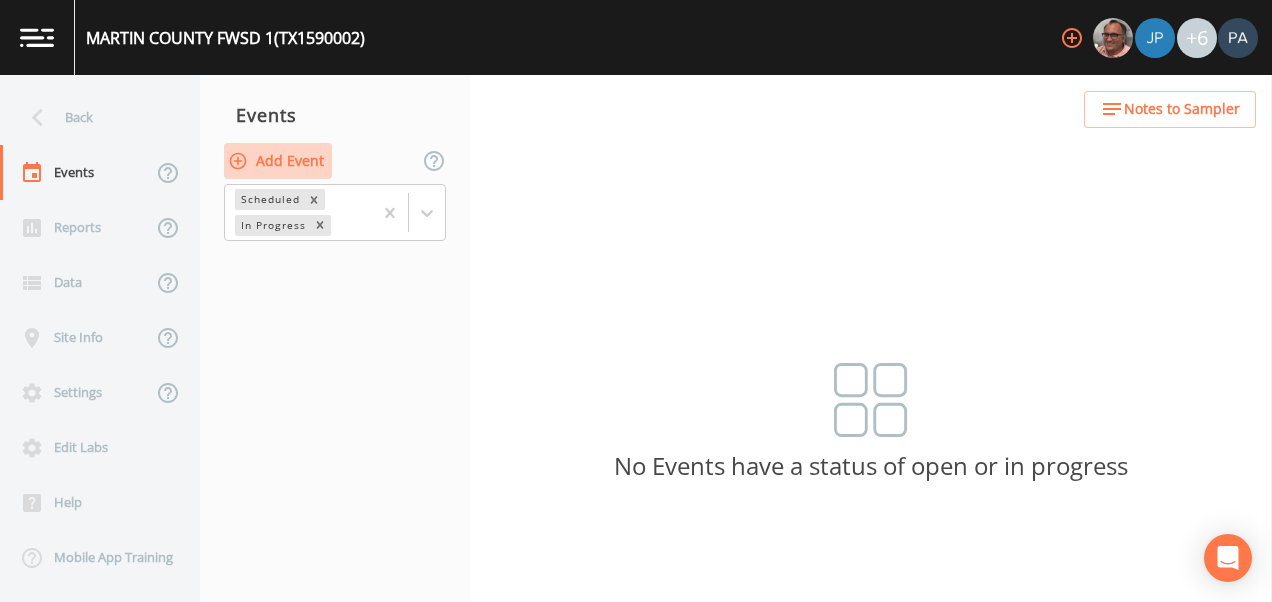 click on "Add Event" at bounding box center (278, 161) 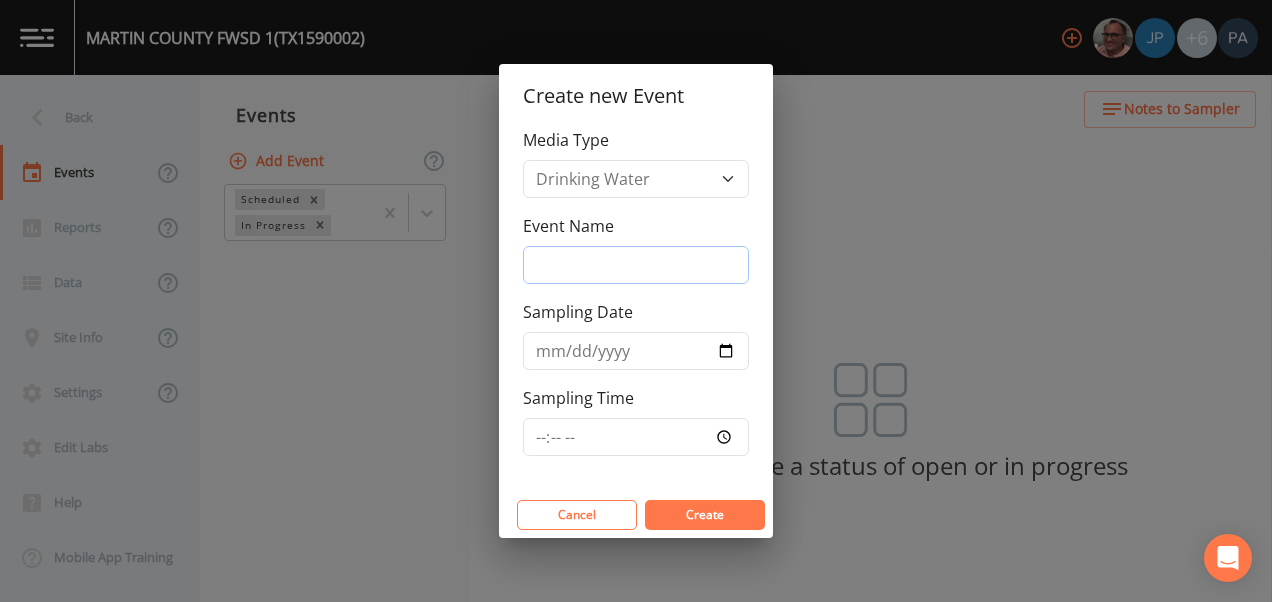 click on "Event Name" at bounding box center (636, 265) 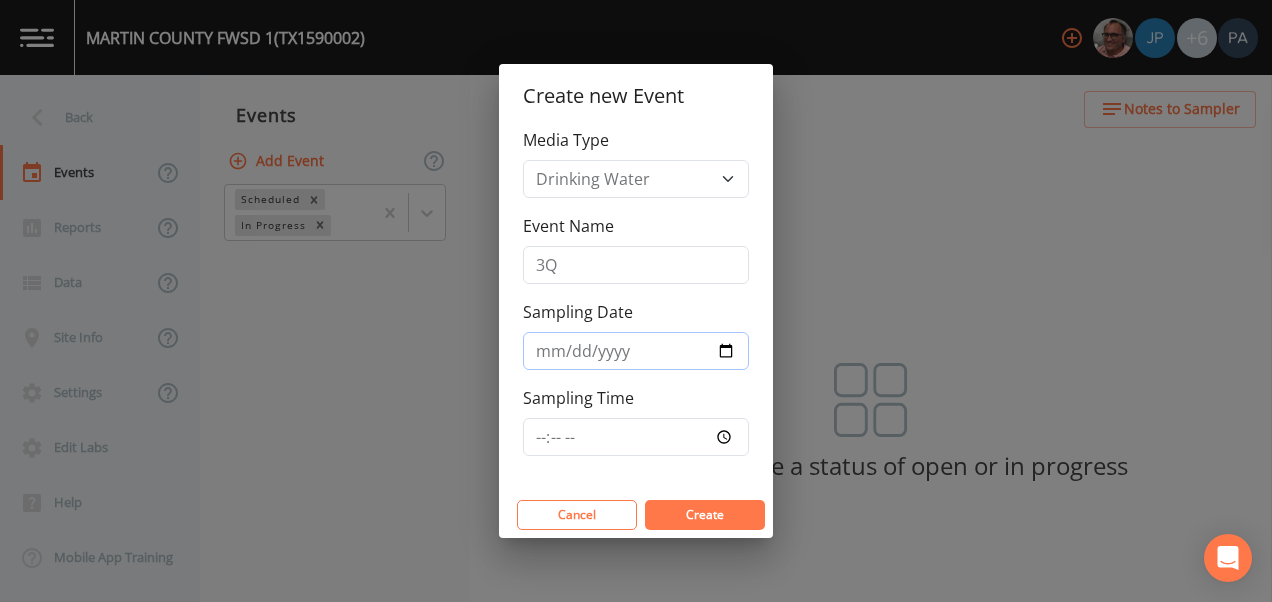 type on "[DATE]" 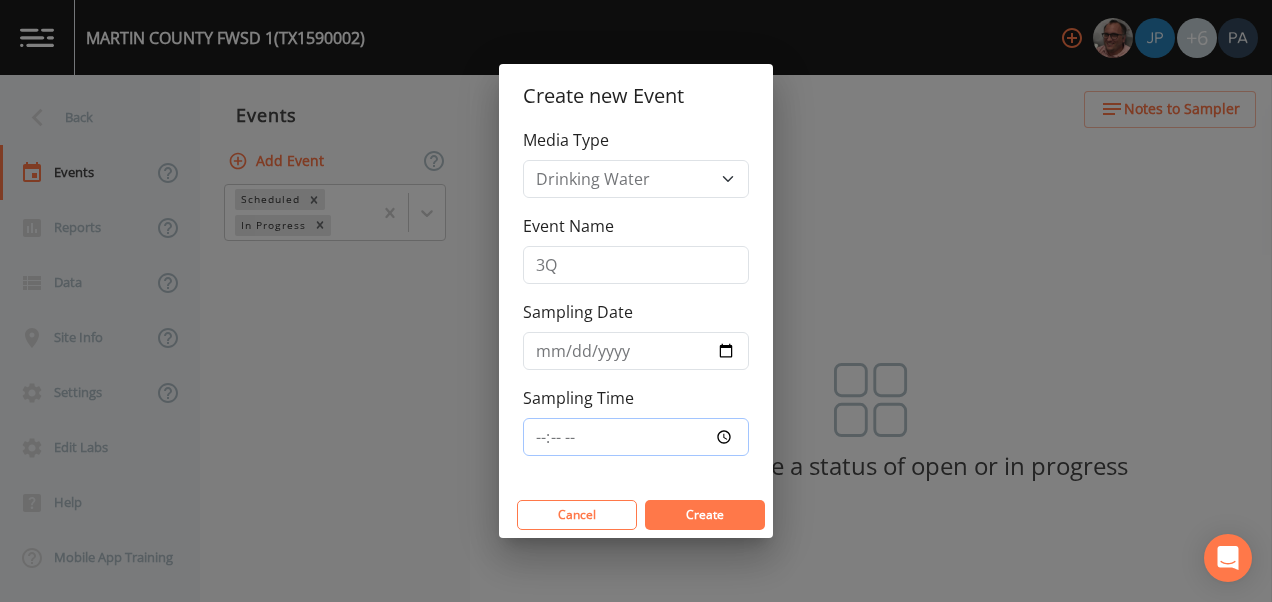 click on "Sampling Time" at bounding box center [636, 437] 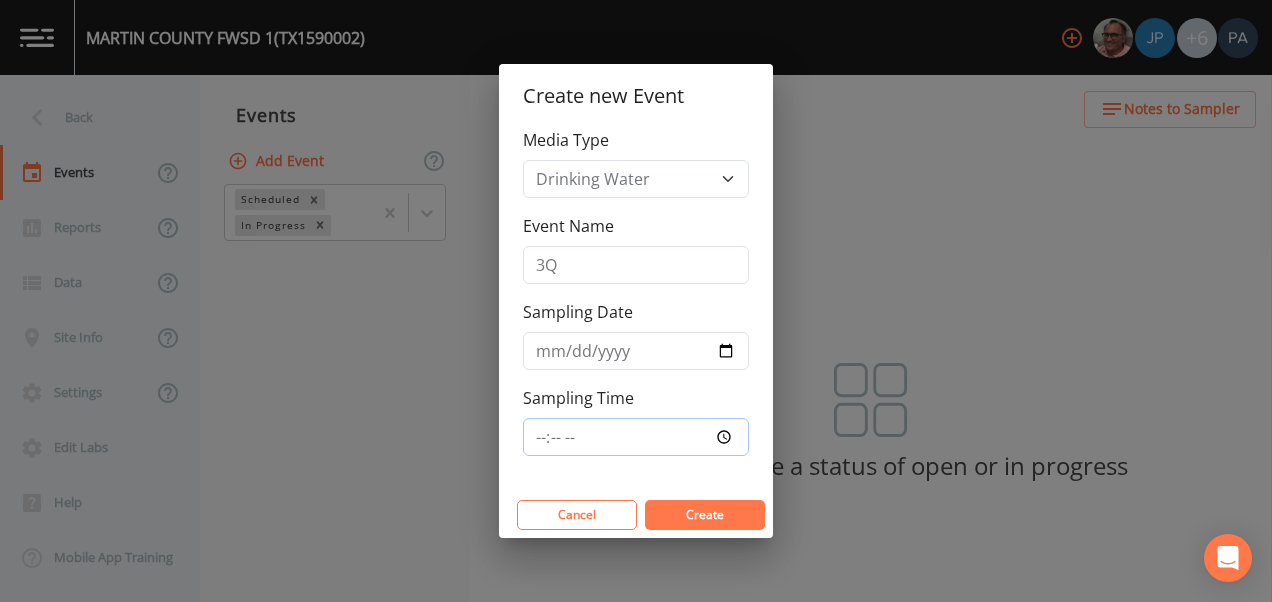 type on "10:15" 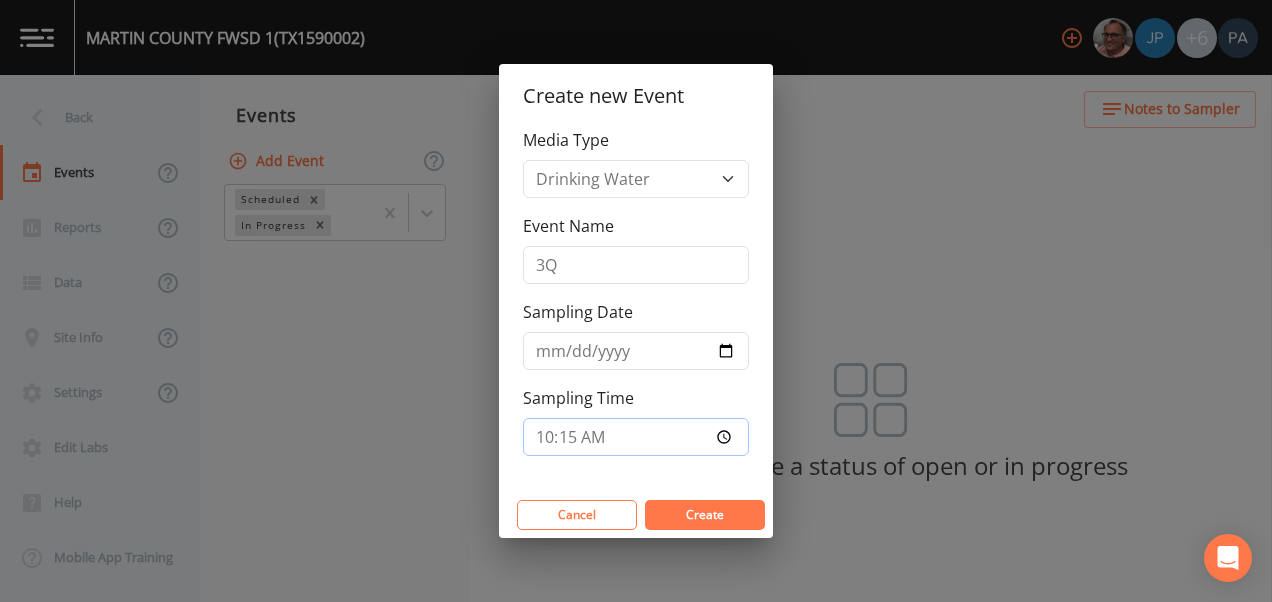 click on "Create" at bounding box center (705, 515) 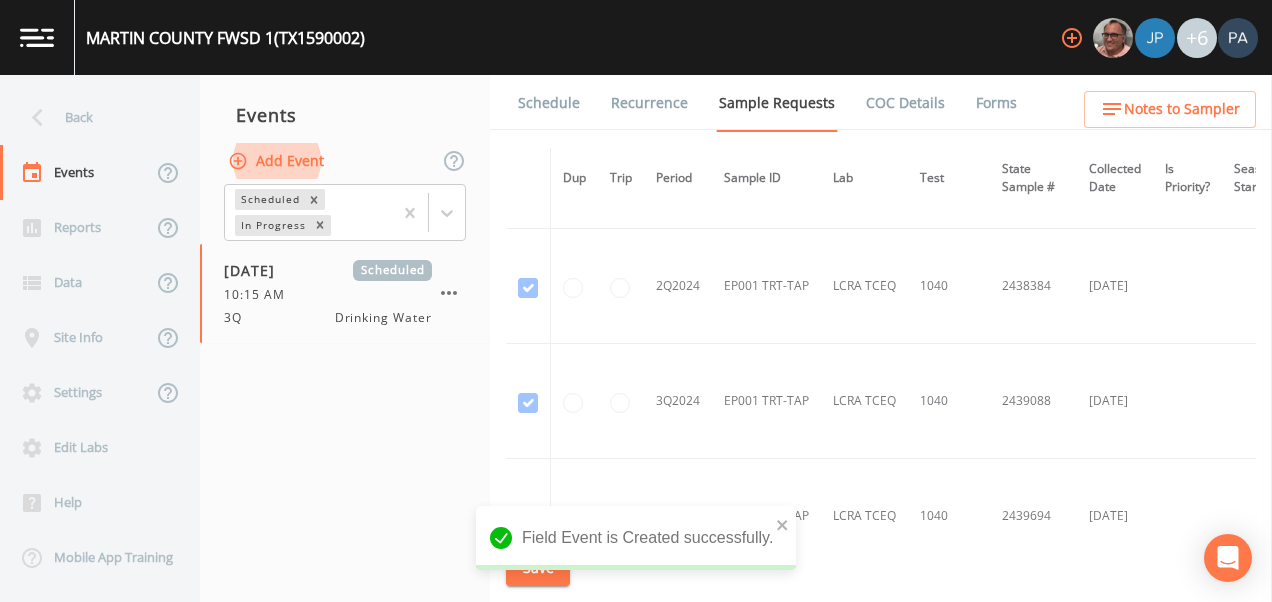 scroll, scrollTop: 900, scrollLeft: 0, axis: vertical 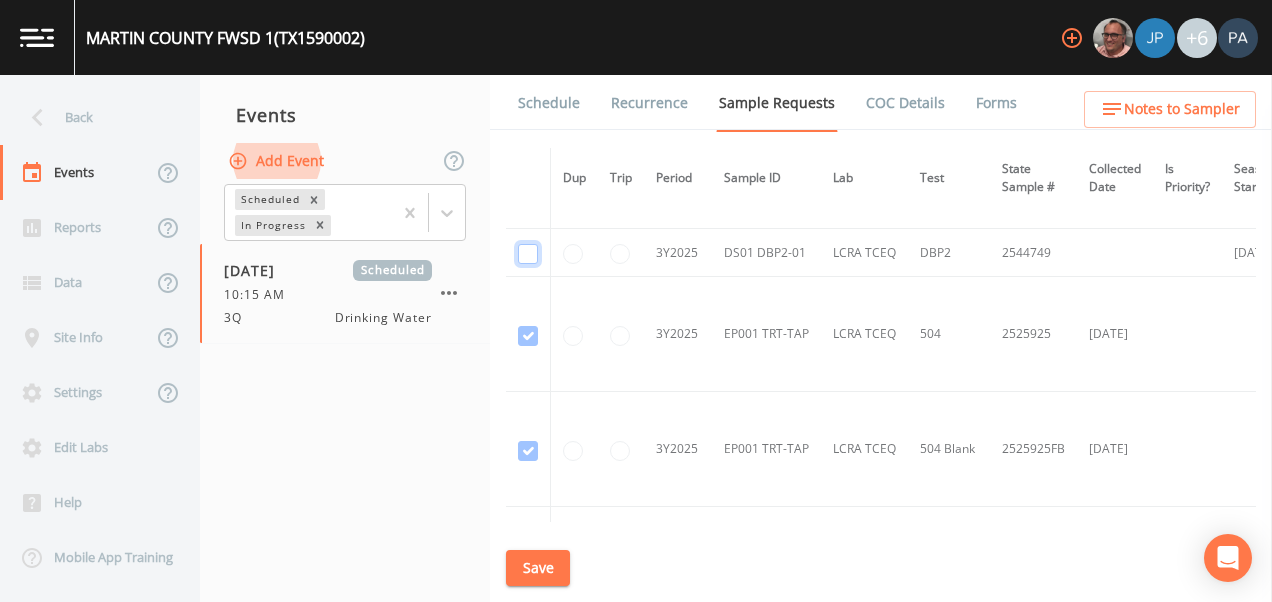 drag, startPoint x: 523, startPoint y: 254, endPoint x: 557, endPoint y: 262, distance: 34.928497 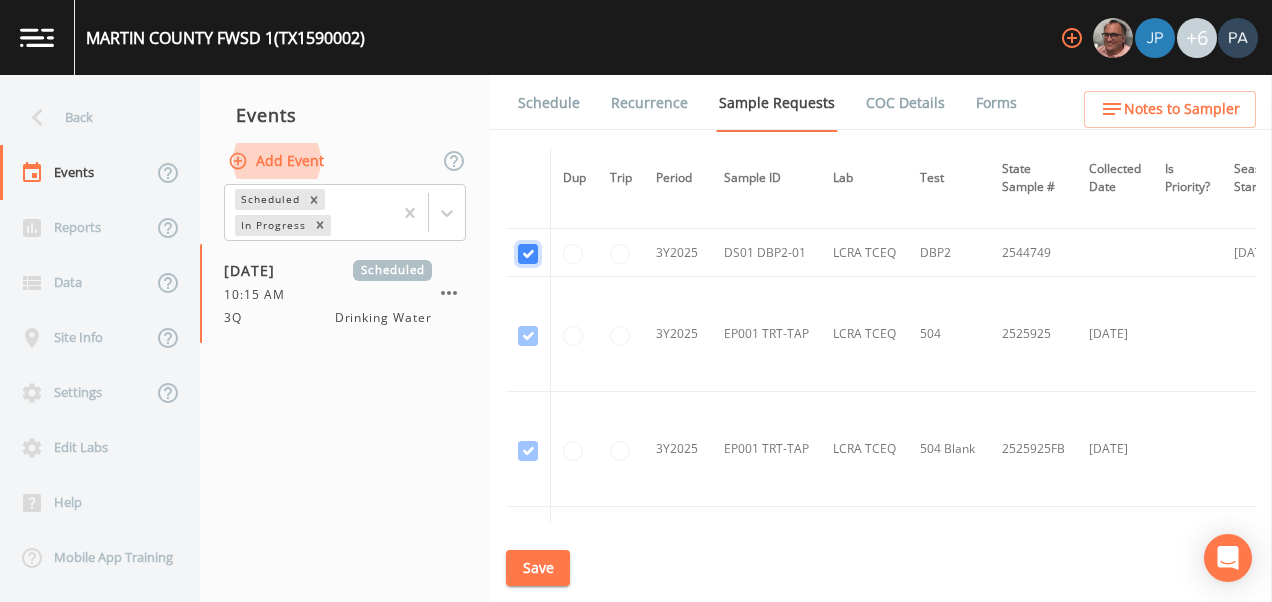 checkbox on "true" 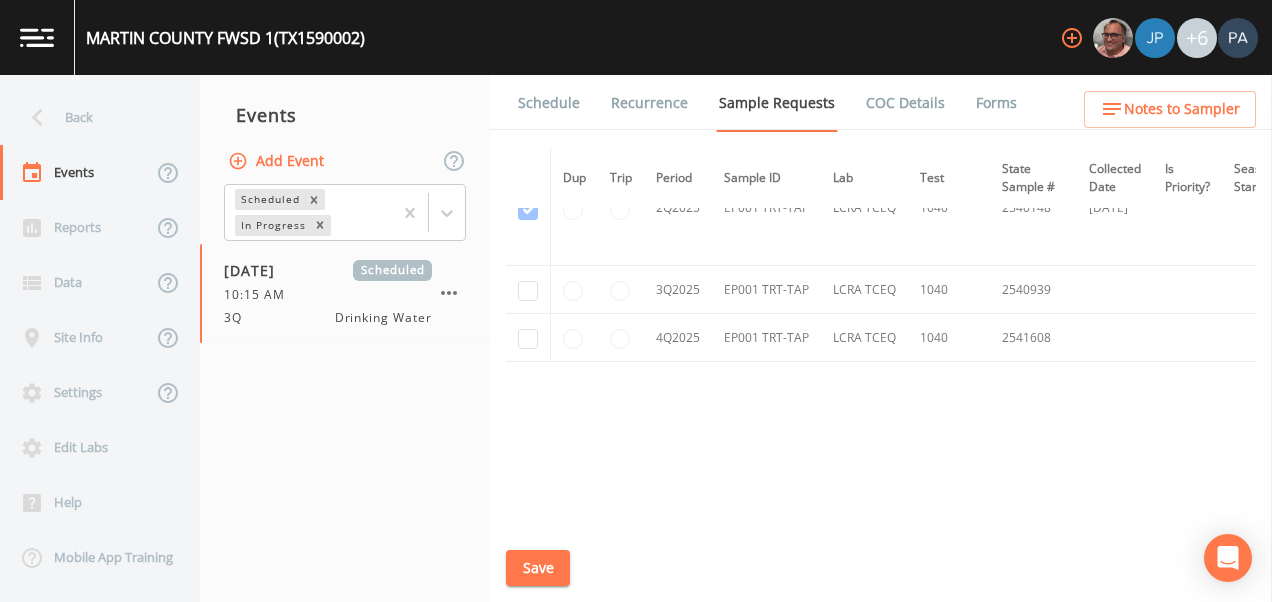 scroll, scrollTop: 1769, scrollLeft: 0, axis: vertical 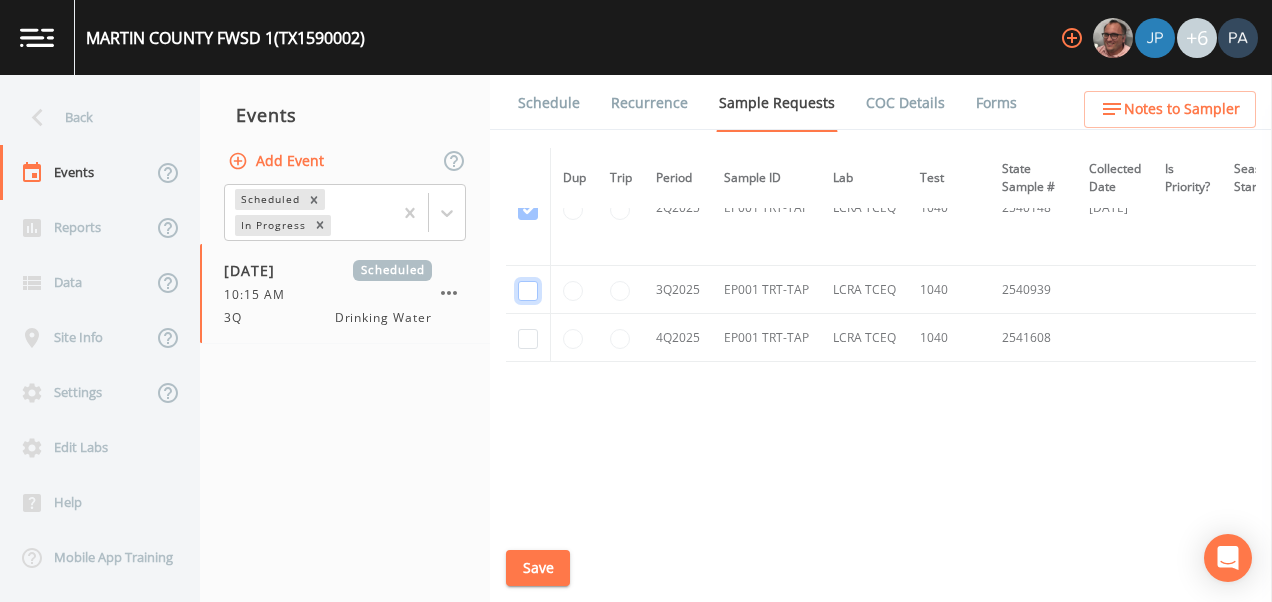 click at bounding box center (528, -1266) 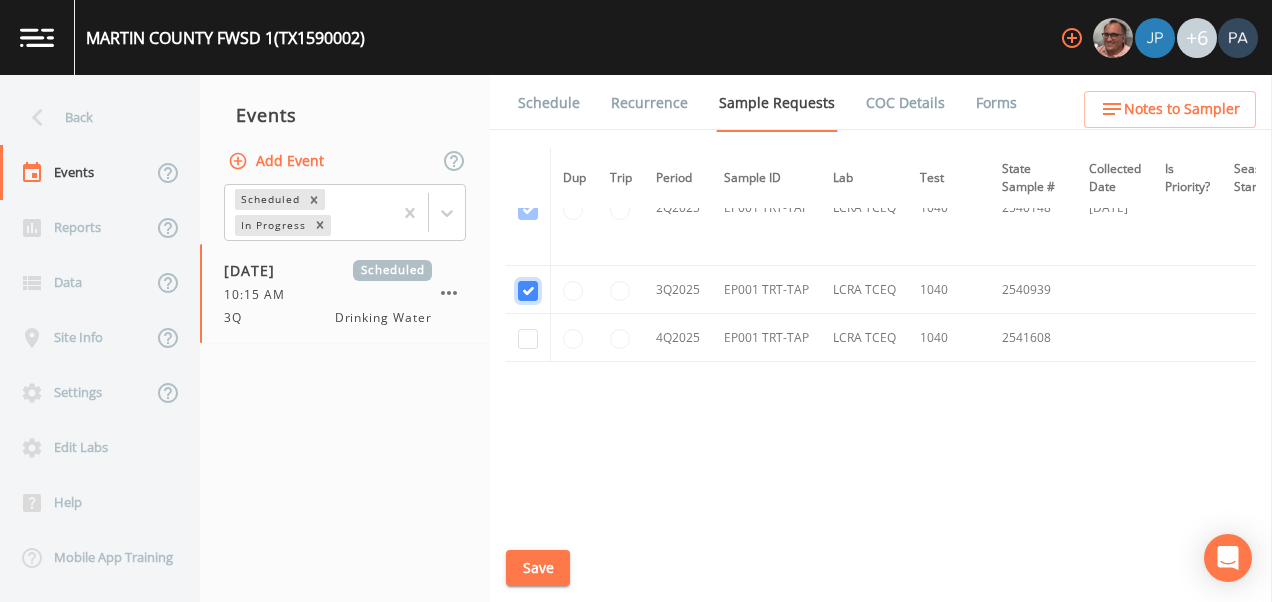 checkbox on "true" 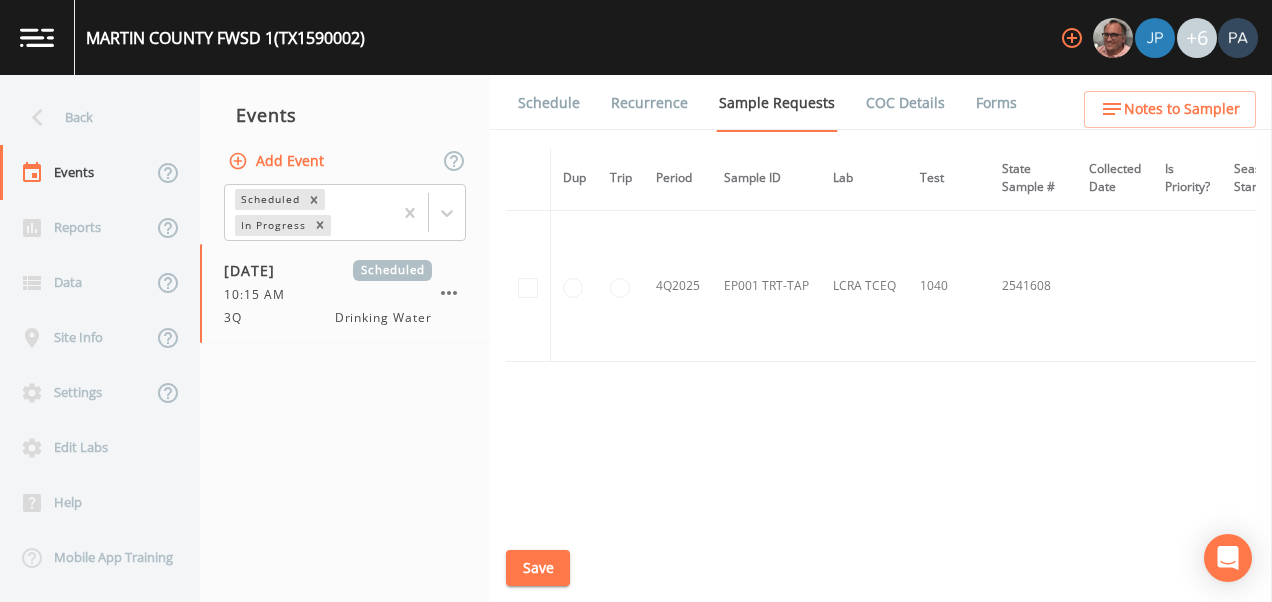 scroll, scrollTop: 1611, scrollLeft: 0, axis: vertical 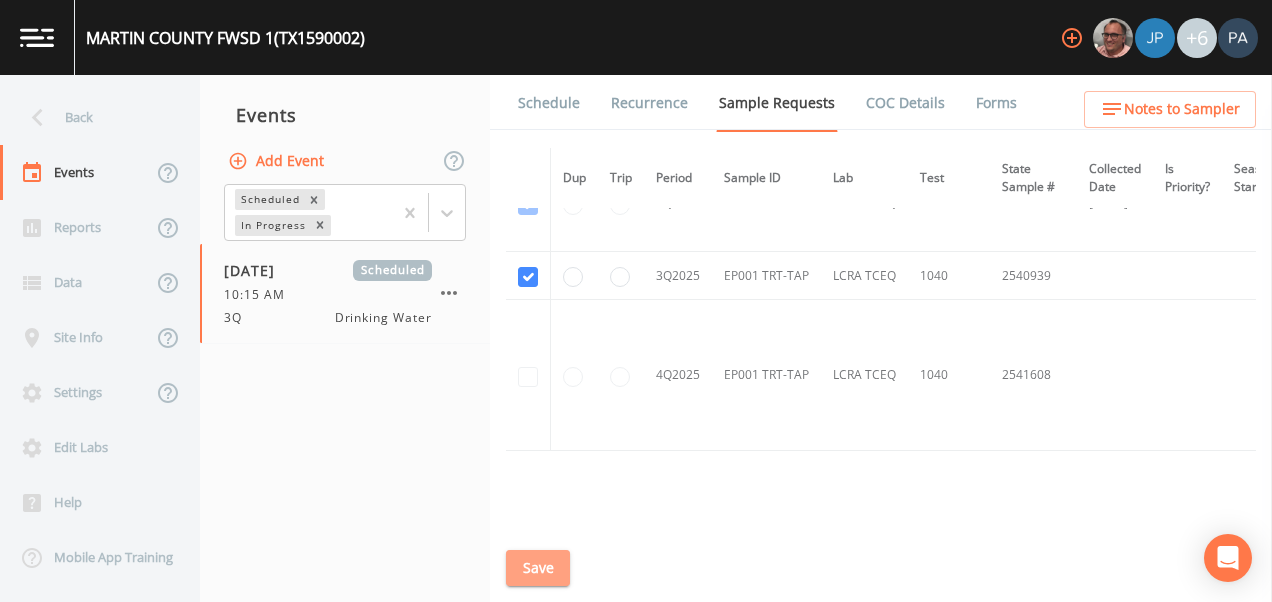 click on "Save" at bounding box center [538, 568] 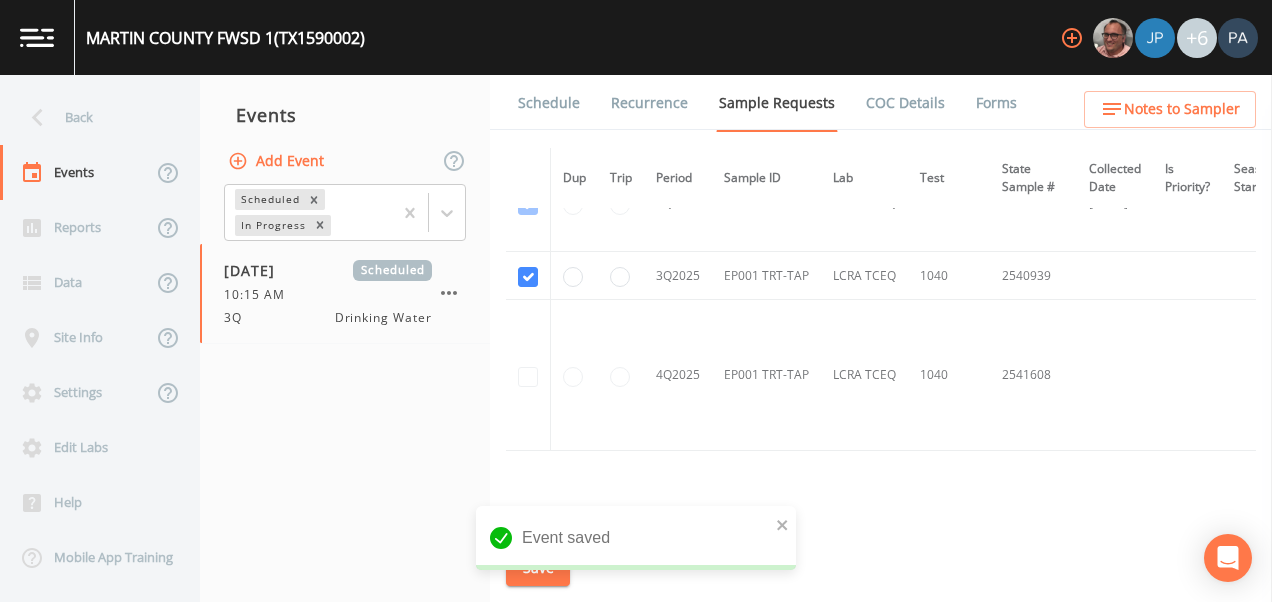 click on "Schedule" at bounding box center [549, 103] 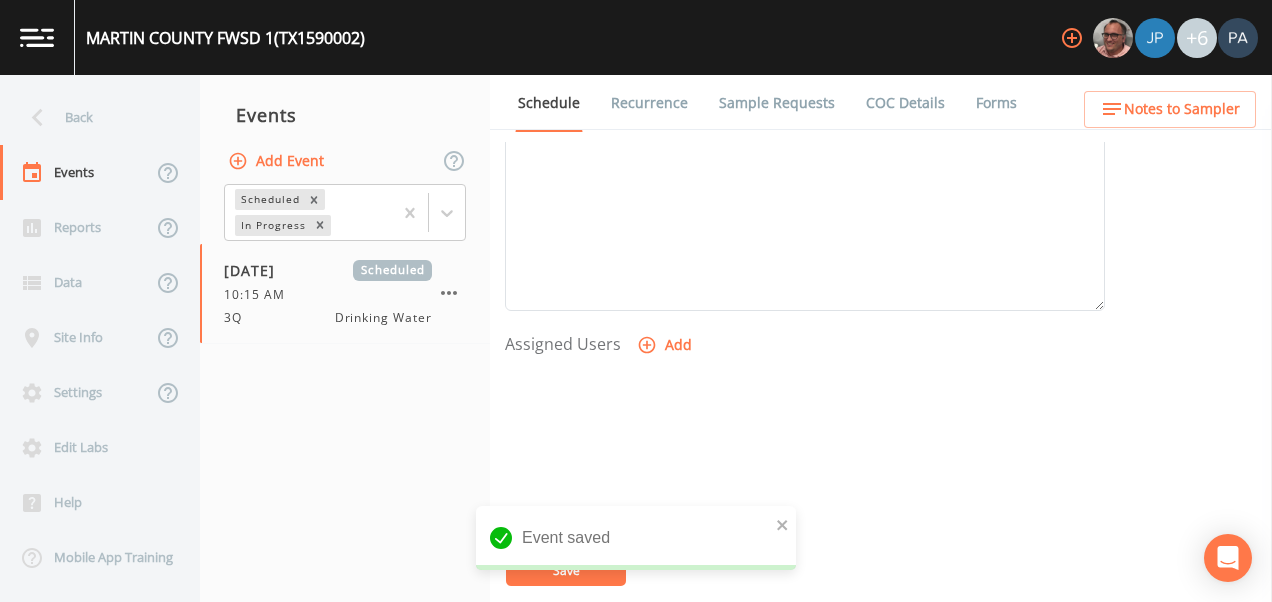 scroll, scrollTop: 800, scrollLeft: 0, axis: vertical 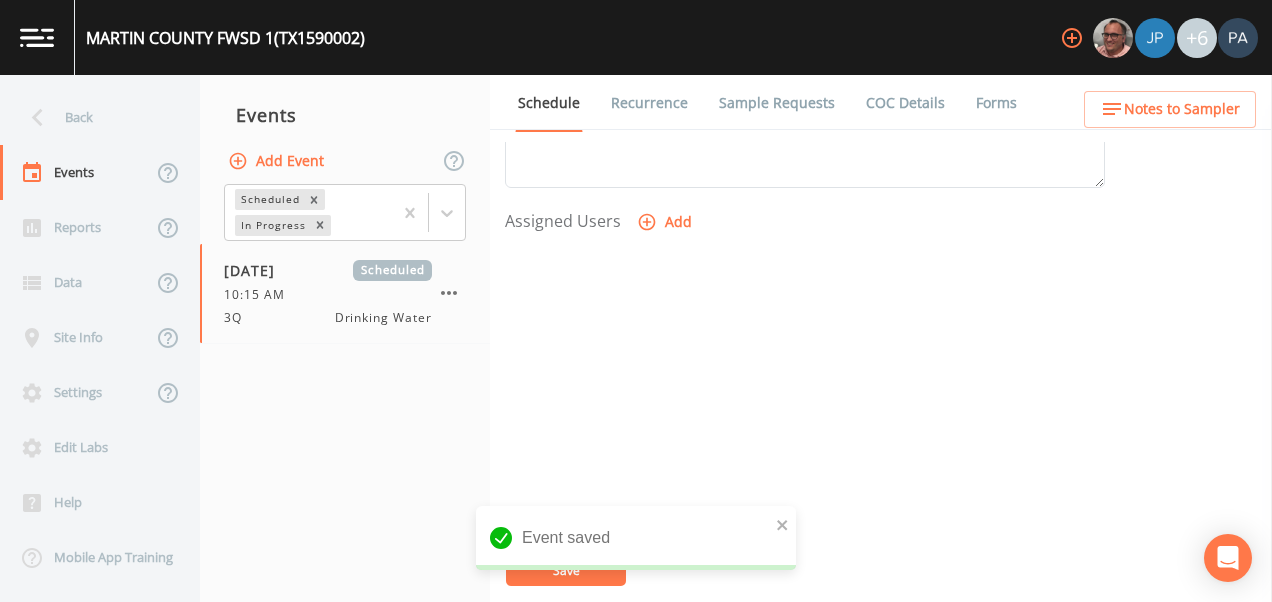 click on "Add" at bounding box center (666, 222) 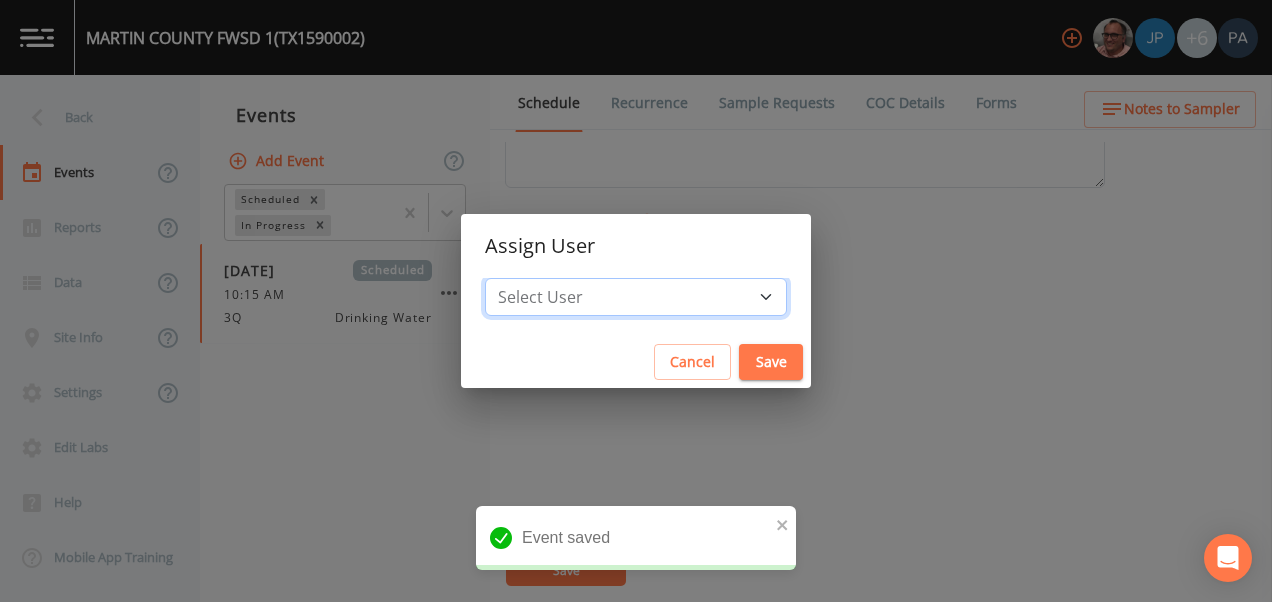 click on "Select User [PERSON_NAME] [PERSON_NAME]  [PERSON_NAME] [PERSON_NAME] [PERSON_NAME] [PERSON_NAME] [PERSON_NAME] [PERSON_NAME] [PERSON_NAME]" at bounding box center [636, 297] 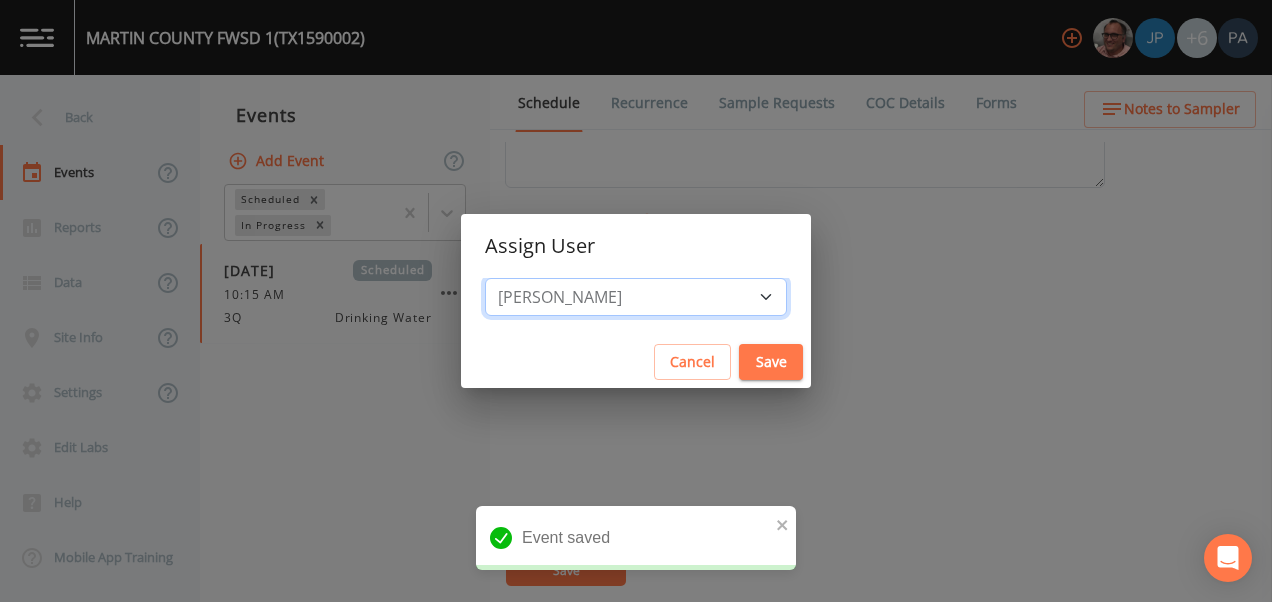 click on "Select User [PERSON_NAME] [PERSON_NAME]  [PERSON_NAME] [PERSON_NAME] [PERSON_NAME] [PERSON_NAME] [PERSON_NAME] [PERSON_NAME] [PERSON_NAME]" at bounding box center (636, 297) 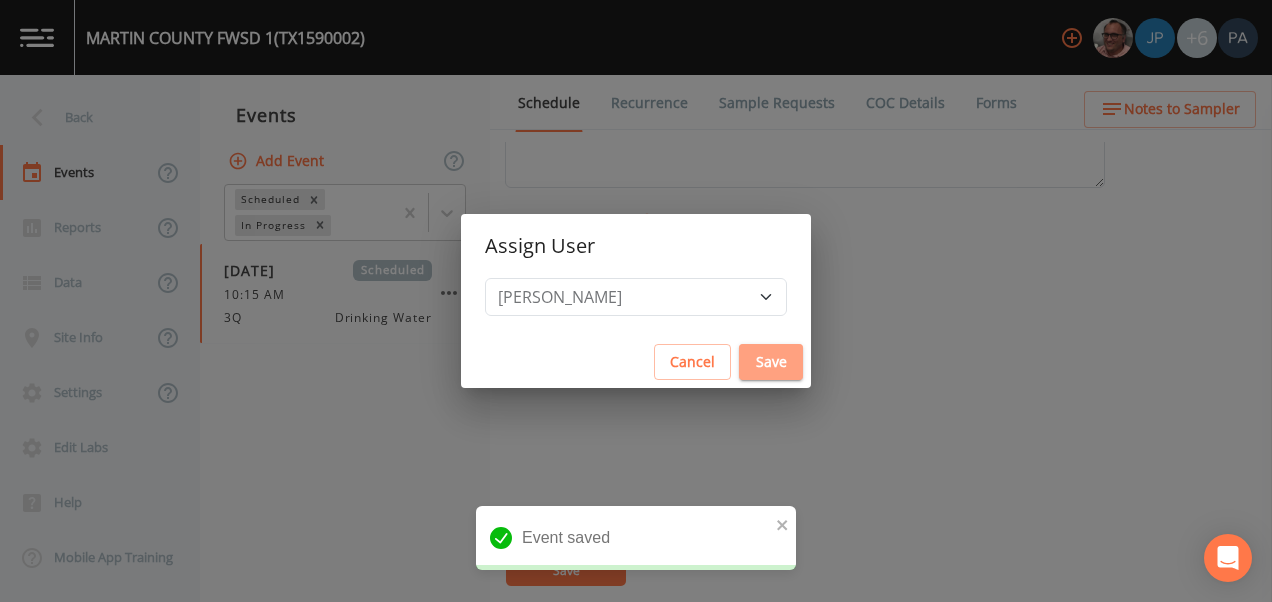 click on "Save" at bounding box center [771, 362] 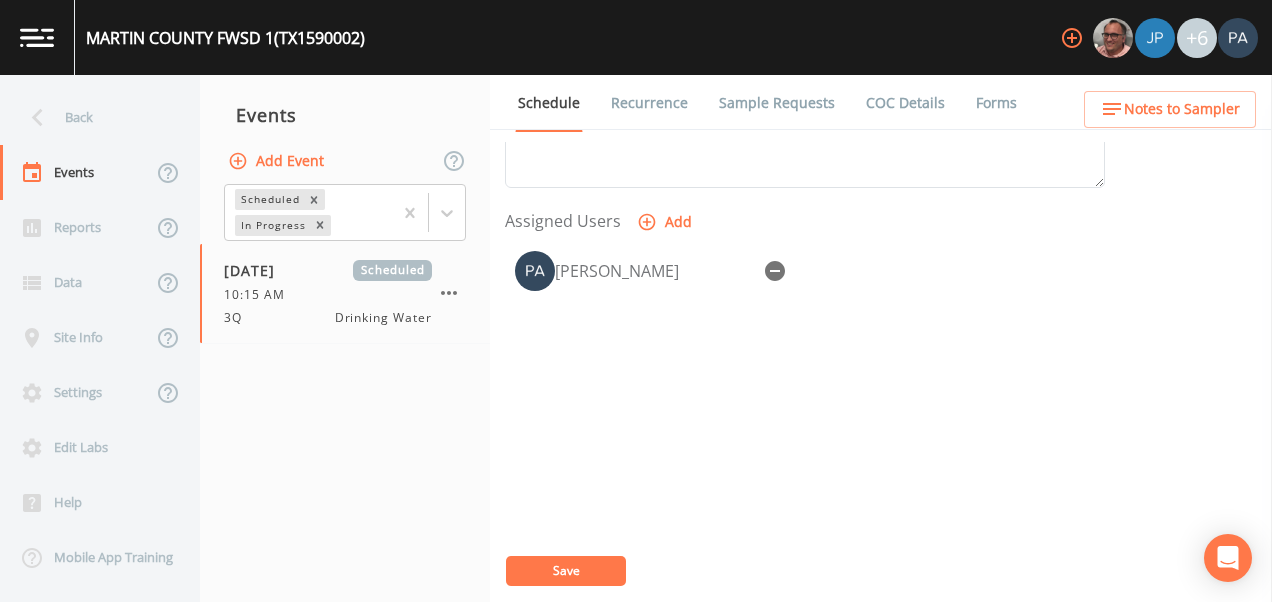 click on "Save" at bounding box center [566, 570] 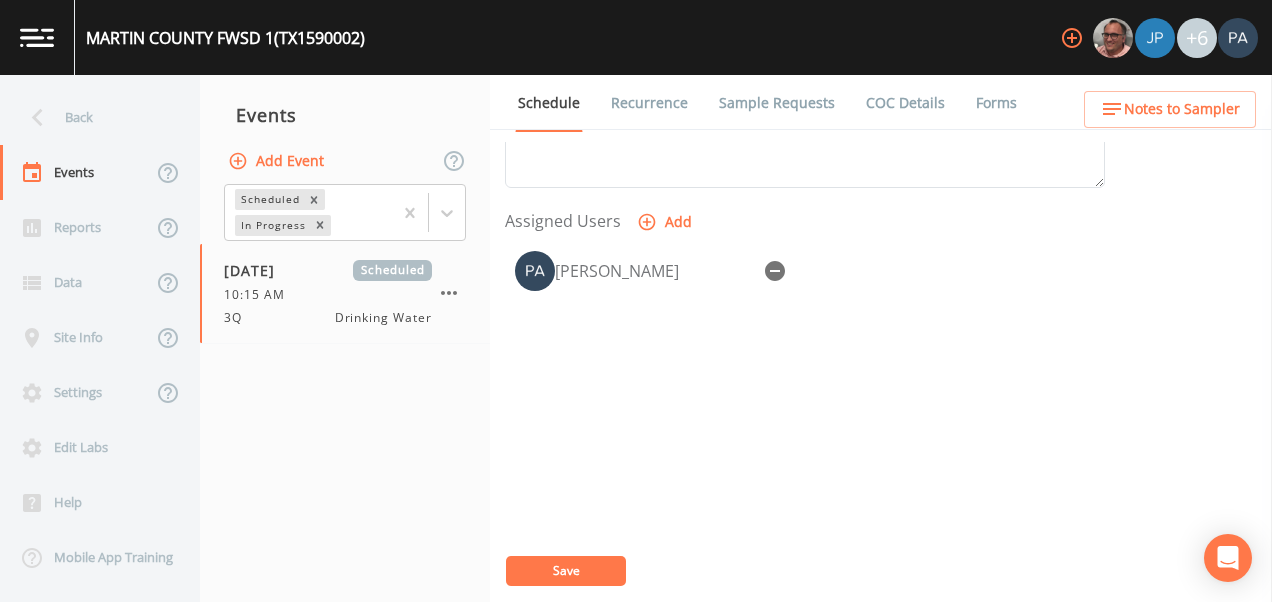 click on "Back" at bounding box center [90, 117] 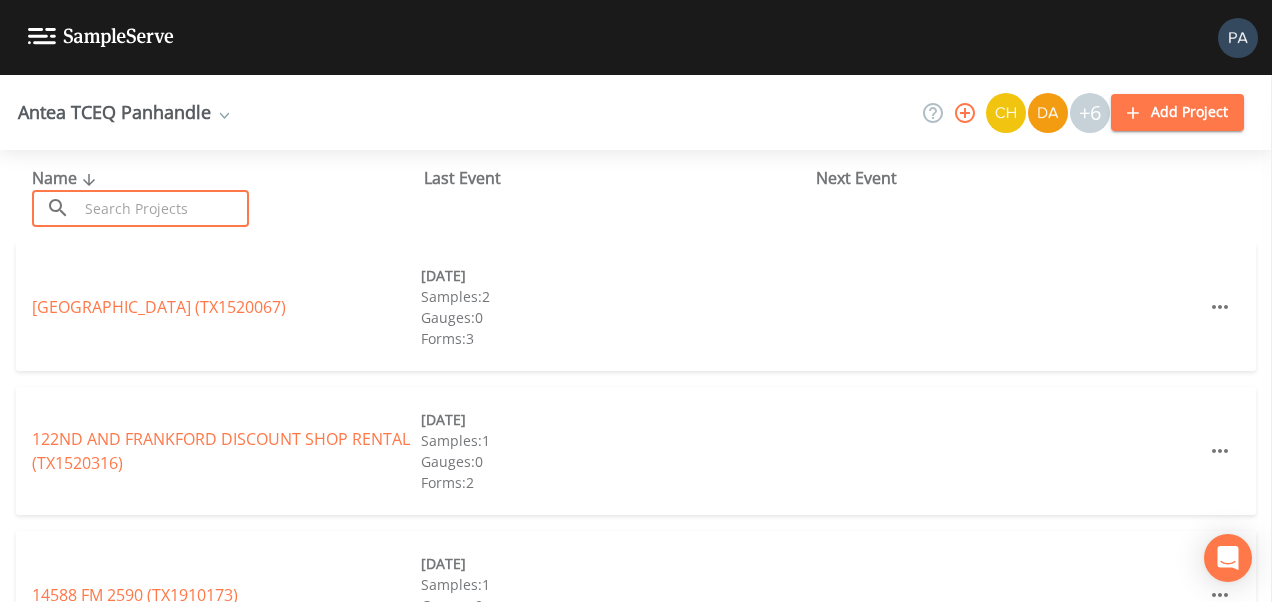 click at bounding box center (163, 208) 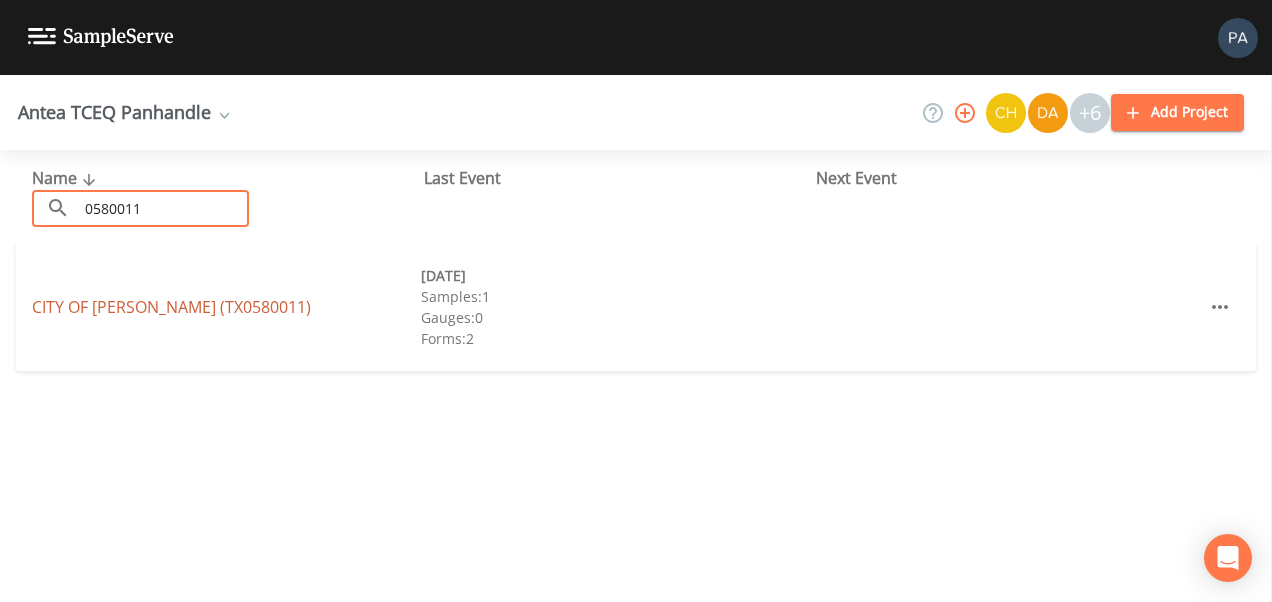 type on "0580011" 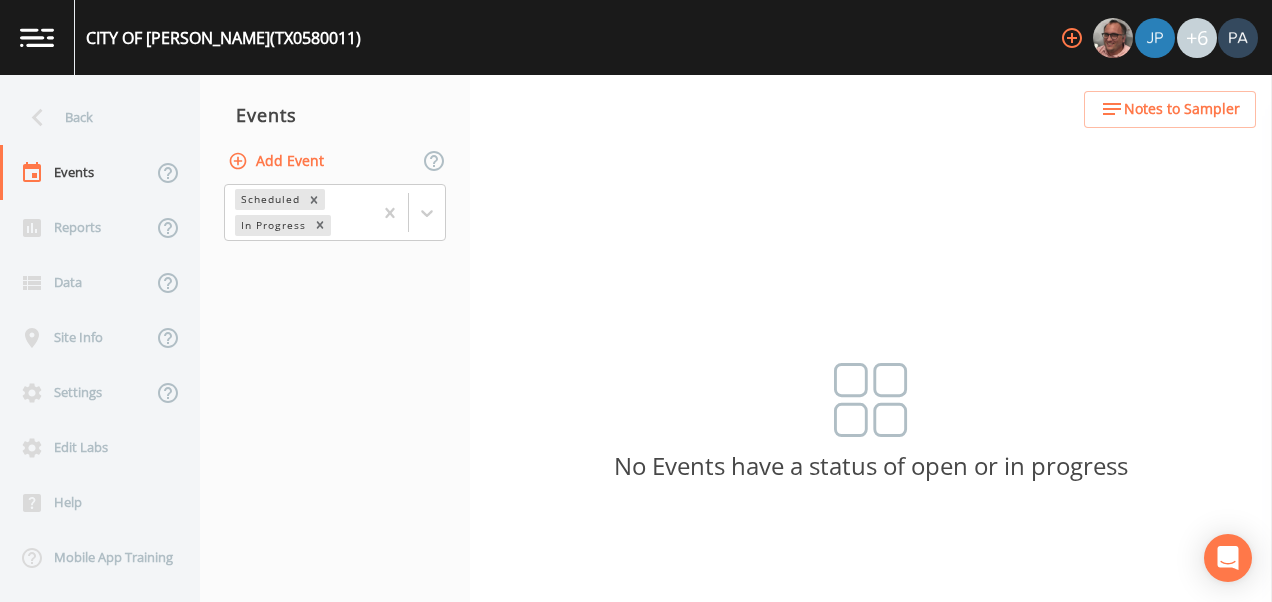 click on "Add Event" at bounding box center (278, 161) 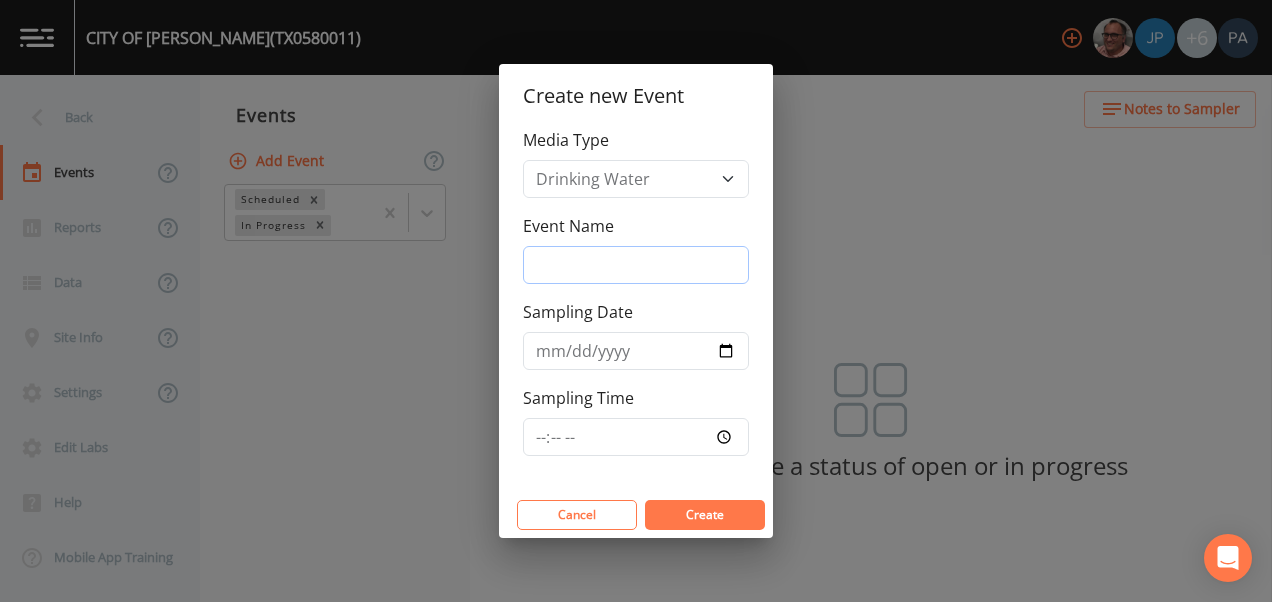 click on "Event Name" at bounding box center [636, 265] 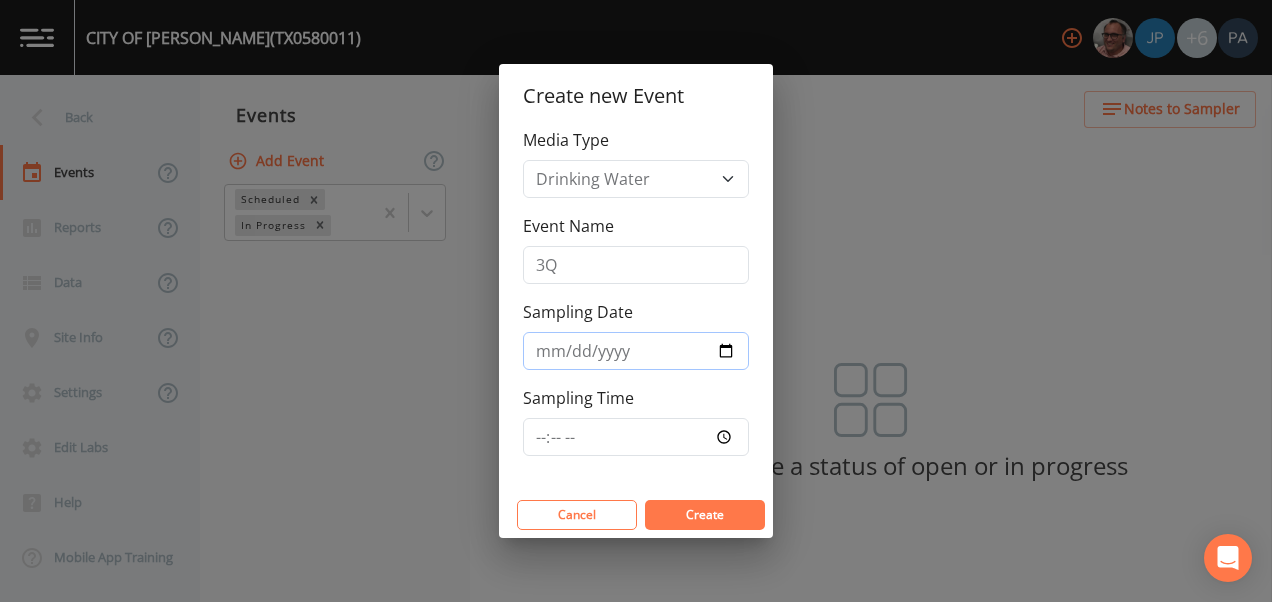 type on "[DATE]" 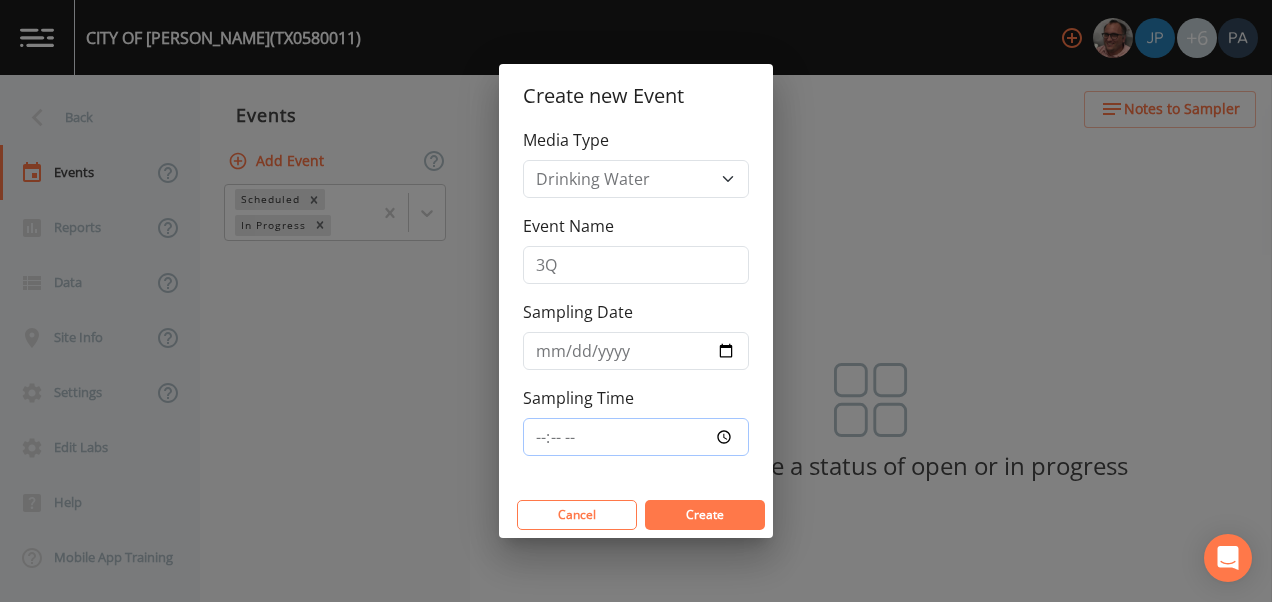 click on "Sampling Time" at bounding box center [636, 437] 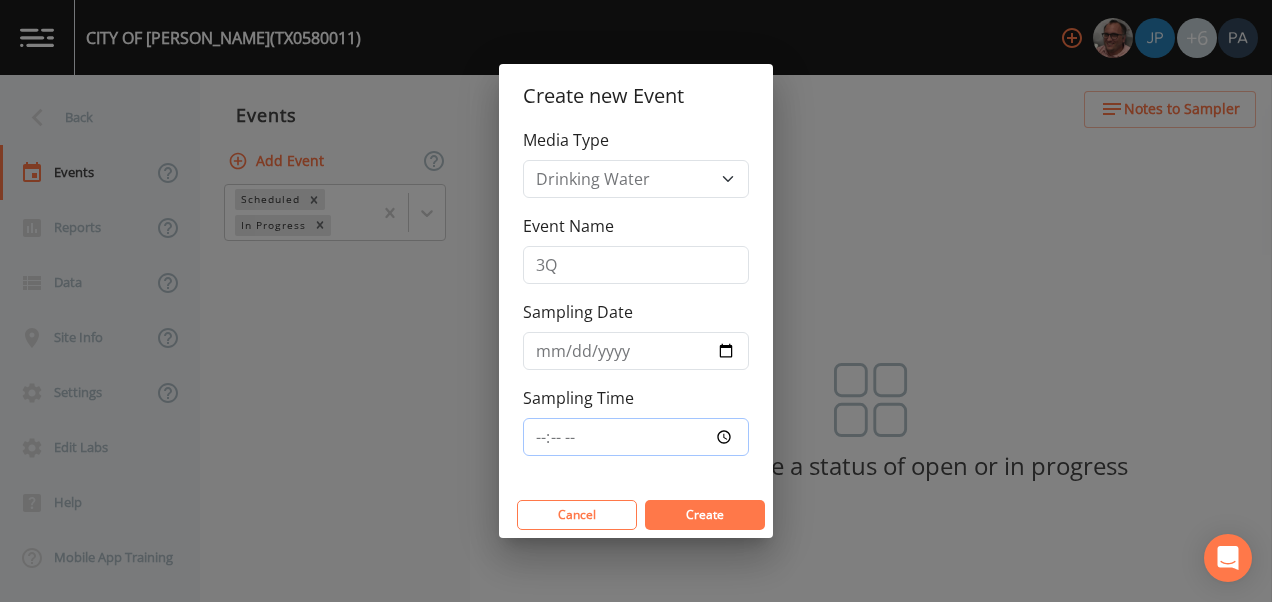 click on "Sampling Time" at bounding box center (636, 437) 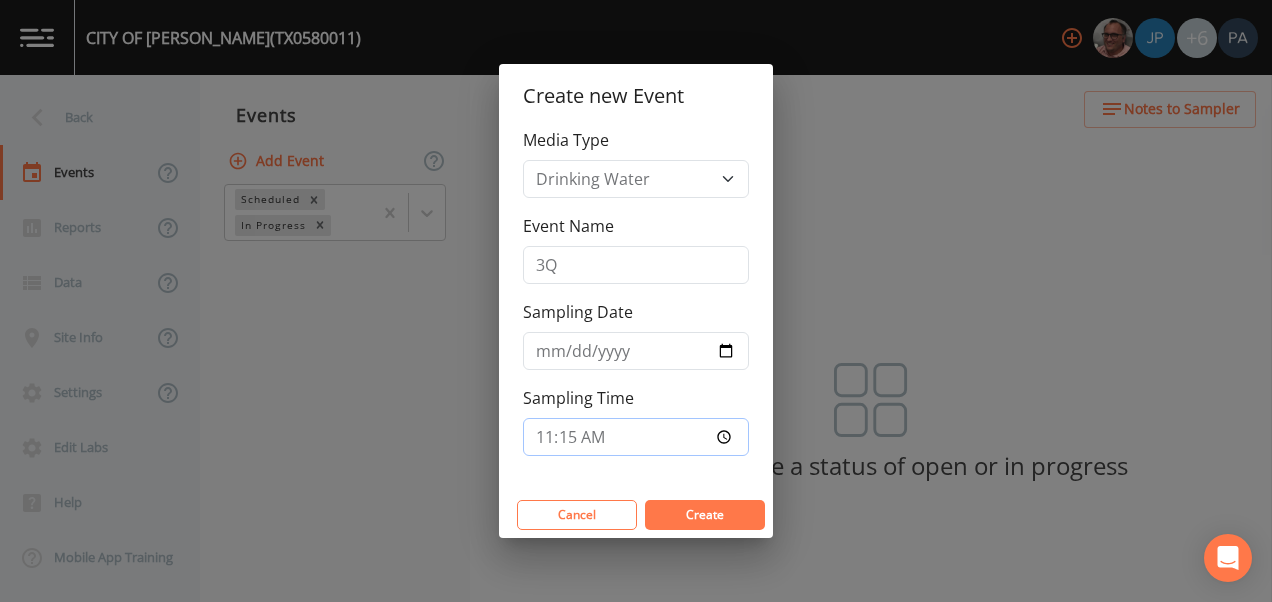 click on "Create" at bounding box center (705, 515) 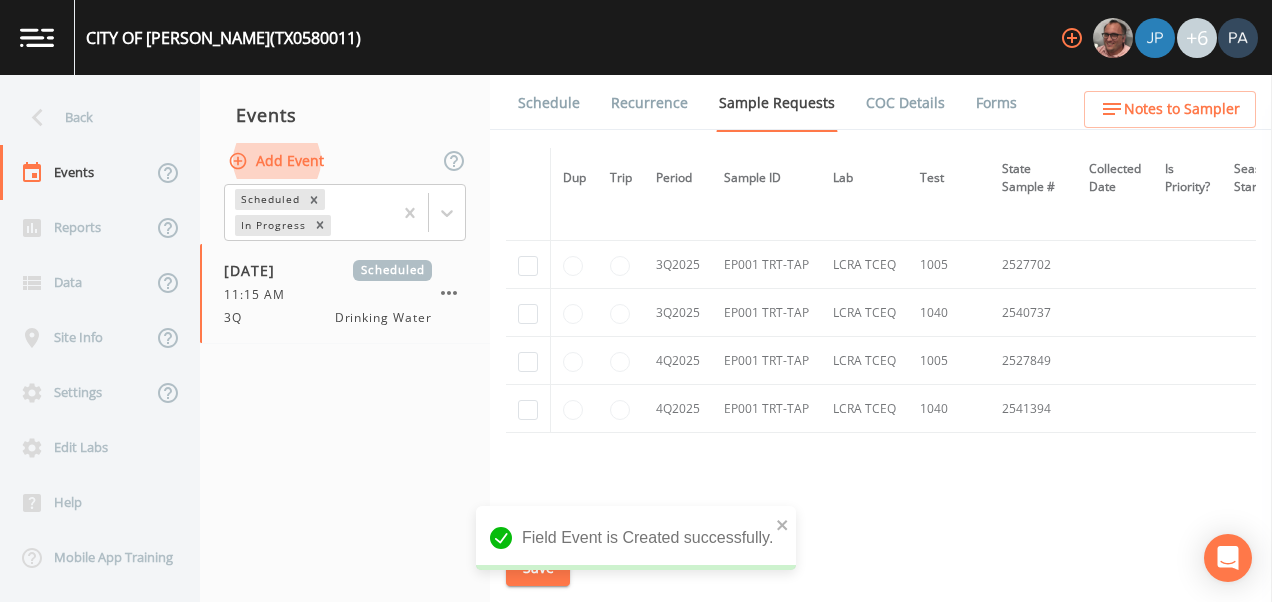scroll, scrollTop: 2570, scrollLeft: 0, axis: vertical 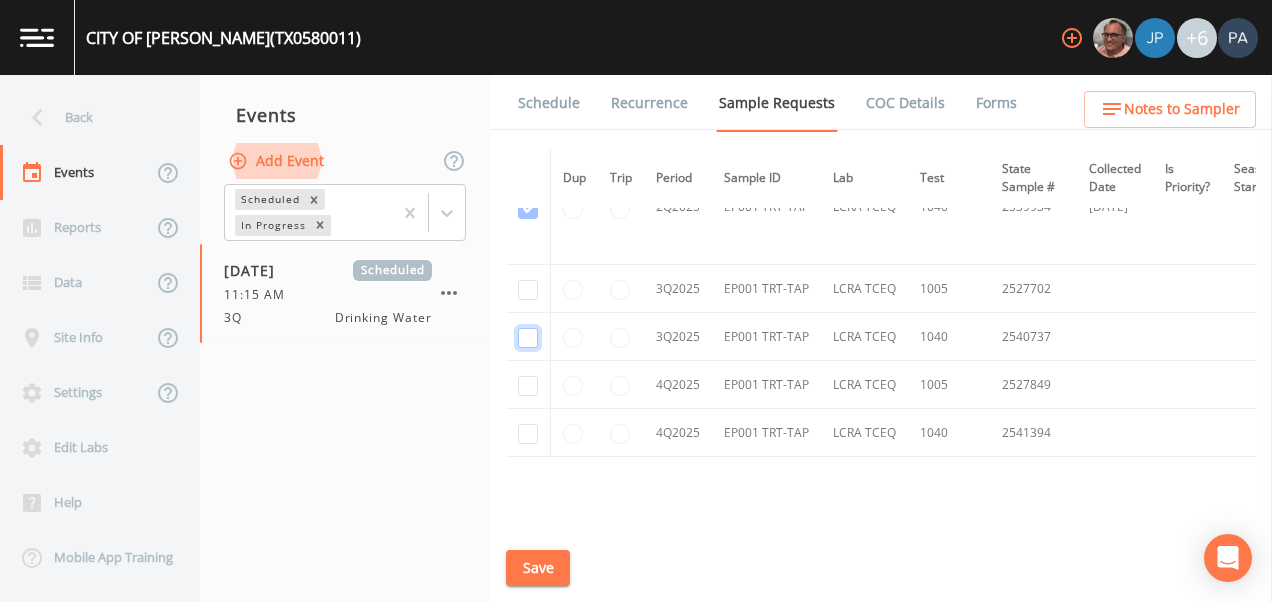click at bounding box center (528, -1957) 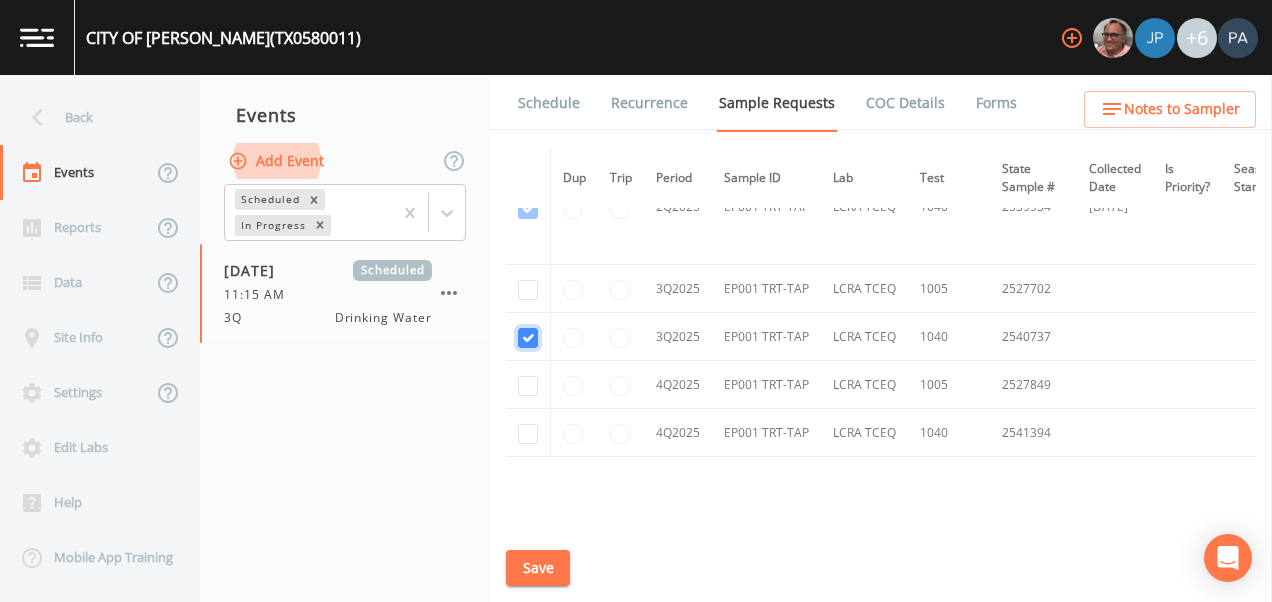 checkbox on "true" 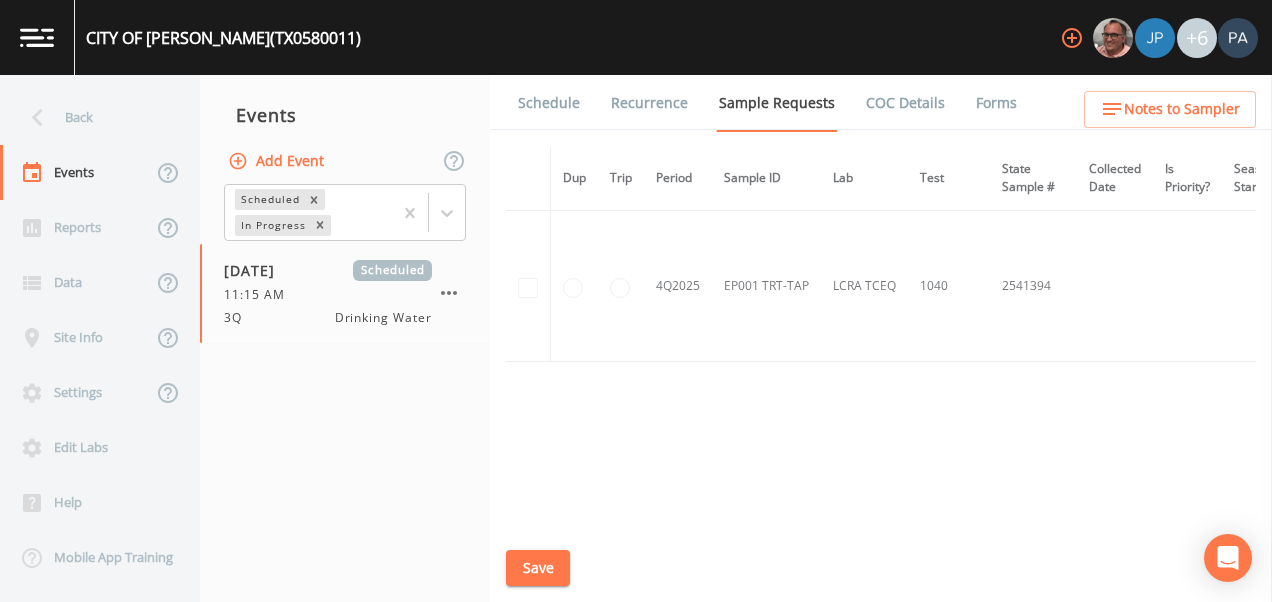 scroll, scrollTop: 2313, scrollLeft: 0, axis: vertical 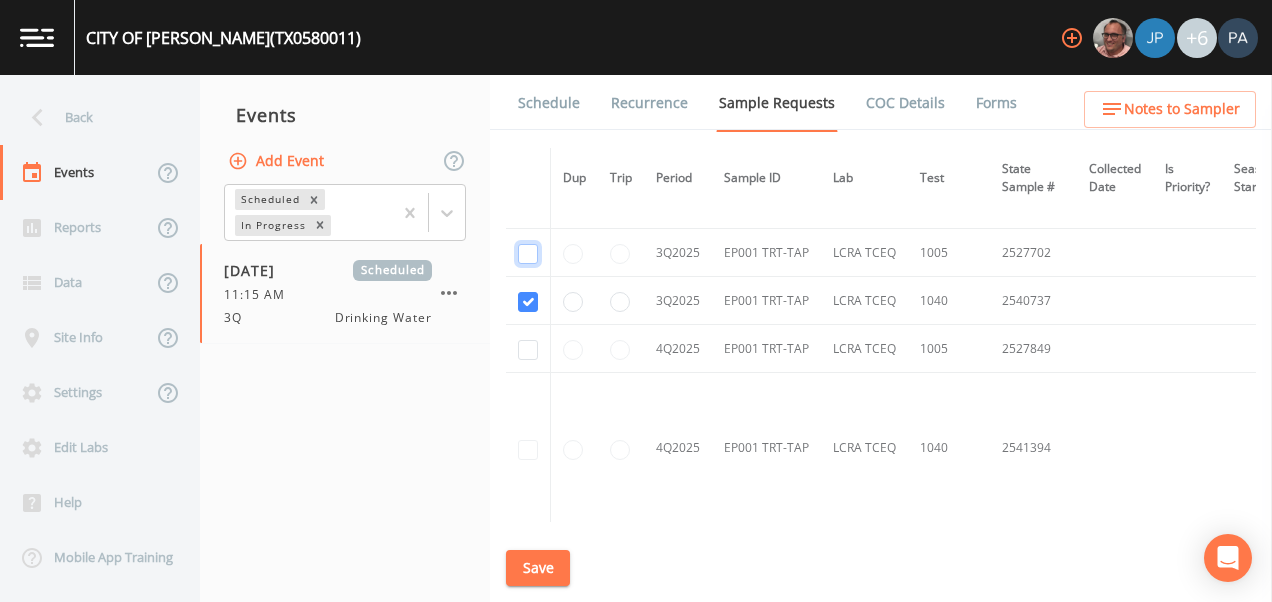 click at bounding box center (528, -1666) 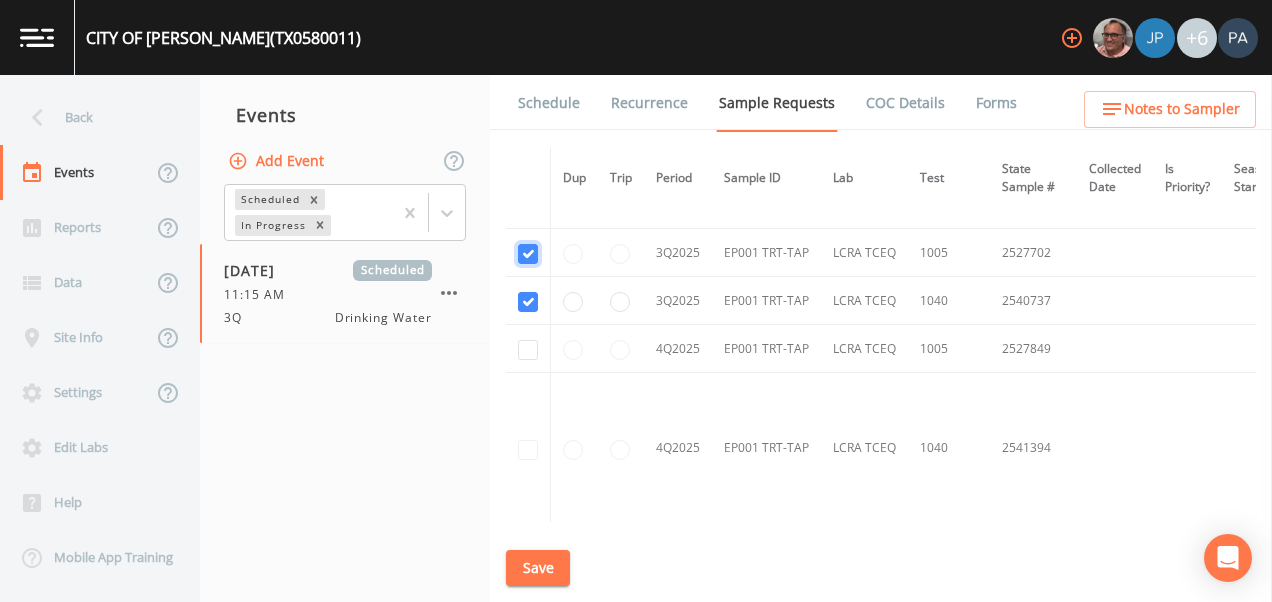 checkbox on "true" 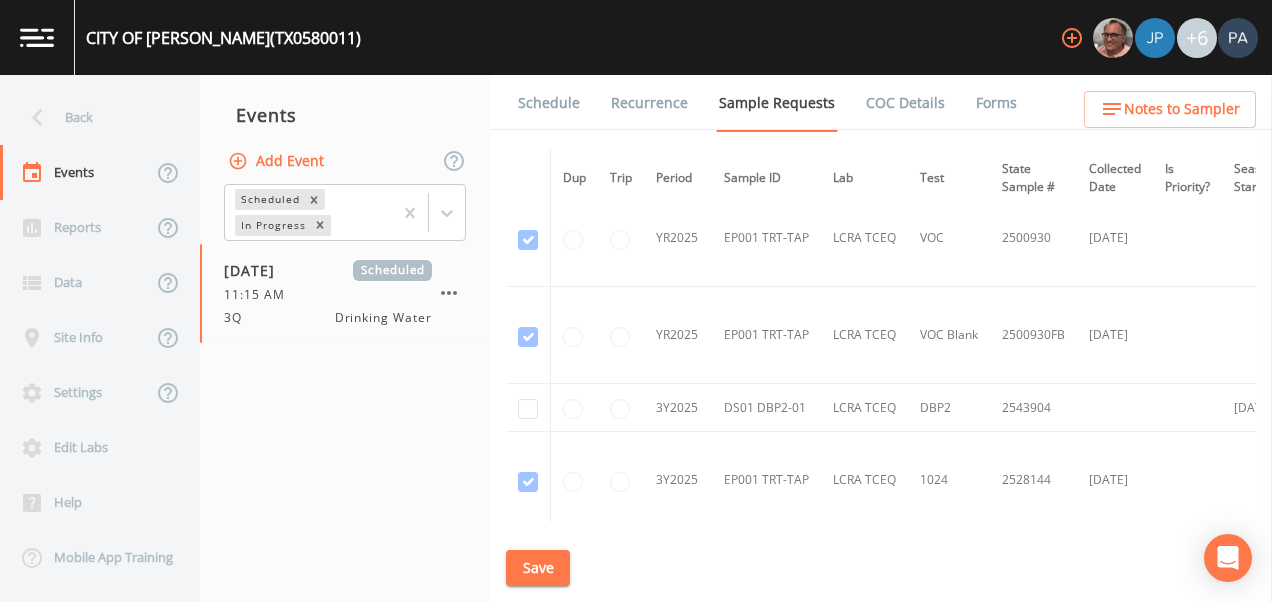 scroll, scrollTop: 1013, scrollLeft: 0, axis: vertical 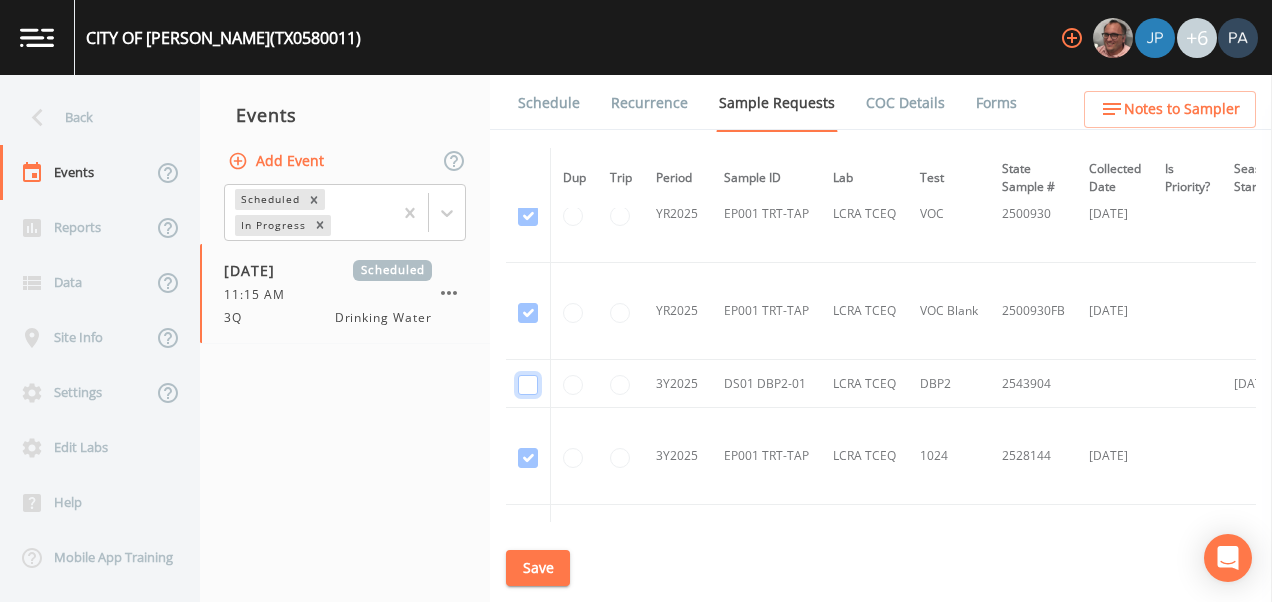 click at bounding box center [528, 385] 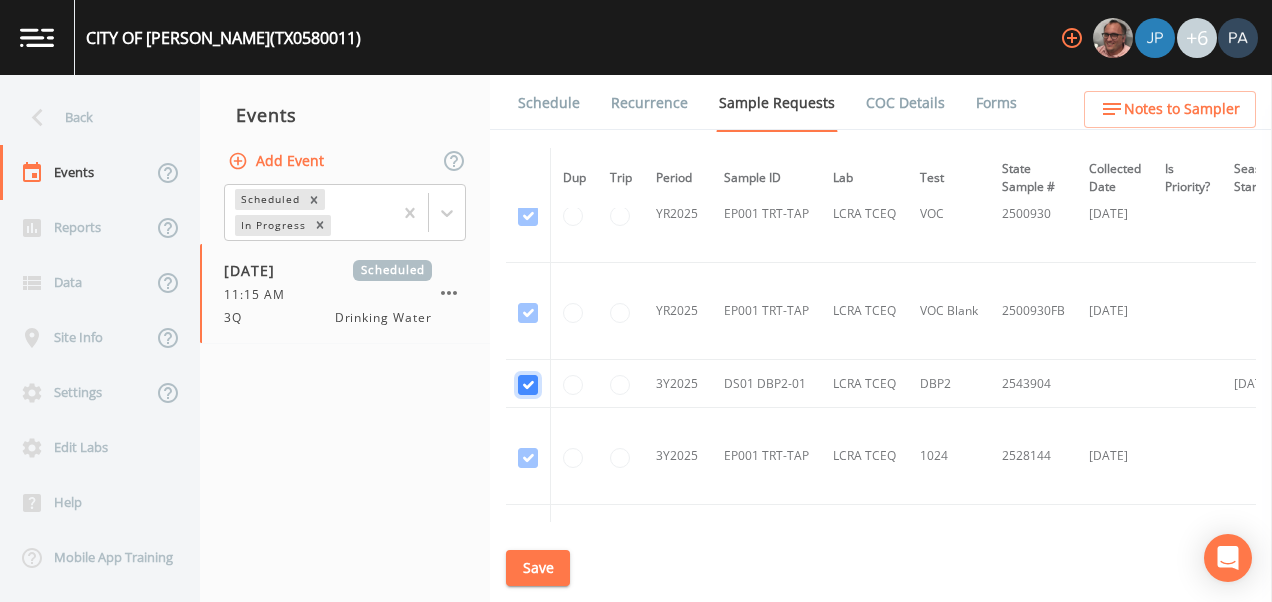checkbox on "true" 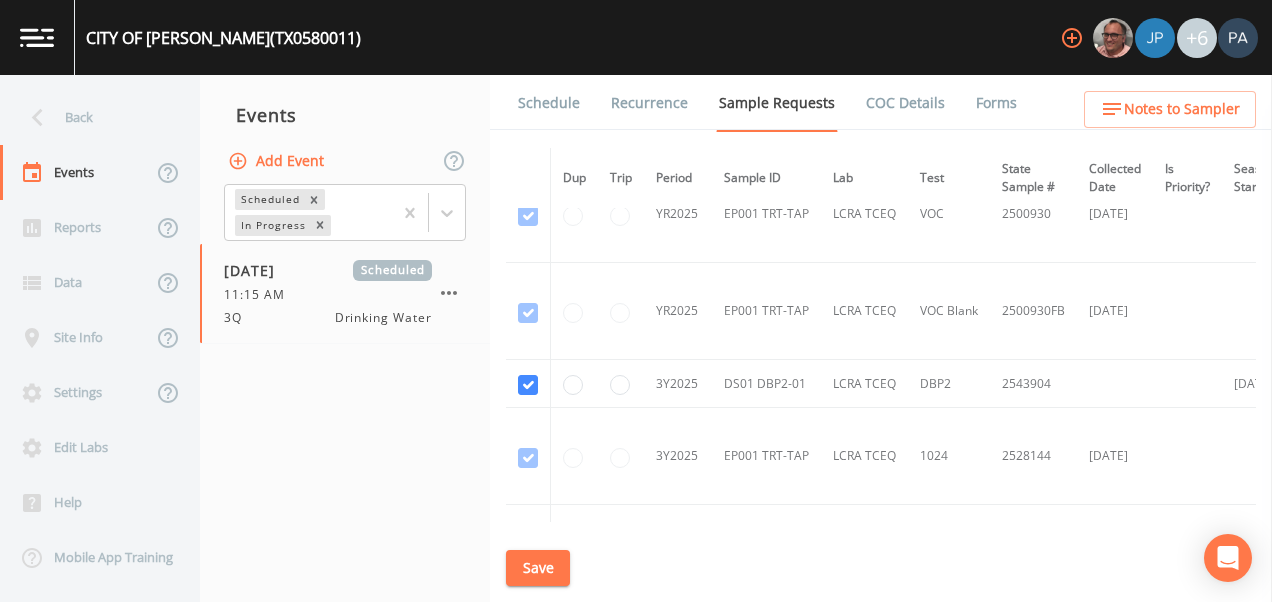 click on "Save" at bounding box center (538, 568) 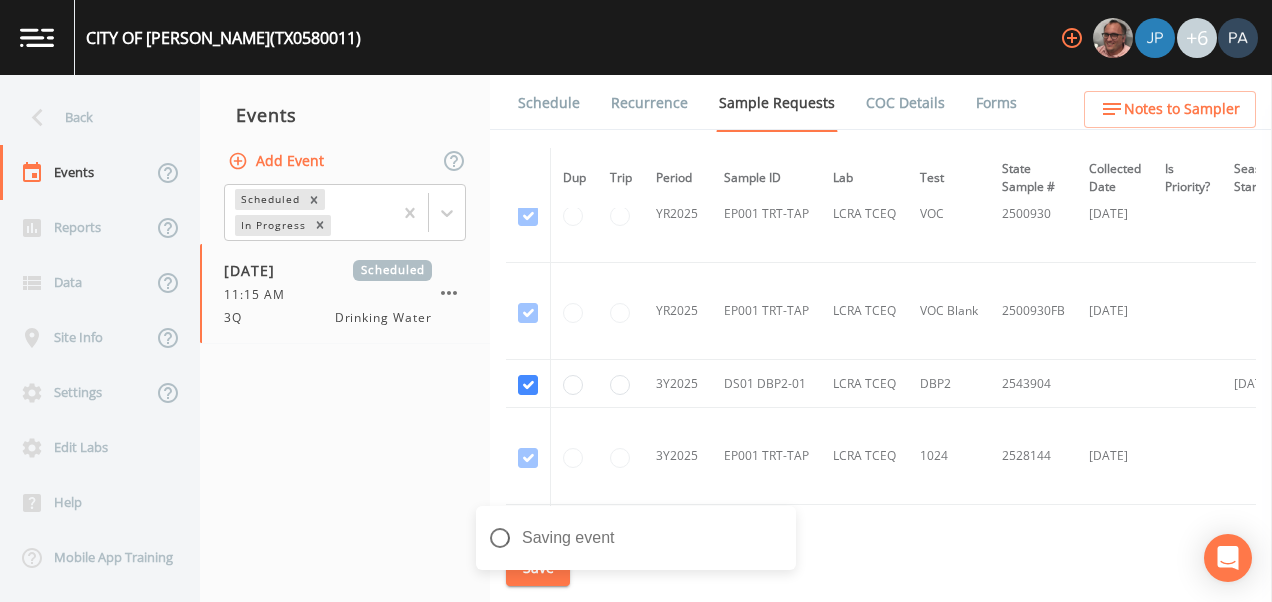 click on "Schedule" at bounding box center (549, 103) 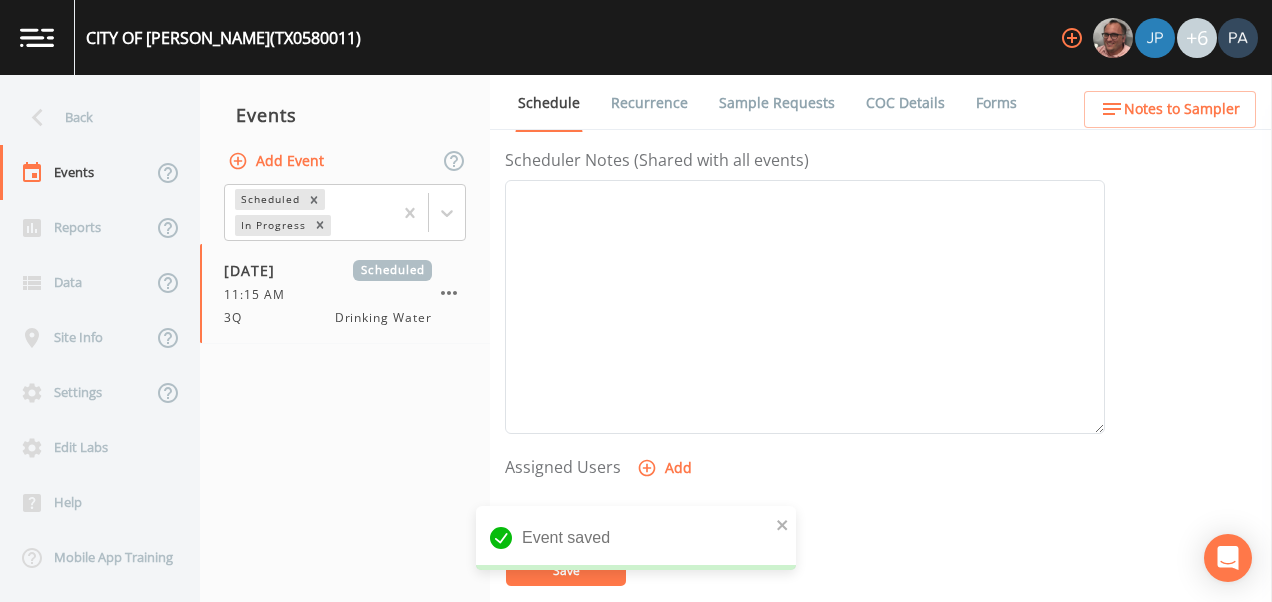 scroll, scrollTop: 800, scrollLeft: 0, axis: vertical 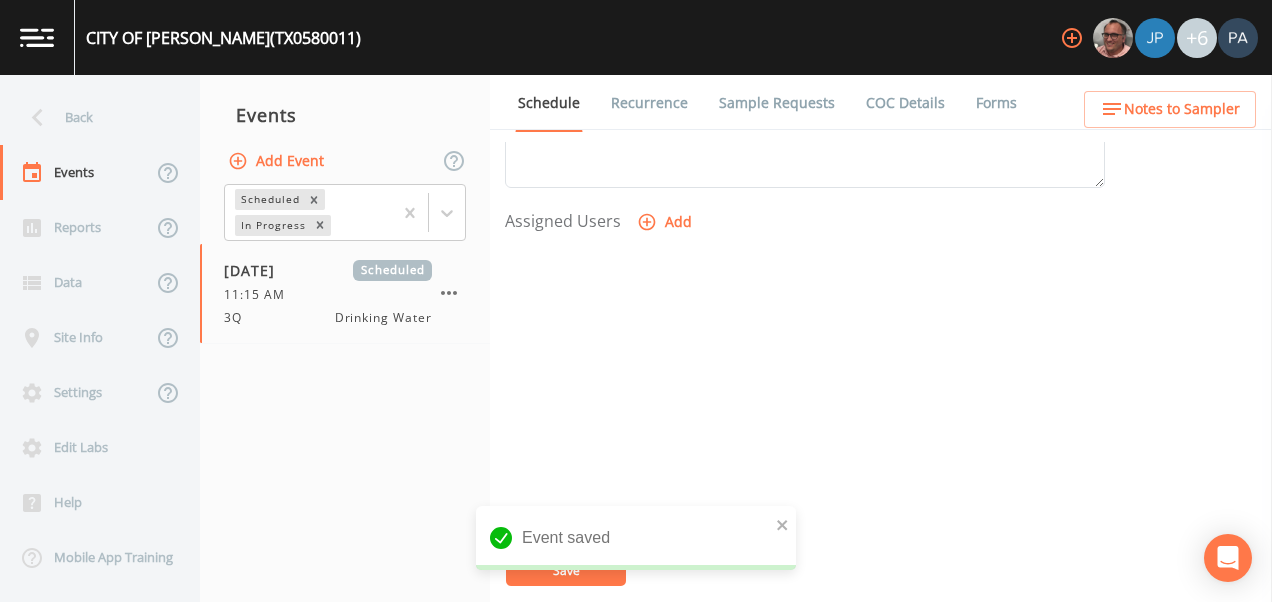 click on "Add" at bounding box center (666, 222) 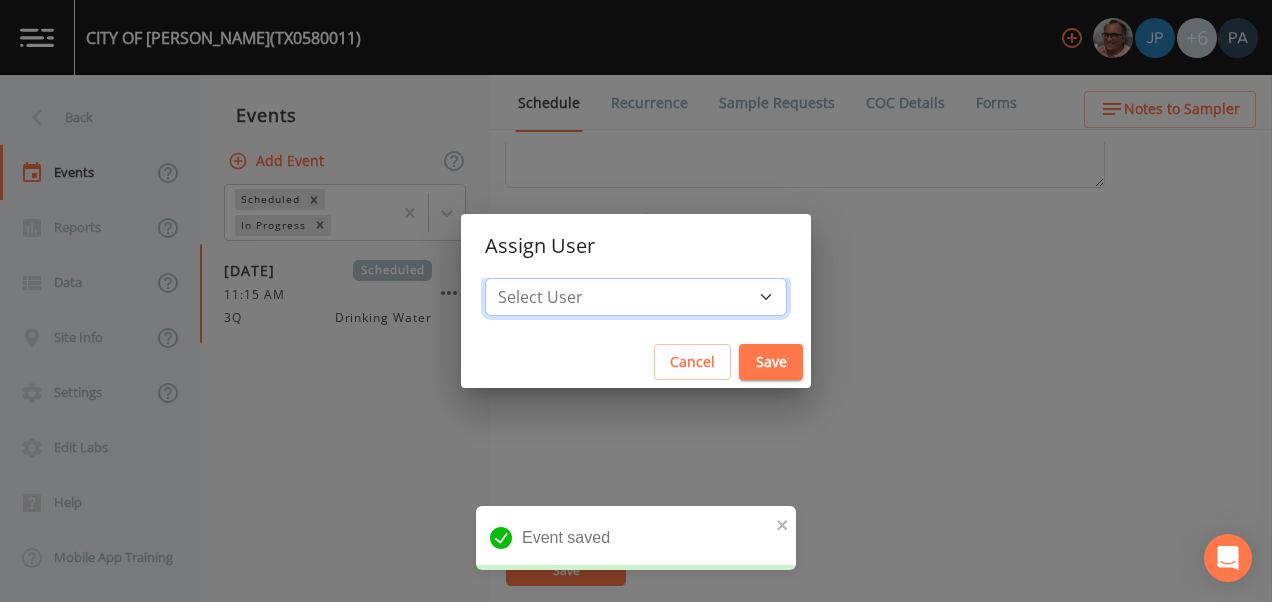 click on "Select User [PERSON_NAME] [PERSON_NAME]  [PERSON_NAME] [PERSON_NAME] [PERSON_NAME] [PERSON_NAME] [PERSON_NAME] [PERSON_NAME] [PERSON_NAME]" at bounding box center (636, 297) 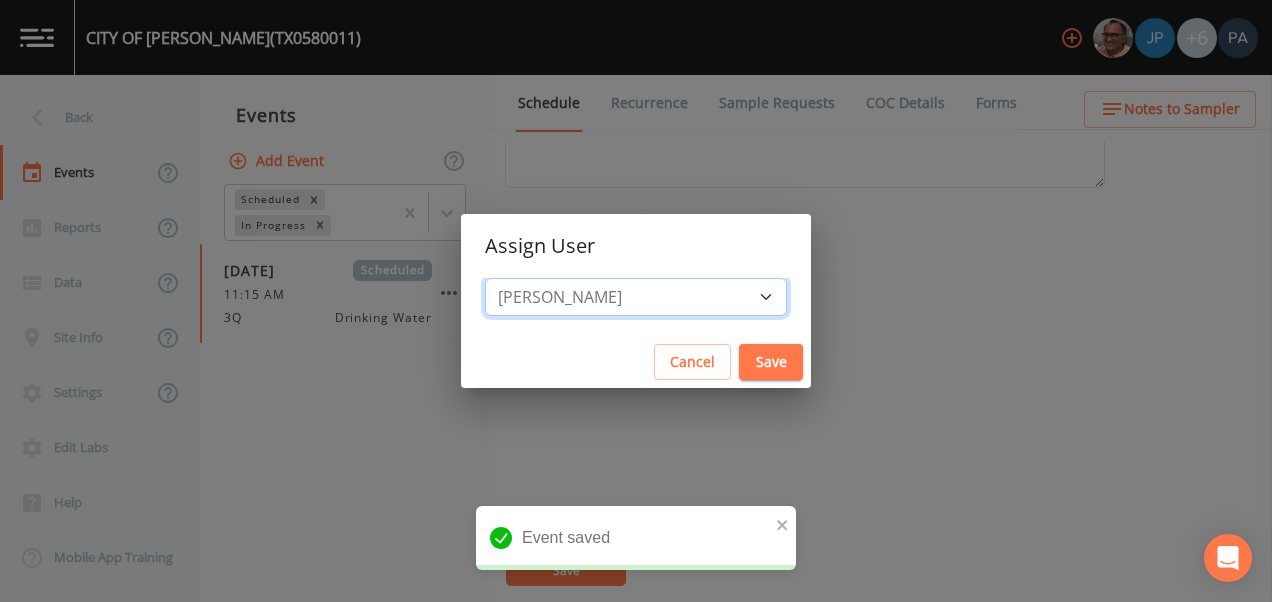 click on "Select User [PERSON_NAME] [PERSON_NAME]  [PERSON_NAME] [PERSON_NAME] [PERSON_NAME] [PERSON_NAME] [PERSON_NAME] [PERSON_NAME] [PERSON_NAME]" at bounding box center [636, 297] 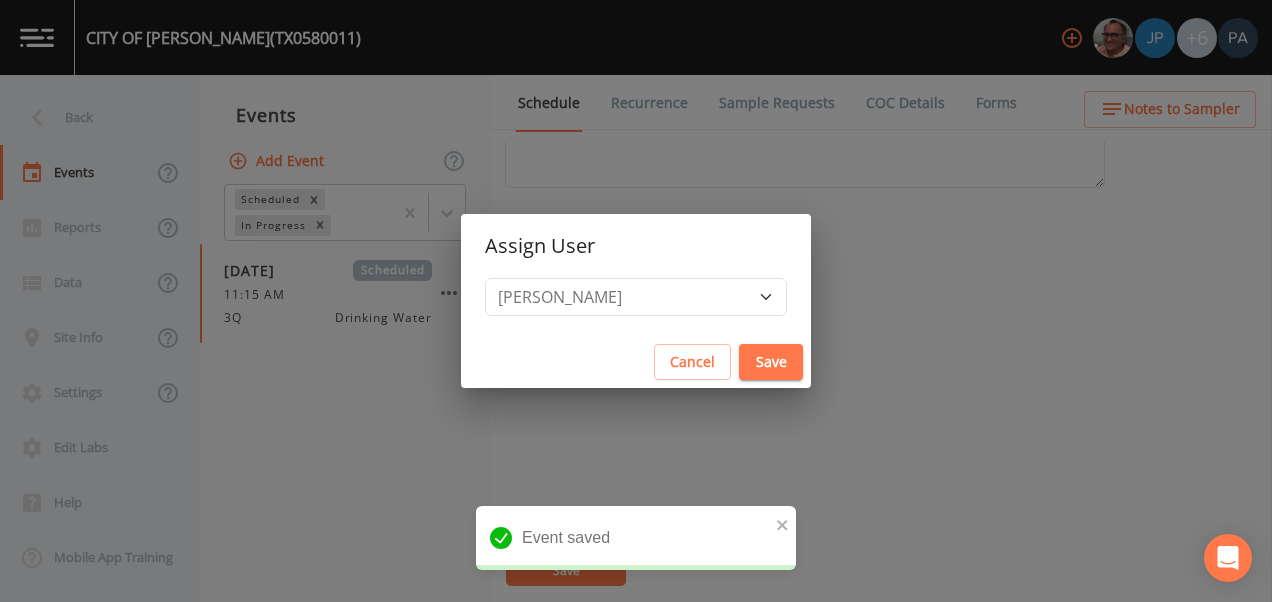 click on "Save" at bounding box center (771, 362) 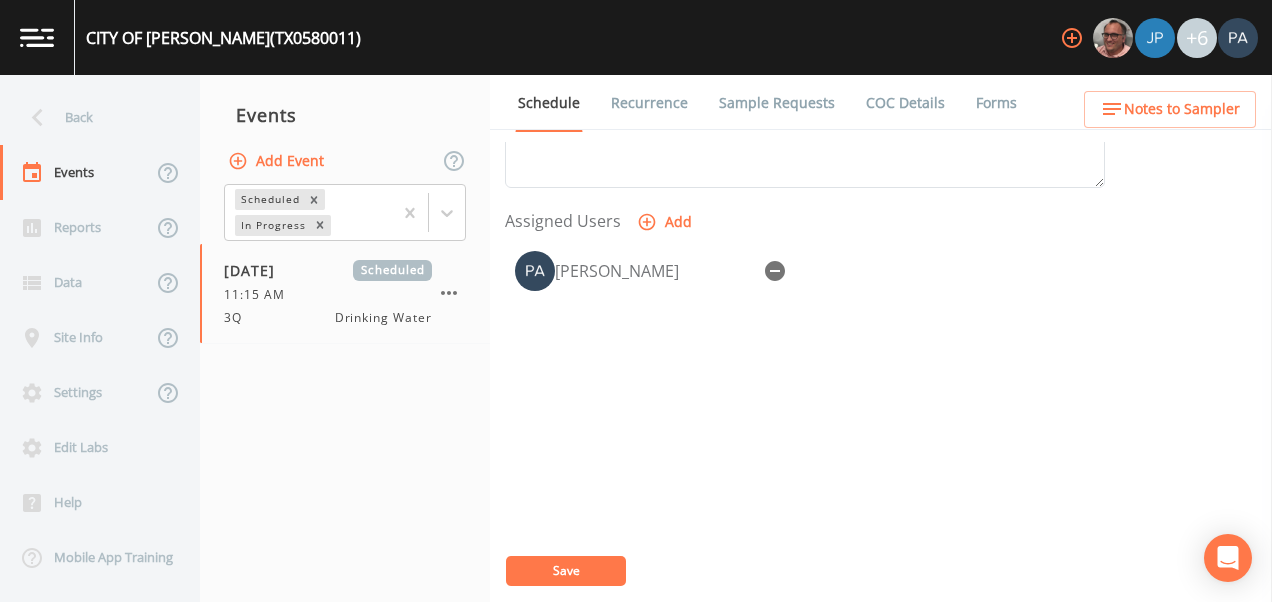click on "Save" at bounding box center (566, 571) 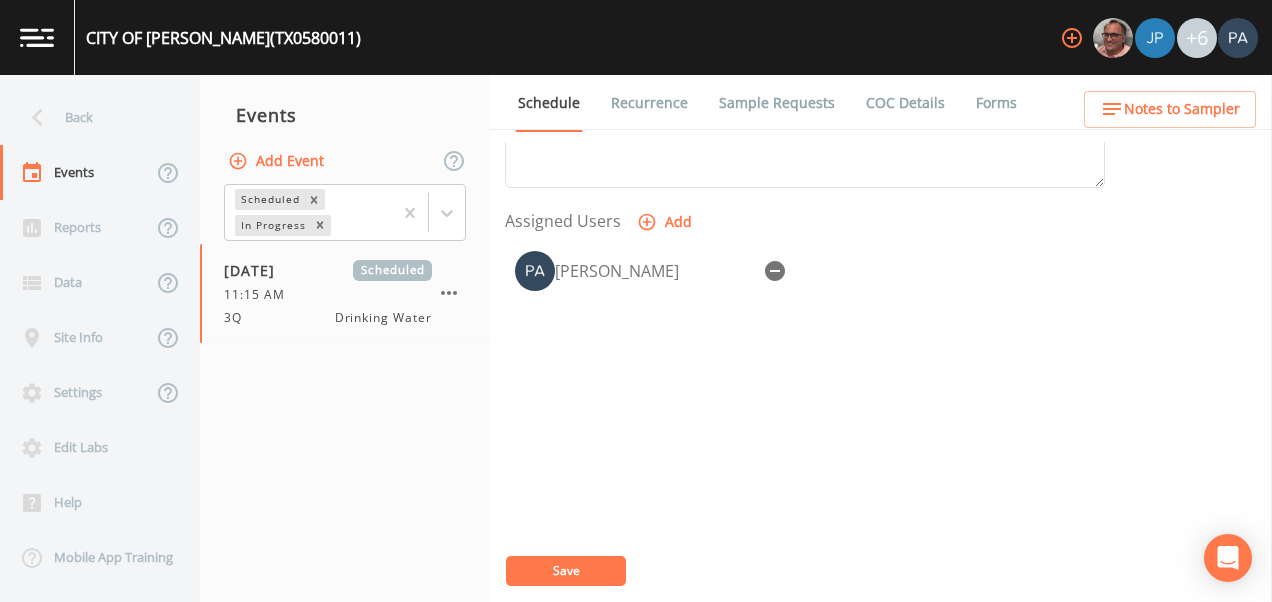 click on "Back" at bounding box center [90, 117] 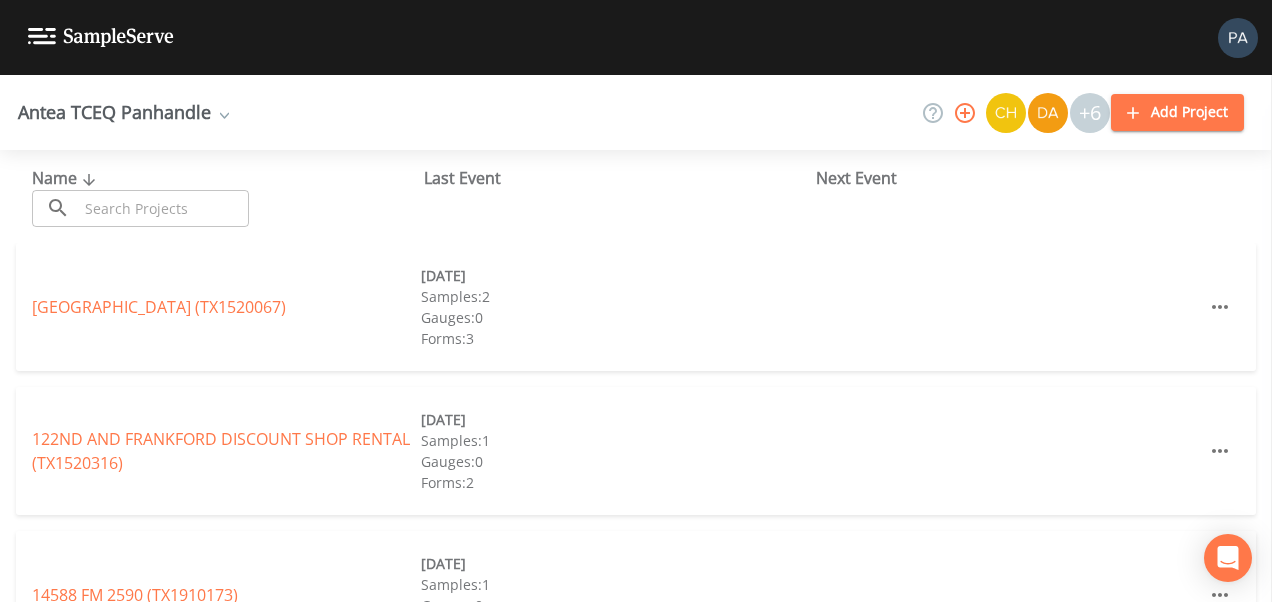 click at bounding box center (163, 208) 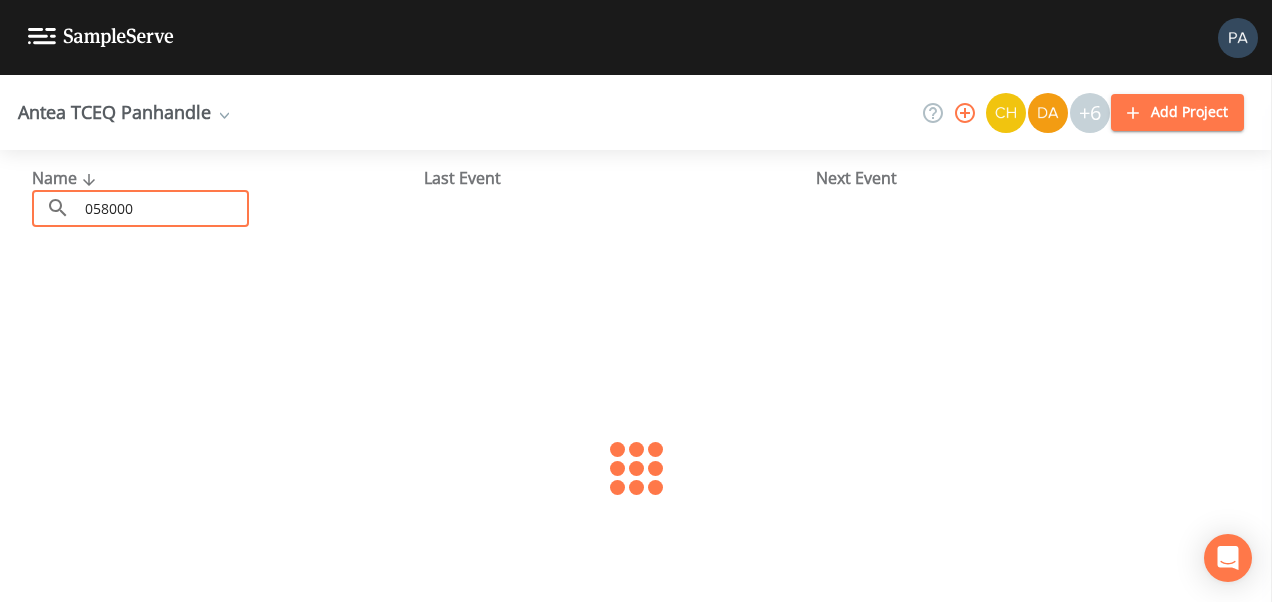 type on "0580001" 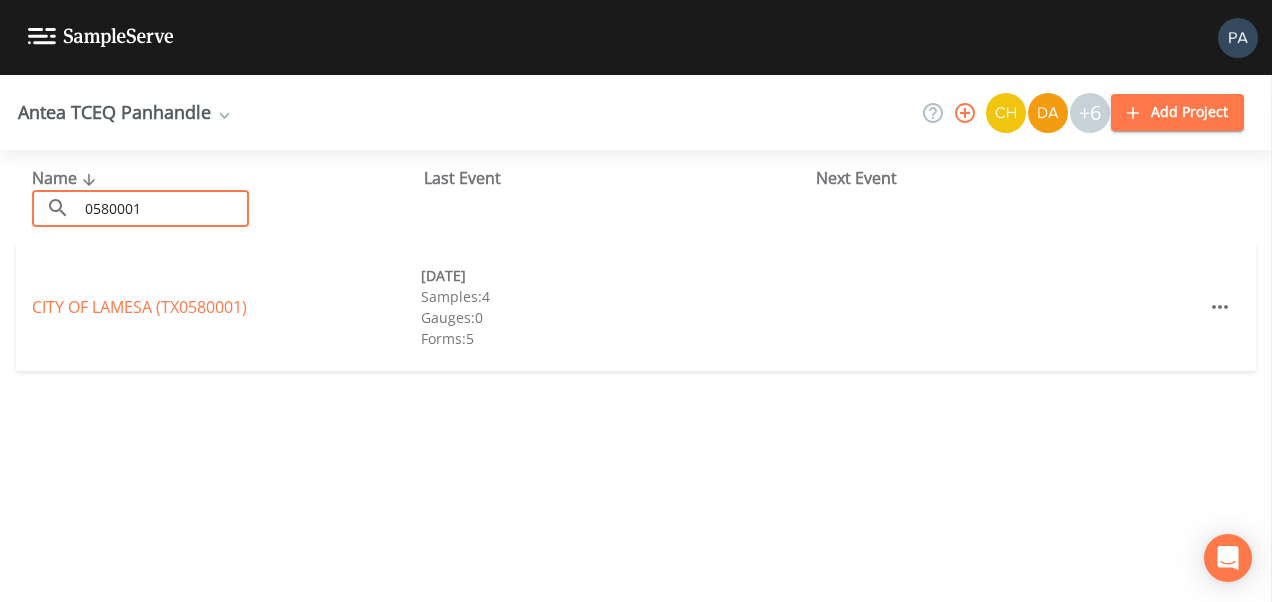 click on "[GEOGRAPHIC_DATA]   (TX0580001)" at bounding box center (139, 307) 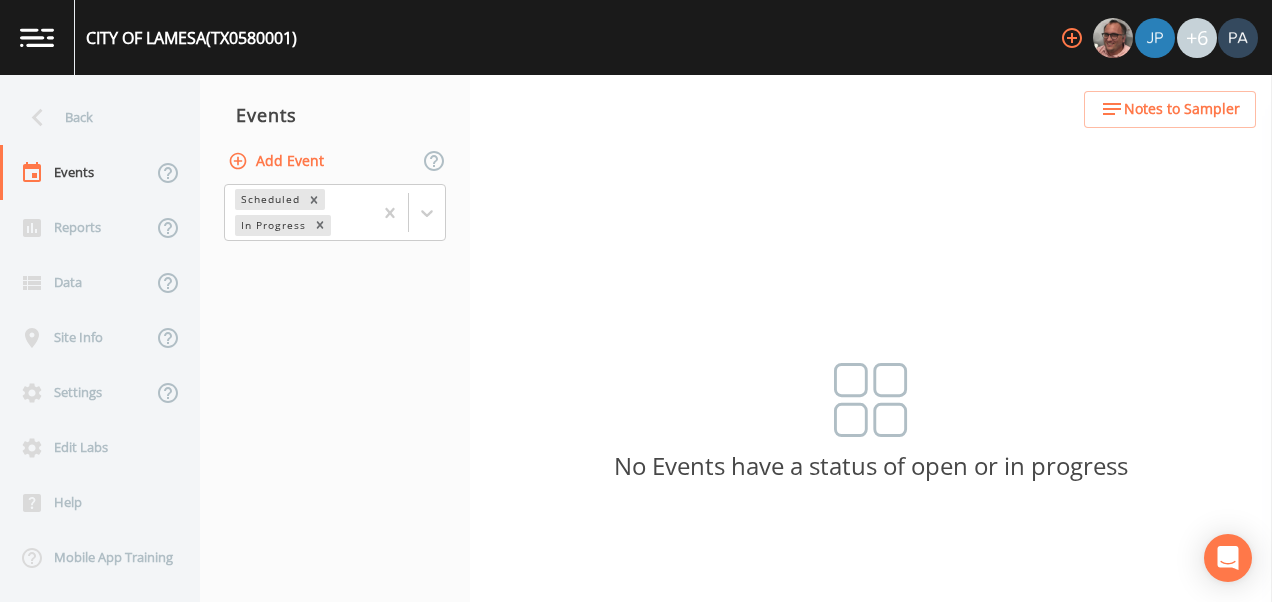 click on "Add Event" at bounding box center [278, 161] 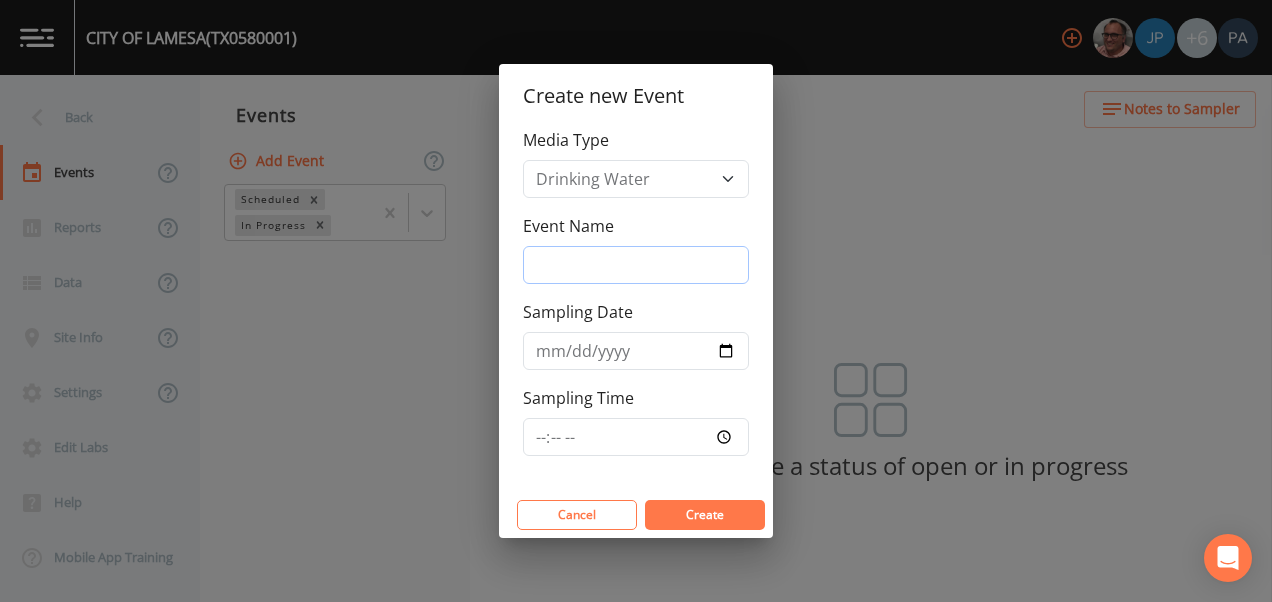 click on "Event Name" at bounding box center (636, 265) 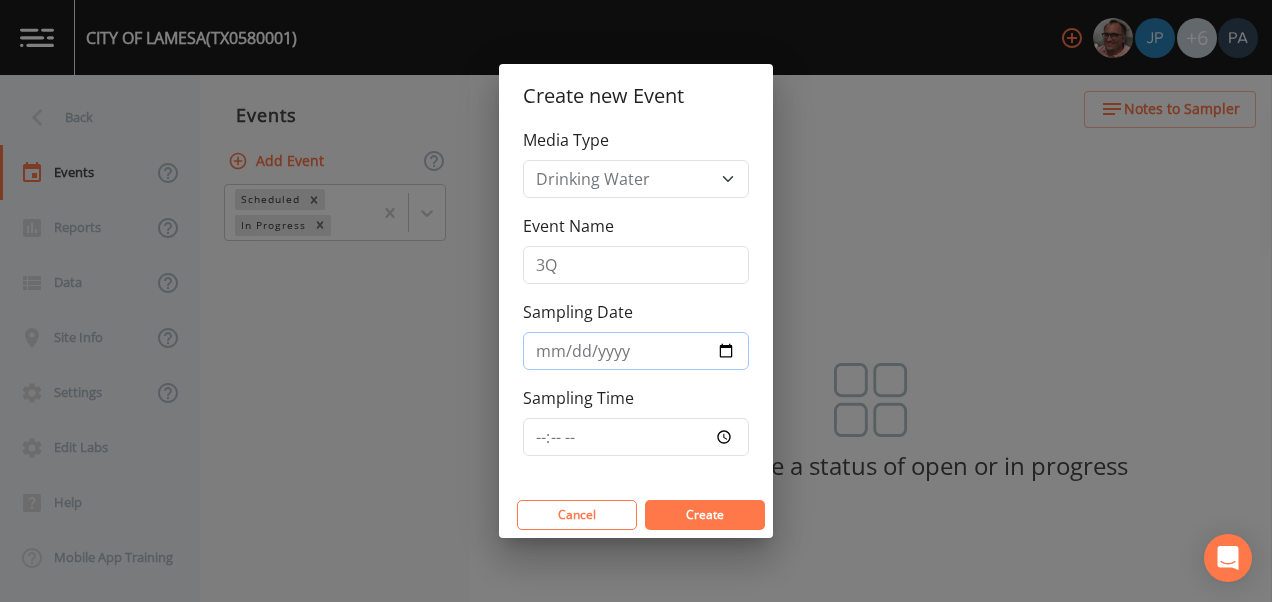type on "[DATE]" 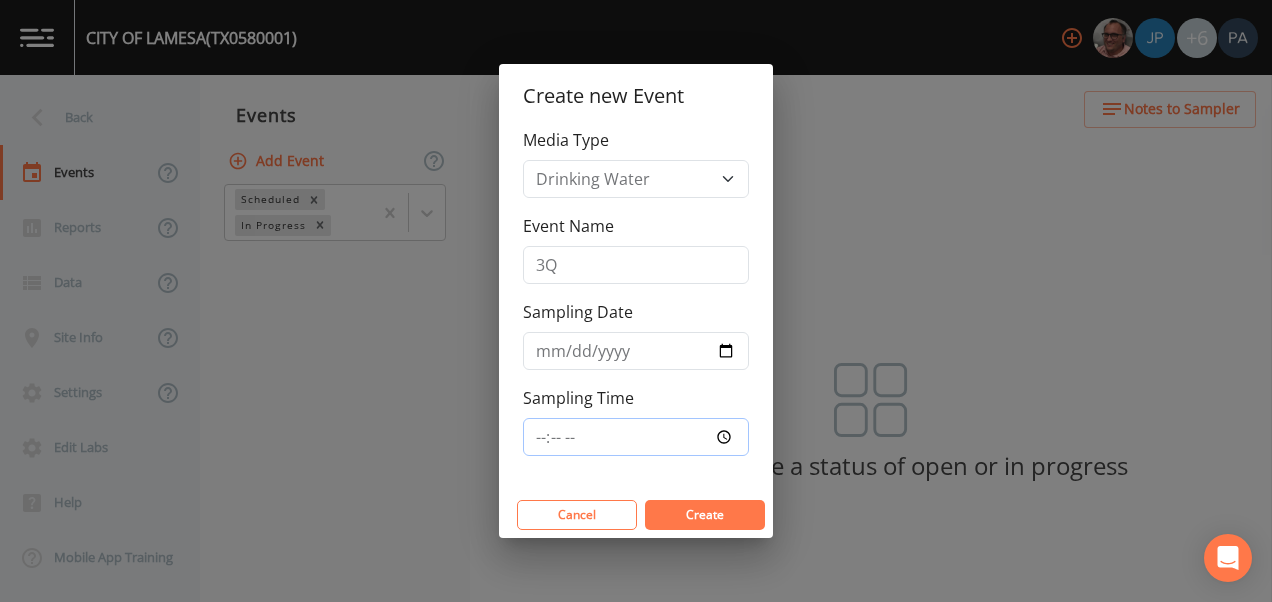 click on "Sampling Time" at bounding box center [636, 437] 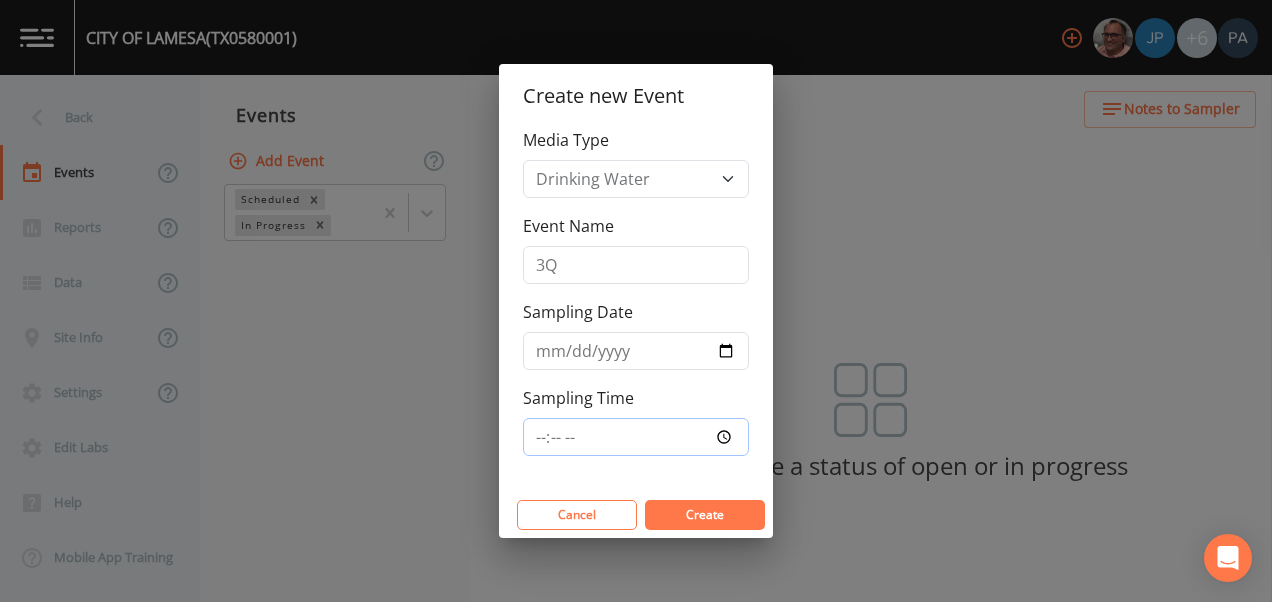 type on "13:00" 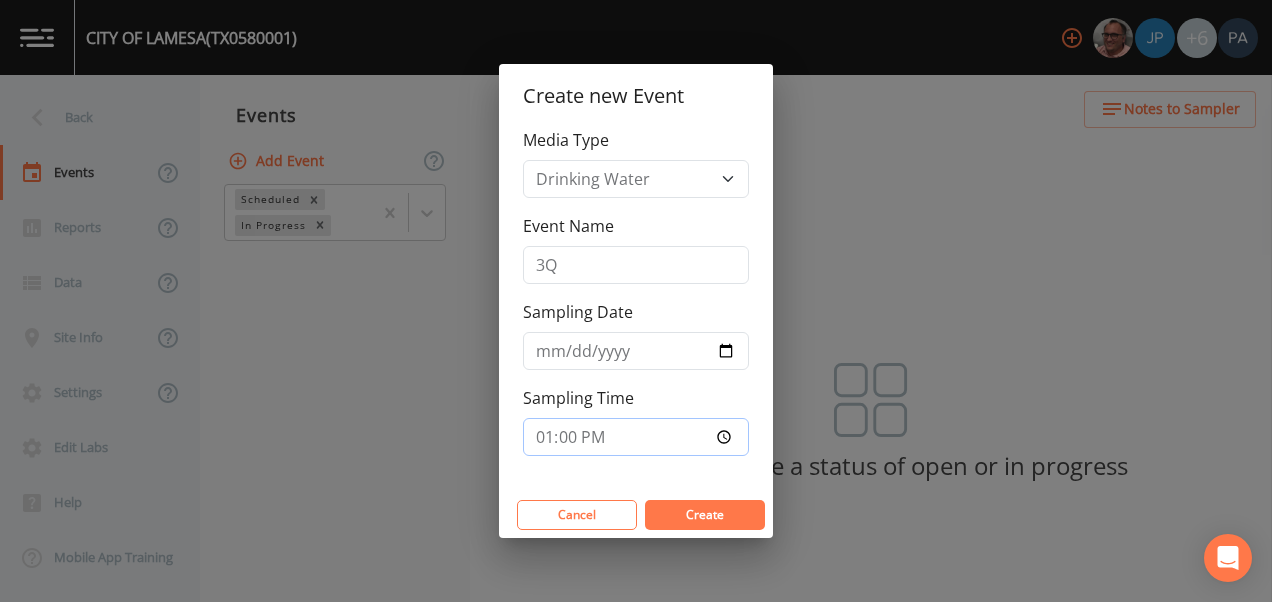 click on "Create" at bounding box center [705, 515] 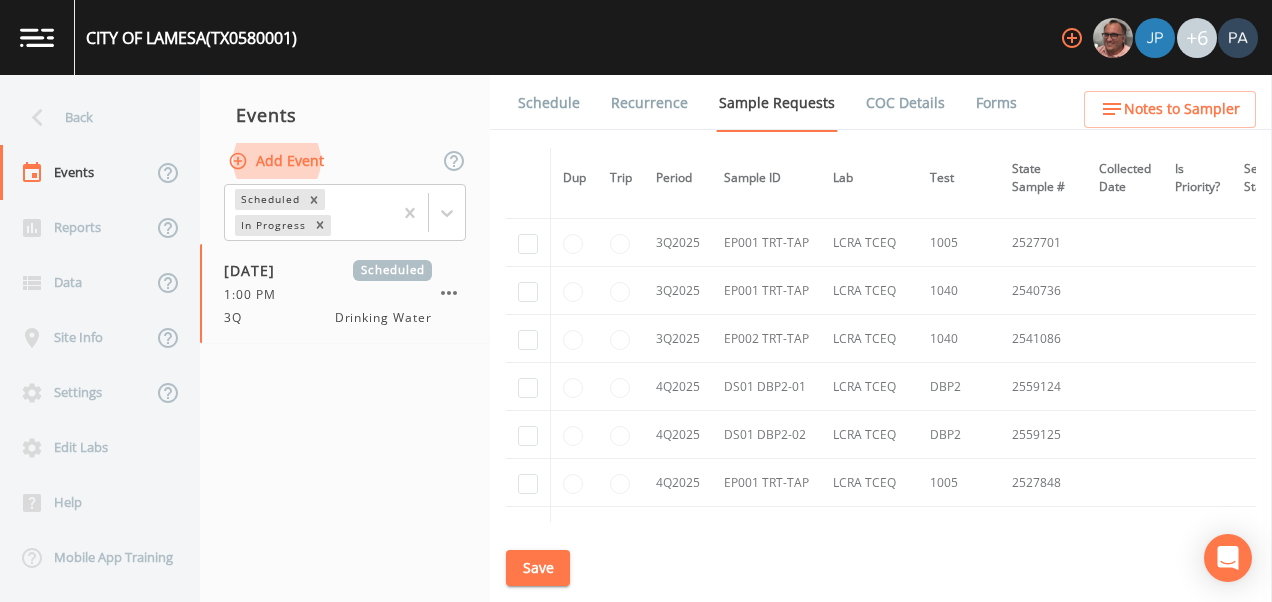 scroll, scrollTop: 5236, scrollLeft: 0, axis: vertical 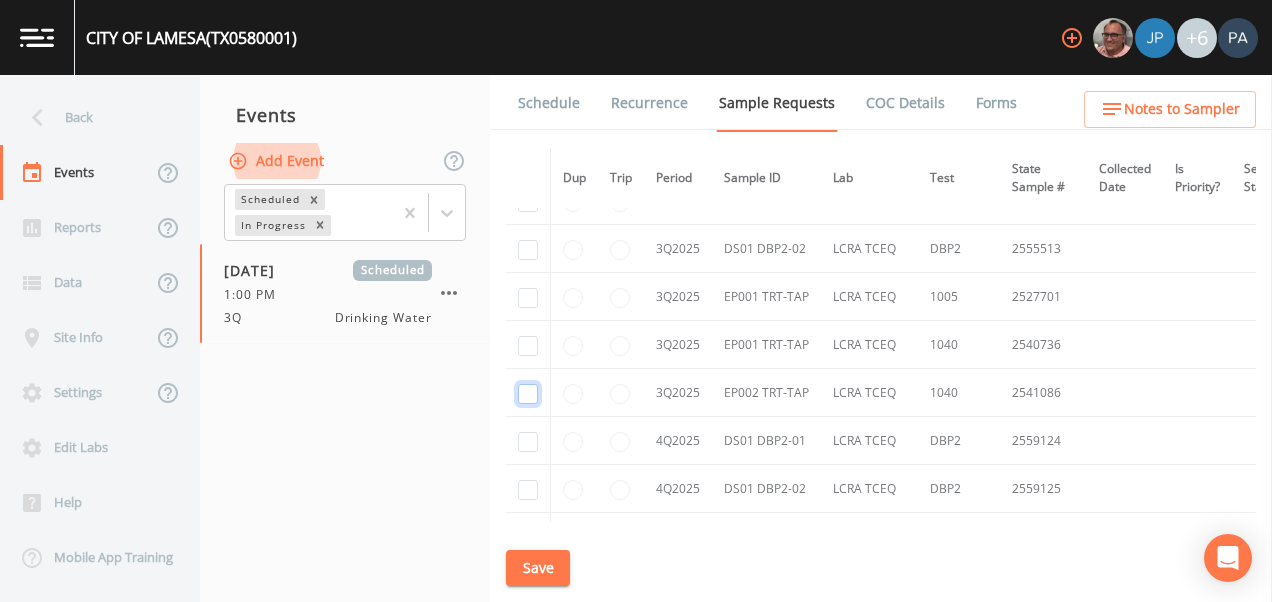 click at bounding box center [528, -3703] 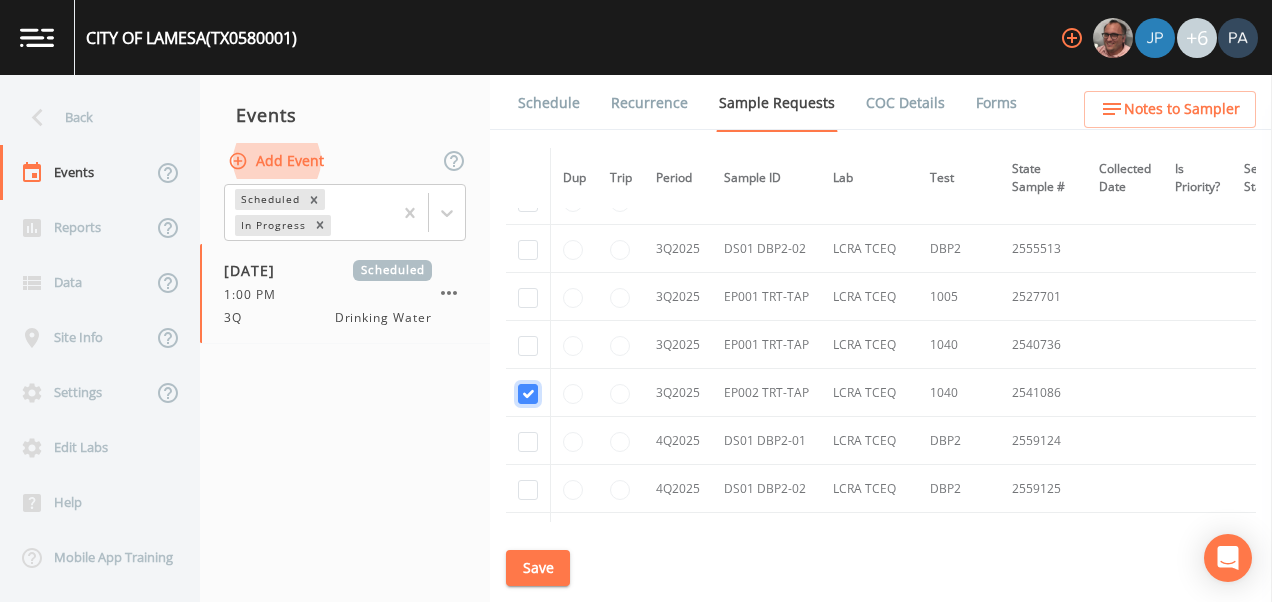 checkbox on "true" 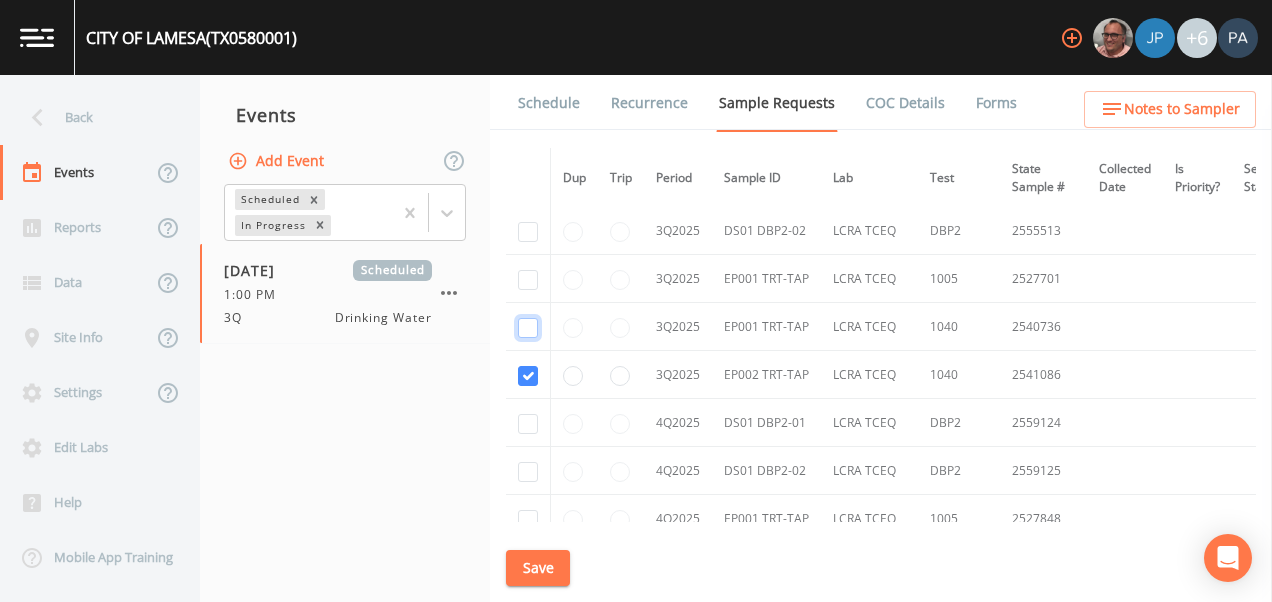 click at bounding box center (528, -2748) 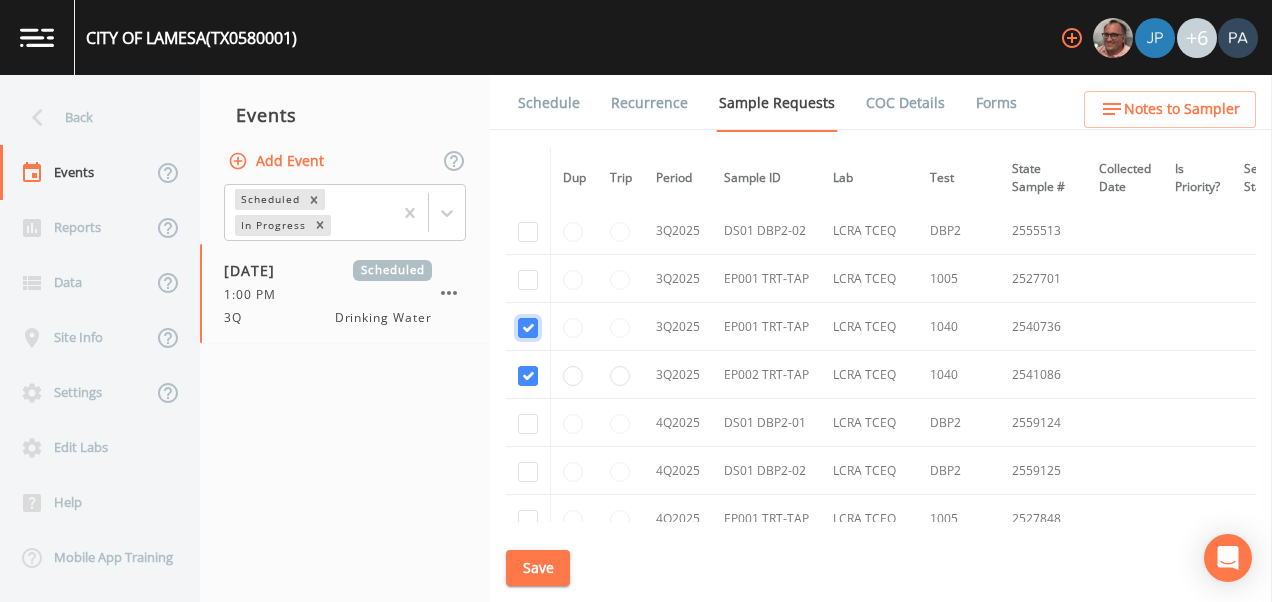 checkbox on "true" 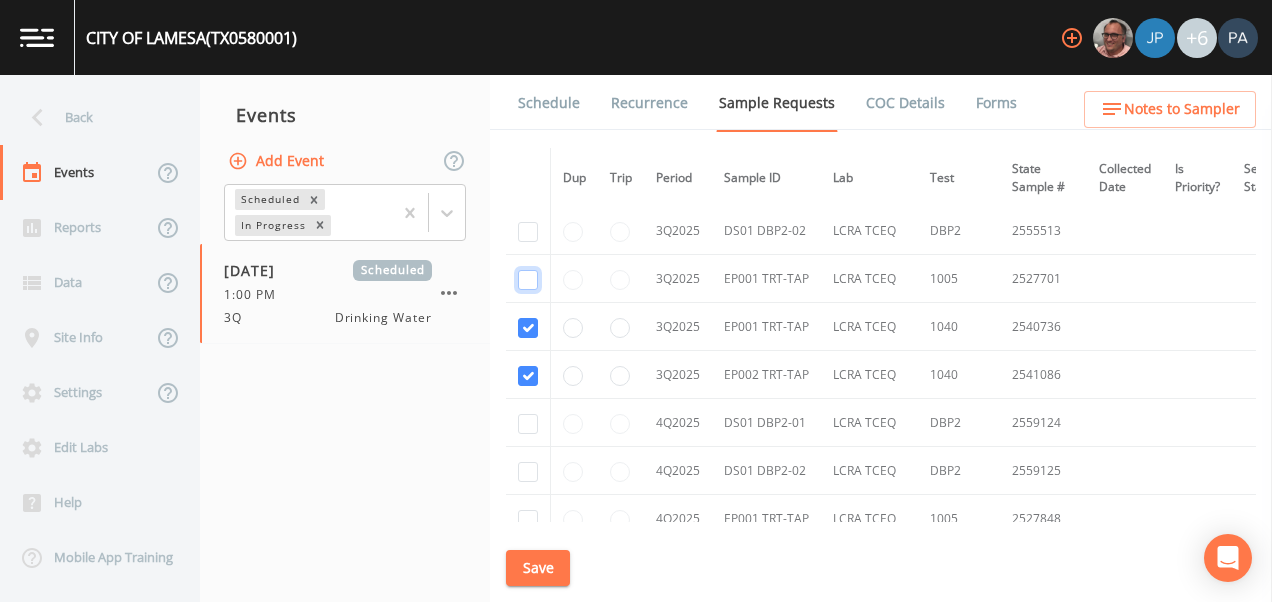 click at bounding box center [528, -2948] 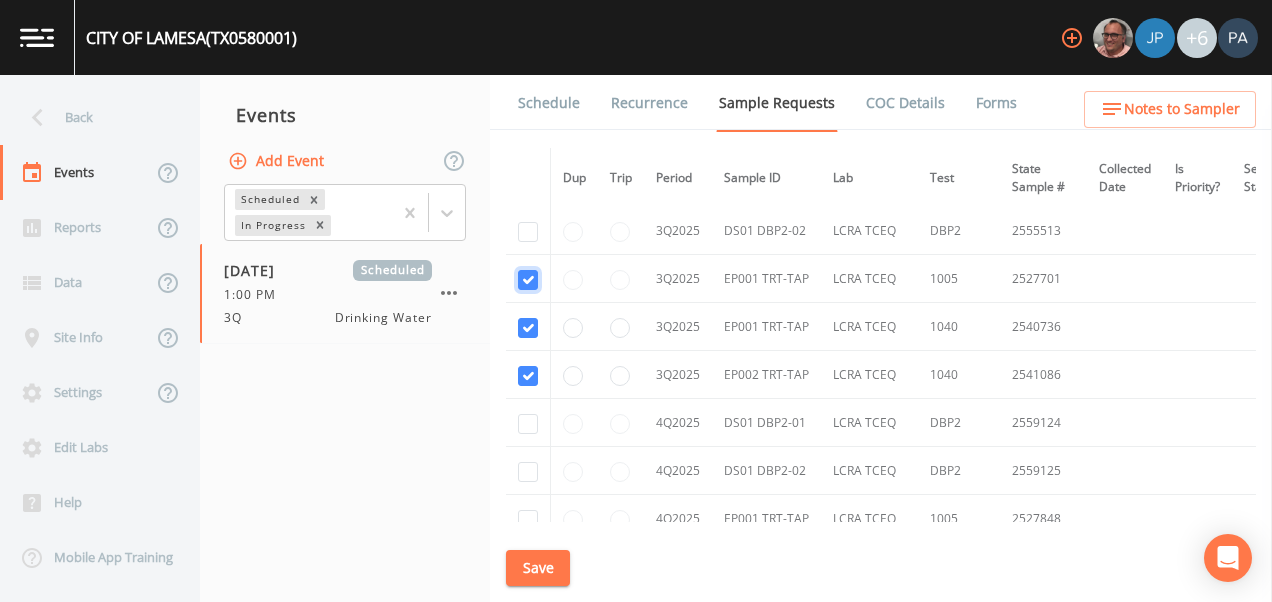 checkbox on "true" 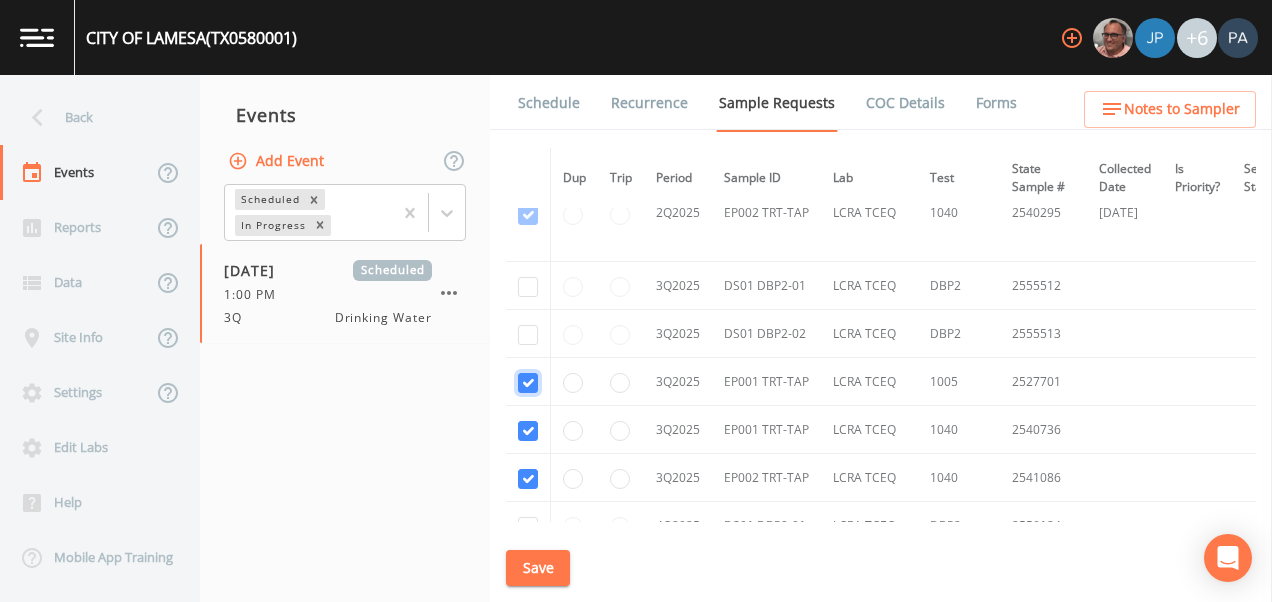 scroll, scrollTop: 4668, scrollLeft: 0, axis: vertical 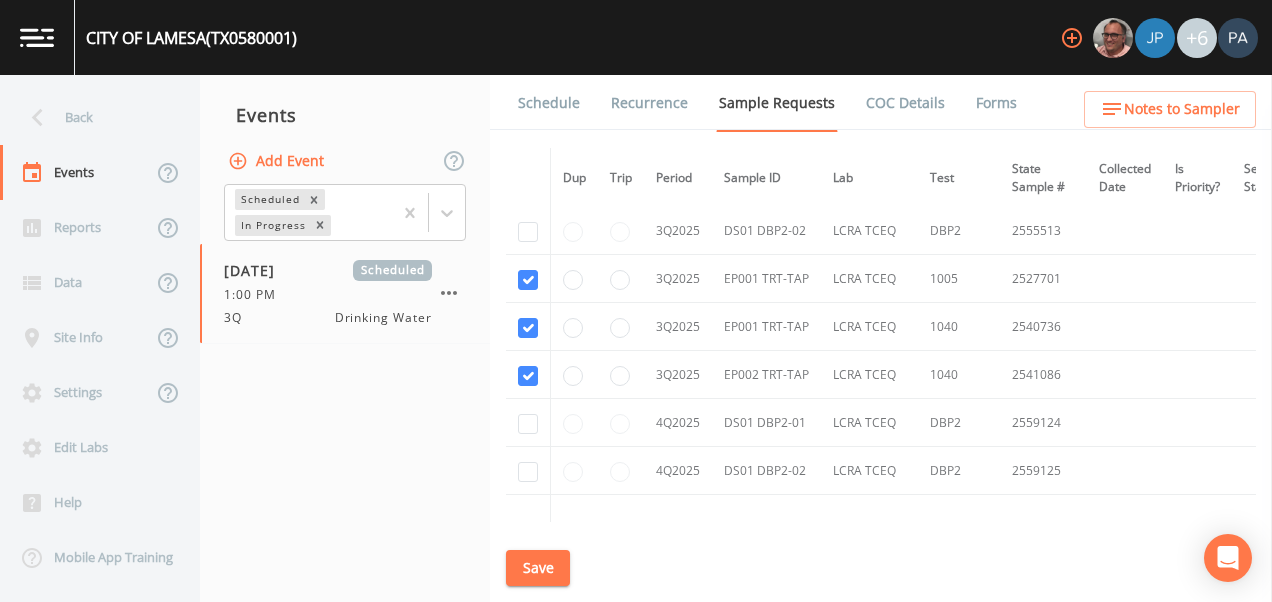 click at bounding box center [528, 231] 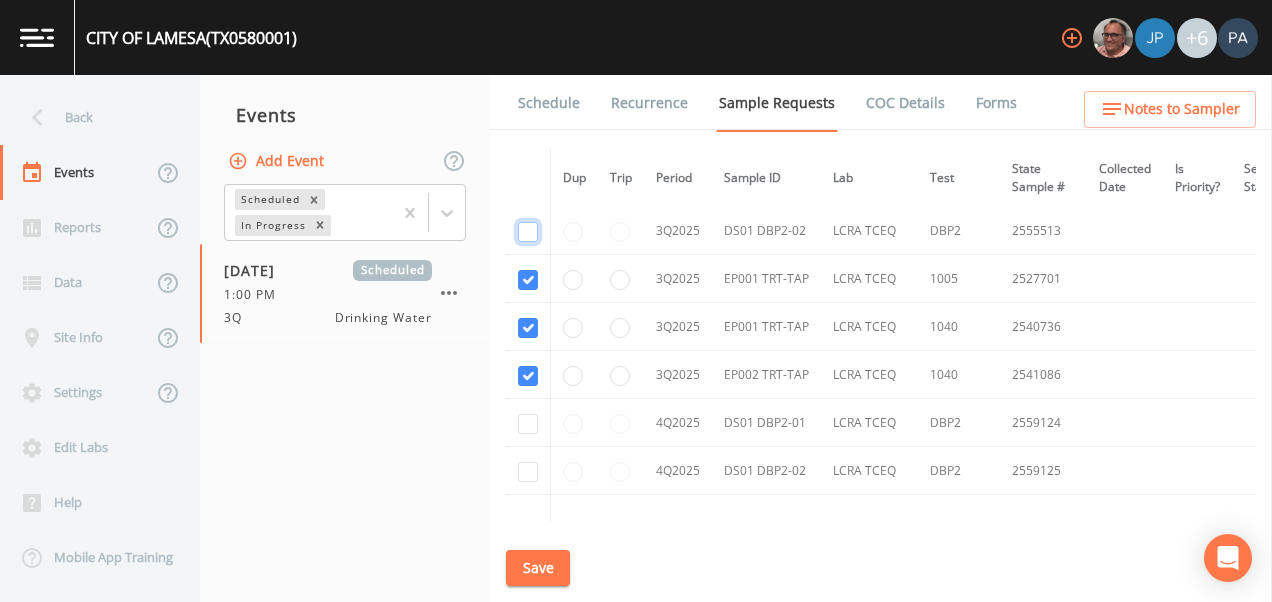 drag, startPoint x: 533, startPoint y: 234, endPoint x: 636, endPoint y: 295, distance: 119.70798 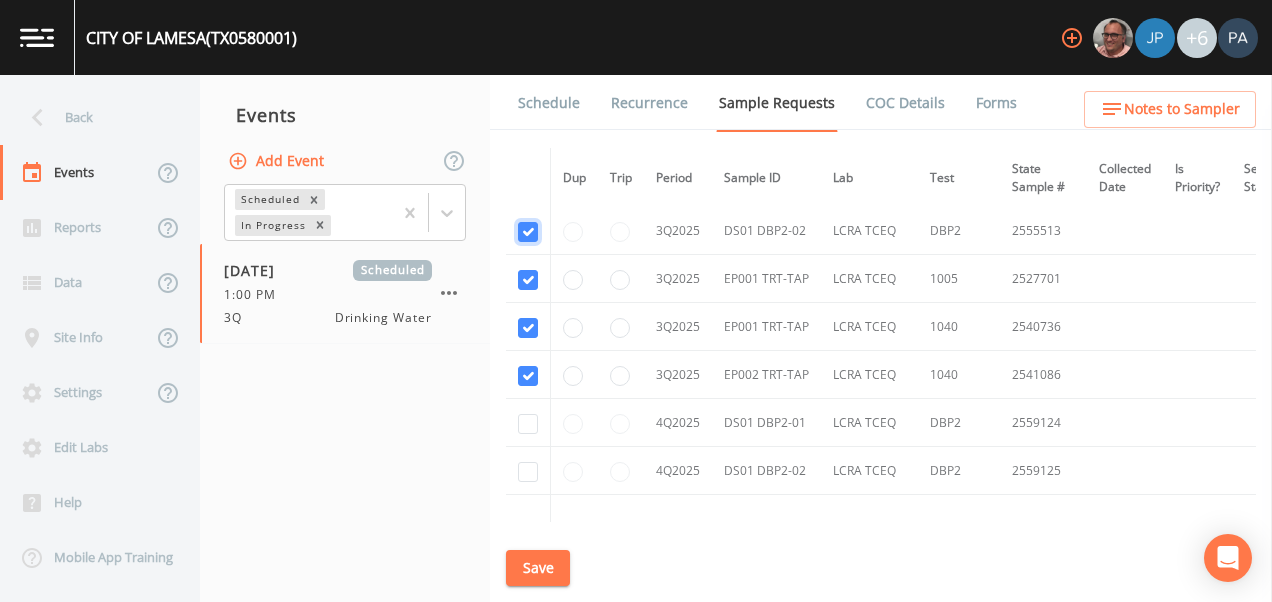 checkbox on "true" 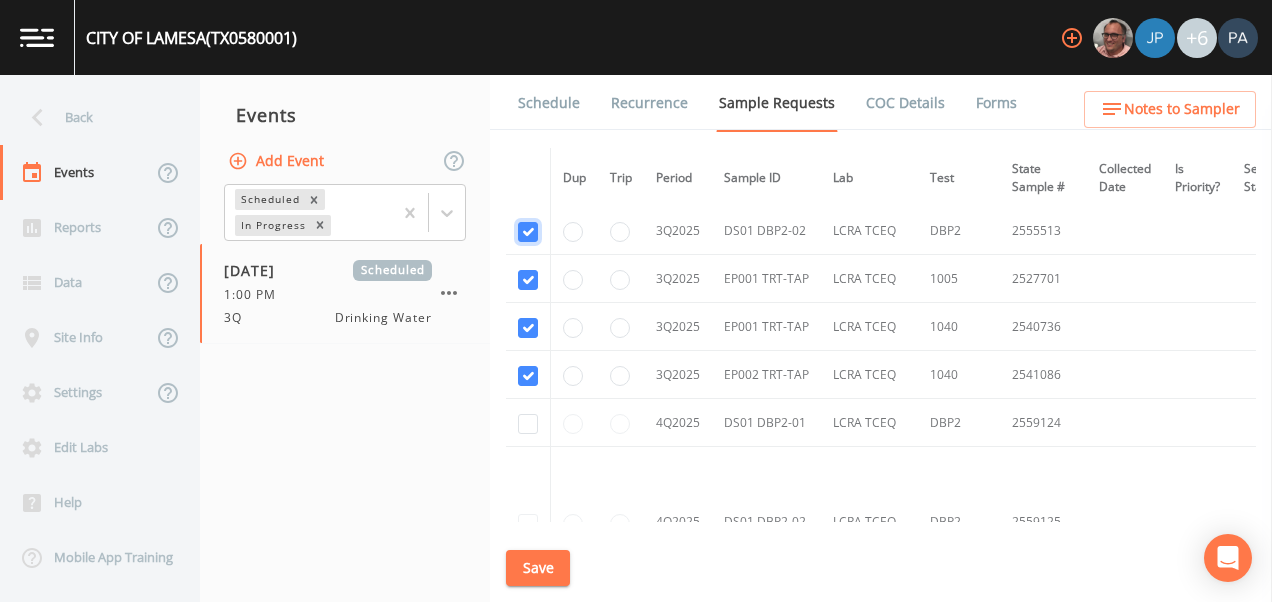 scroll, scrollTop: 4568, scrollLeft: 0, axis: vertical 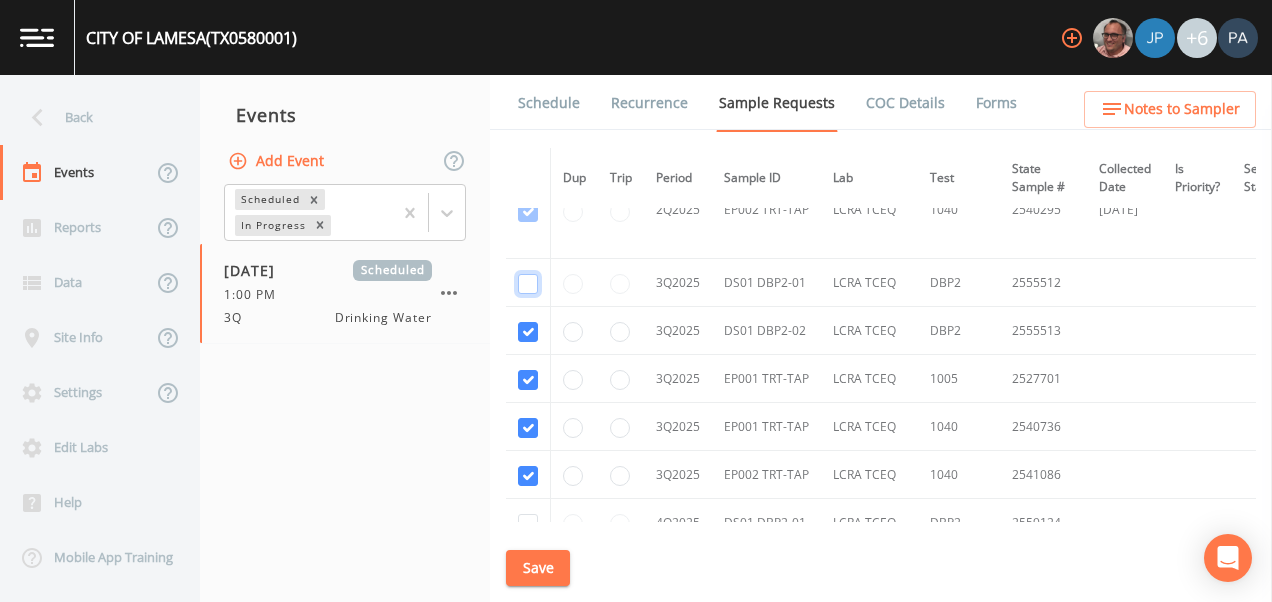 click at bounding box center (528, -3533) 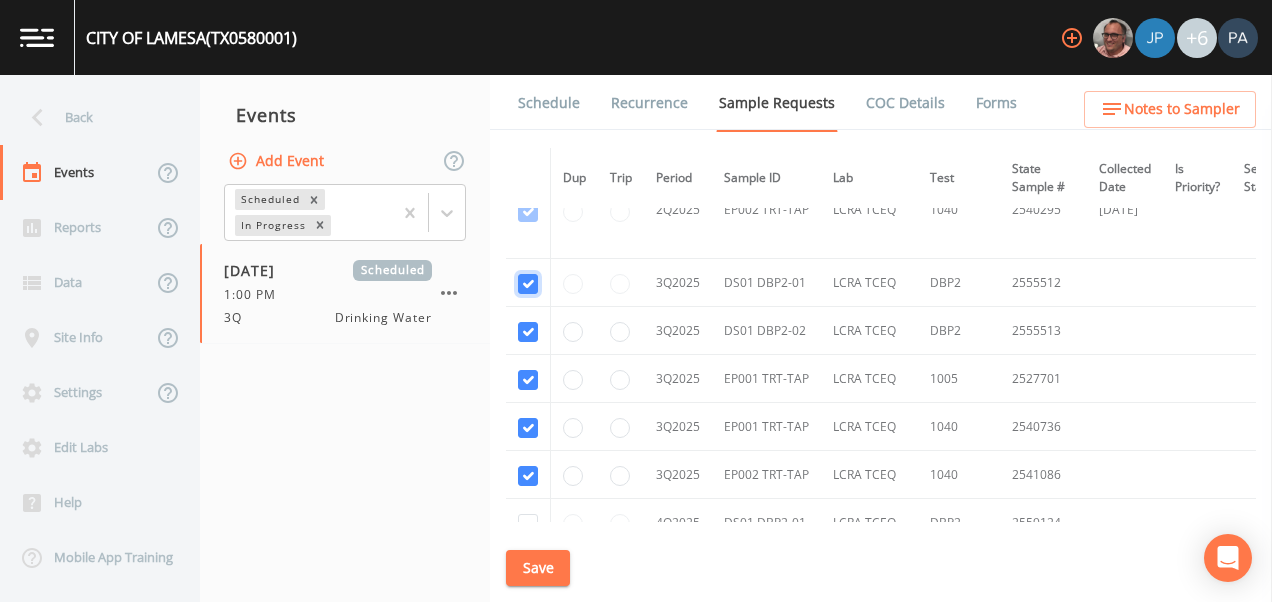 checkbox on "true" 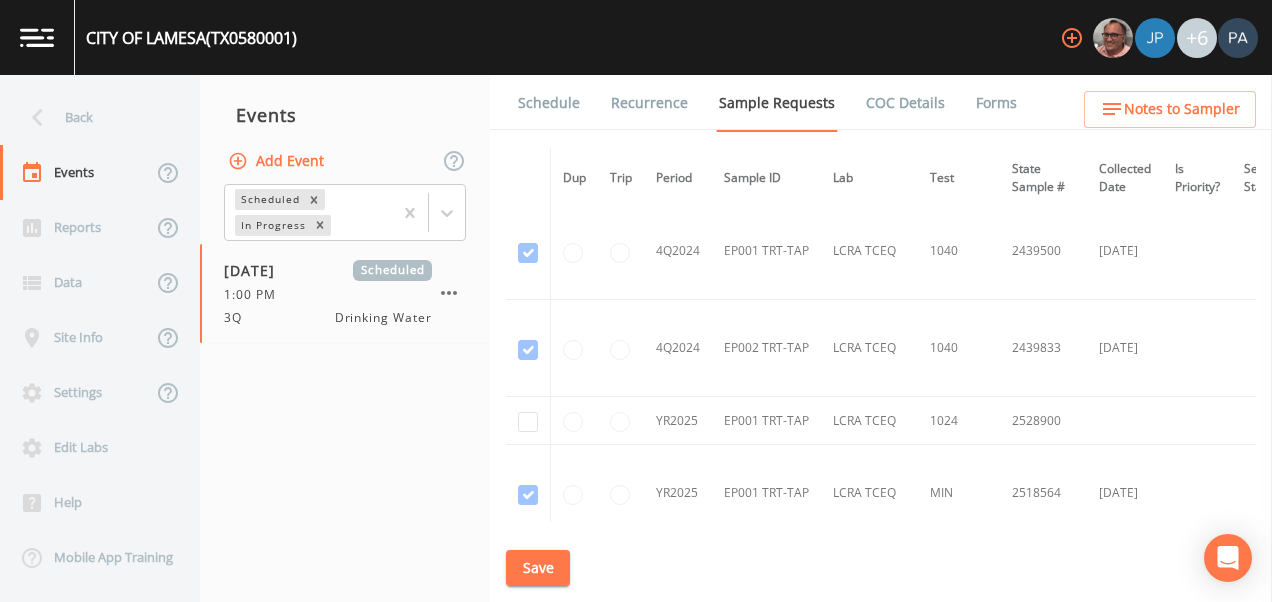 scroll, scrollTop: 2468, scrollLeft: 0, axis: vertical 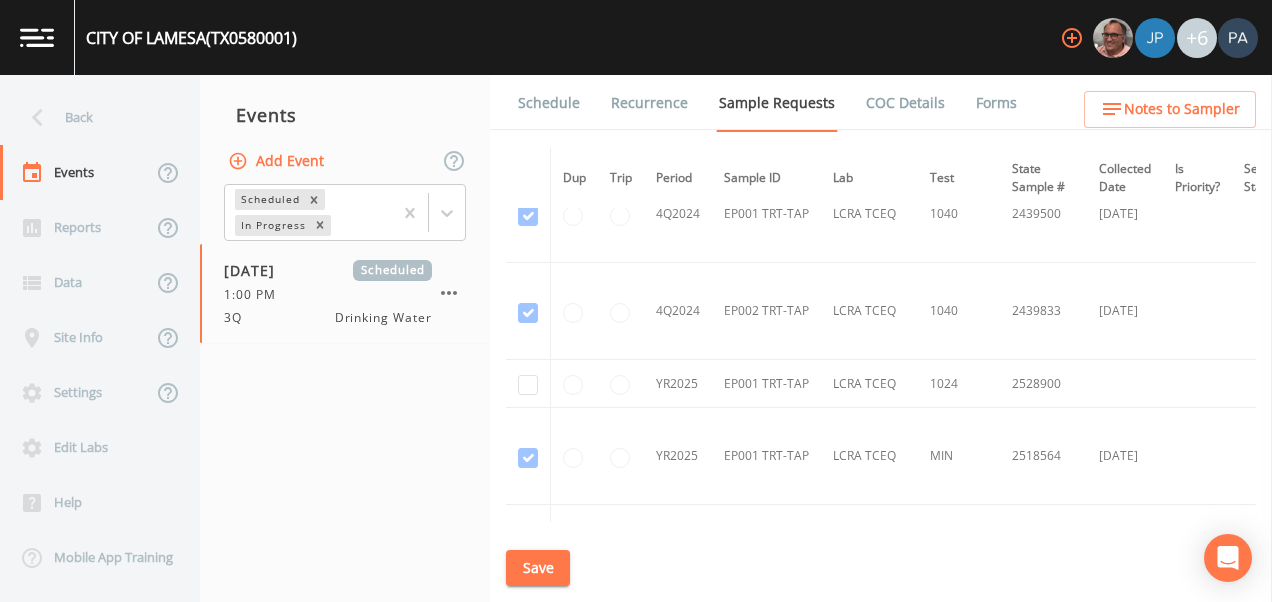 click at bounding box center (528, 384) 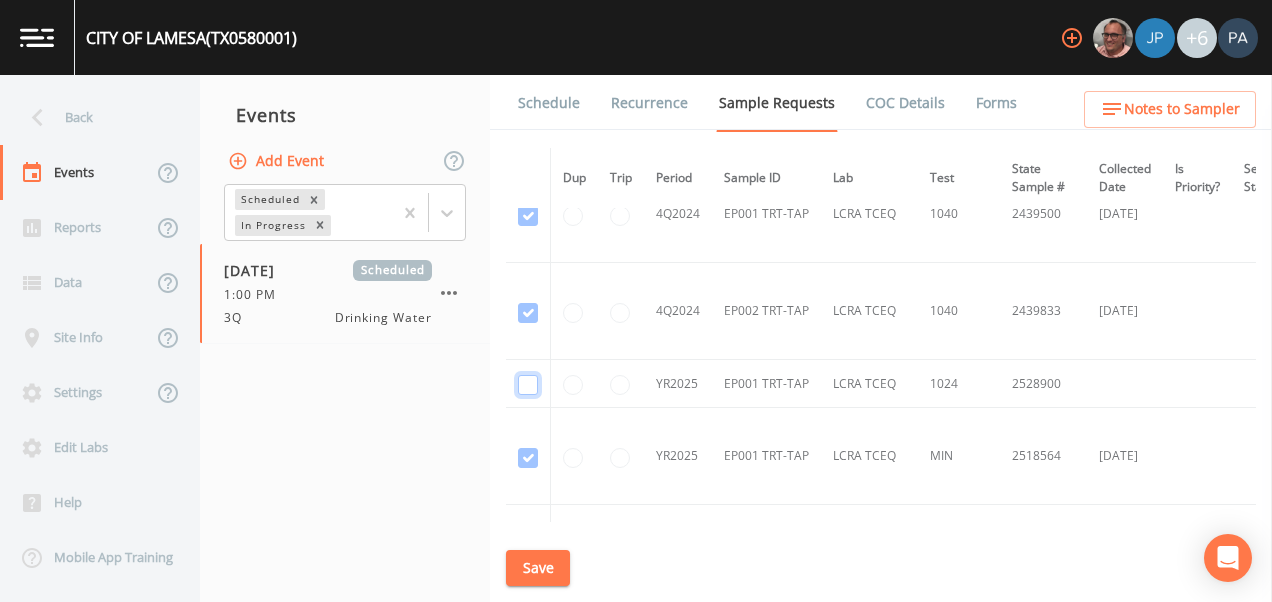 click at bounding box center [528, -2209] 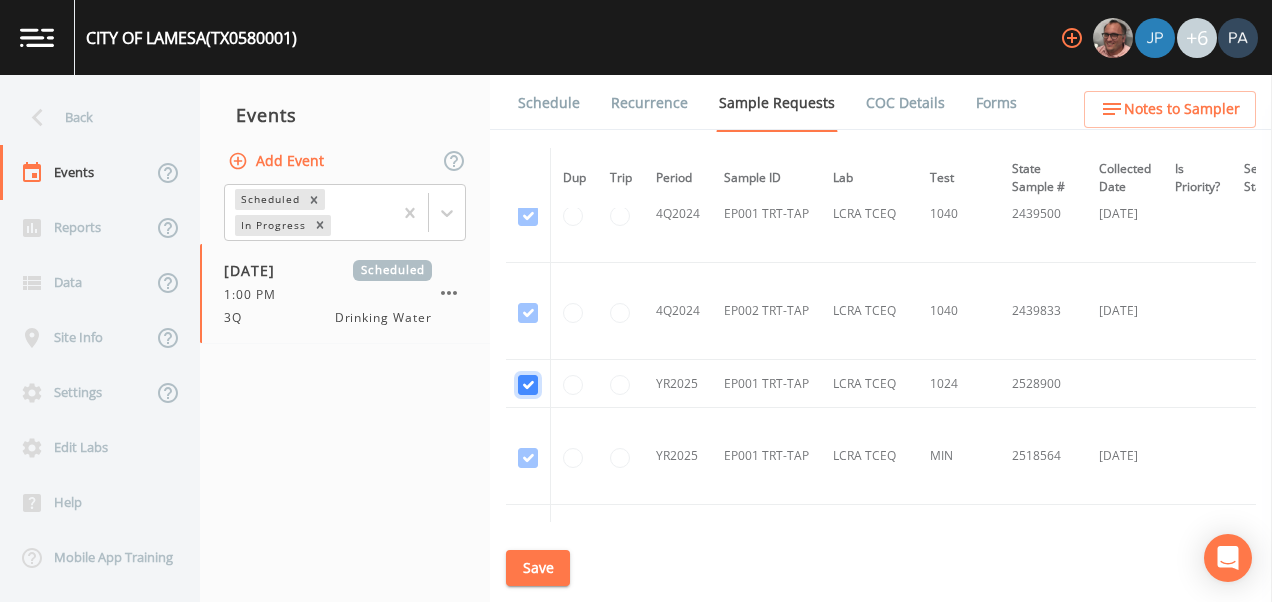 checkbox on "true" 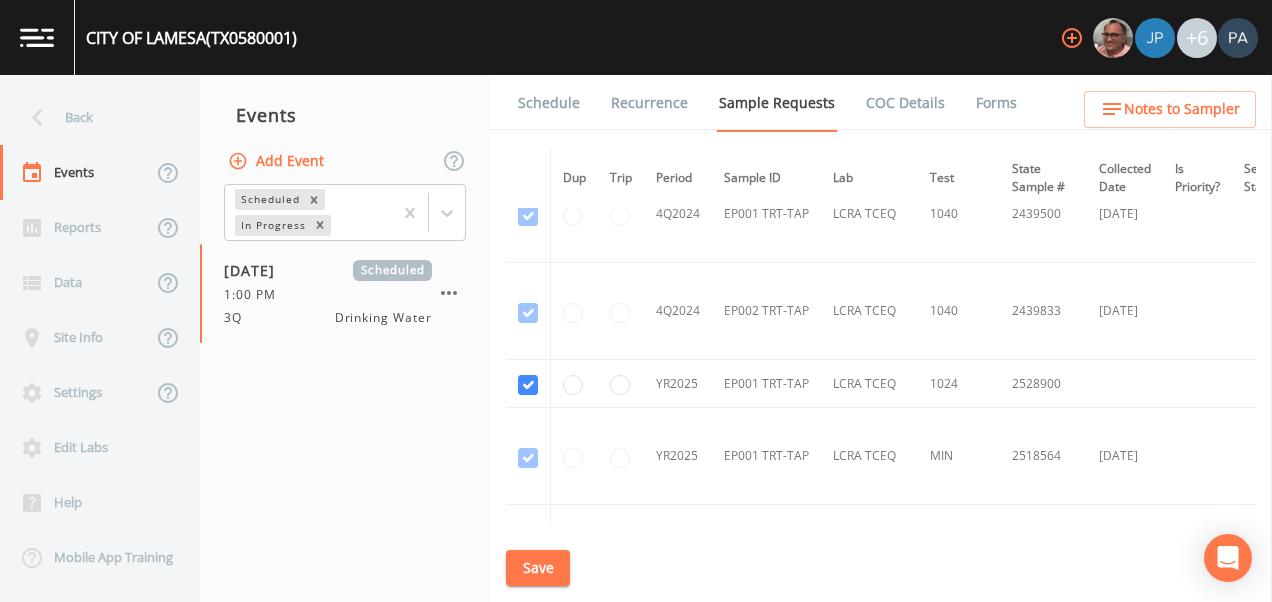 click on "Save" at bounding box center (538, 568) 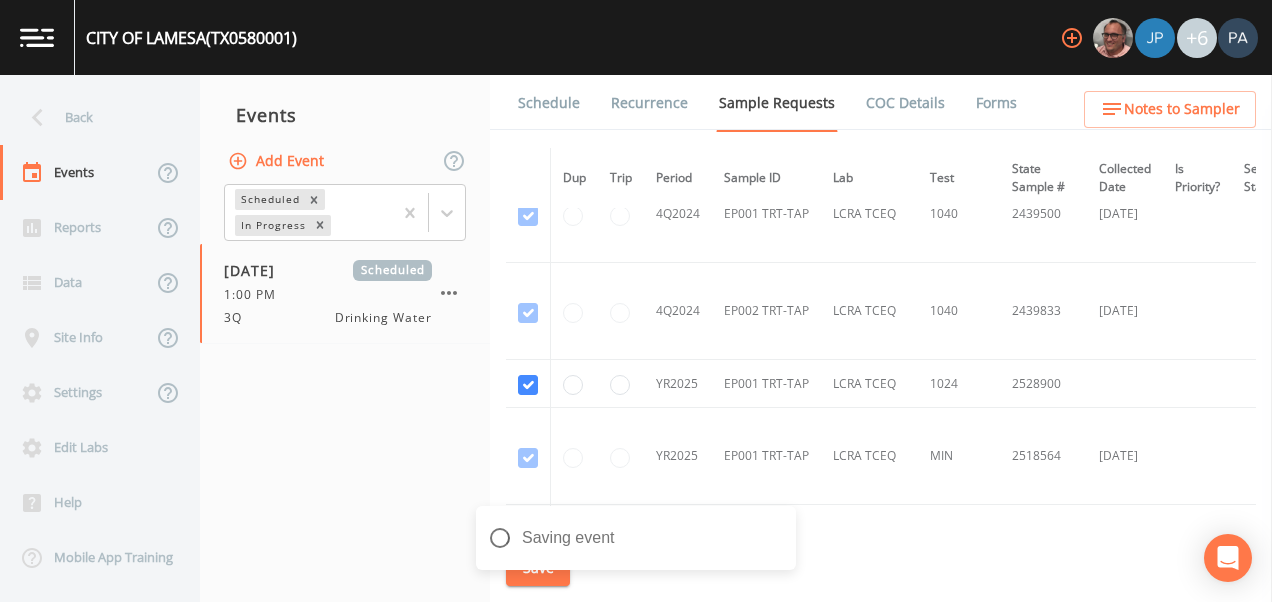 click on "Schedule" at bounding box center (549, 103) 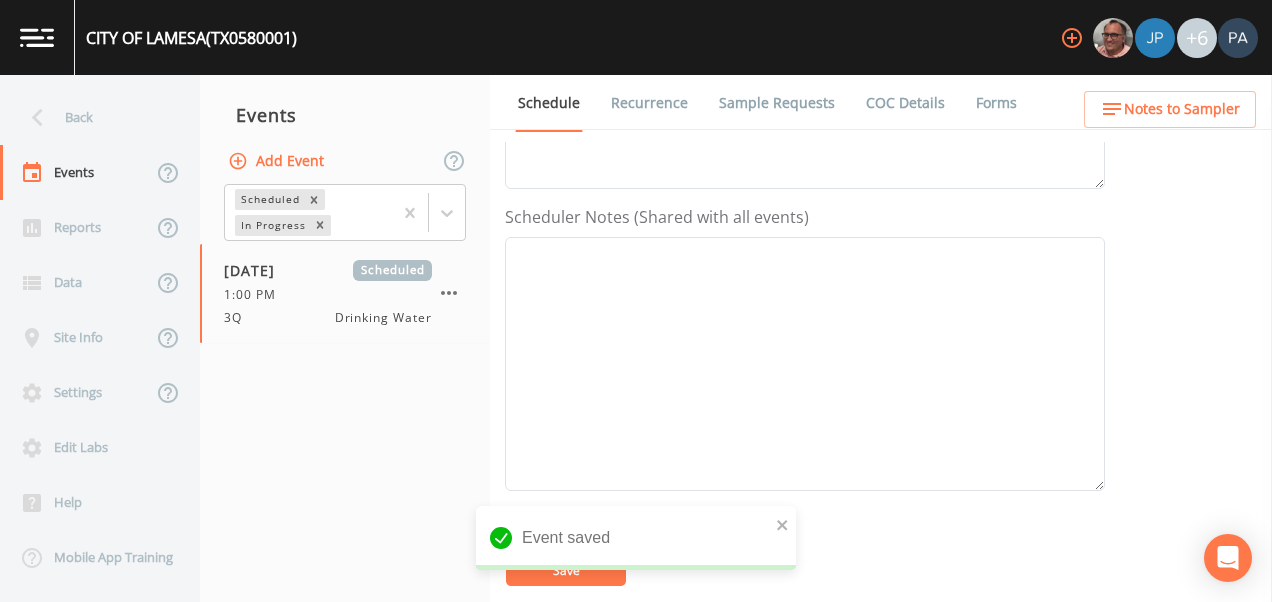 scroll, scrollTop: 700, scrollLeft: 0, axis: vertical 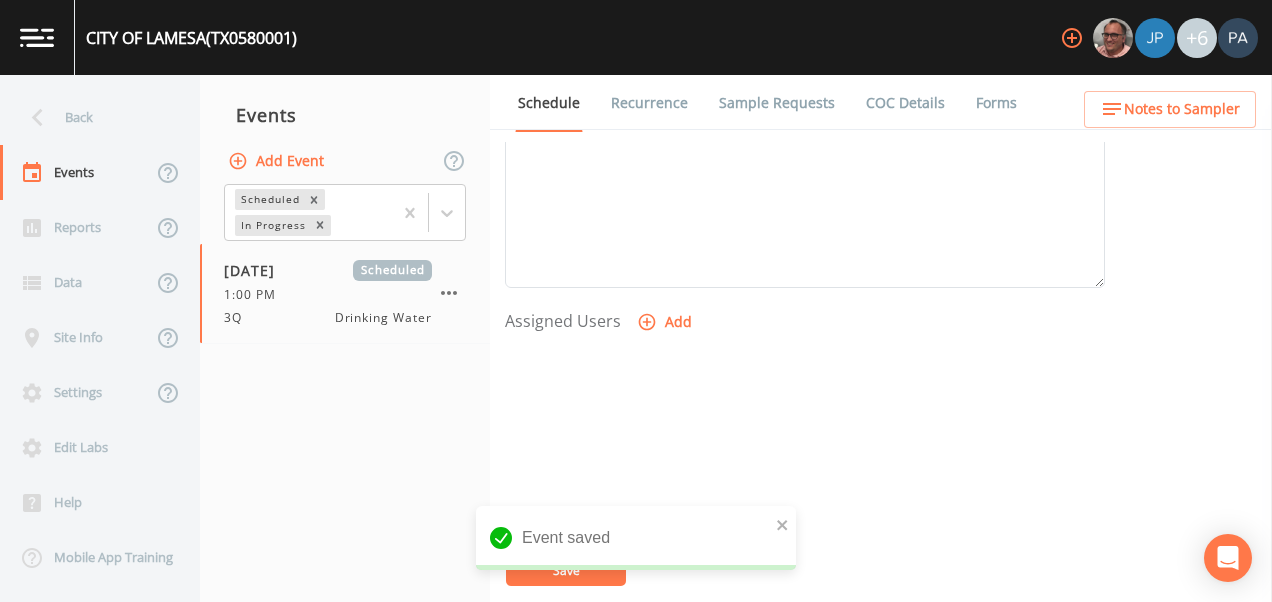 click on "Add" at bounding box center [666, 322] 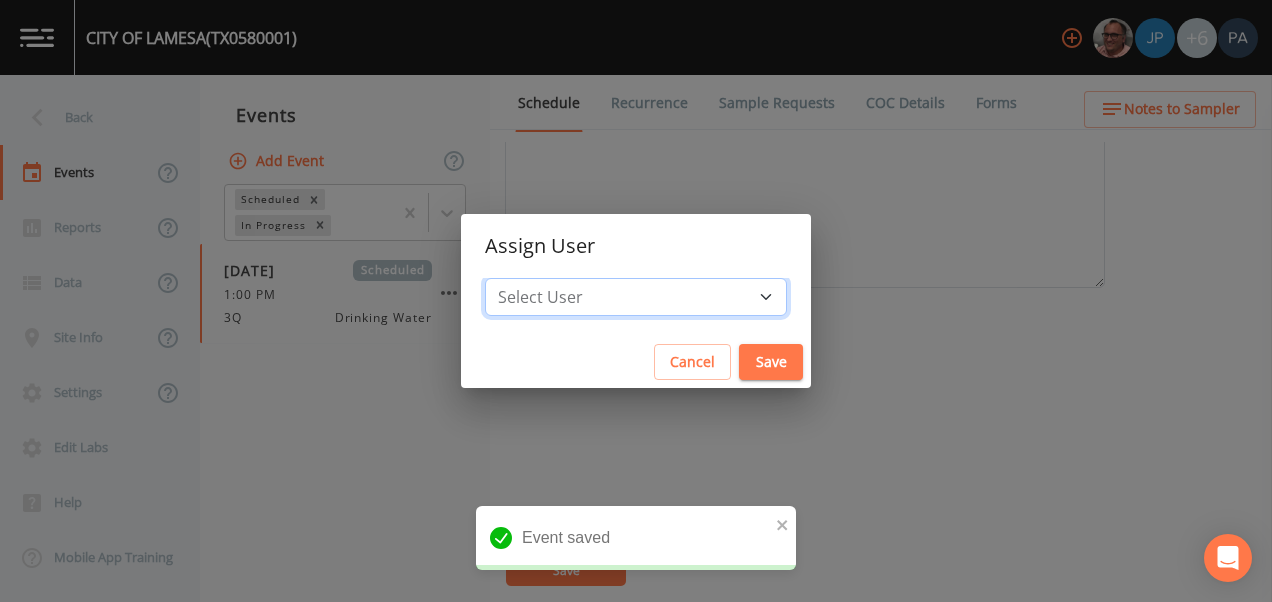 click on "Select User [PERSON_NAME] [PERSON_NAME]  [PERSON_NAME] [PERSON_NAME] [PERSON_NAME] [PERSON_NAME] [PERSON_NAME] [PERSON_NAME] [PERSON_NAME]" at bounding box center [636, 297] 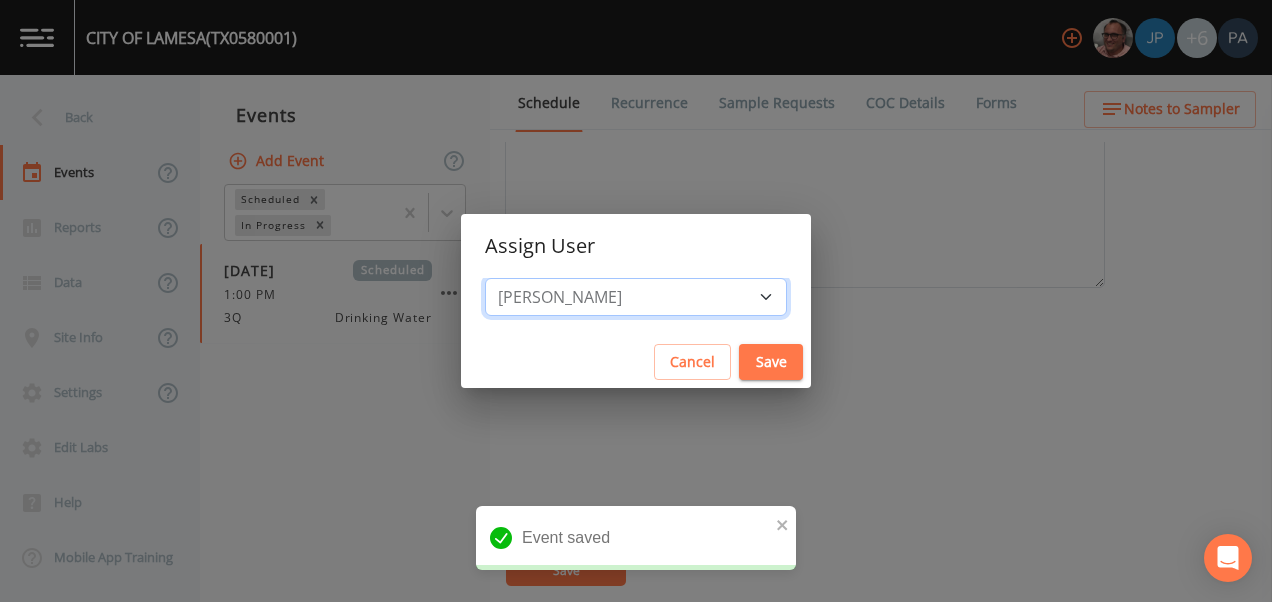 click on "Select User [PERSON_NAME] [PERSON_NAME]  [PERSON_NAME] [PERSON_NAME] [PERSON_NAME] [PERSON_NAME] [PERSON_NAME] [PERSON_NAME] [PERSON_NAME]" at bounding box center [636, 297] 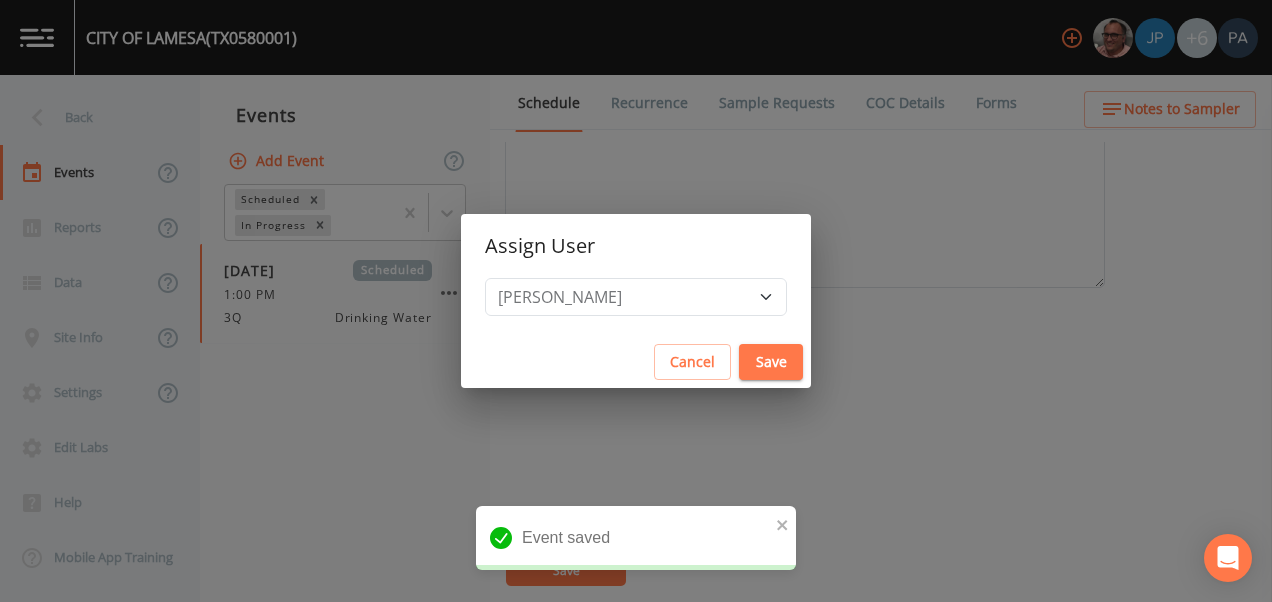 click on "Save" at bounding box center [771, 362] 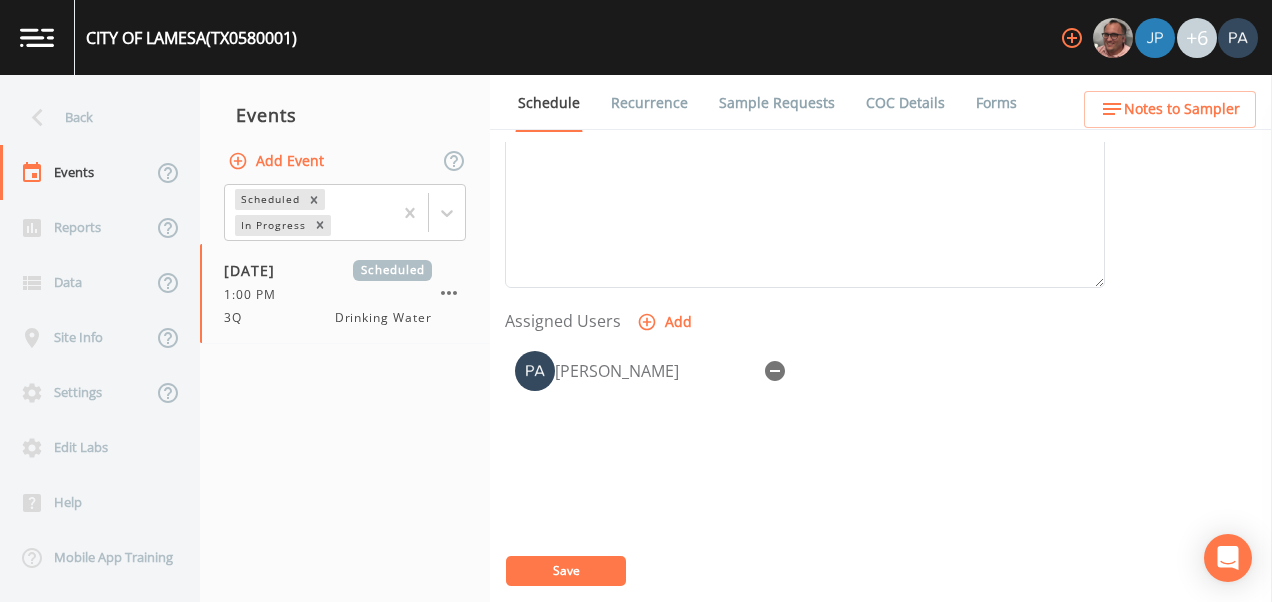 click on "Save" at bounding box center (566, 571) 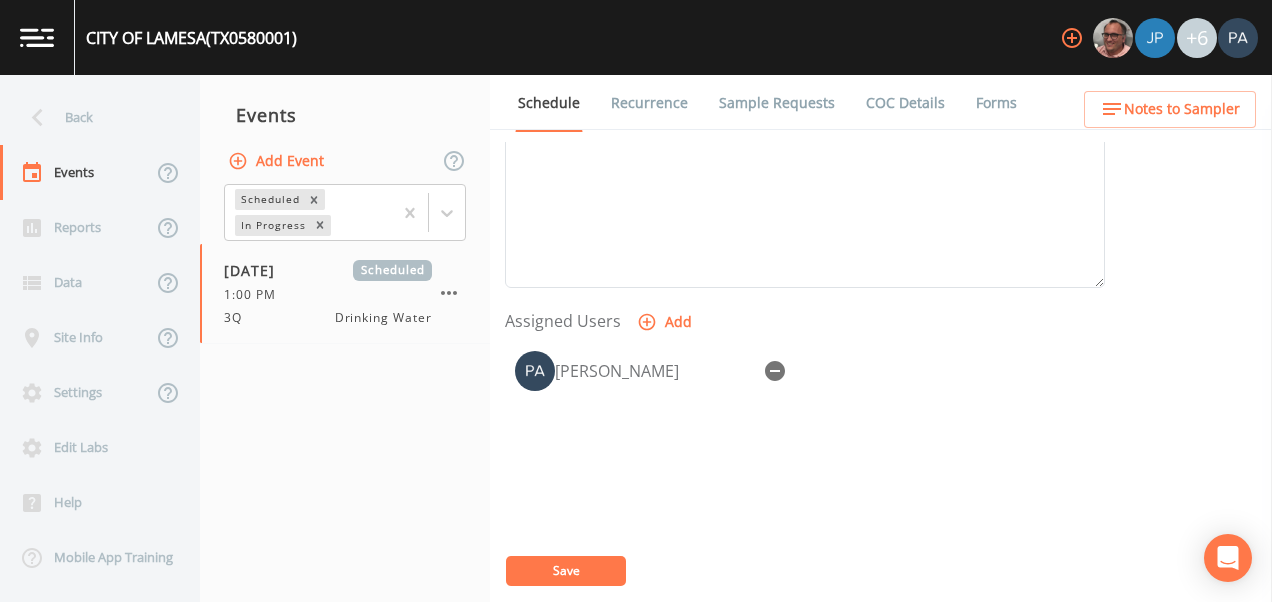 click on "Save" at bounding box center [566, 571] 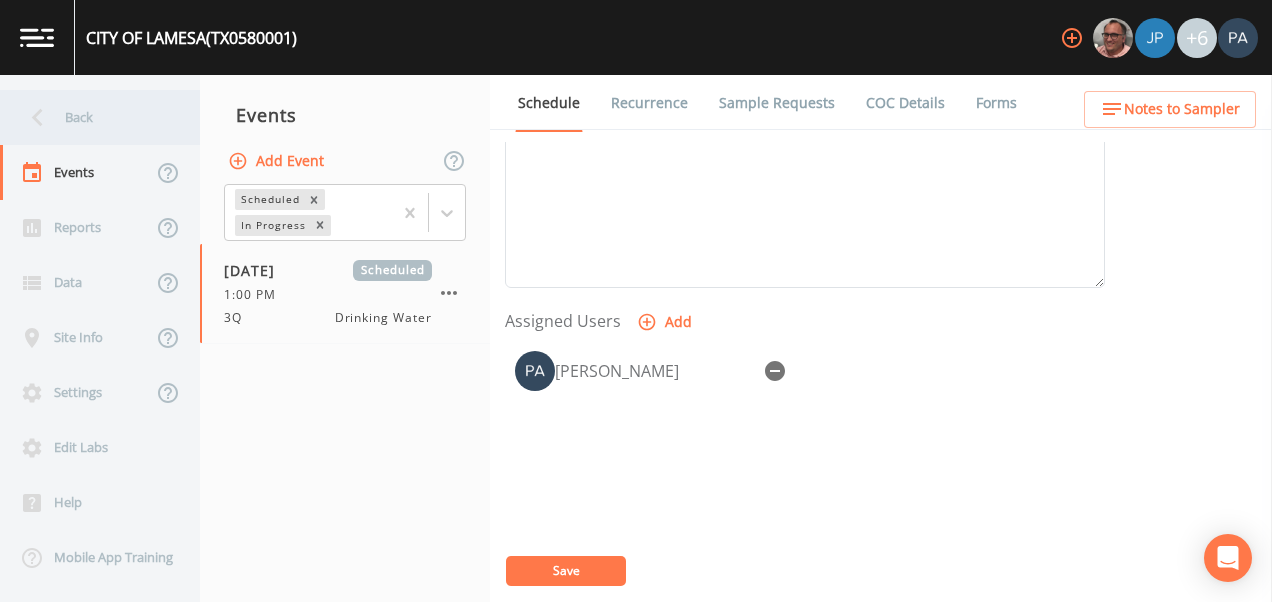 click on "Back" at bounding box center [90, 117] 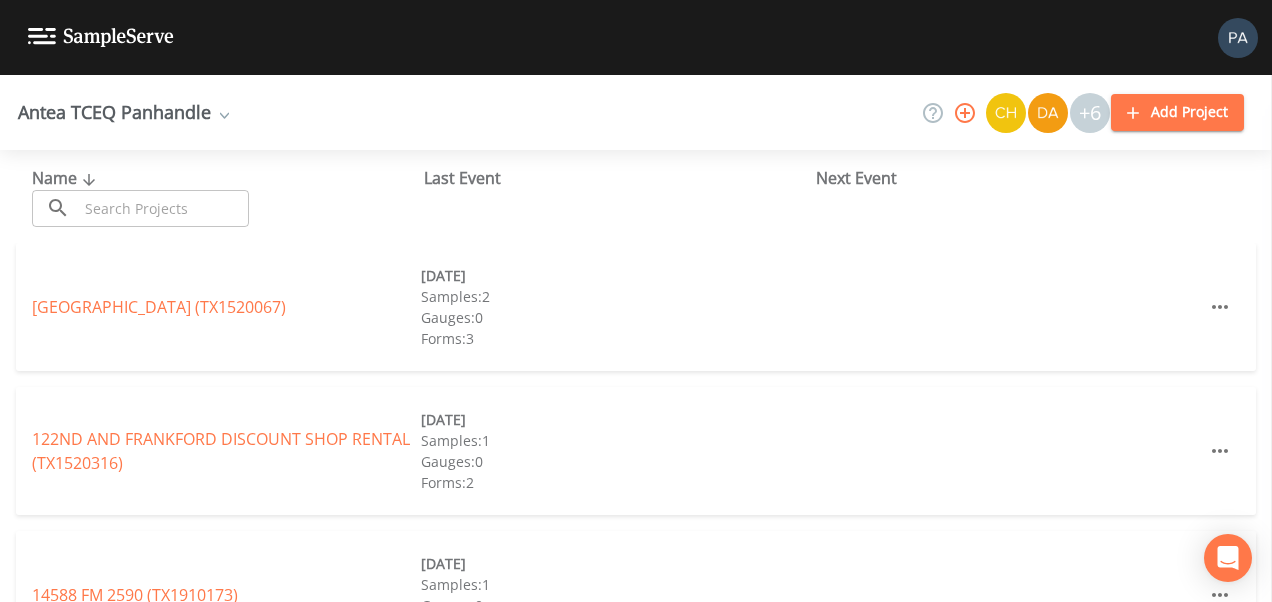 click on "Name ​ ​" at bounding box center (228, 196) 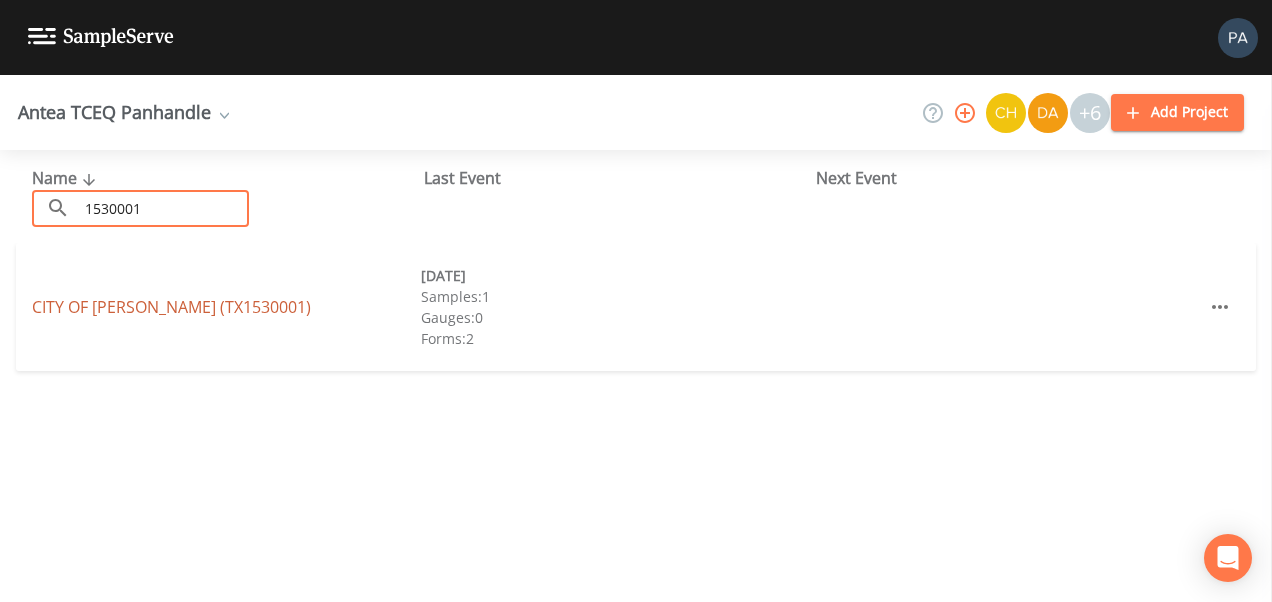 type on "1530001" 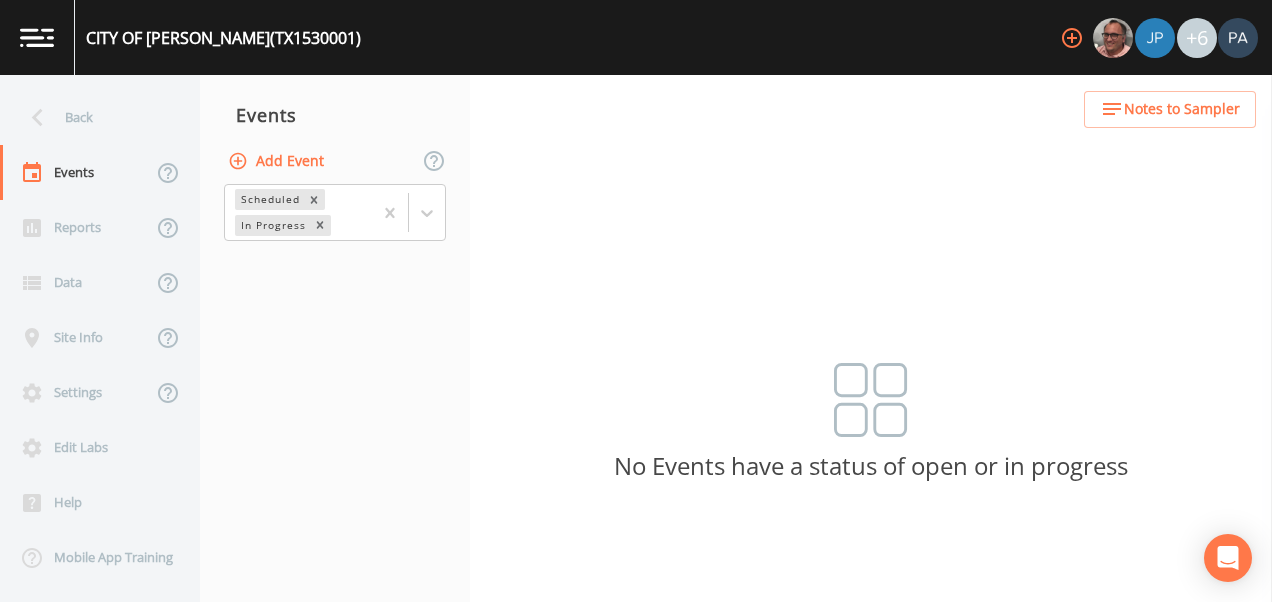 click on "Add Event" at bounding box center (278, 161) 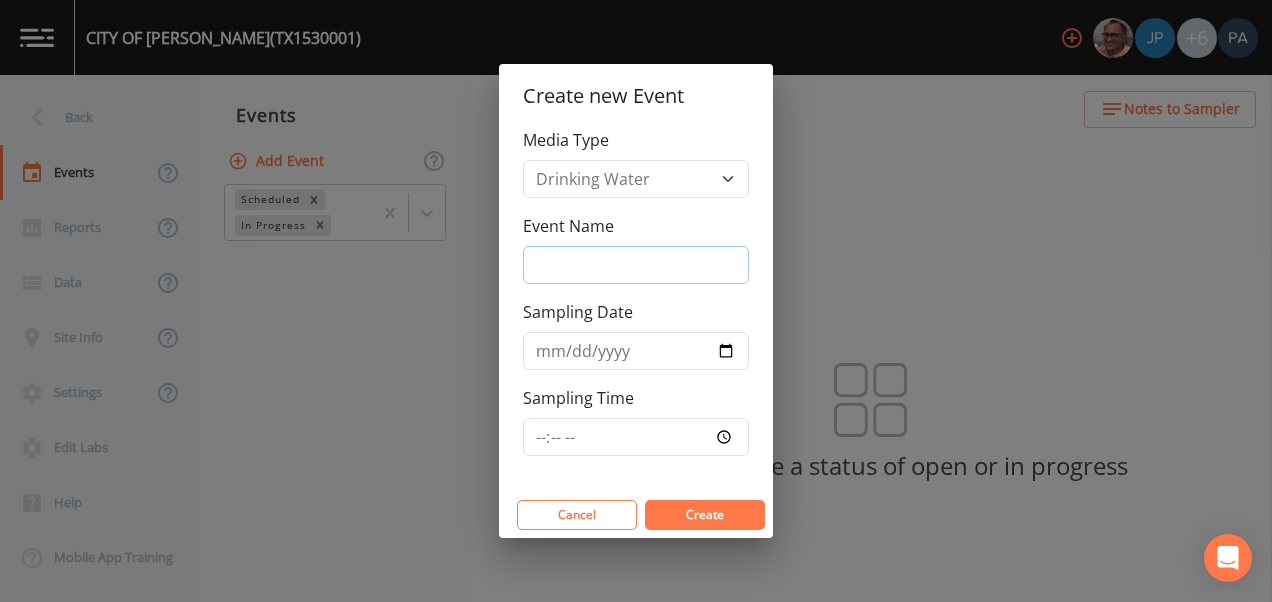 click on "Event Name" at bounding box center [636, 265] 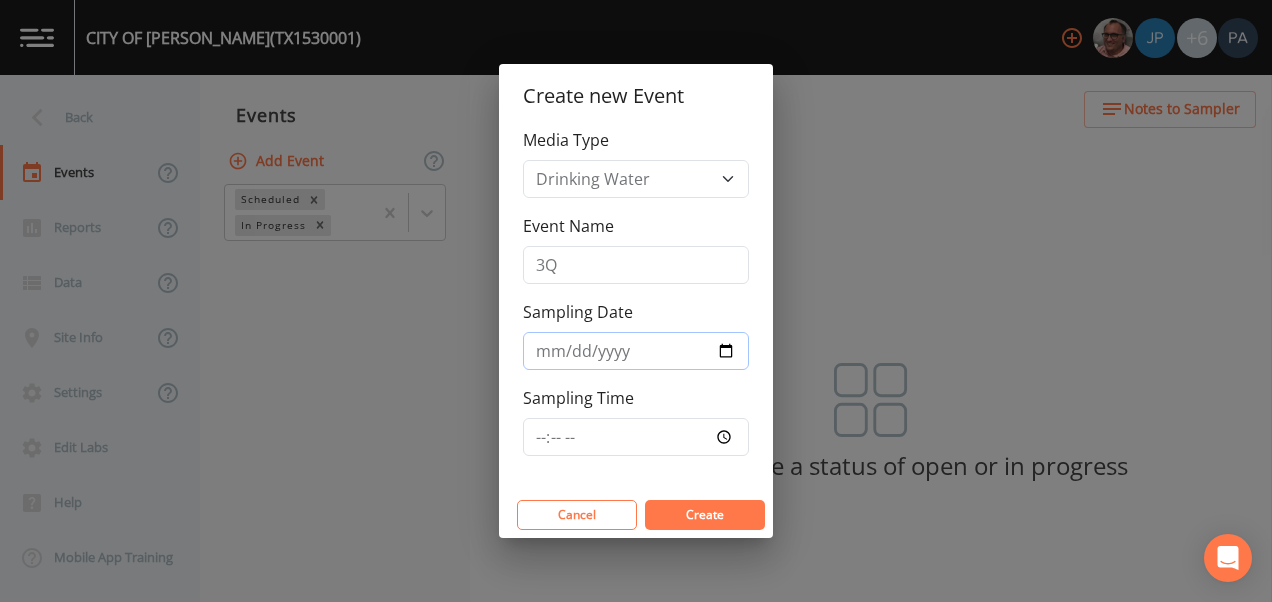 drag, startPoint x: 574, startPoint y: 347, endPoint x: 582, endPoint y: 379, distance: 32.984844 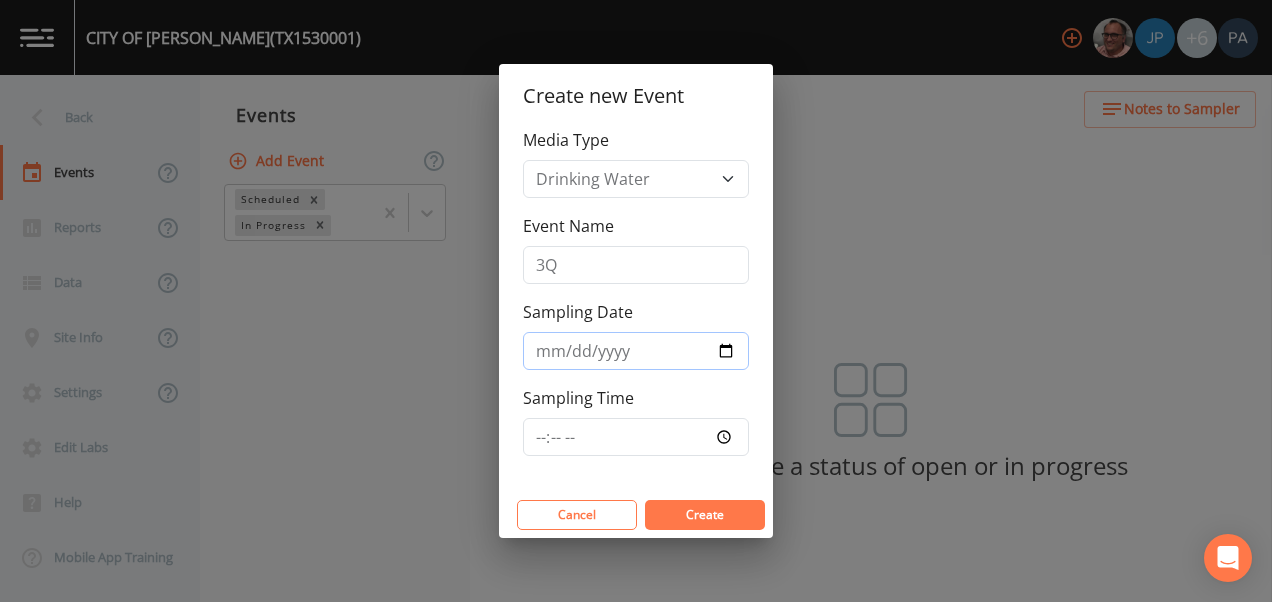 type on "[DATE]" 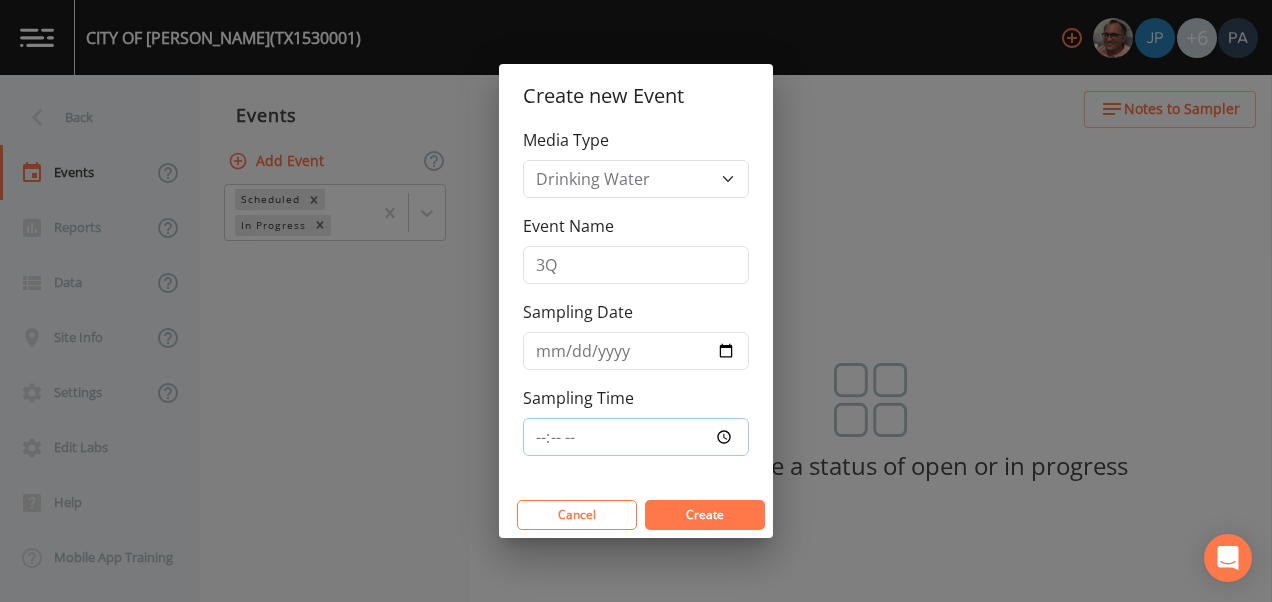click on "Sampling Time" at bounding box center (636, 437) 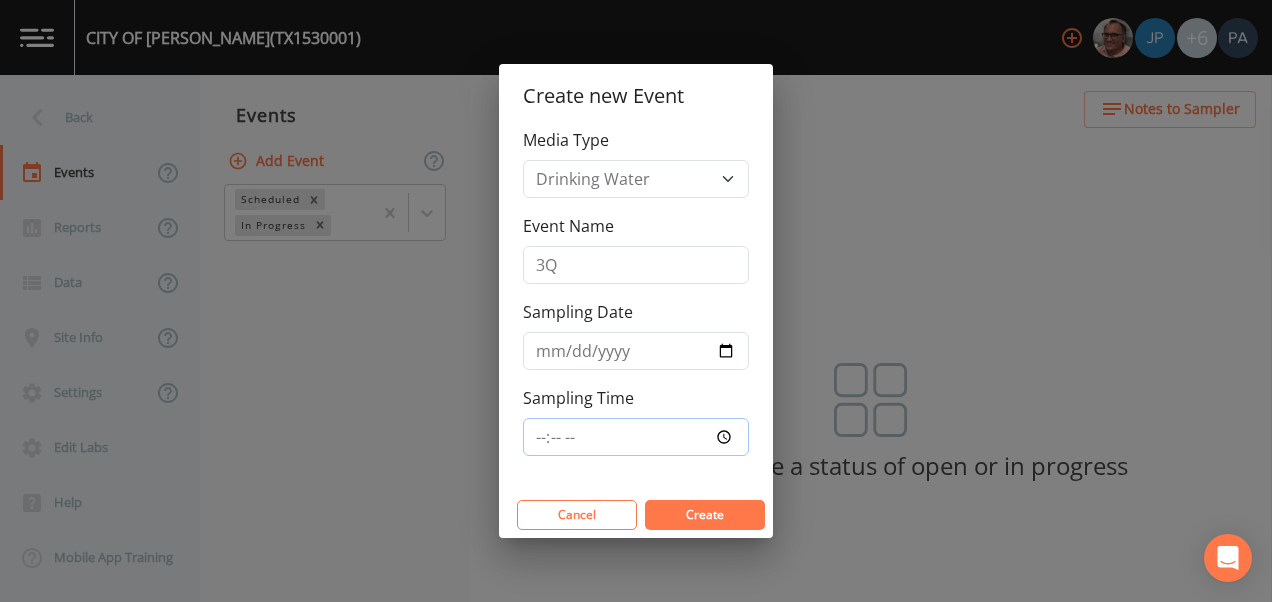 click on "Create" at bounding box center [705, 515] 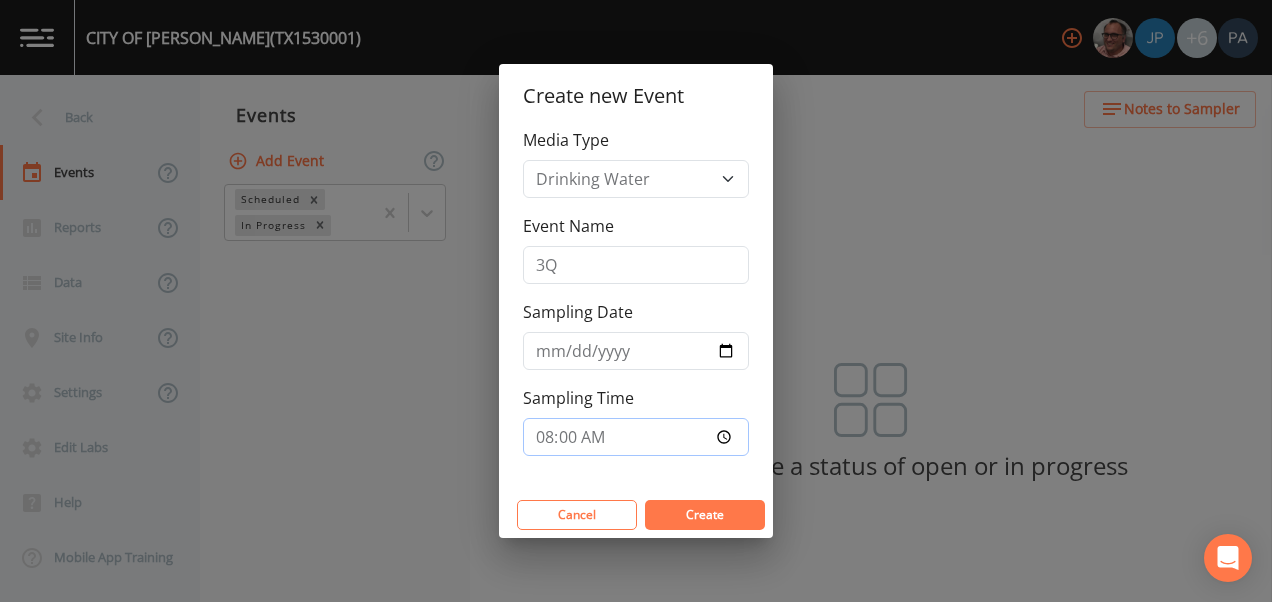 click on "Create" at bounding box center [705, 515] 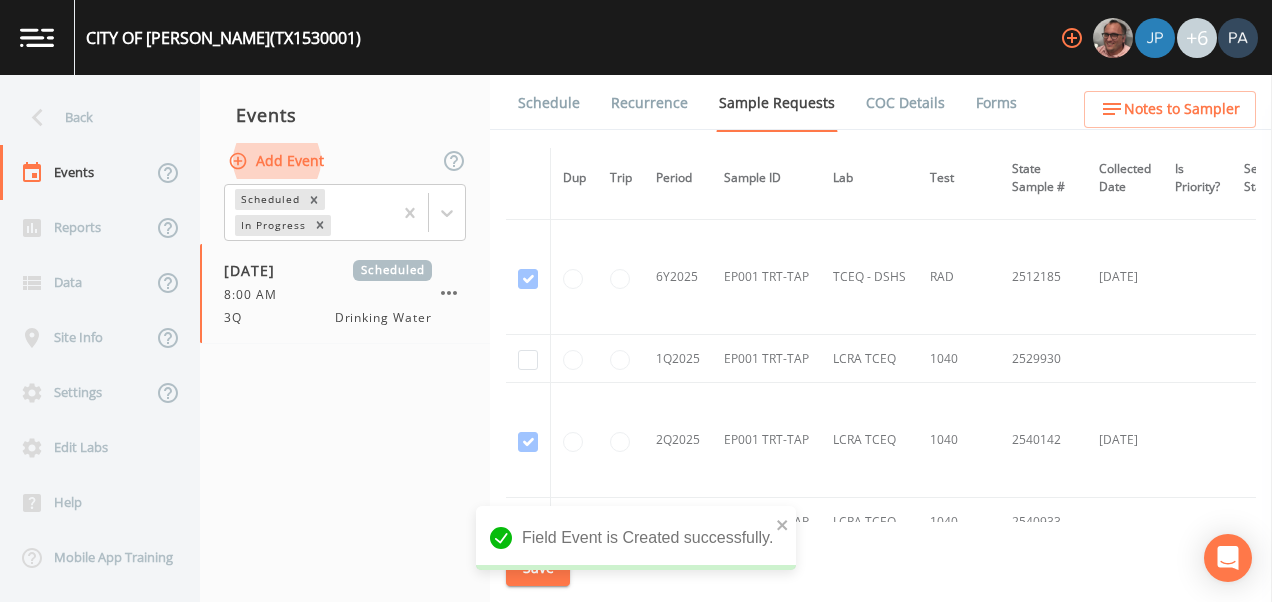 scroll, scrollTop: 2737, scrollLeft: 0, axis: vertical 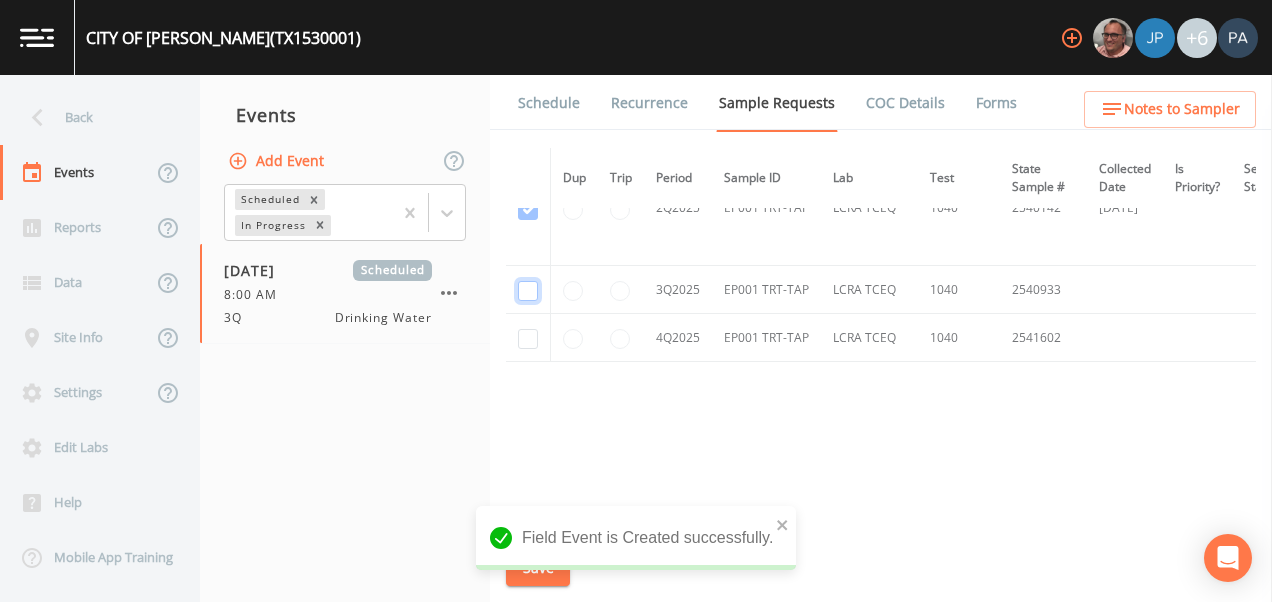 click at bounding box center (528, -1084) 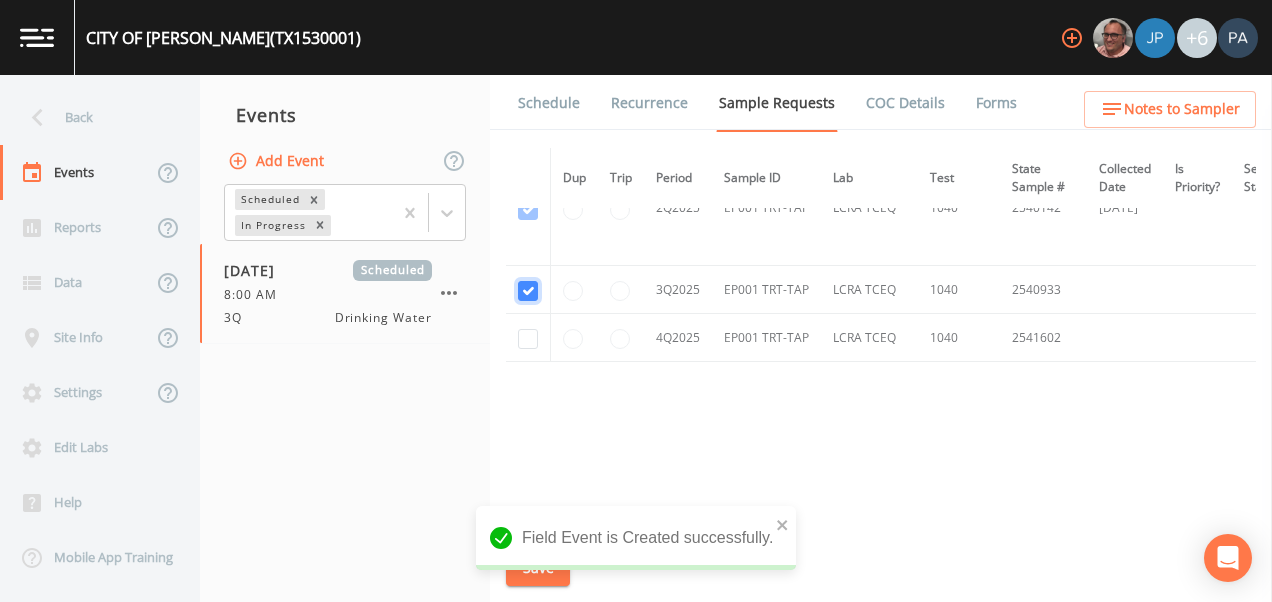 checkbox on "true" 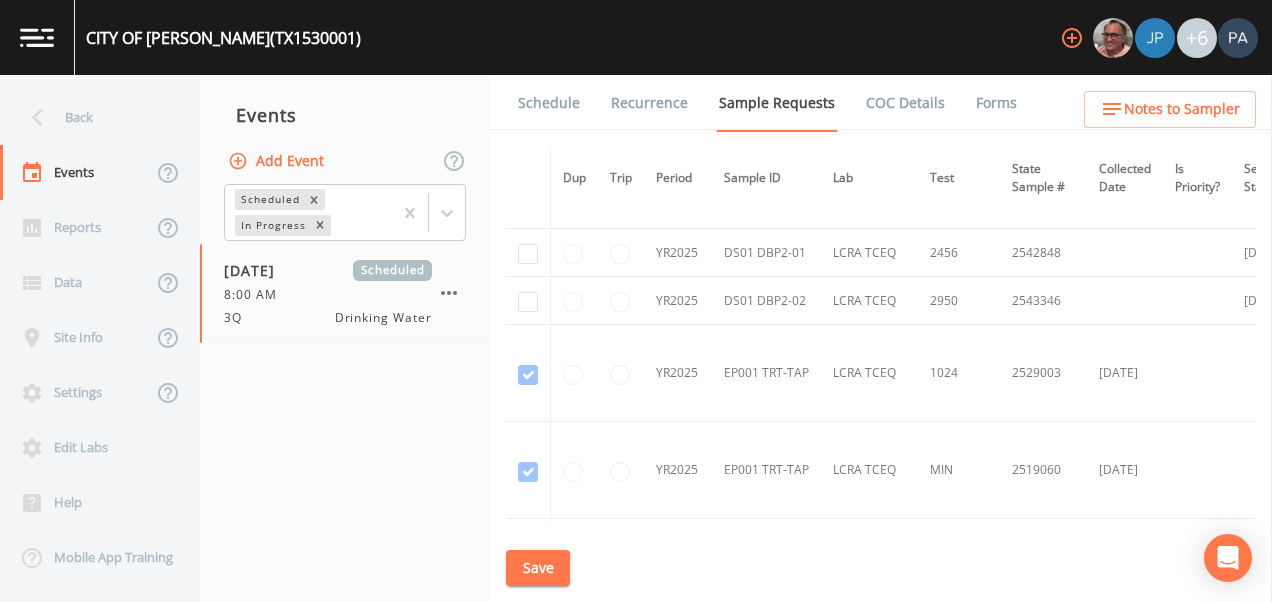scroll, scrollTop: 1335, scrollLeft: 0, axis: vertical 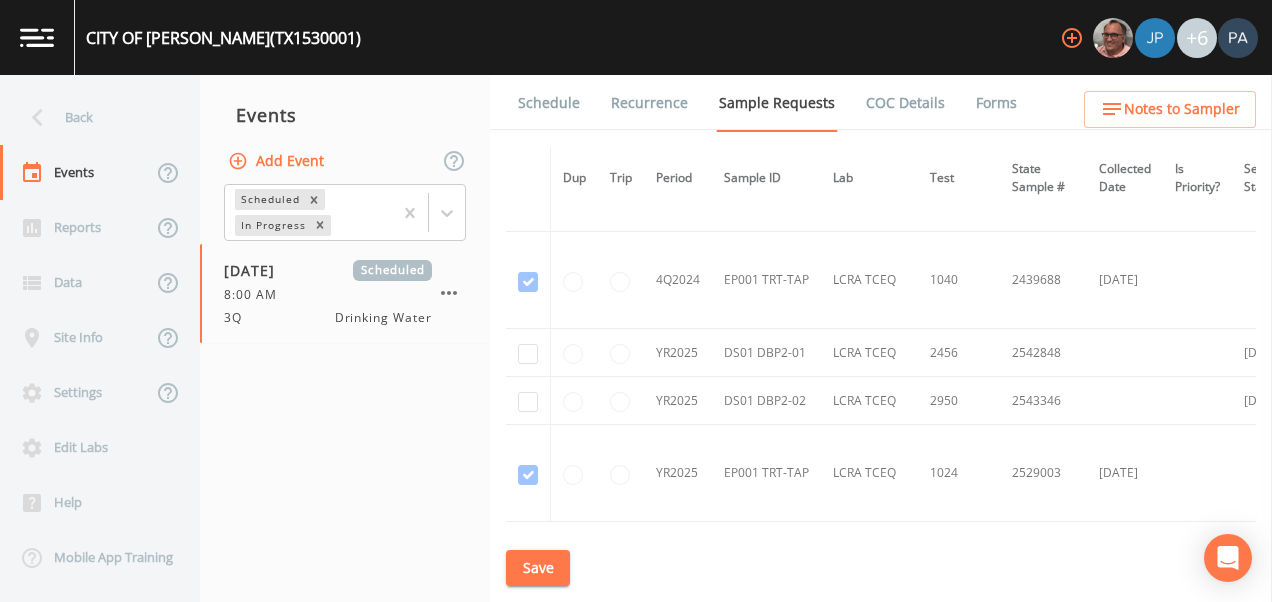 click at bounding box center [528, 353] 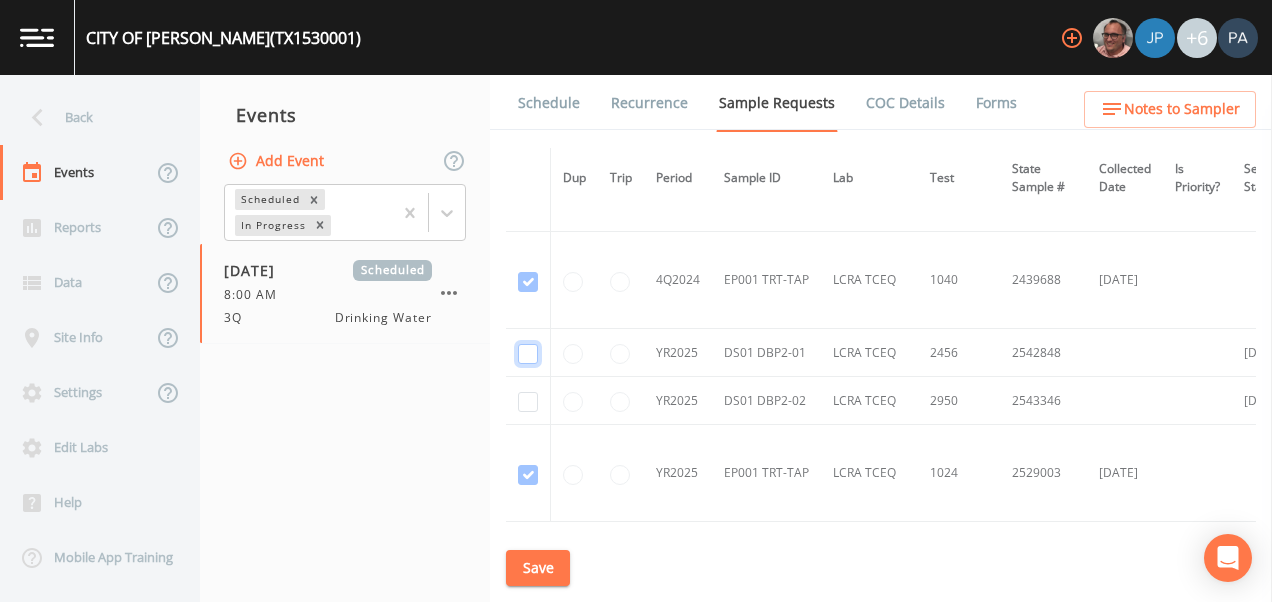 drag, startPoint x: 534, startPoint y: 361, endPoint x: 537, endPoint y: 387, distance: 26.172504 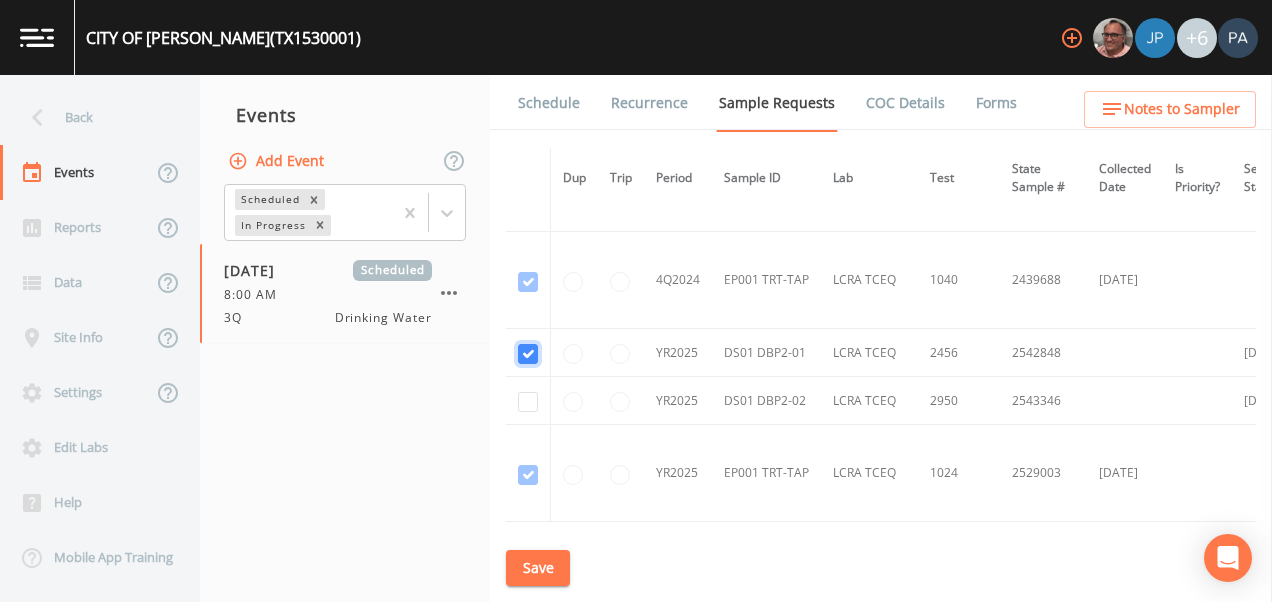 checkbox on "true" 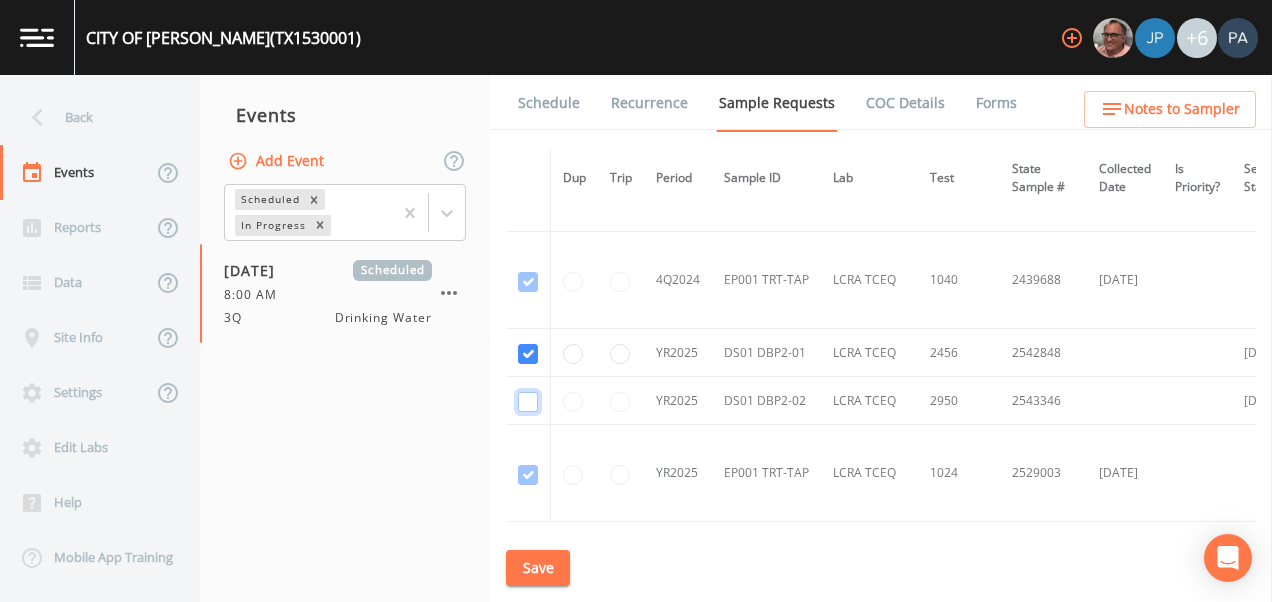 click at bounding box center (528, -979) 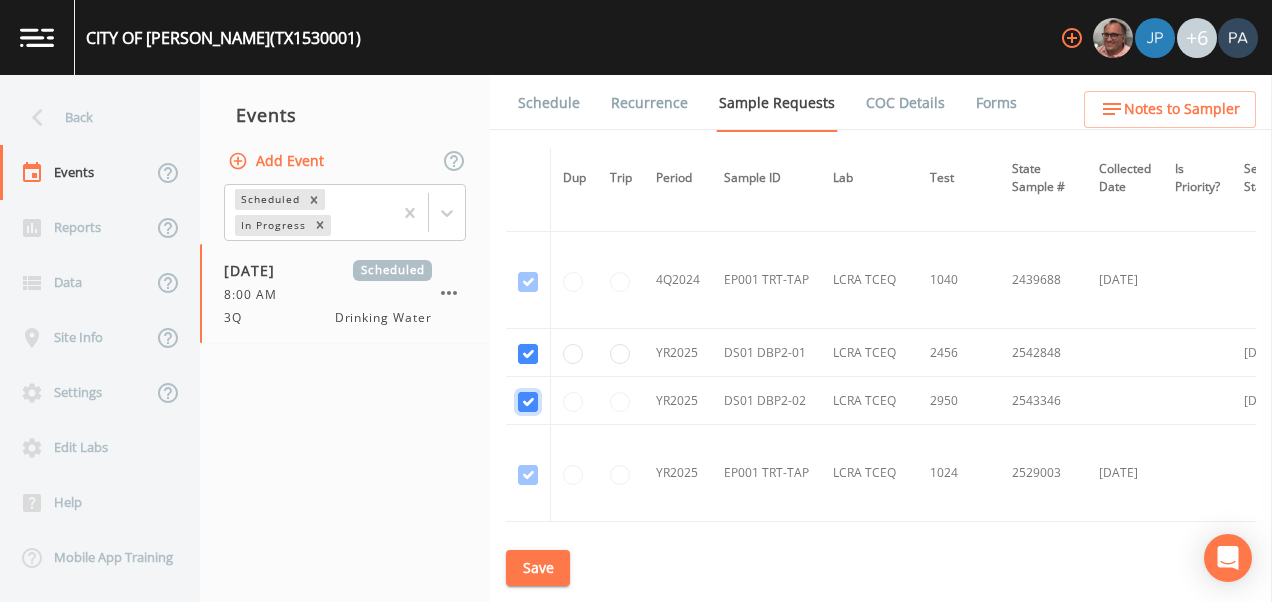 checkbox on "true" 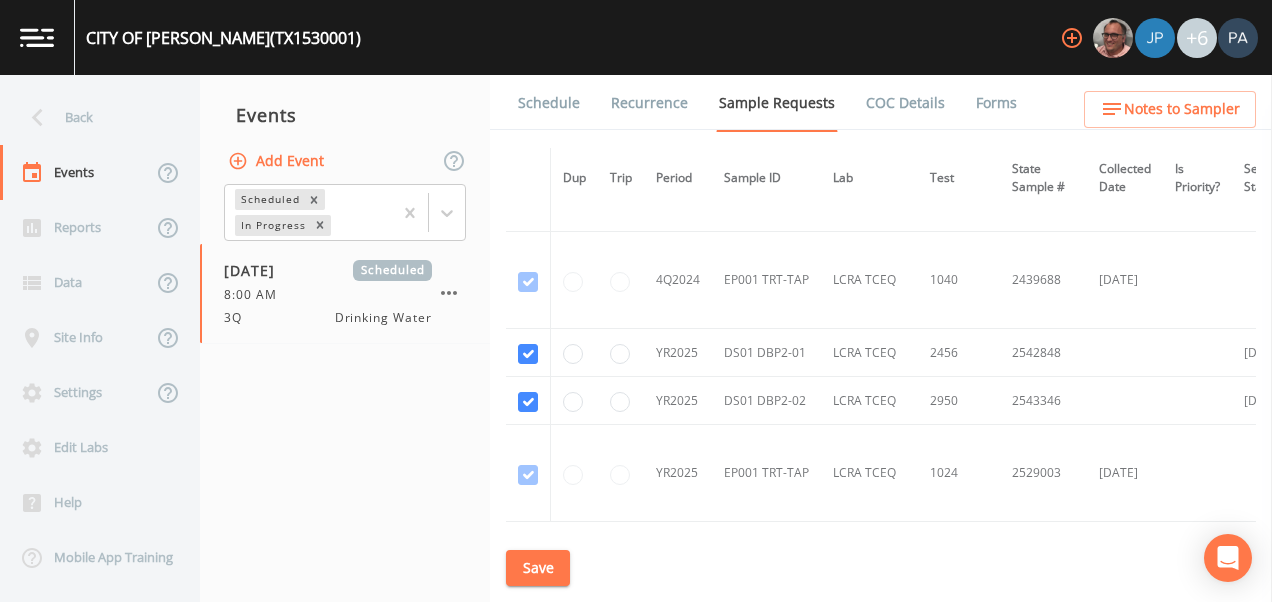 click on "Save" at bounding box center [538, 568] 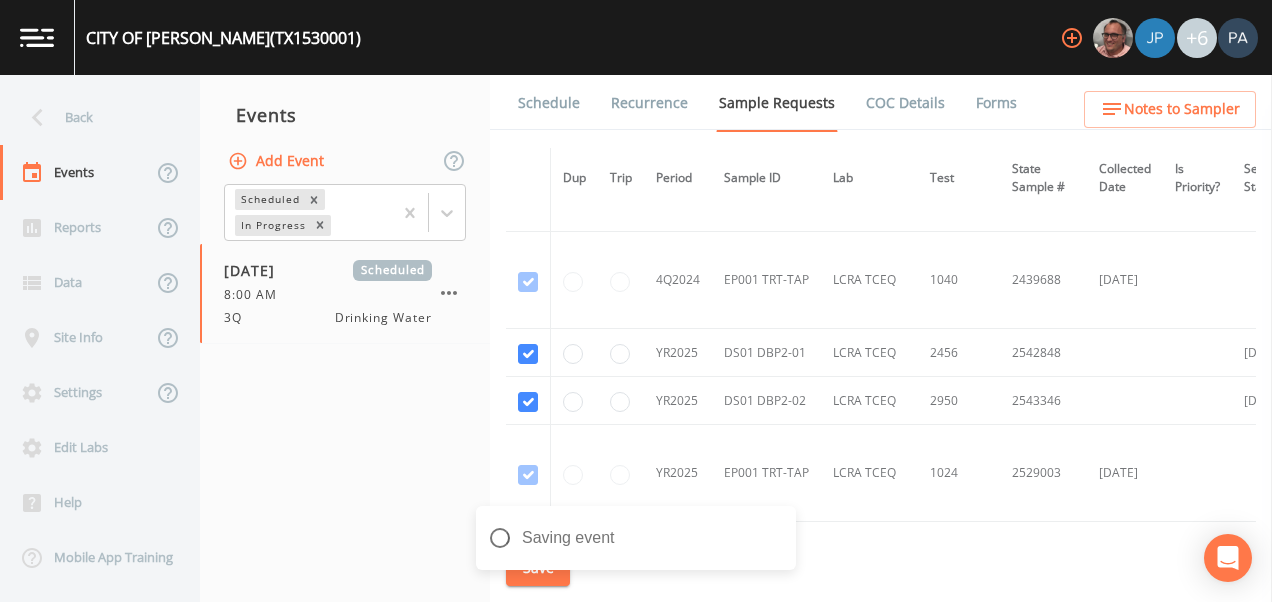 click on "Schedule" at bounding box center (549, 103) 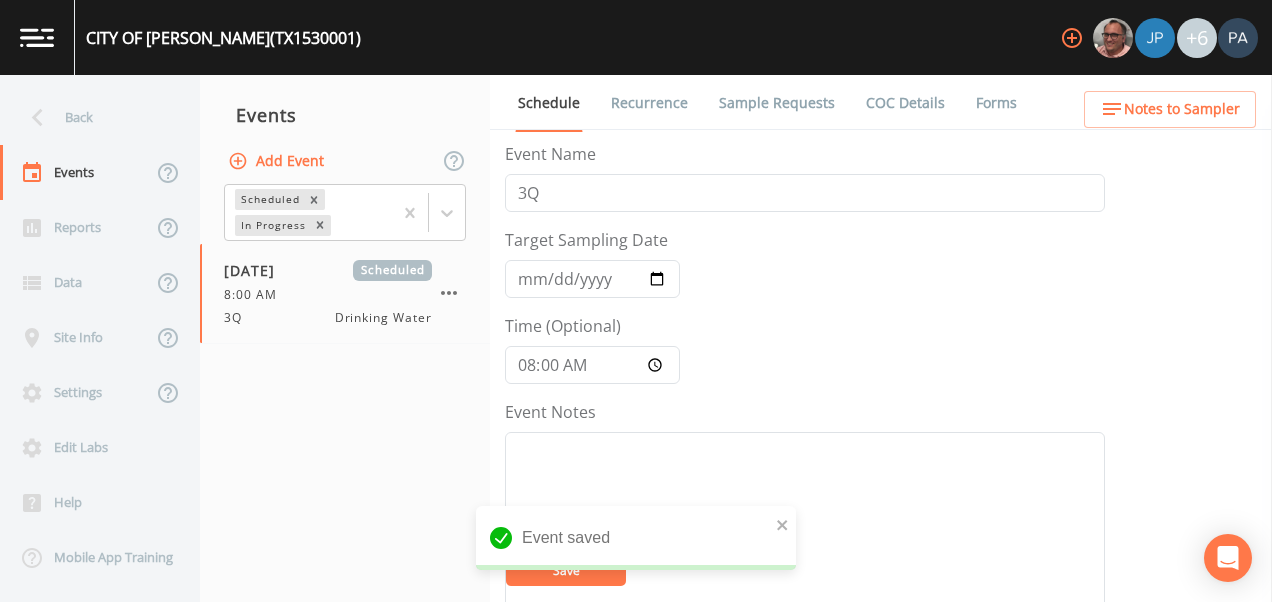 scroll, scrollTop: 800, scrollLeft: 0, axis: vertical 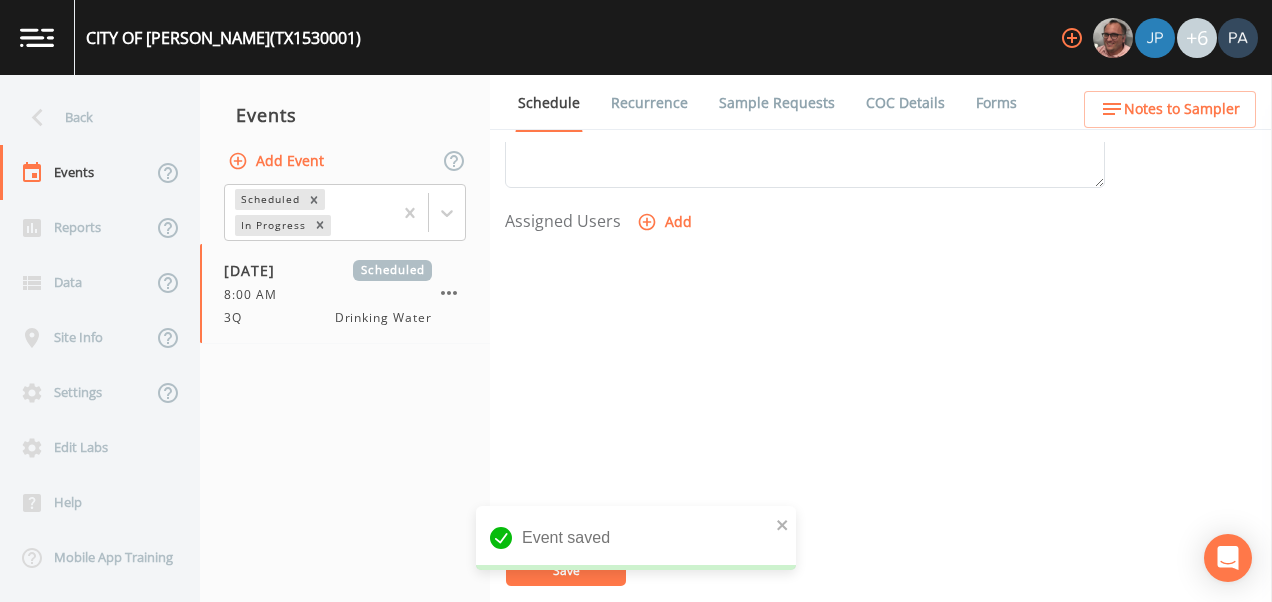 click on "Add" at bounding box center (666, 222) 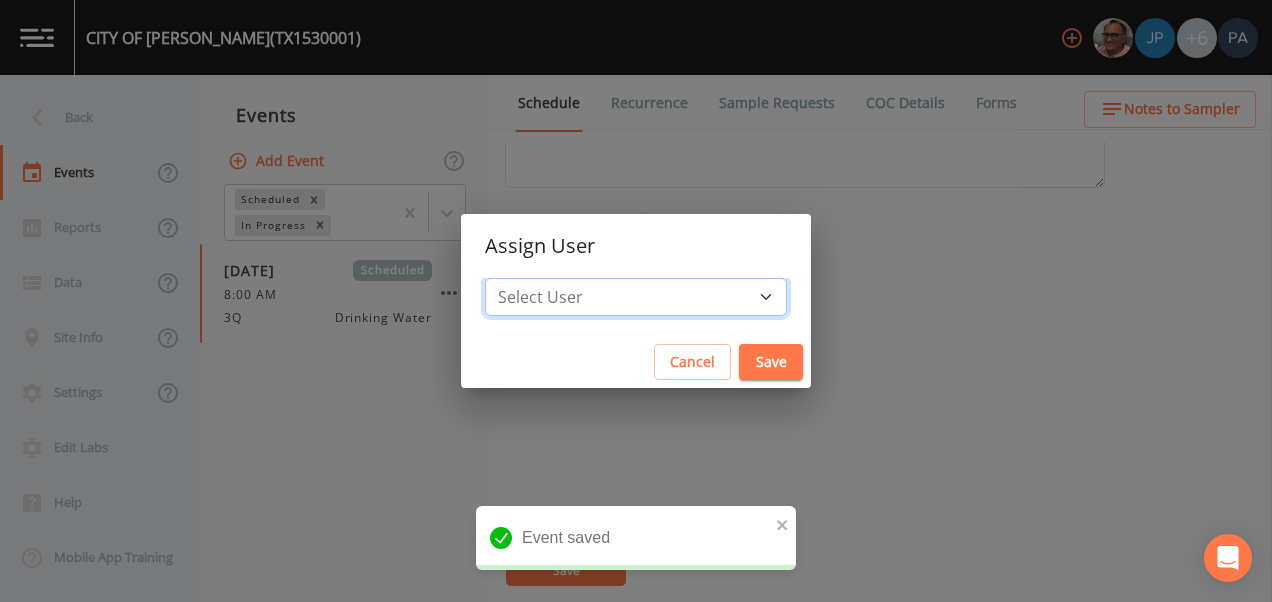 click on "Select User [PERSON_NAME] [PERSON_NAME]  [PERSON_NAME] [PERSON_NAME] [PERSON_NAME] [PERSON_NAME] [PERSON_NAME] [PERSON_NAME] [PERSON_NAME]" at bounding box center [636, 297] 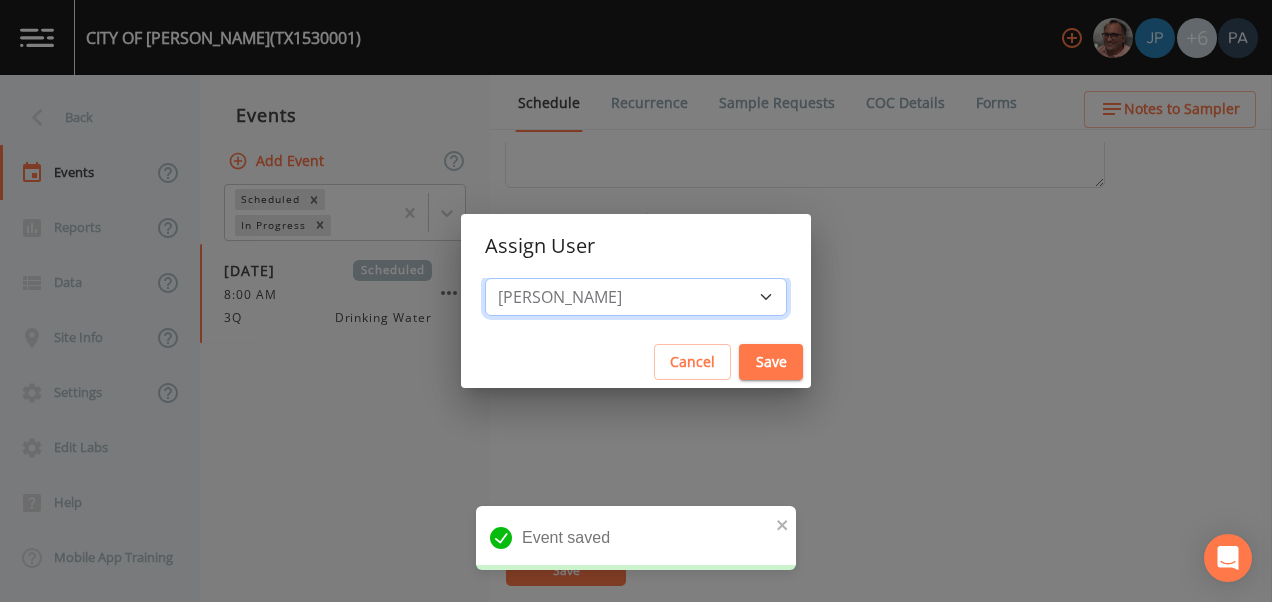 click on "Select User [PERSON_NAME] [PERSON_NAME]  [PERSON_NAME] [PERSON_NAME] [PERSON_NAME] [PERSON_NAME] [PERSON_NAME] [PERSON_NAME] [PERSON_NAME]" at bounding box center [636, 297] 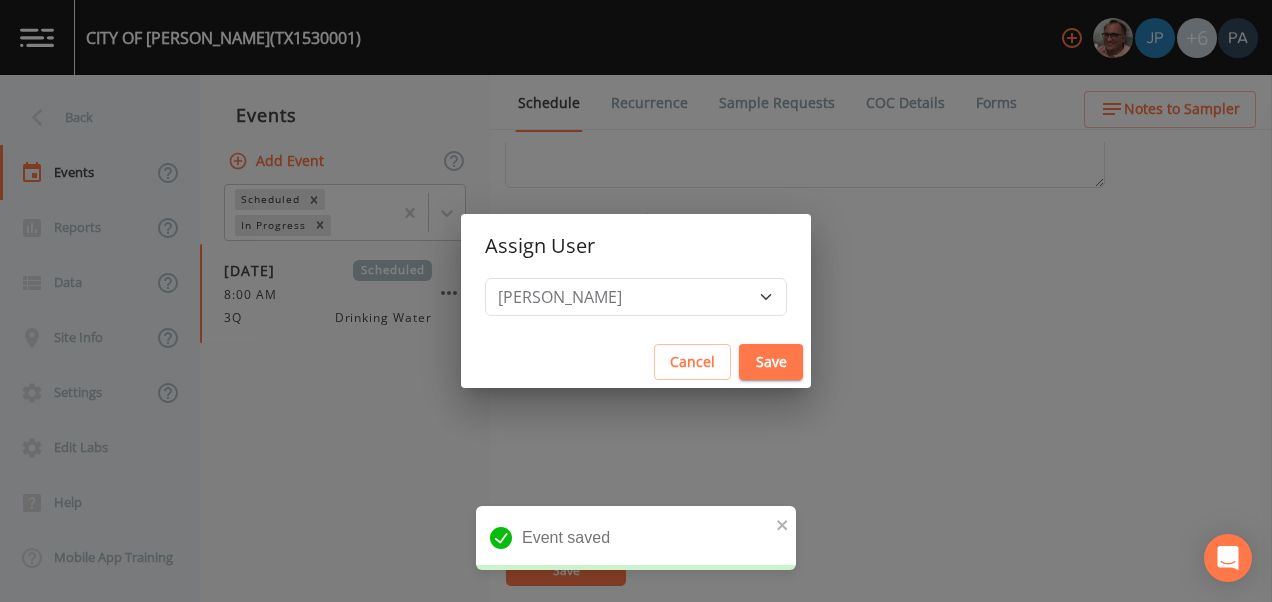click on "Save" at bounding box center [771, 362] 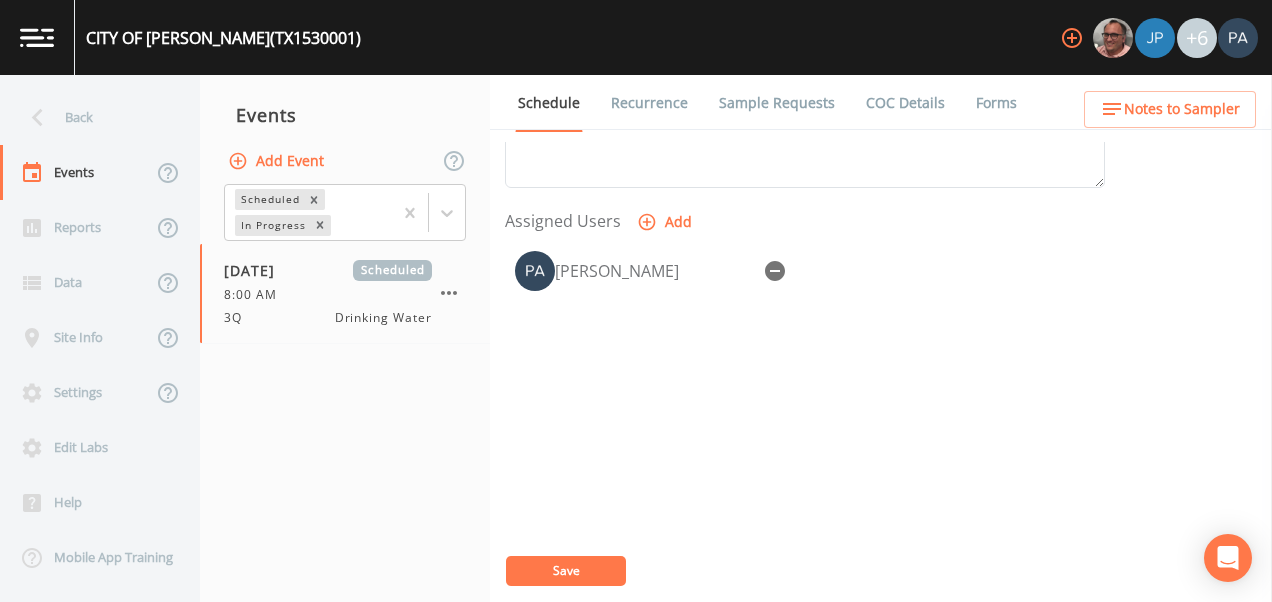 click on "Save" at bounding box center (566, 571) 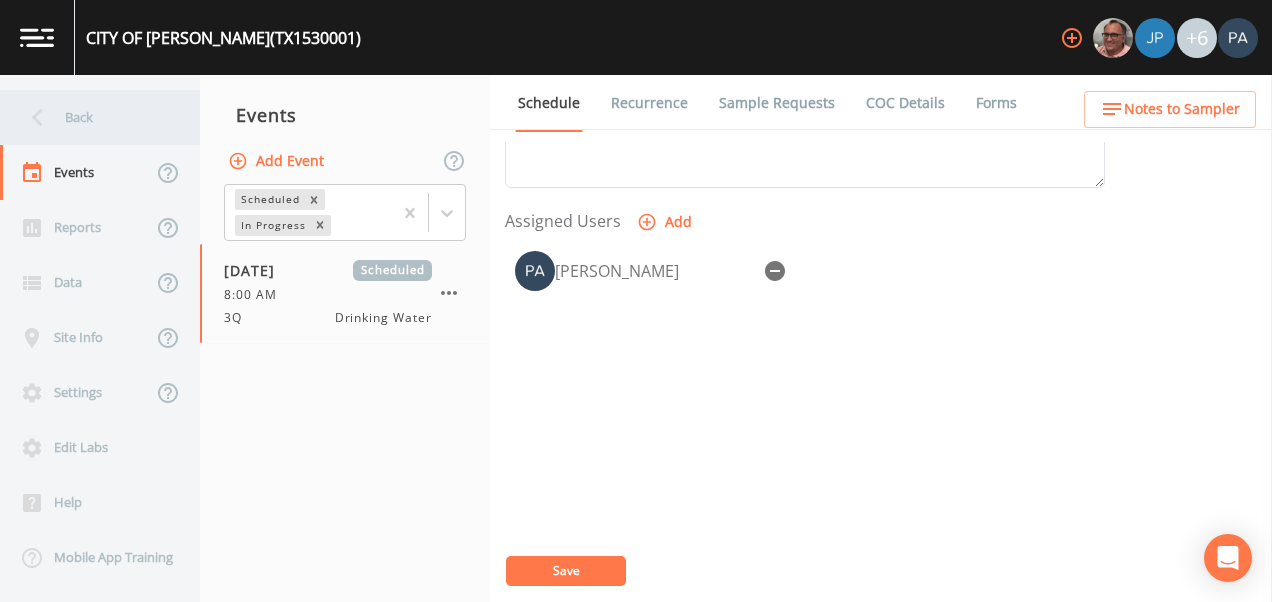 click on "Back" at bounding box center [90, 117] 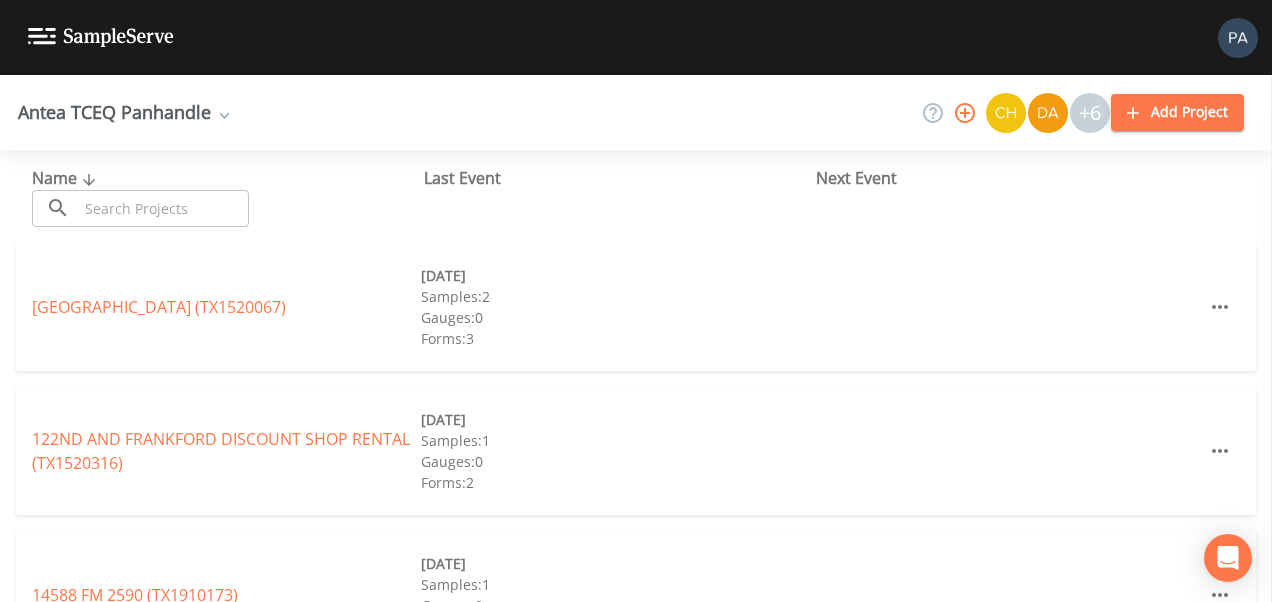 click at bounding box center [163, 208] 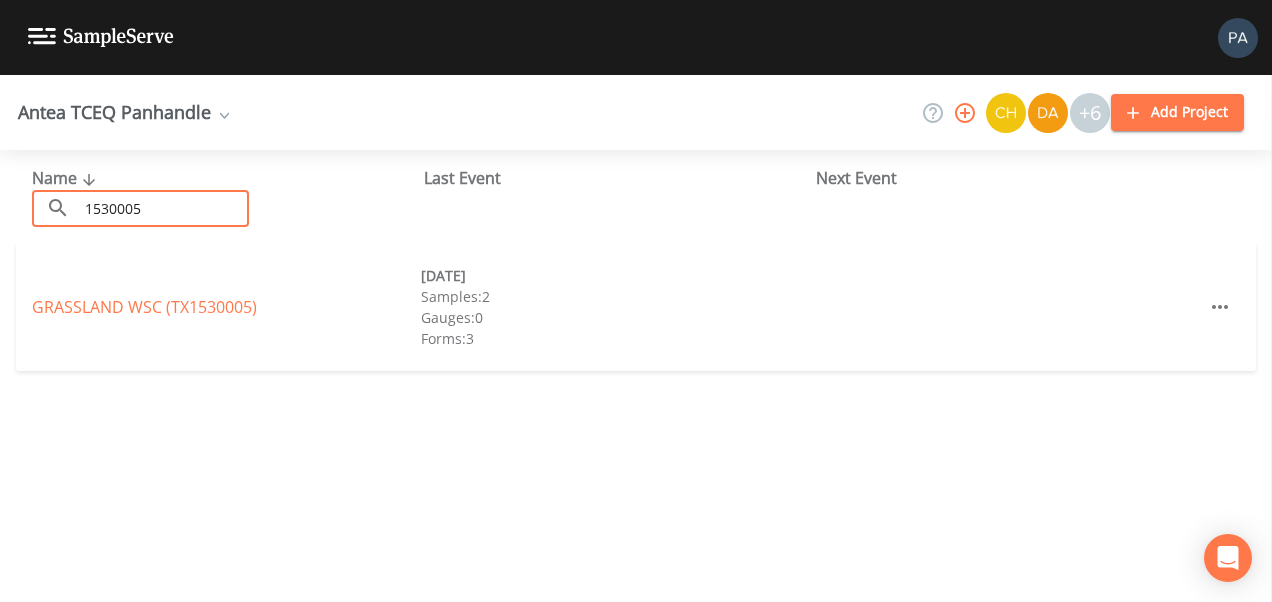 type on "1530005" 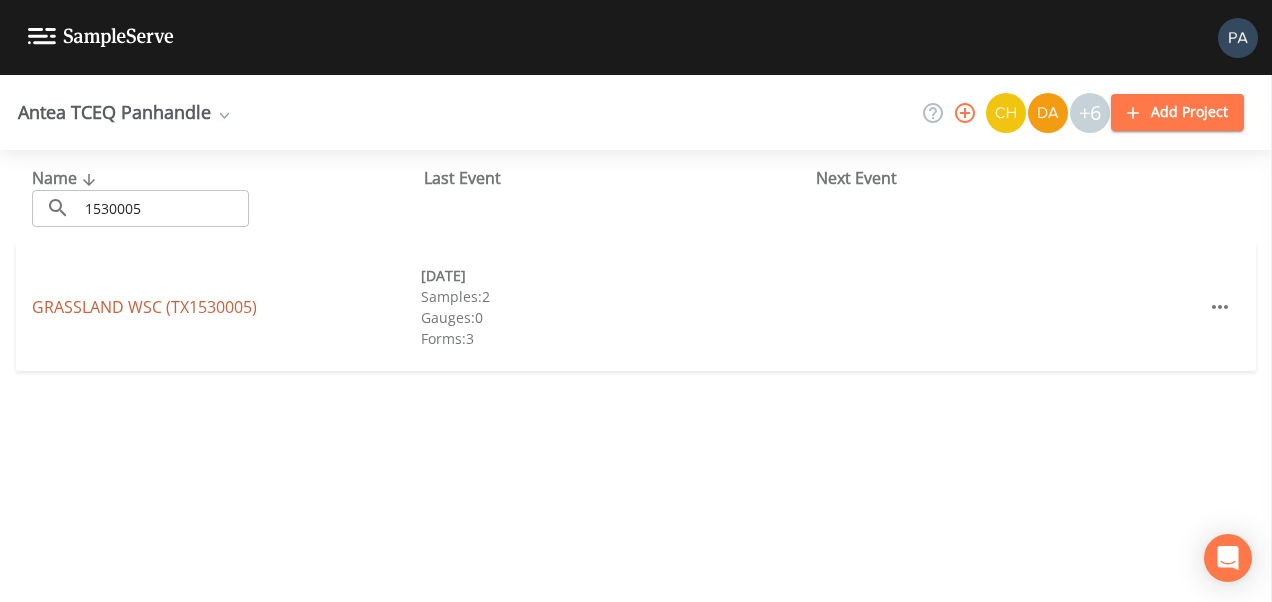 click on "GRASSLAND WSC   (TX1530005)" at bounding box center (144, 307) 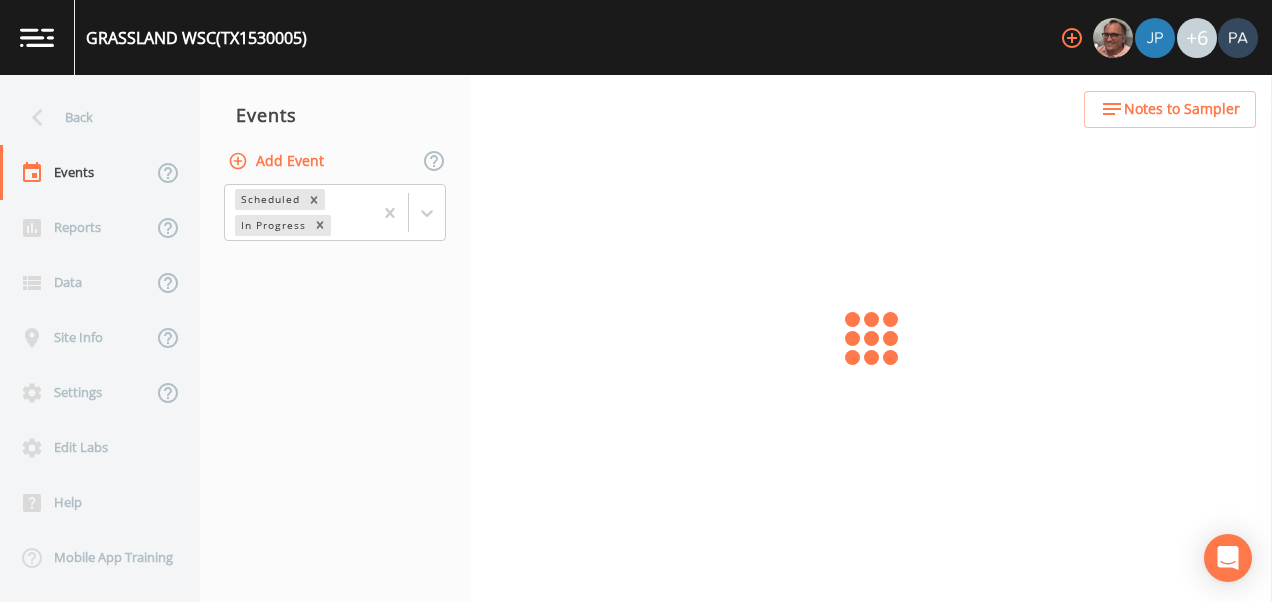 click on "Add Event" at bounding box center [278, 161] 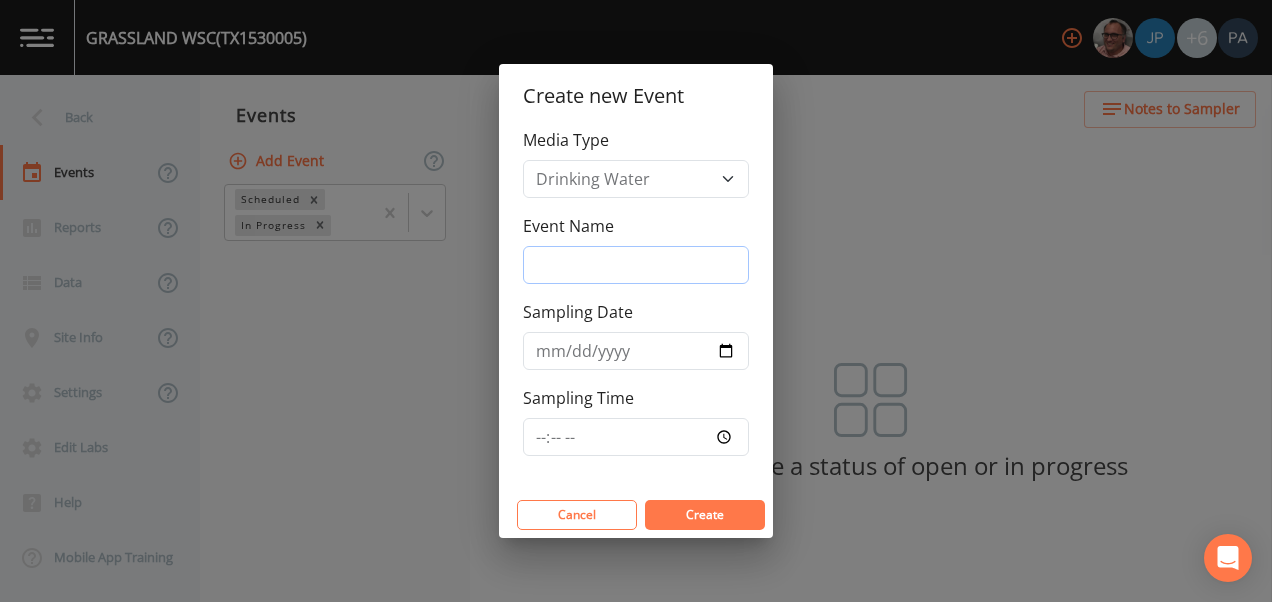 click on "Event Name" at bounding box center [636, 265] 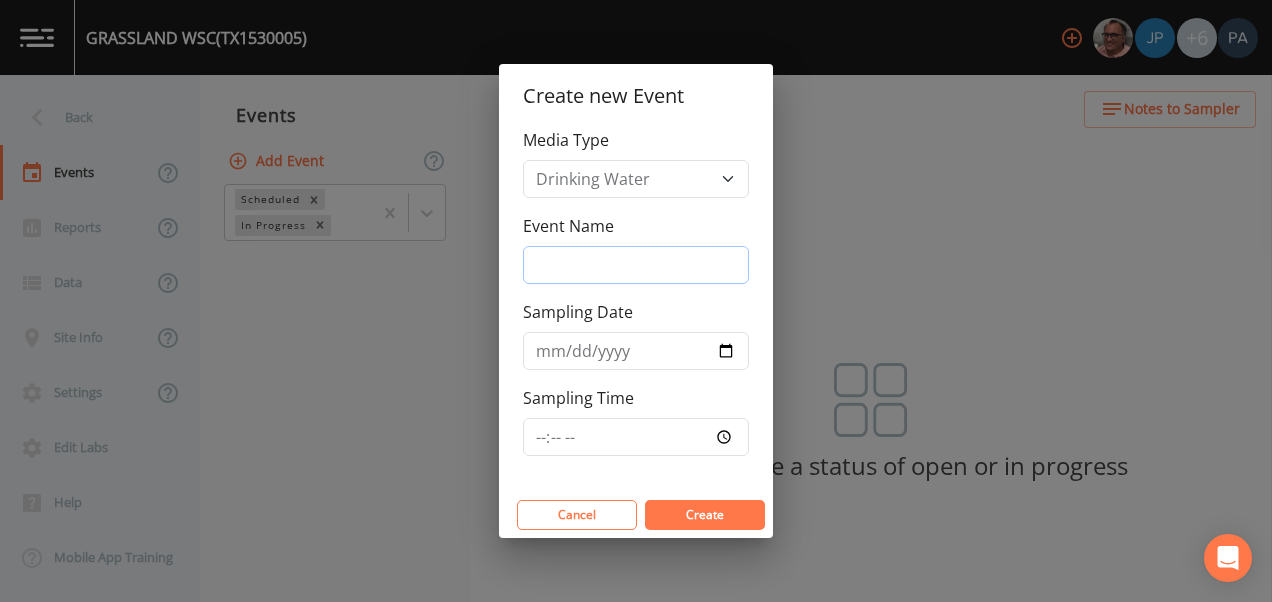 type on "3Q" 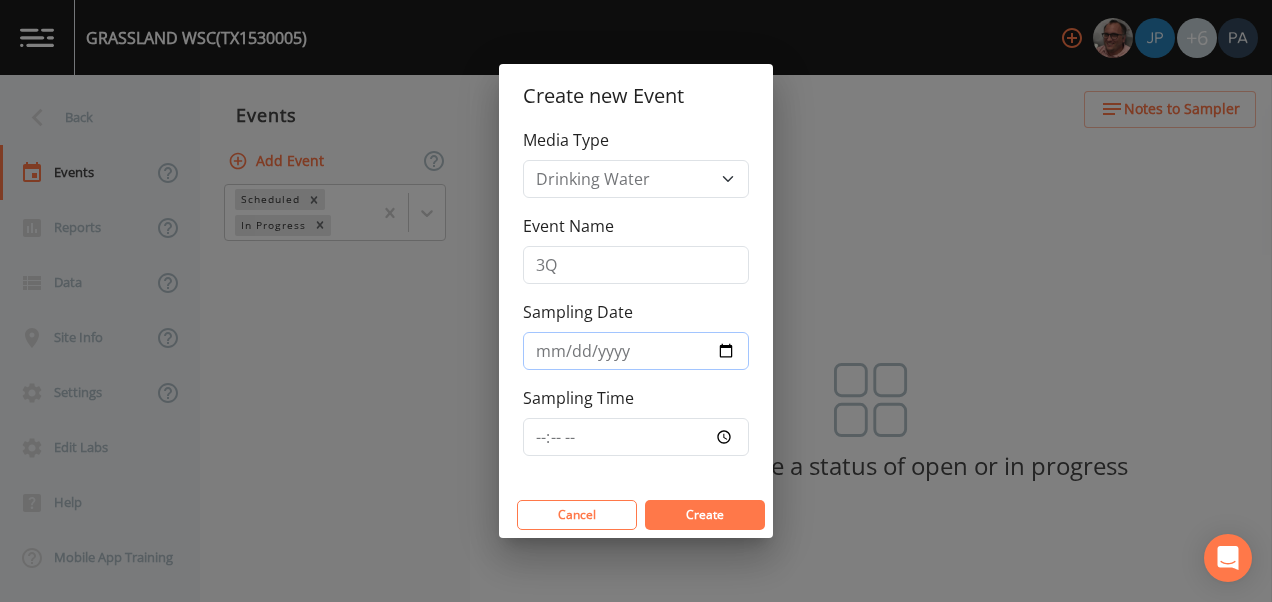 type on "[DATE]" 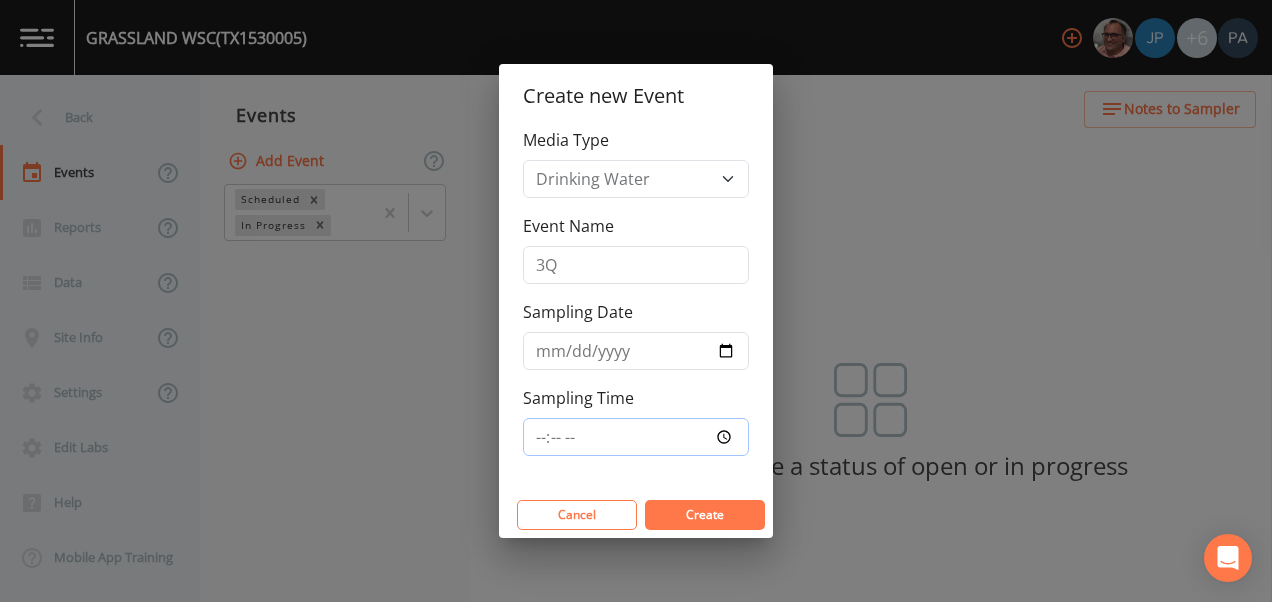 click on "Sampling Time" at bounding box center [636, 437] 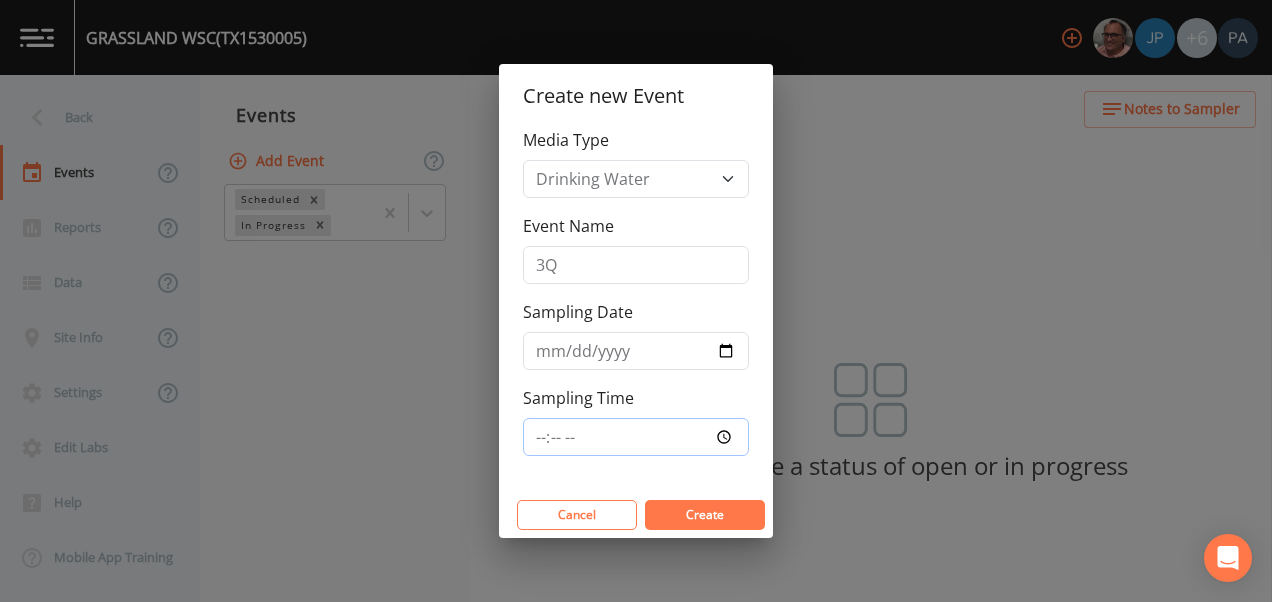 type on "09:00" 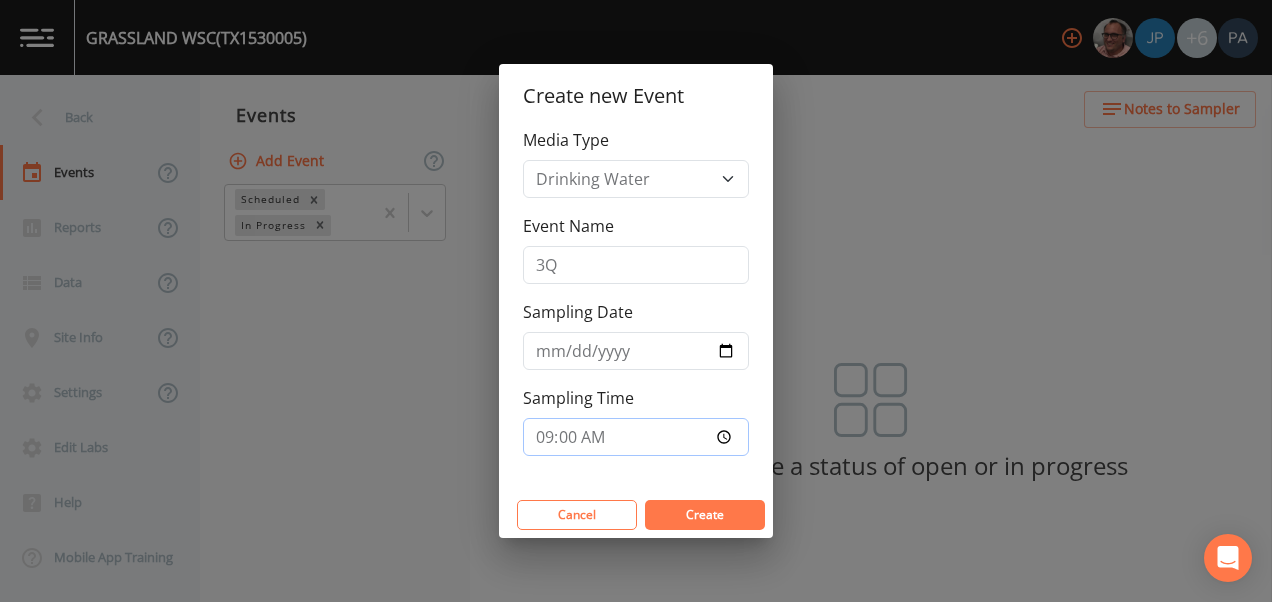 click on "Create" at bounding box center (705, 515) 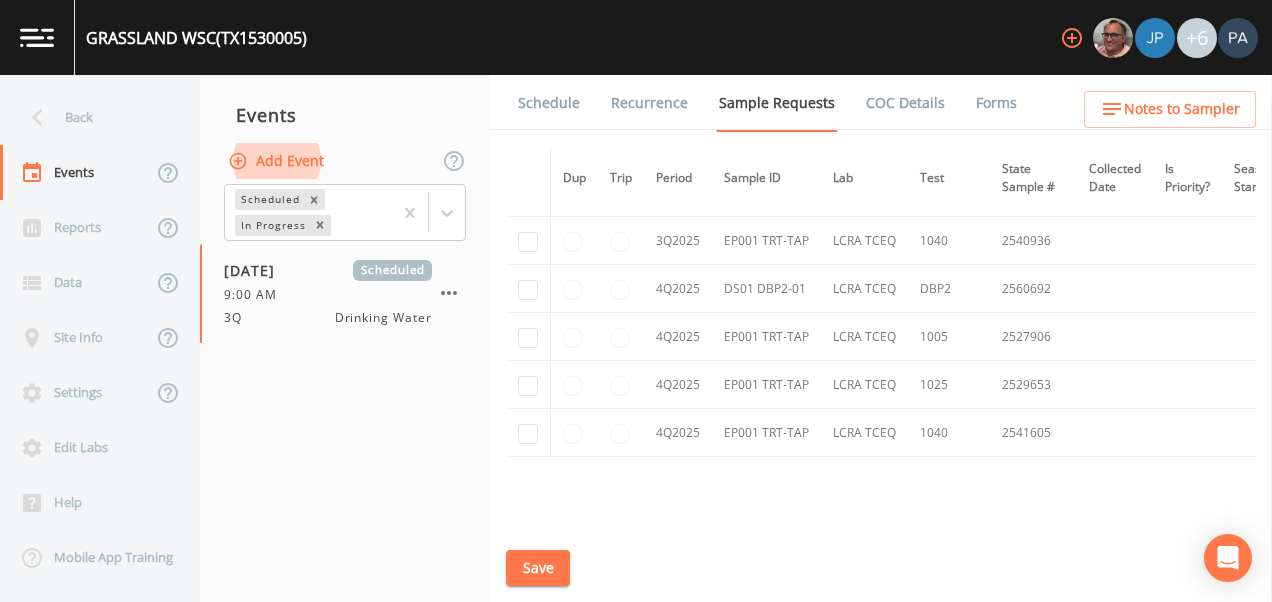 scroll, scrollTop: 3860, scrollLeft: 0, axis: vertical 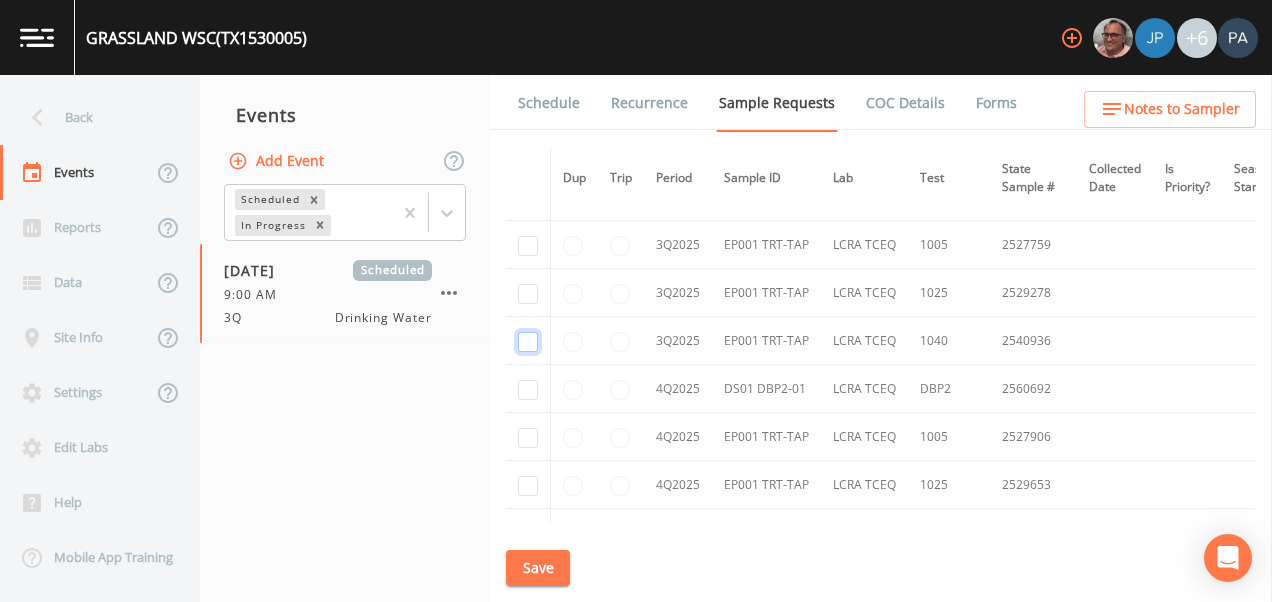 drag, startPoint x: 525, startPoint y: 346, endPoint x: 527, endPoint y: 336, distance: 10.198039 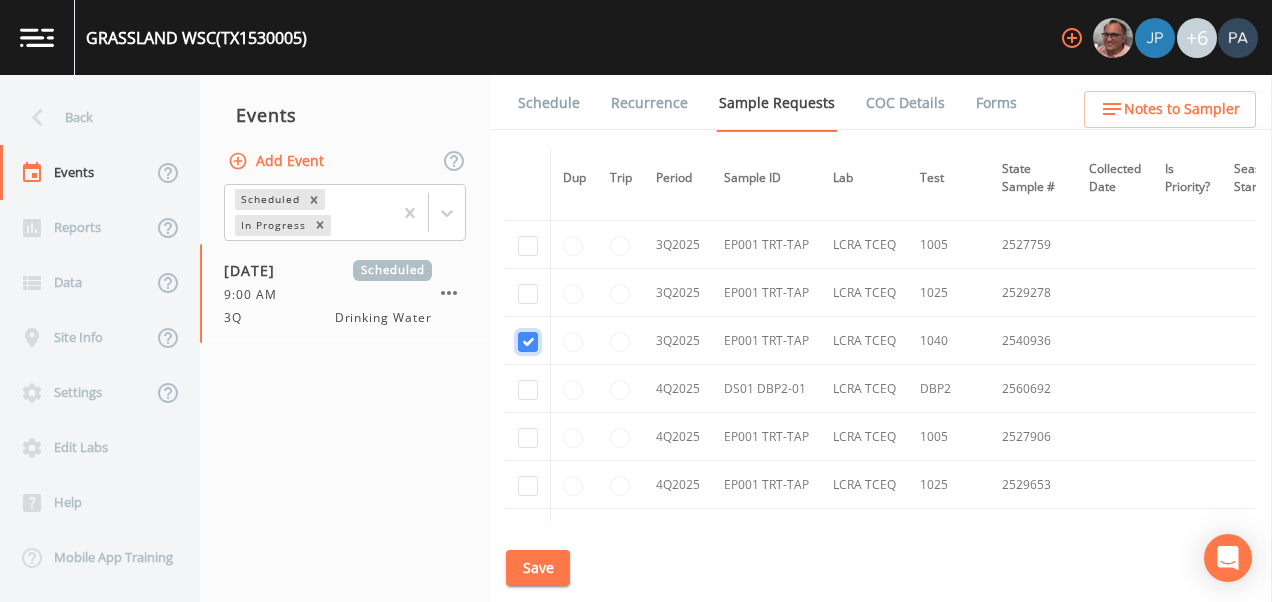 checkbox on "true" 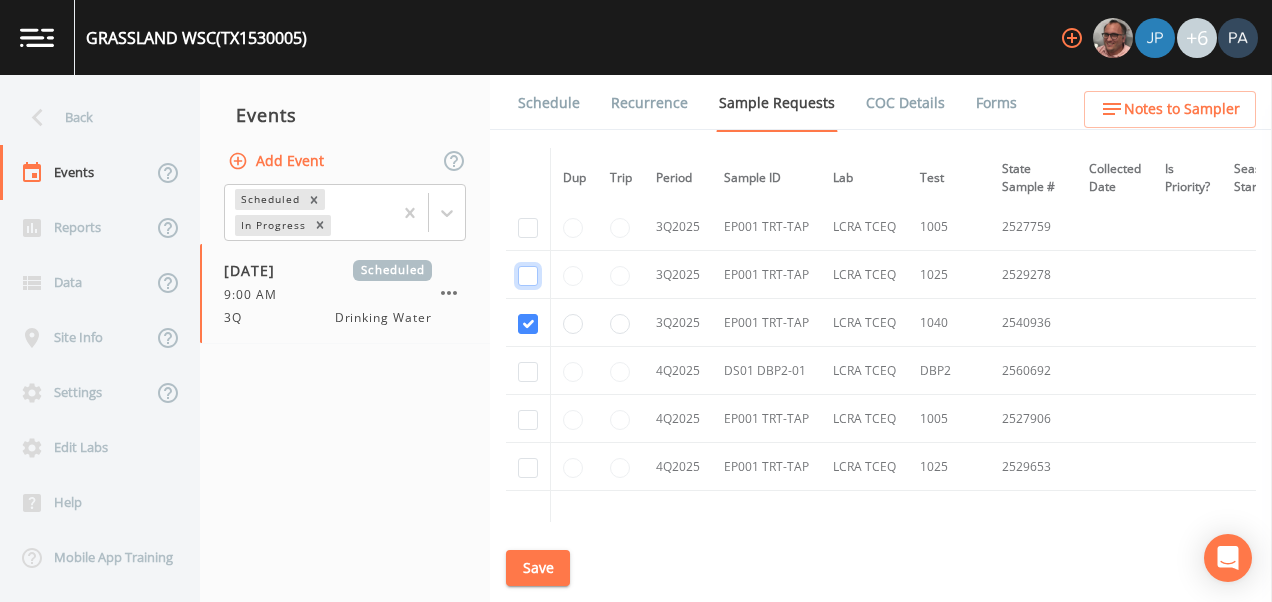 click at bounding box center [528, -2758] 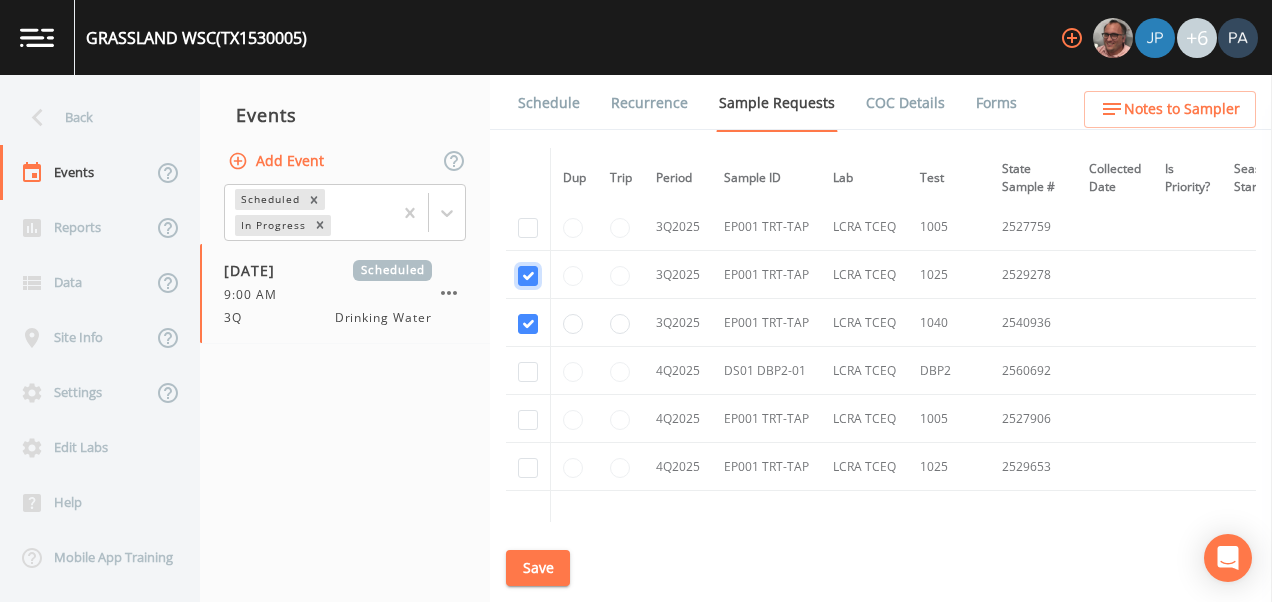 checkbox on "true" 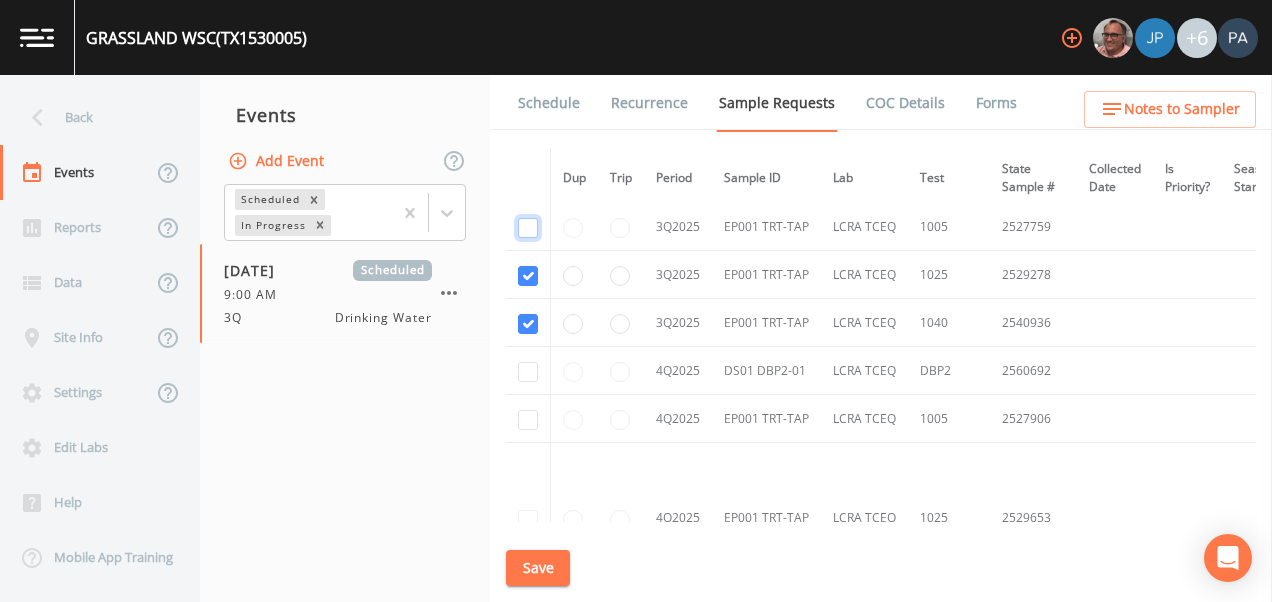 click at bounding box center (528, -2958) 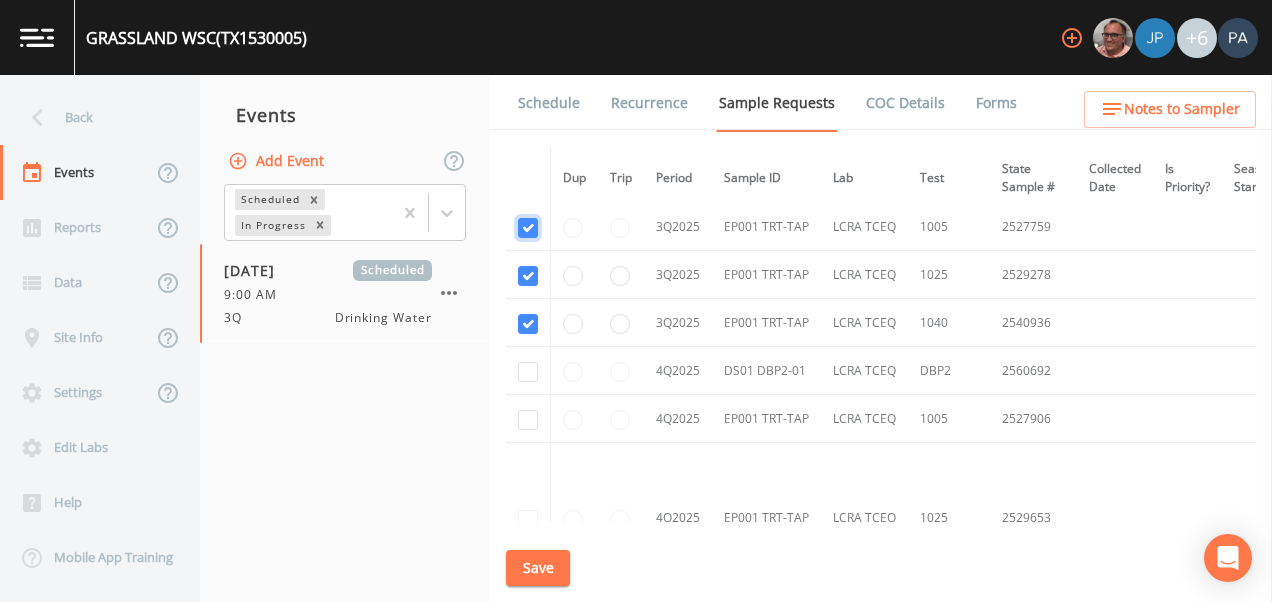 checkbox on "true" 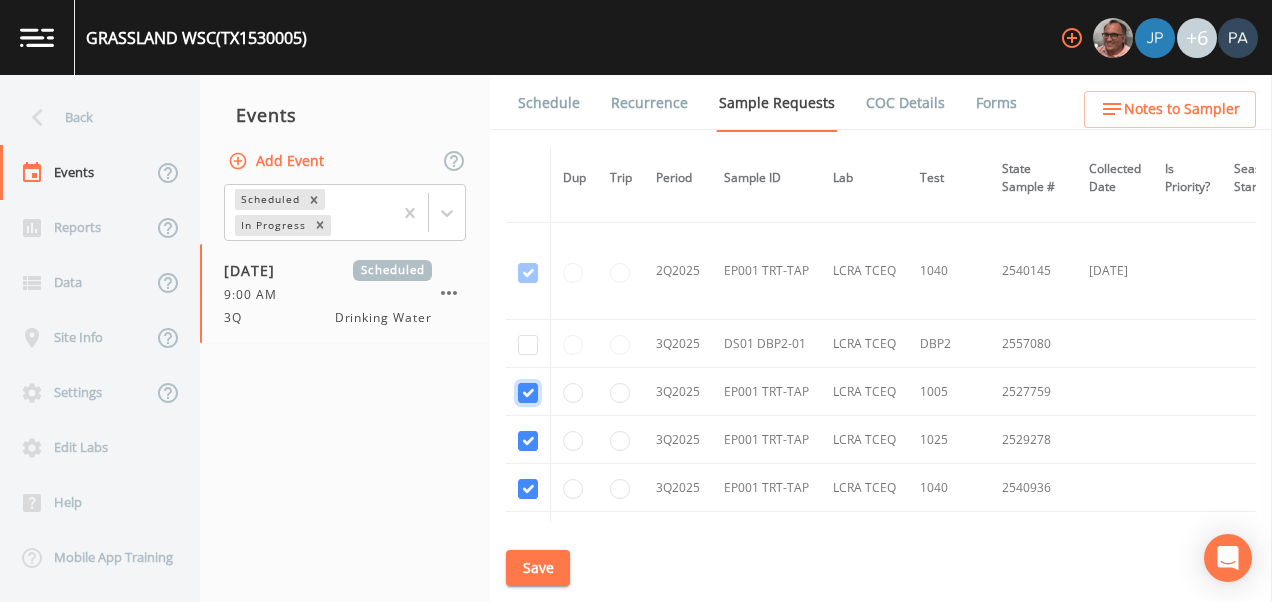 scroll, scrollTop: 3411, scrollLeft: 0, axis: vertical 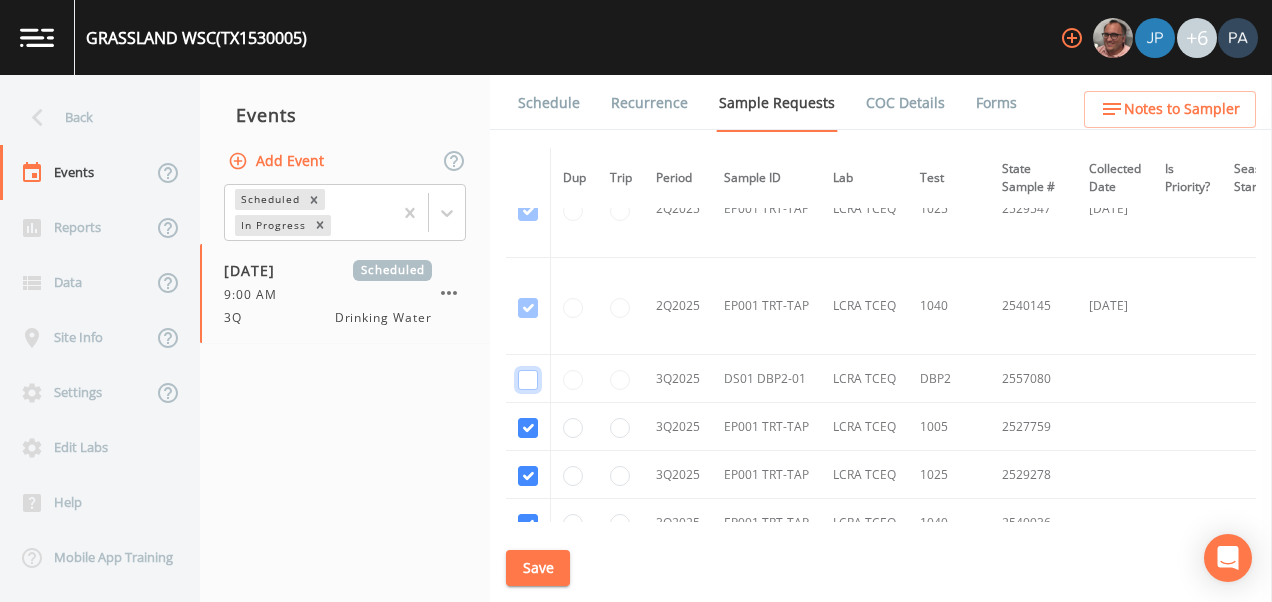 click at bounding box center (528, -2958) 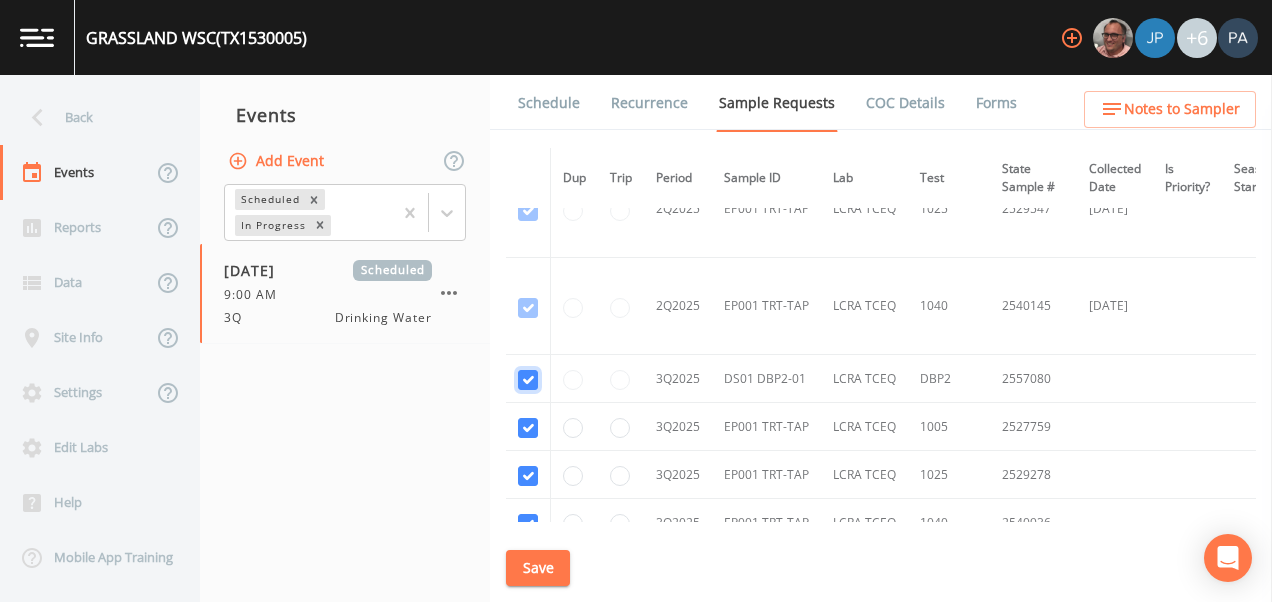 checkbox on "true" 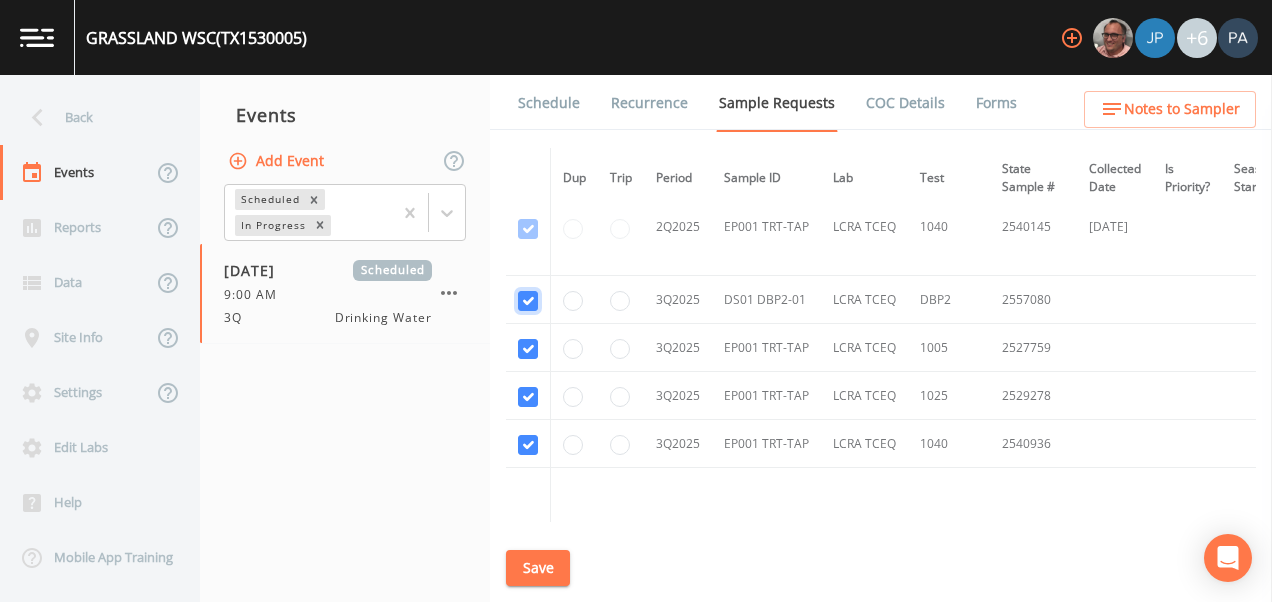 scroll, scrollTop: 3511, scrollLeft: 0, axis: vertical 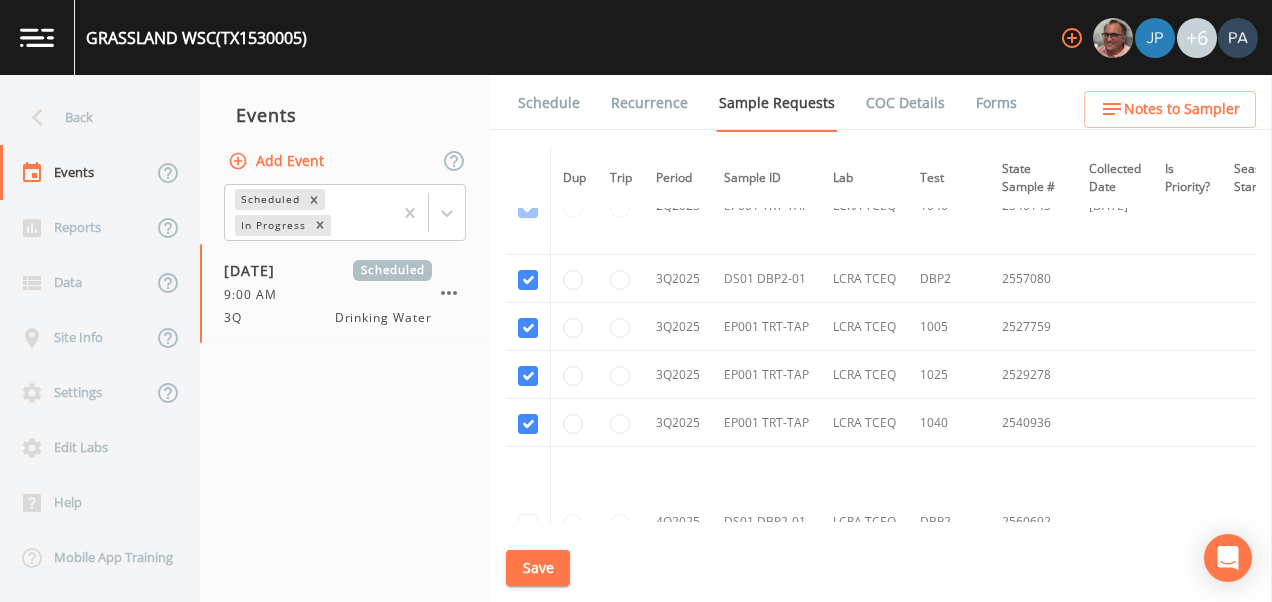 click on "Save" at bounding box center [538, 568] 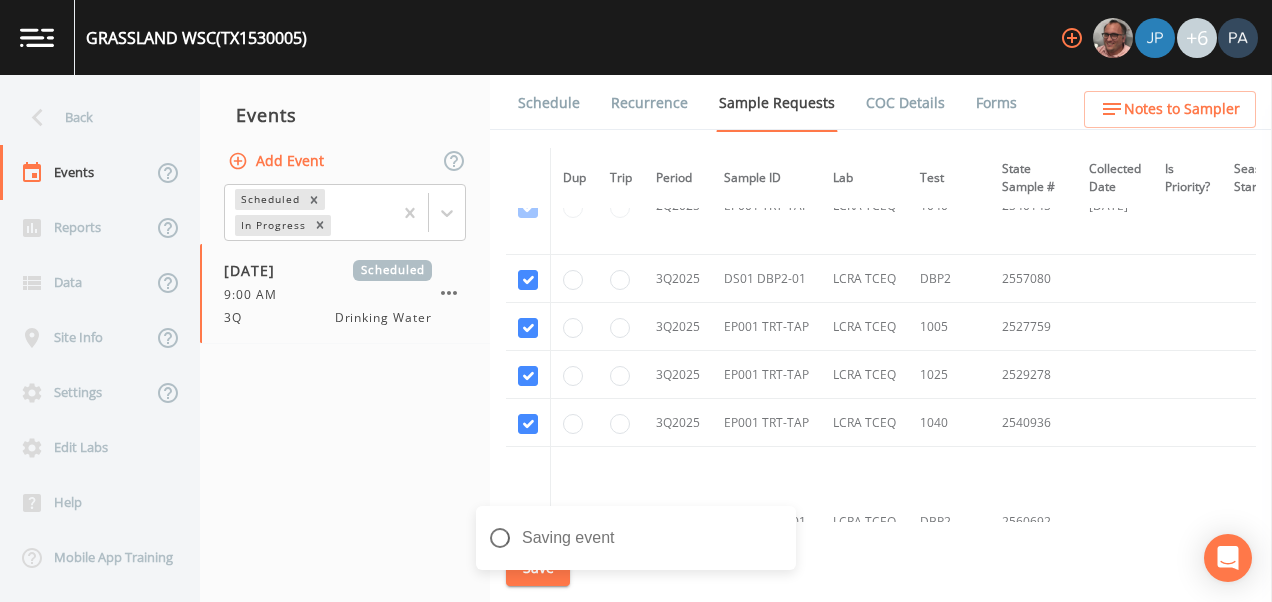click on "Schedule" at bounding box center (549, 103) 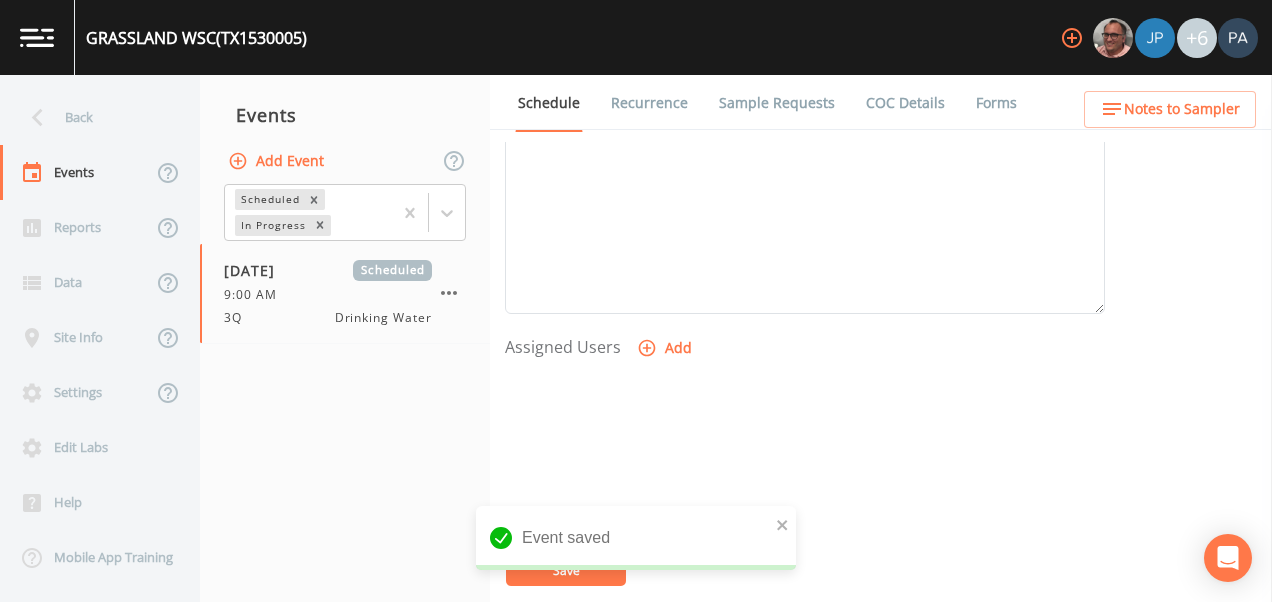 scroll, scrollTop: 800, scrollLeft: 0, axis: vertical 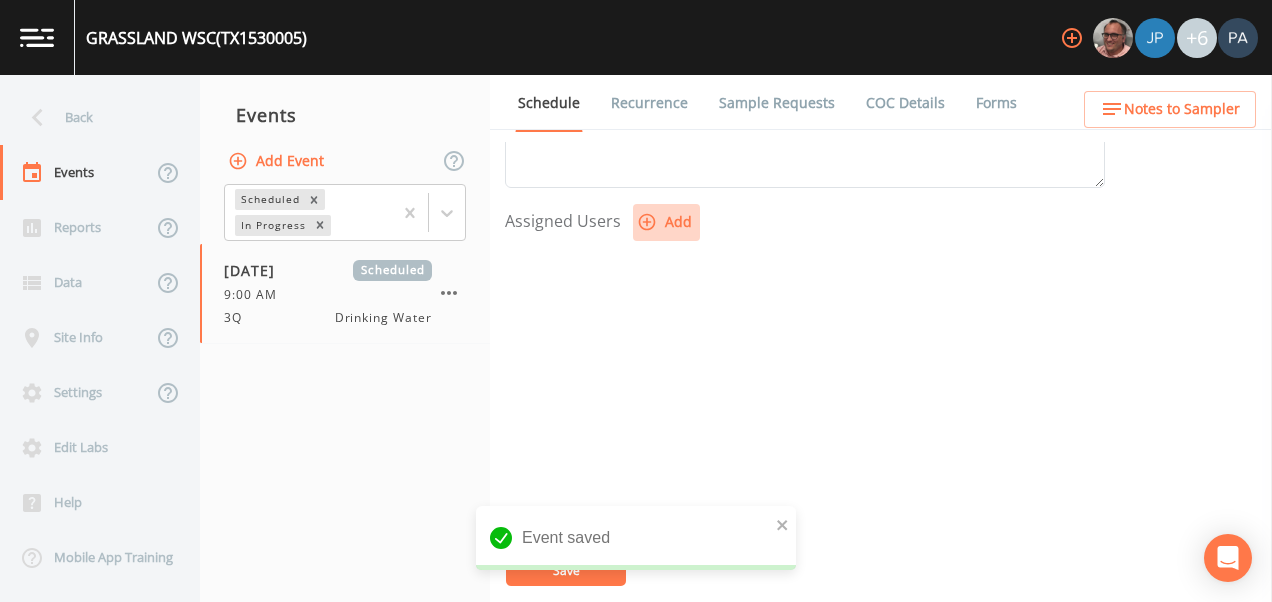 click on "Add" at bounding box center [666, 222] 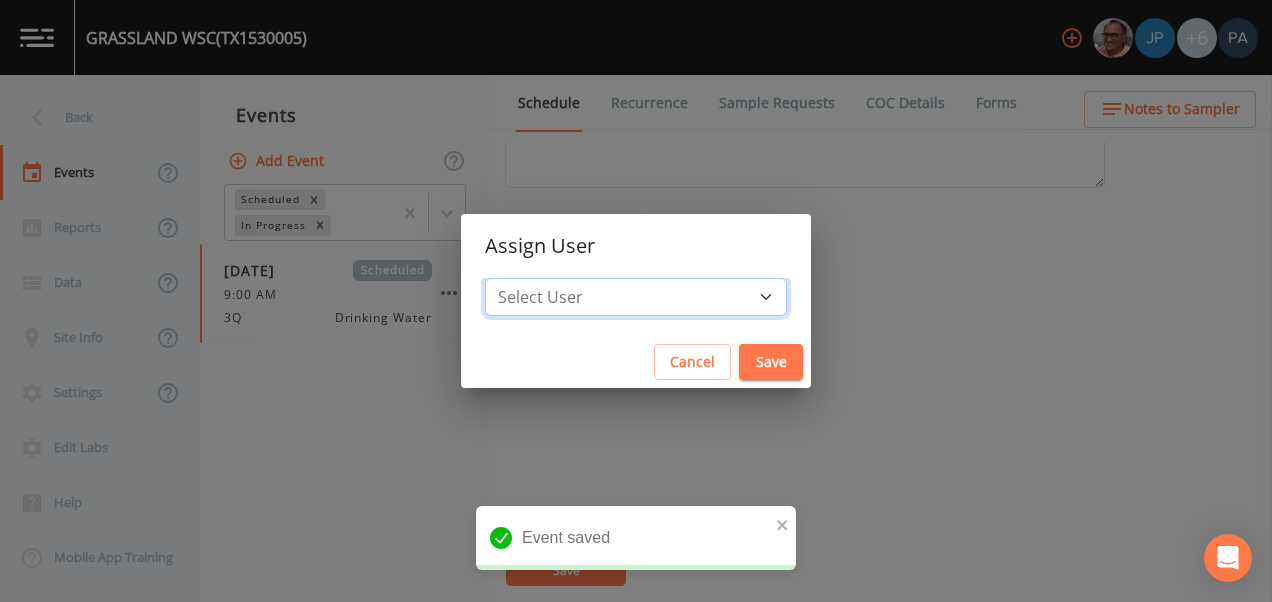 drag, startPoint x: 622, startPoint y: 289, endPoint x: 617, endPoint y: 304, distance: 15.811388 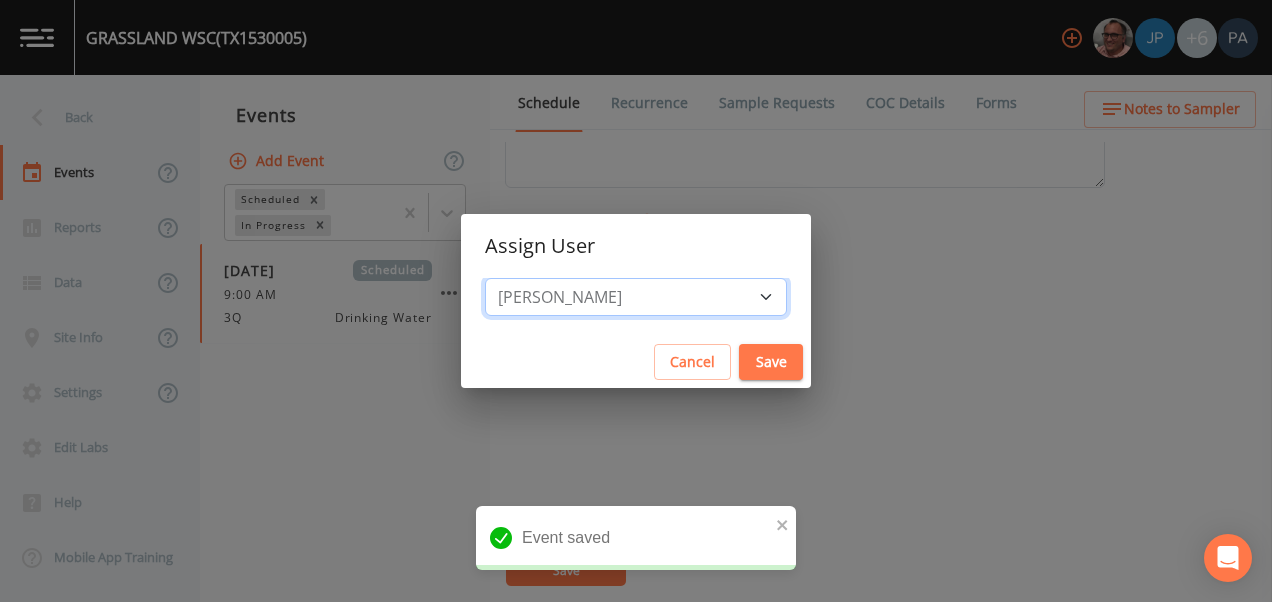 click on "Select User [PERSON_NAME] [PERSON_NAME]  [PERSON_NAME] [PERSON_NAME] [PERSON_NAME] [PERSON_NAME] [PERSON_NAME] [PERSON_NAME] [PERSON_NAME]" at bounding box center (636, 297) 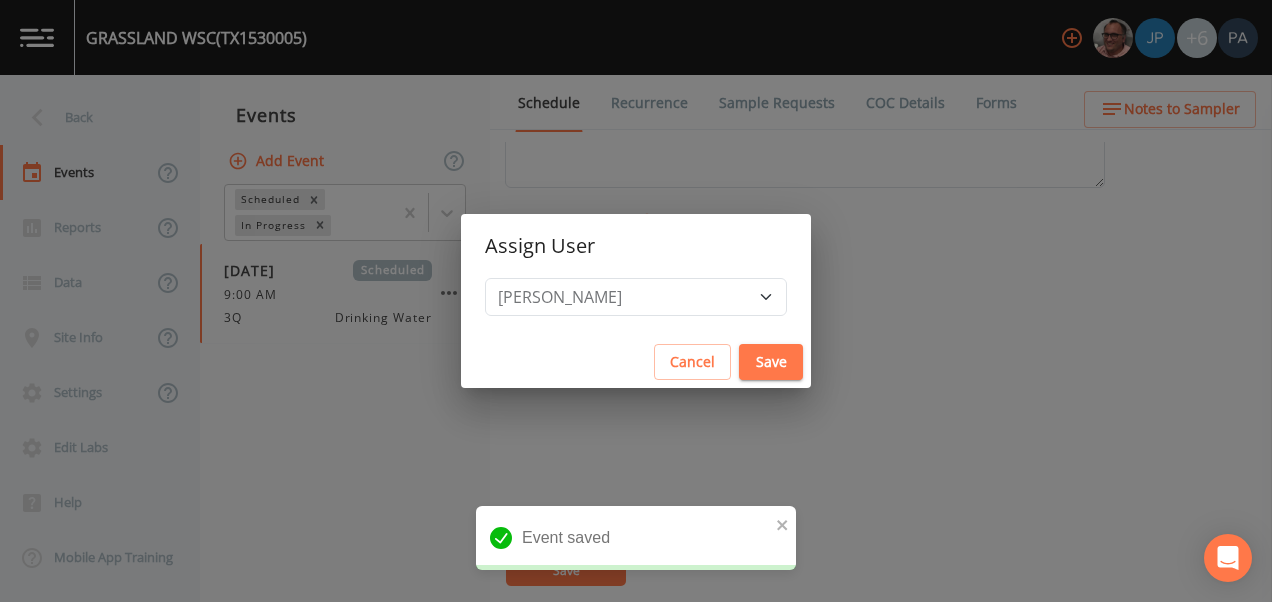 click on "Save" at bounding box center (771, 362) 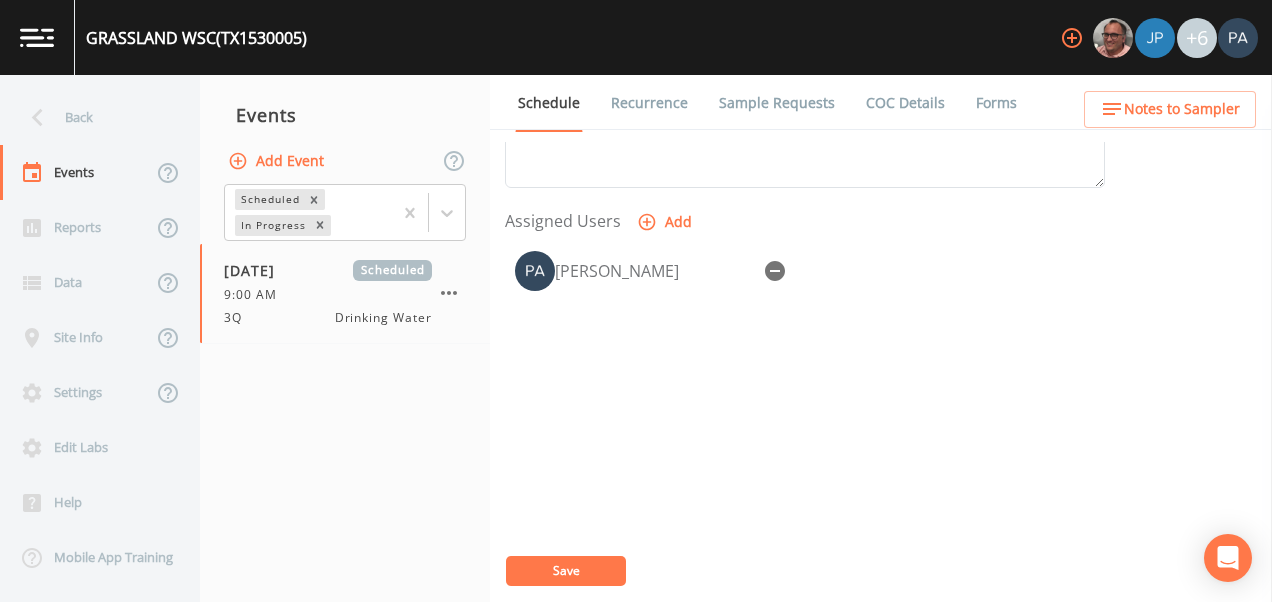 click on "GRASSLAND WSC  (TX1530005) +6 Back Events Reports Data Site Info Settings Edit Labs Help Mobile App Training Events Add Event Scheduled In Progress [DATE] Scheduled 9:00 AM 3Q Drinking Water Schedule Recurrence Sample Requests COC Details Forms Event Name 3Q Target Sampling Date [DATE] Time (Optional) 09:00:00 Event Notes Scheduler Notes (Shared with all events) Assigned Users Add [PERSON_NAME] Save Notes to Sampler Event saved" at bounding box center [636, 301] 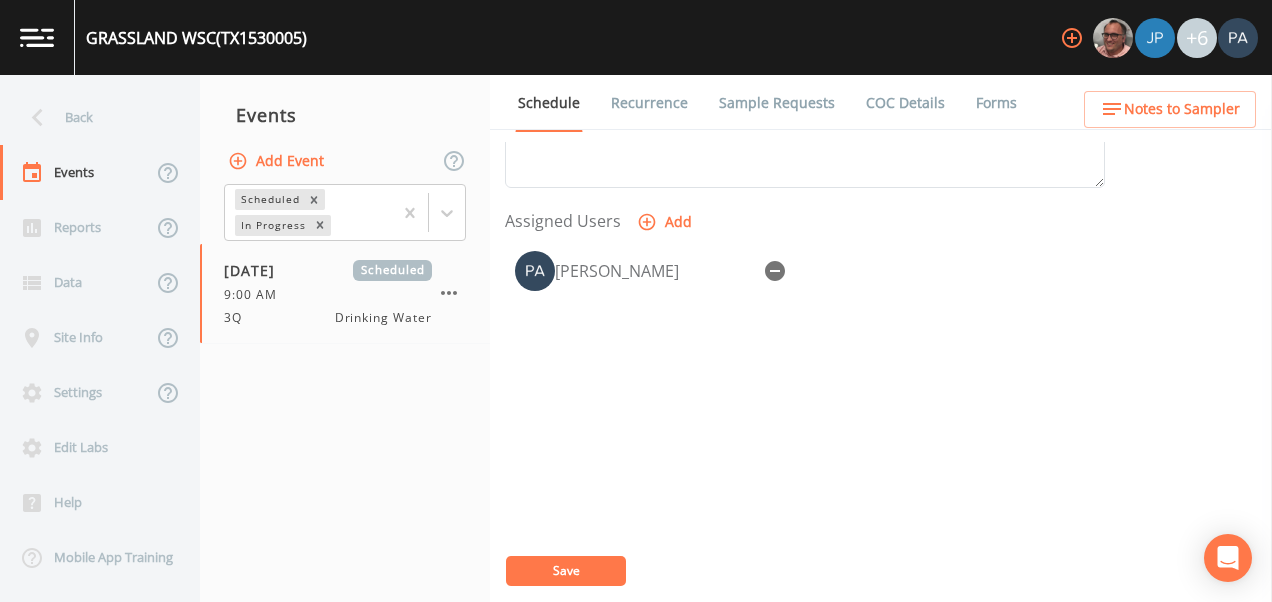 click on "Save" at bounding box center (566, 571) 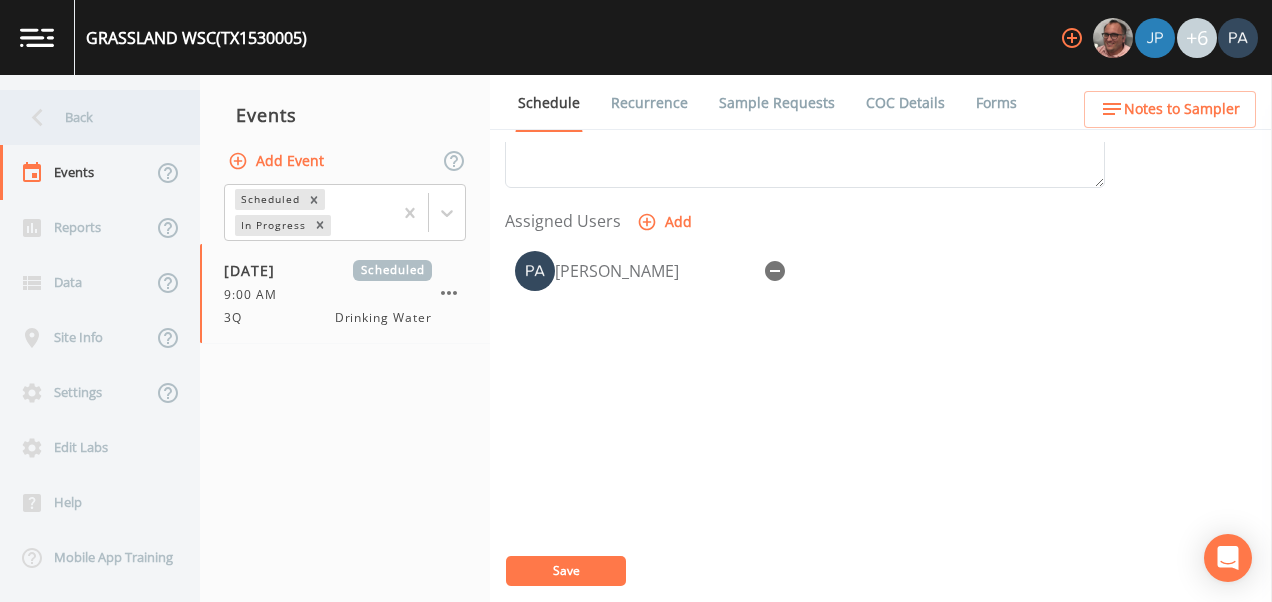 click on "Back" at bounding box center [90, 117] 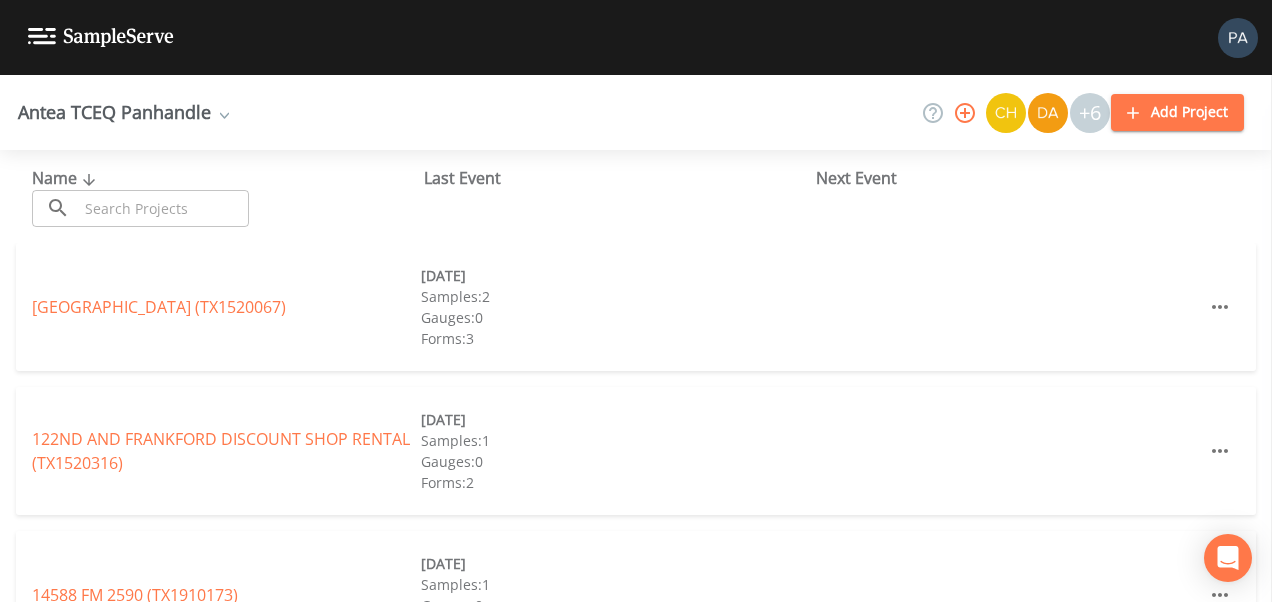 click at bounding box center (163, 208) 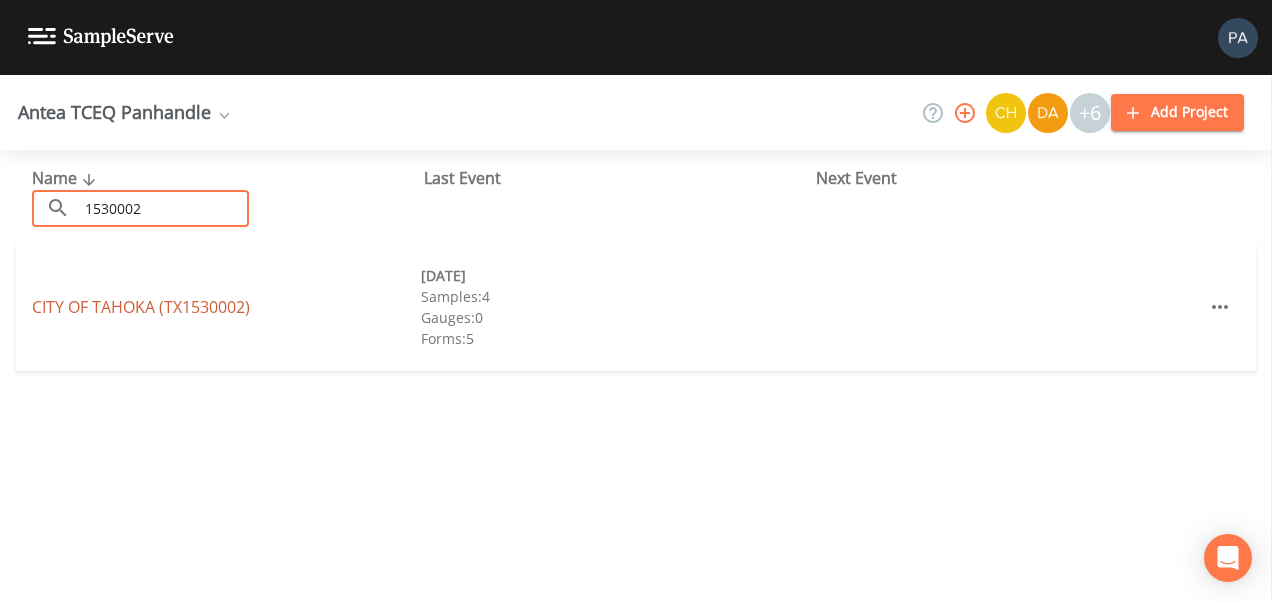 type on "1530002" 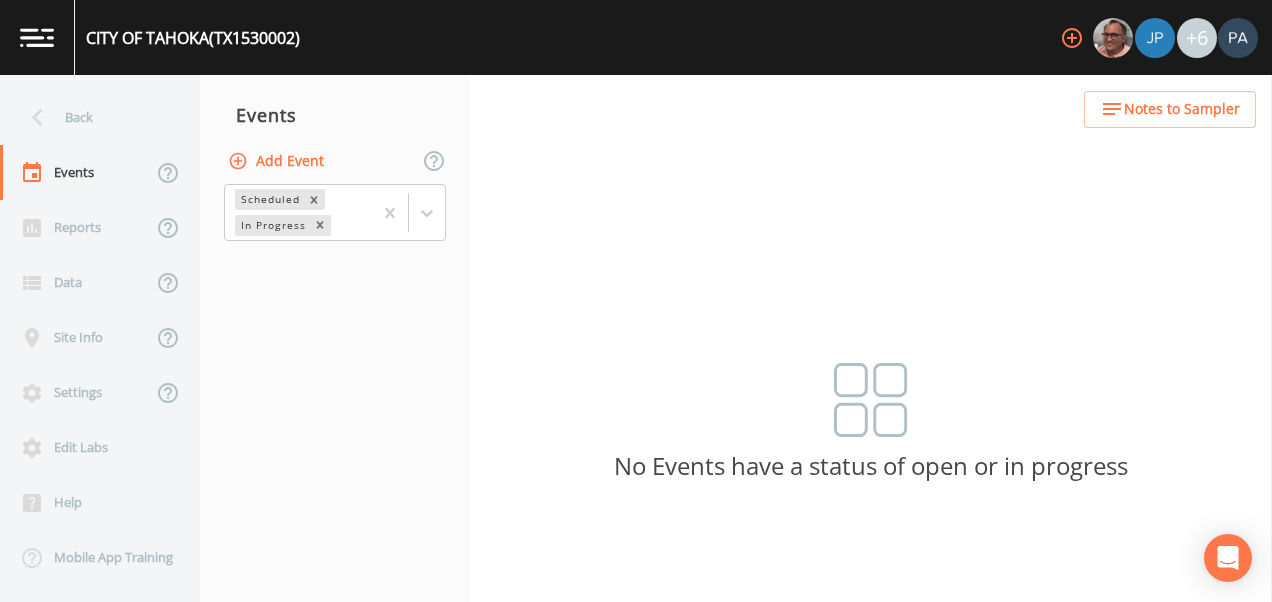 click on "Add Event" at bounding box center [278, 161] 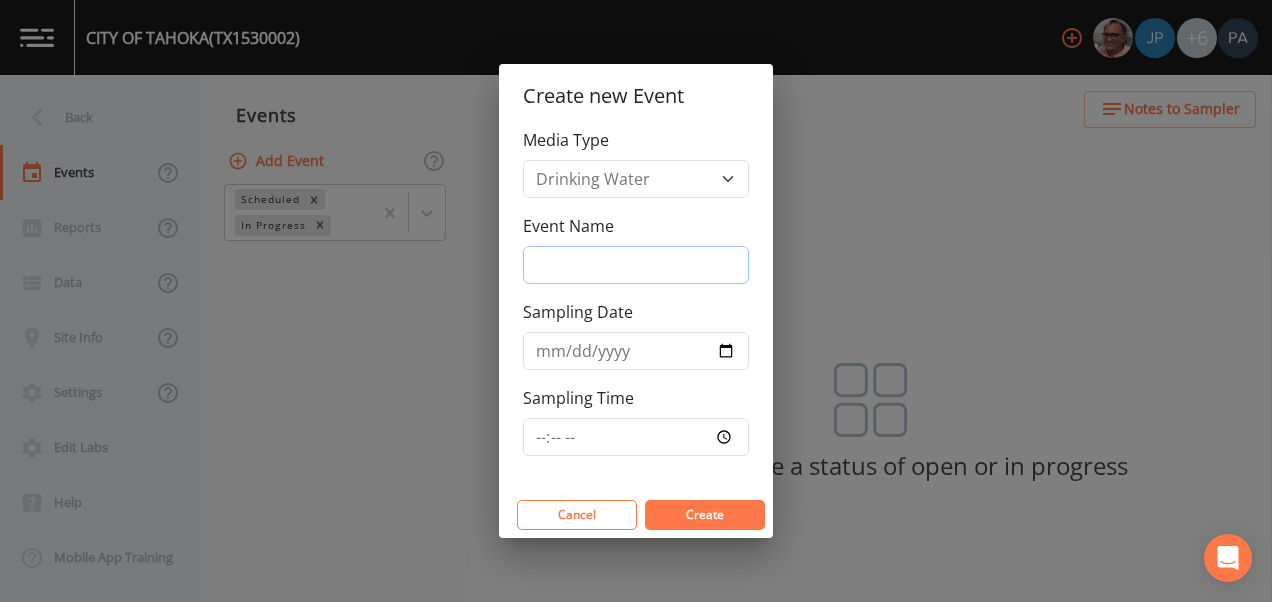 drag, startPoint x: 580, startPoint y: 262, endPoint x: 567, endPoint y: 257, distance: 13.928389 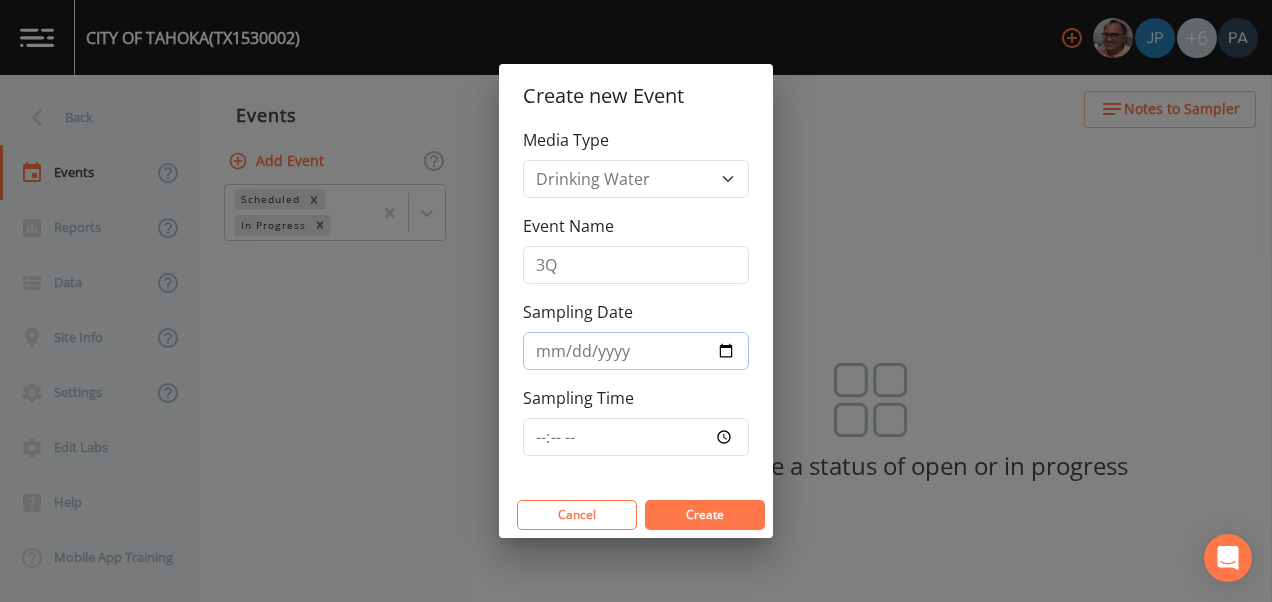 type on "[DATE]" 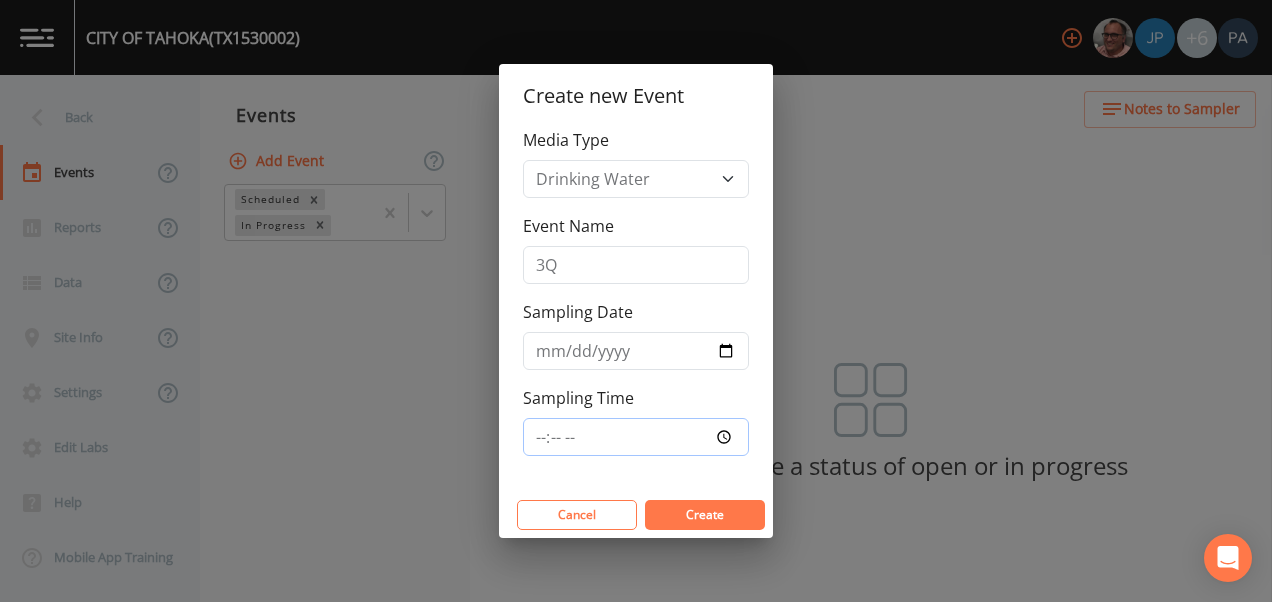 click on "Sampling Time" at bounding box center [636, 437] 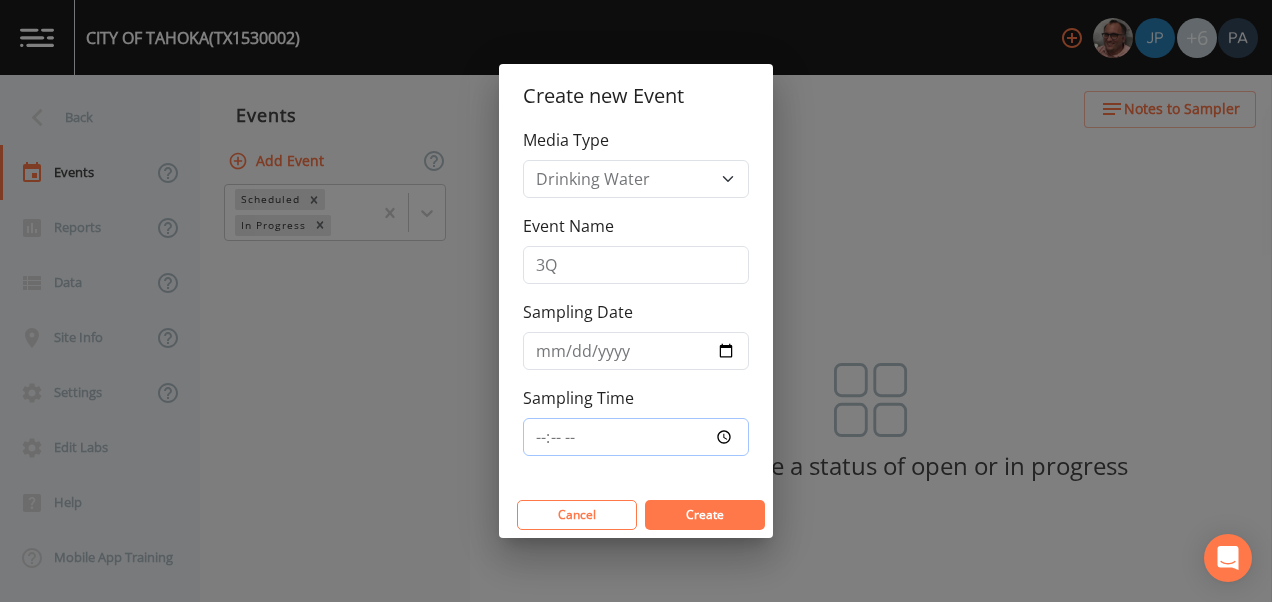 type on "09:45" 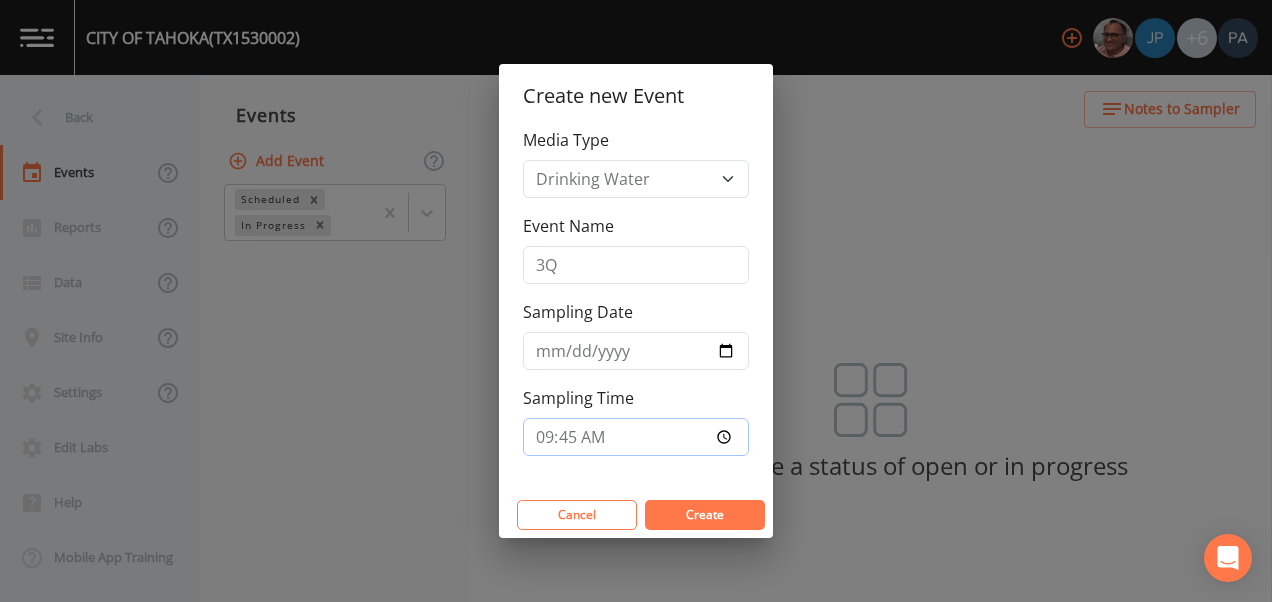 click on "Create" at bounding box center (705, 515) 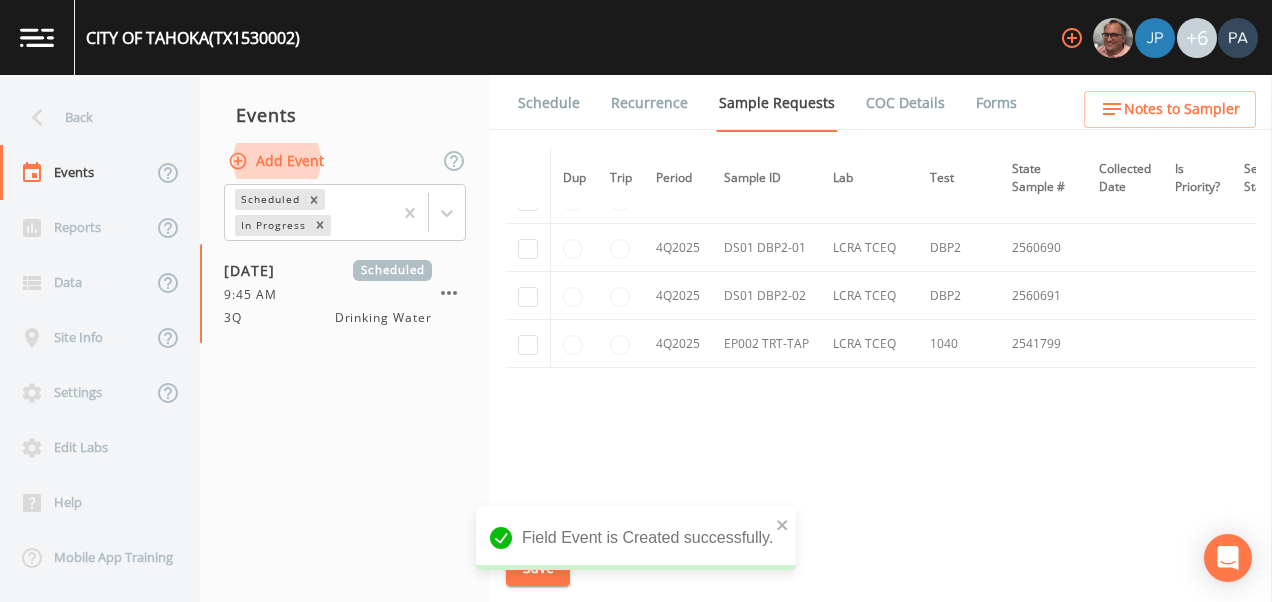scroll, scrollTop: 4328, scrollLeft: 0, axis: vertical 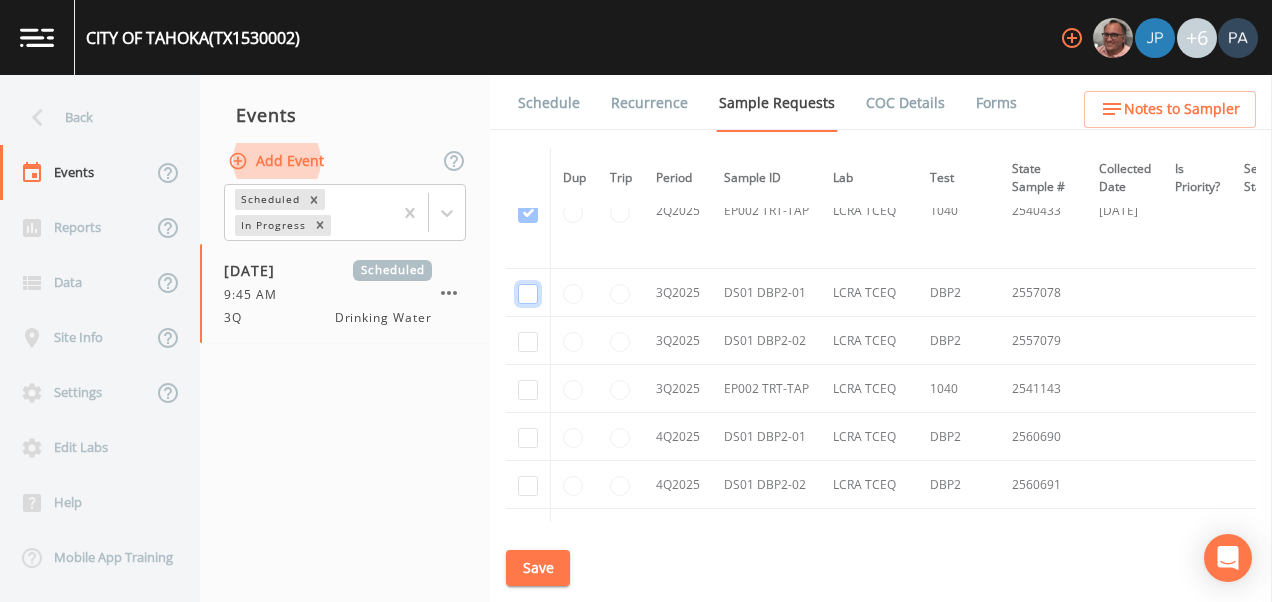 click at bounding box center [528, -2365] 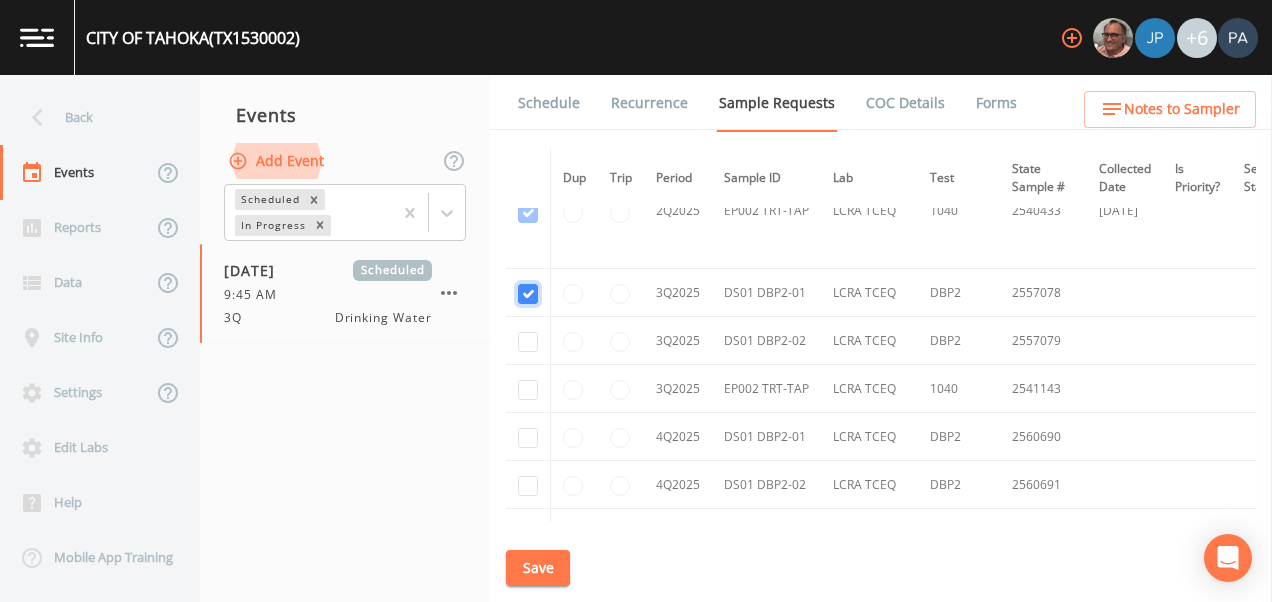 checkbox on "true" 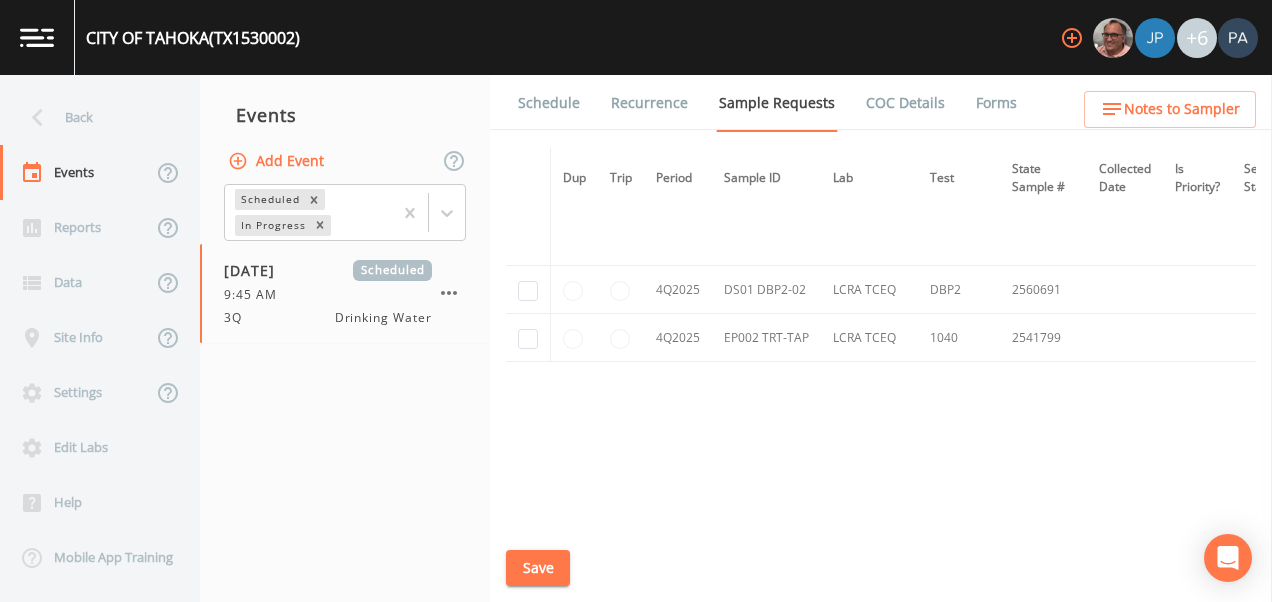 scroll, scrollTop: 3516, scrollLeft: 0, axis: vertical 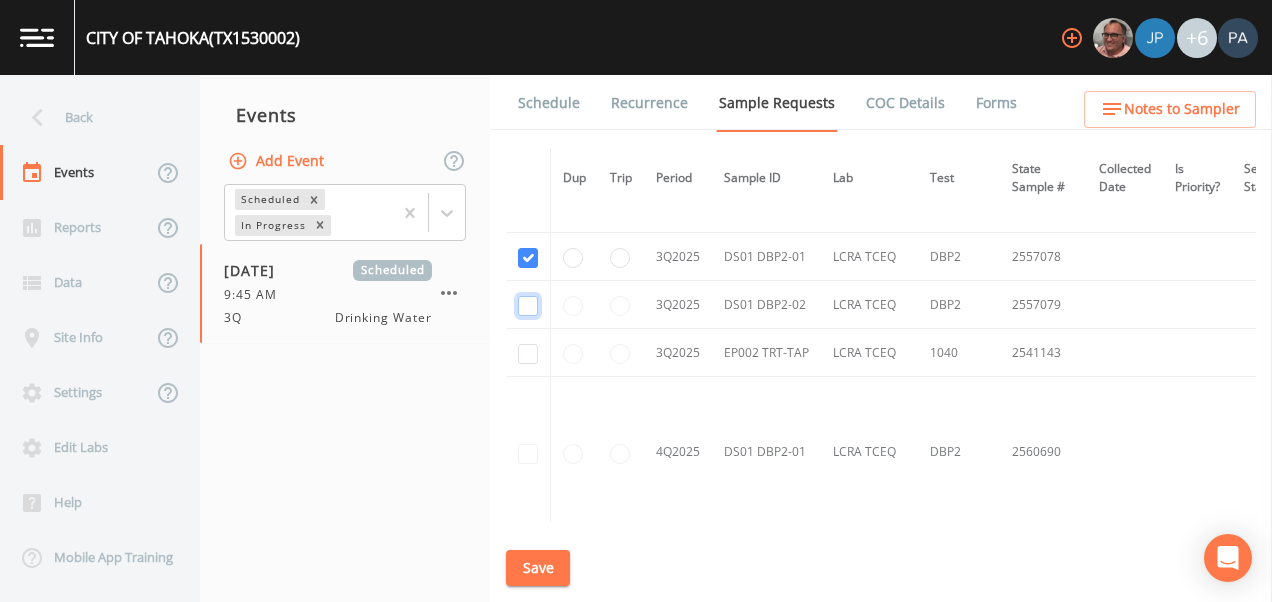 click at bounding box center (528, -1899) 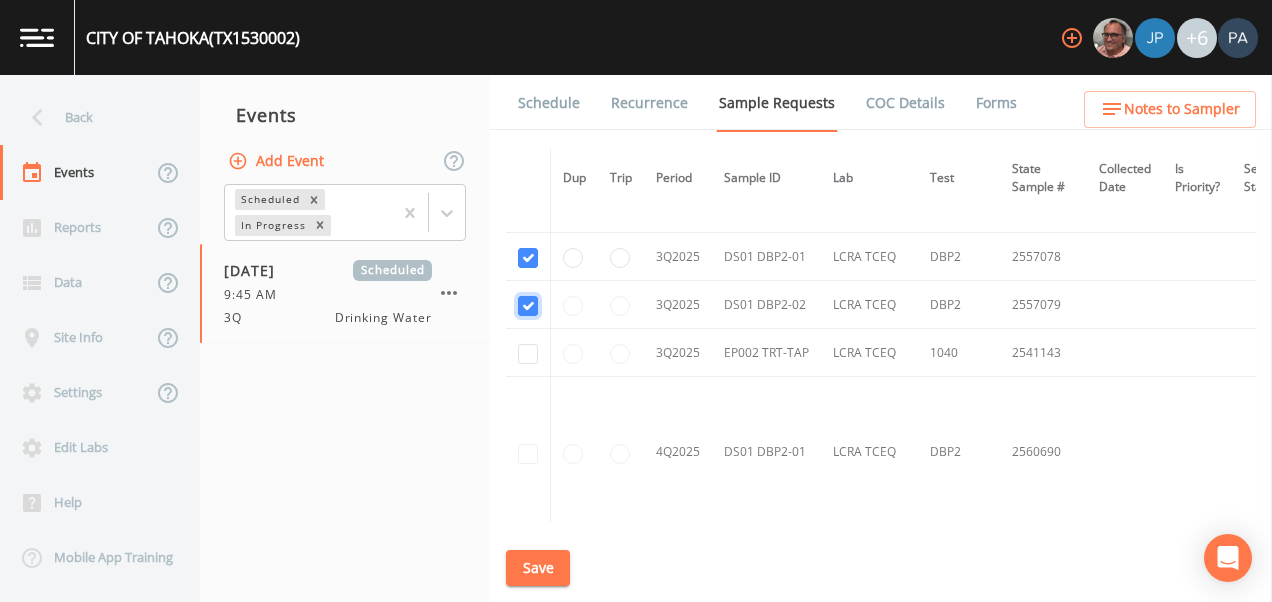 checkbox on "true" 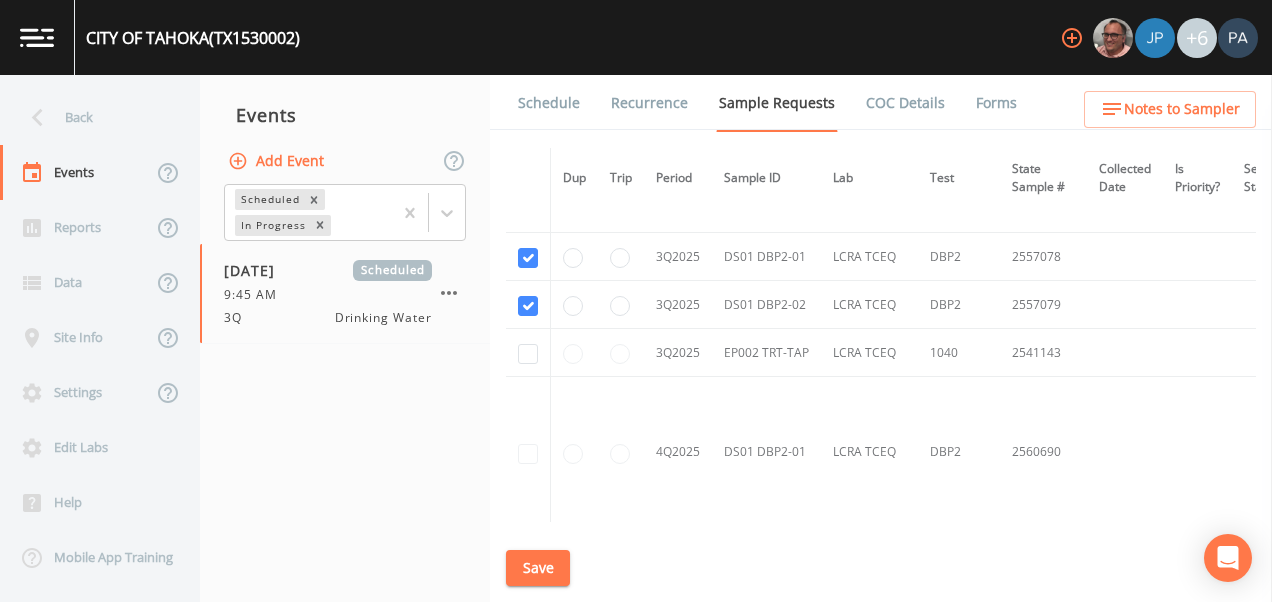 click at bounding box center [528, 353] 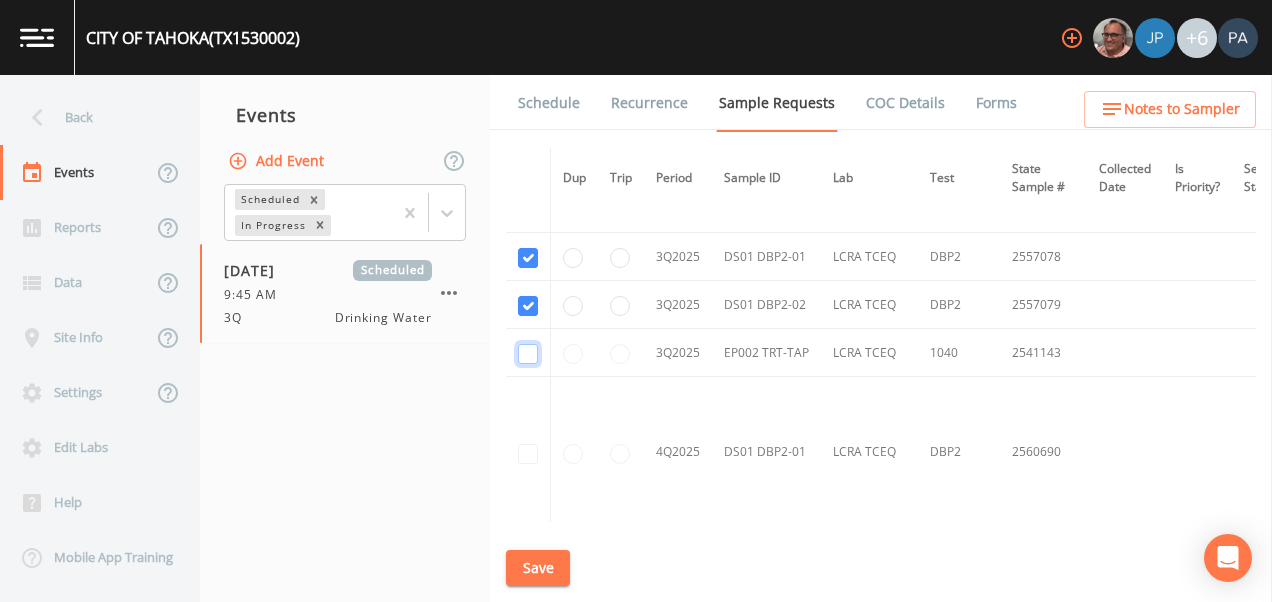 click at bounding box center [528, -1608] 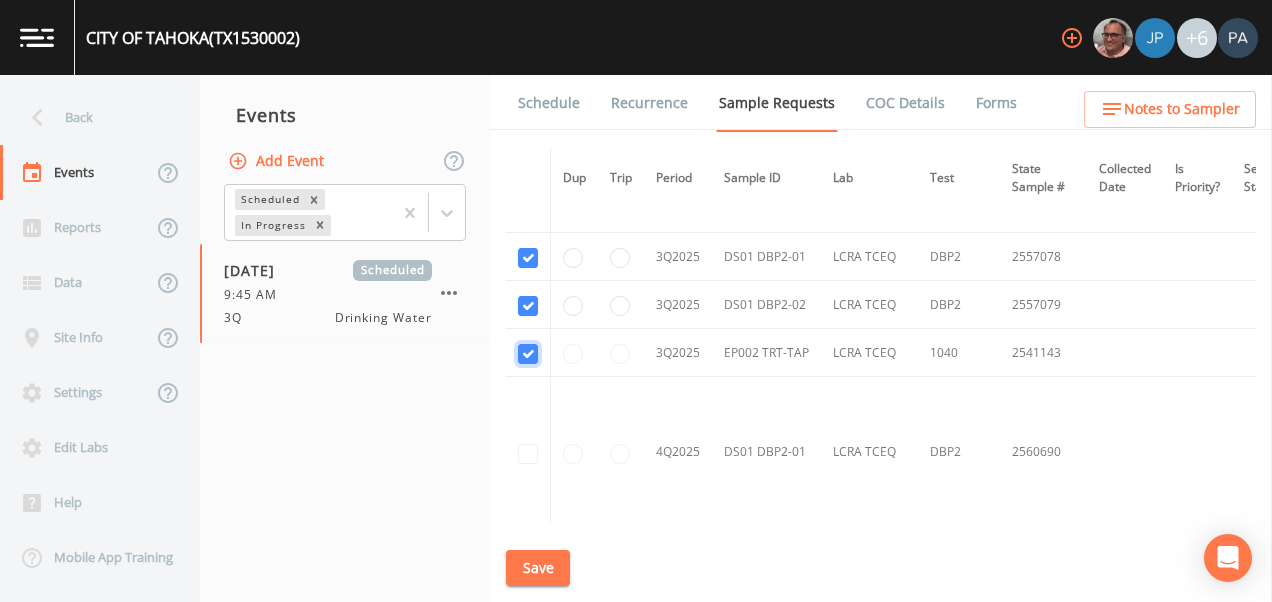 checkbox on "true" 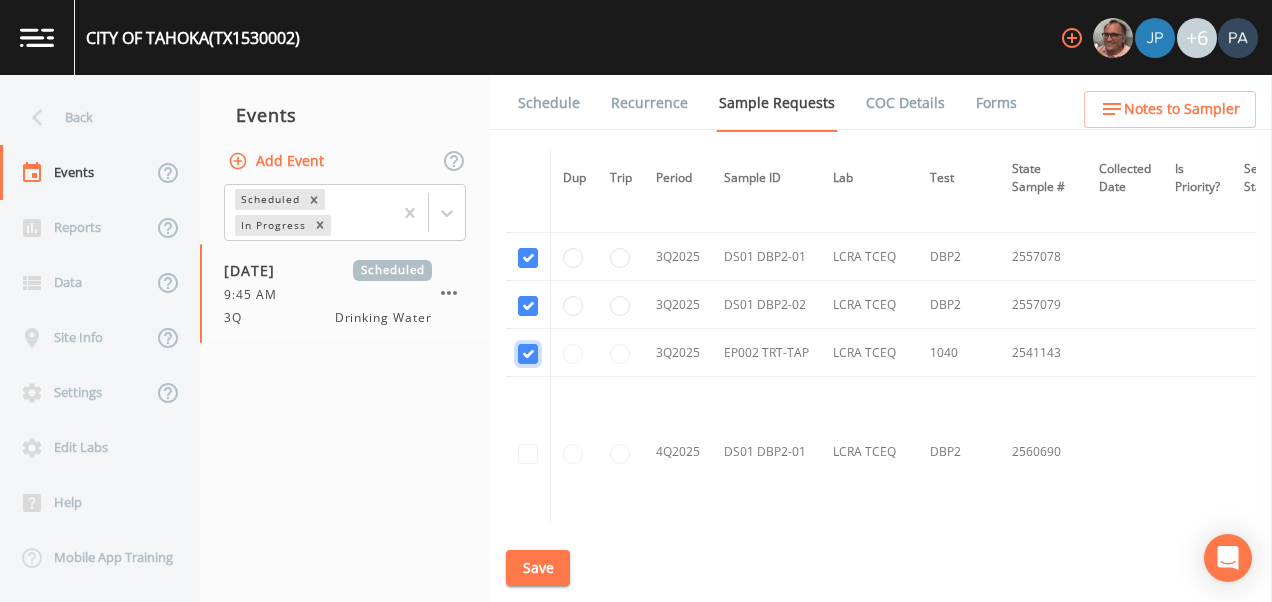 scroll, scrollTop: 3619, scrollLeft: 0, axis: vertical 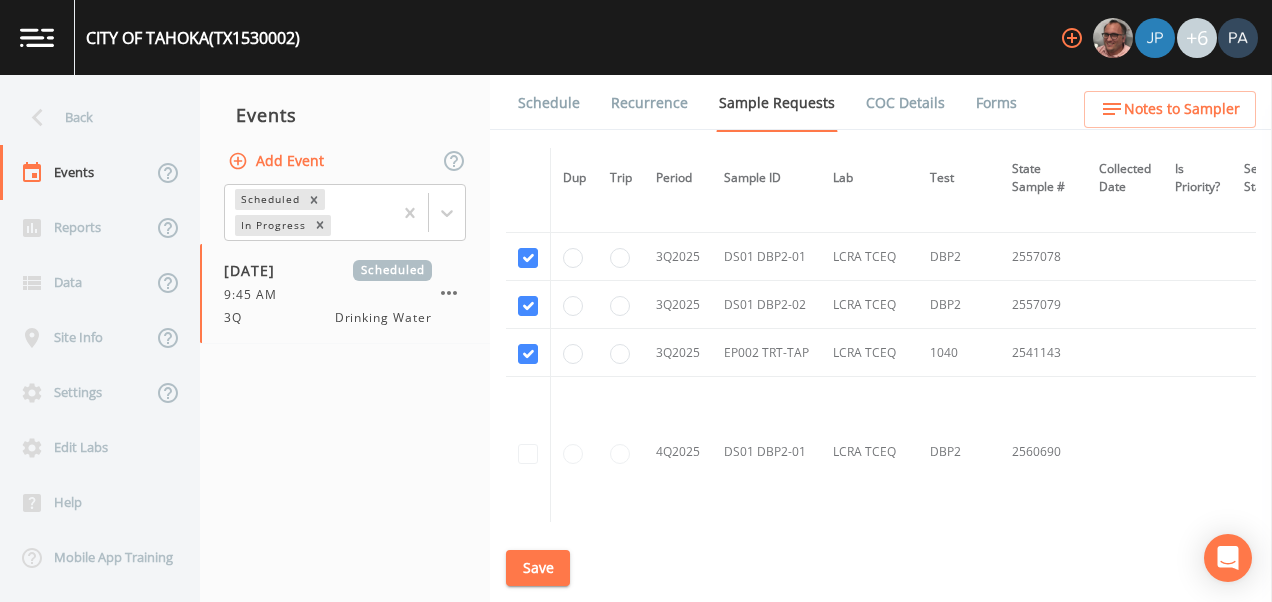 click on "Save" at bounding box center [538, 568] 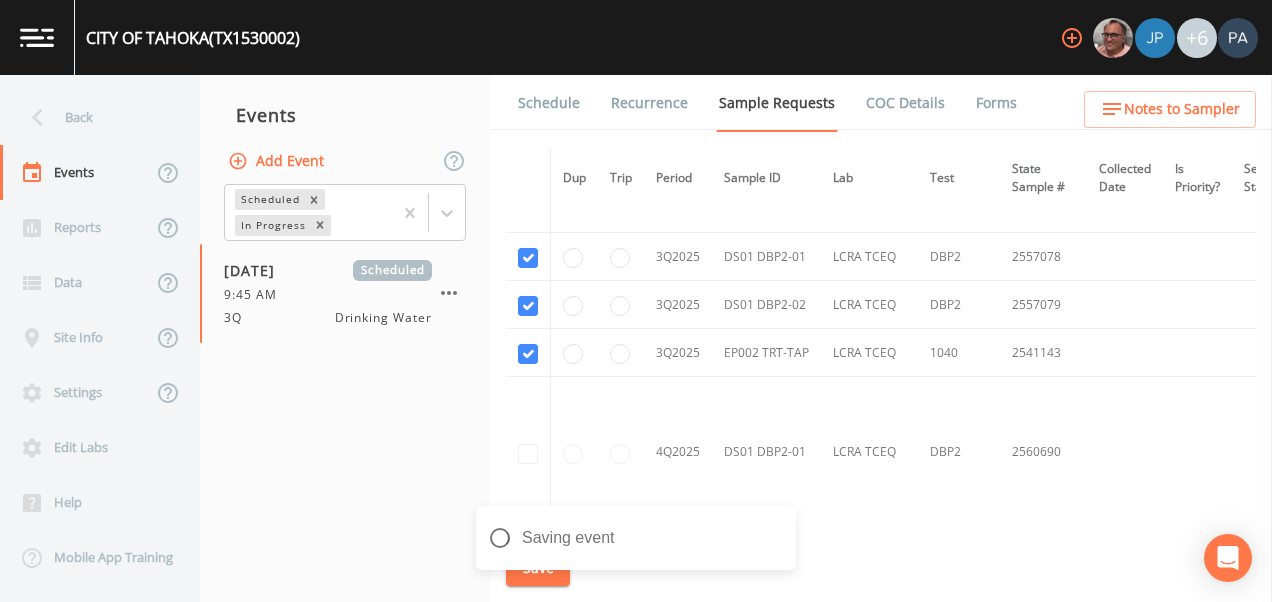 click on "Schedule" at bounding box center [549, 103] 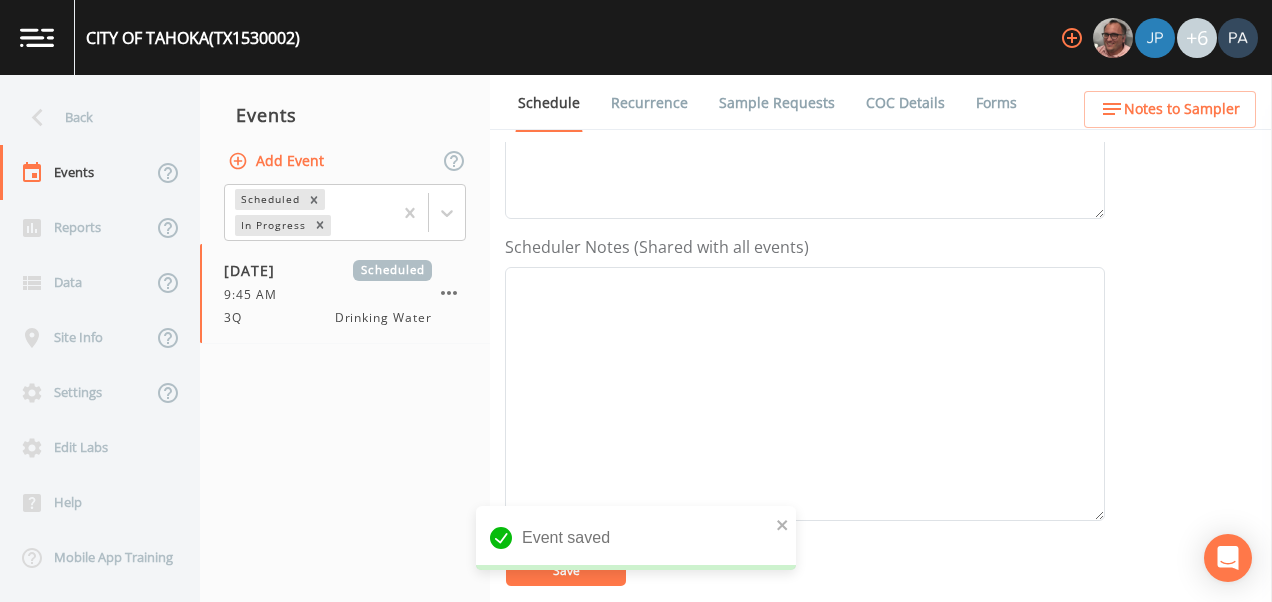 scroll, scrollTop: 700, scrollLeft: 0, axis: vertical 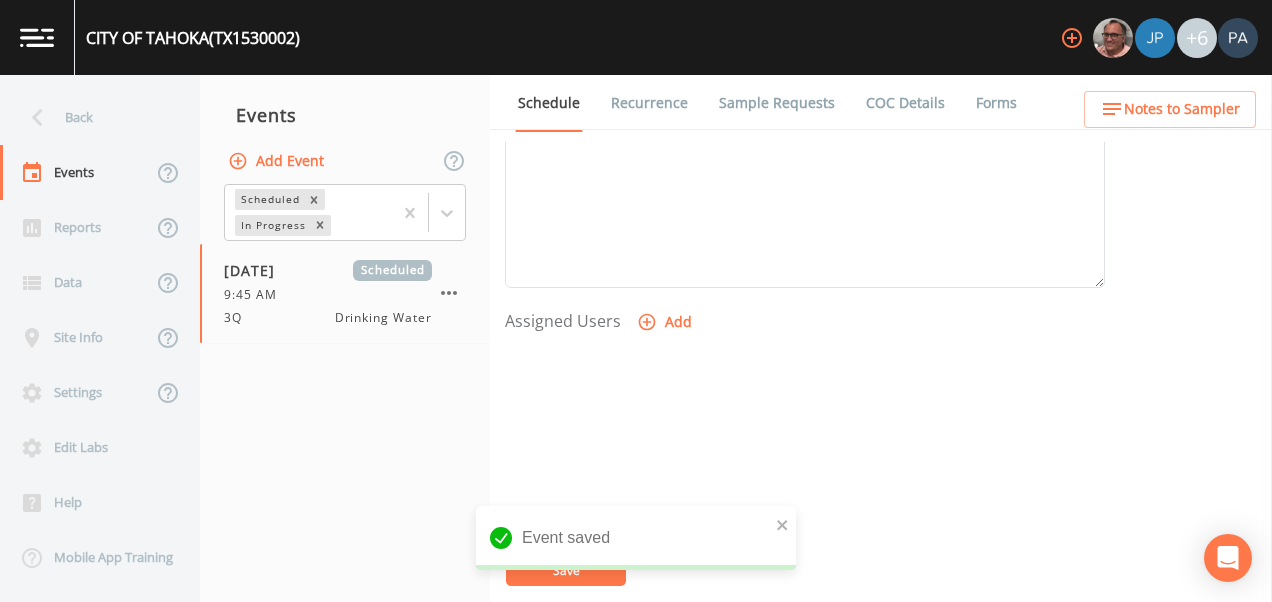click on "Add" at bounding box center (666, 322) 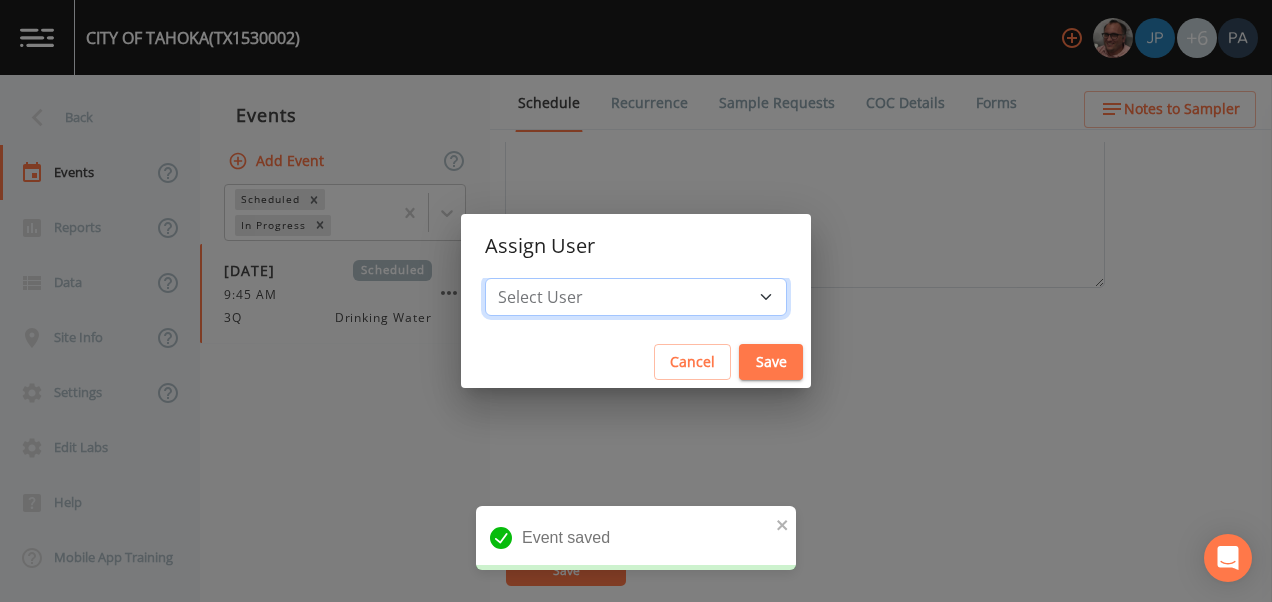 drag, startPoint x: 638, startPoint y: 277, endPoint x: 642, endPoint y: 303, distance: 26.305893 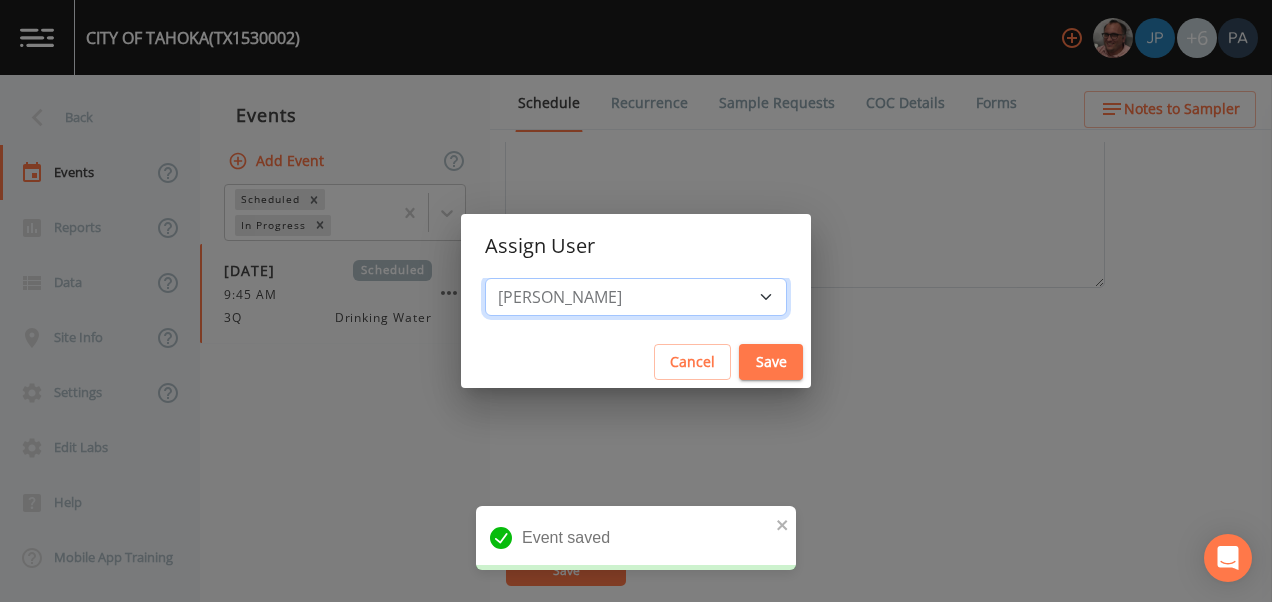 click on "Select User [PERSON_NAME] [PERSON_NAME]  [PERSON_NAME] [PERSON_NAME] [PERSON_NAME] [PERSON_NAME] [PERSON_NAME] [PERSON_NAME] [PERSON_NAME]" at bounding box center (636, 297) 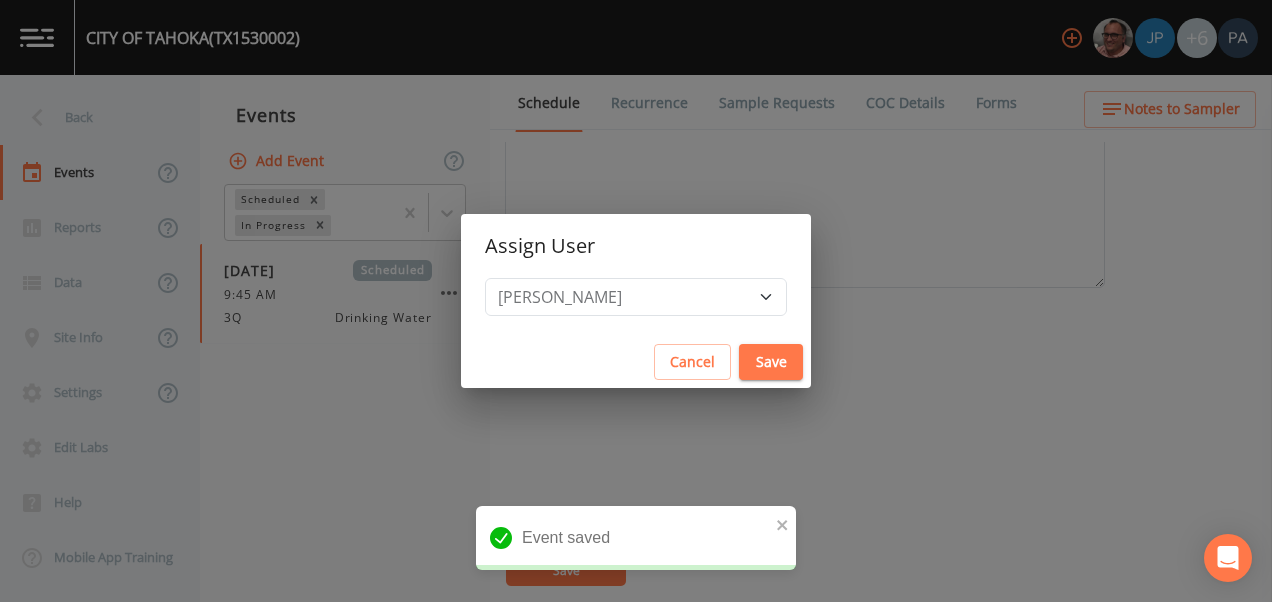 click on "Save" at bounding box center (771, 362) 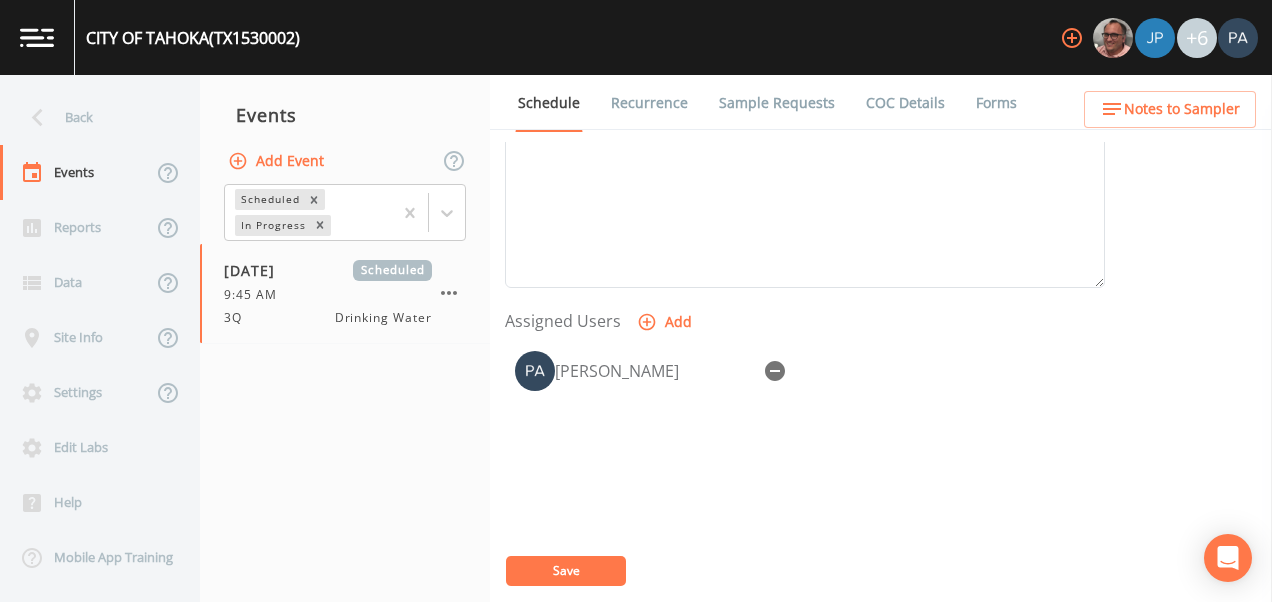 click on "Save" at bounding box center (566, 570) 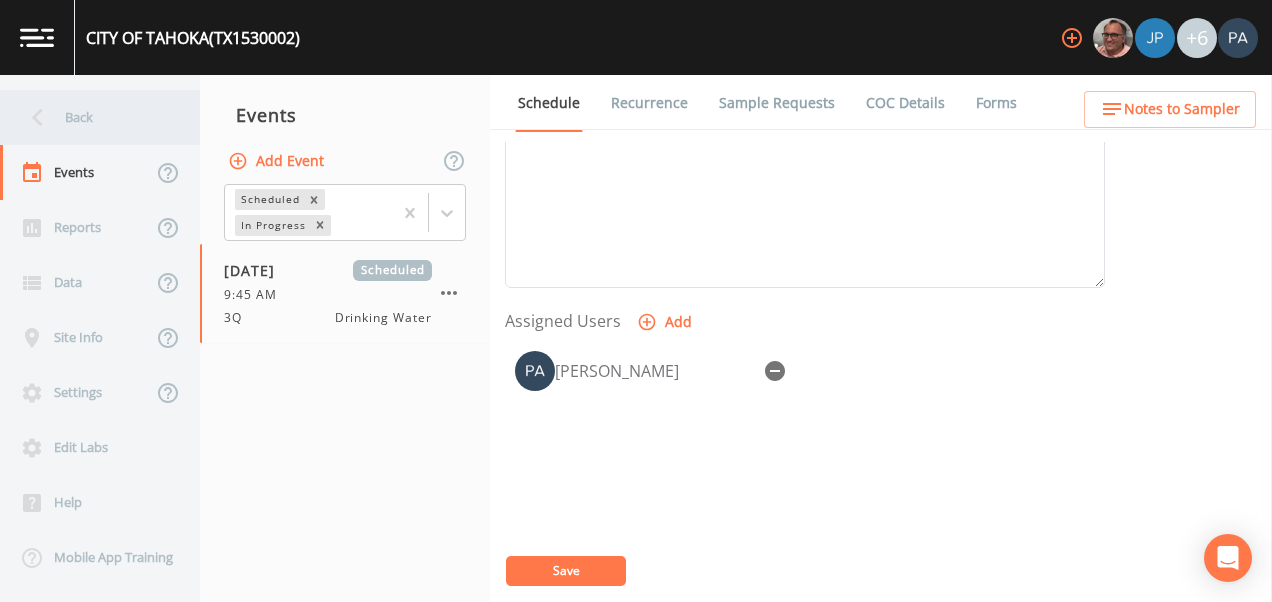 click on "Back" at bounding box center (90, 117) 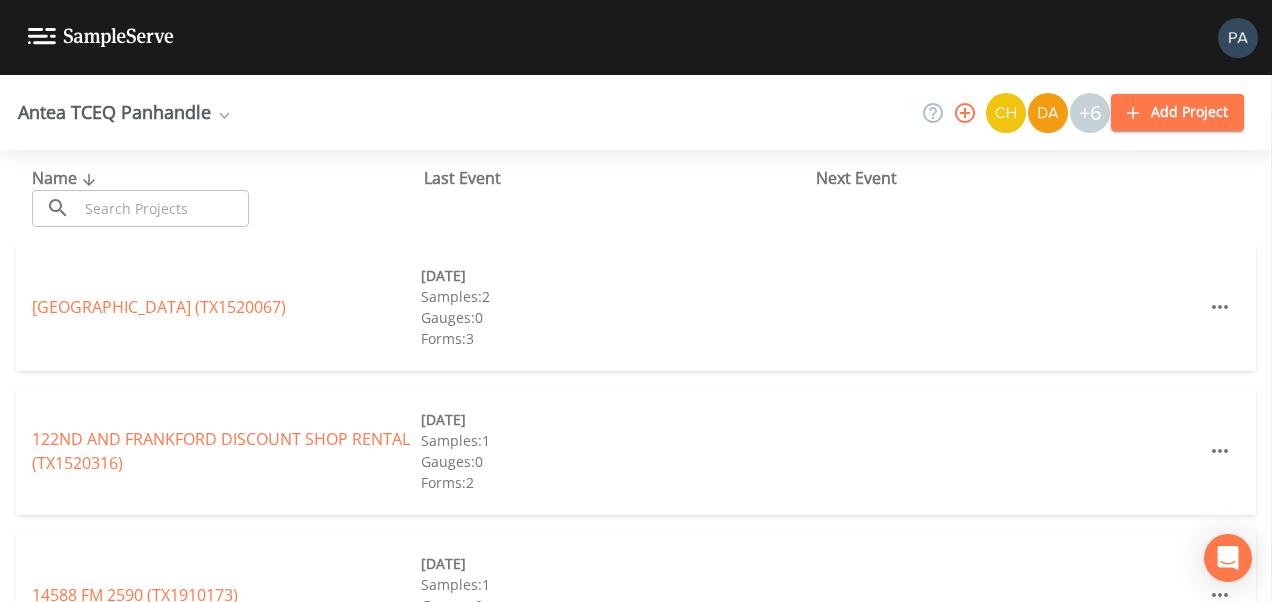 click at bounding box center (163, 208) 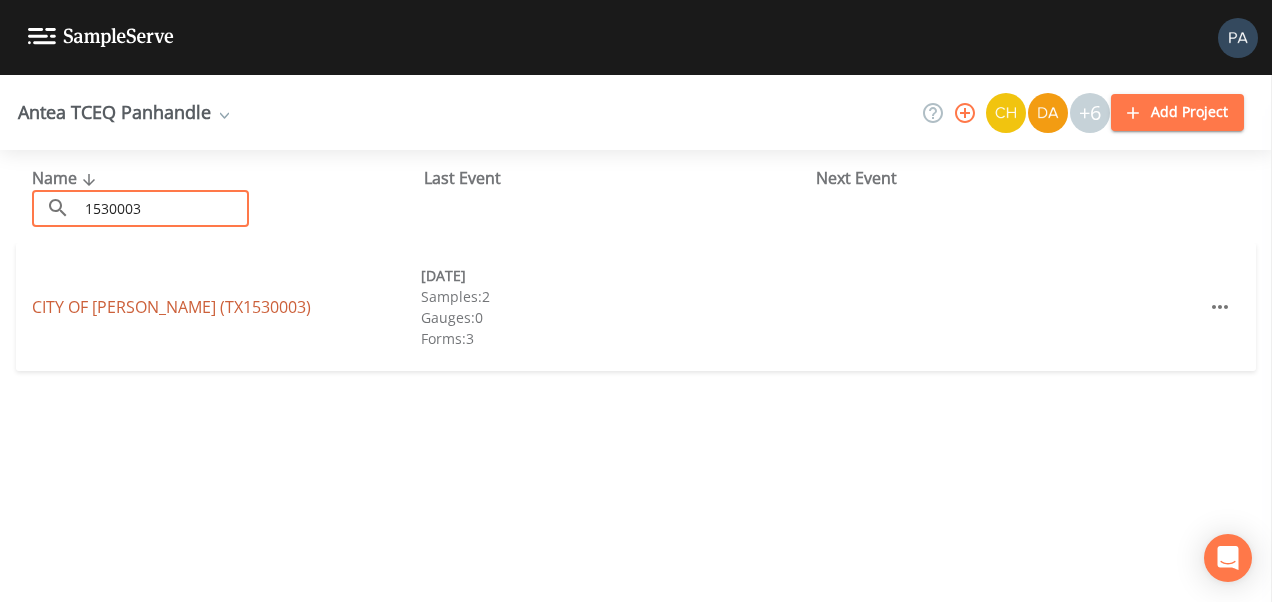 type on "1530003" 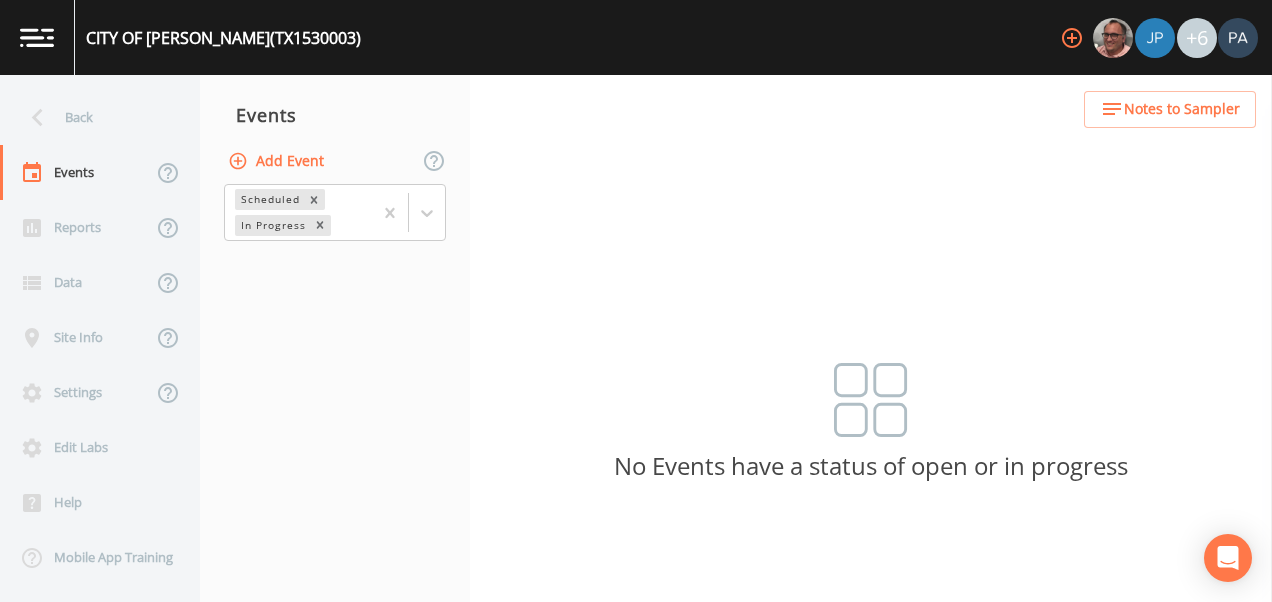 click on "Add Event" at bounding box center [278, 161] 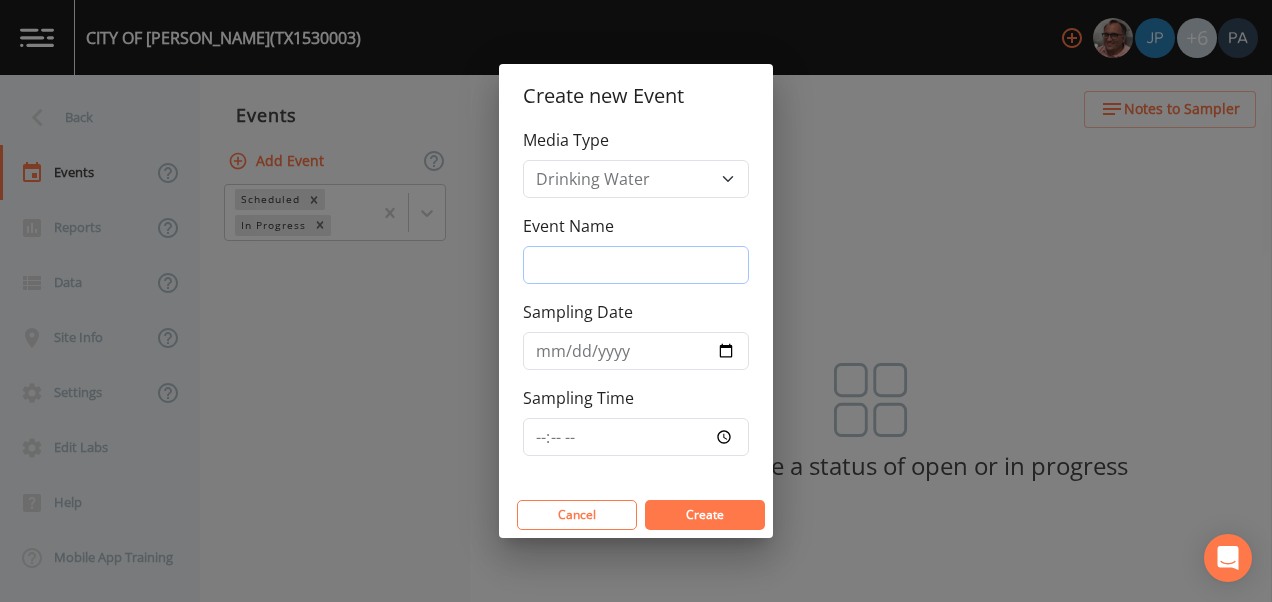 click on "Event Name" at bounding box center [636, 265] 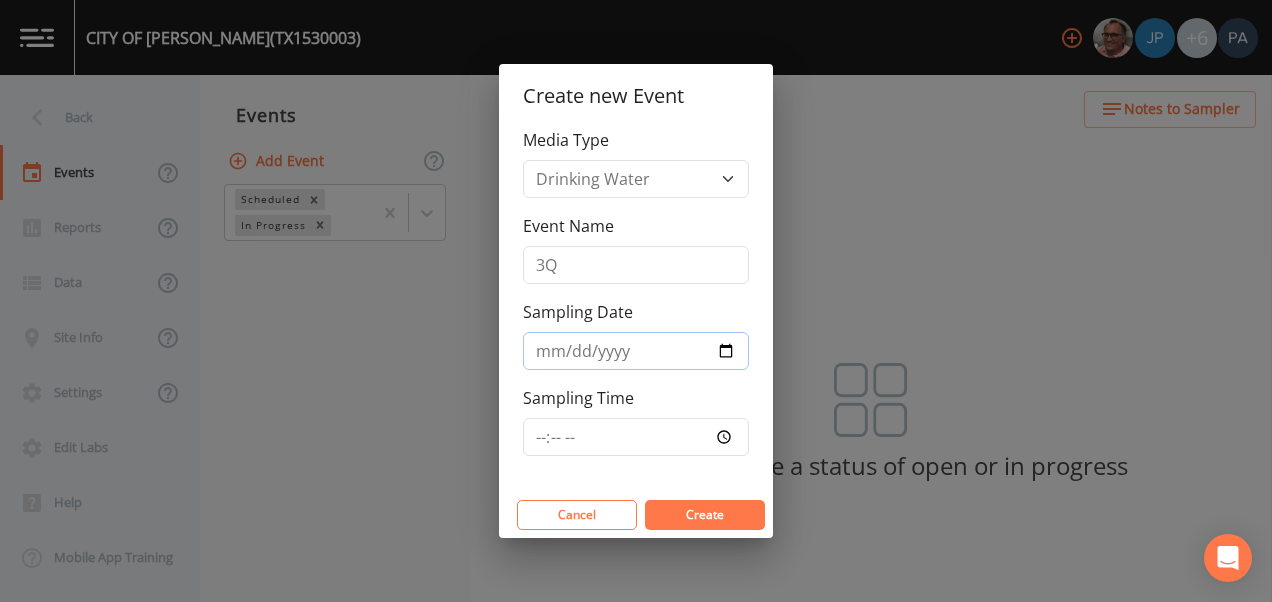 type on "[DATE]" 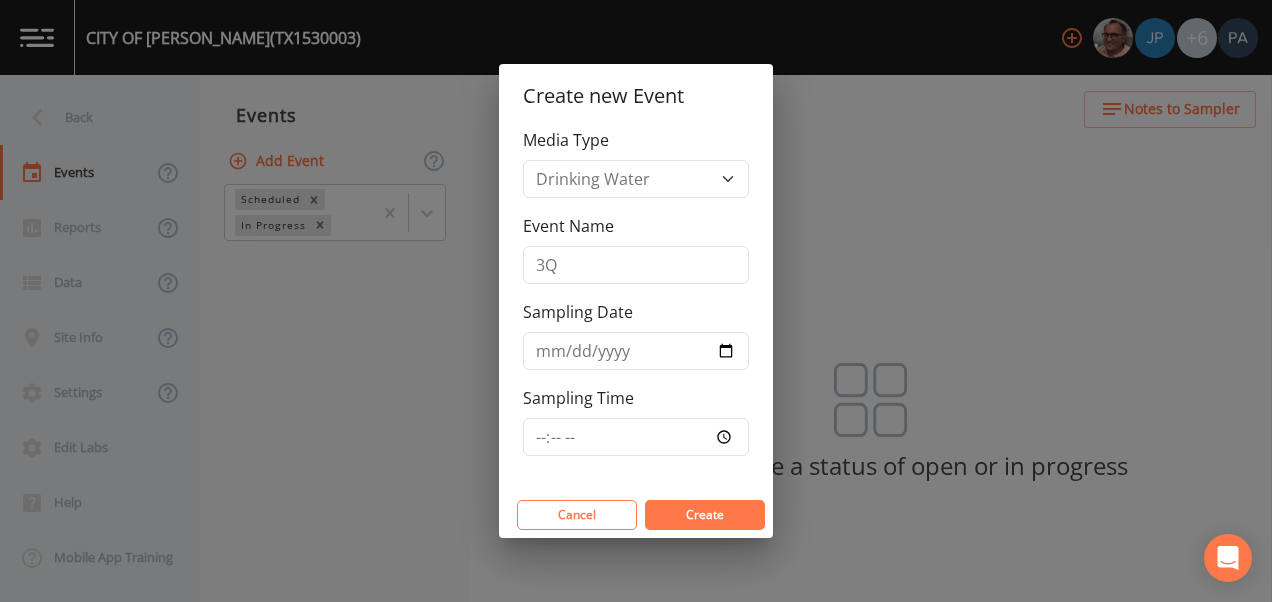 click on "Media Type Drinking Water Event Name 3Q Sampling Date [DATE] Sampling Time" at bounding box center (636, 310) 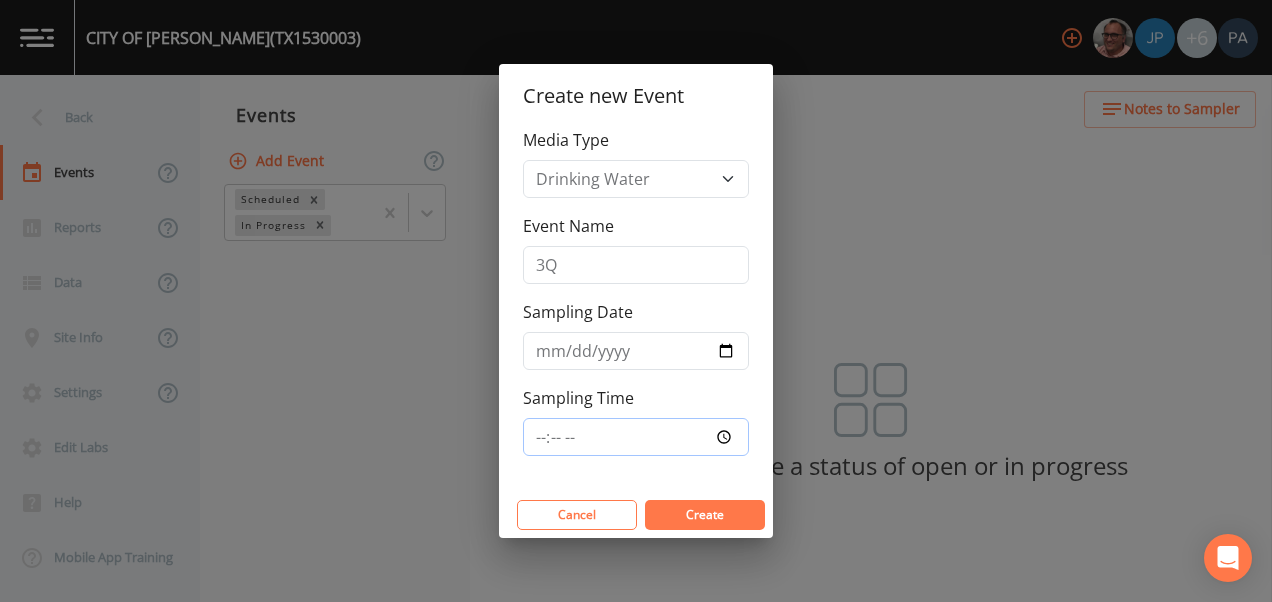 click on "Sampling Time" at bounding box center (636, 437) 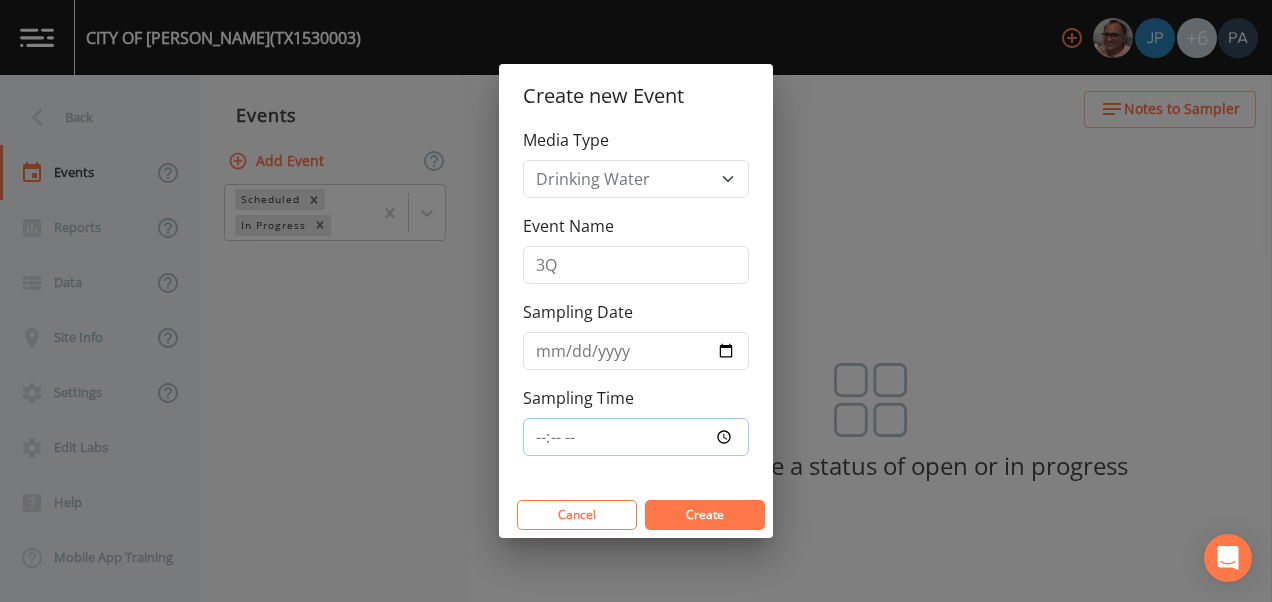 type on "10:45" 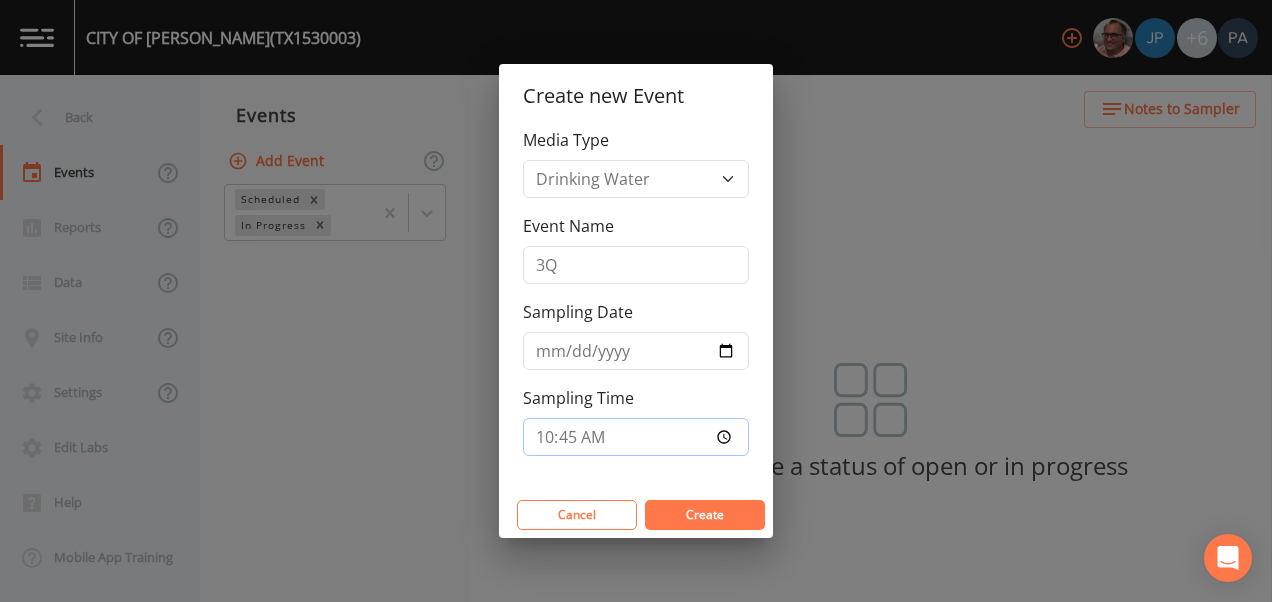 click on "Create" at bounding box center [705, 515] 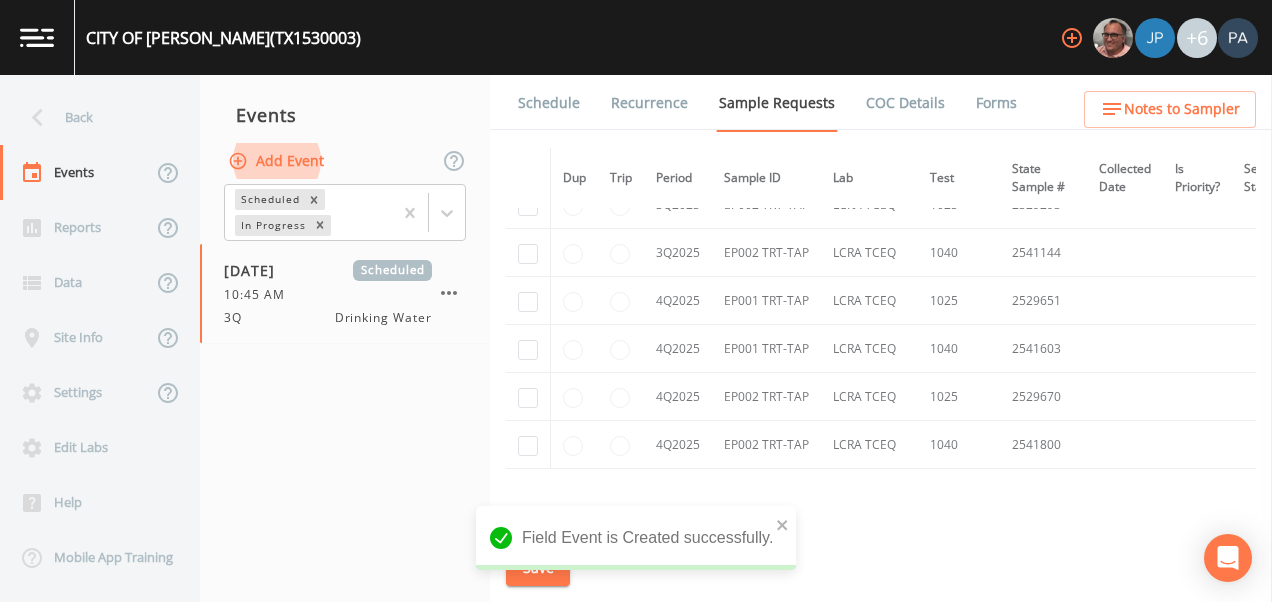 scroll, scrollTop: 5489, scrollLeft: 0, axis: vertical 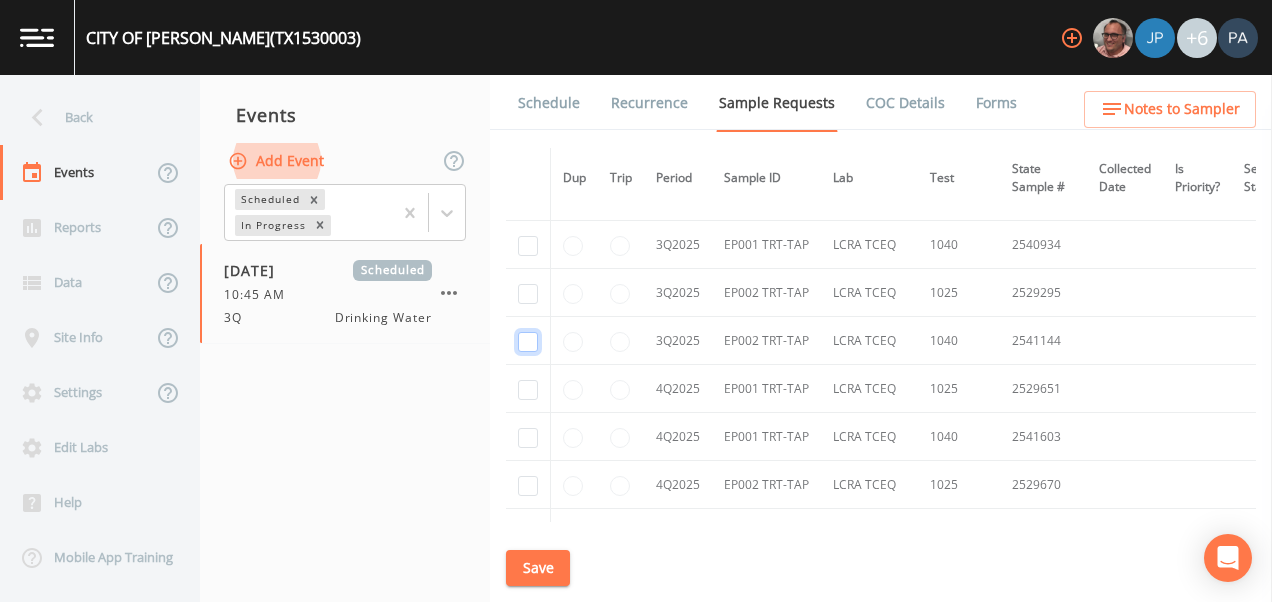 click at bounding box center [528, -2461] 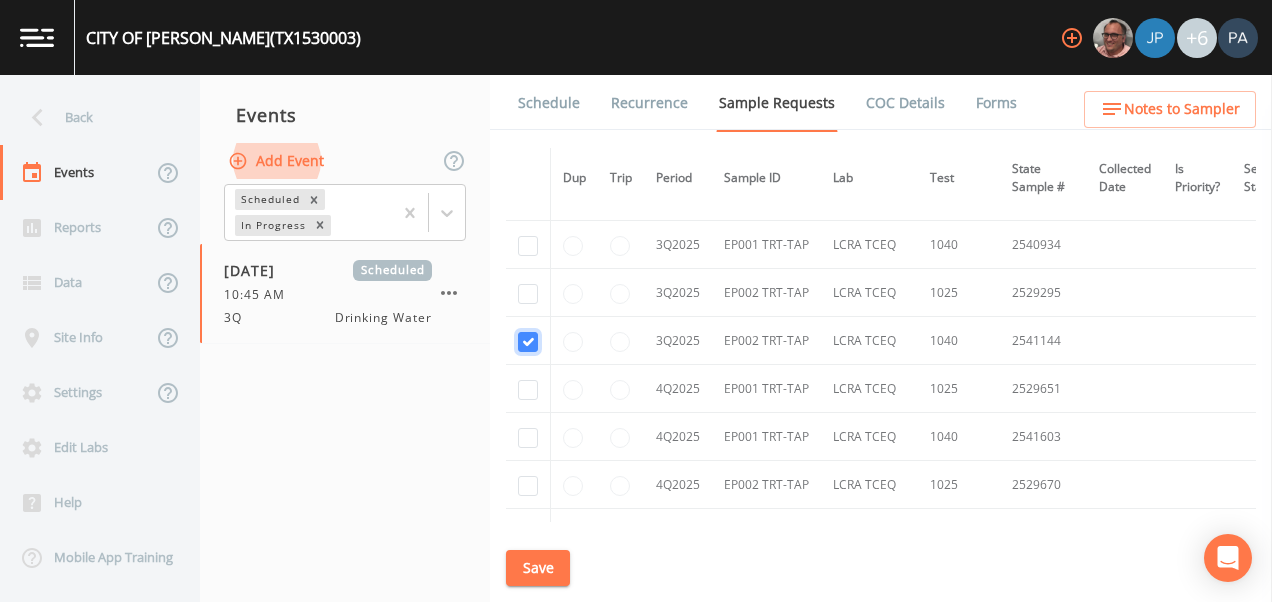 checkbox on "true" 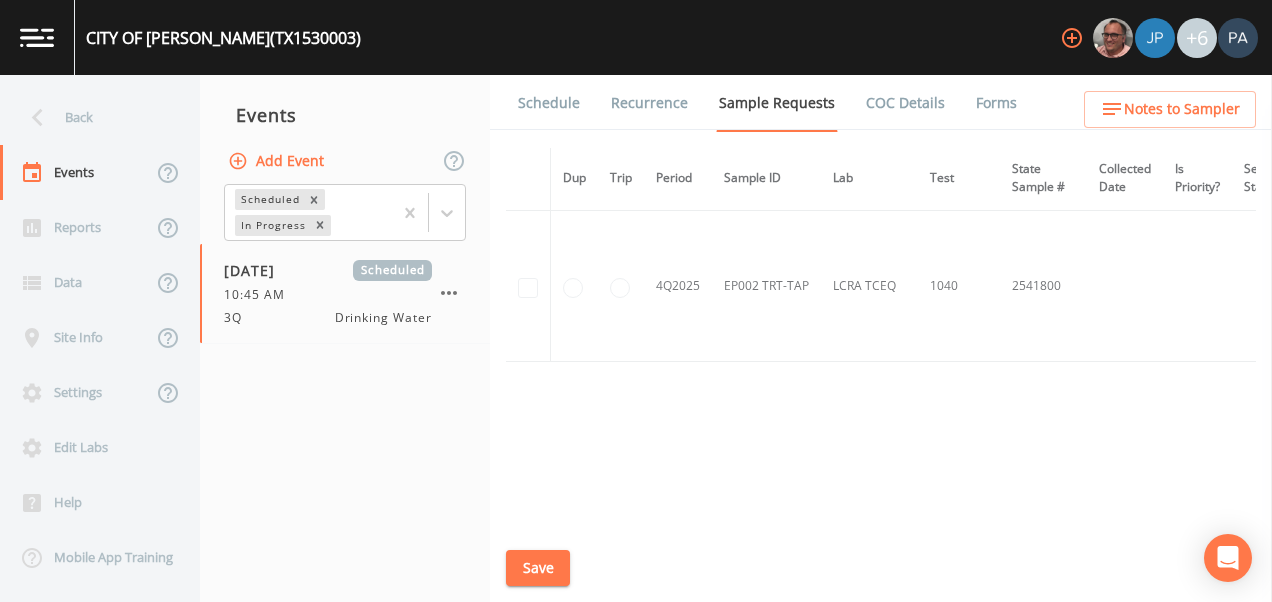 scroll, scrollTop: 4661, scrollLeft: 0, axis: vertical 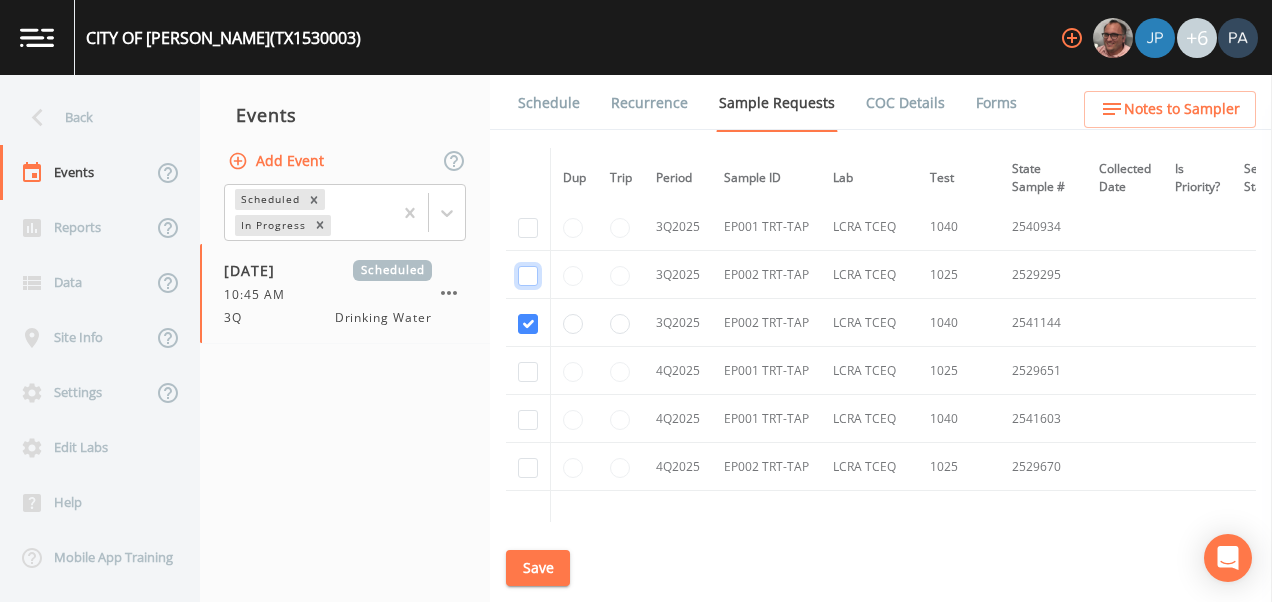 click at bounding box center (528, -2171) 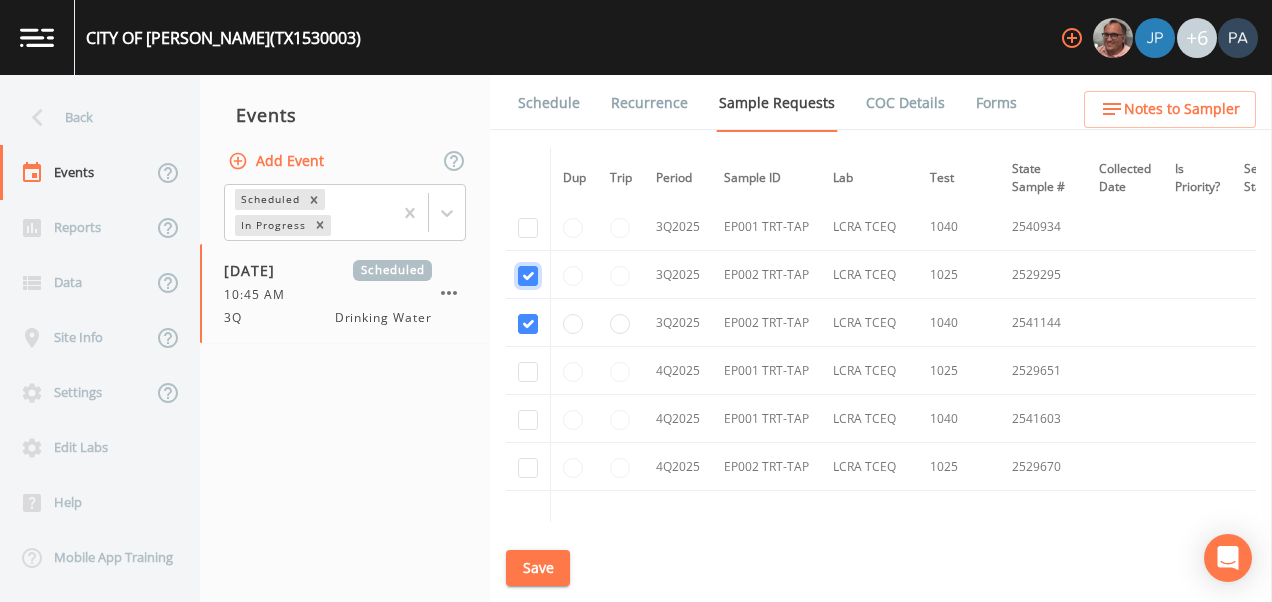 checkbox on "true" 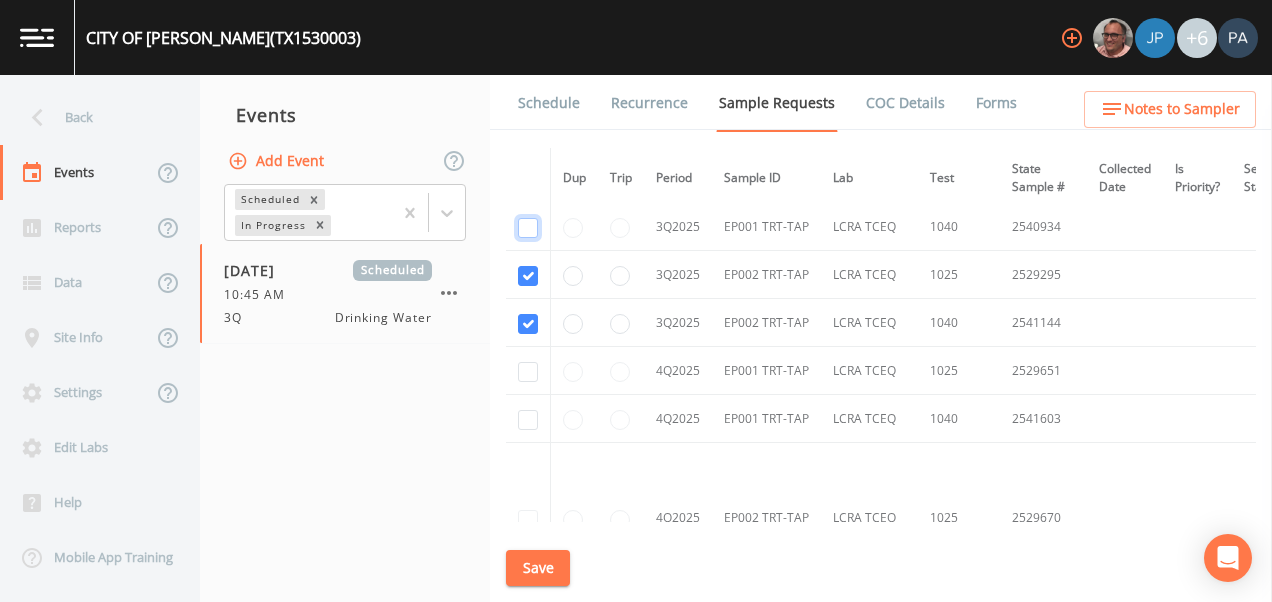 click at bounding box center [528, -2268] 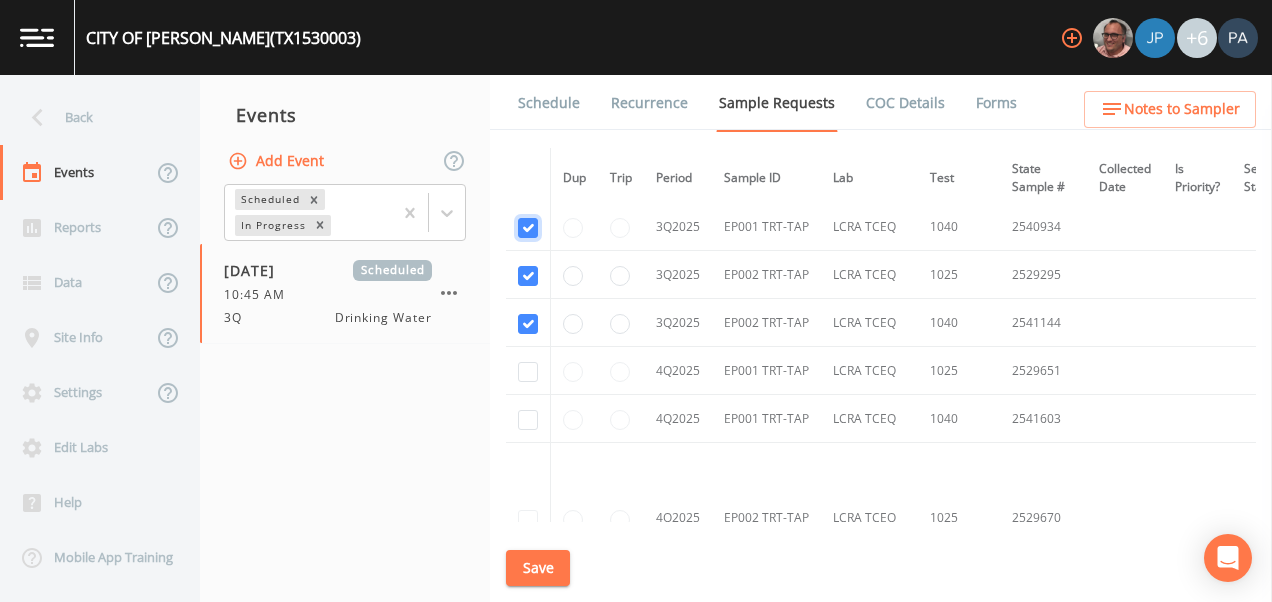 checkbox on "true" 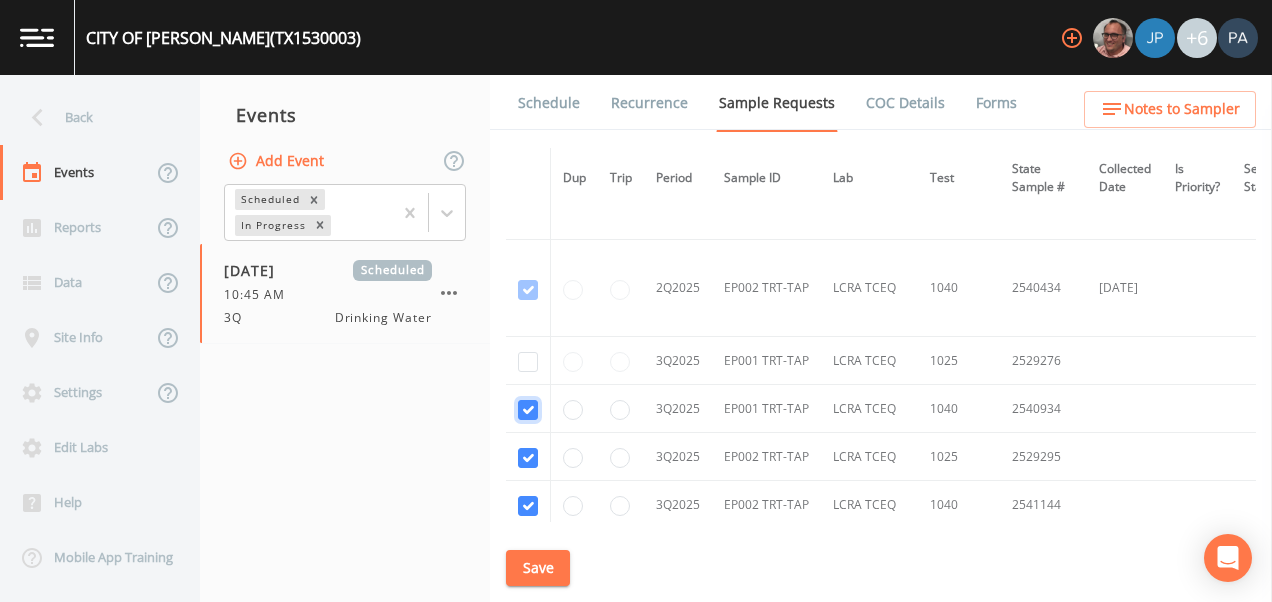 scroll, scrollTop: 4461, scrollLeft: 0, axis: vertical 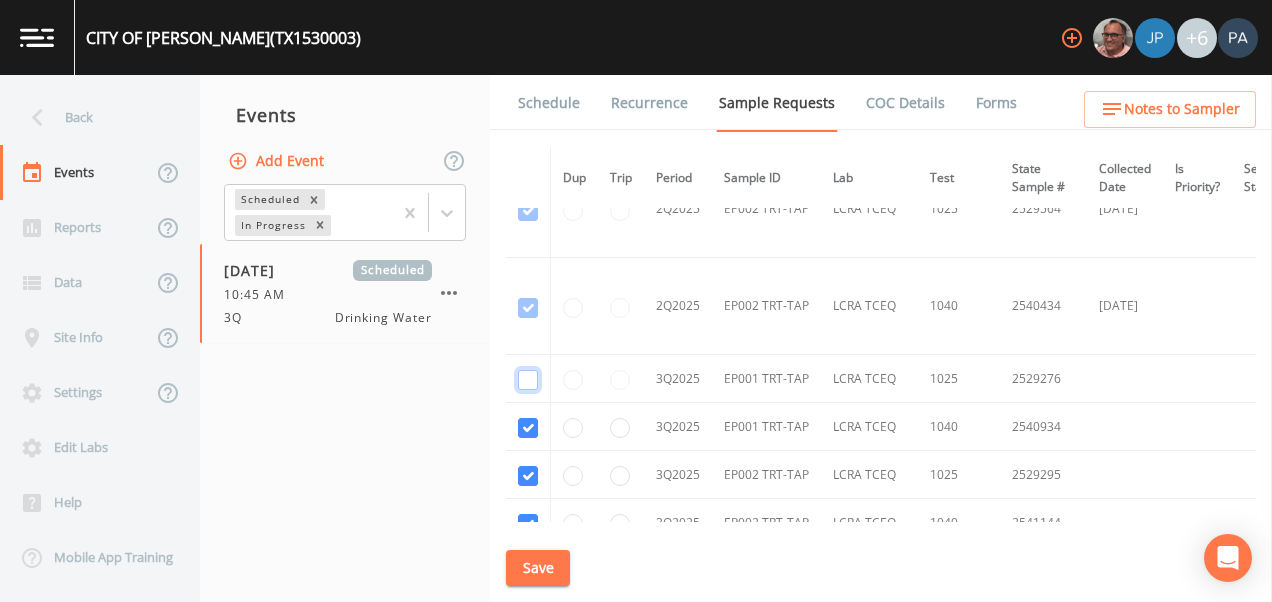click at bounding box center (528, -2165) 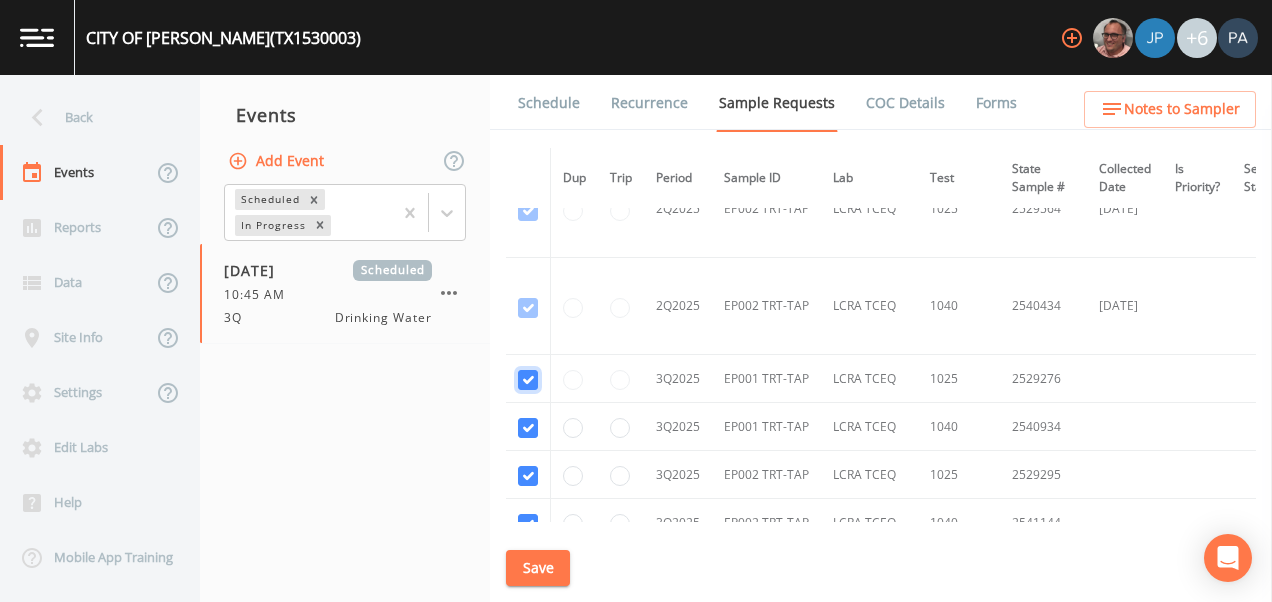 checkbox on "true" 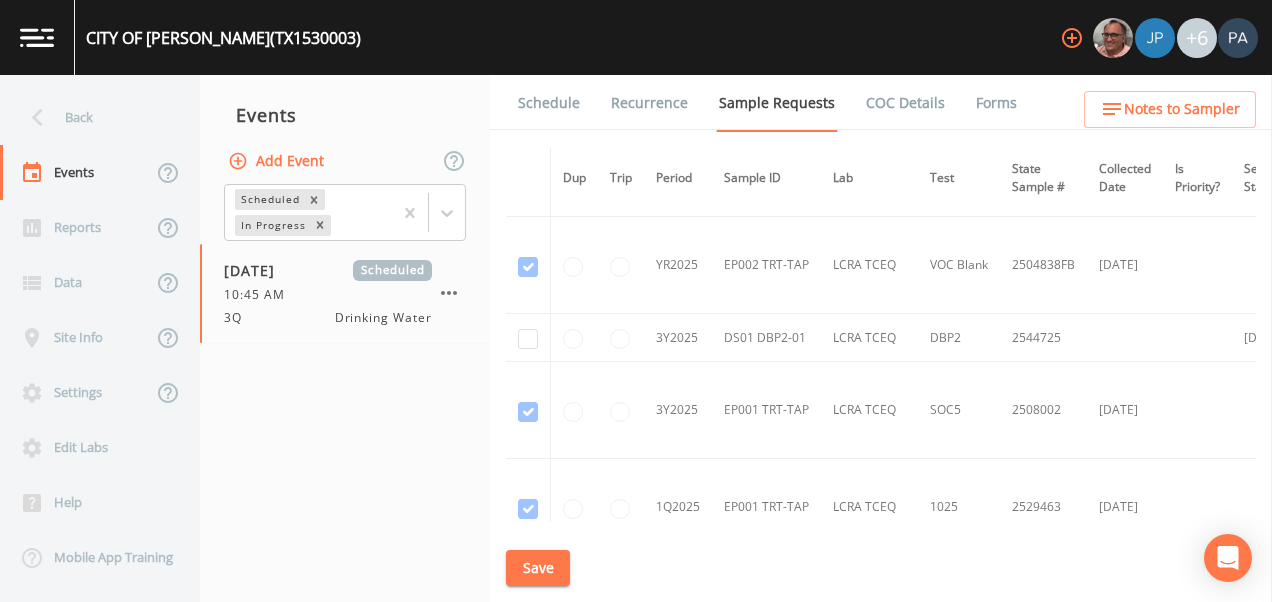 scroll, scrollTop: 3561, scrollLeft: 0, axis: vertical 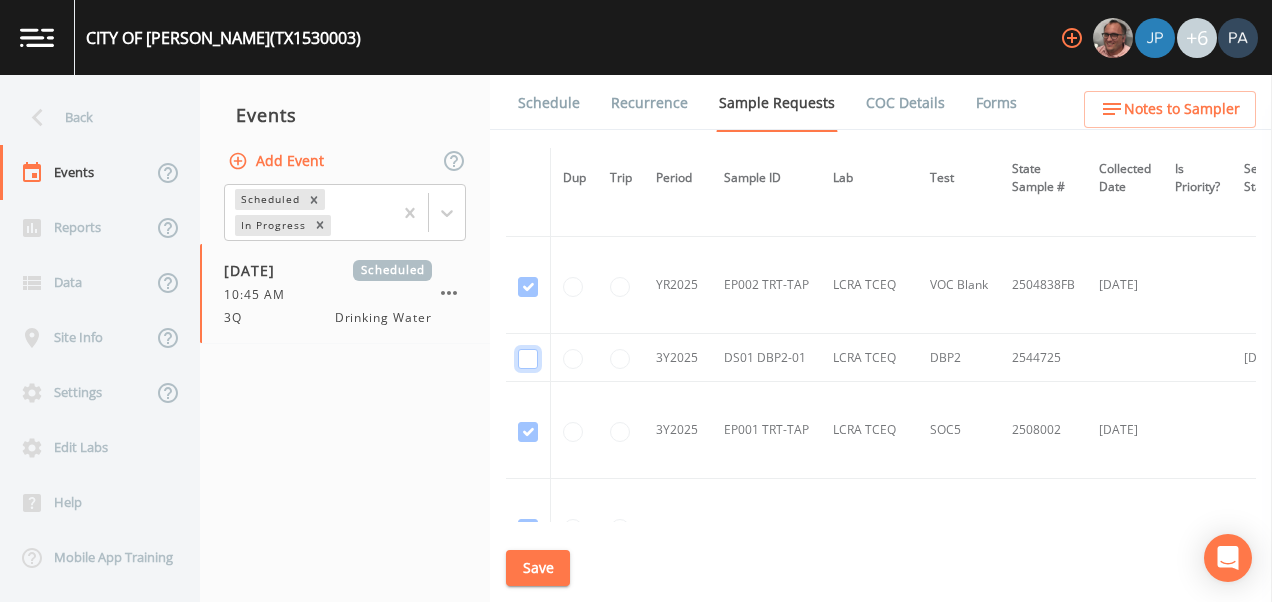 click at bounding box center [528, 359] 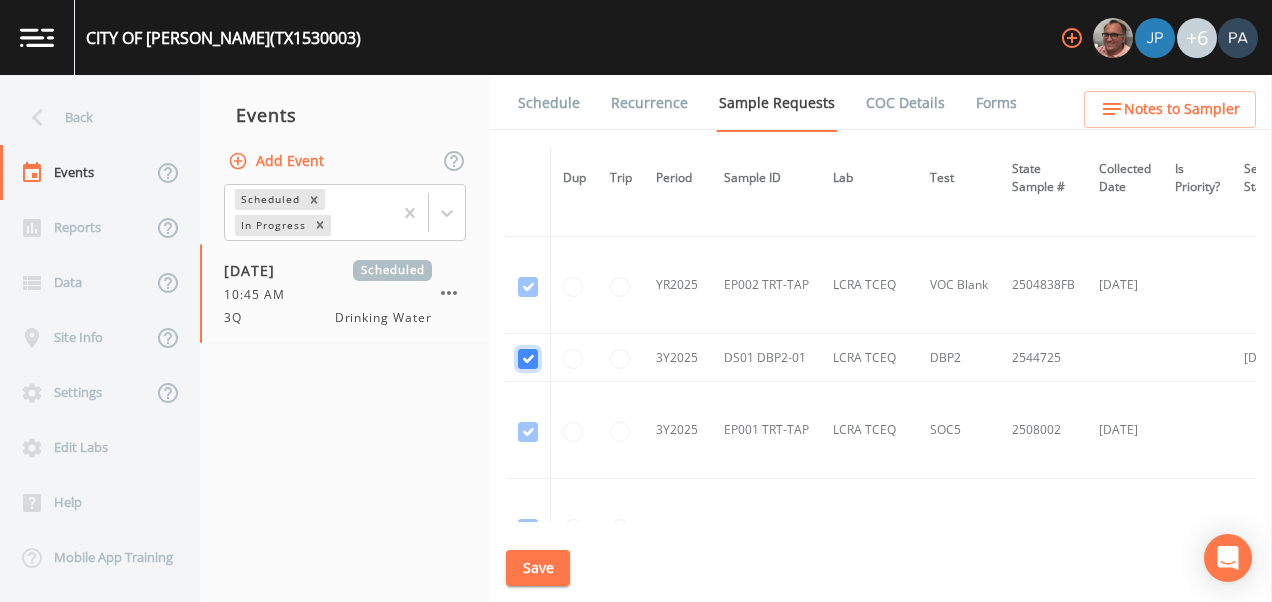checkbox on "true" 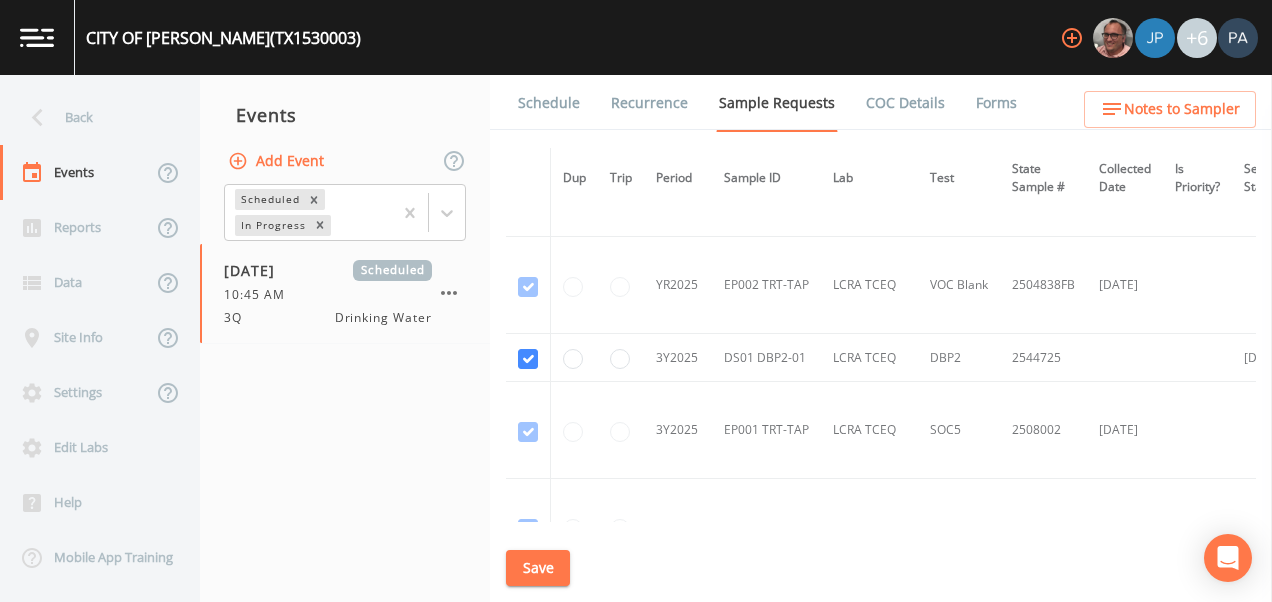 click on "Save" at bounding box center [538, 568] 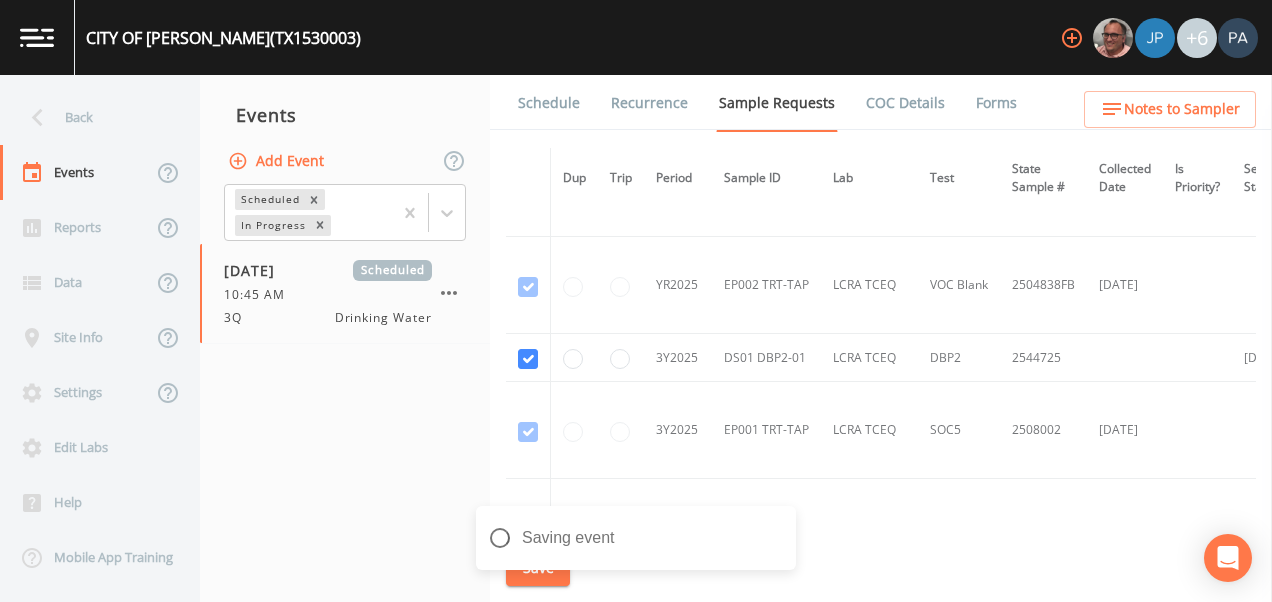 click on "Schedule" at bounding box center (549, 103) 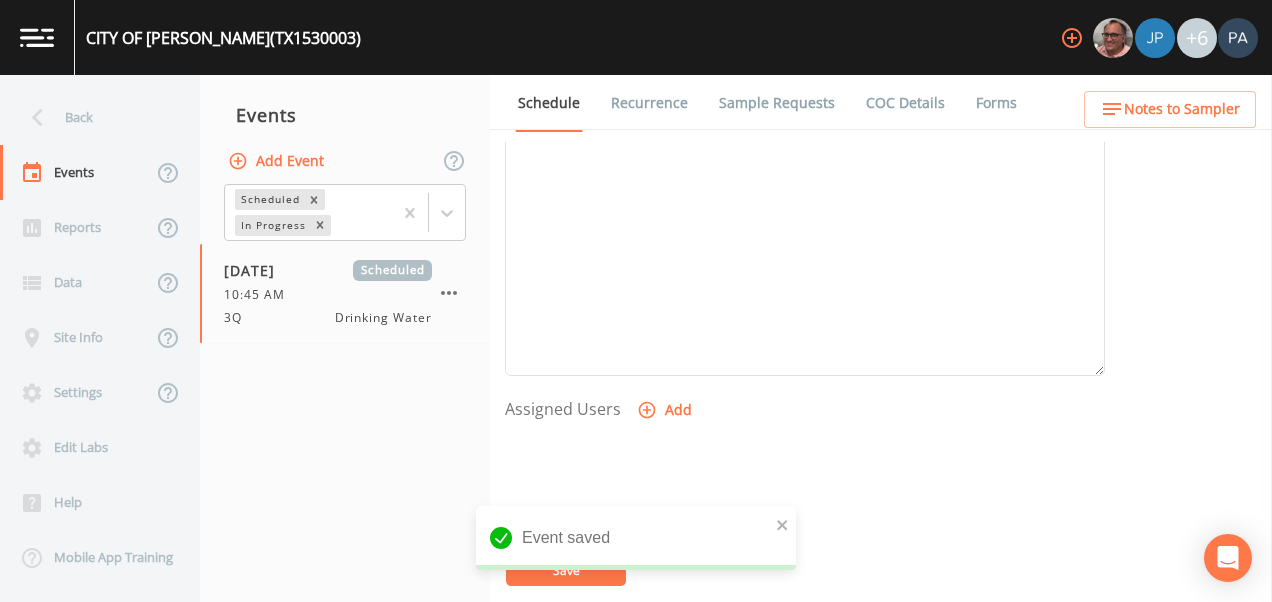 scroll, scrollTop: 700, scrollLeft: 0, axis: vertical 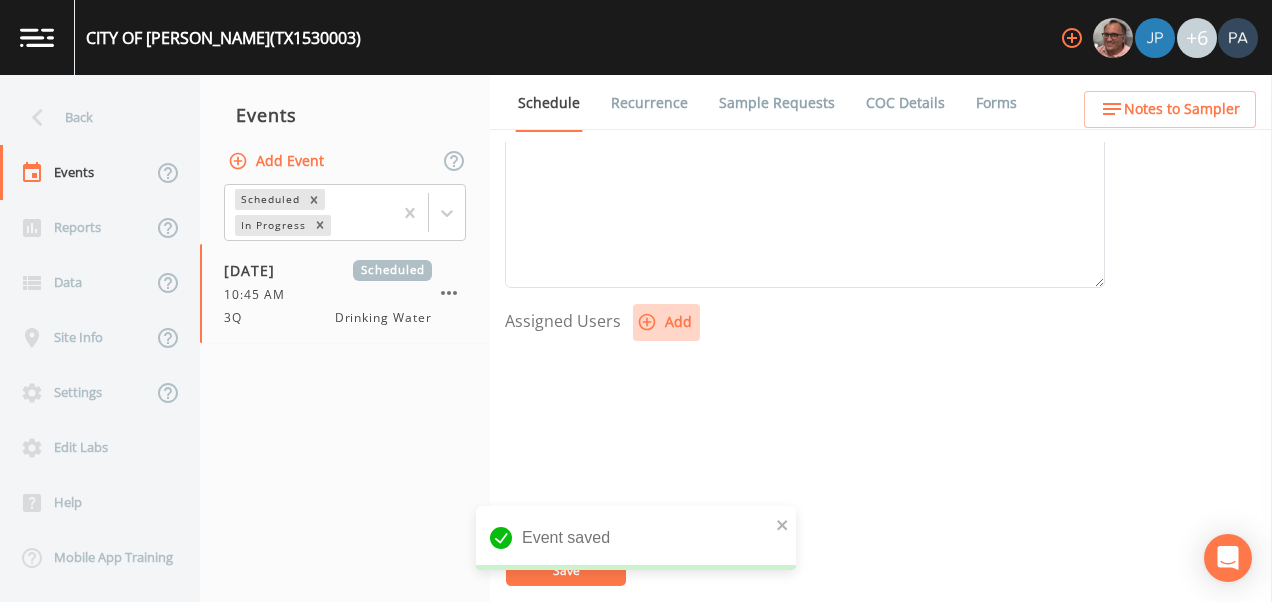 click on "Add" at bounding box center (666, 322) 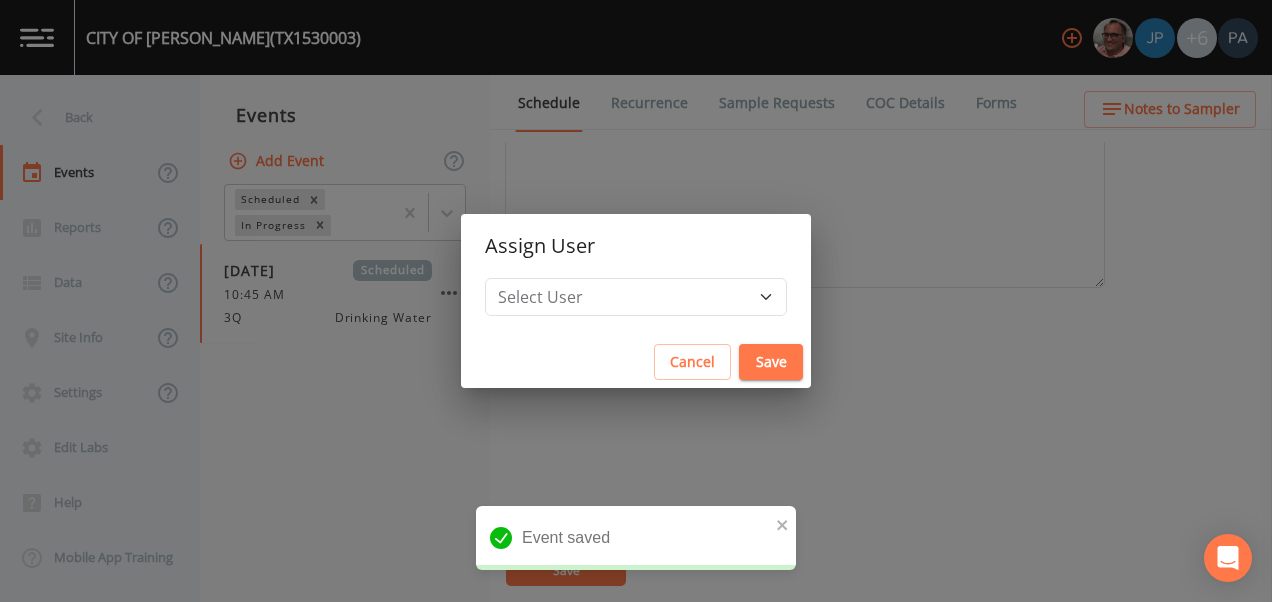 drag, startPoint x: 619, startPoint y: 265, endPoint x: 594, endPoint y: 290, distance: 35.35534 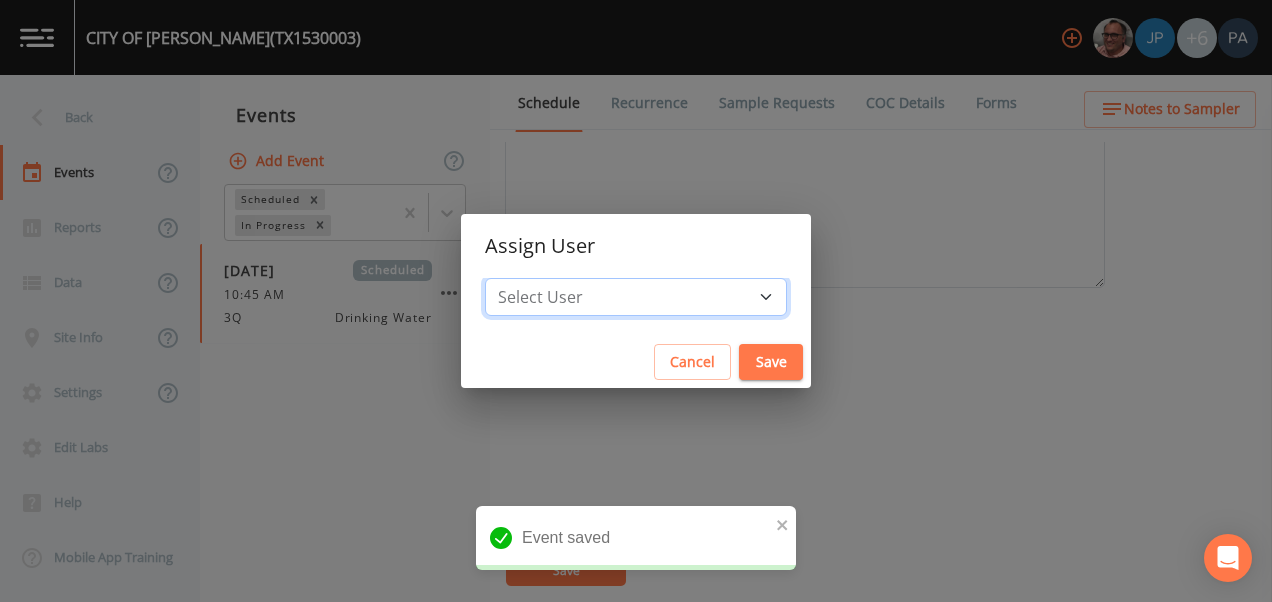 click on "Select User [PERSON_NAME] [PERSON_NAME]  [PERSON_NAME] [PERSON_NAME] [PERSON_NAME] [PERSON_NAME] [PERSON_NAME] [PERSON_NAME] [PERSON_NAME]" at bounding box center [636, 297] 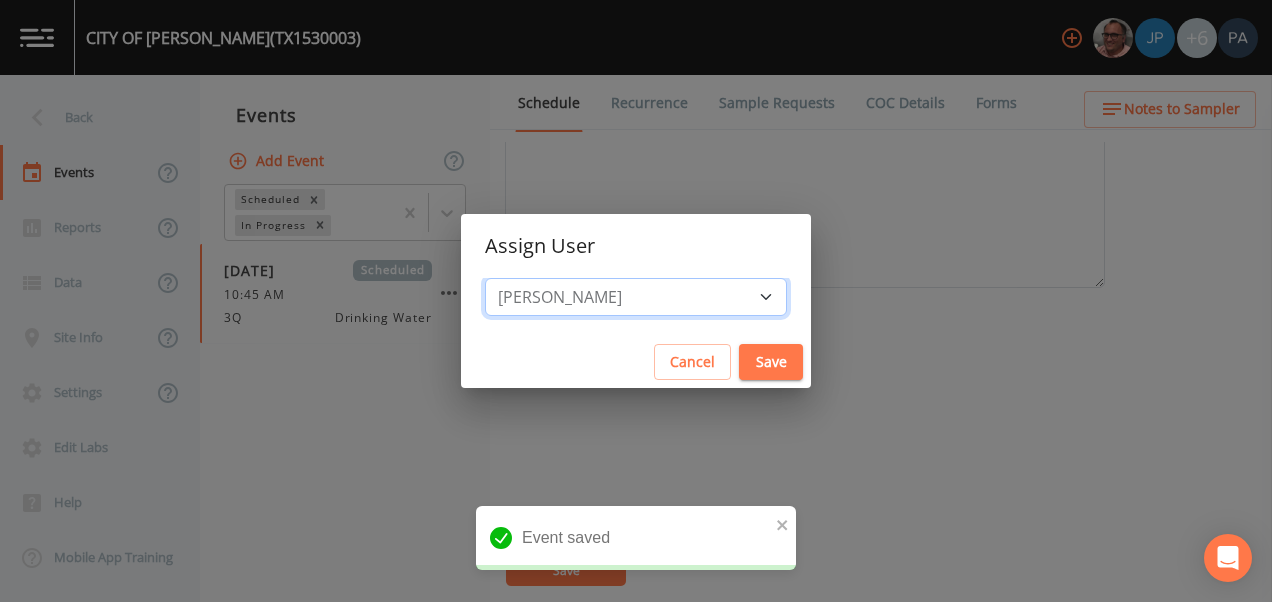 click on "Select User [PERSON_NAME] [PERSON_NAME]  [PERSON_NAME] [PERSON_NAME] [PERSON_NAME] [PERSON_NAME] [PERSON_NAME] [PERSON_NAME] [PERSON_NAME]" at bounding box center (636, 297) 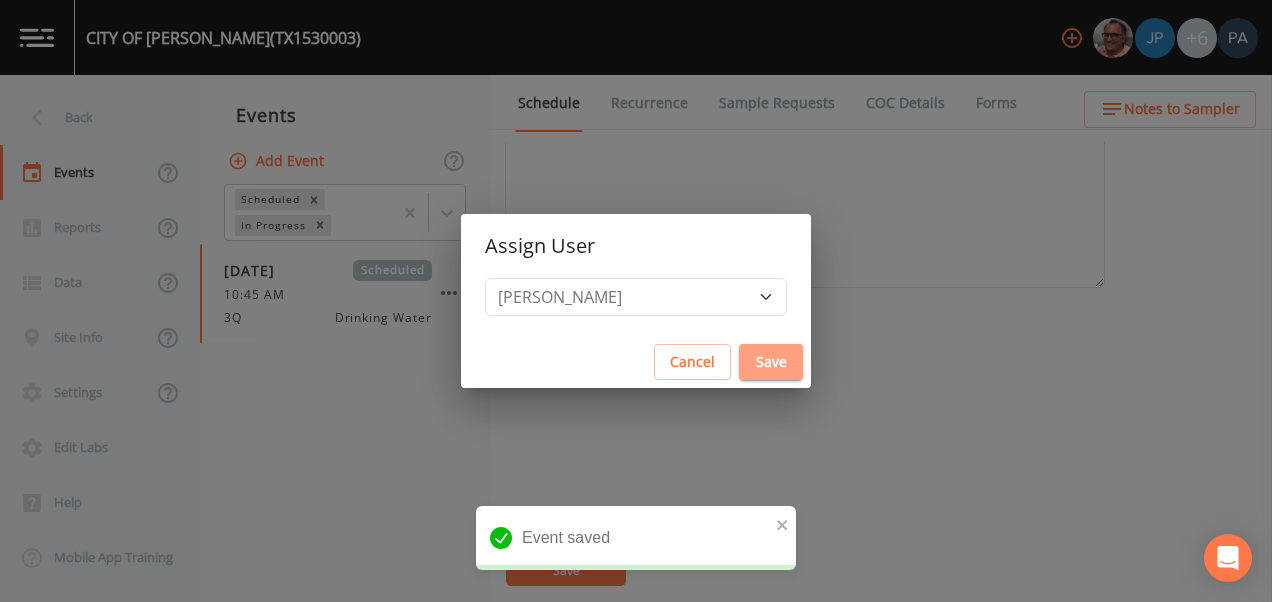 click on "Save" at bounding box center [771, 362] 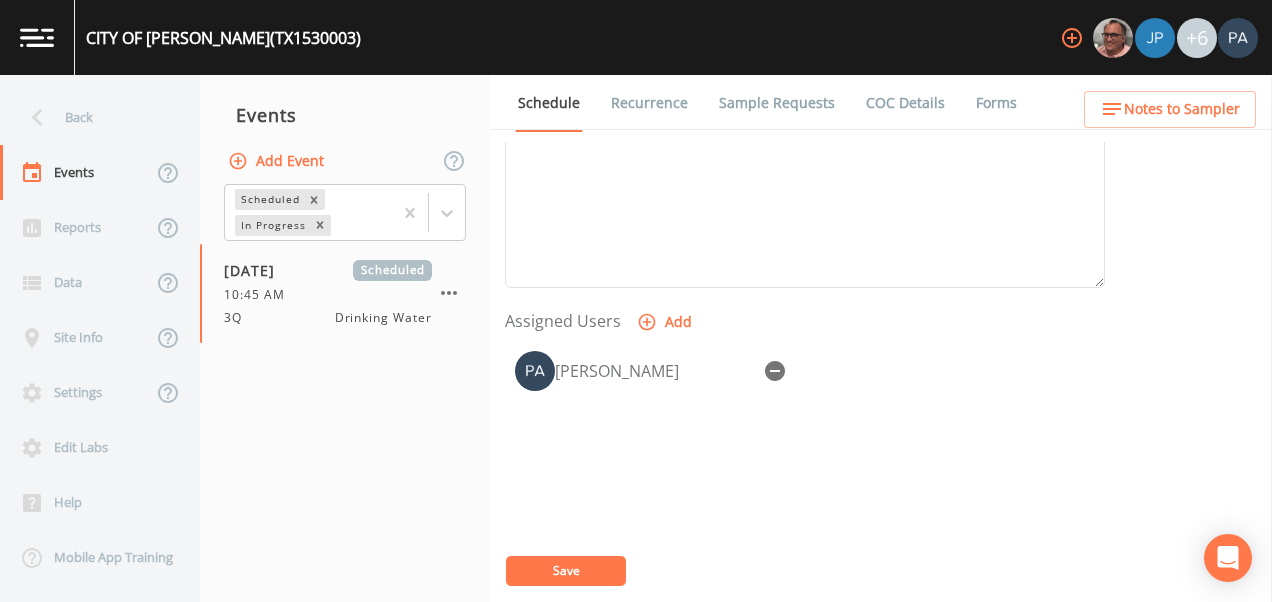 click on "Save" at bounding box center (566, 570) 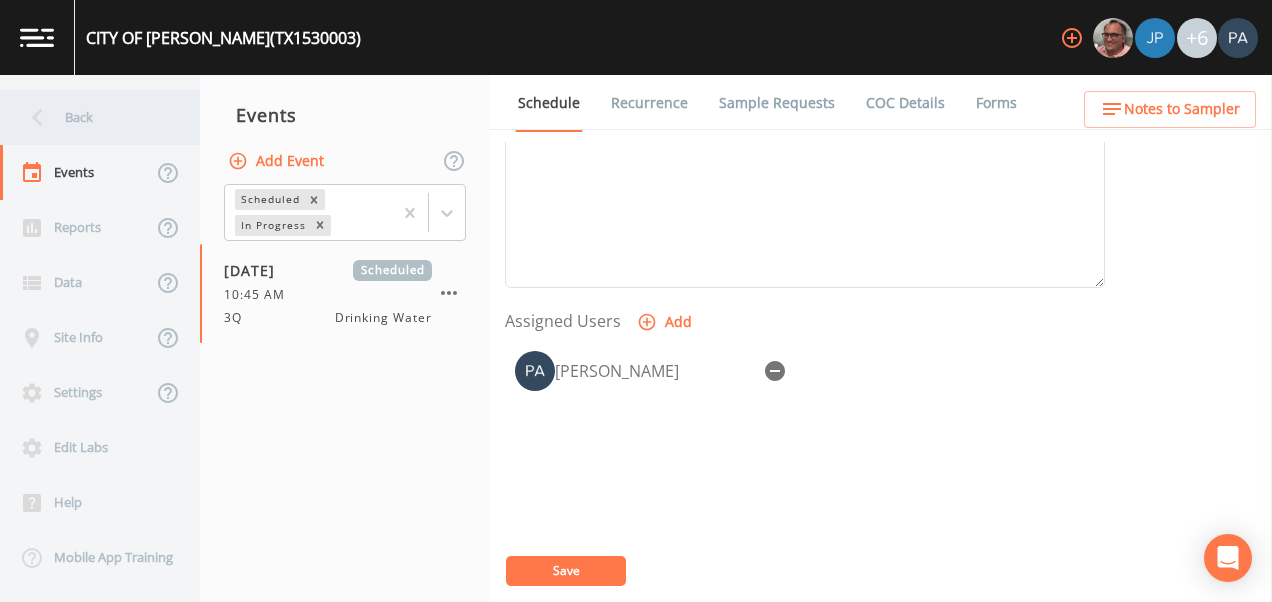 click on "Back" at bounding box center (90, 117) 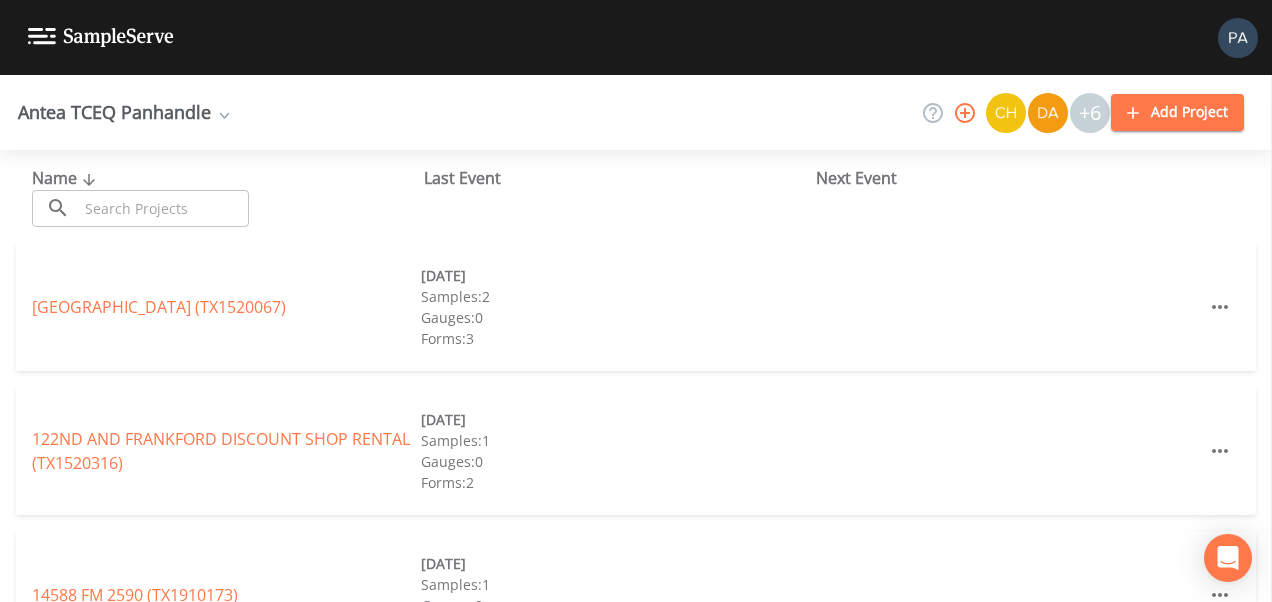 click at bounding box center (163, 208) 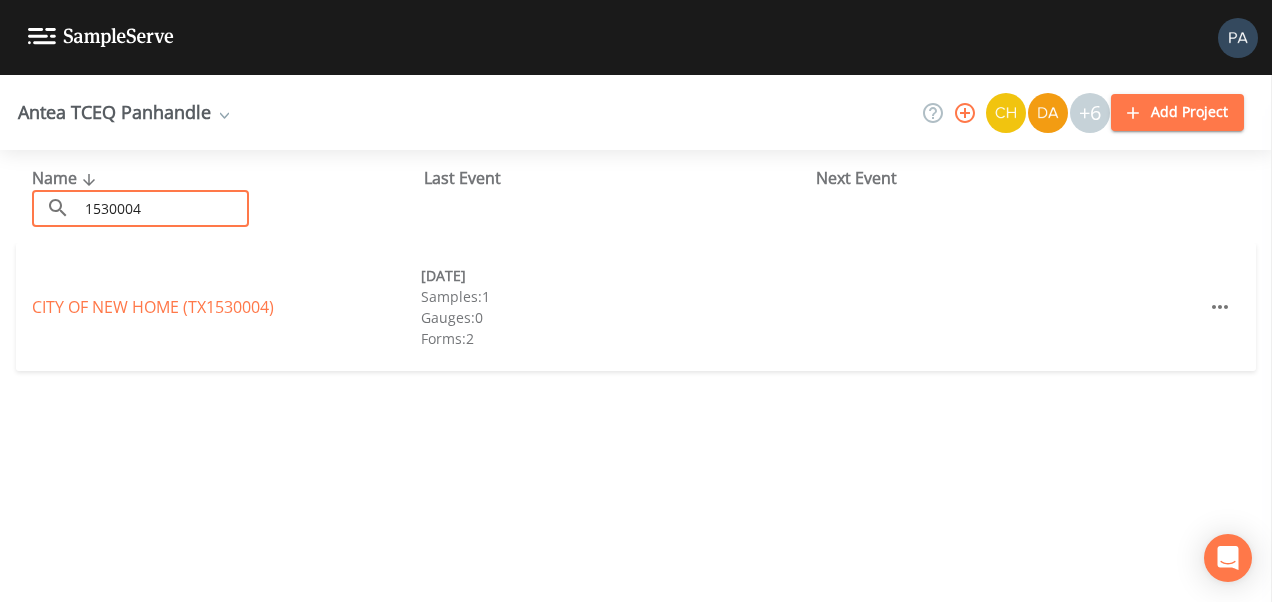 type on "1530004" 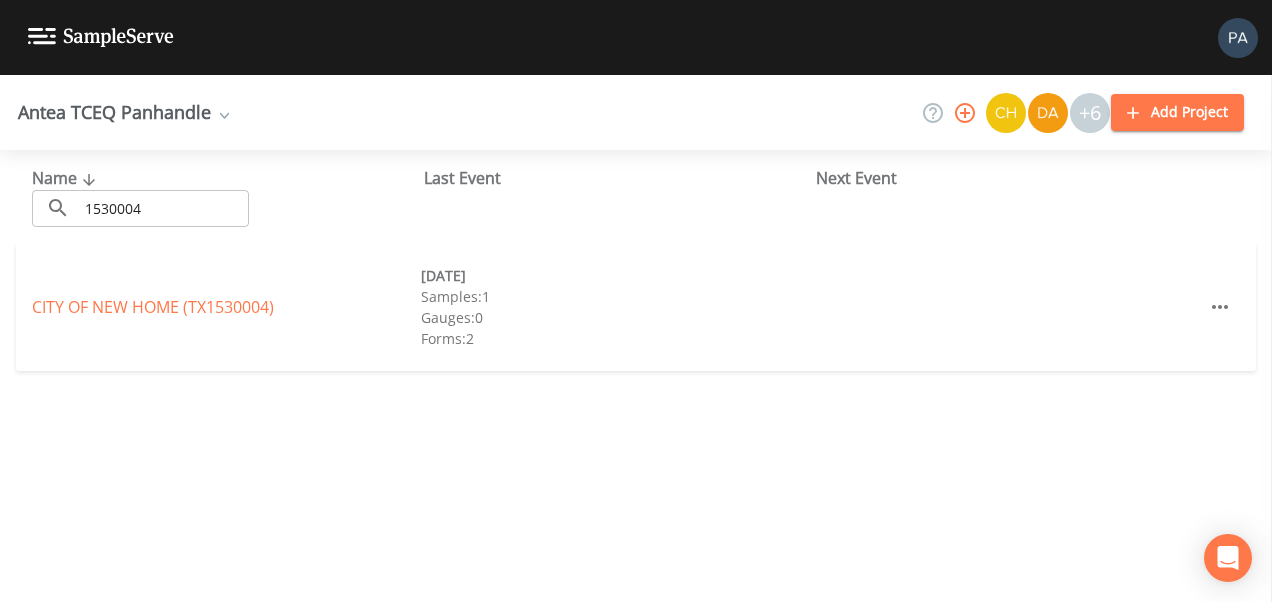 click on "CITY OF NEW HOME   (TX1530004)" at bounding box center (153, 307) 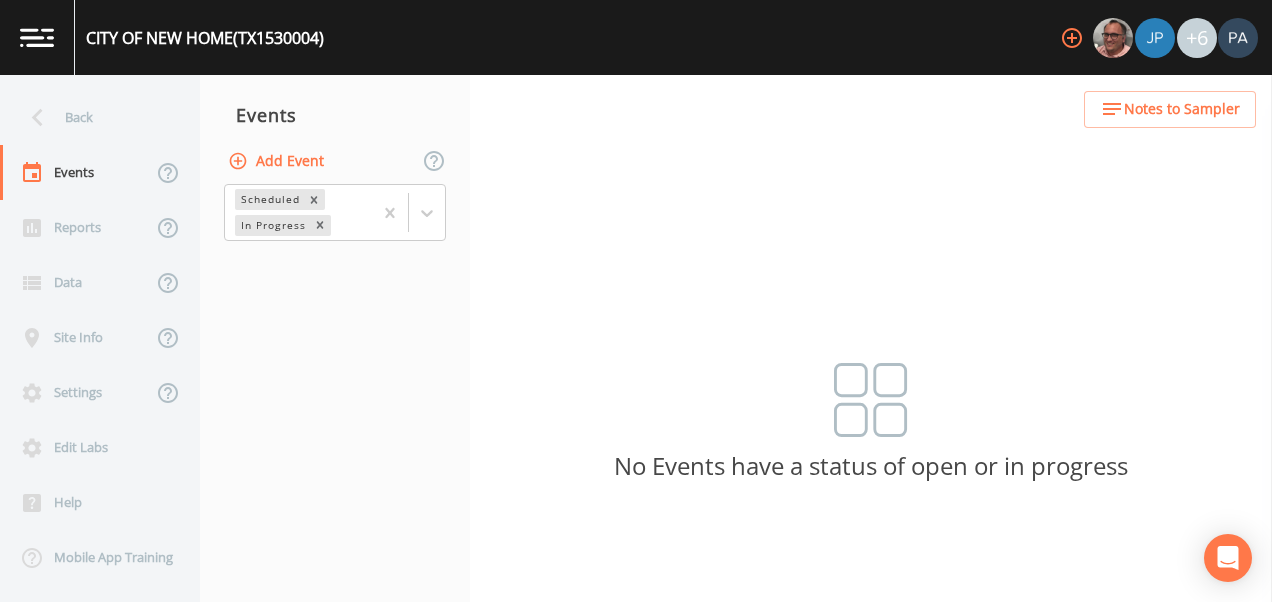 click on "Add Event" at bounding box center [278, 161] 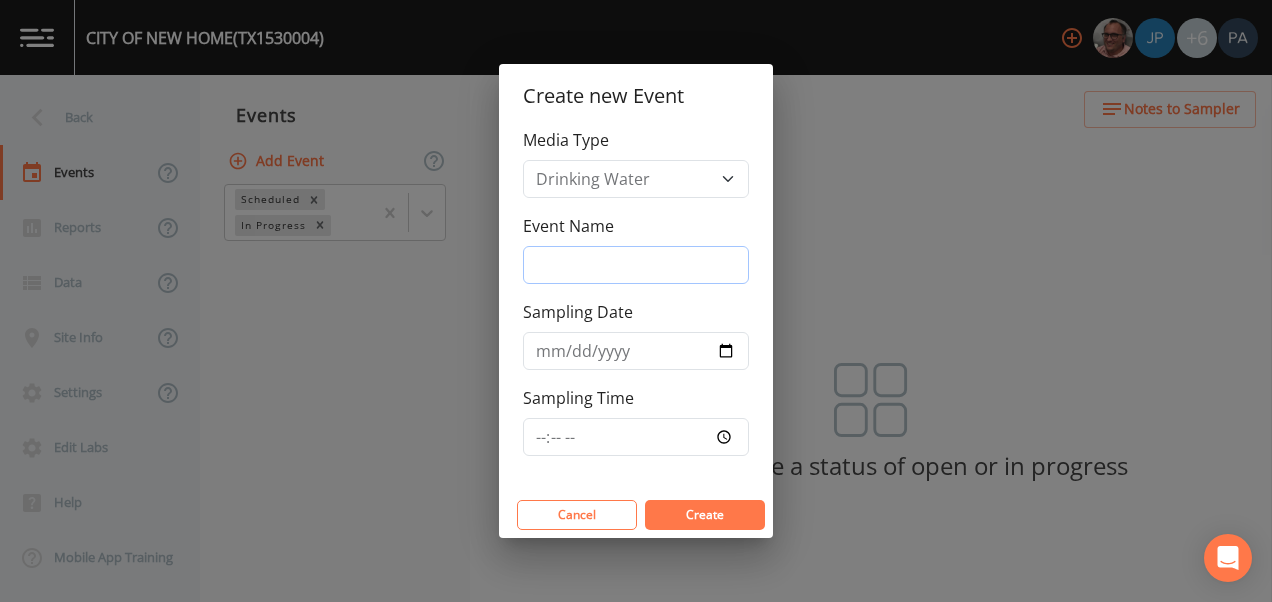 click on "Event Name" at bounding box center [636, 265] 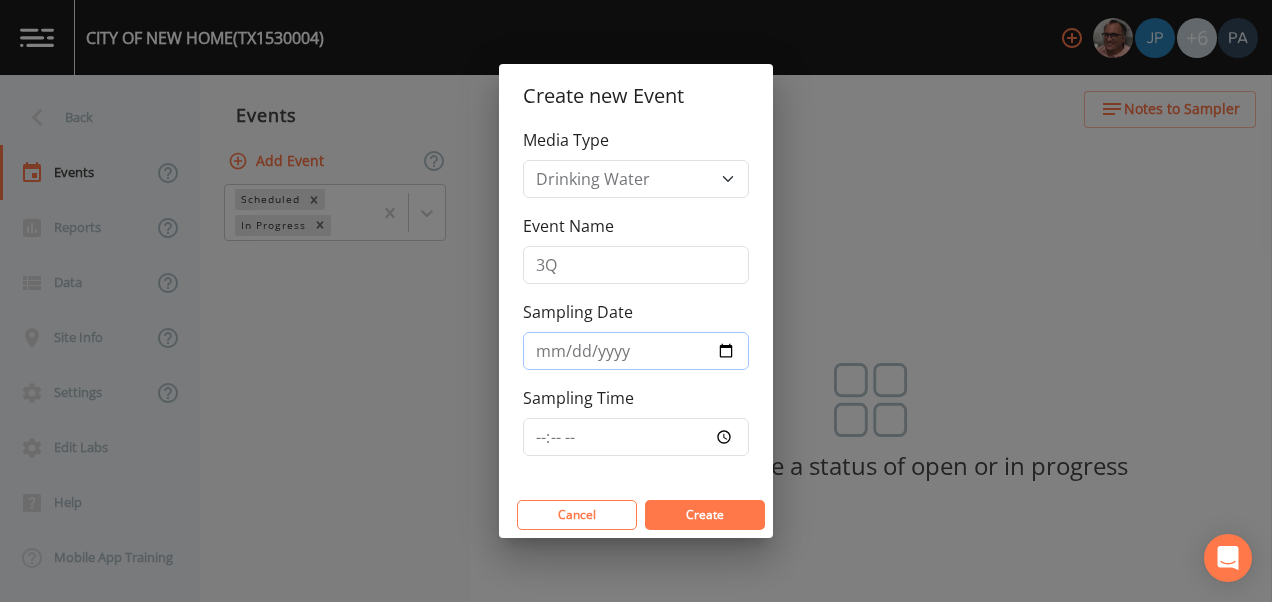 type on "[DATE]" 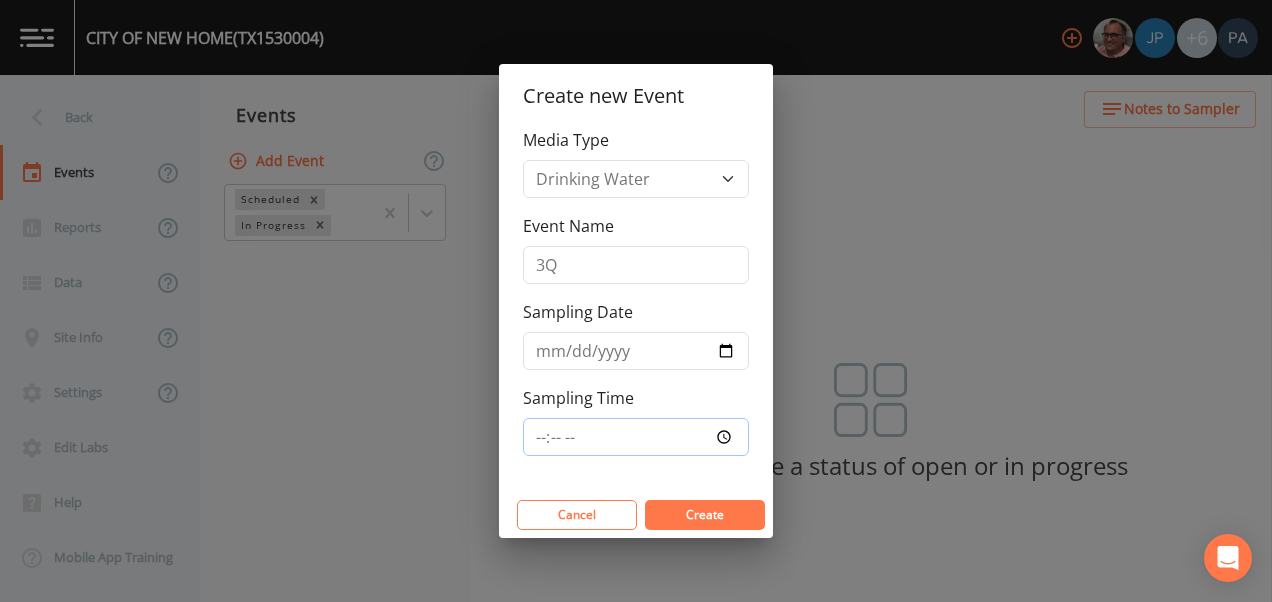 click on "Sampling Time" at bounding box center (636, 437) 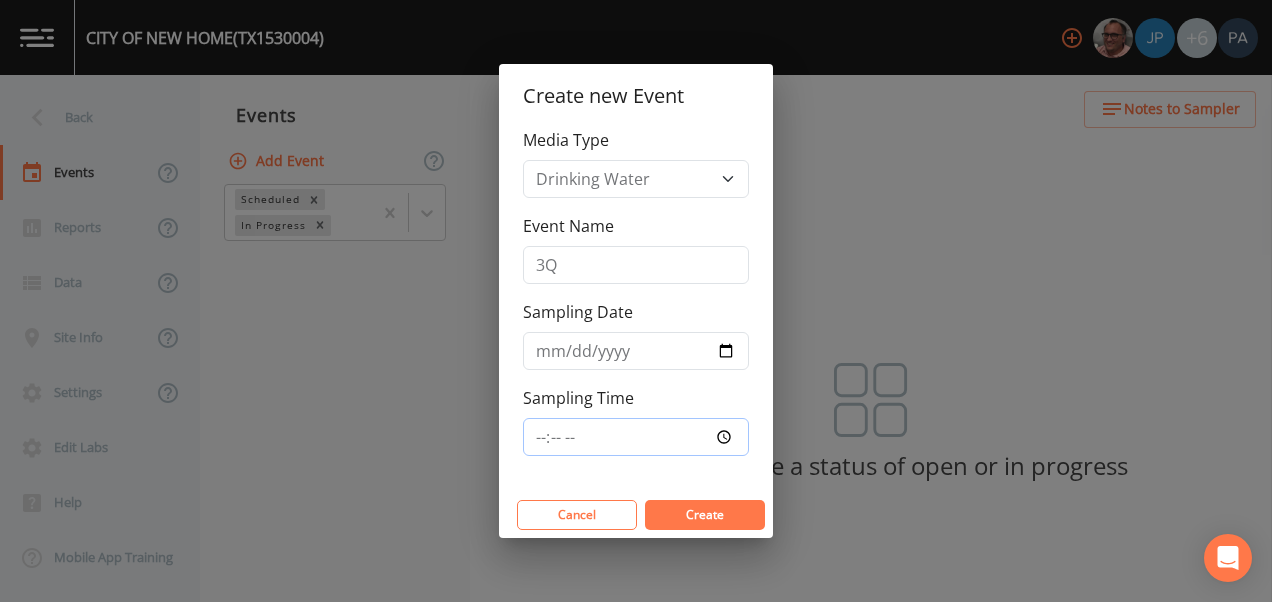 type on "11:30" 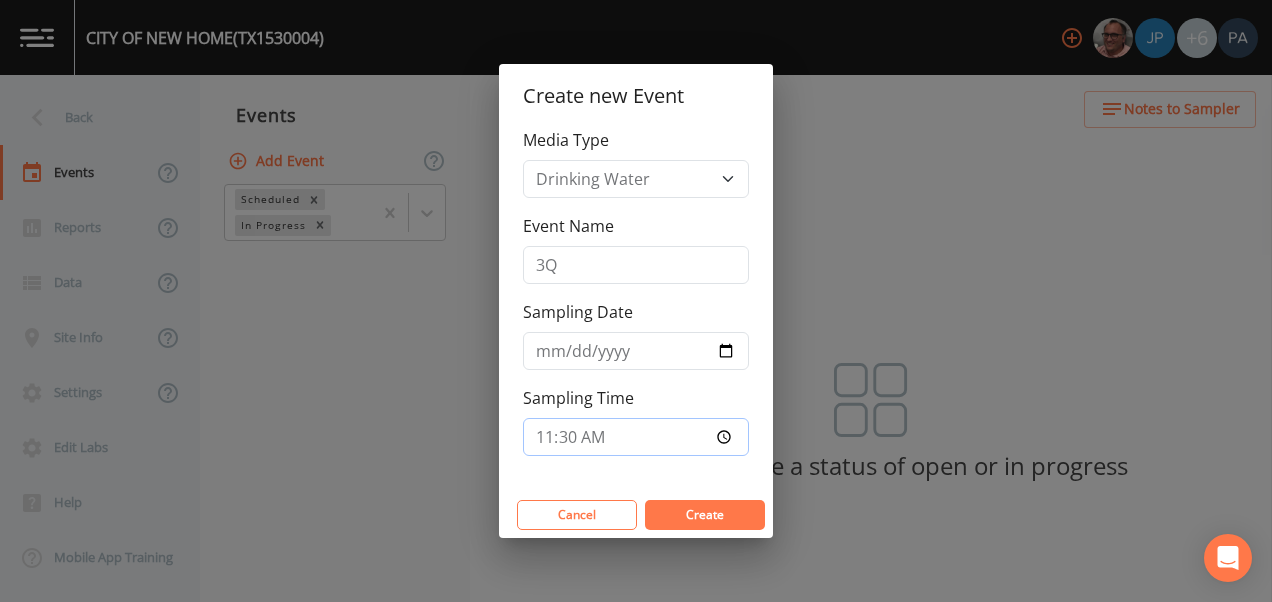 click on "Create" at bounding box center (705, 515) 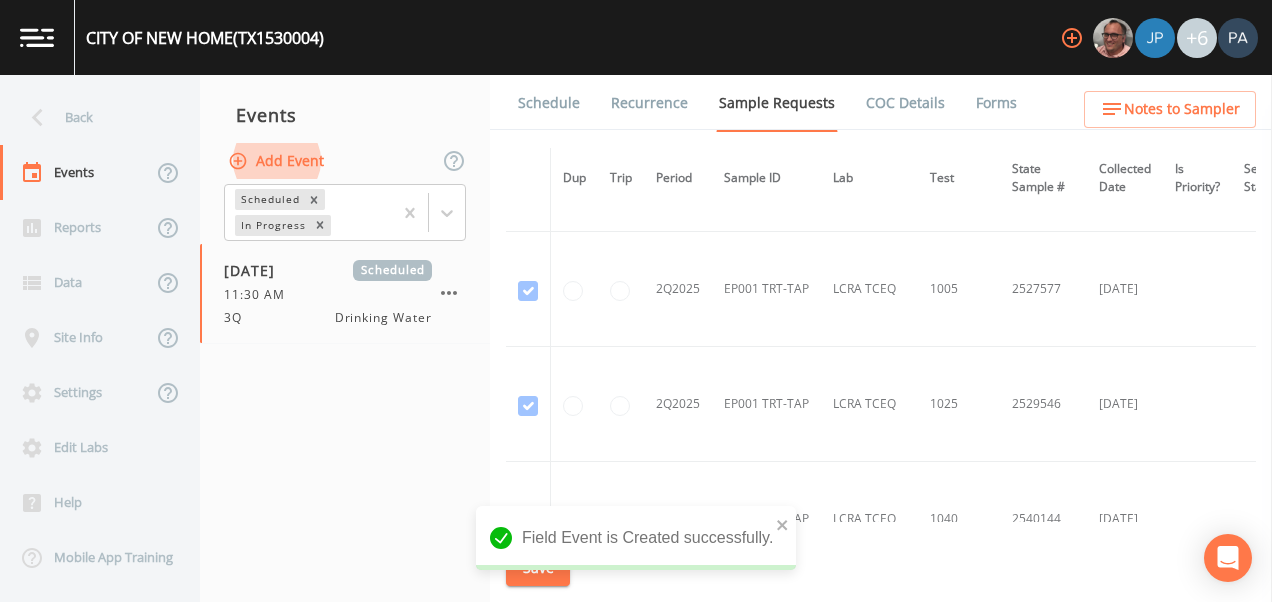 scroll, scrollTop: 2900, scrollLeft: 0, axis: vertical 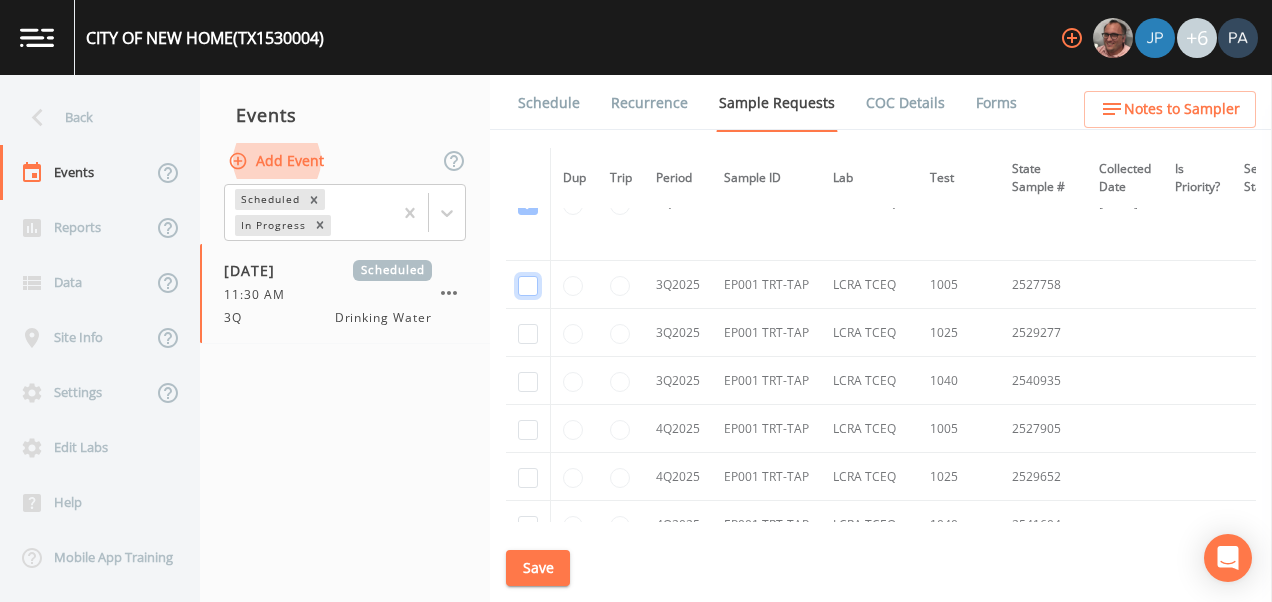 click at bounding box center [528, -1597] 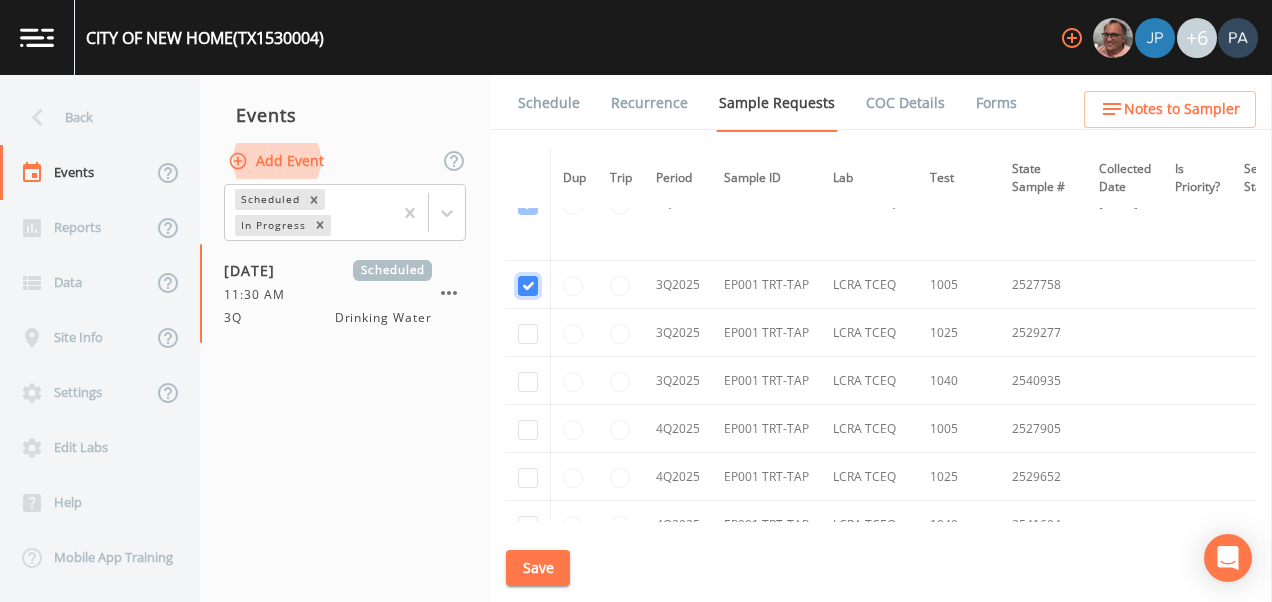 checkbox on "true" 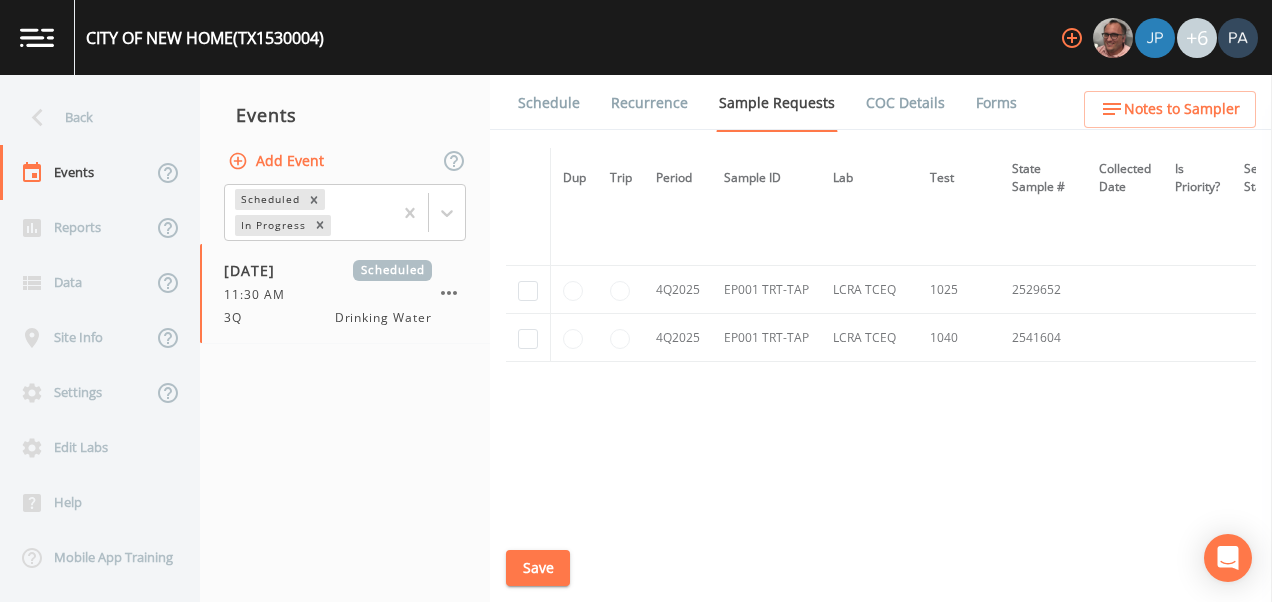 scroll, scrollTop: 2477, scrollLeft: 0, axis: vertical 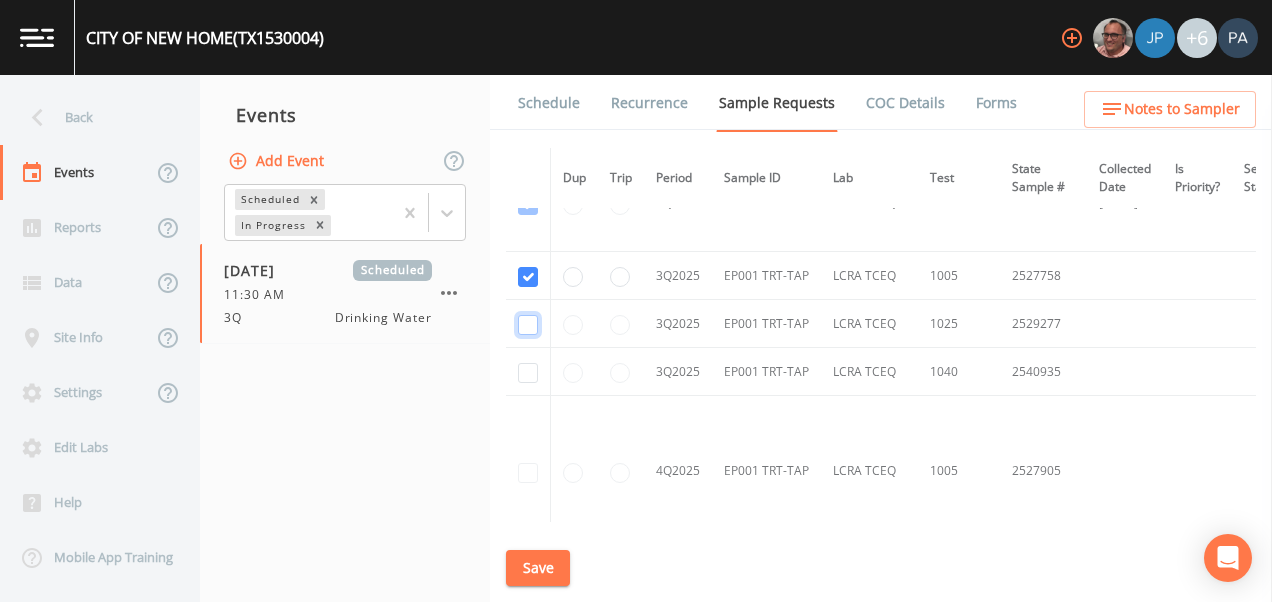 click at bounding box center (528, -1248) 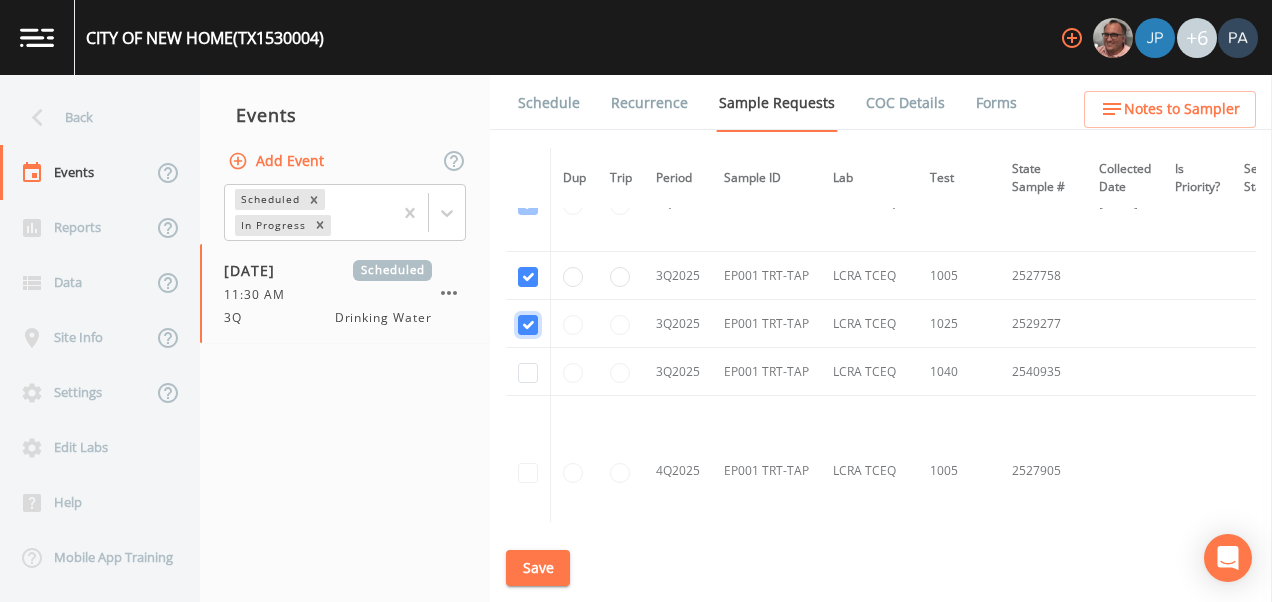 checkbox on "true" 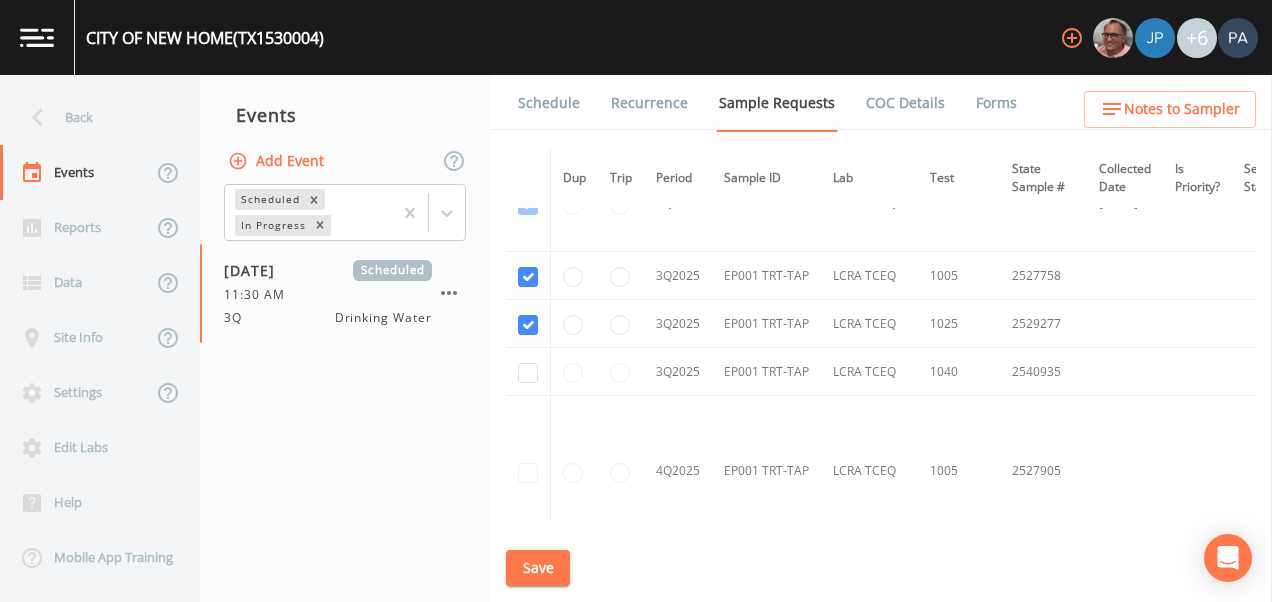 click at bounding box center (528, 372) 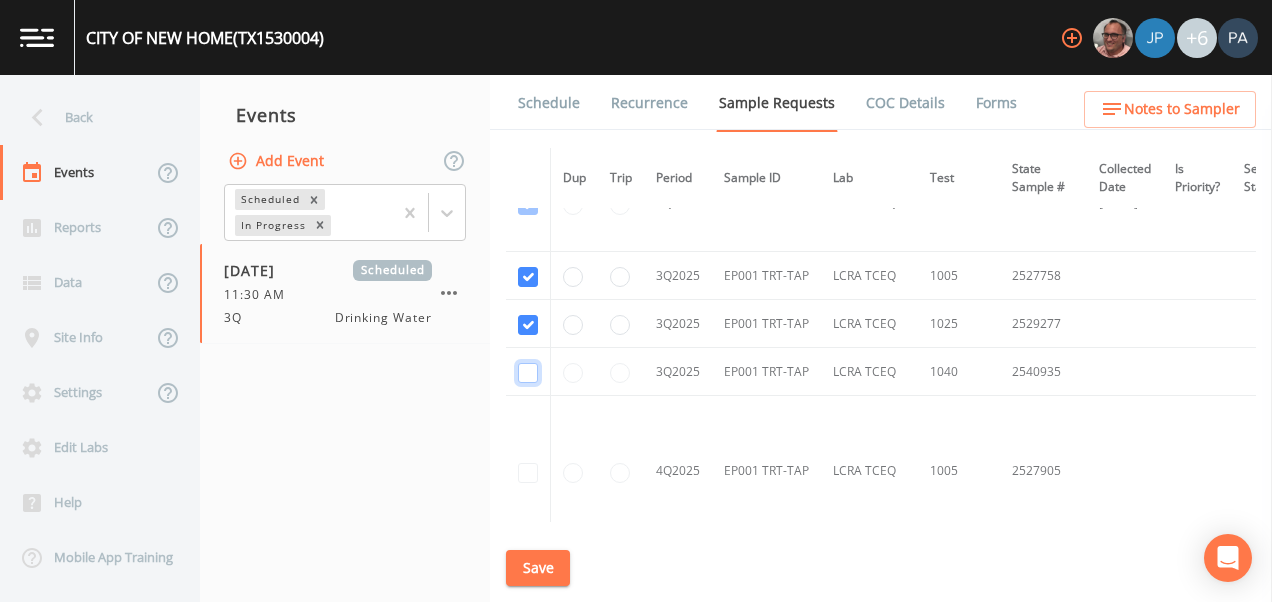 click at bounding box center (528, -1151) 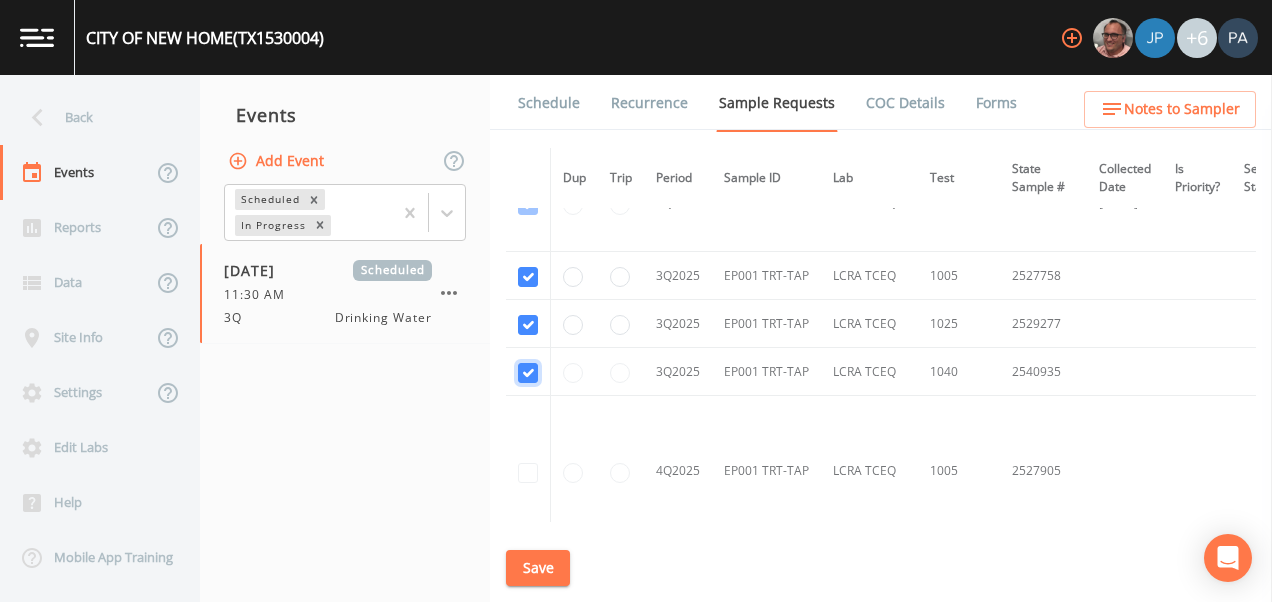 checkbox on "true" 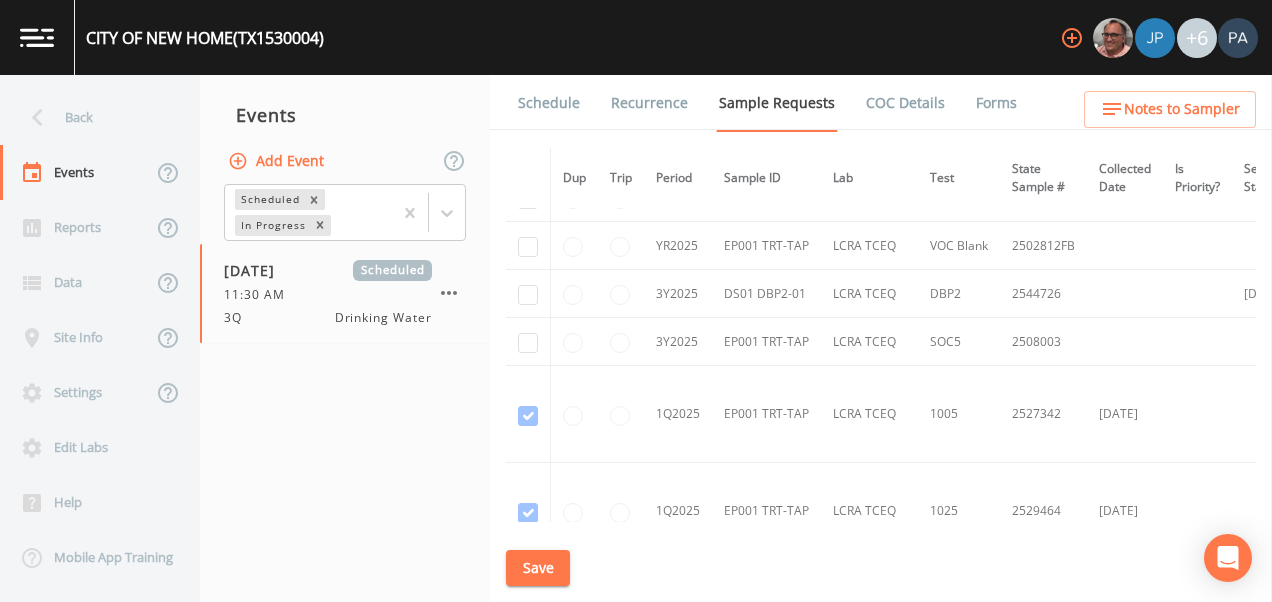 scroll, scrollTop: 1777, scrollLeft: 0, axis: vertical 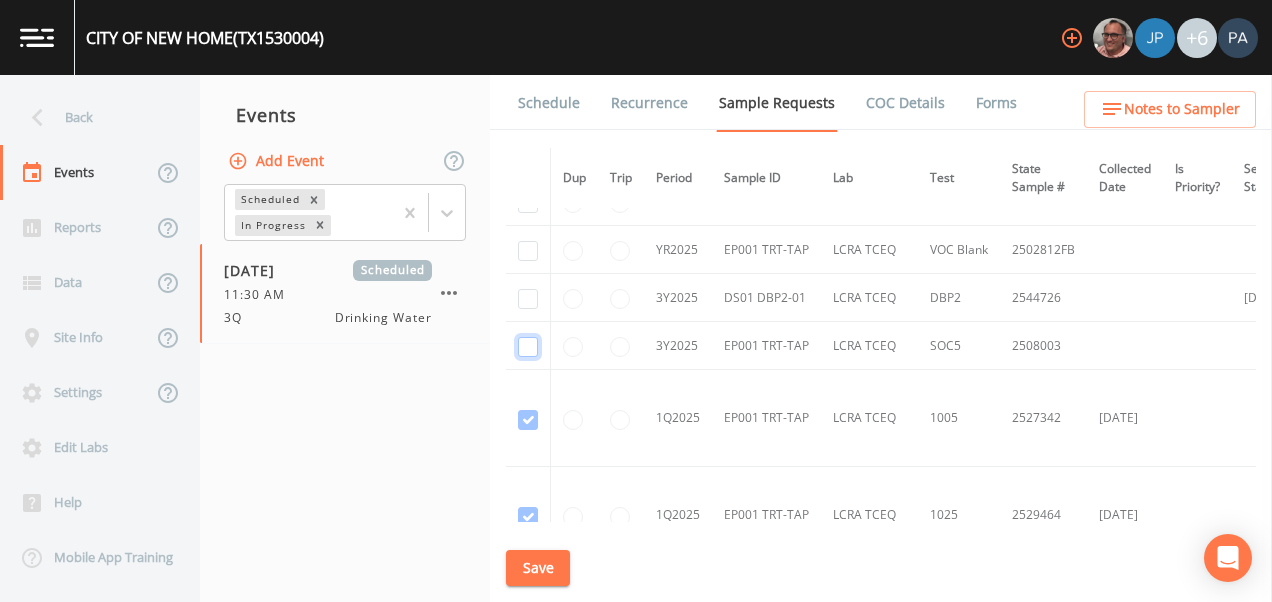 click at bounding box center [528, 347] 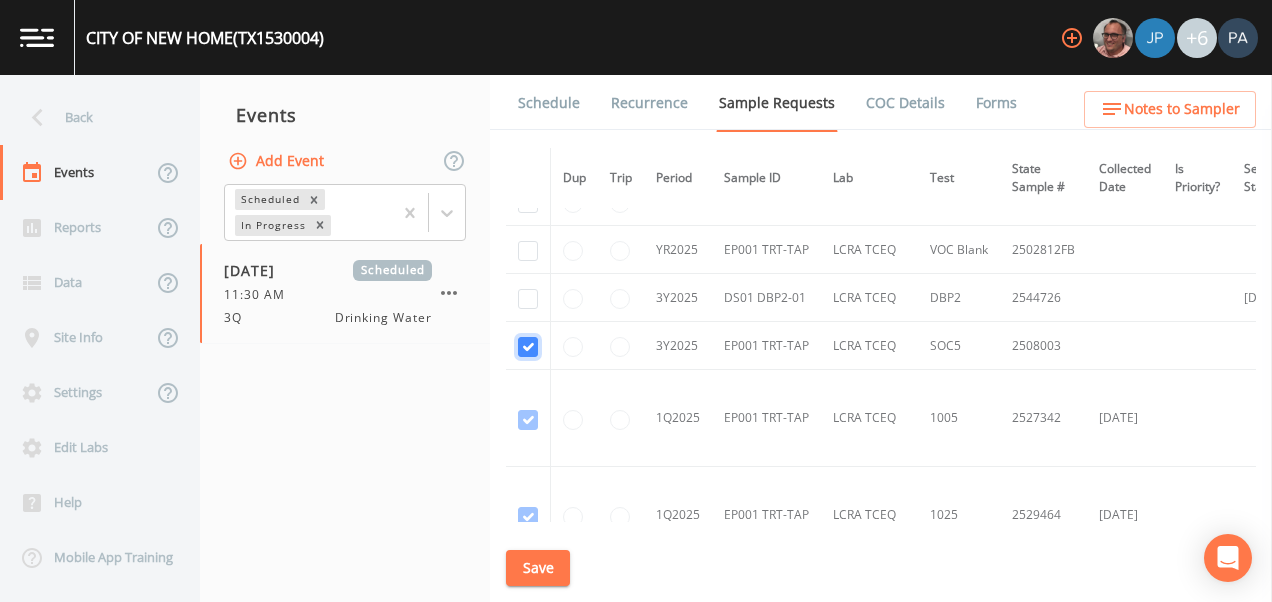 checkbox on "true" 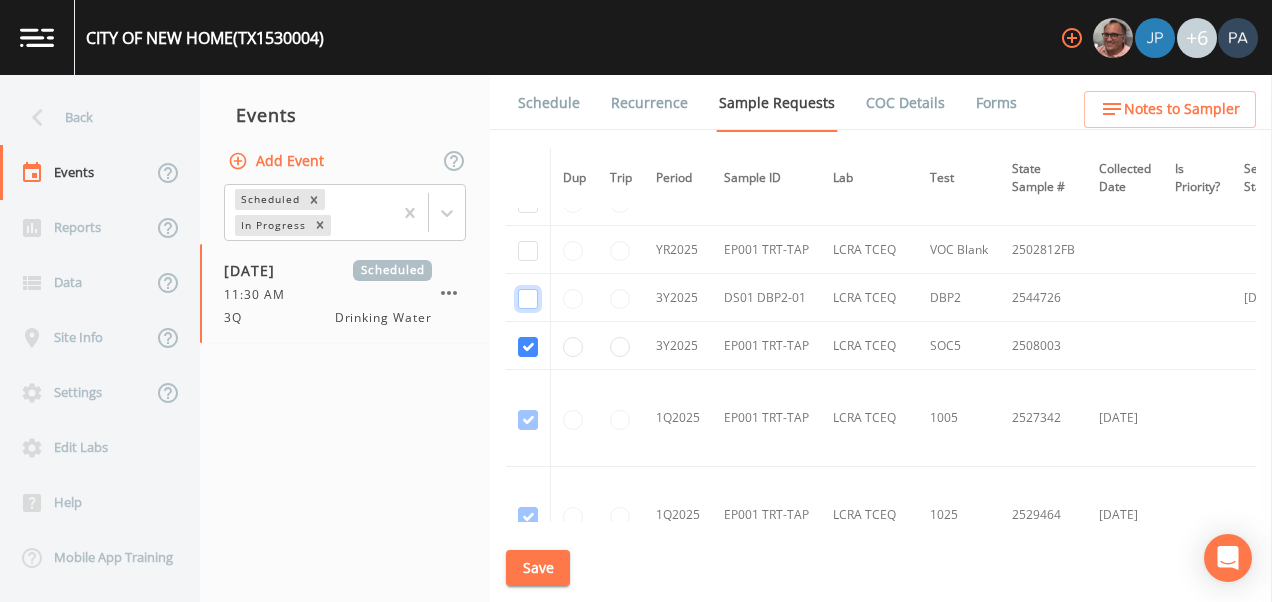 click at bounding box center [528, 299] 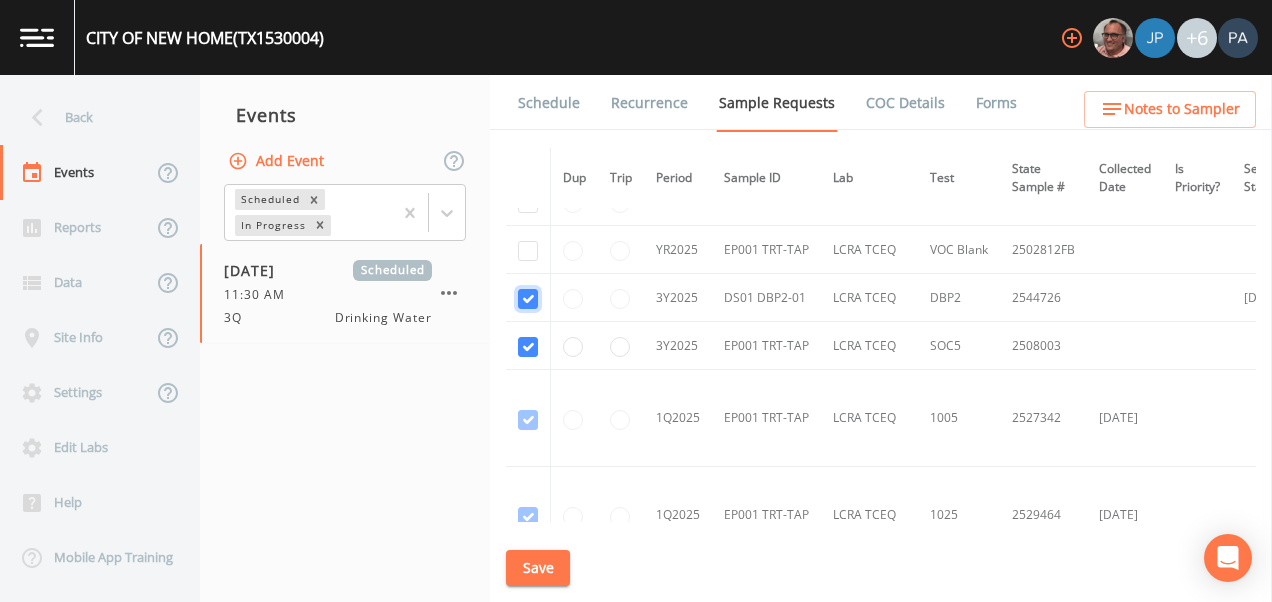 checkbox on "true" 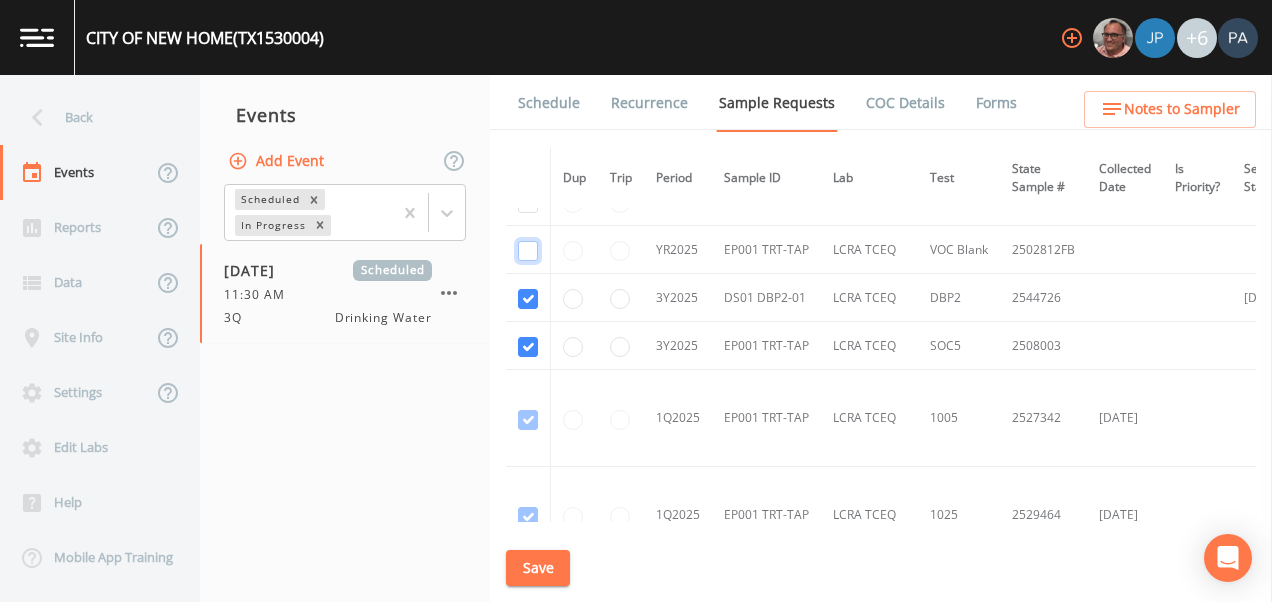 click at bounding box center [528, -1421] 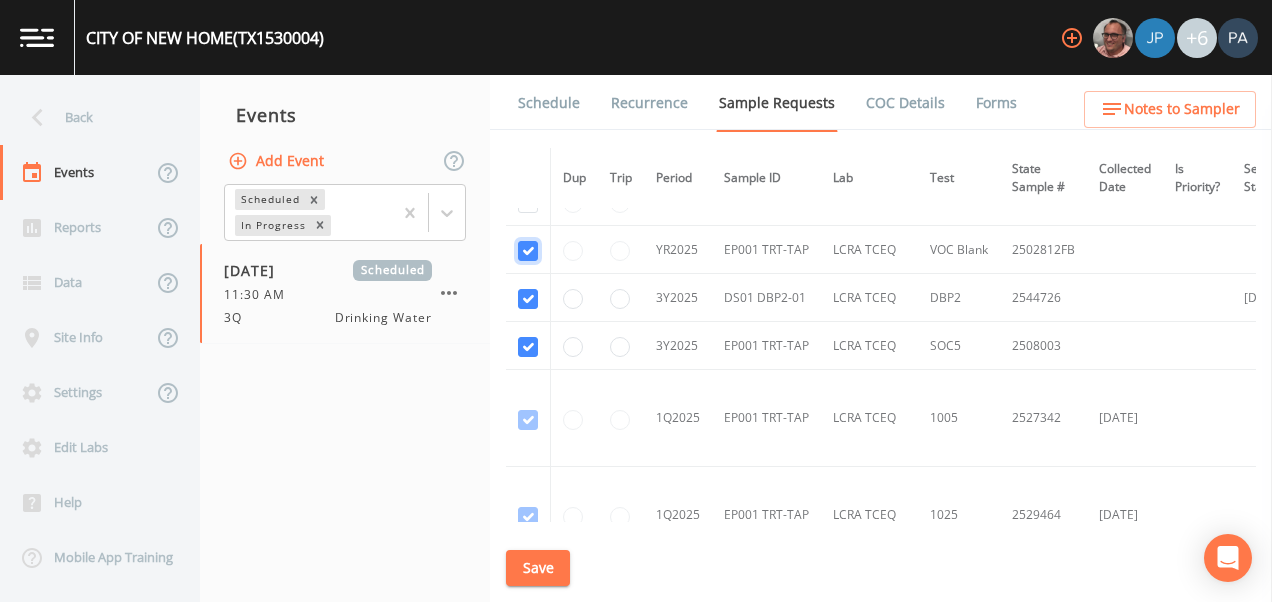 checkbox on "true" 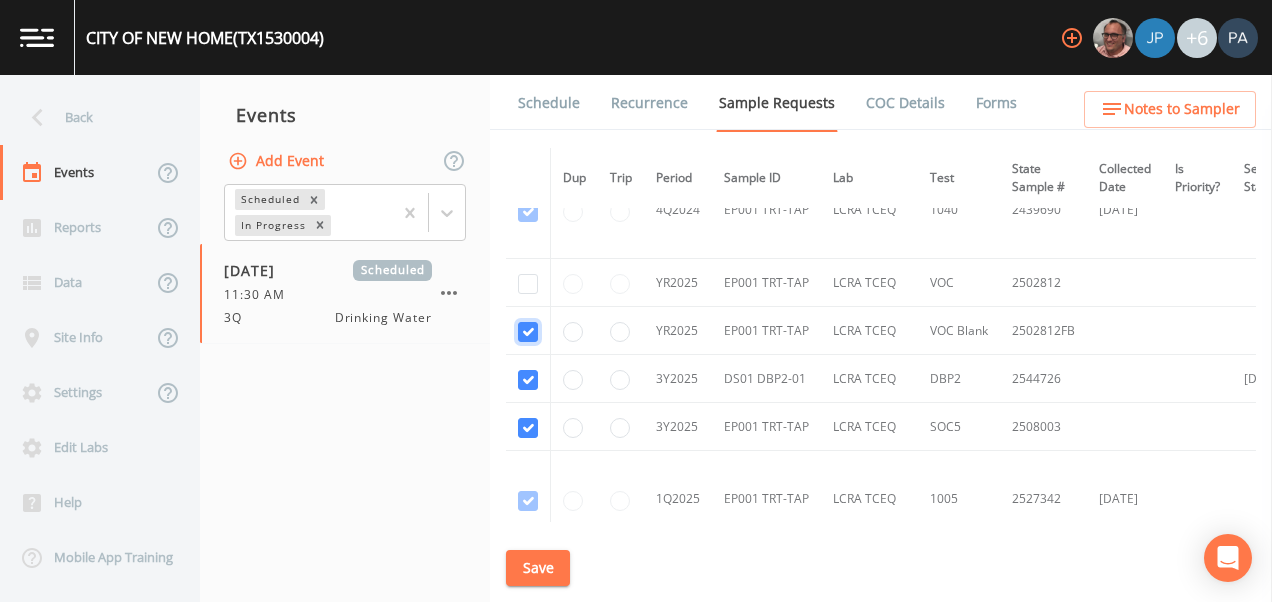 scroll, scrollTop: 1677, scrollLeft: 0, axis: vertical 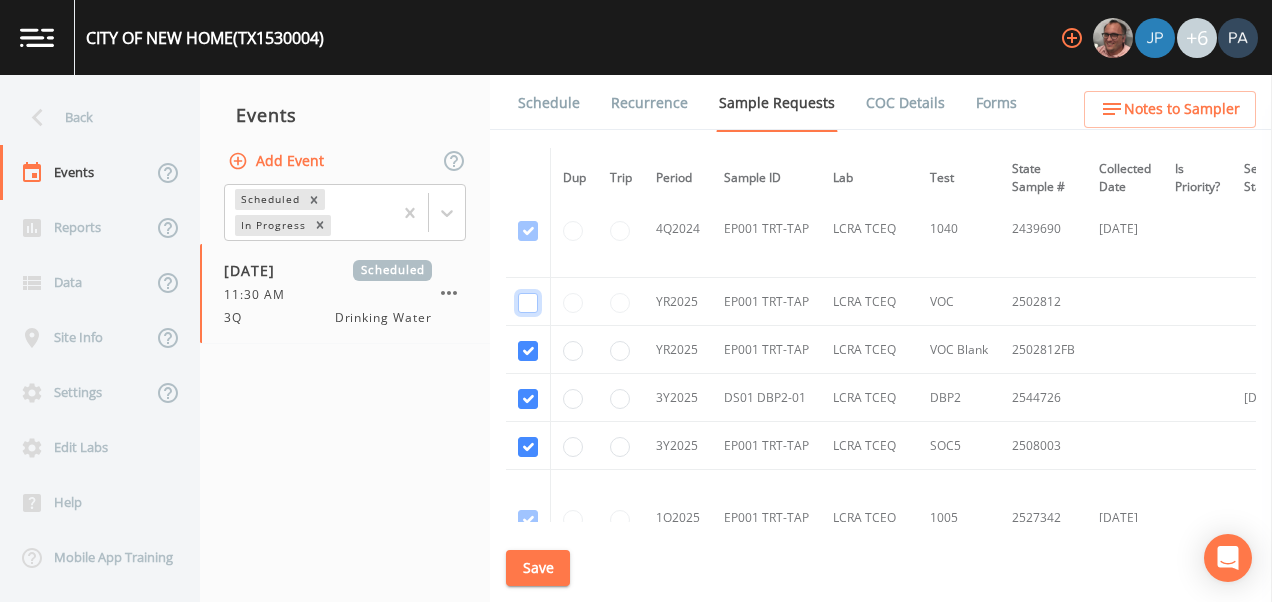 click at bounding box center [528, -1418] 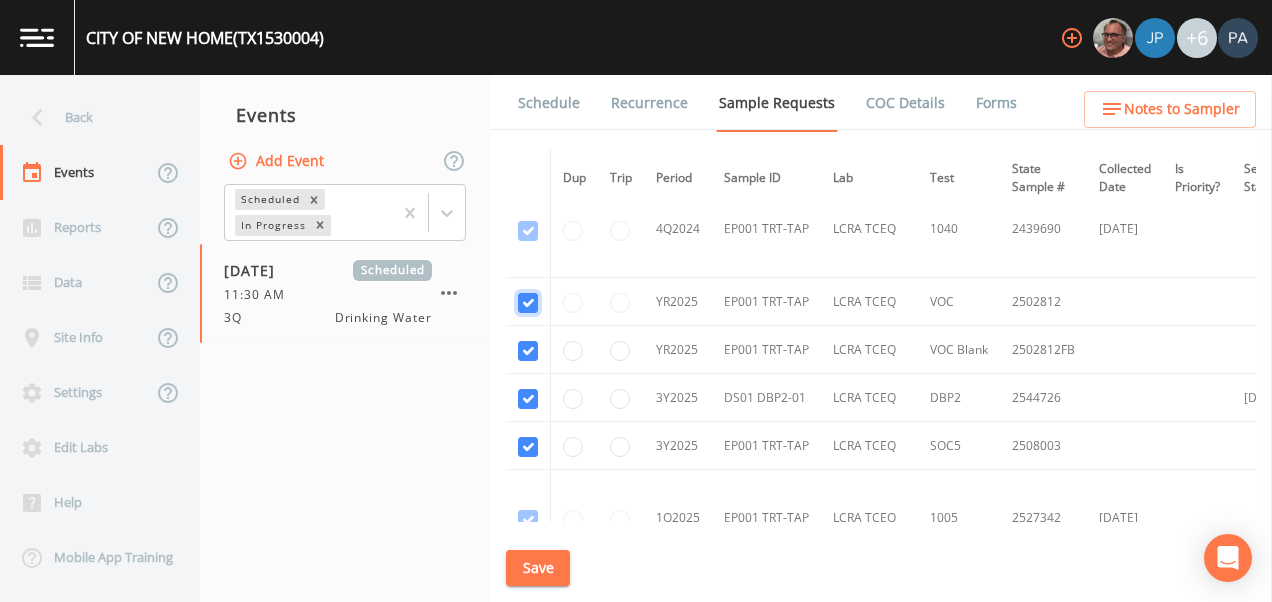 checkbox on "true" 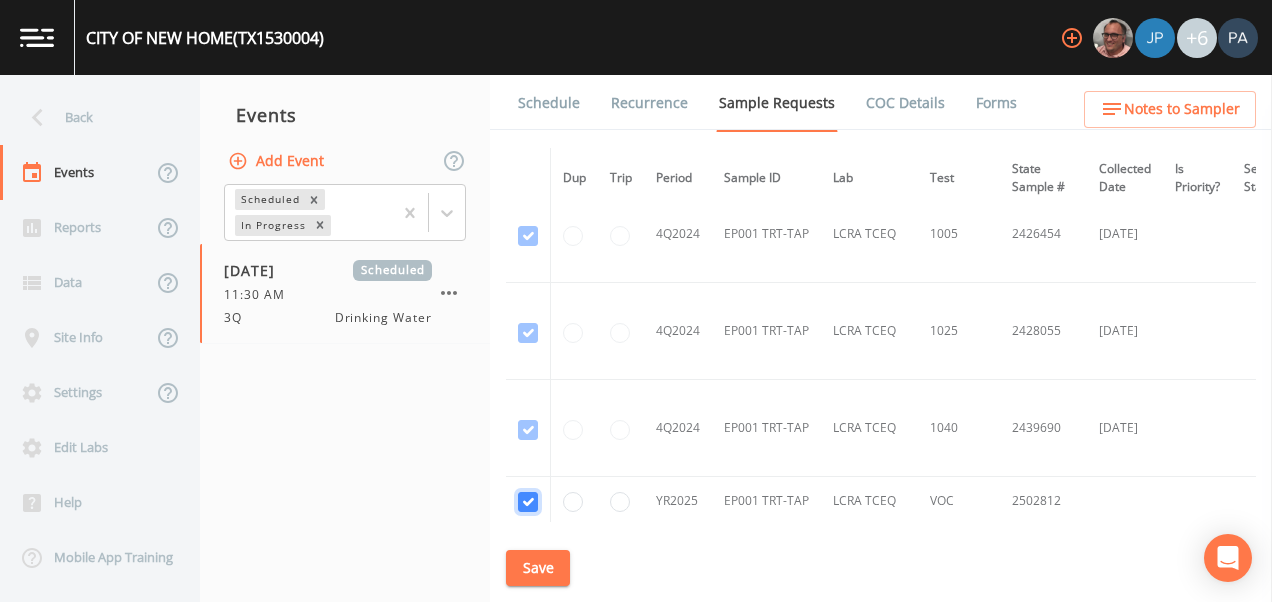 scroll, scrollTop: 1477, scrollLeft: 0, axis: vertical 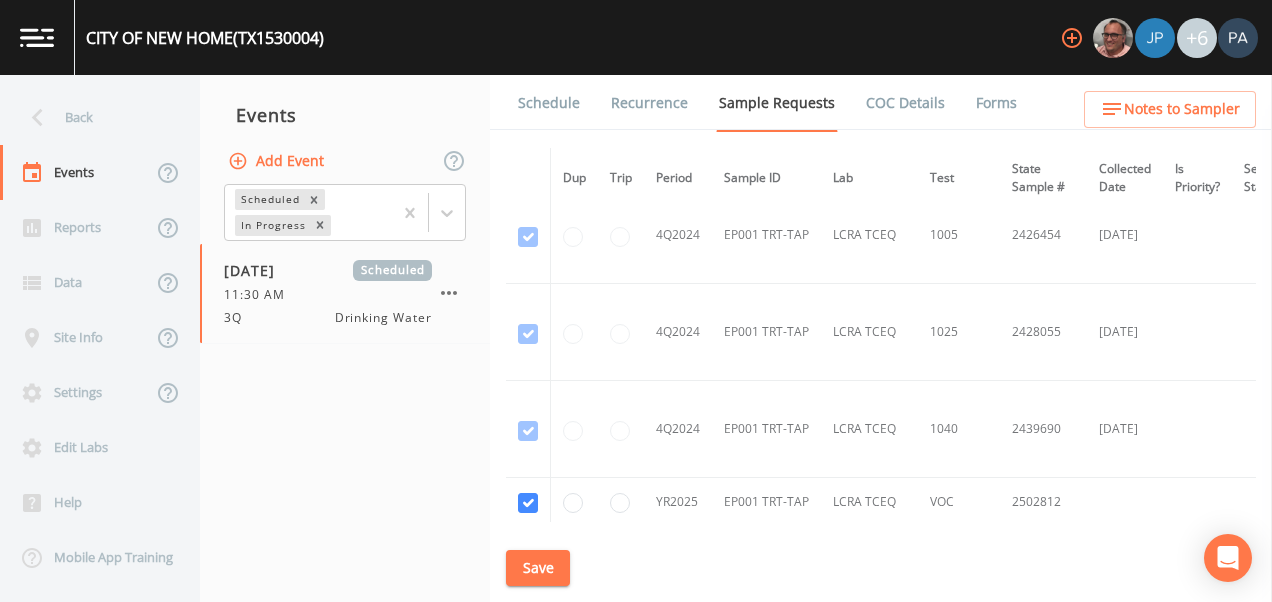 click on "Save" at bounding box center [538, 568] 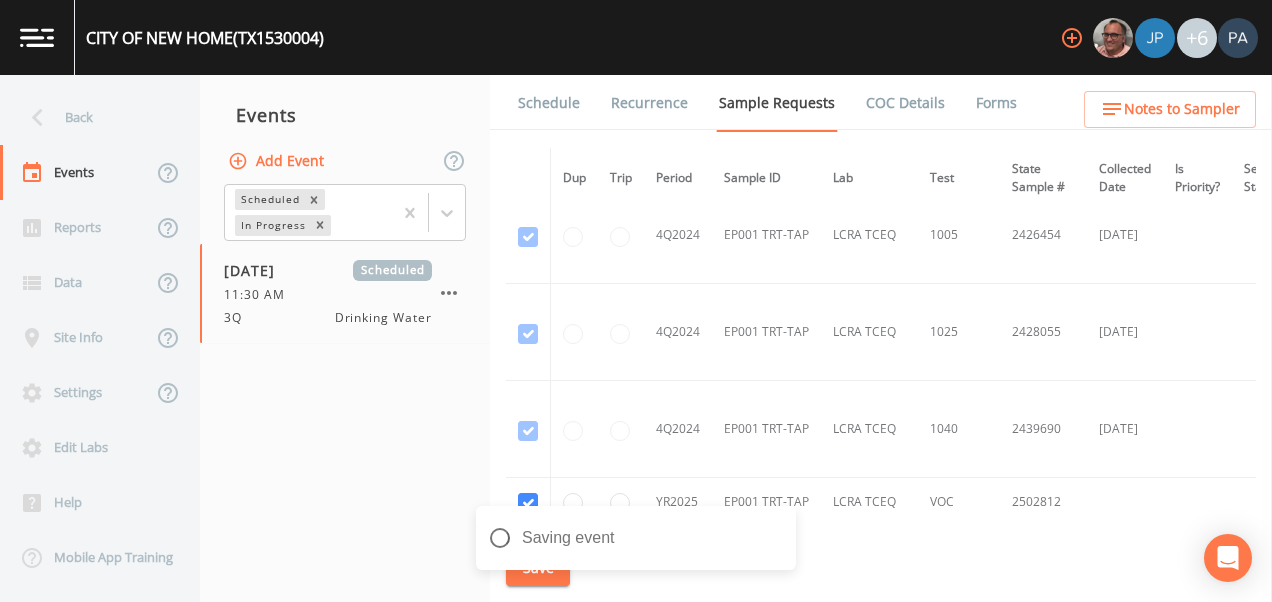 click on "Schedule" at bounding box center (549, 103) 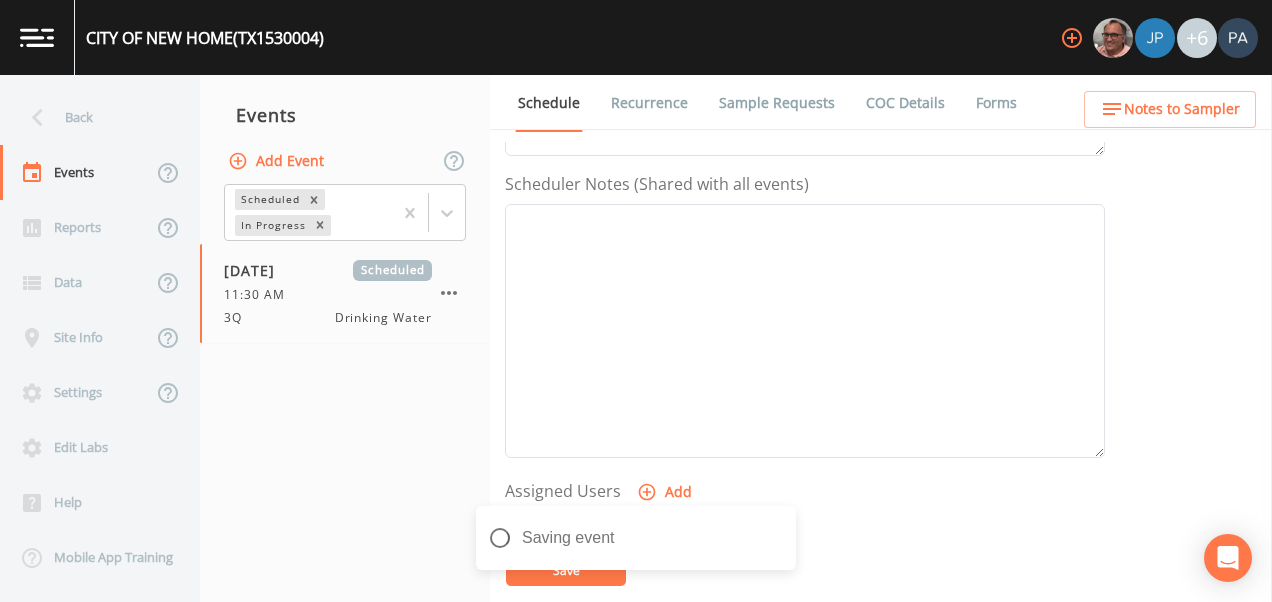 scroll, scrollTop: 808, scrollLeft: 0, axis: vertical 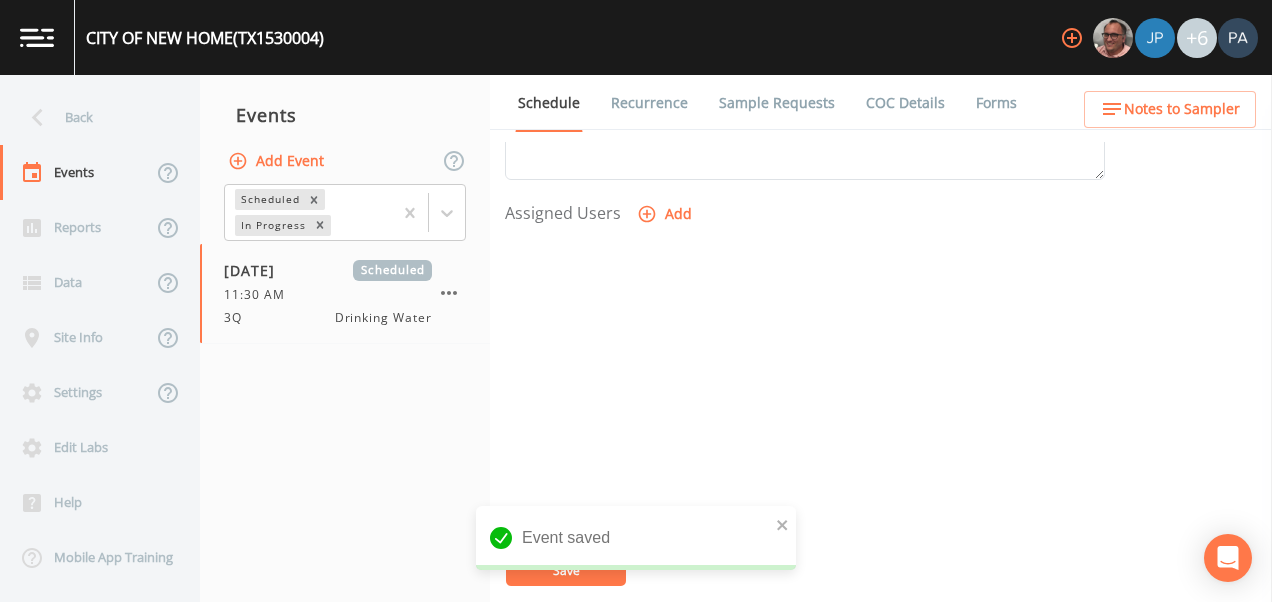 click on "Add" at bounding box center (666, 214) 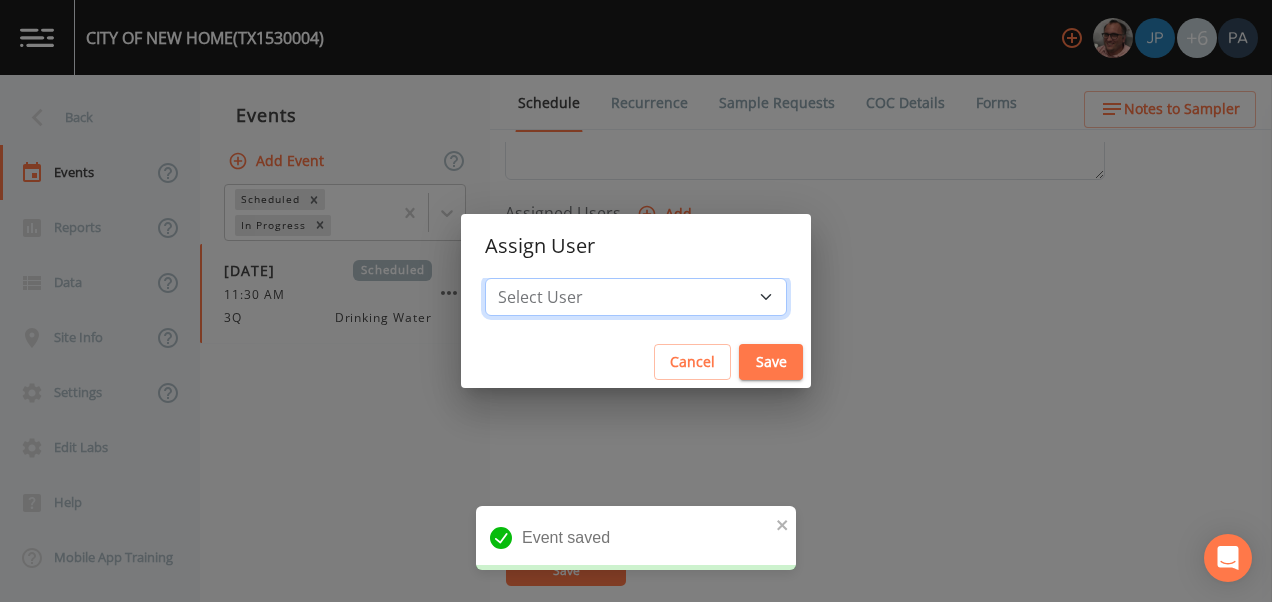 click on "Select User [PERSON_NAME] [PERSON_NAME]  [PERSON_NAME] [PERSON_NAME] [PERSON_NAME] [PERSON_NAME] [PERSON_NAME] [PERSON_NAME] [PERSON_NAME]" at bounding box center (636, 297) 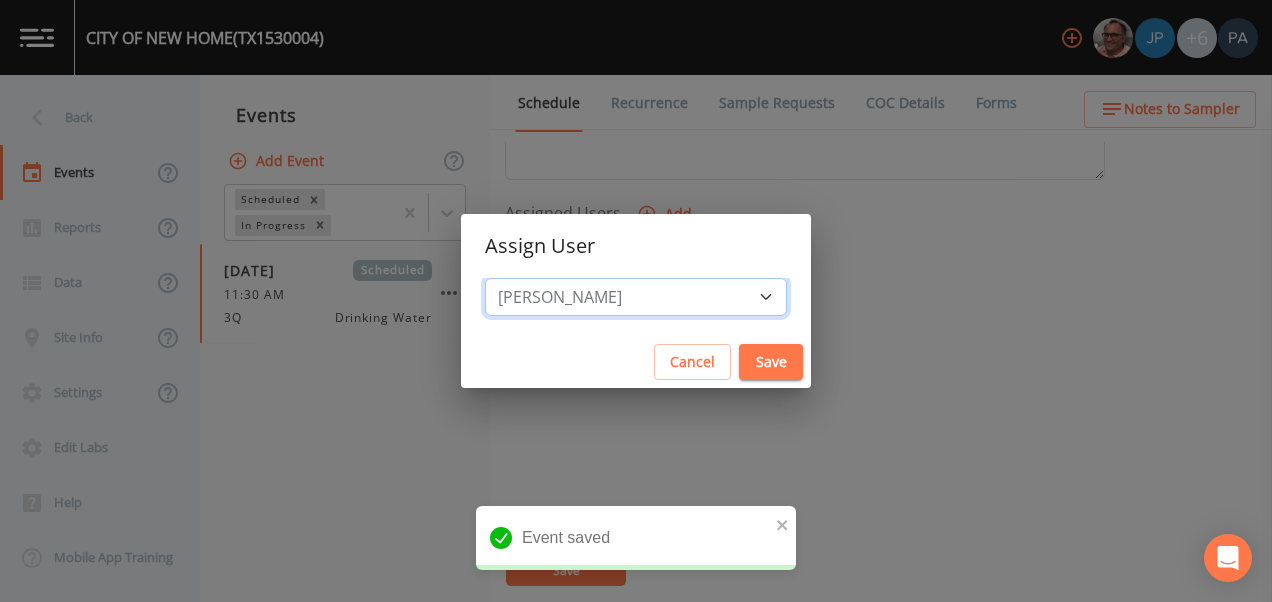 click on "Select User [PERSON_NAME] [PERSON_NAME]  [PERSON_NAME] [PERSON_NAME] [PERSON_NAME] [PERSON_NAME] [PERSON_NAME] [PERSON_NAME] [PERSON_NAME]" at bounding box center [636, 297] 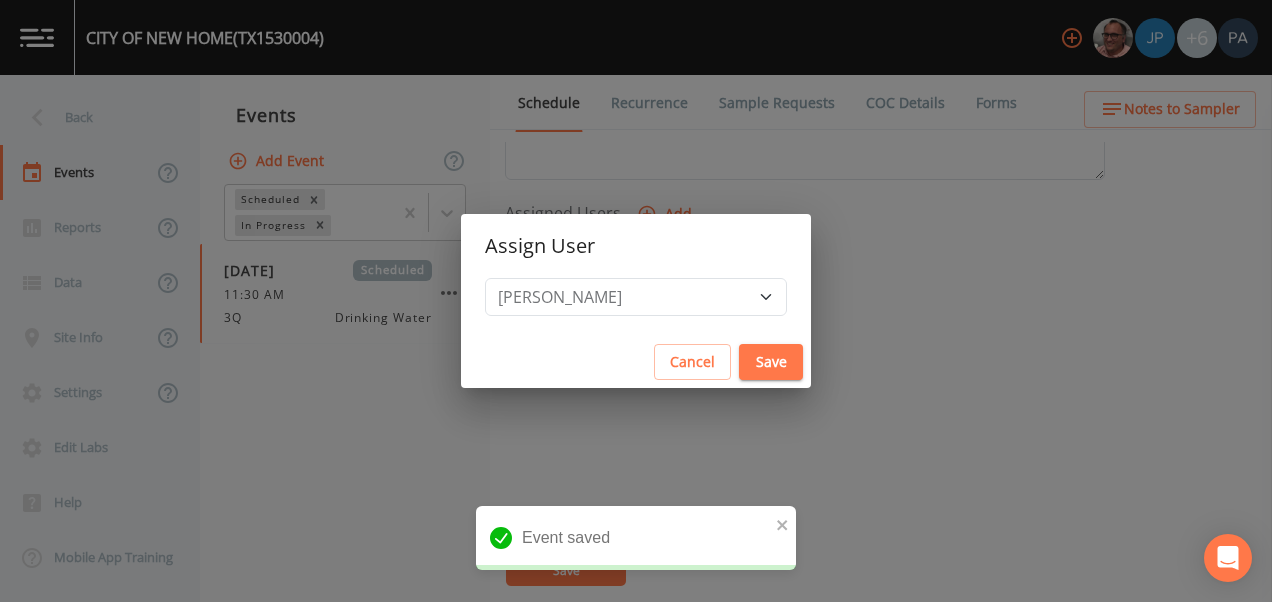 click on "Save" at bounding box center (771, 362) 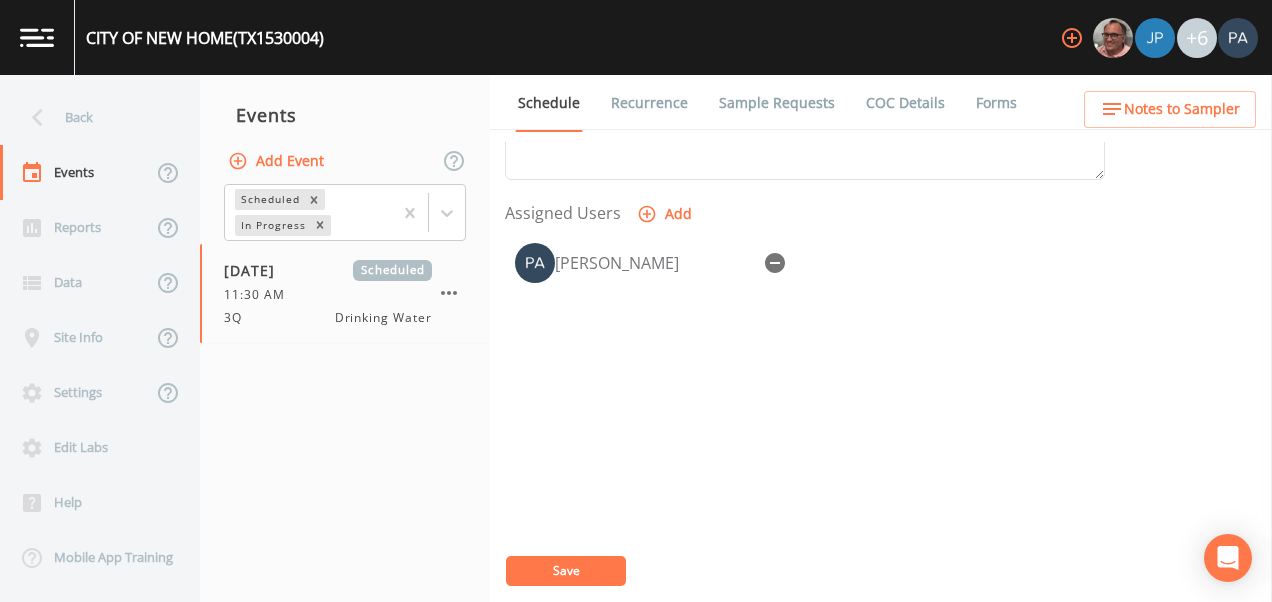 click on "Save" at bounding box center (566, 571) 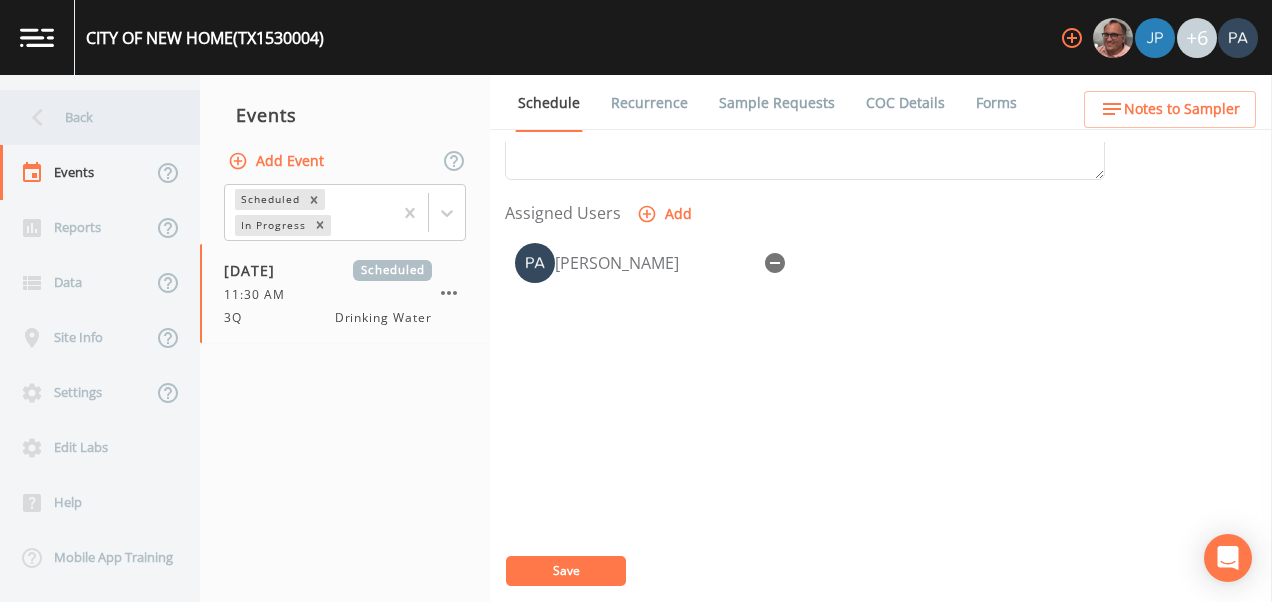 click on "Back" at bounding box center (90, 117) 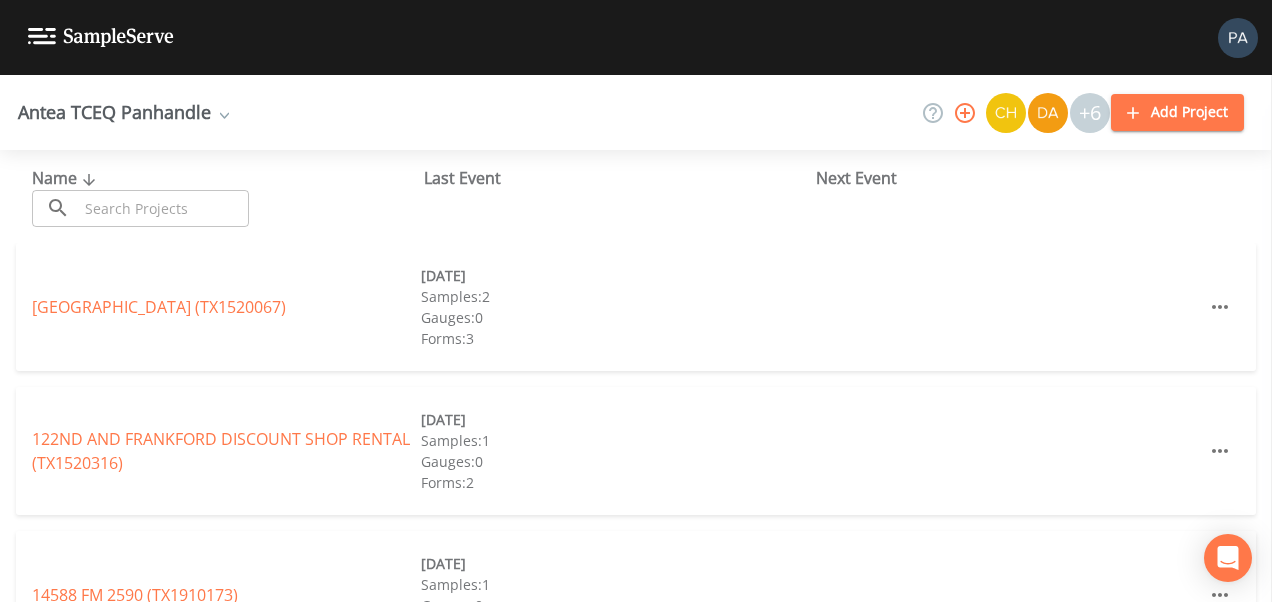 click on "Name ​ ​ Last Event Next Event" at bounding box center (636, 196) 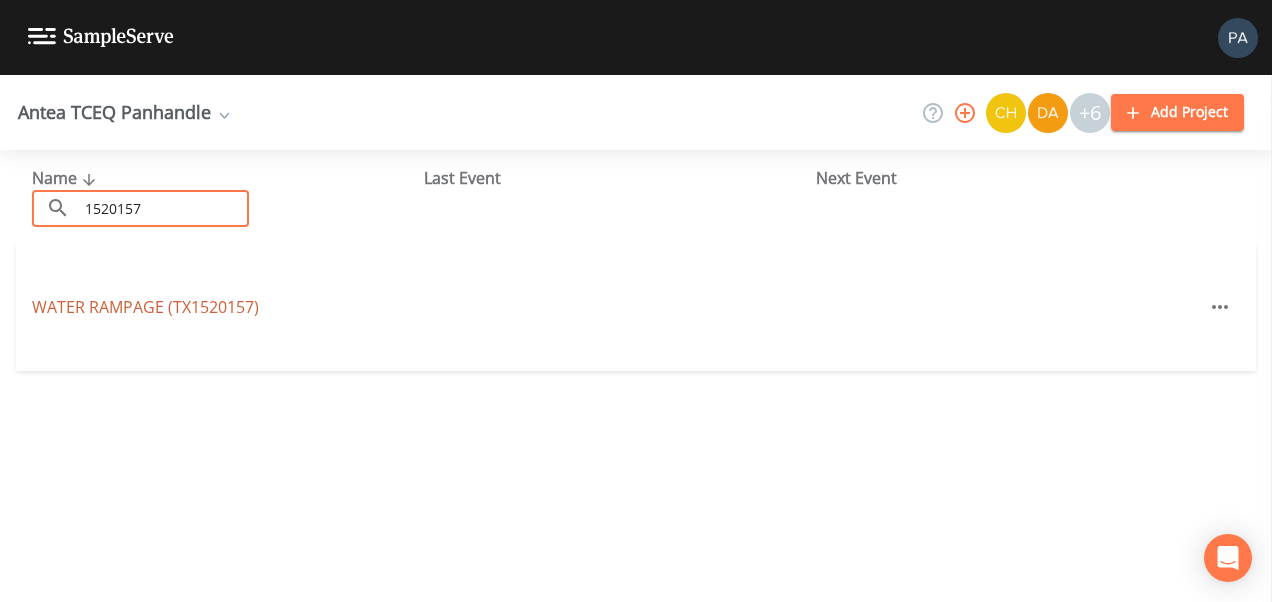 click on "WATER RAMPAGE   (TX1520157)" at bounding box center (145, 307) 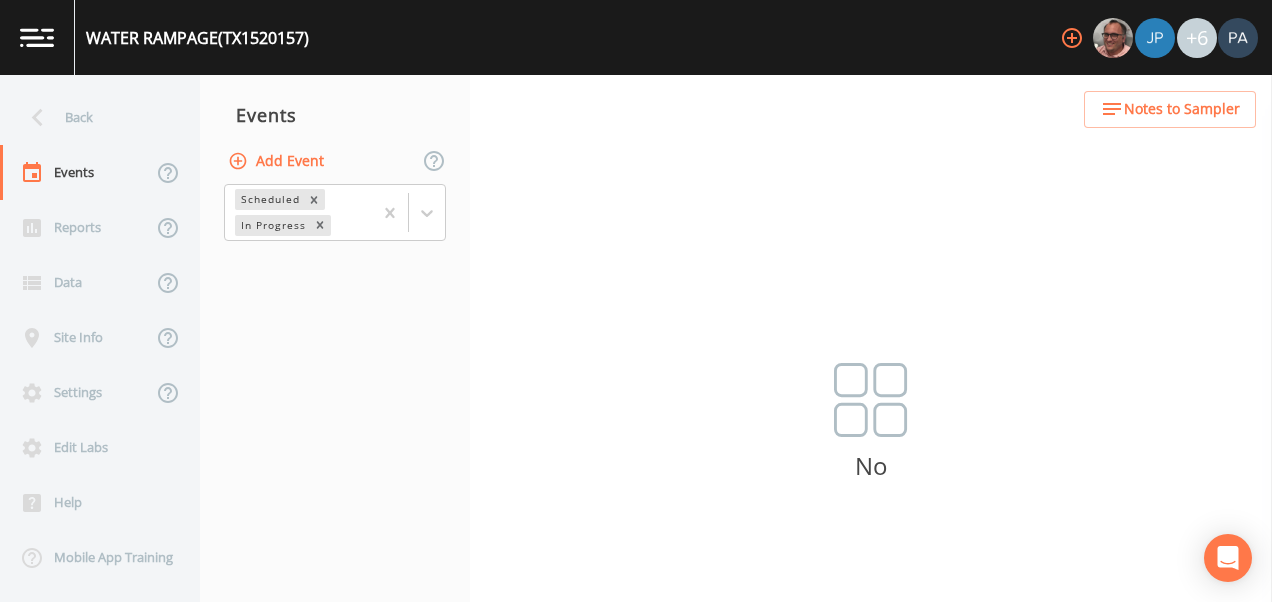 click on "Add Event" at bounding box center (278, 161) 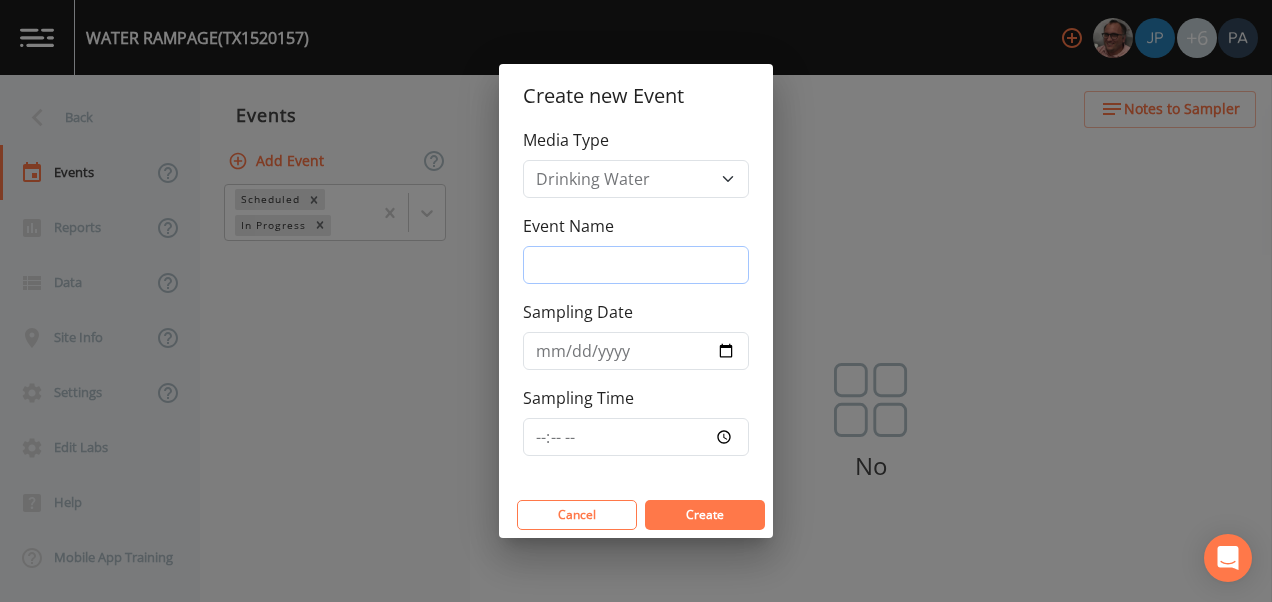 click on "Event Name" at bounding box center (636, 265) 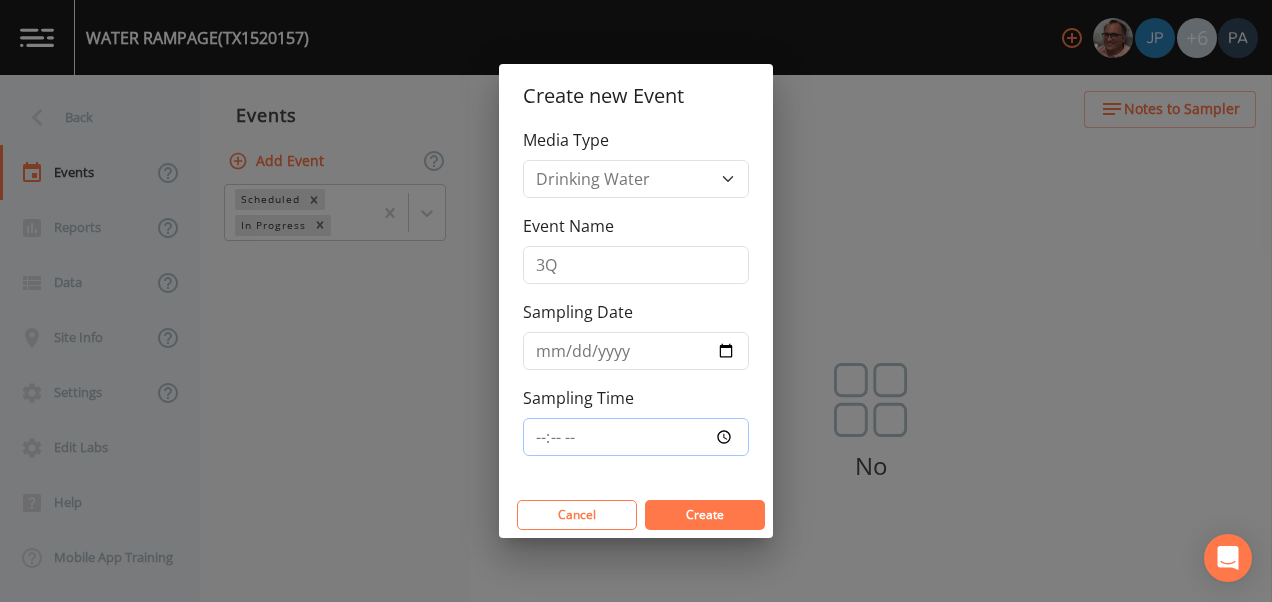 click on "Sampling Time" at bounding box center (636, 437) 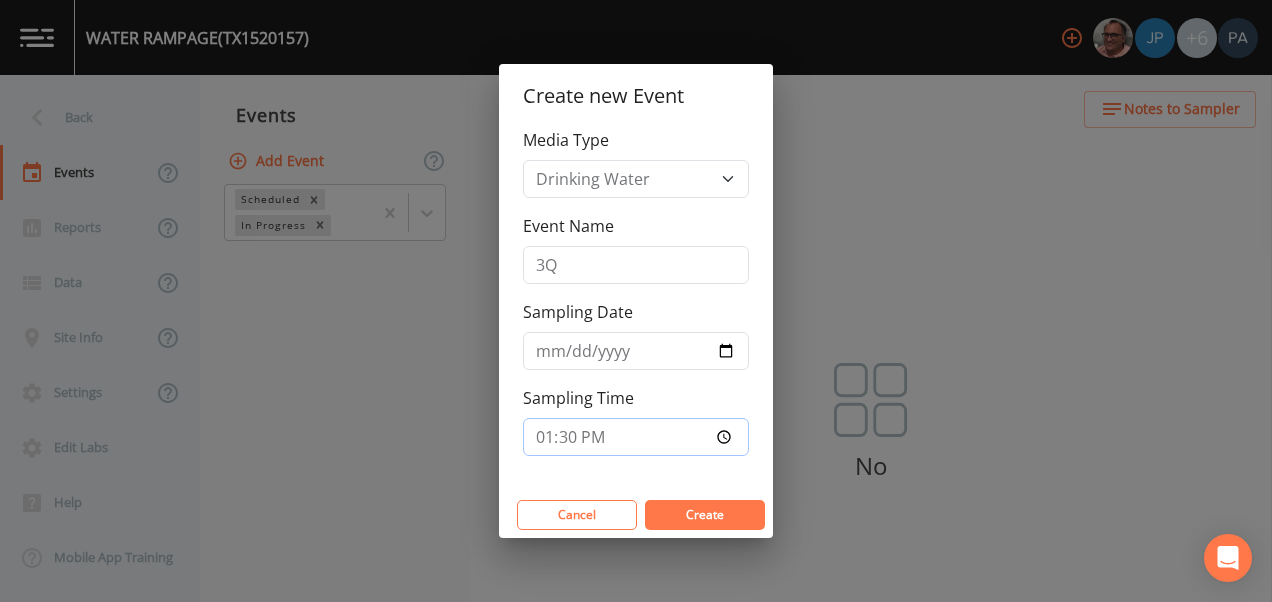 click on "Create" at bounding box center (705, 515) 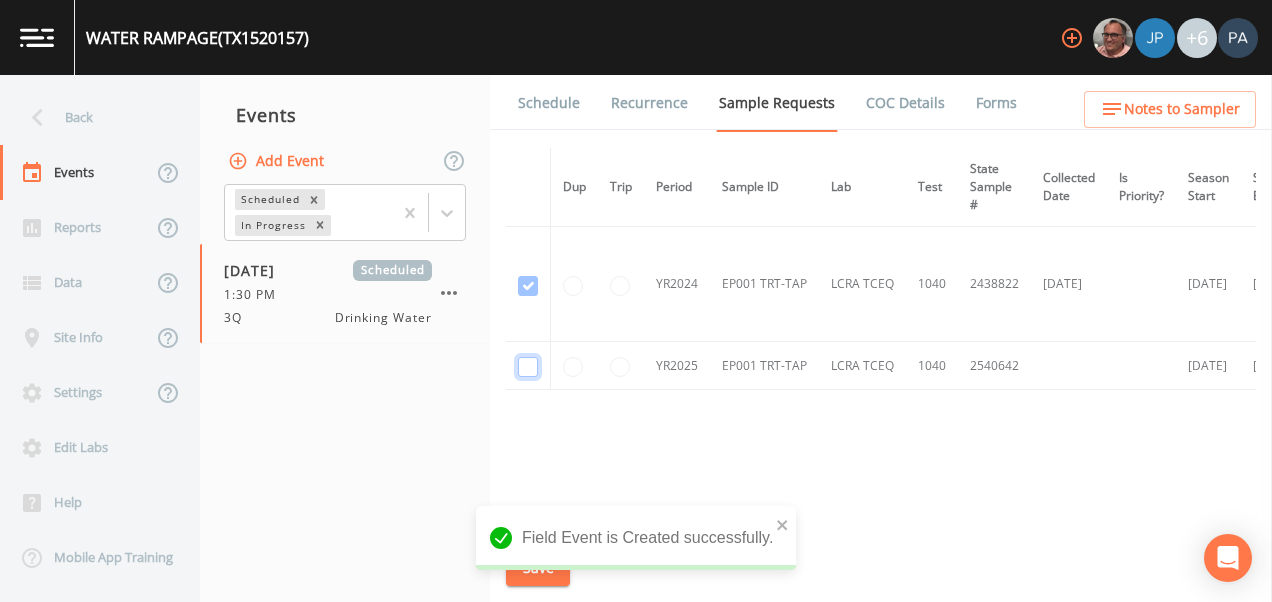 click at bounding box center [528, 286] 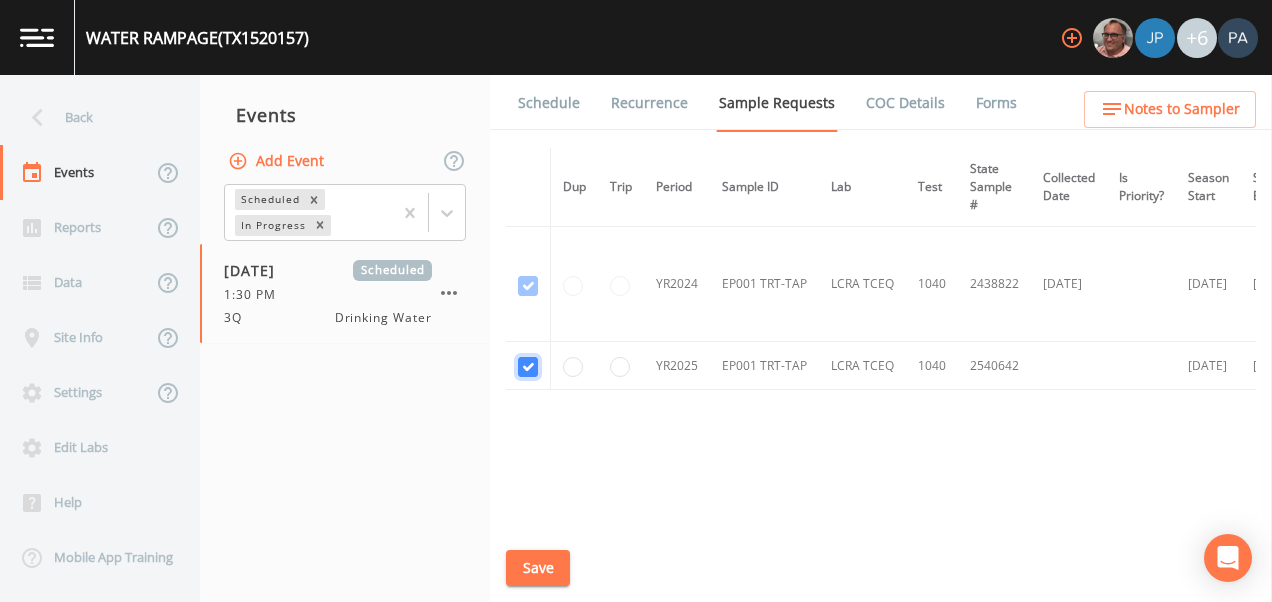 scroll, scrollTop: 33, scrollLeft: 0, axis: vertical 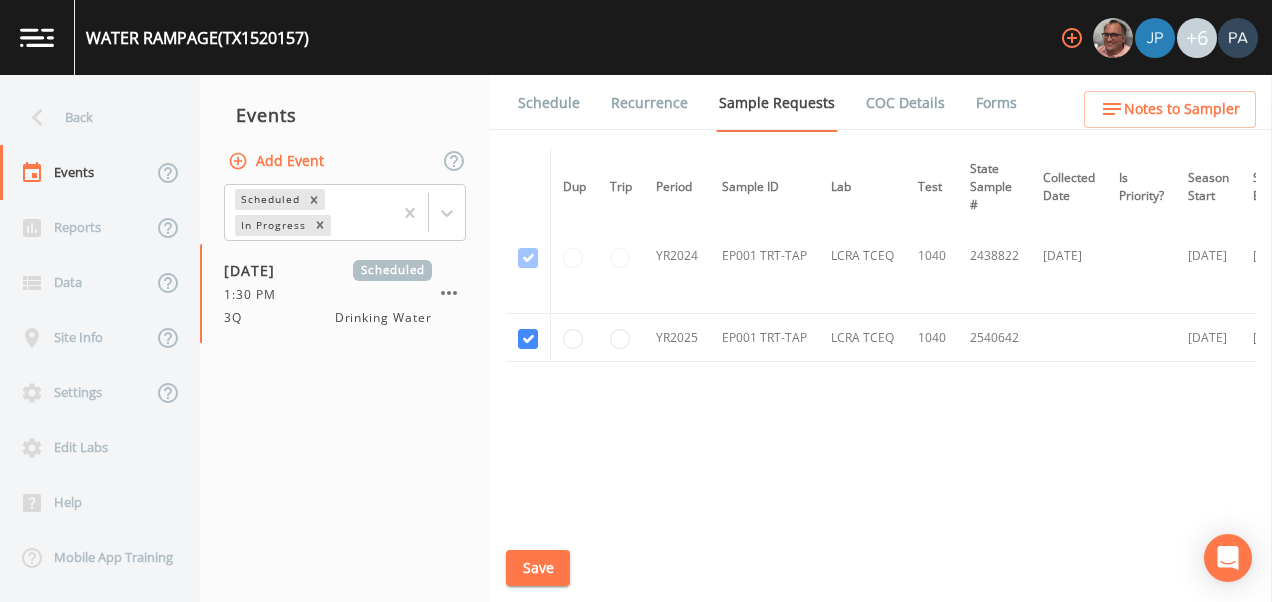 click on "Save" at bounding box center [538, 568] 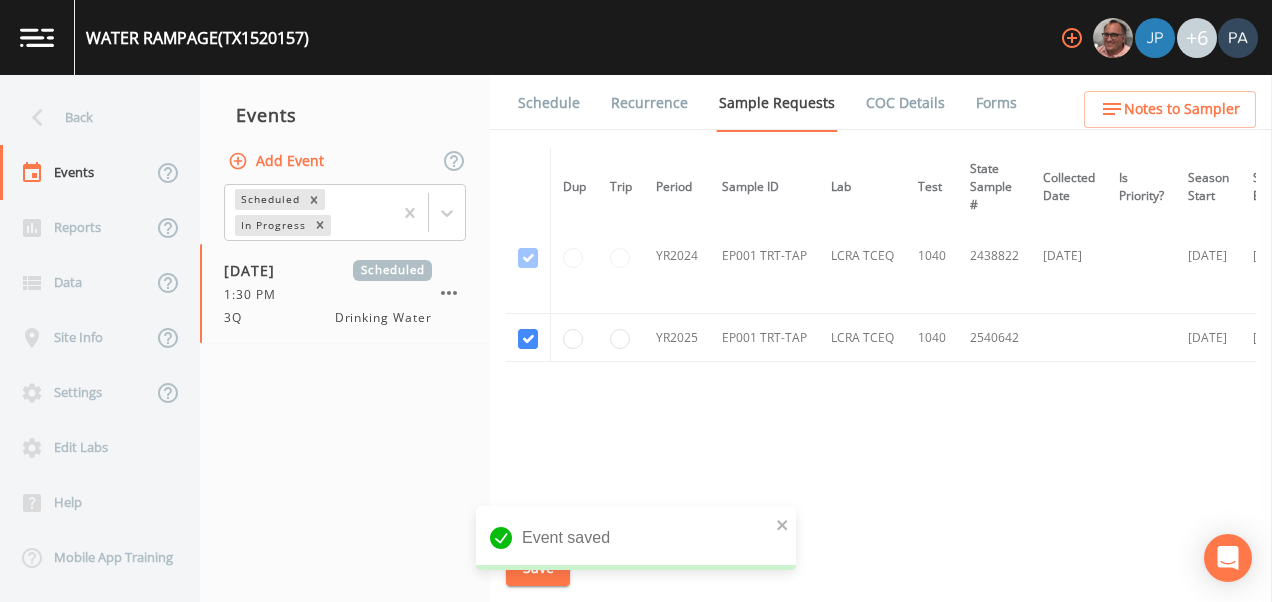 drag, startPoint x: 557, startPoint y: 99, endPoint x: 565, endPoint y: 107, distance: 11.313708 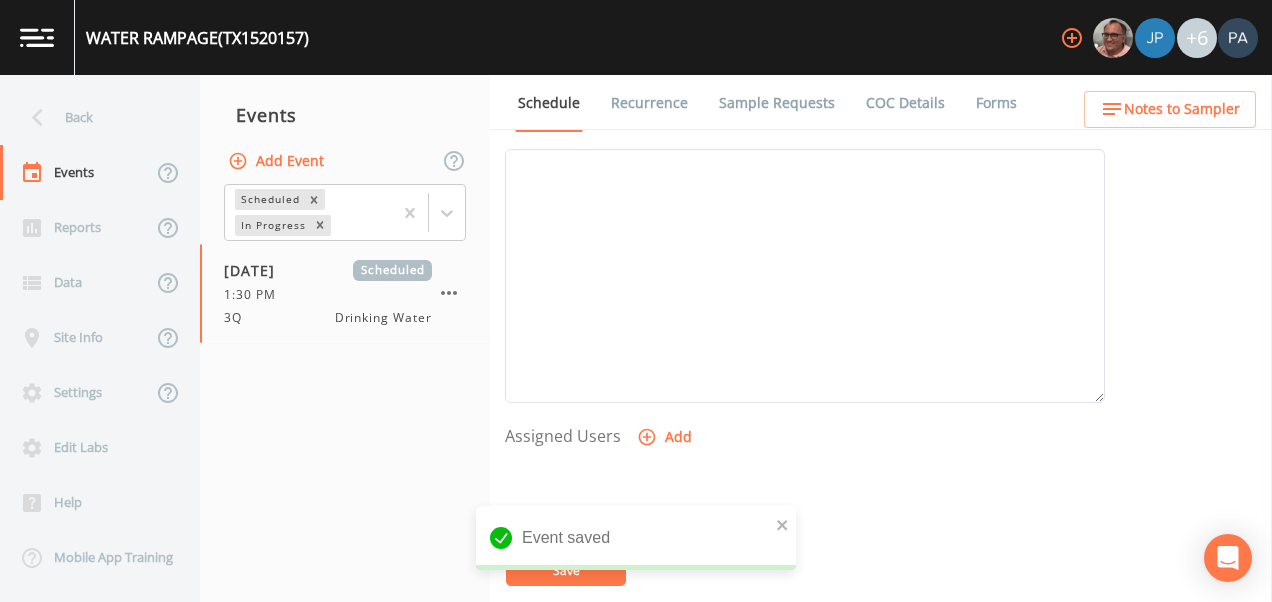scroll, scrollTop: 800, scrollLeft: 0, axis: vertical 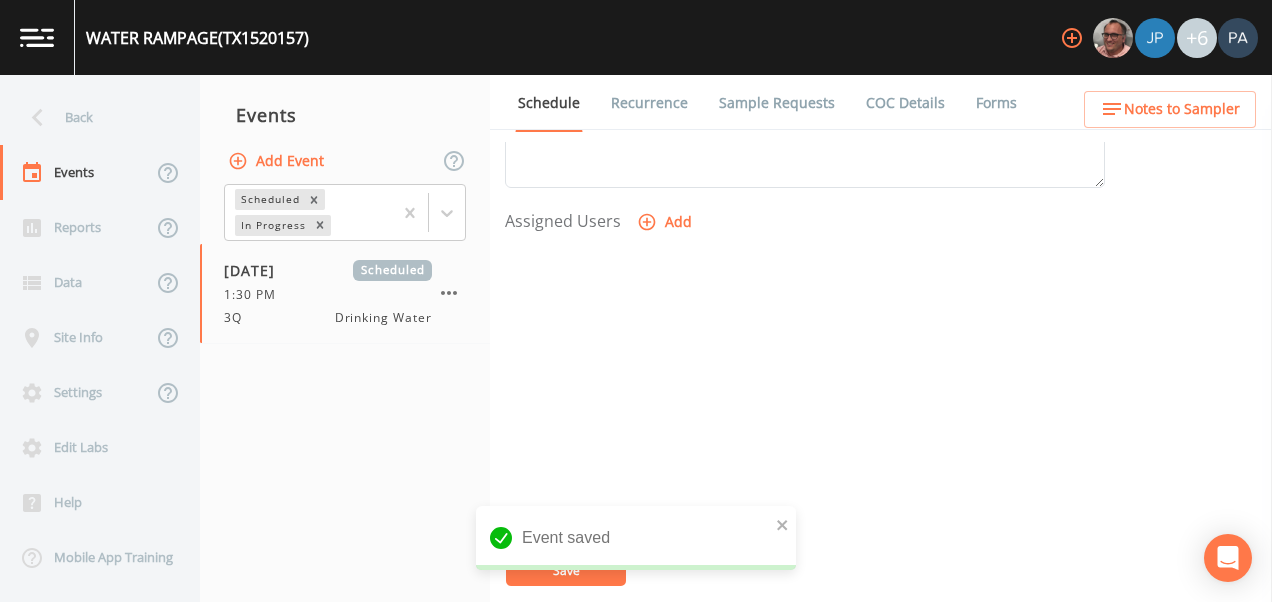 click on "Add" at bounding box center [666, 222] 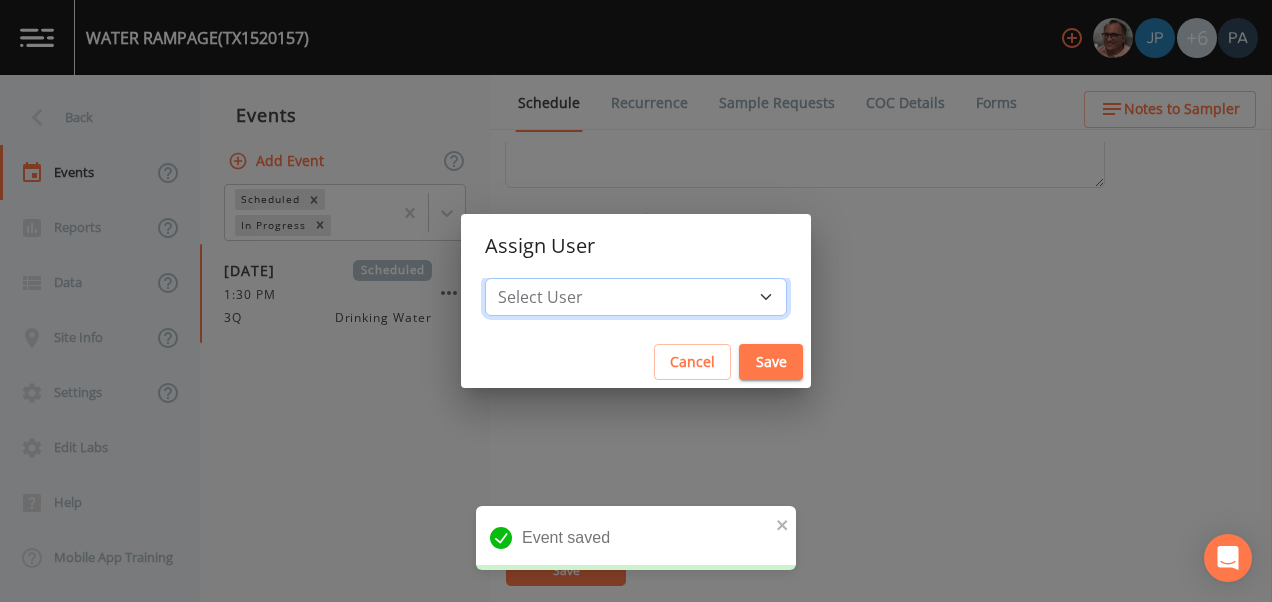 click on "Select User [PERSON_NAME] [PERSON_NAME]  [PERSON_NAME] [PERSON_NAME] [PERSON_NAME] [PERSON_NAME] [PERSON_NAME] [PERSON_NAME] [PERSON_NAME]" at bounding box center [636, 297] 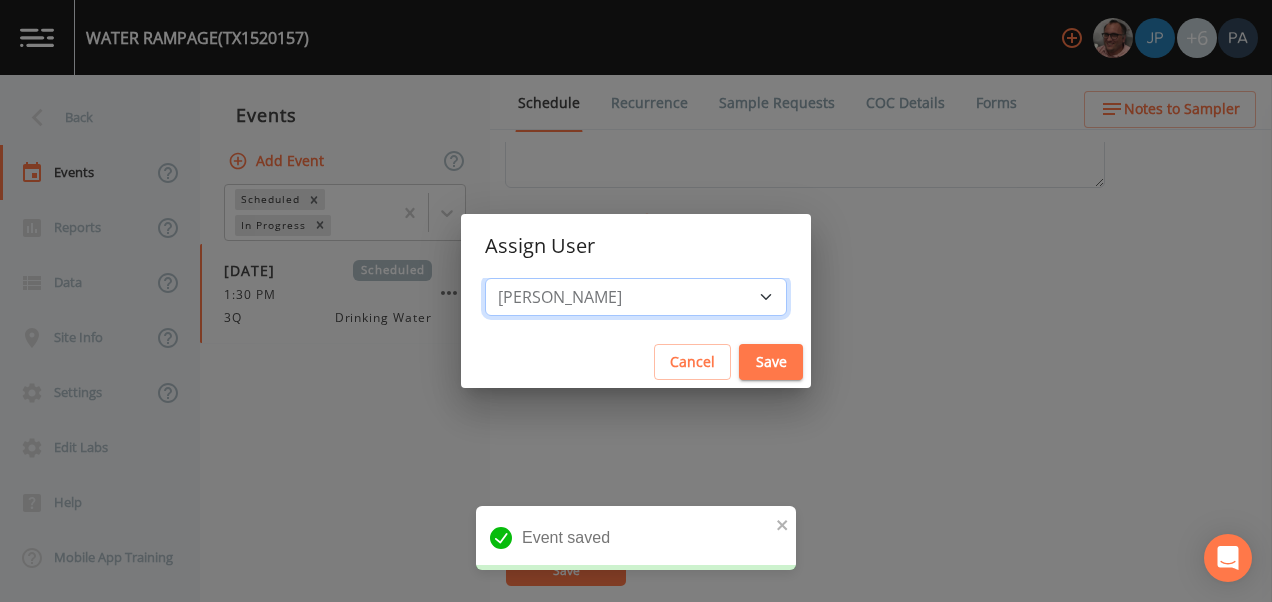 click on "Select User [PERSON_NAME] [PERSON_NAME]  [PERSON_NAME] [PERSON_NAME] [PERSON_NAME] [PERSON_NAME] [PERSON_NAME] [PERSON_NAME] [PERSON_NAME]" at bounding box center [636, 297] 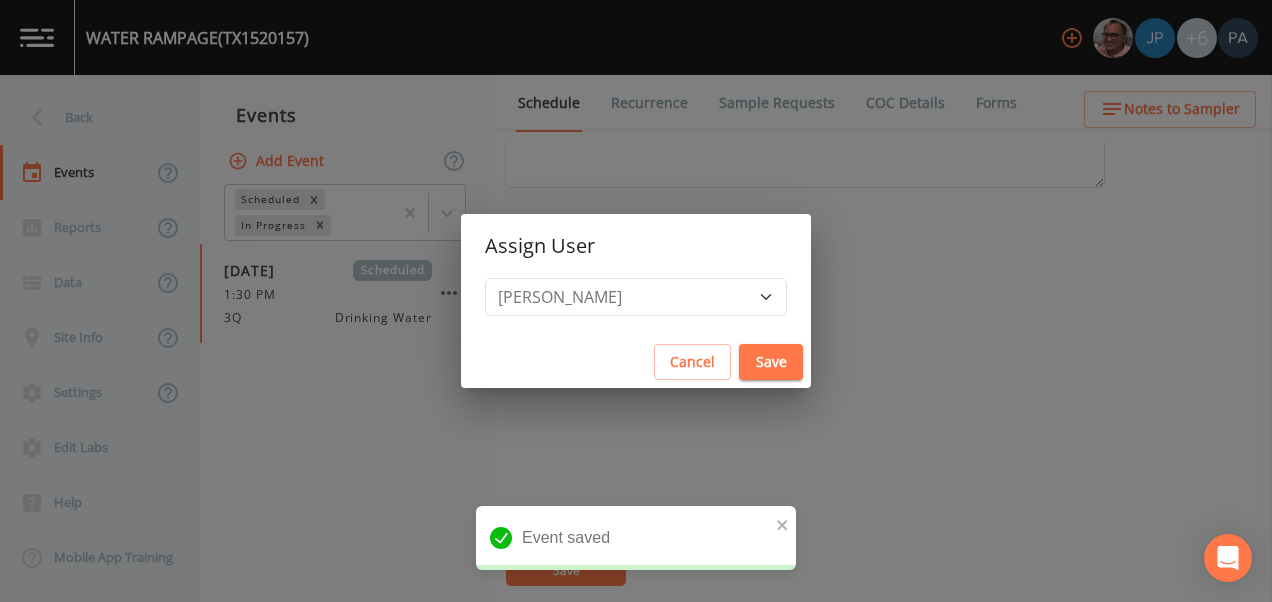 click on "Save" at bounding box center (771, 362) 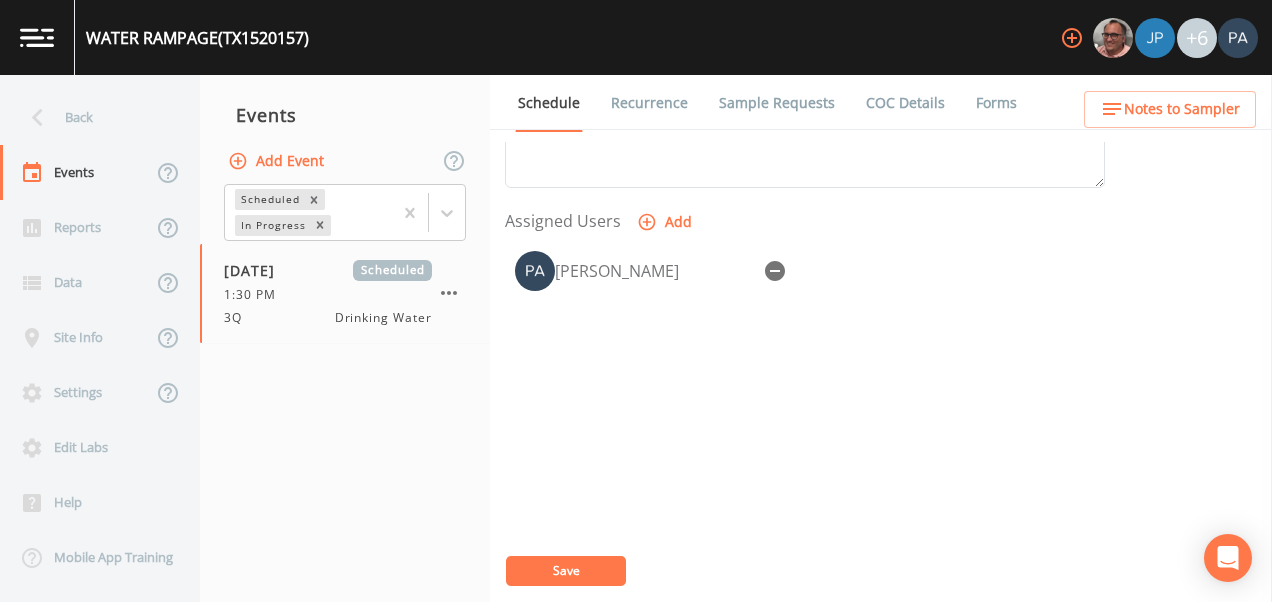 click on "Save" at bounding box center [566, 570] 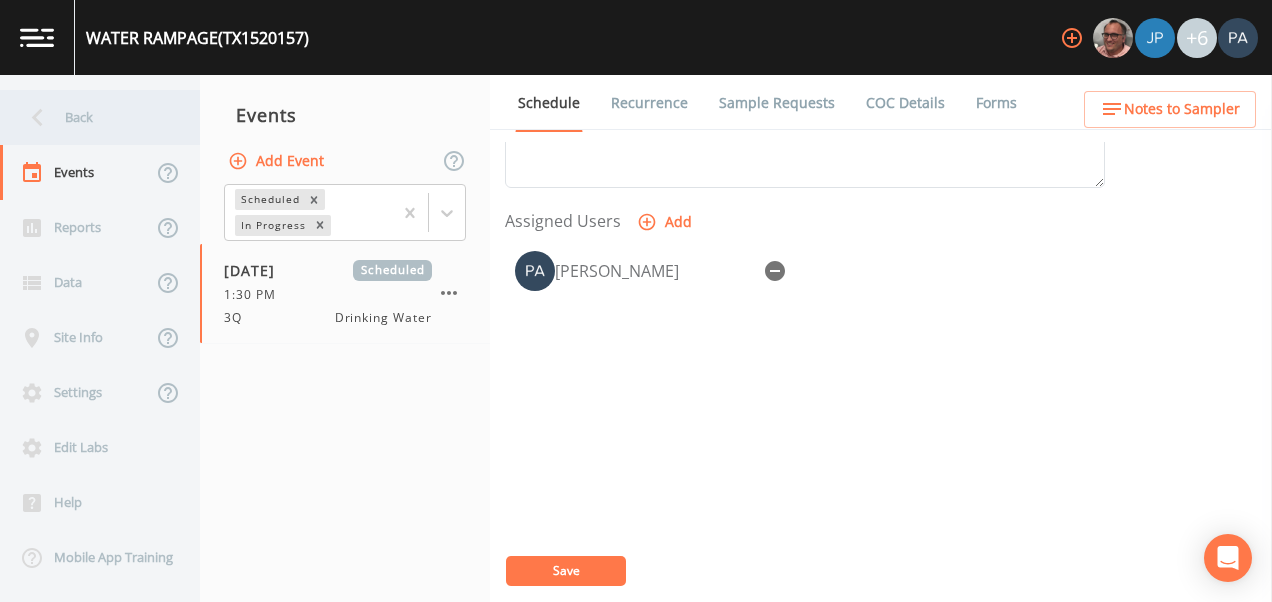 click on "Back" at bounding box center [90, 117] 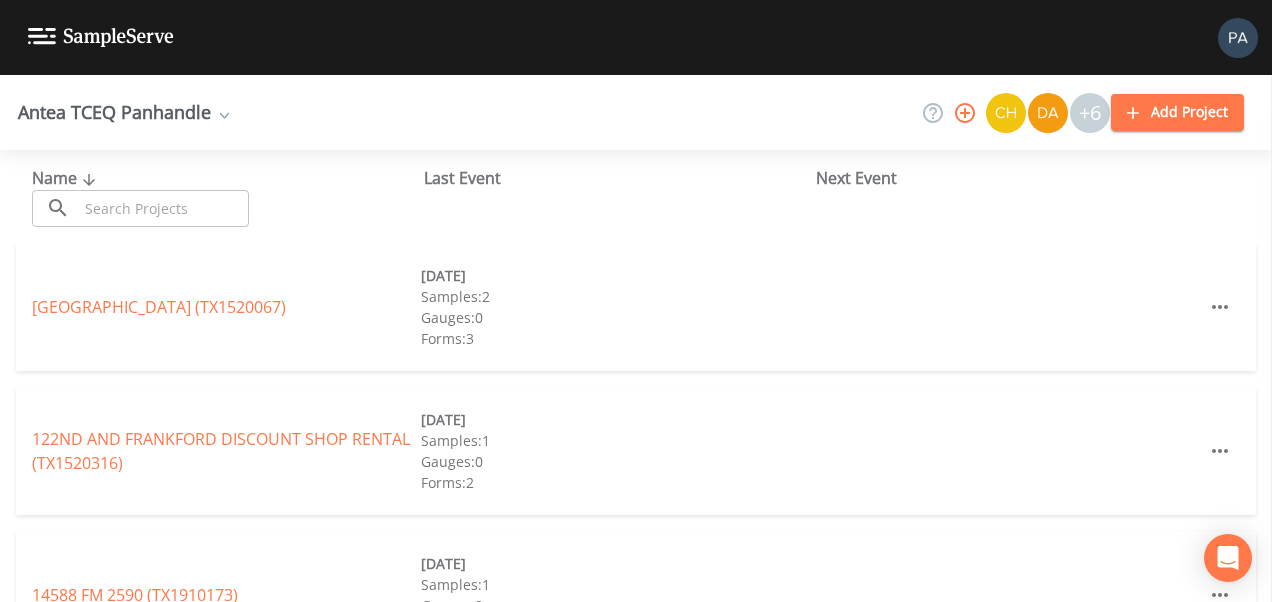 click 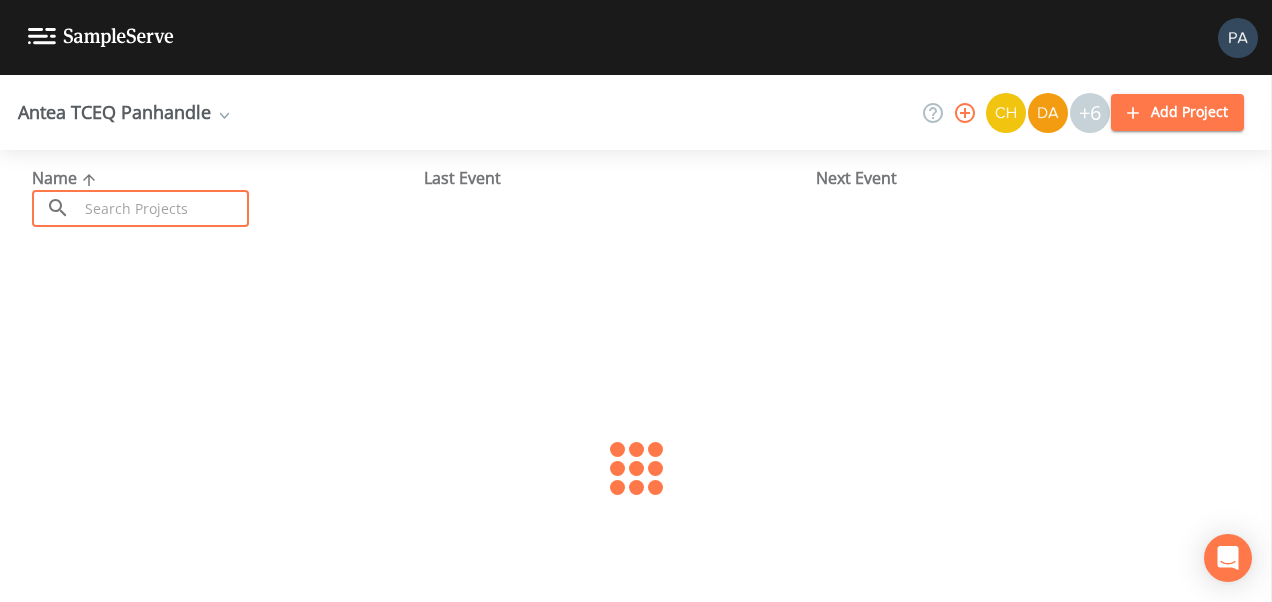 click at bounding box center (163, 208) 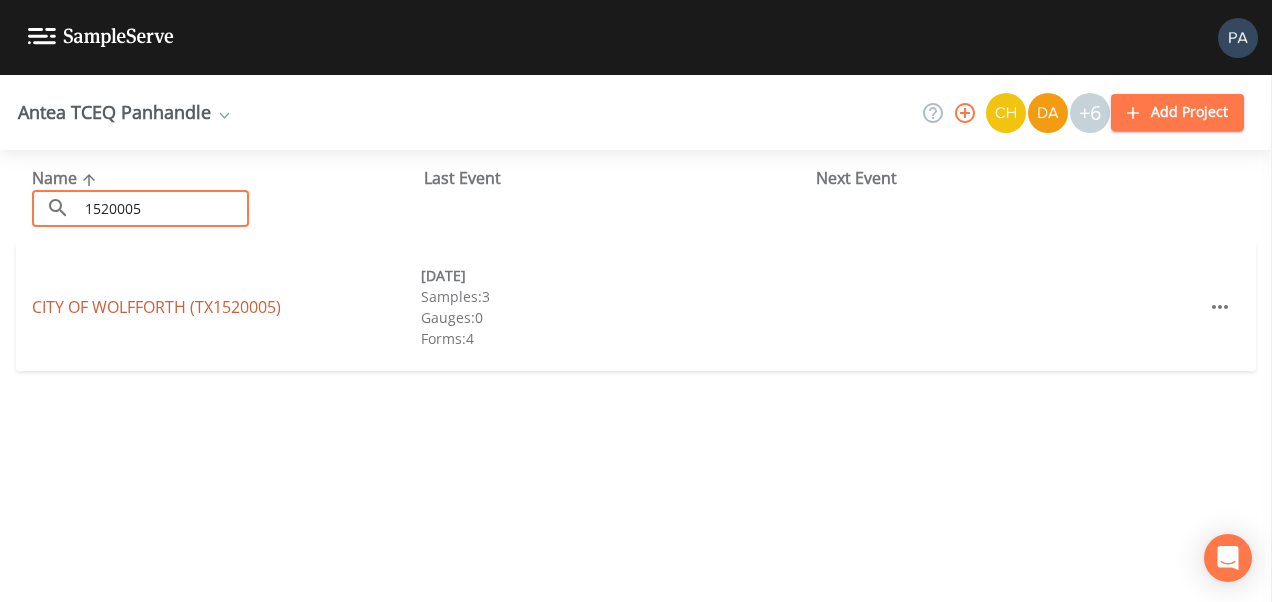 click on "CITY OF [GEOGRAPHIC_DATA]   (TX1520005)" at bounding box center [156, 307] 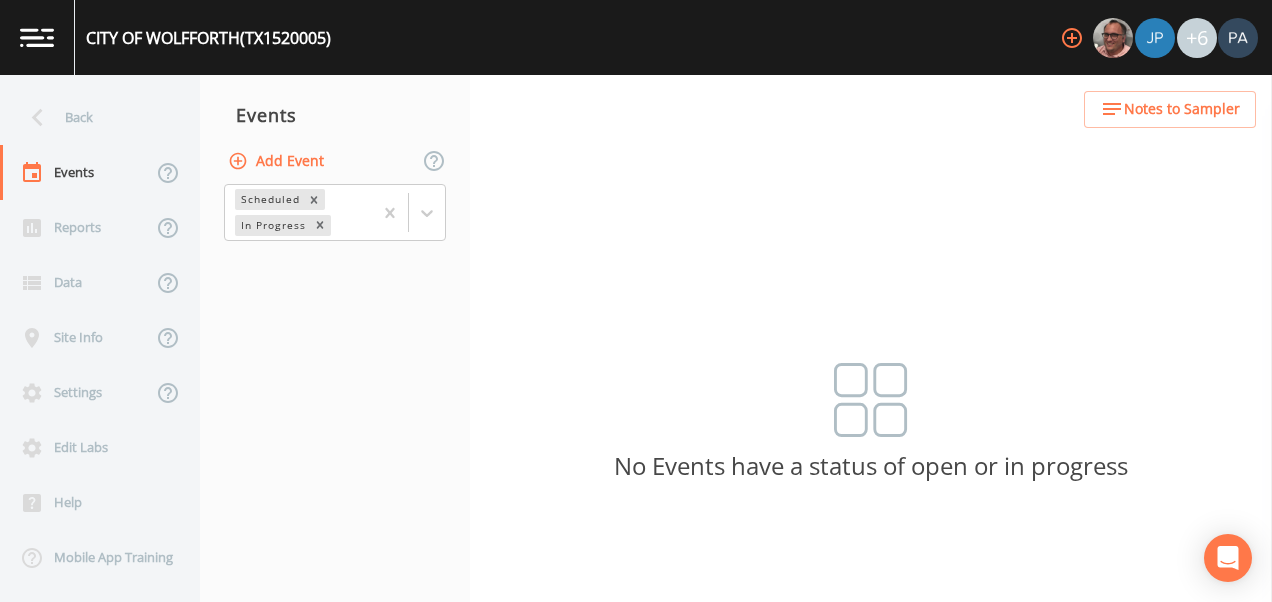 click on "Events" at bounding box center [335, 115] 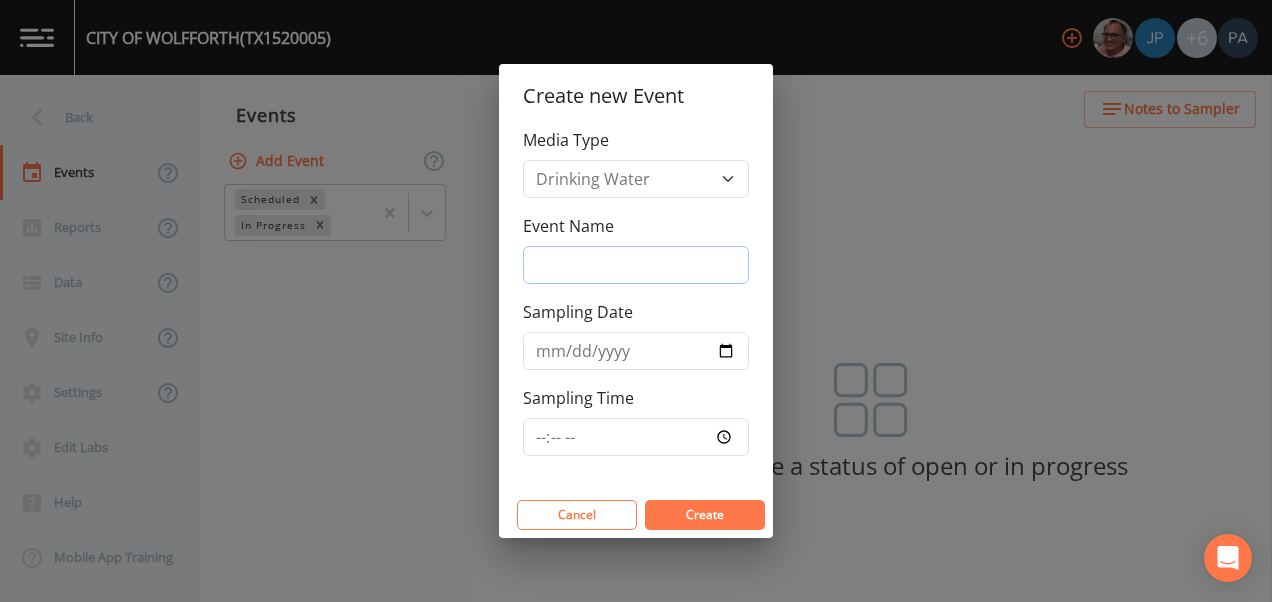 click on "Event Name" at bounding box center [636, 265] 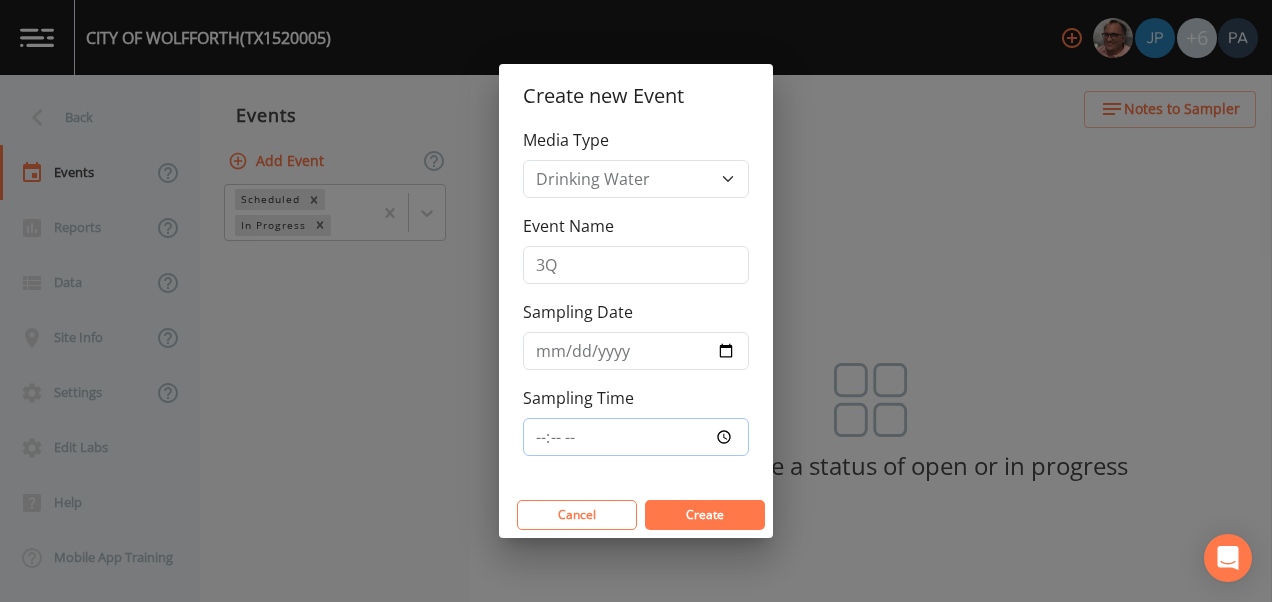 click on "Sampling Time" at bounding box center [636, 437] 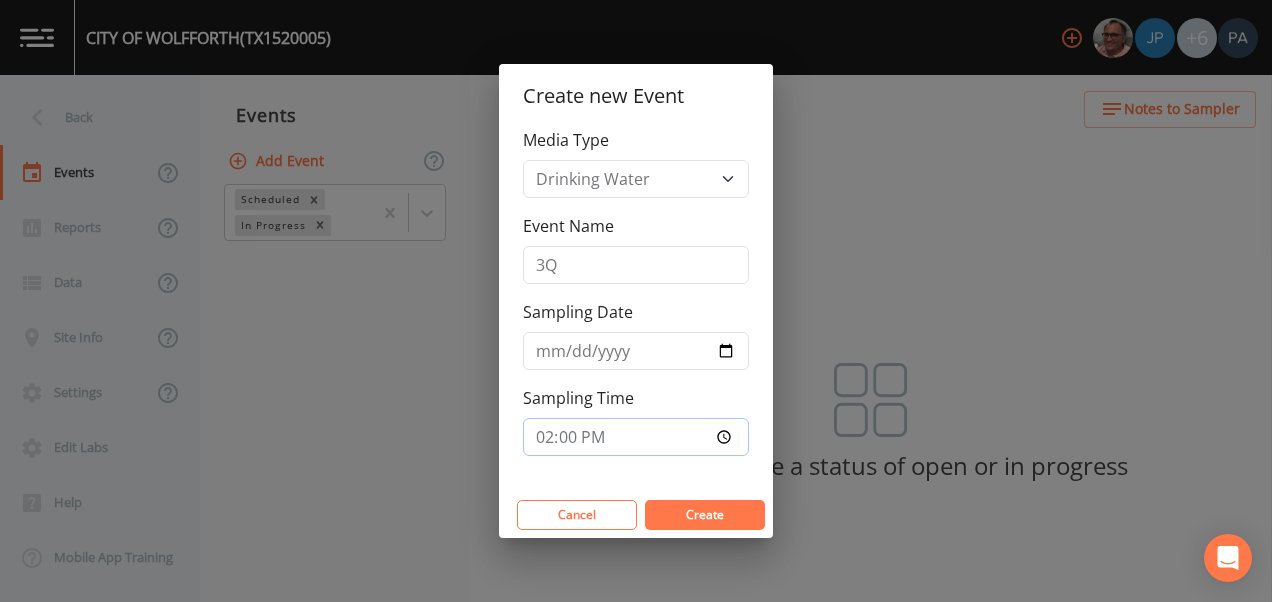 click on "Create" at bounding box center (705, 515) 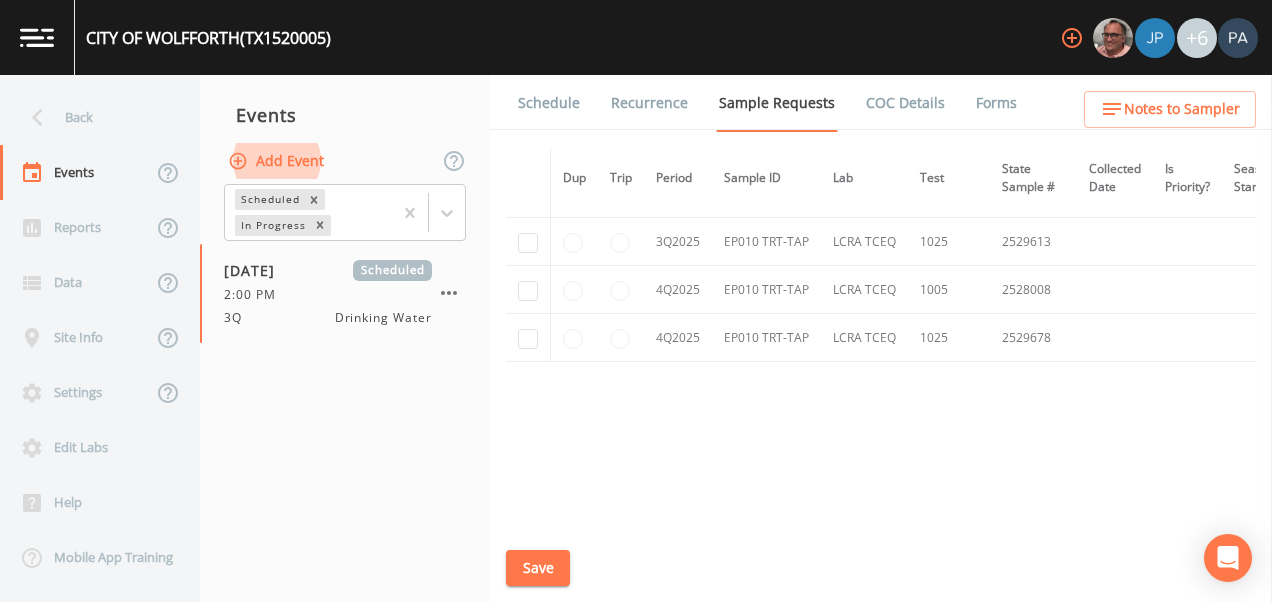 scroll, scrollTop: 2704, scrollLeft: 0, axis: vertical 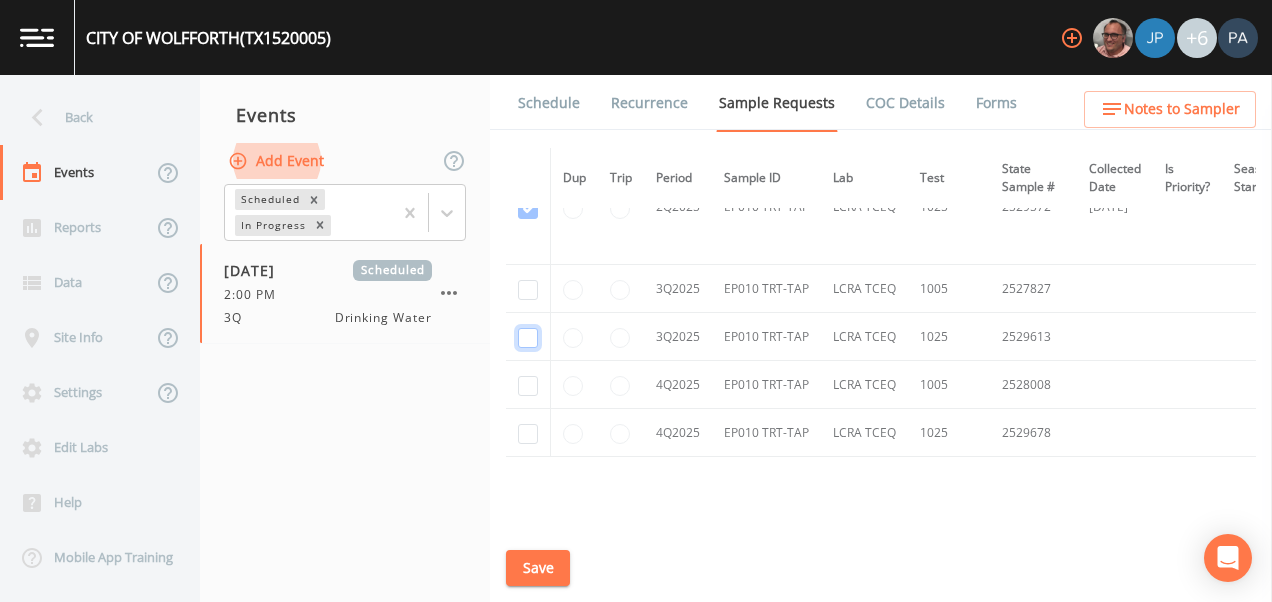 drag, startPoint x: 530, startPoint y: 338, endPoint x: 531, endPoint y: 321, distance: 17.029387 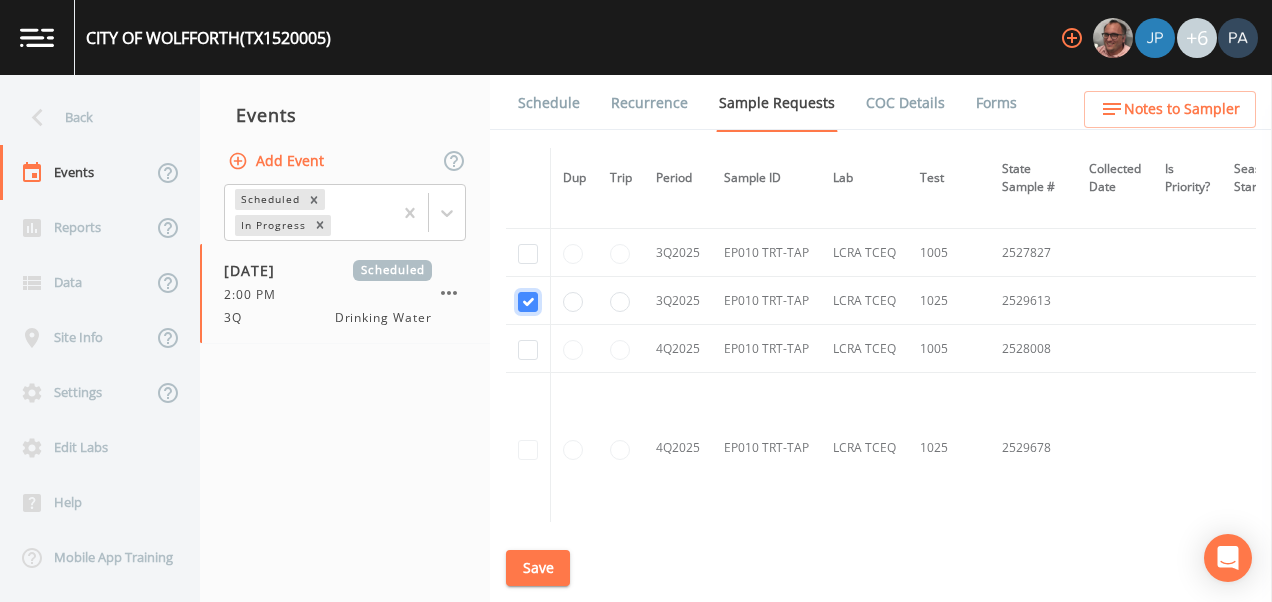 click at bounding box center [528, -1370] 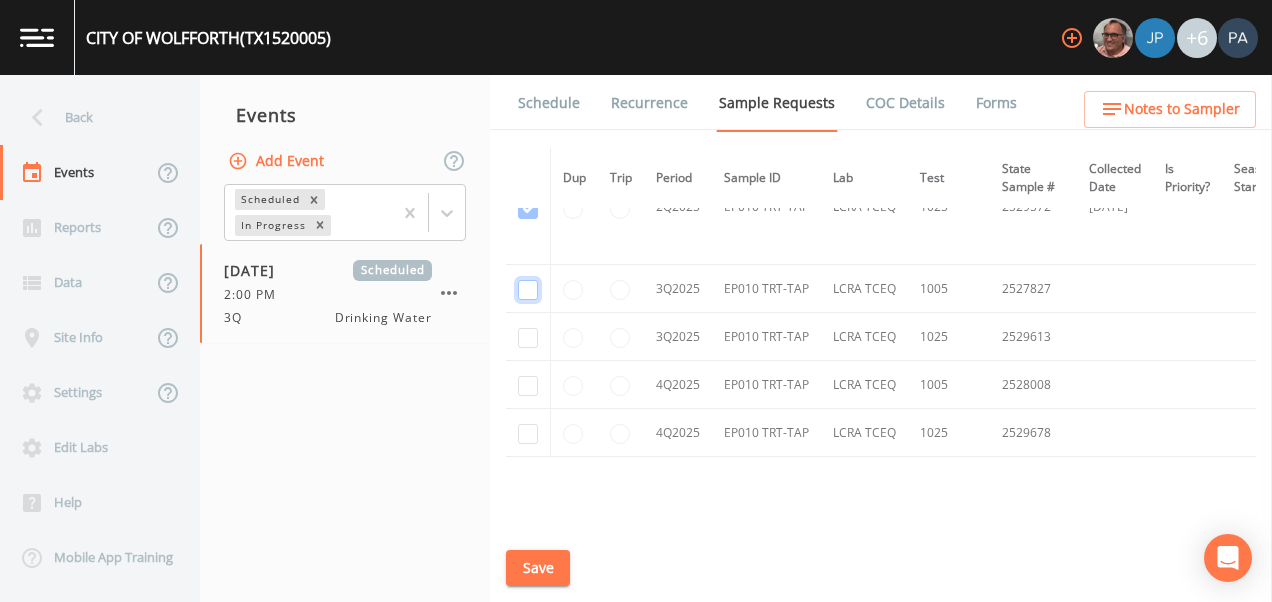 drag, startPoint x: 528, startPoint y: 284, endPoint x: 530, endPoint y: 301, distance: 17.117243 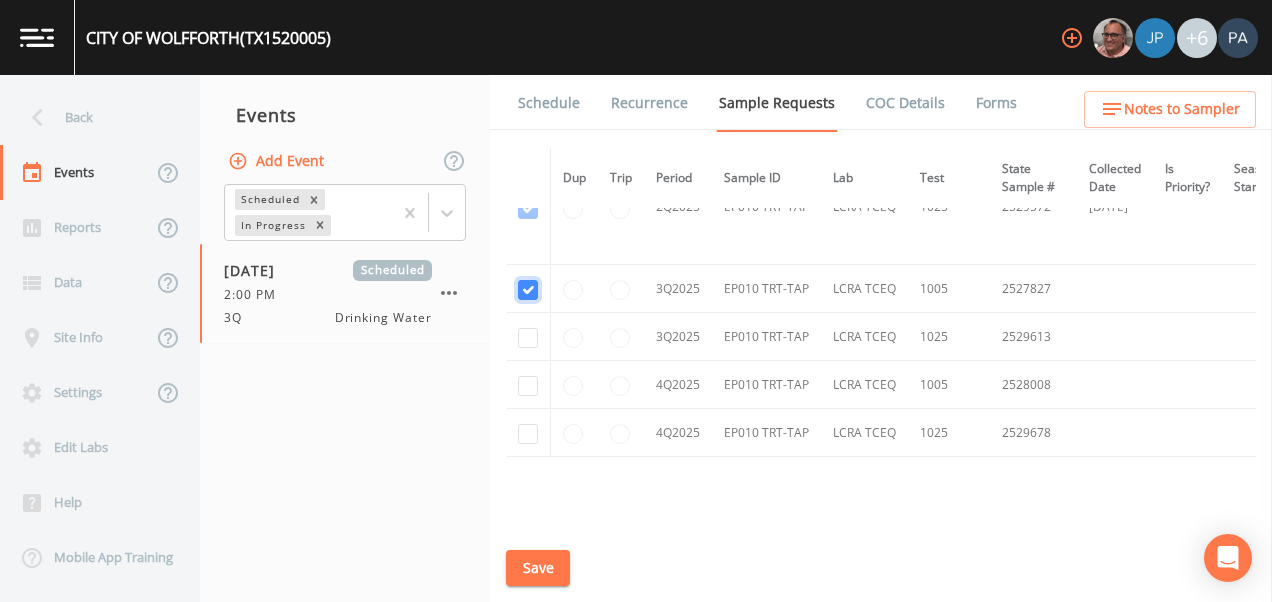 scroll, scrollTop: 2308, scrollLeft: 0, axis: vertical 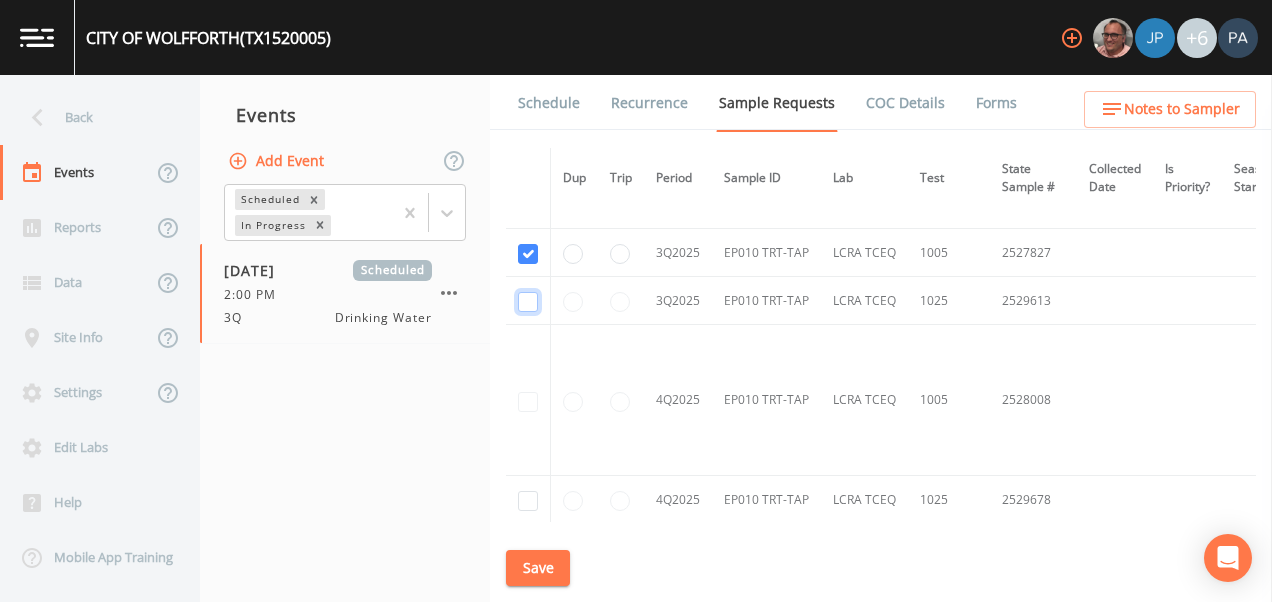 click at bounding box center (528, -1370) 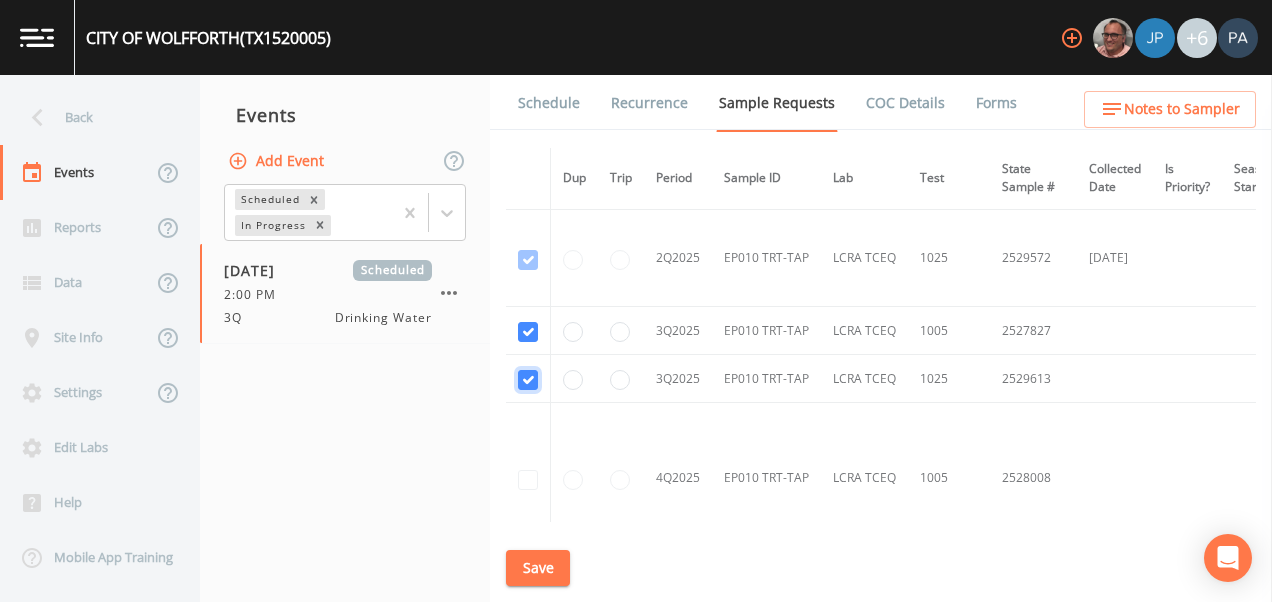 scroll, scrollTop: 2208, scrollLeft: 0, axis: vertical 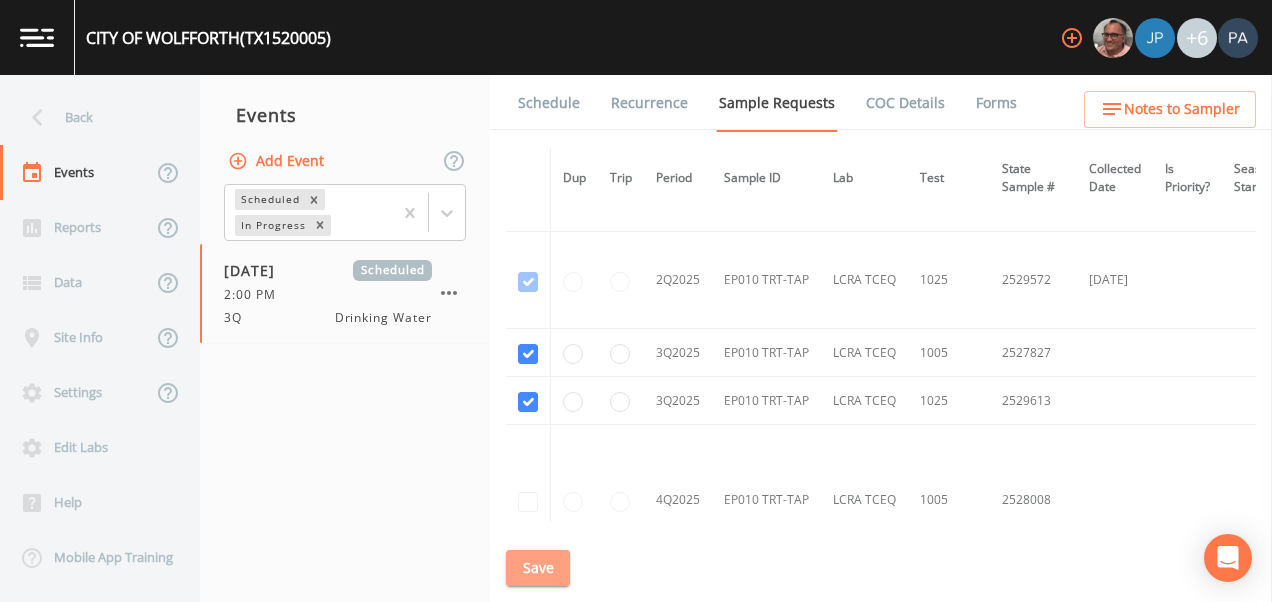 click on "Save" at bounding box center (538, 568) 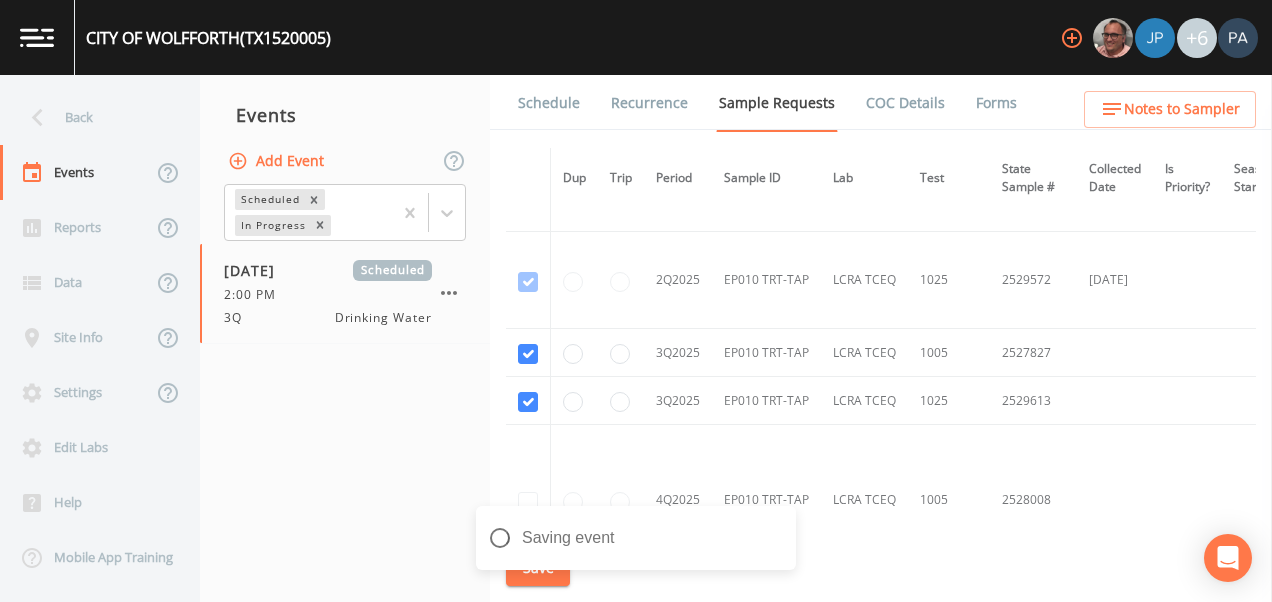click on "Schedule" at bounding box center (549, 103) 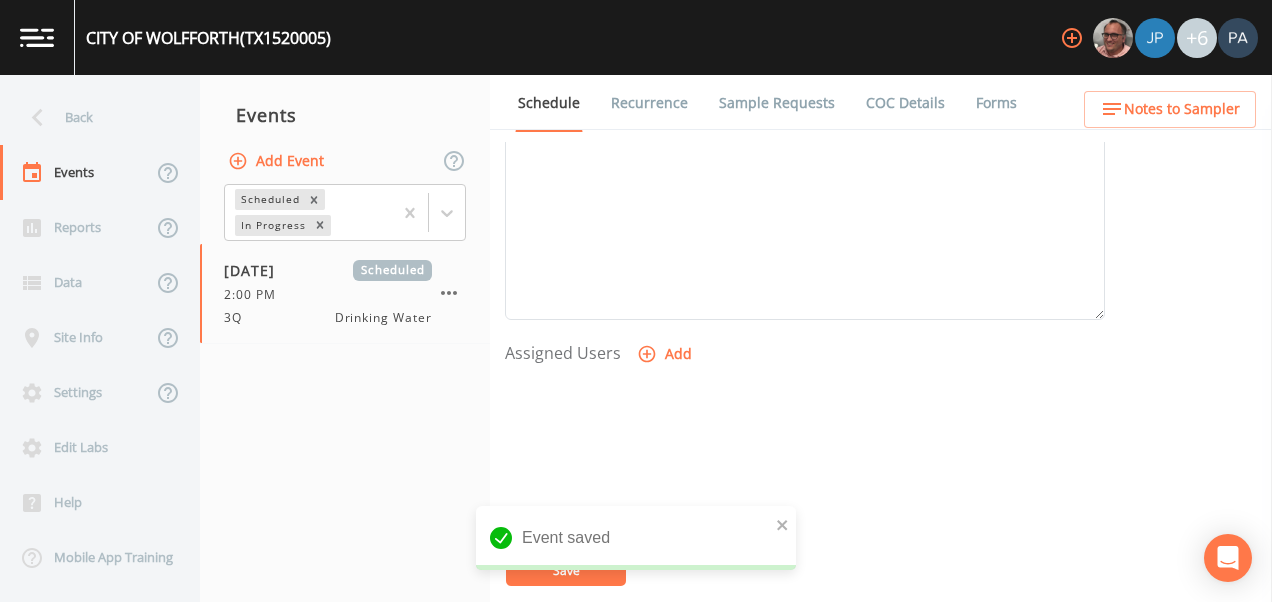 scroll, scrollTop: 700, scrollLeft: 0, axis: vertical 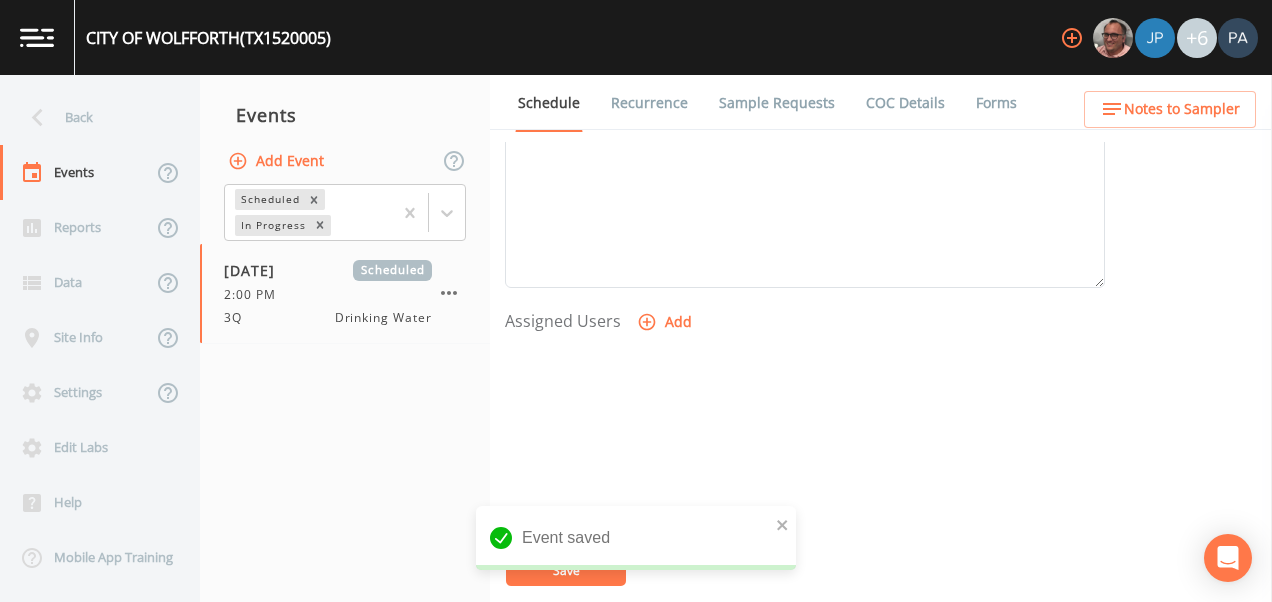 click on "Add" at bounding box center [666, 322] 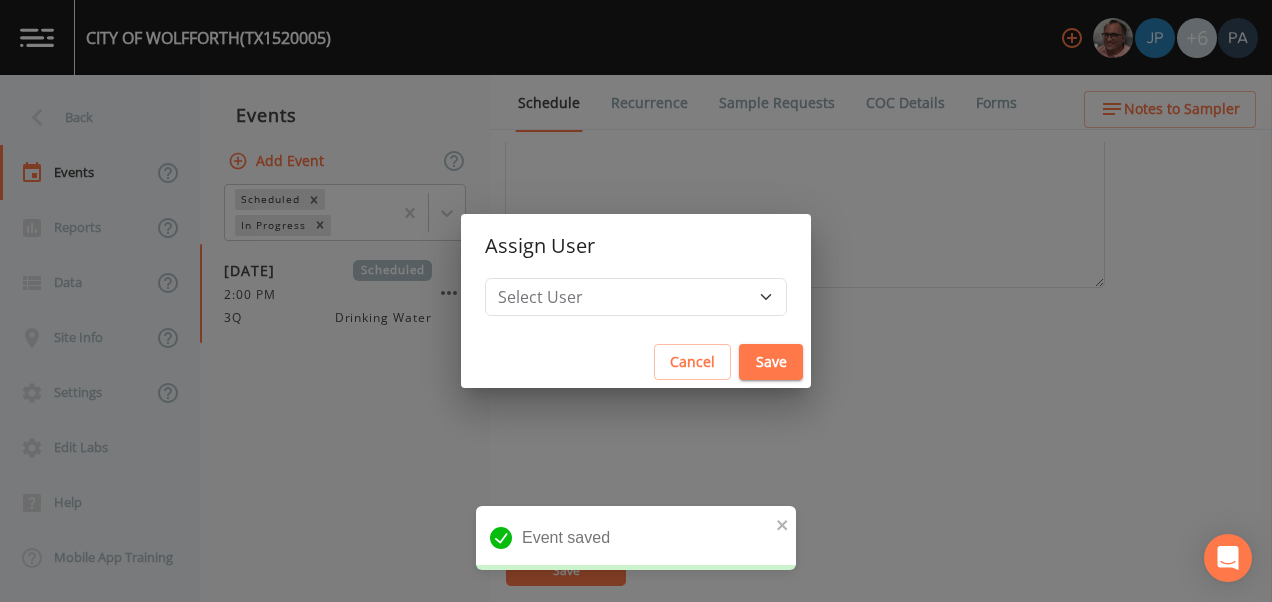 click on "Select User [PERSON_NAME] [PERSON_NAME]  [PERSON_NAME] [PERSON_NAME] [PERSON_NAME] [PERSON_NAME] [PERSON_NAME] [PERSON_NAME] [PERSON_NAME]" at bounding box center (636, 307) 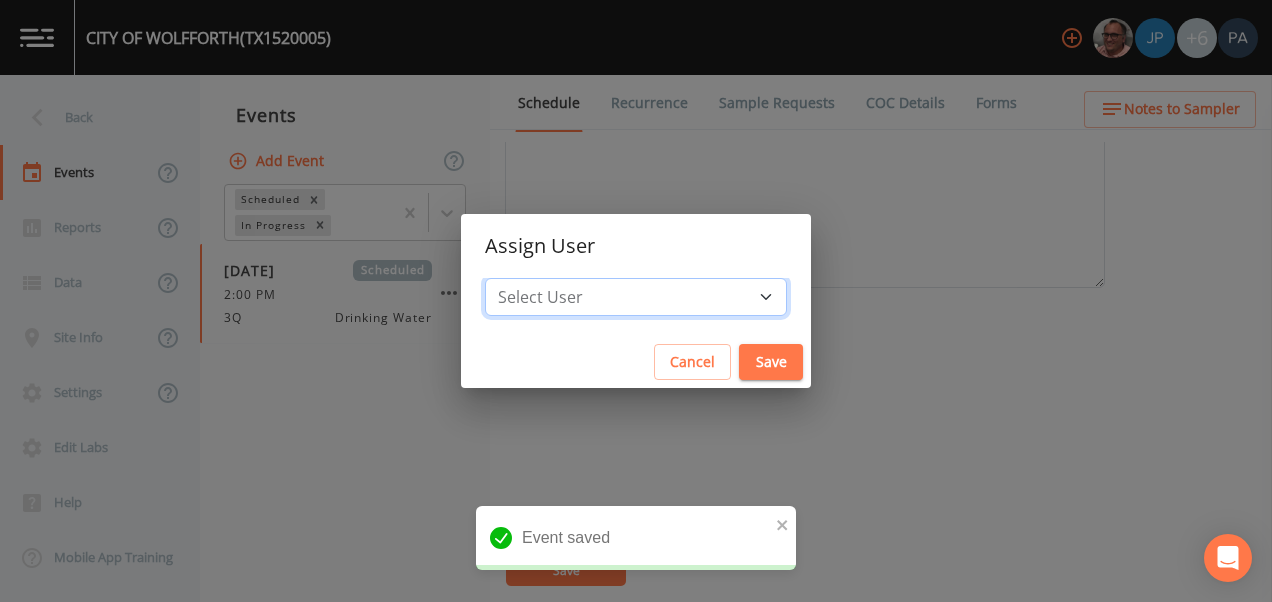 click on "Select User [PERSON_NAME] [PERSON_NAME]  [PERSON_NAME] [PERSON_NAME] [PERSON_NAME] [PERSON_NAME] [PERSON_NAME] [PERSON_NAME] [PERSON_NAME]" at bounding box center (636, 297) 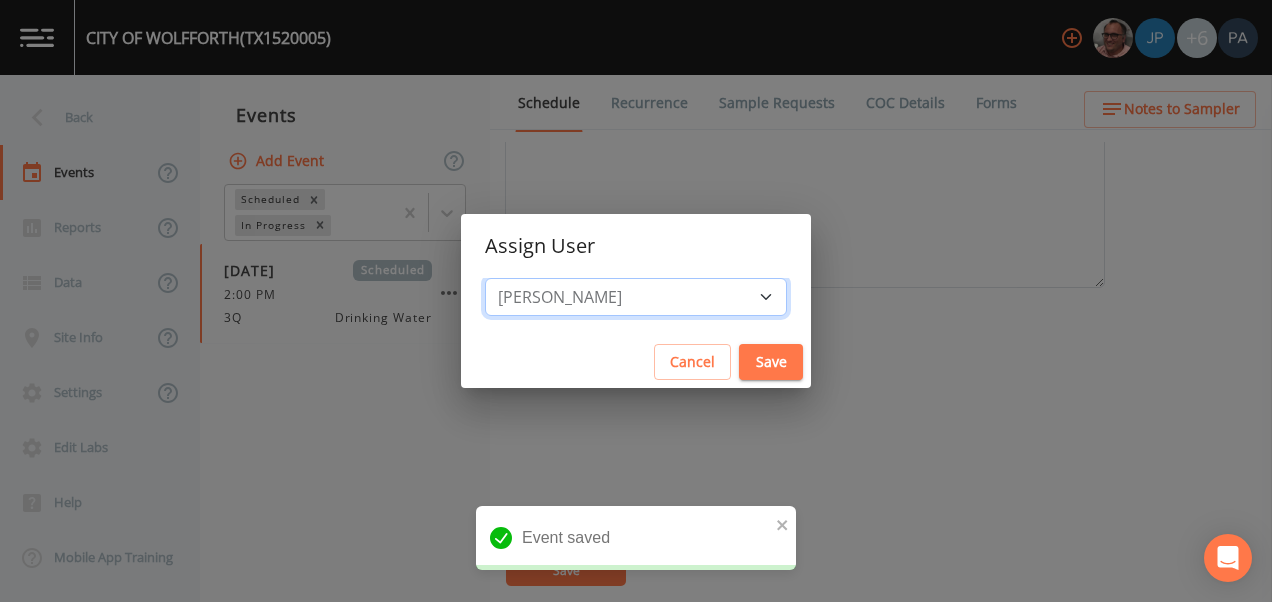 click on "Select User [PERSON_NAME] [PERSON_NAME]  [PERSON_NAME] [PERSON_NAME] [PERSON_NAME] [PERSON_NAME] [PERSON_NAME] [PERSON_NAME] [PERSON_NAME]" at bounding box center [636, 297] 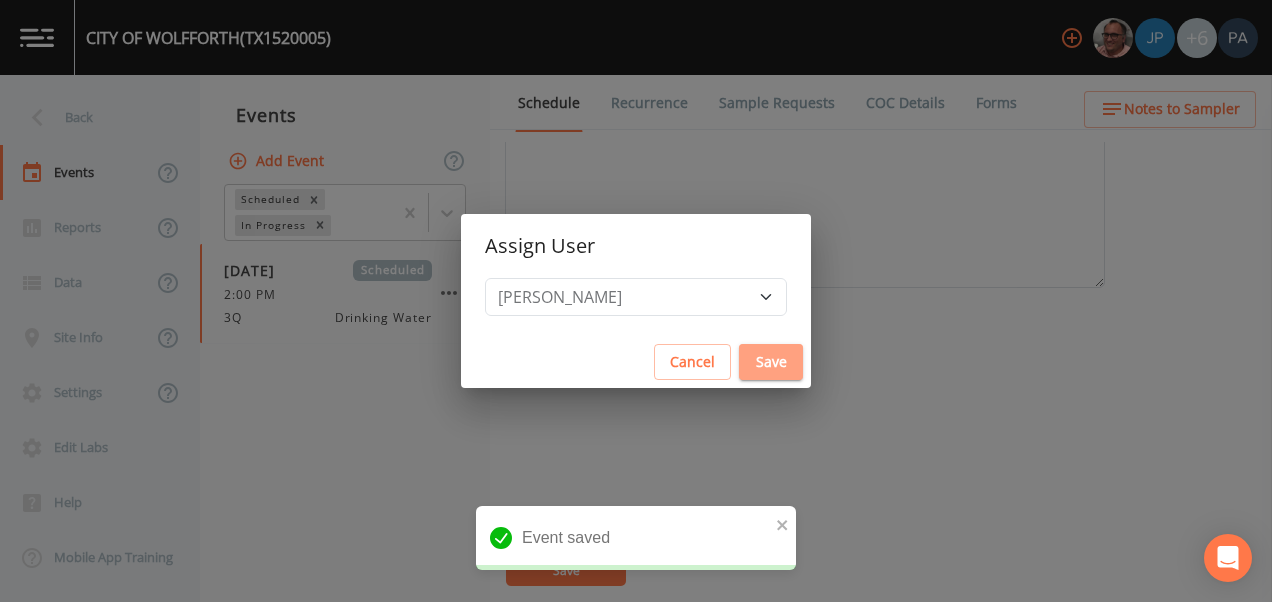 click on "Save" at bounding box center (771, 362) 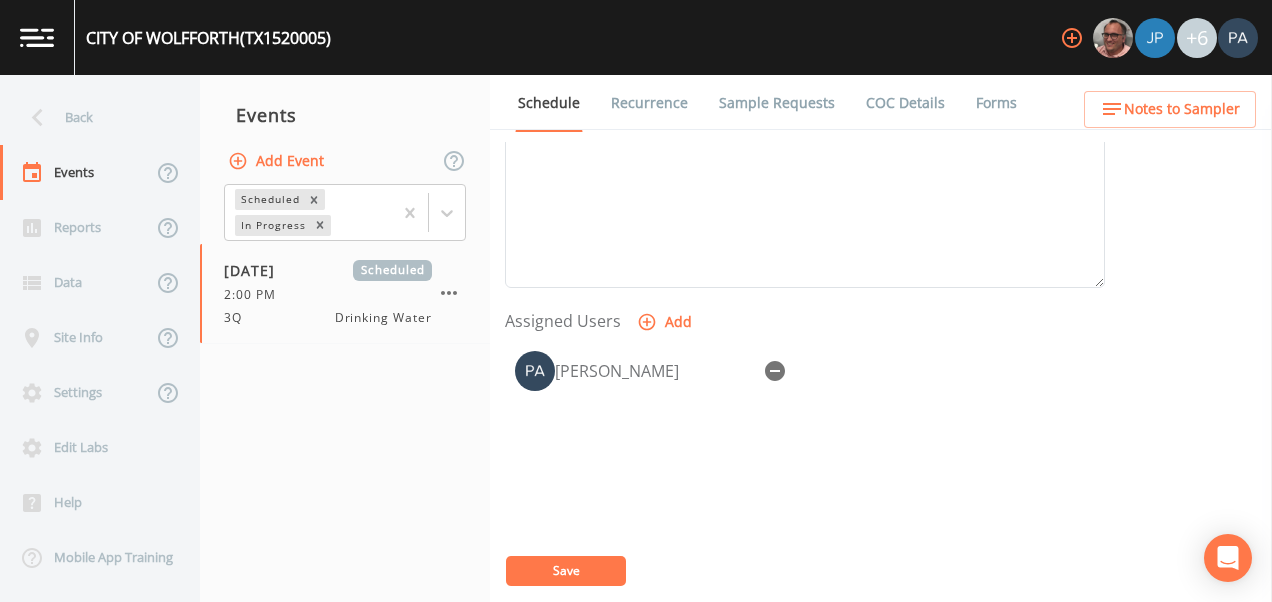 click on "Save" at bounding box center [566, 571] 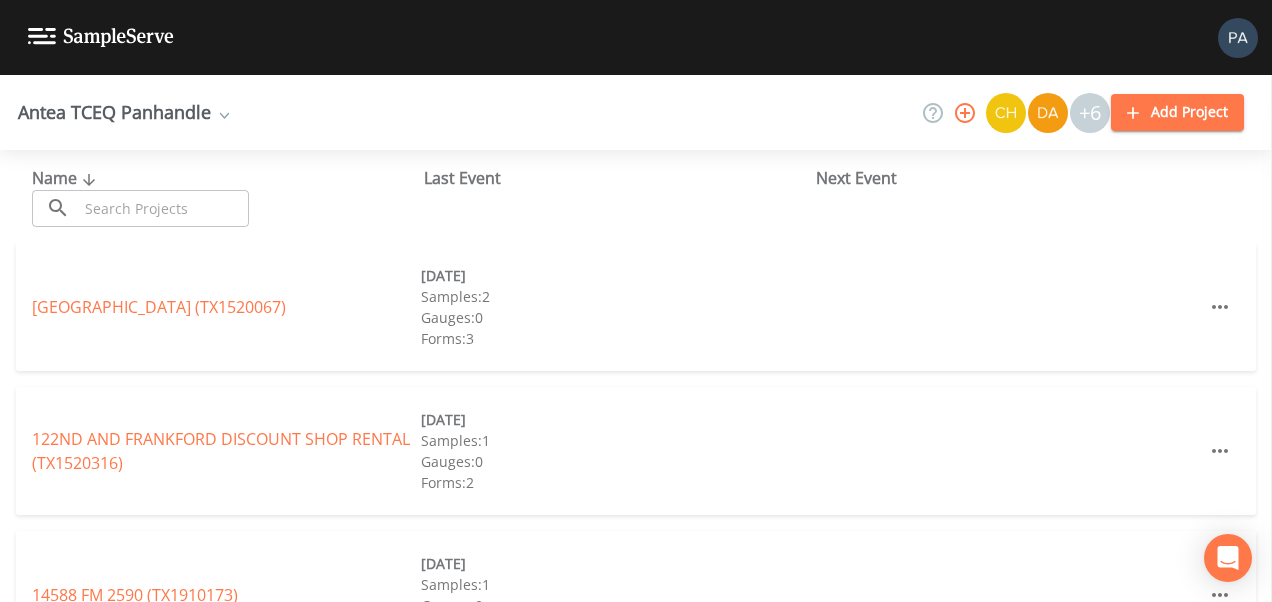 click at bounding box center [163, 208] 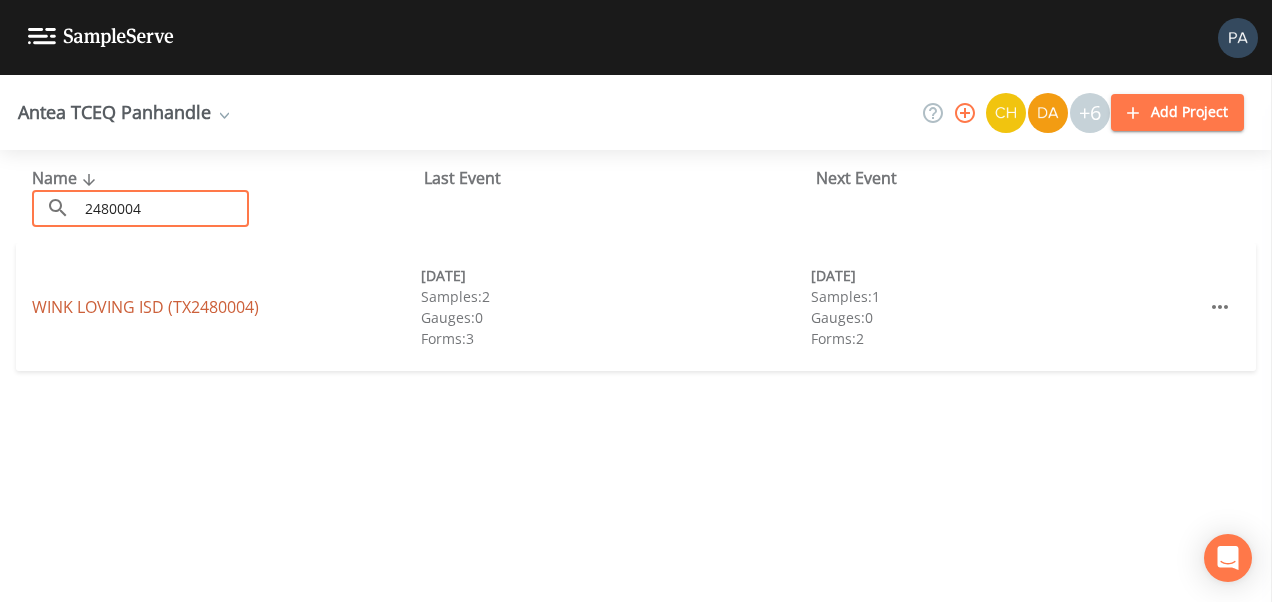 click on "WINK LOVING ISD   (TX2480004)" at bounding box center [145, 307] 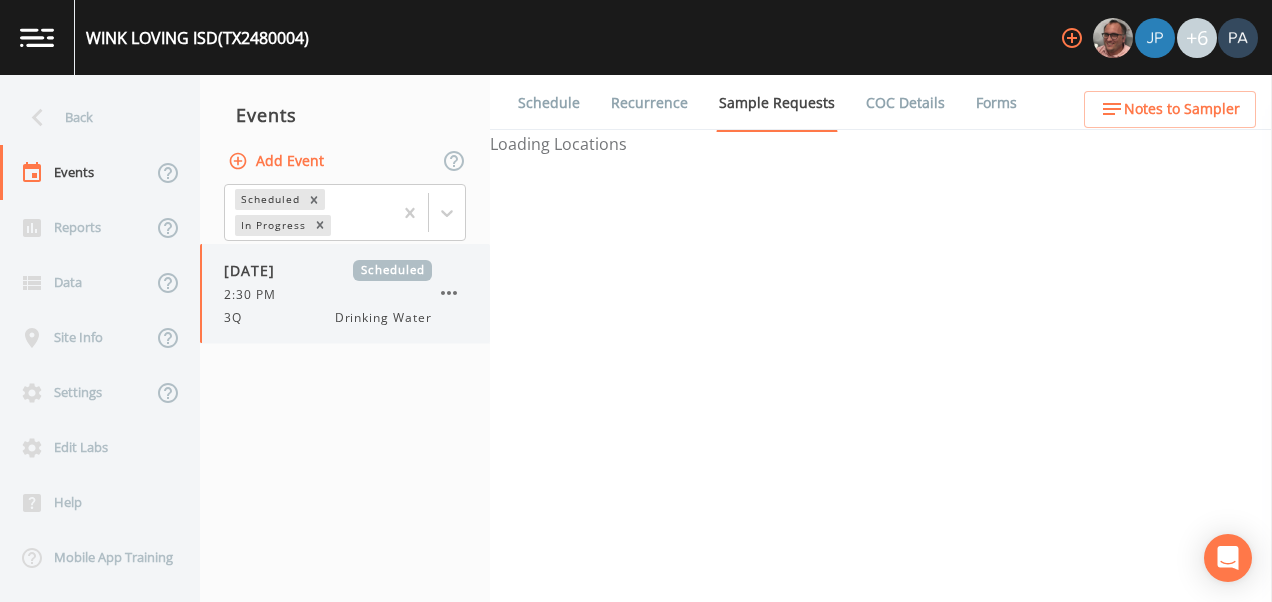 click on "[DATE] Scheduled 2:30 PM 3Q Drinking Water" at bounding box center (328, 293) 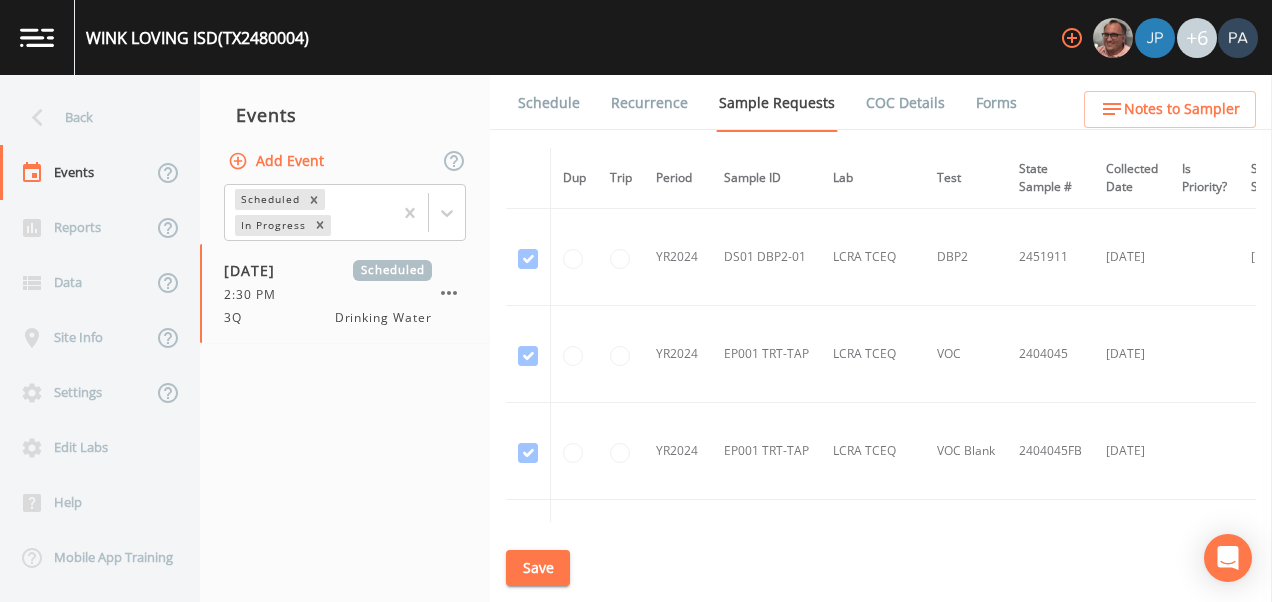 click on "Schedule" at bounding box center [549, 103] 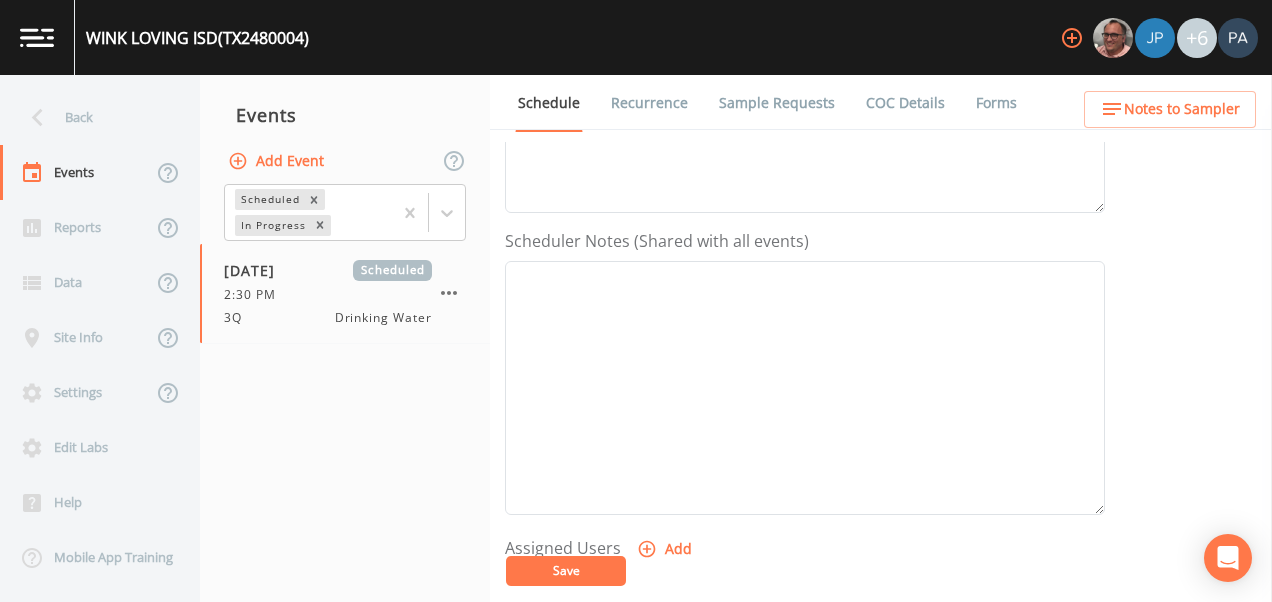scroll, scrollTop: 808, scrollLeft: 0, axis: vertical 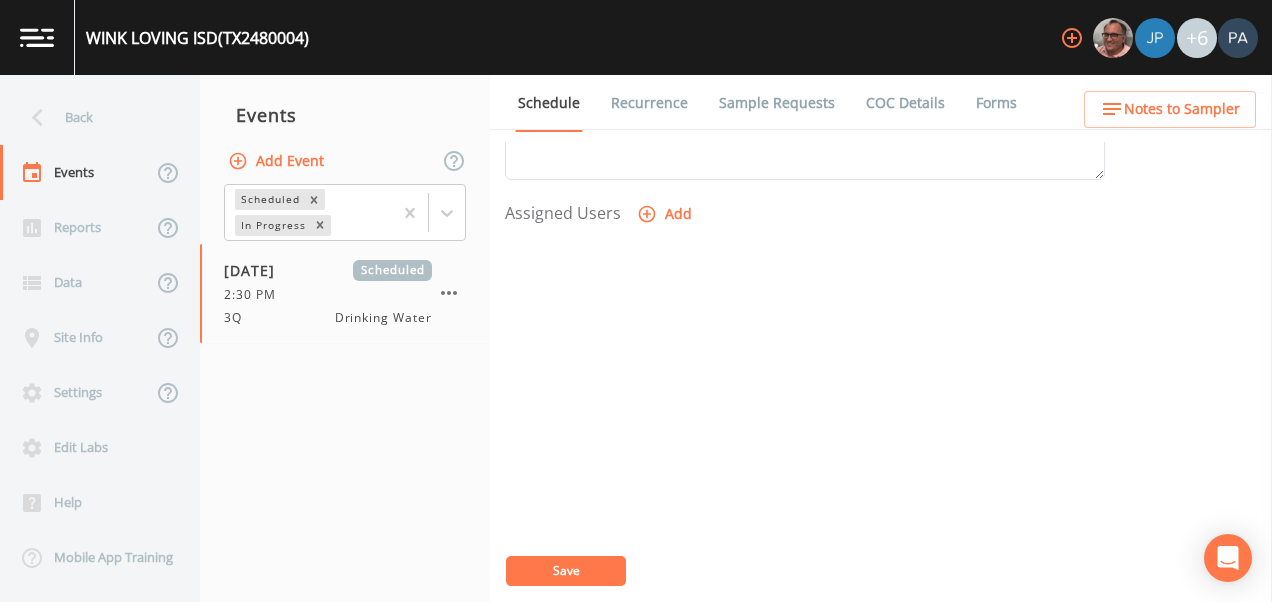 click on "Add" at bounding box center (666, 214) 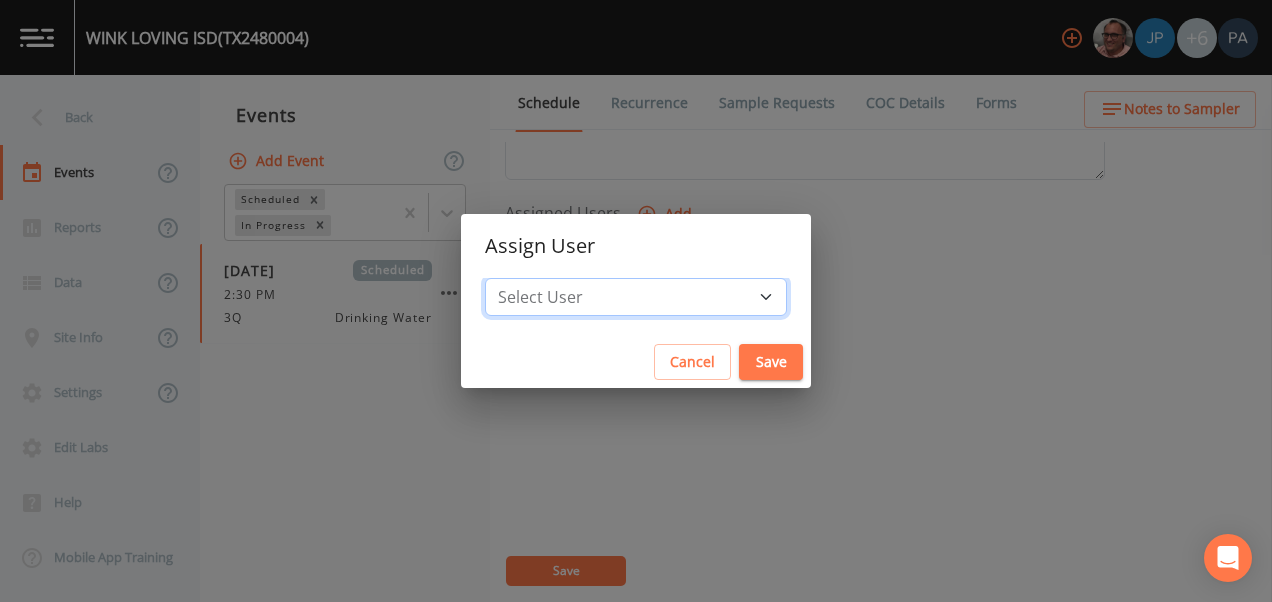 drag, startPoint x: 673, startPoint y: 292, endPoint x: 667, endPoint y: 314, distance: 22.803509 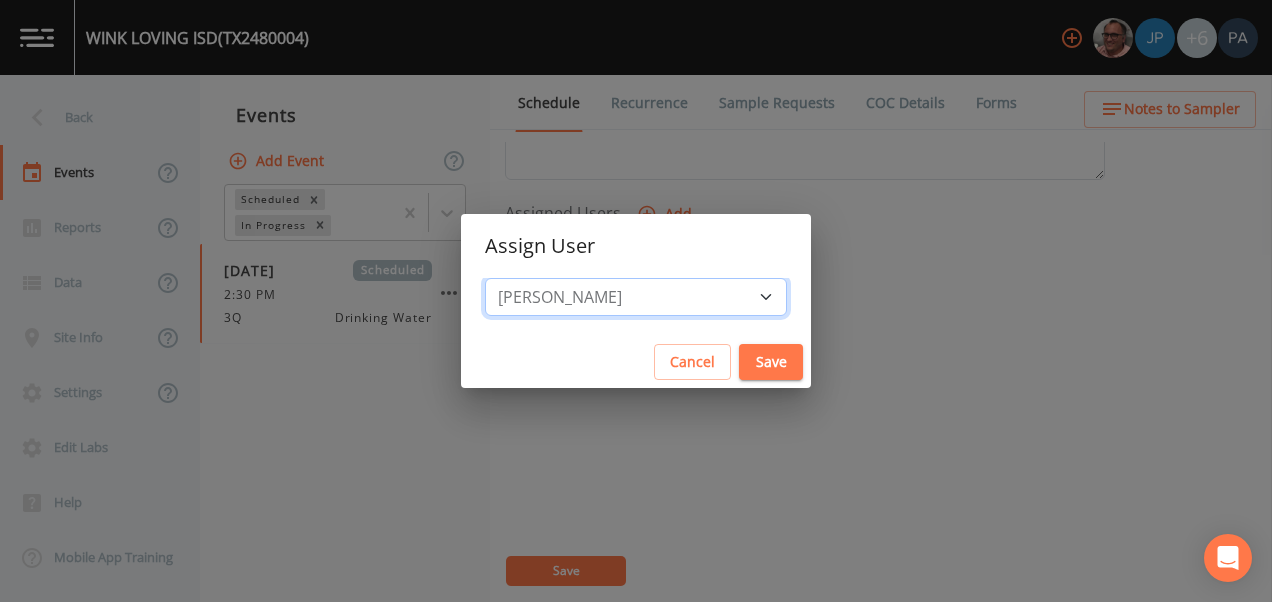 click on "Select User [PERSON_NAME] [PERSON_NAME]  [PERSON_NAME] [PERSON_NAME] [PERSON_NAME] [PERSON_NAME] [PERSON_NAME] [PERSON_NAME] [PERSON_NAME]" at bounding box center [636, 297] 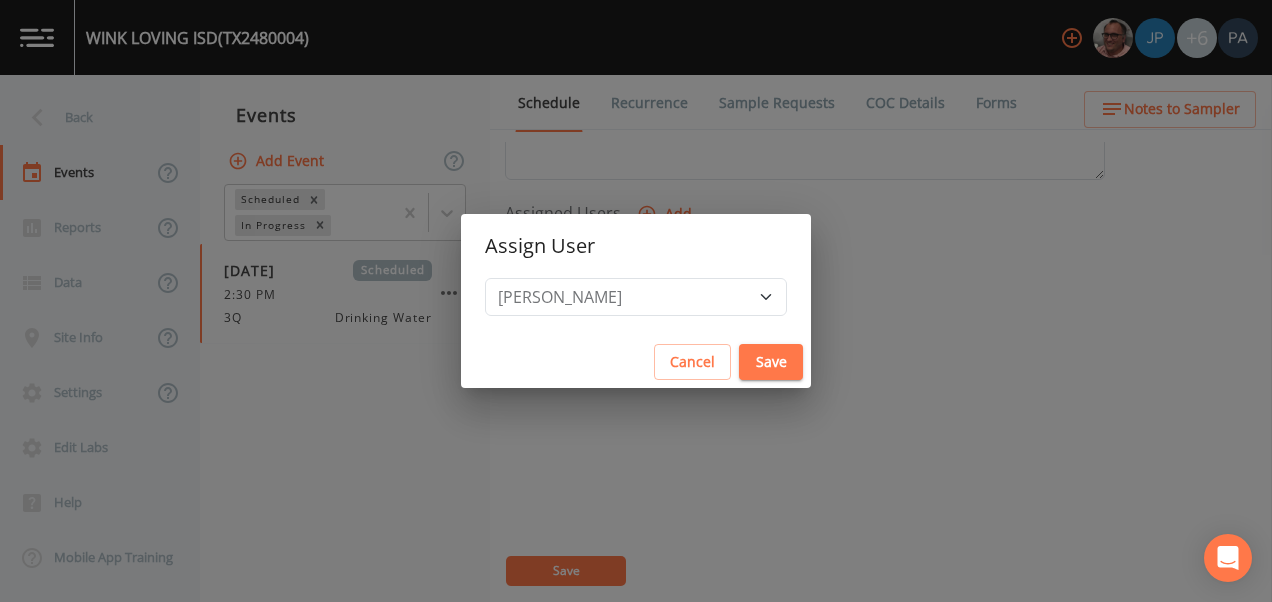 click on "Save" at bounding box center (771, 362) 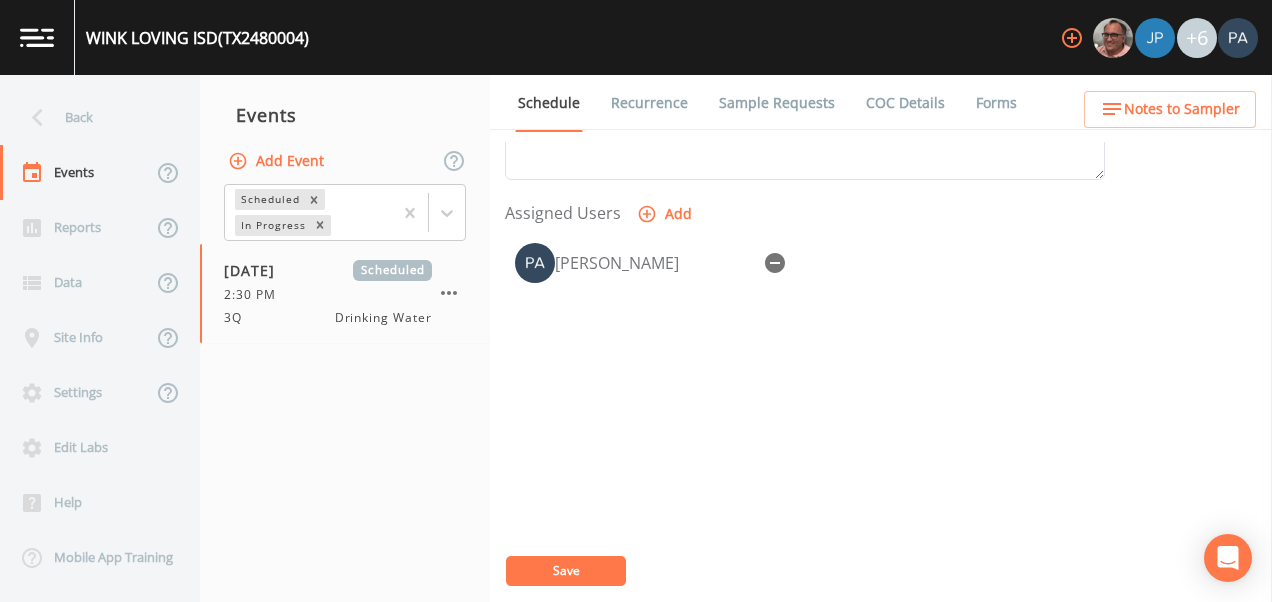 click on "Save" at bounding box center (566, 571) 